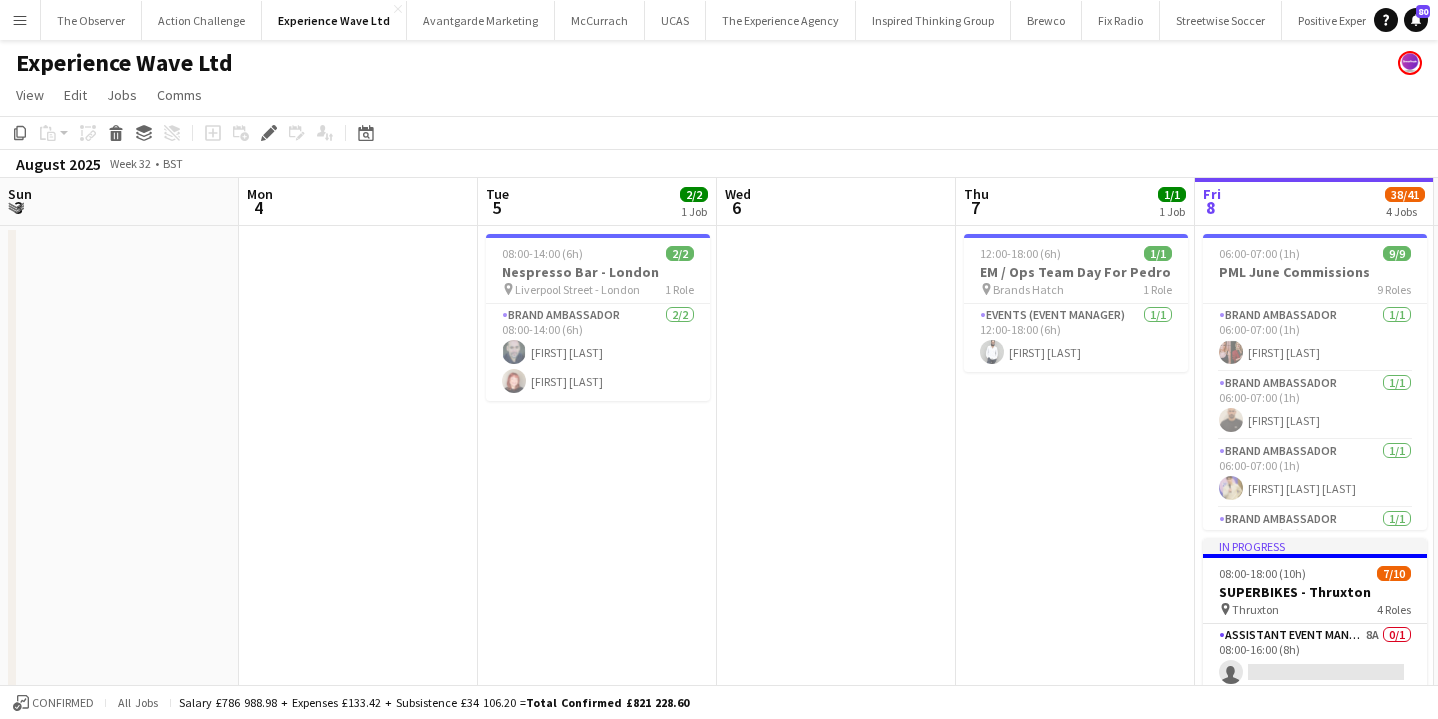 scroll, scrollTop: 0, scrollLeft: 0, axis: both 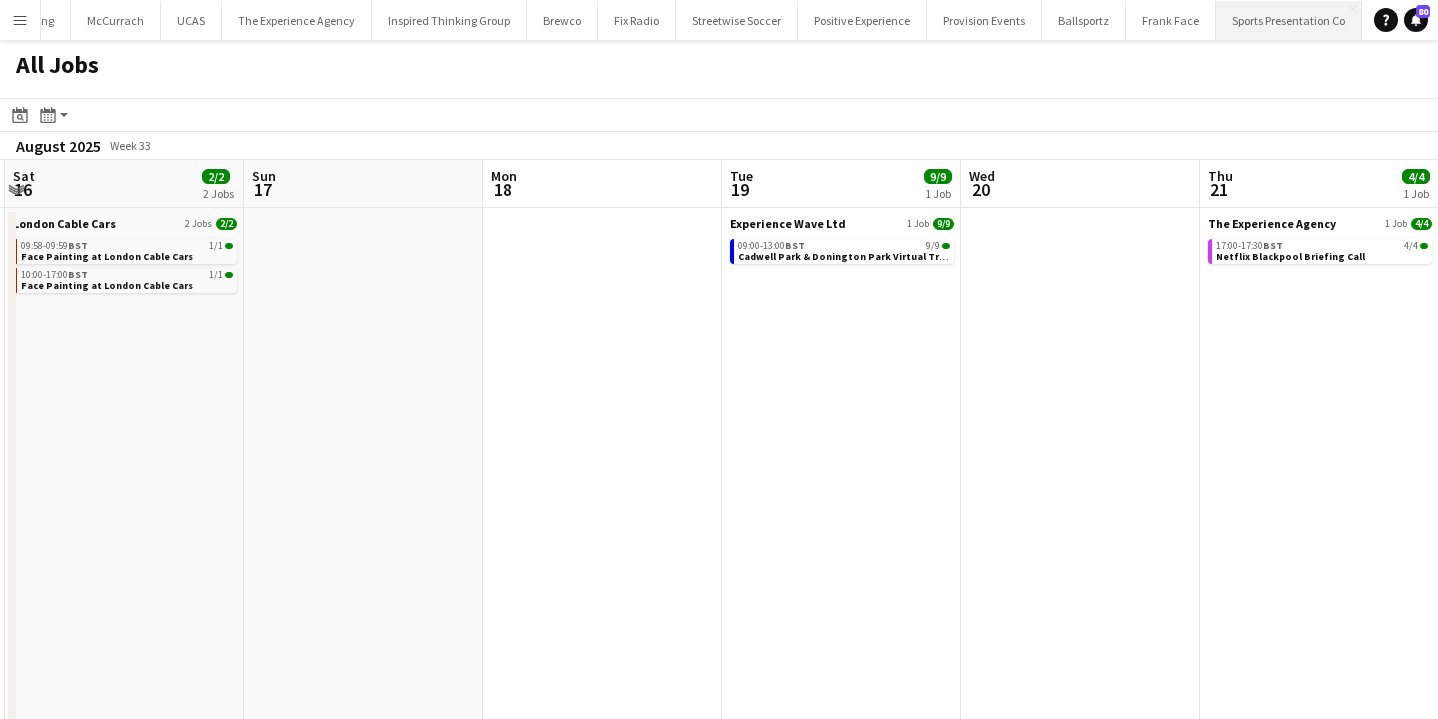 click on "Sports Presentation Co
Close" at bounding box center (1289, 20) 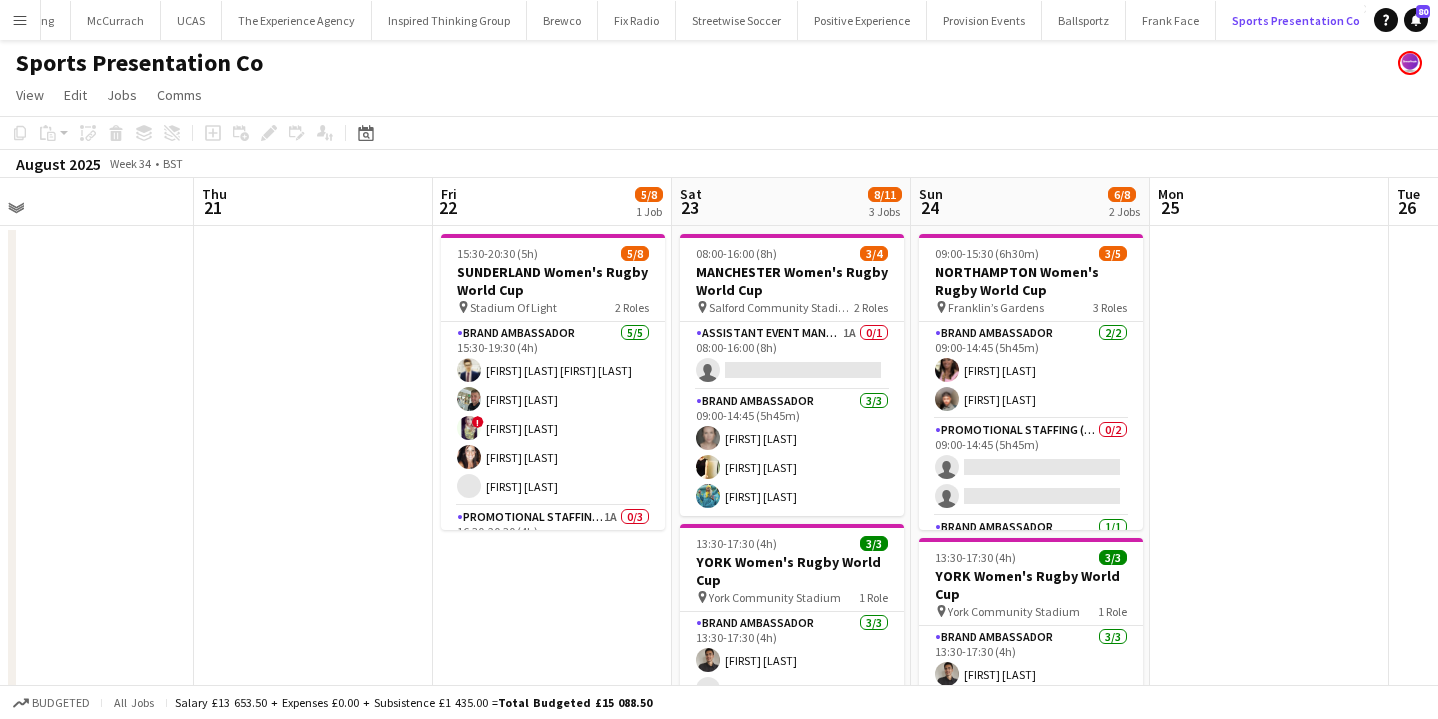 scroll, scrollTop: 0, scrollLeft: 841, axis: horizontal 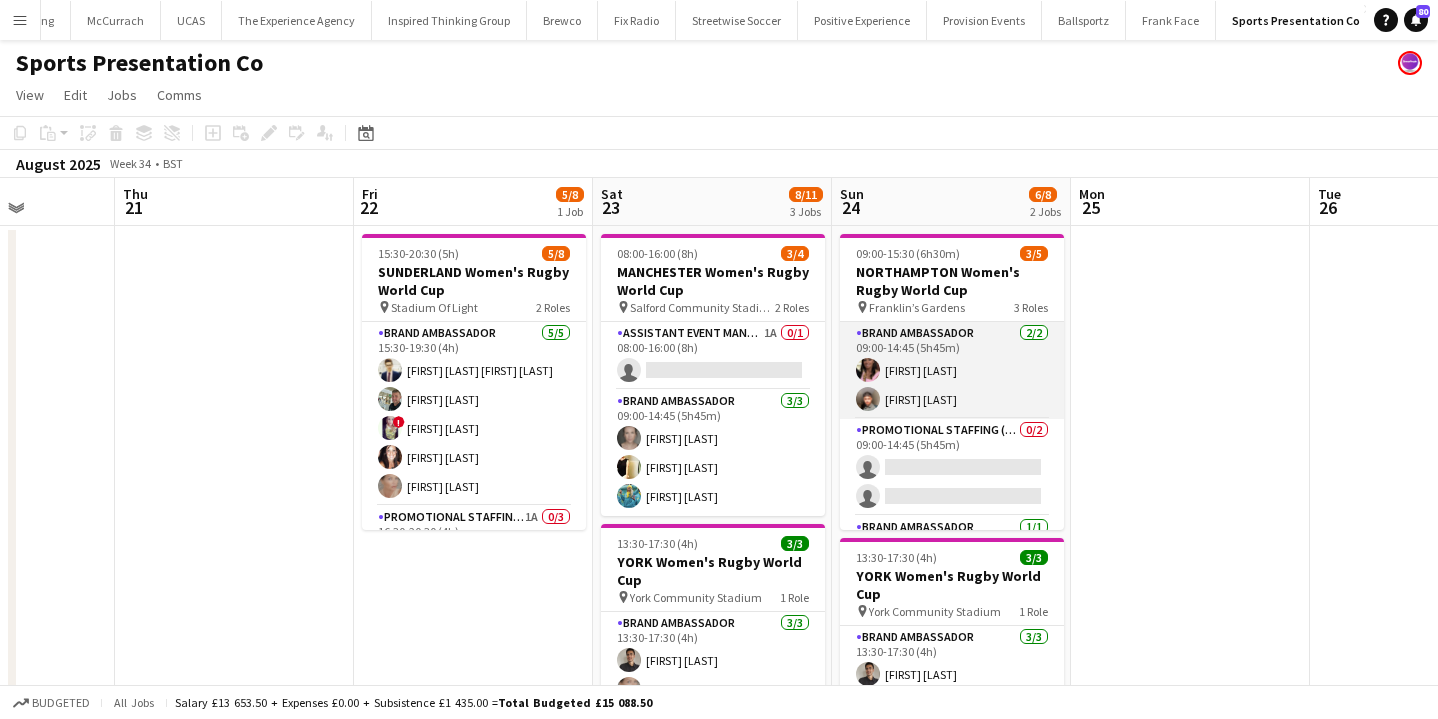 click on "Brand Ambassador   2/2   09:00-14:45 (5h45m)
Carla Alexander Kalam Mohammed" at bounding box center (952, 370) 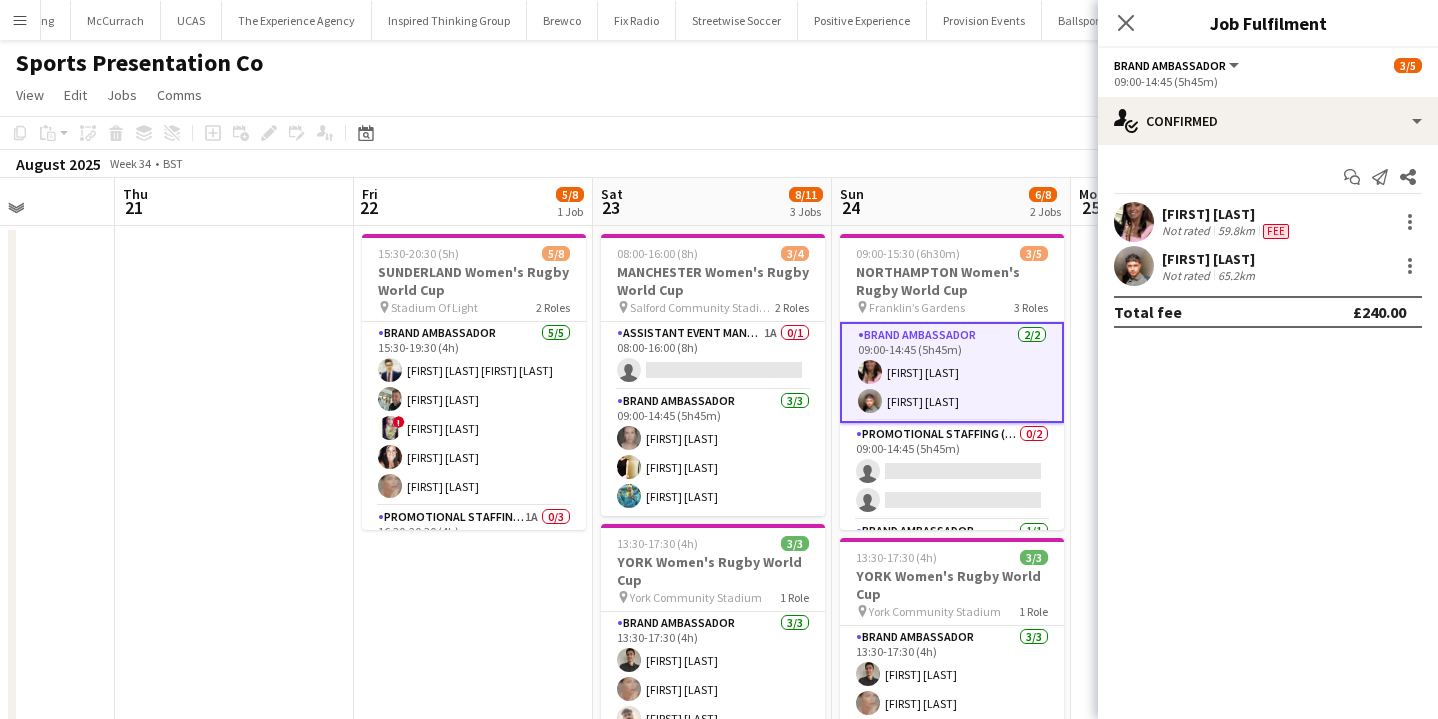click on "[FIRST] [LAST]" at bounding box center (1210, 259) 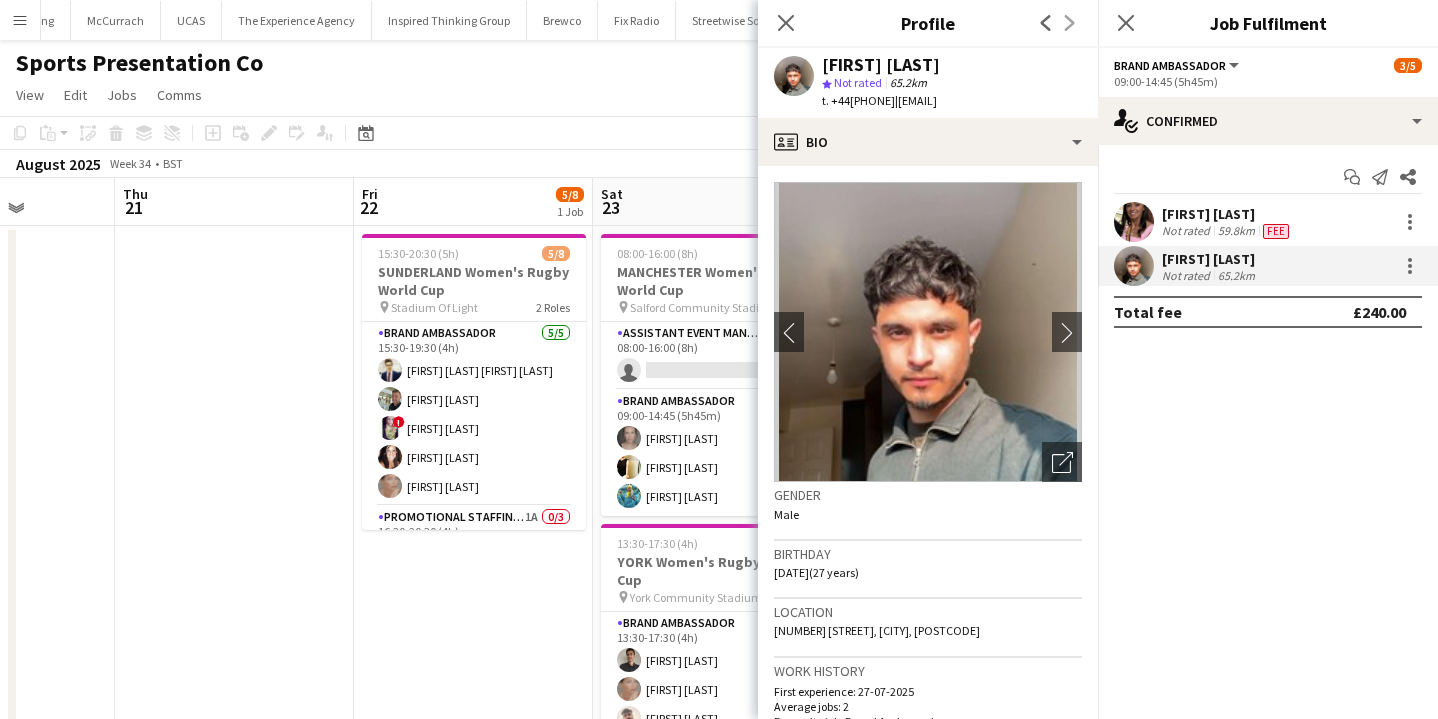 click on "143 Queens Road, Birmingham, B26 2AS" 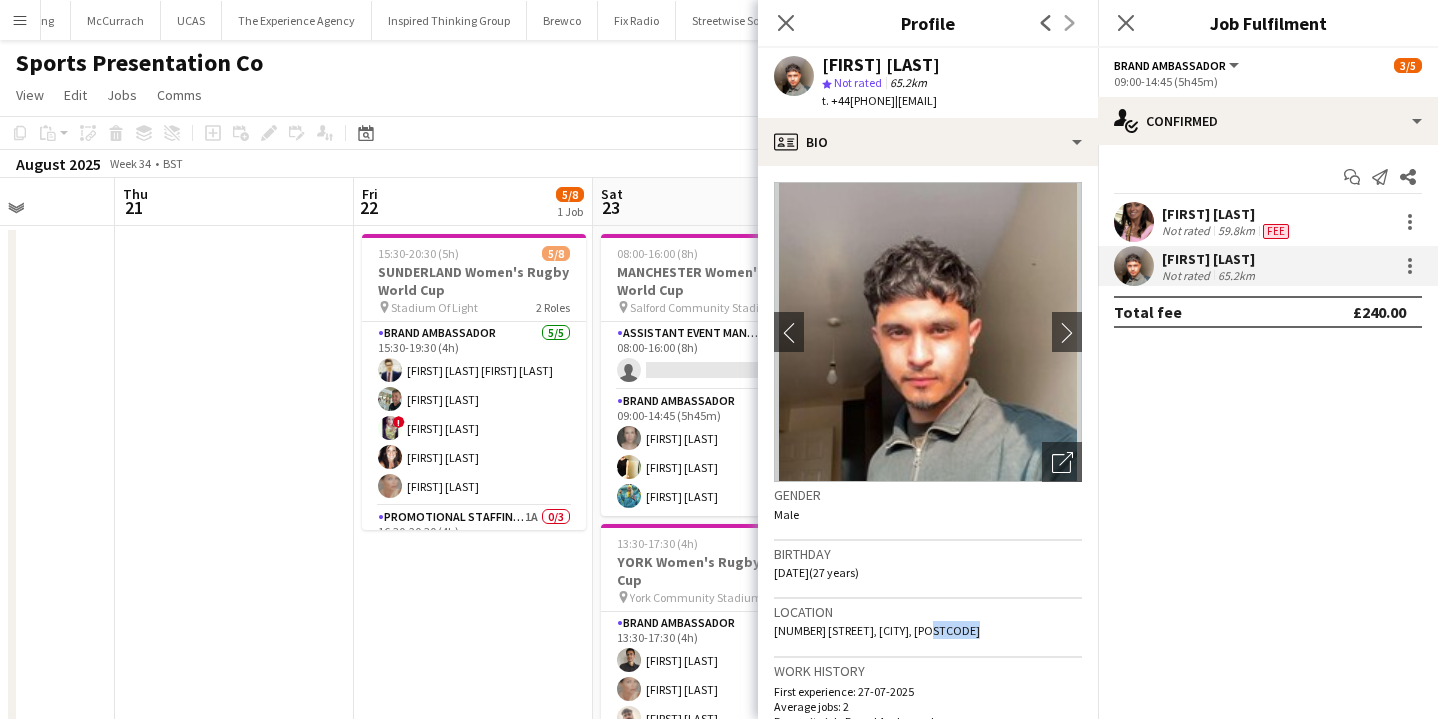 drag, startPoint x: 942, startPoint y: 645, endPoint x: 958, endPoint y: 645, distance: 16 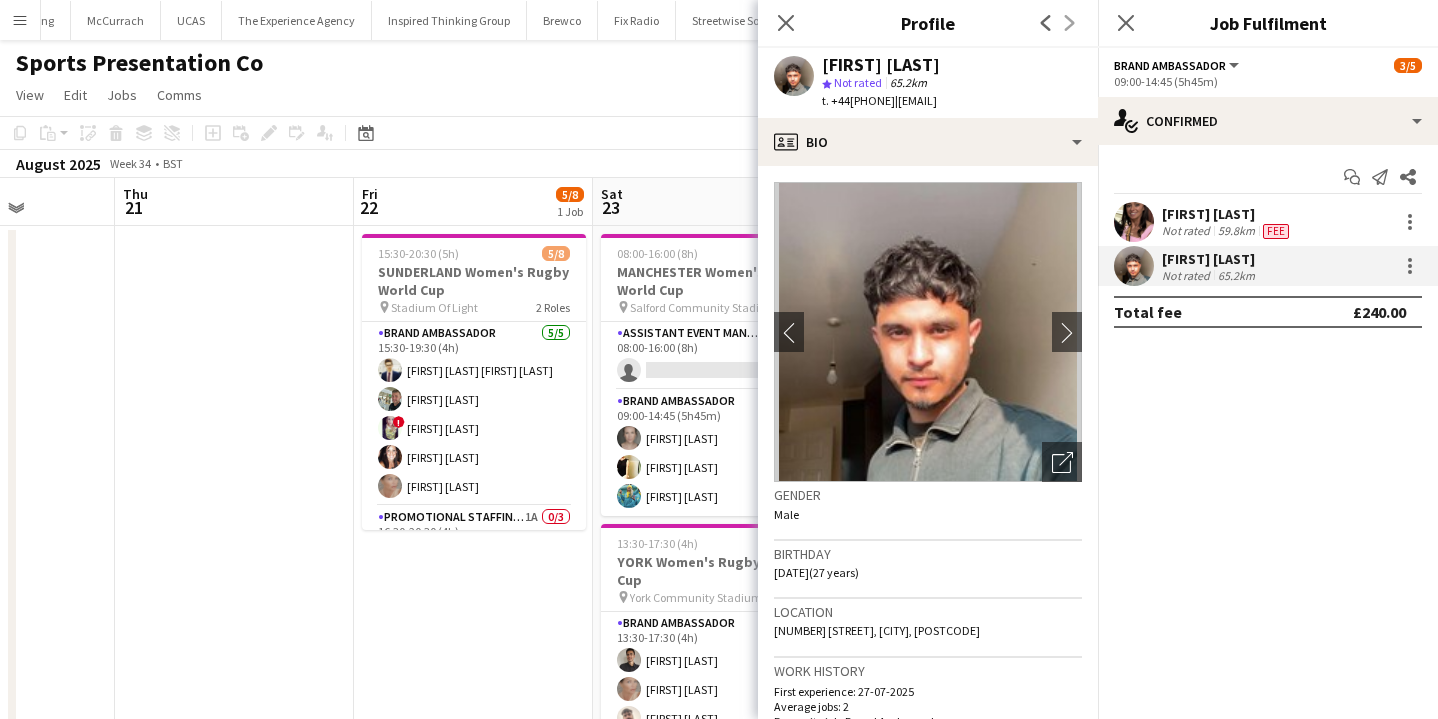 click on "View  Day view expanded Day view collapsed Month view Date picker Jump to today Expand Linked Jobs Collapse Linked Jobs  Edit  Copy
Command
C  Paste  Without Crew
Command
V With Crew
Command
Shift
V Paste as linked job  Group  Group Ungroup  Jobs  New Job Edit Job Delete Job New Linked Job Edit Linked Jobs Job fulfilment Promote Role Copy Role URL  Comms  Notify confirmed crew Create chat" 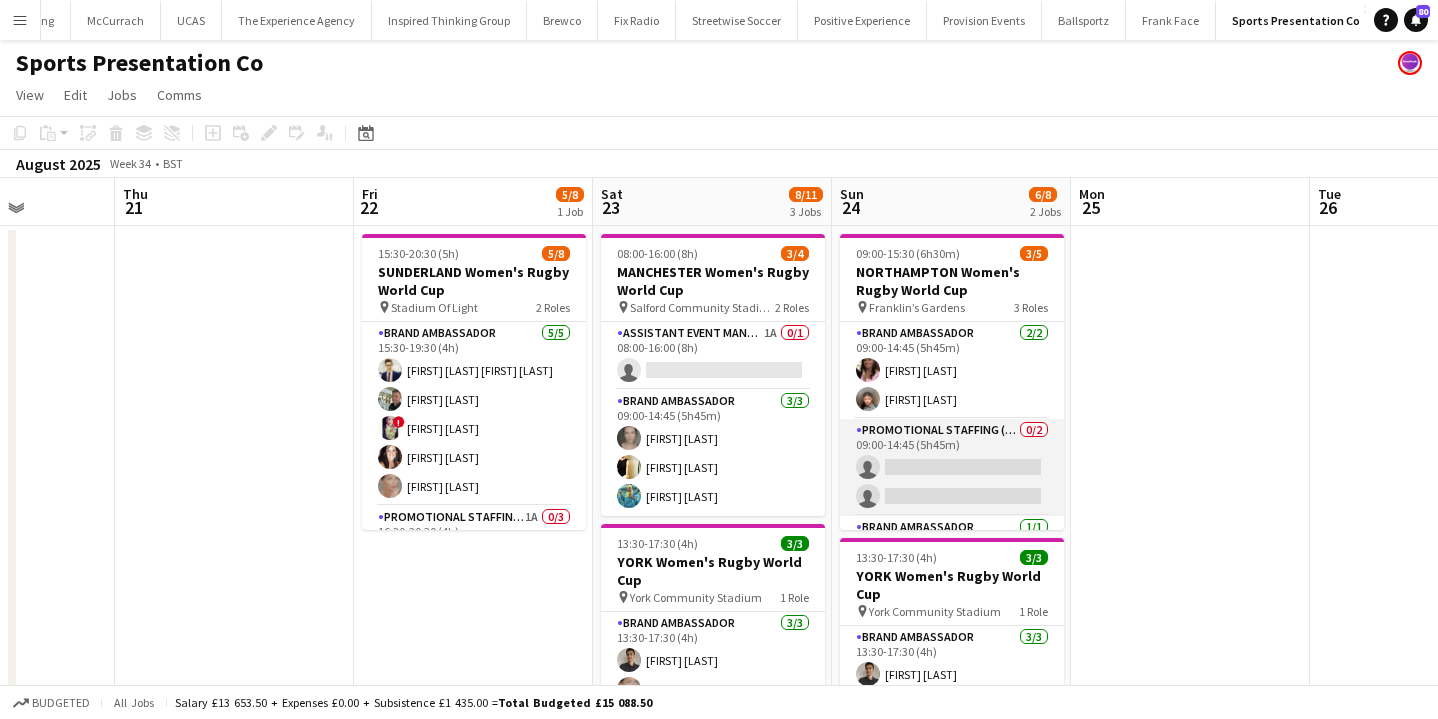 scroll, scrollTop: 10, scrollLeft: 0, axis: vertical 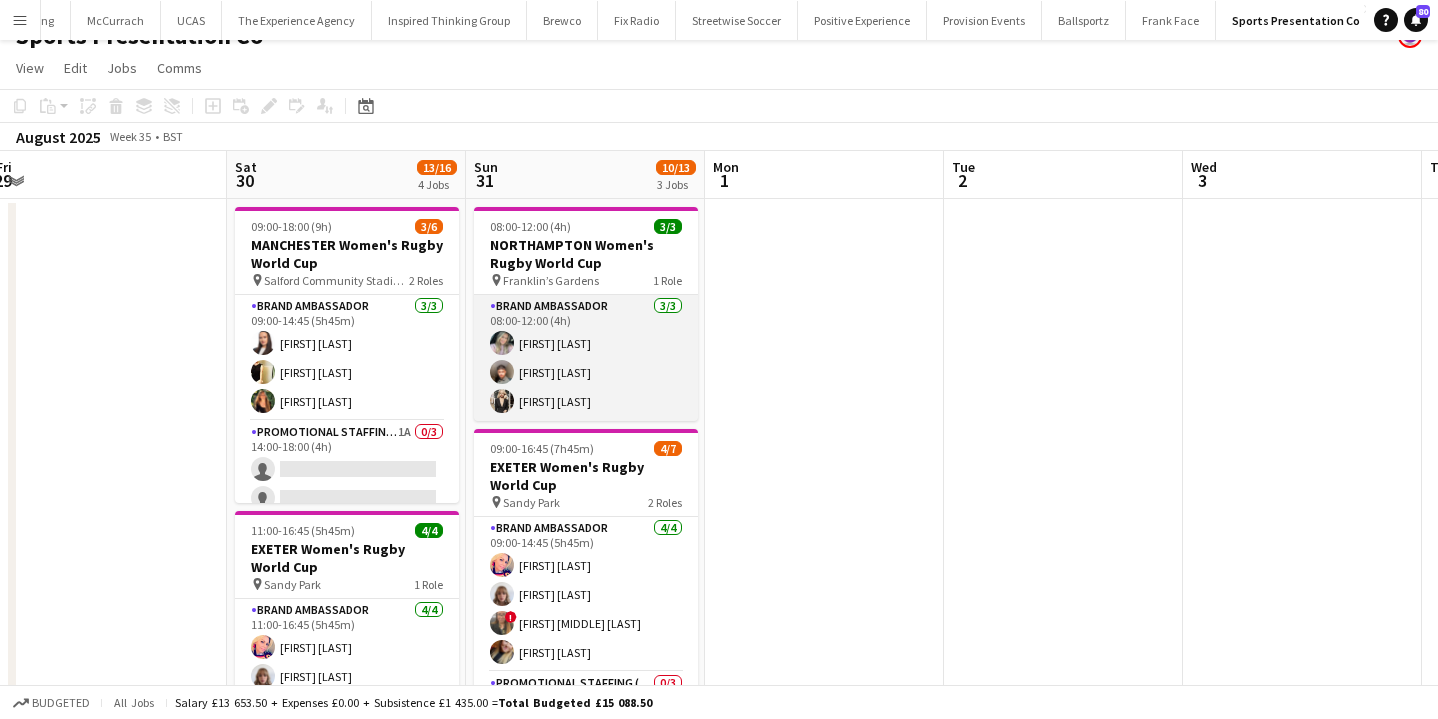 click on "Brand Ambassador   3/3   08:00-12:00 (4h)
Sophie Fowler Kalam Mohammed Monika Stakauskaite" at bounding box center [586, 358] 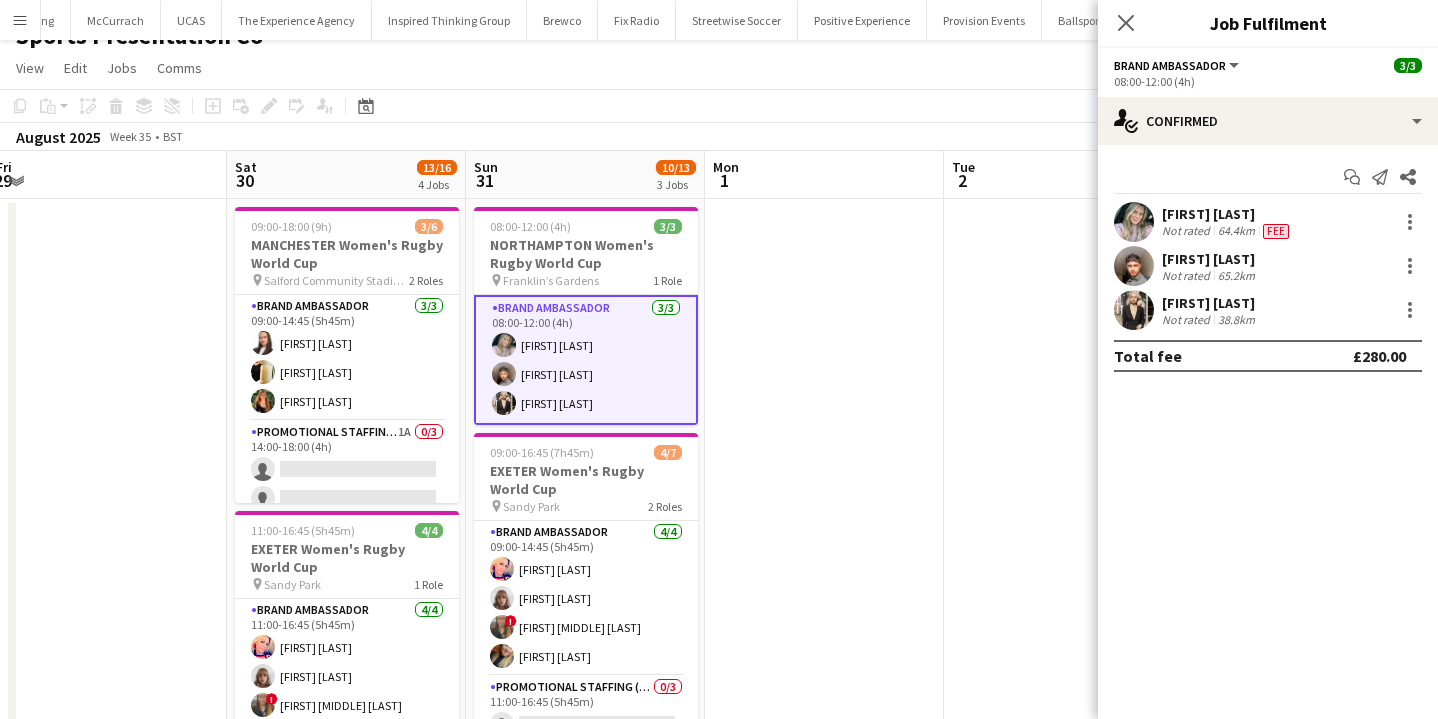 click at bounding box center [1134, 266] 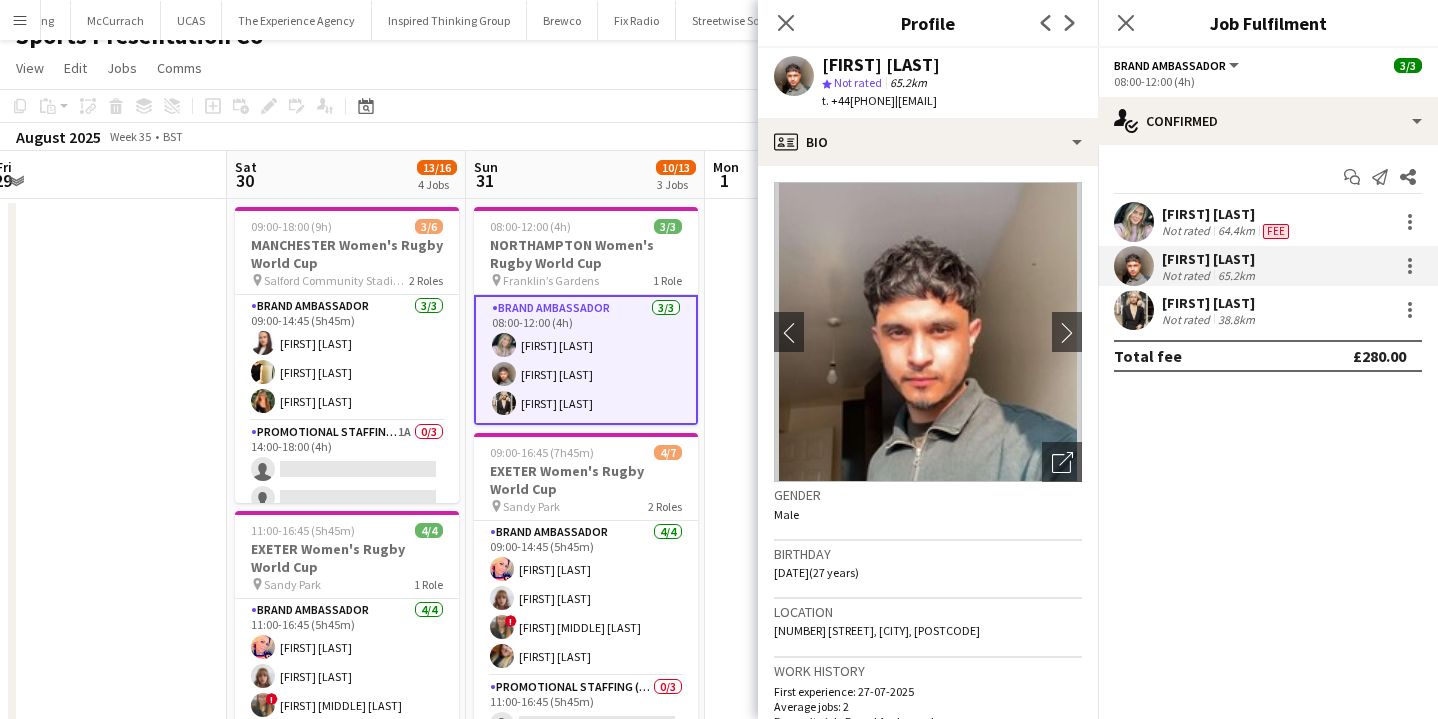click on "143 Queens Road, Birmingham, B26 2AS" 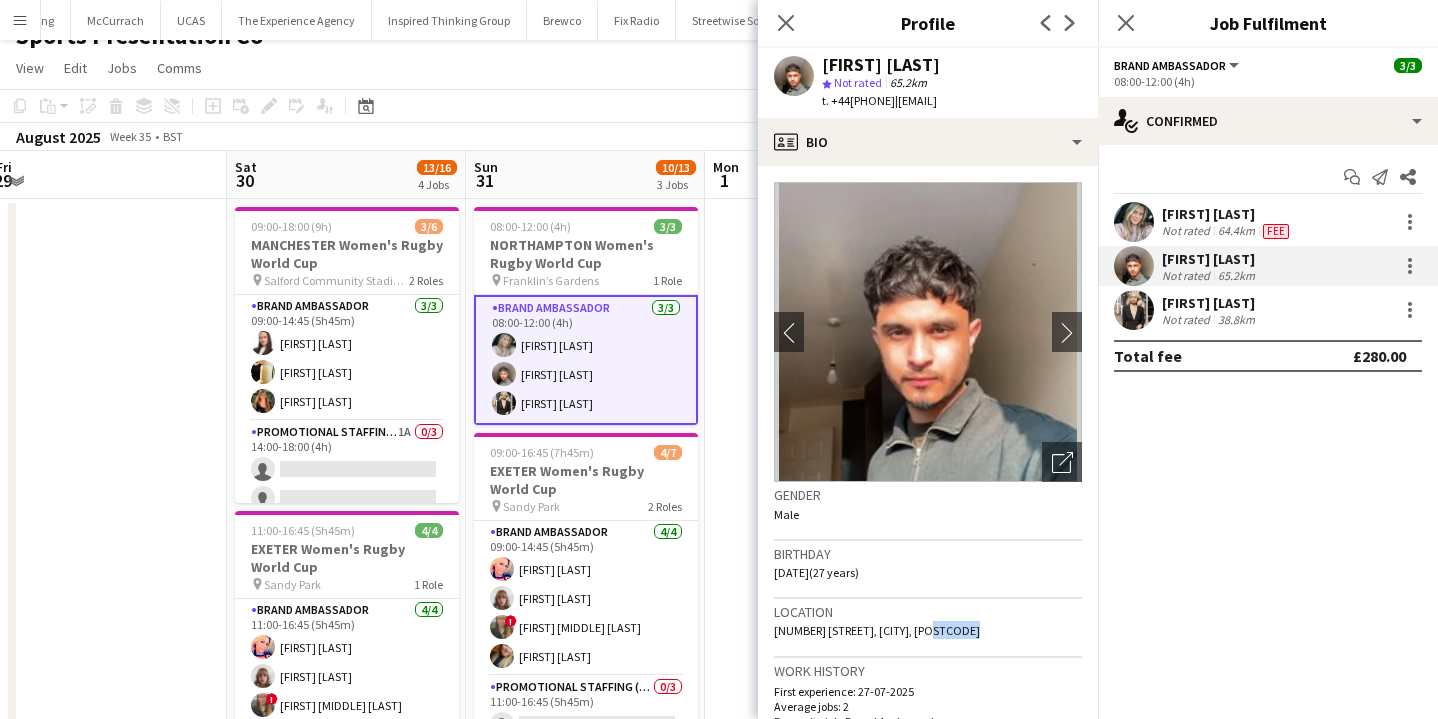drag, startPoint x: 943, startPoint y: 647, endPoint x: 963, endPoint y: 647, distance: 20 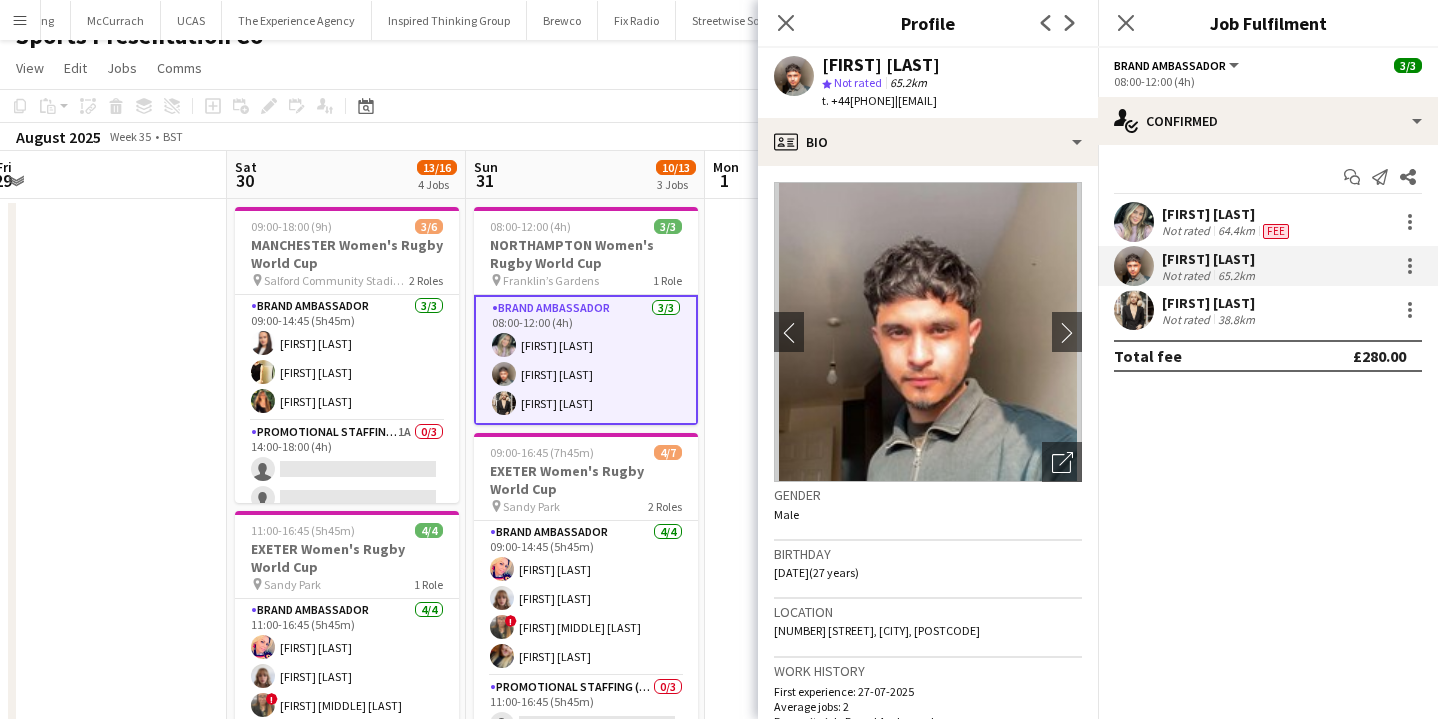 click on "t. +447961291118" 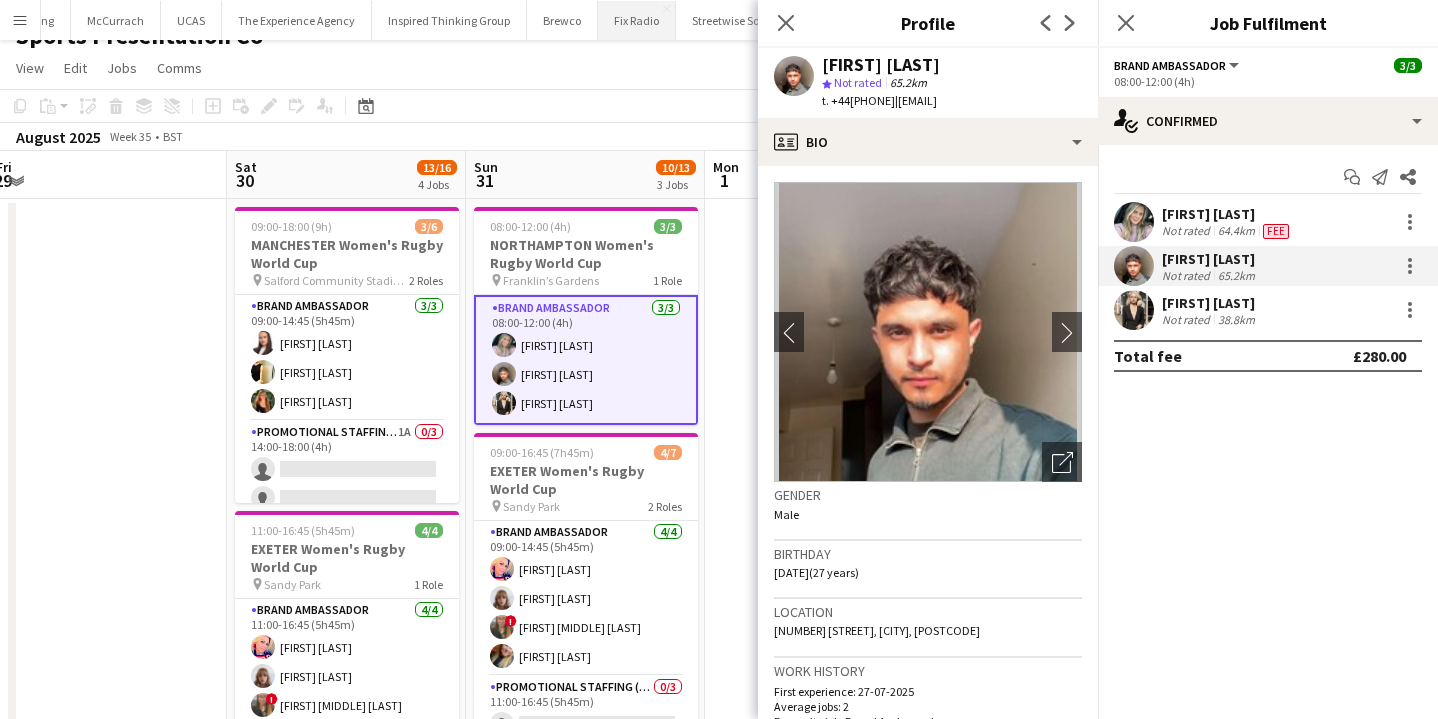 copy on "+447961291118" 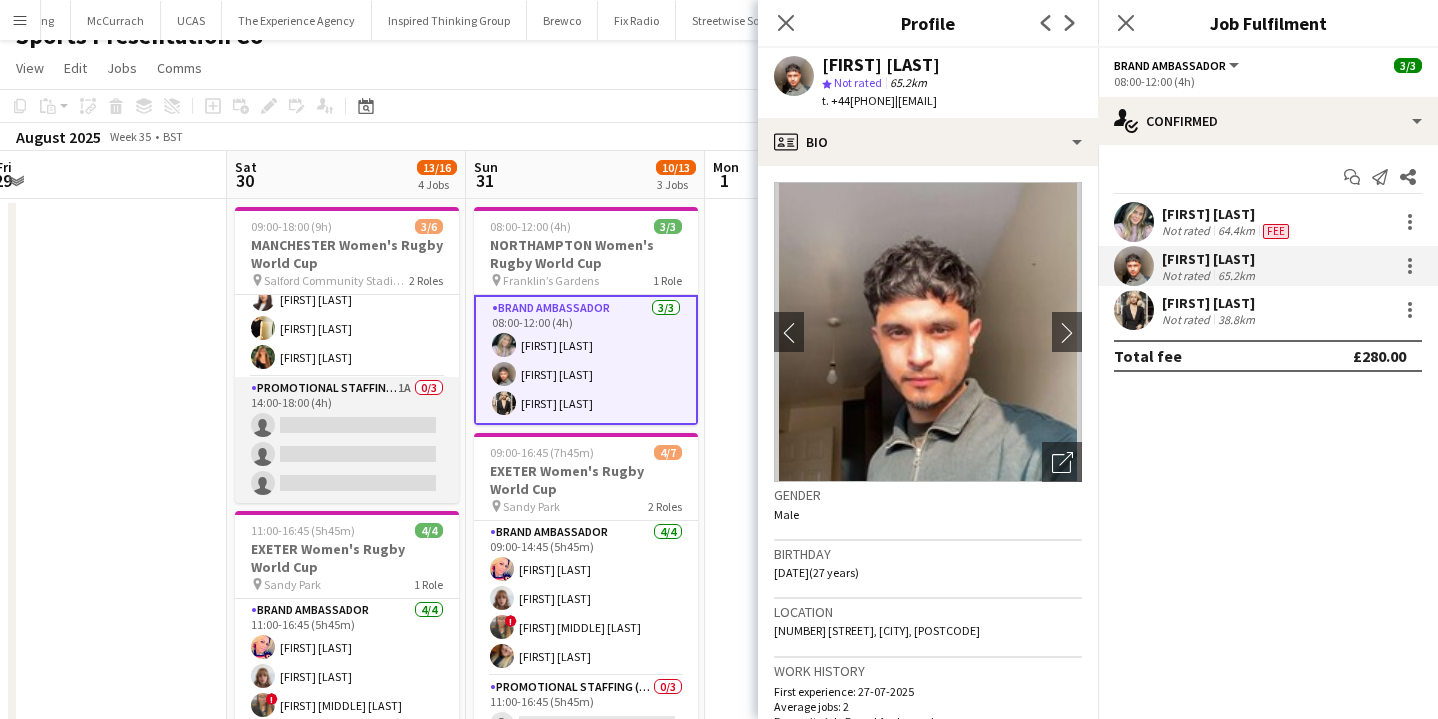scroll, scrollTop: 0, scrollLeft: 0, axis: both 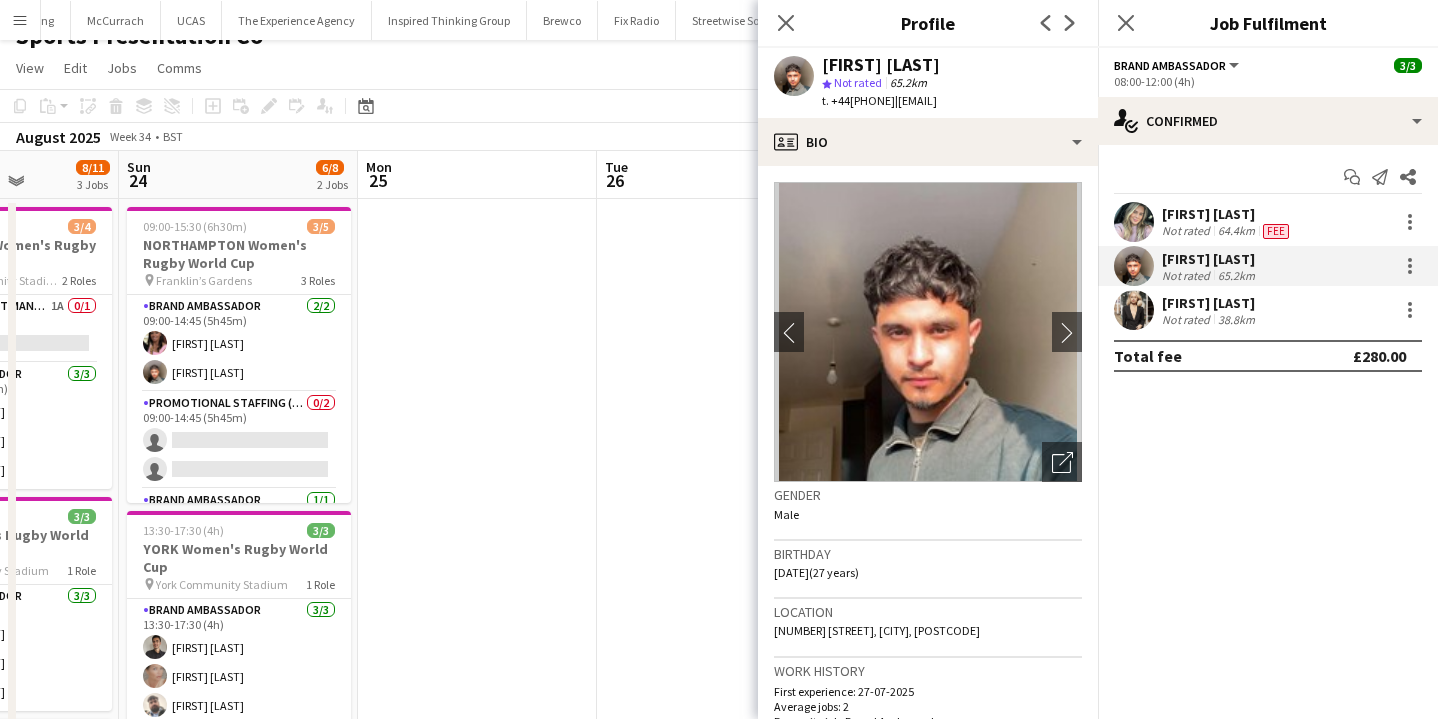 click at bounding box center (716, 721) 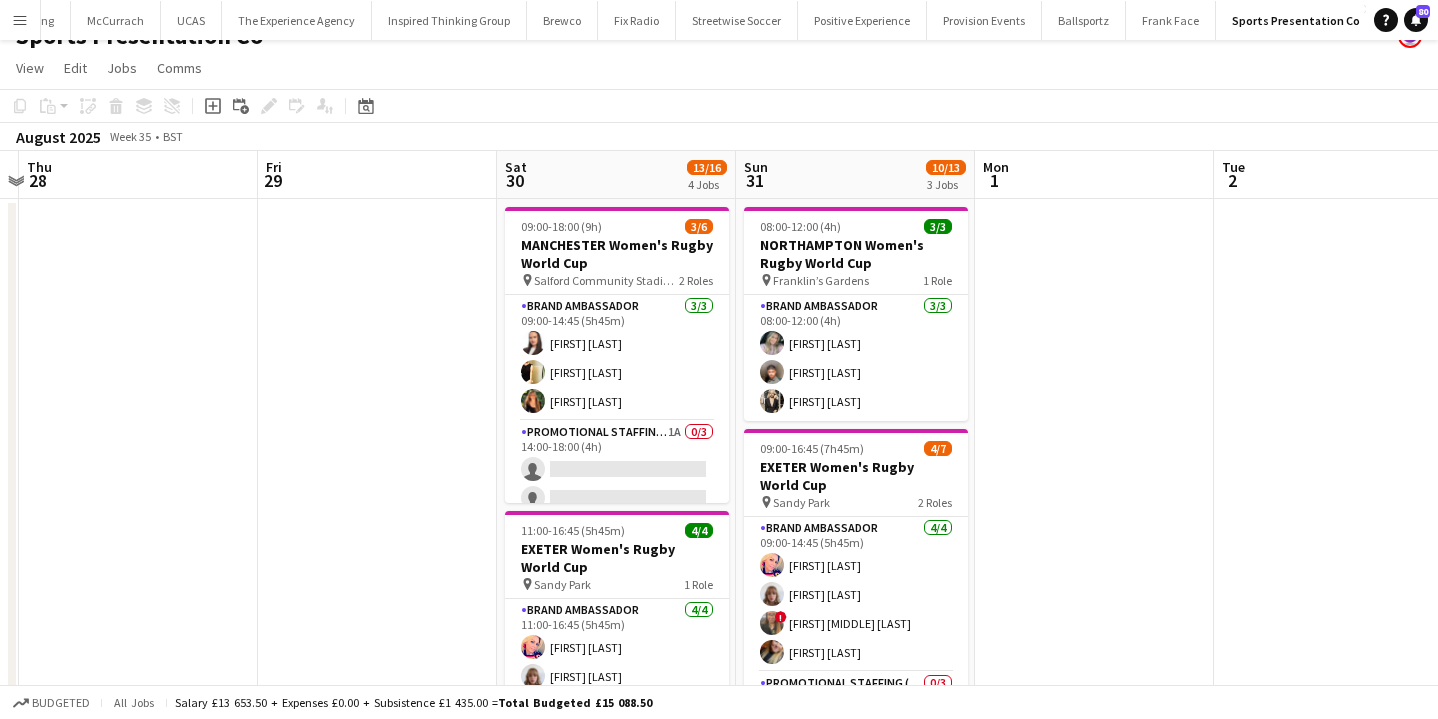 scroll, scrollTop: 0, scrollLeft: 934, axis: horizontal 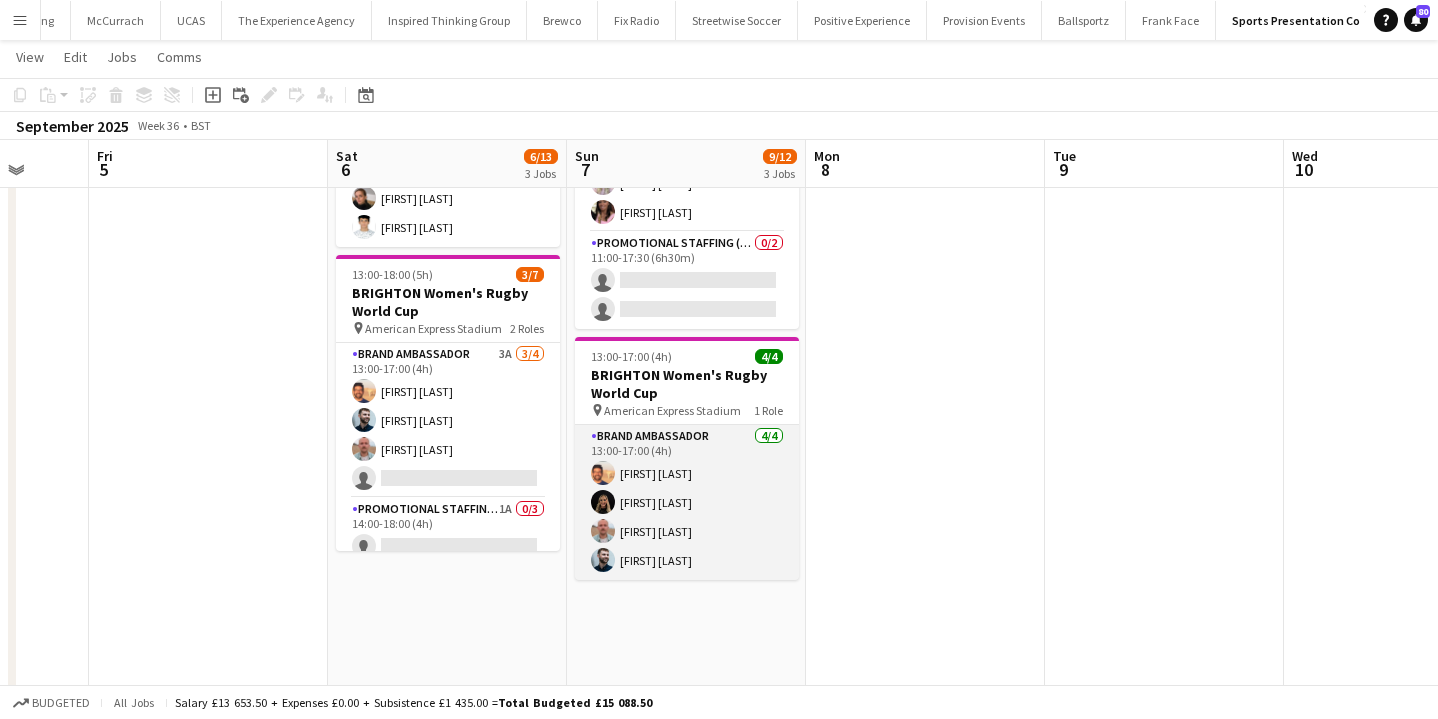 click on "Brand Ambassador   4/4   13:00-17:00 (4h)
Andre Cunha Ellie Harman George Protheroe Haydn Beardslee" at bounding box center (687, 502) 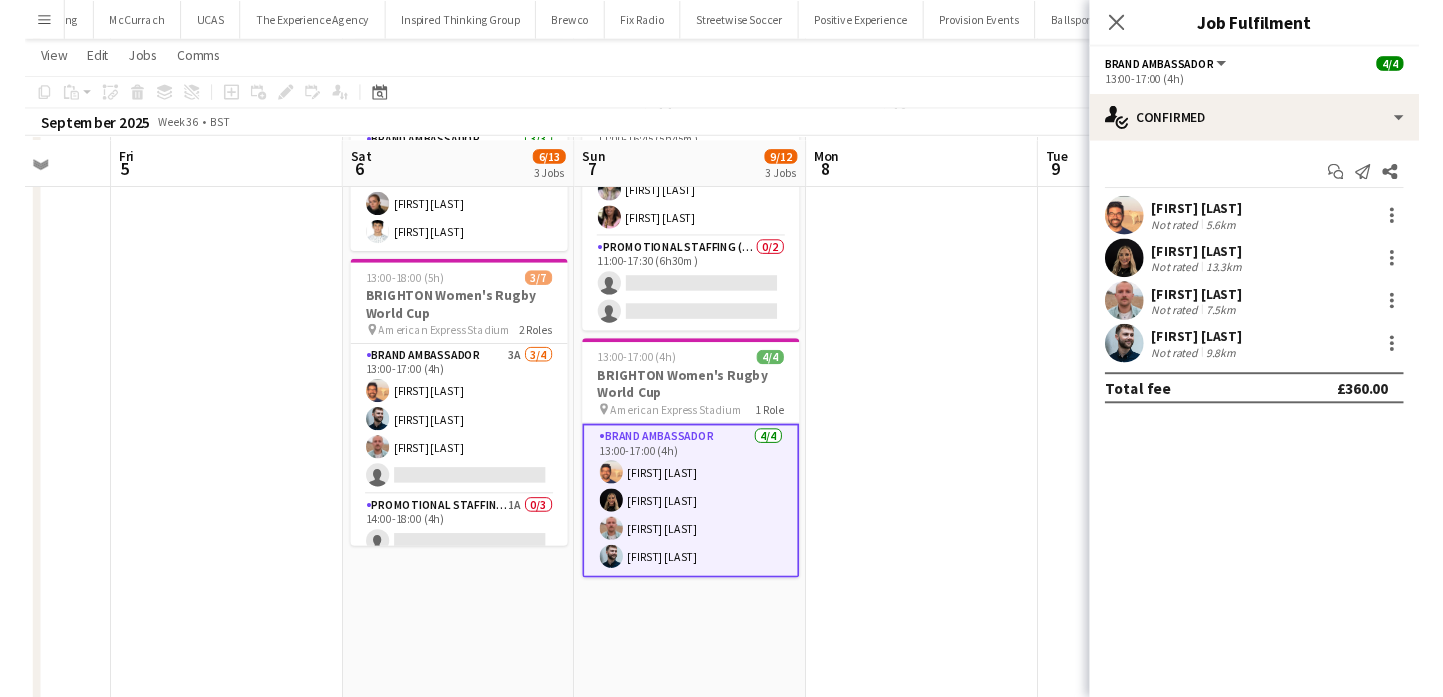 scroll, scrollTop: 400, scrollLeft: 0, axis: vertical 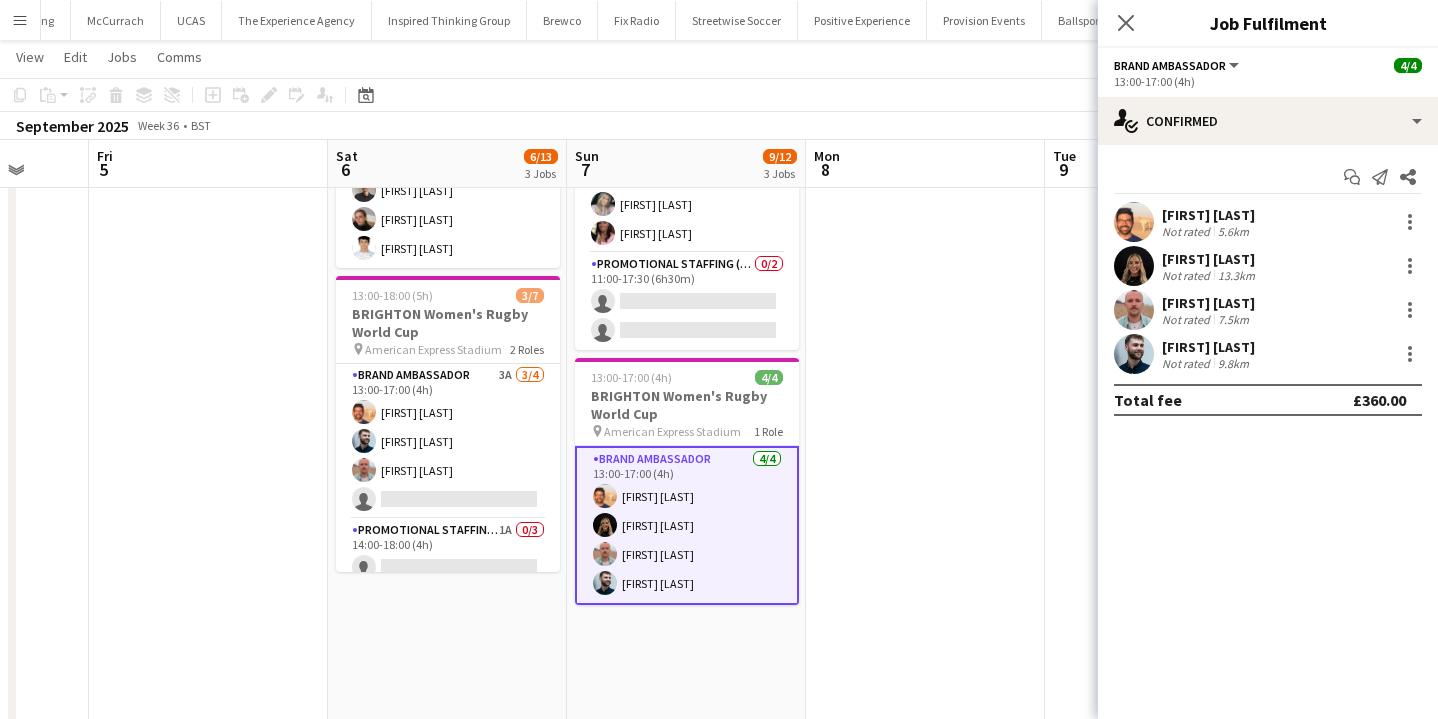 click on "[FIRST] [LAST]" at bounding box center (1208, 347) 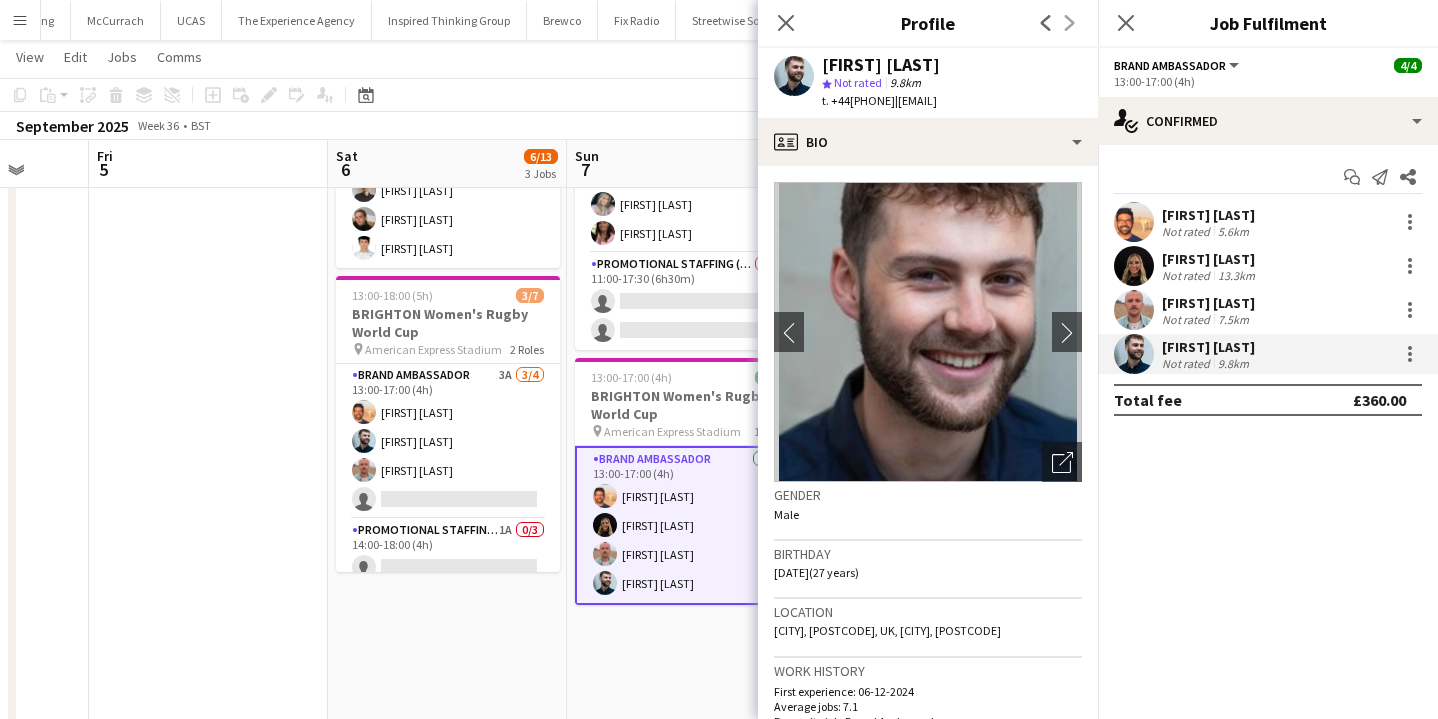 click on "t. +447772082075" 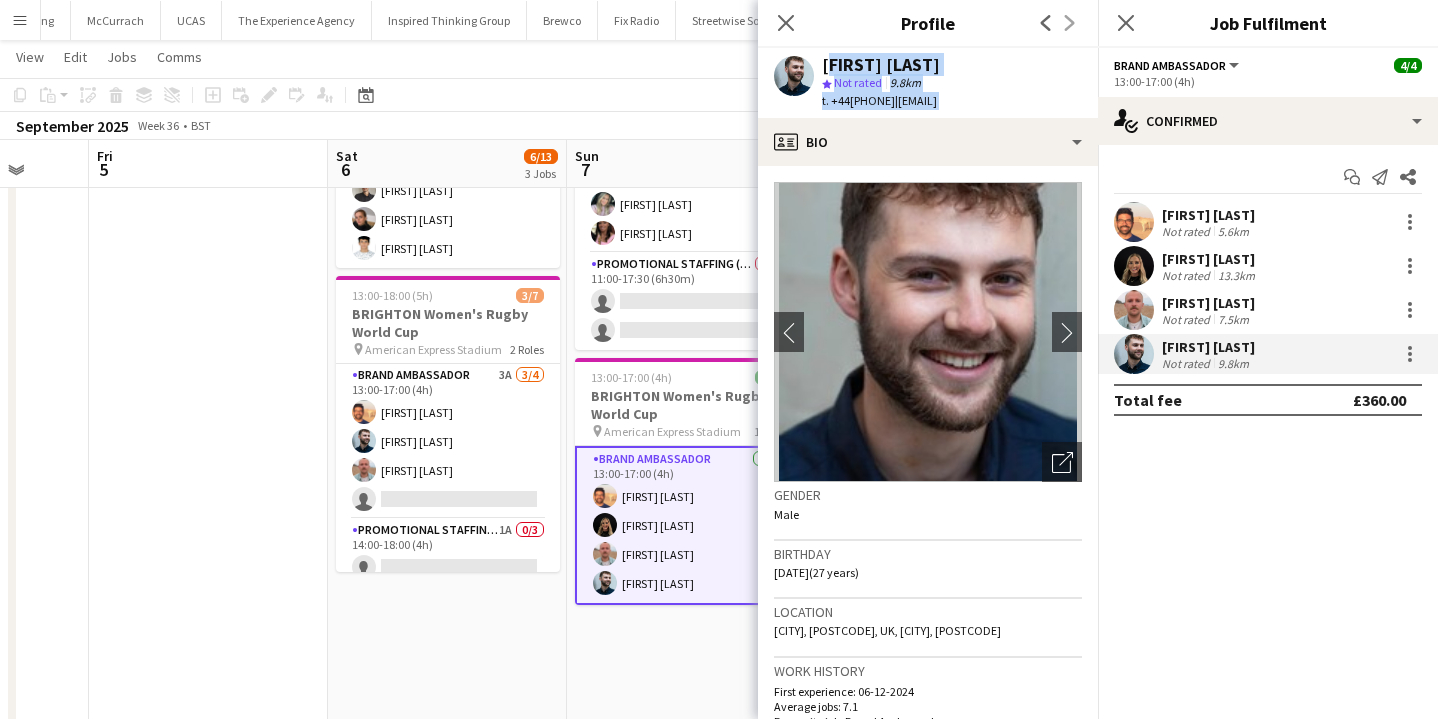 drag, startPoint x: 858, startPoint y: 102, endPoint x: 819, endPoint y: 50, distance: 65 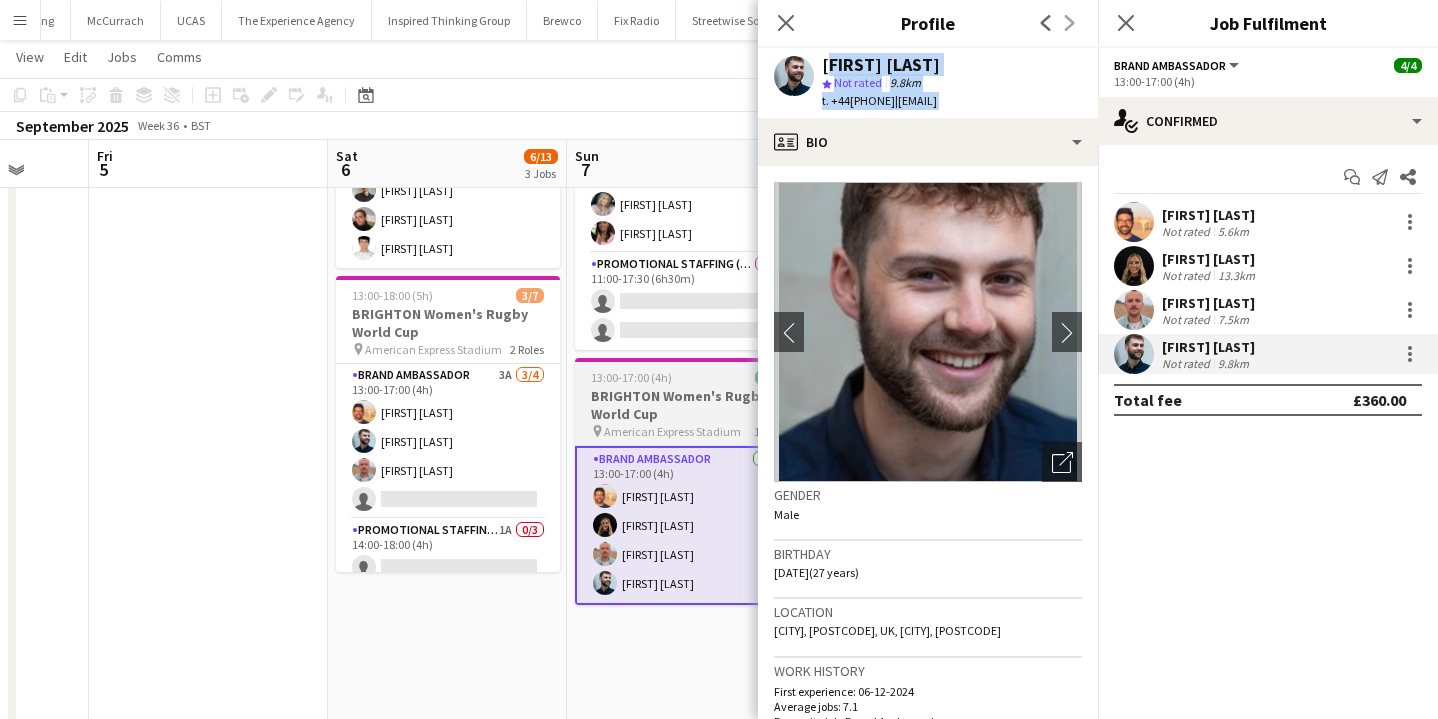 click on "13:00-17:00 (4h)    4/4   BRIGHTON Women's Rugby World Cup
pin
American Express Stadium   1 Role   Brand Ambassador   4/4   13:00-17:00 (4h)
Andre Cunha Ellie Harman George Protheroe Haydn Beardslee" at bounding box center [687, 481] 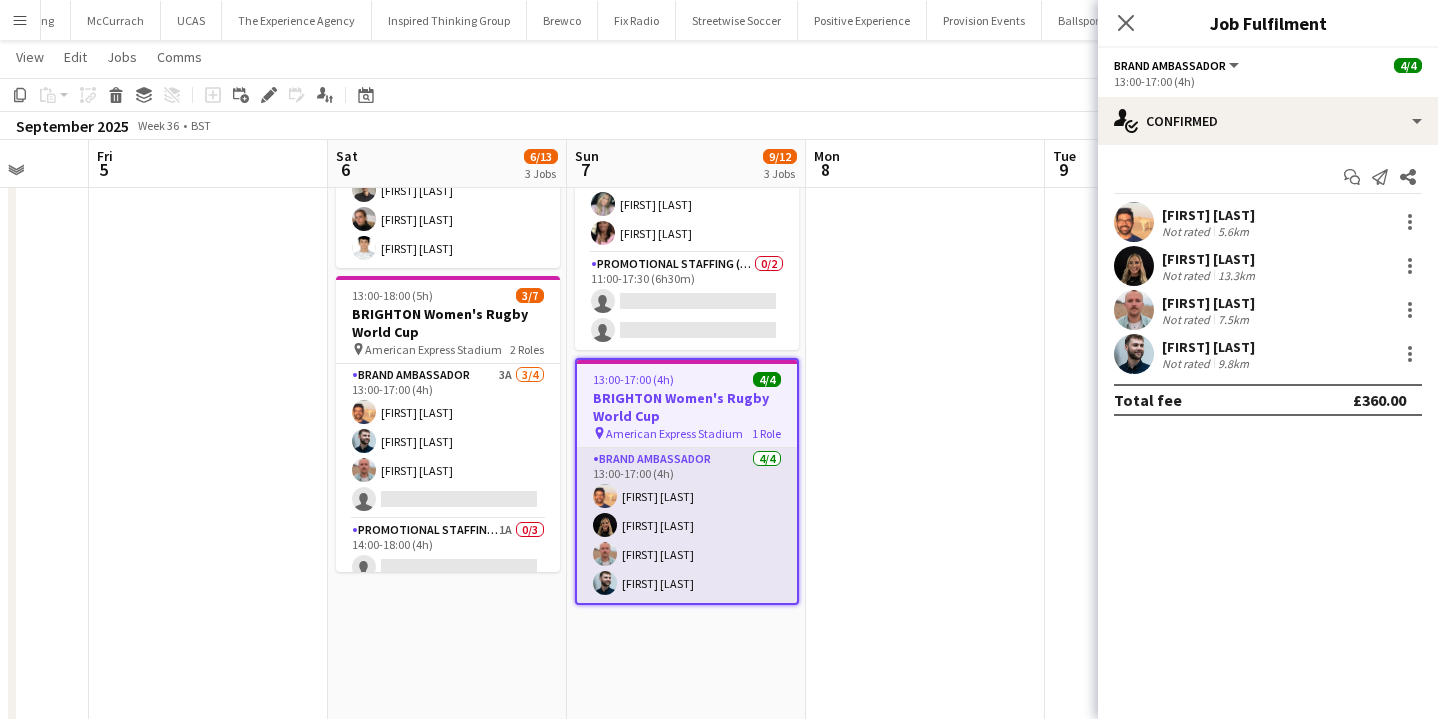 click on "Brand Ambassador   4/4   13:00-17:00 (4h)
Andre Cunha Ellie Harman George Protheroe Haydn Beardslee" at bounding box center [687, 525] 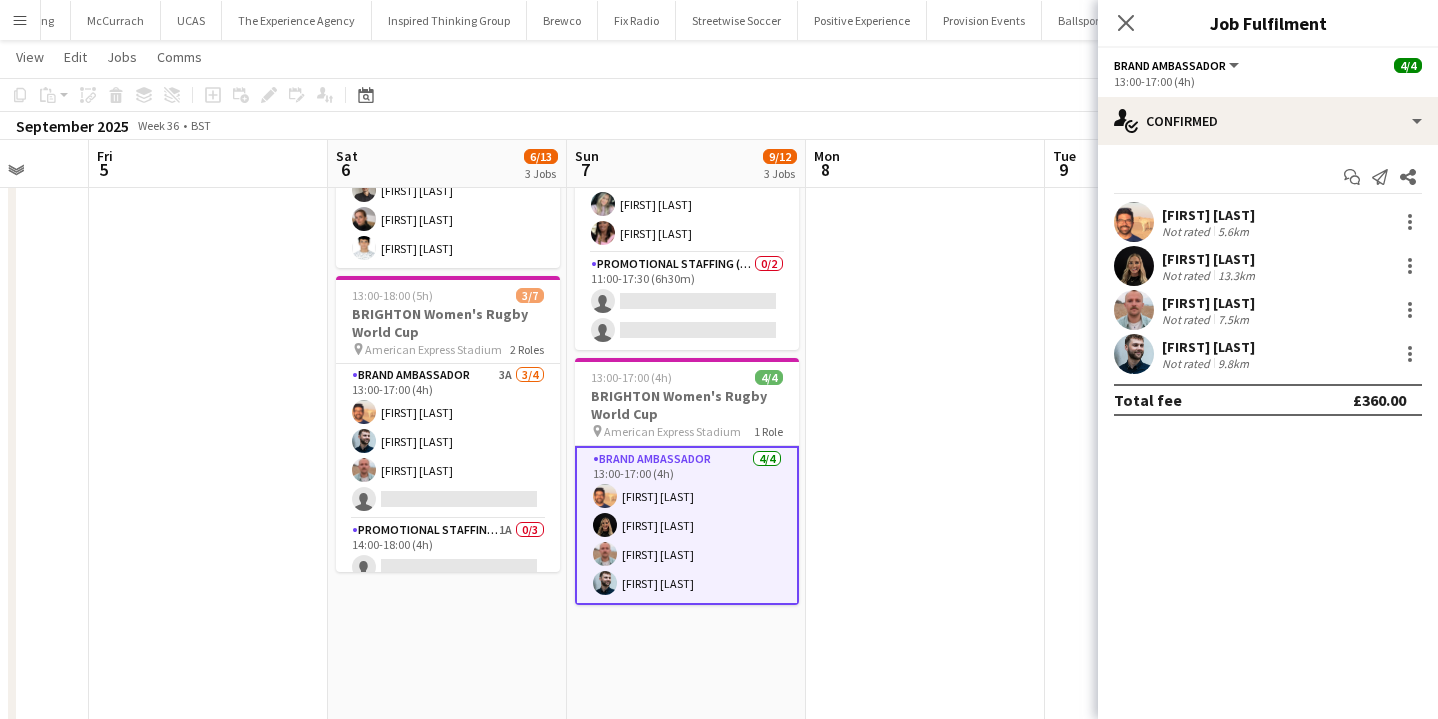 click at bounding box center [1134, 310] 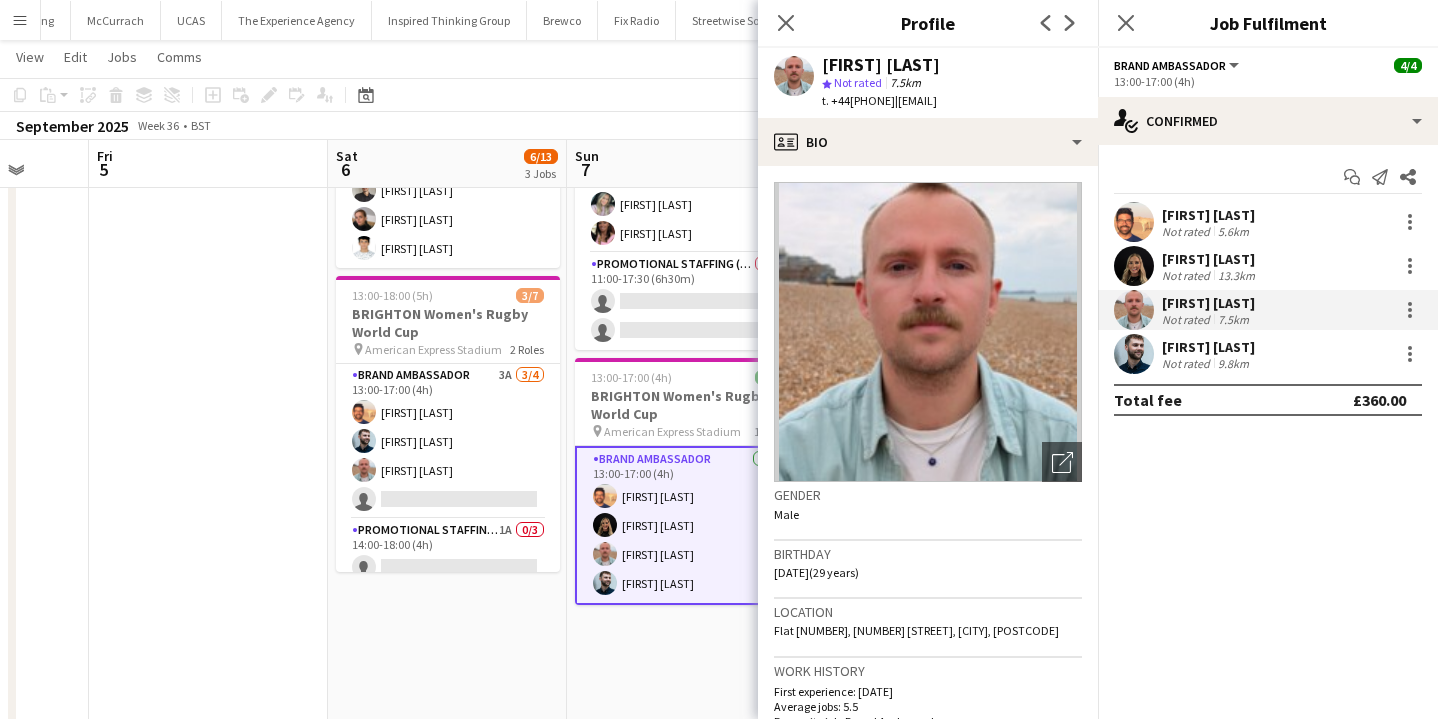 drag, startPoint x: 909, startPoint y: 117, endPoint x: 822, endPoint y: 66, distance: 100.84642 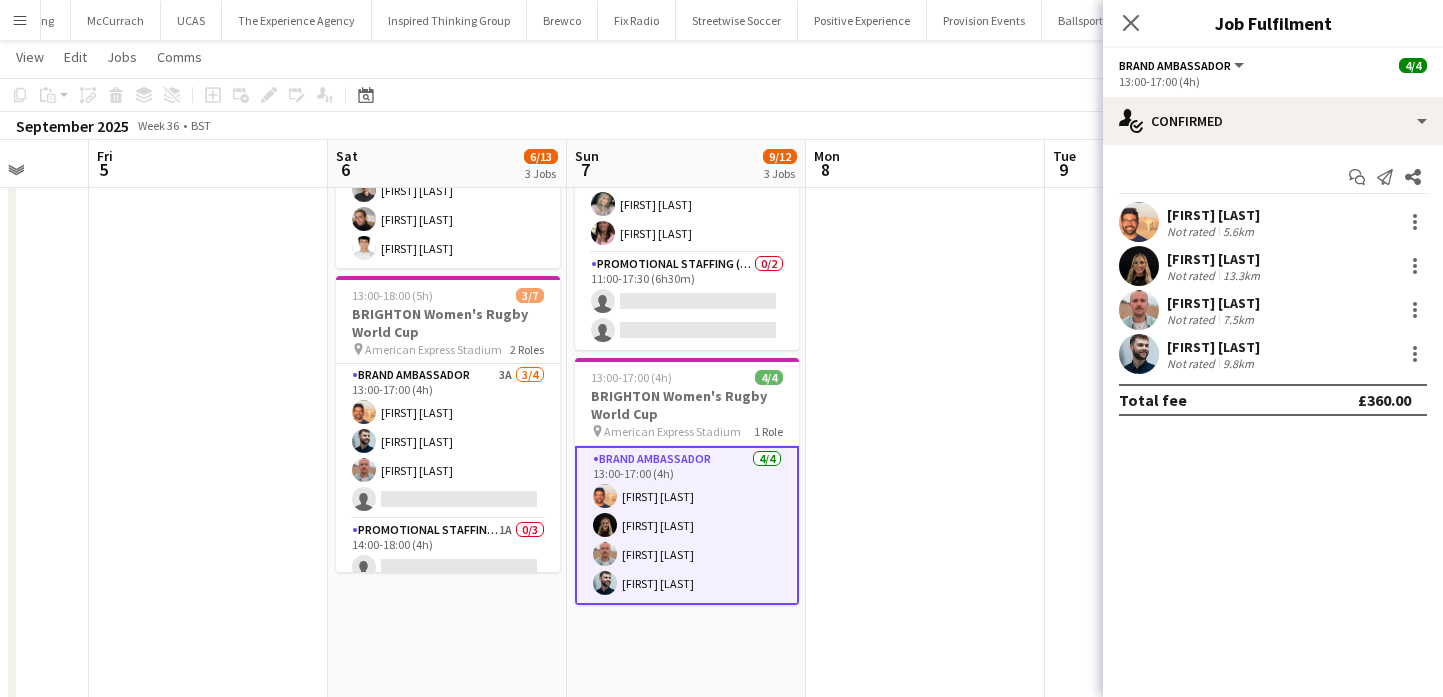 scroll, scrollTop: 0, scrollLeft: 474, axis: horizontal 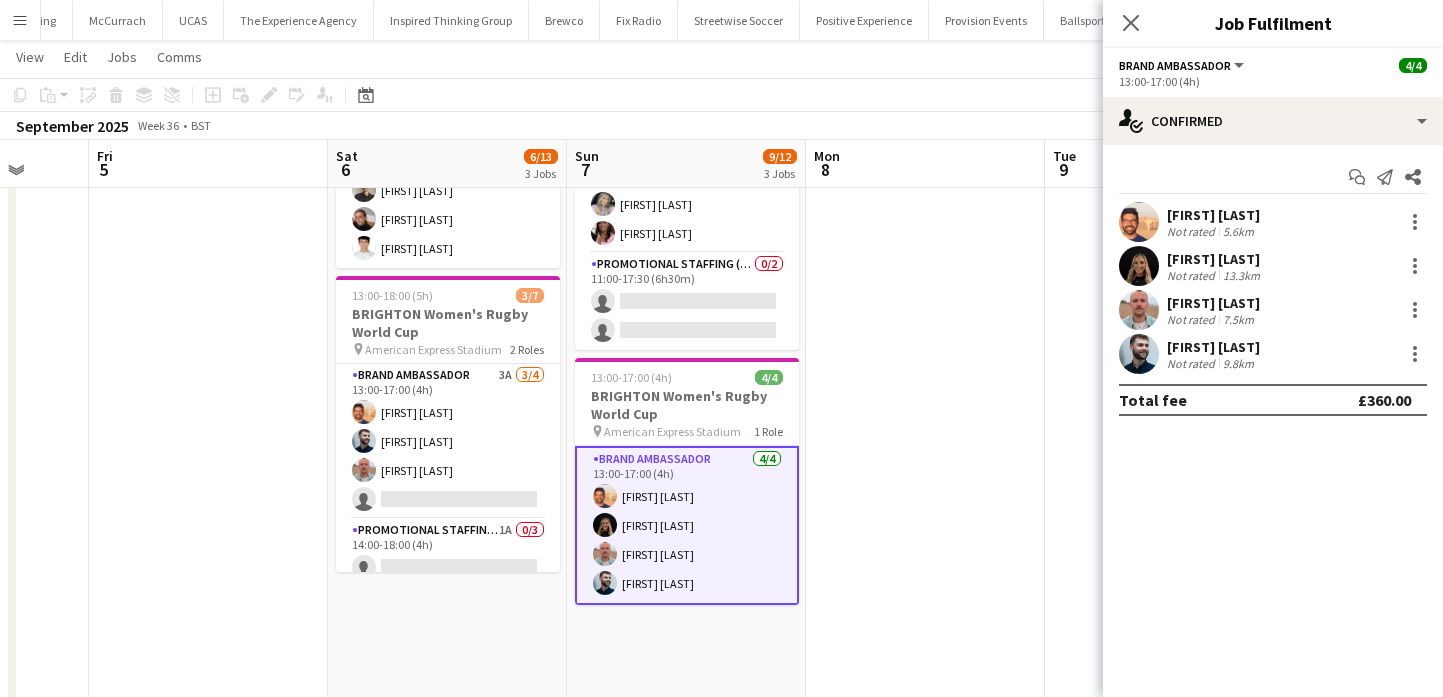 click at bounding box center (208, 346) 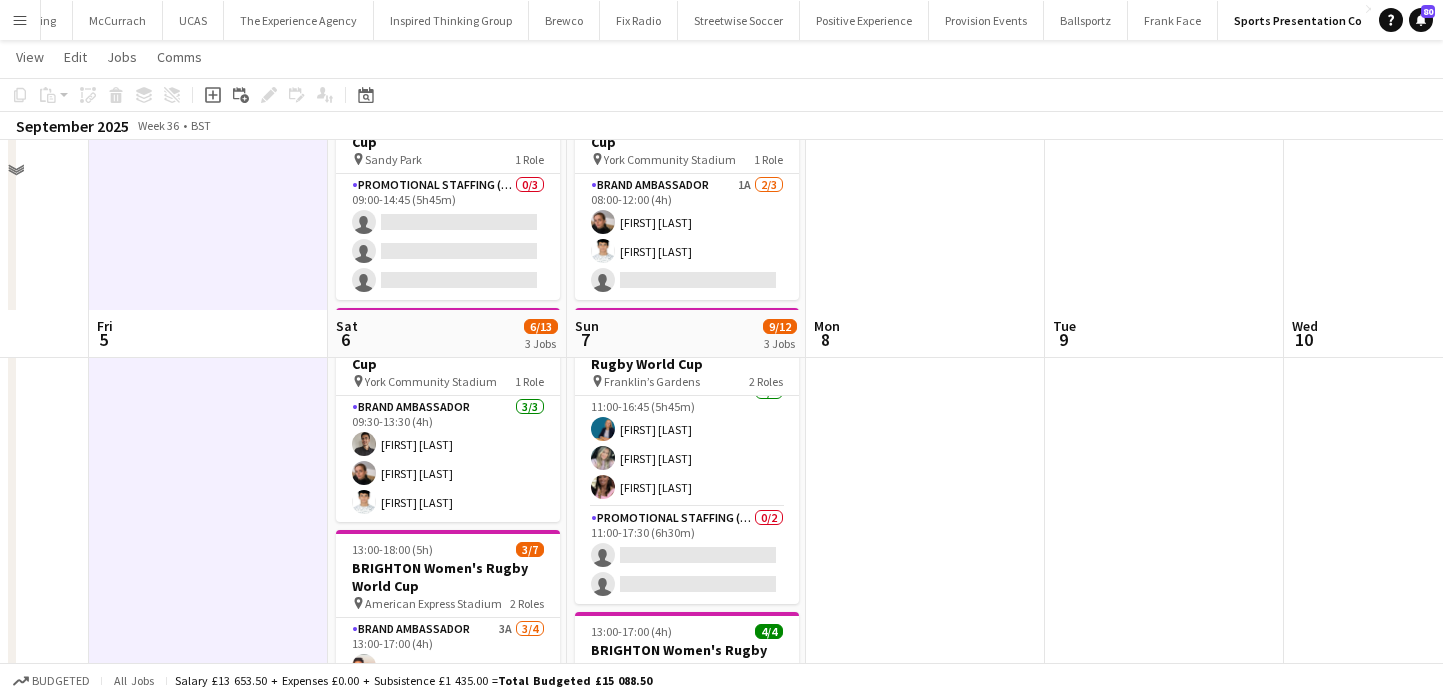 scroll, scrollTop: 0, scrollLeft: 0, axis: both 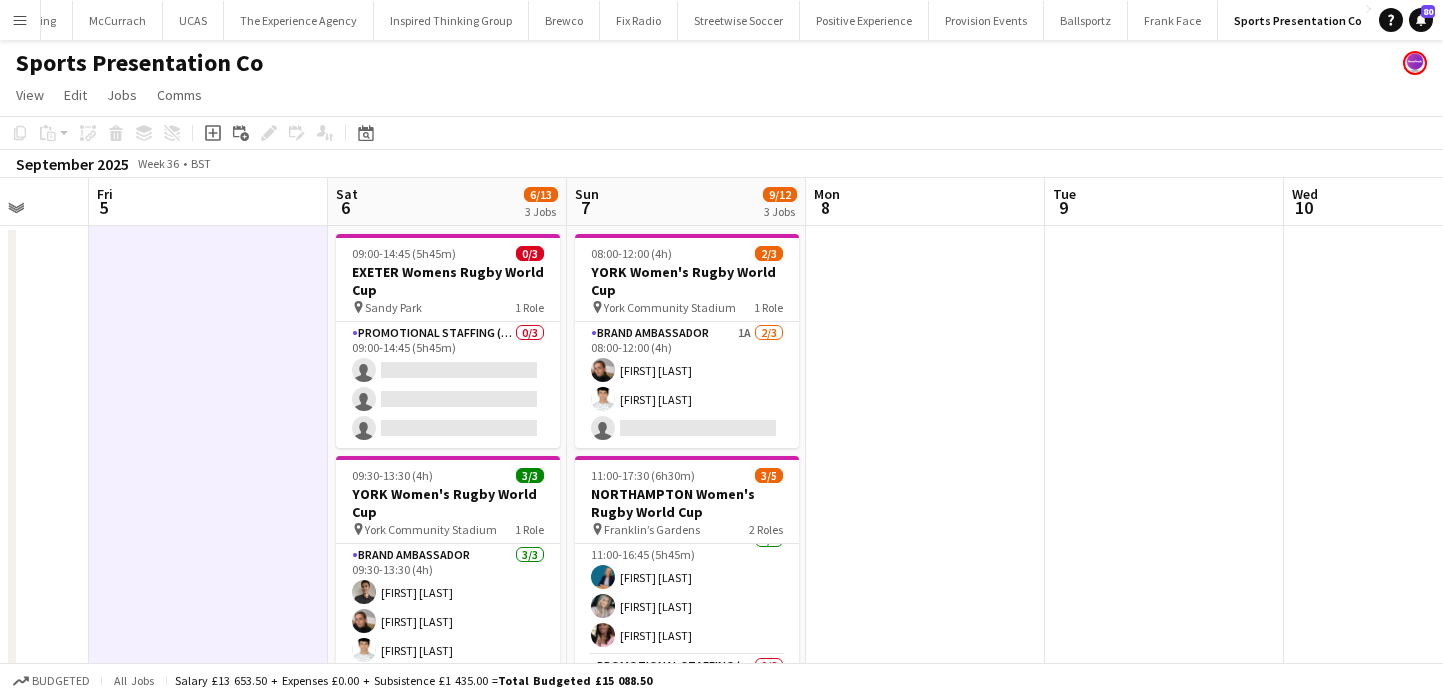 click on "Menu" at bounding box center (20, 20) 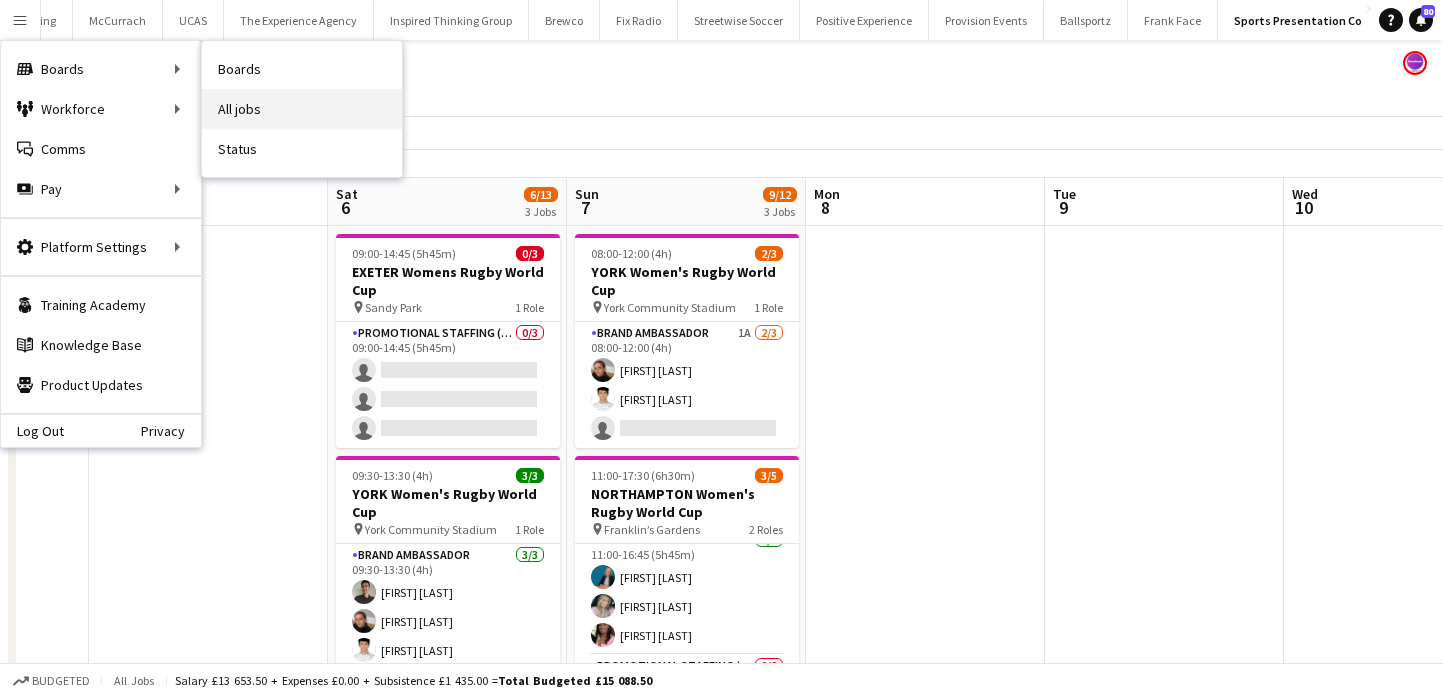 click on "All jobs" at bounding box center (302, 109) 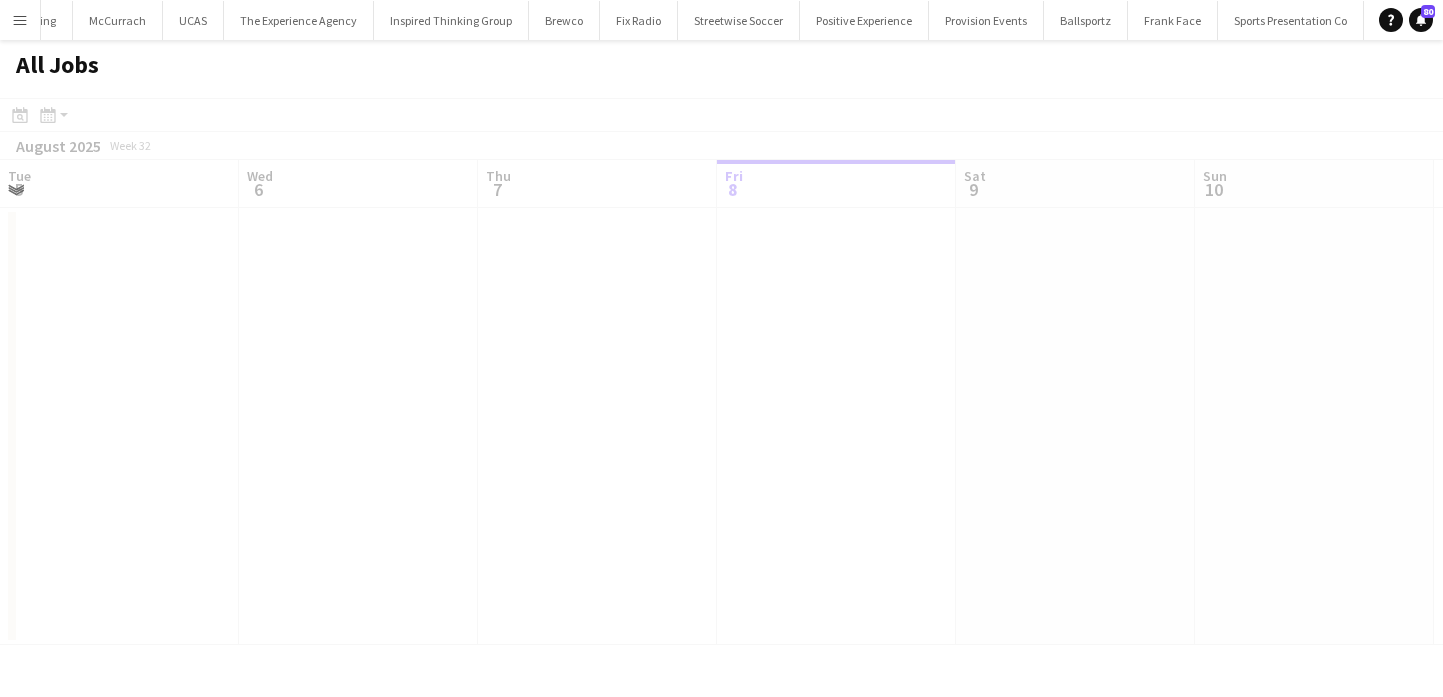 scroll, scrollTop: 0, scrollLeft: 471, axis: horizontal 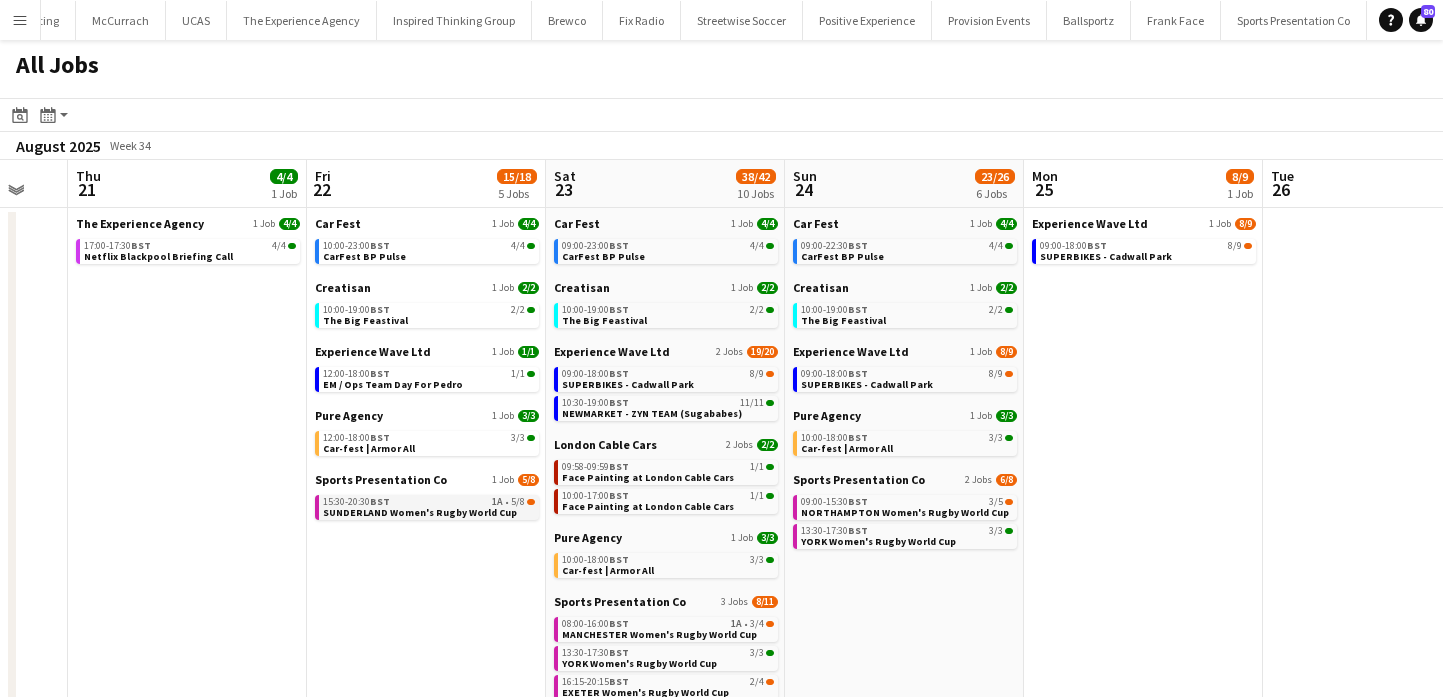 click on "SUNDERLAND Women's Rugby World Cup" at bounding box center [420, 512] 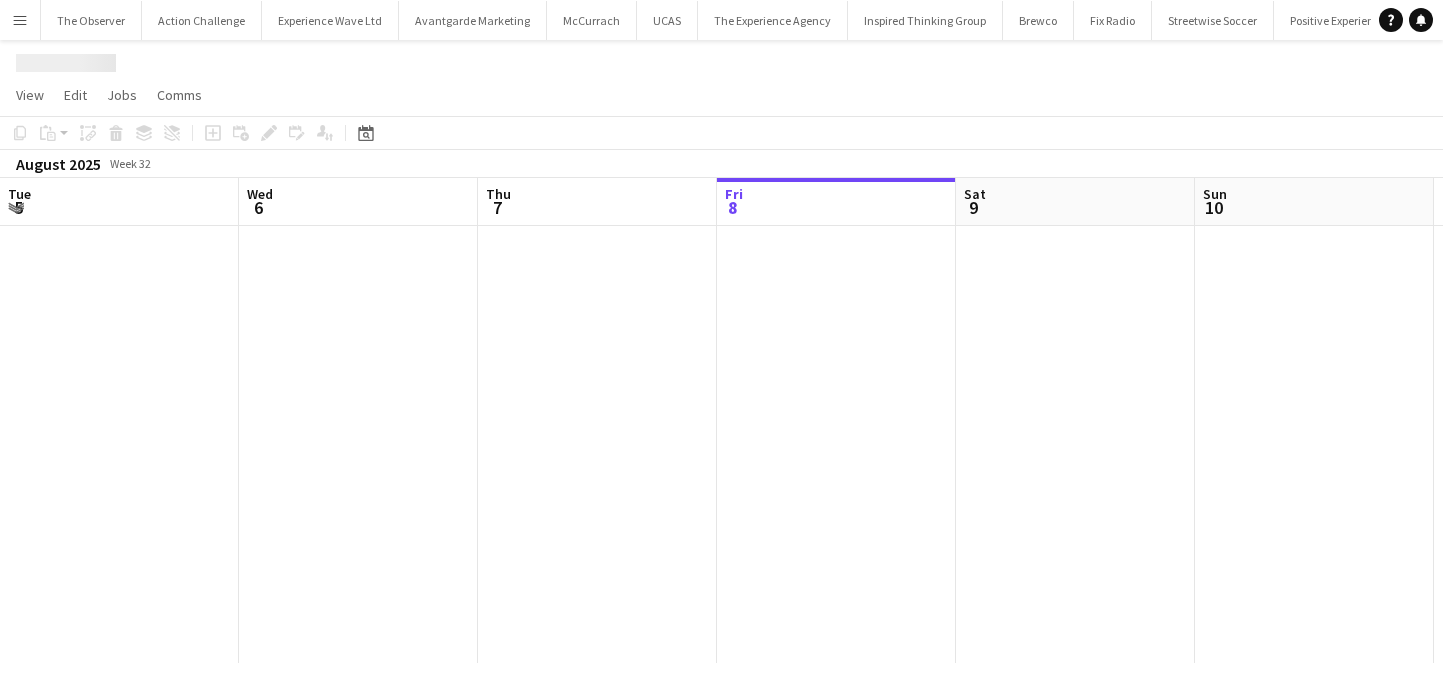 scroll, scrollTop: 0, scrollLeft: 0, axis: both 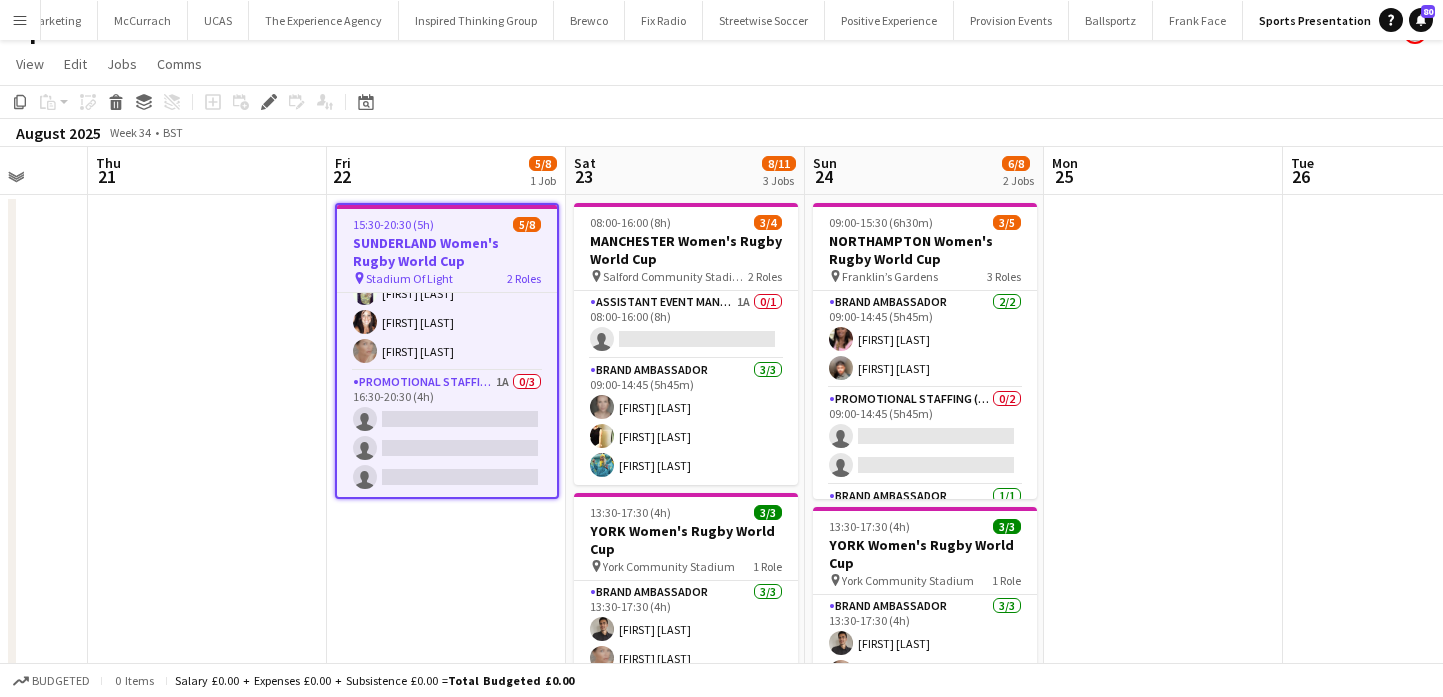 click on "15:30-20:30 (5h)    5/8   SUNDERLAND Women's Rugby World Cup
pin
Stadium Of Light   2 Roles   Brand Ambassador   5/5   15:30-19:30 (4h)
Mohamad Khairul Mohamad Ali Paul McDonald ! Lucy Mercel Lisa Matthews Nicola Graham  Promotional Staffing (Brand Ambassadors)   1A   0/3   16:30-20:30 (4h)
single-neutral-actions
single-neutral-actions
single-neutral-actions" at bounding box center [446, 599] 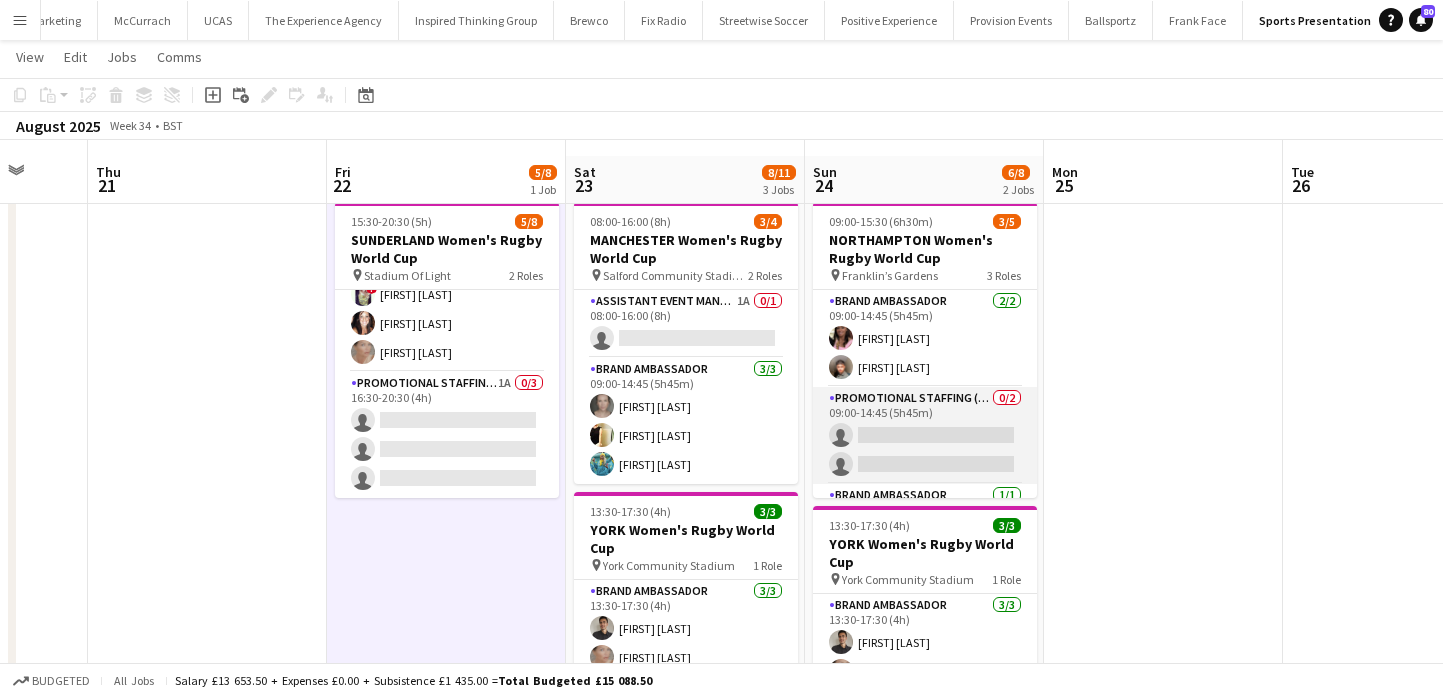scroll, scrollTop: 29, scrollLeft: 0, axis: vertical 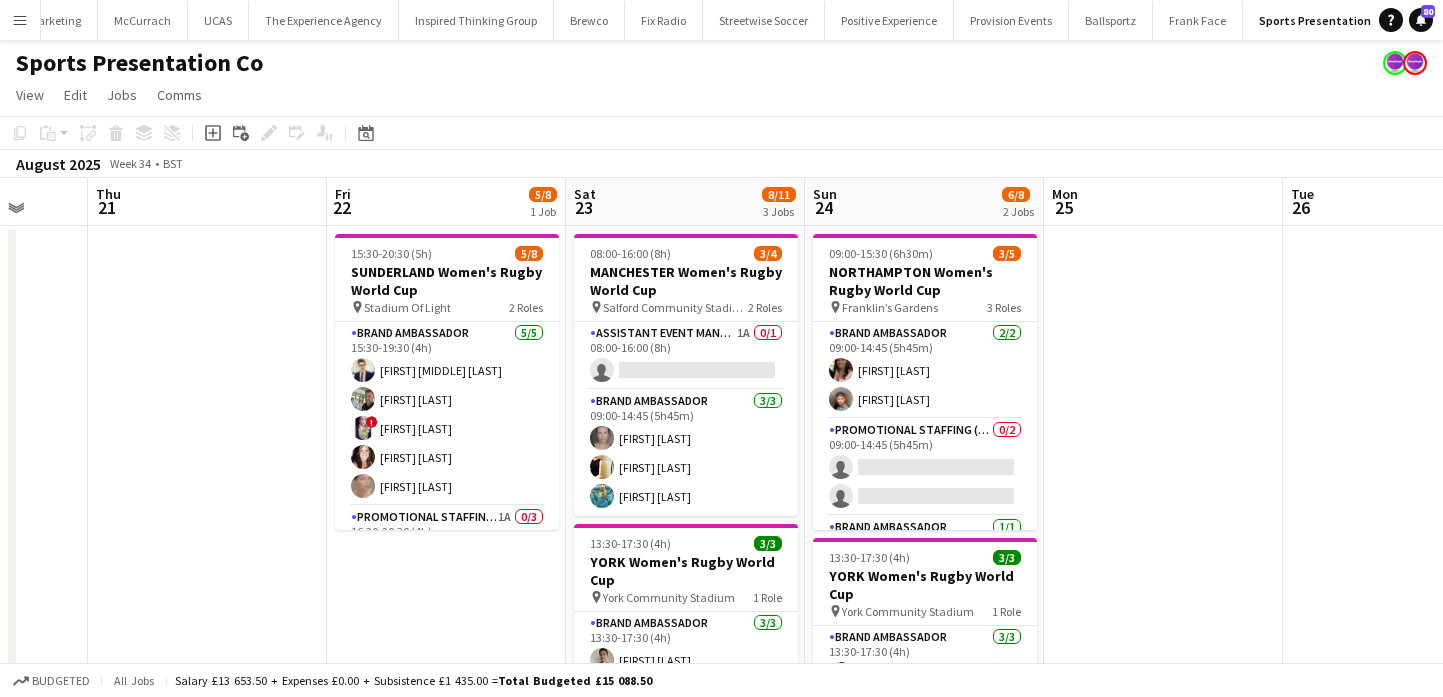 click on "Menu" at bounding box center [20, 20] 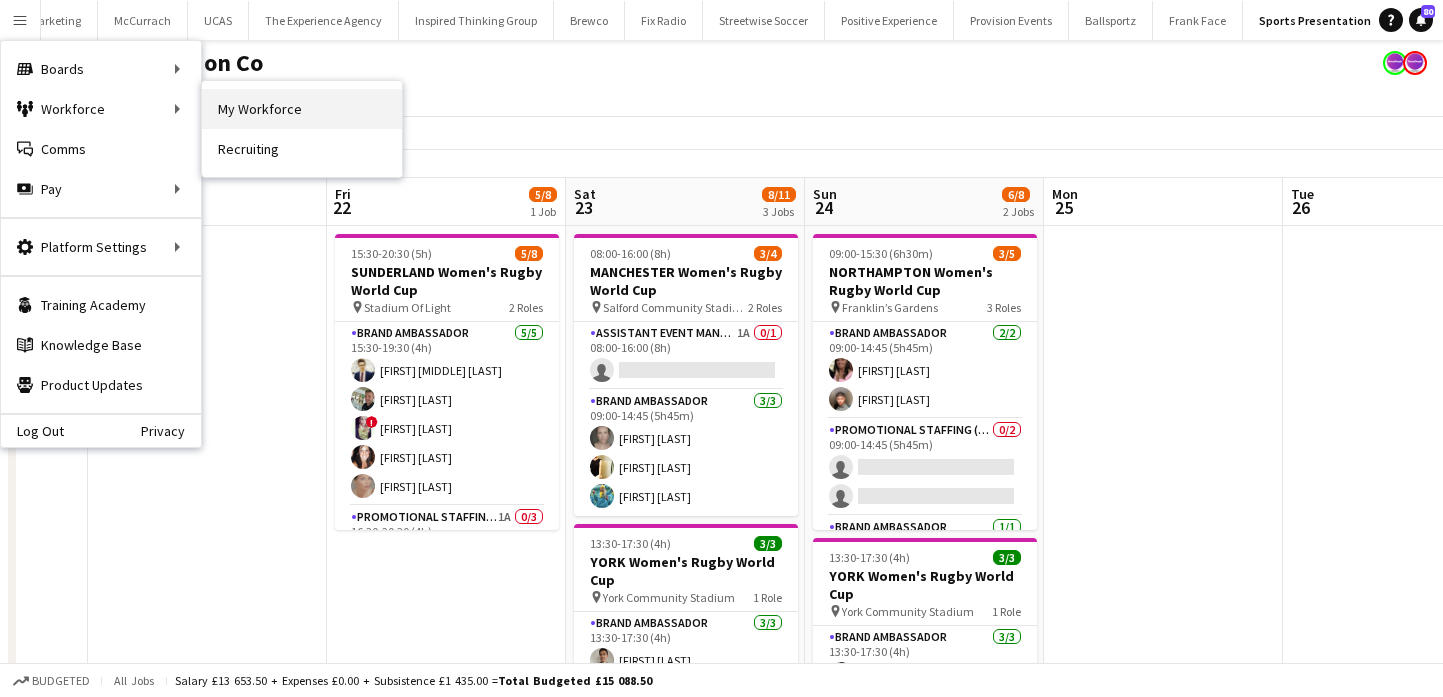 click on "My Workforce" at bounding box center [302, 109] 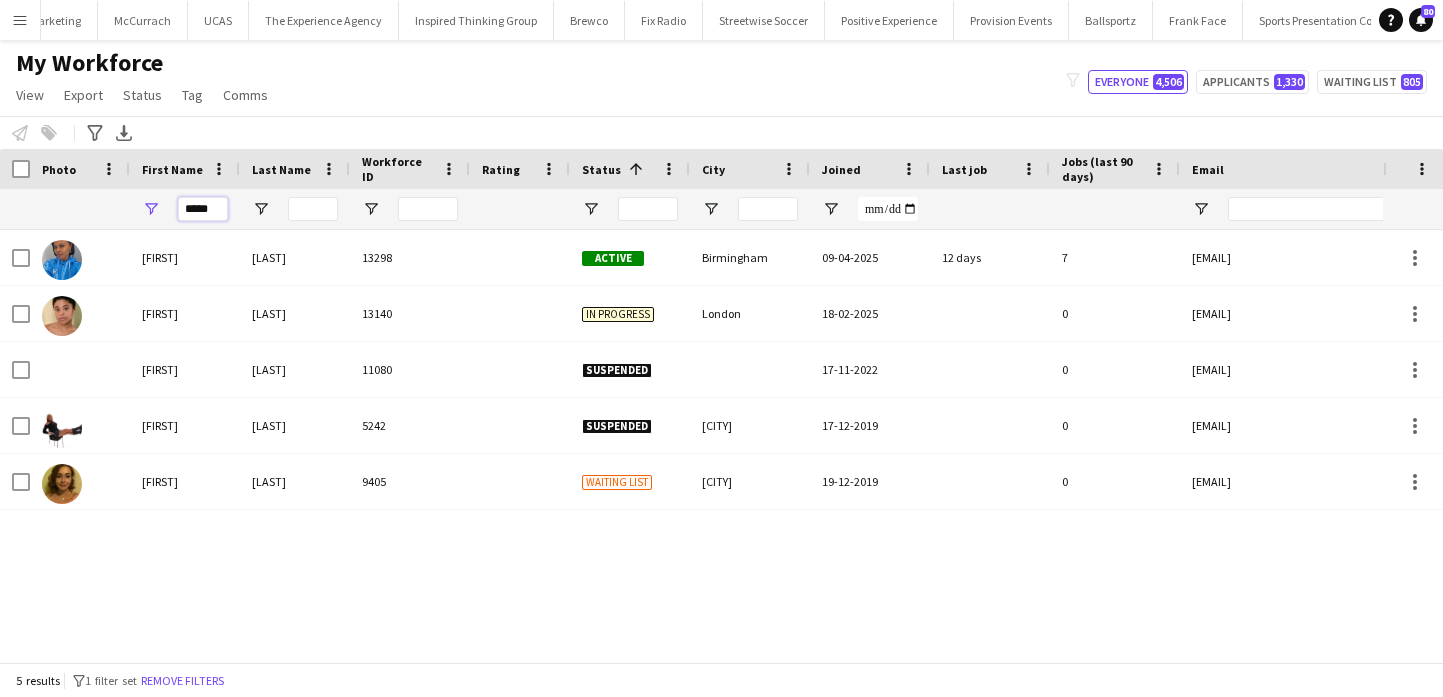 click on "*****" at bounding box center [203, 209] 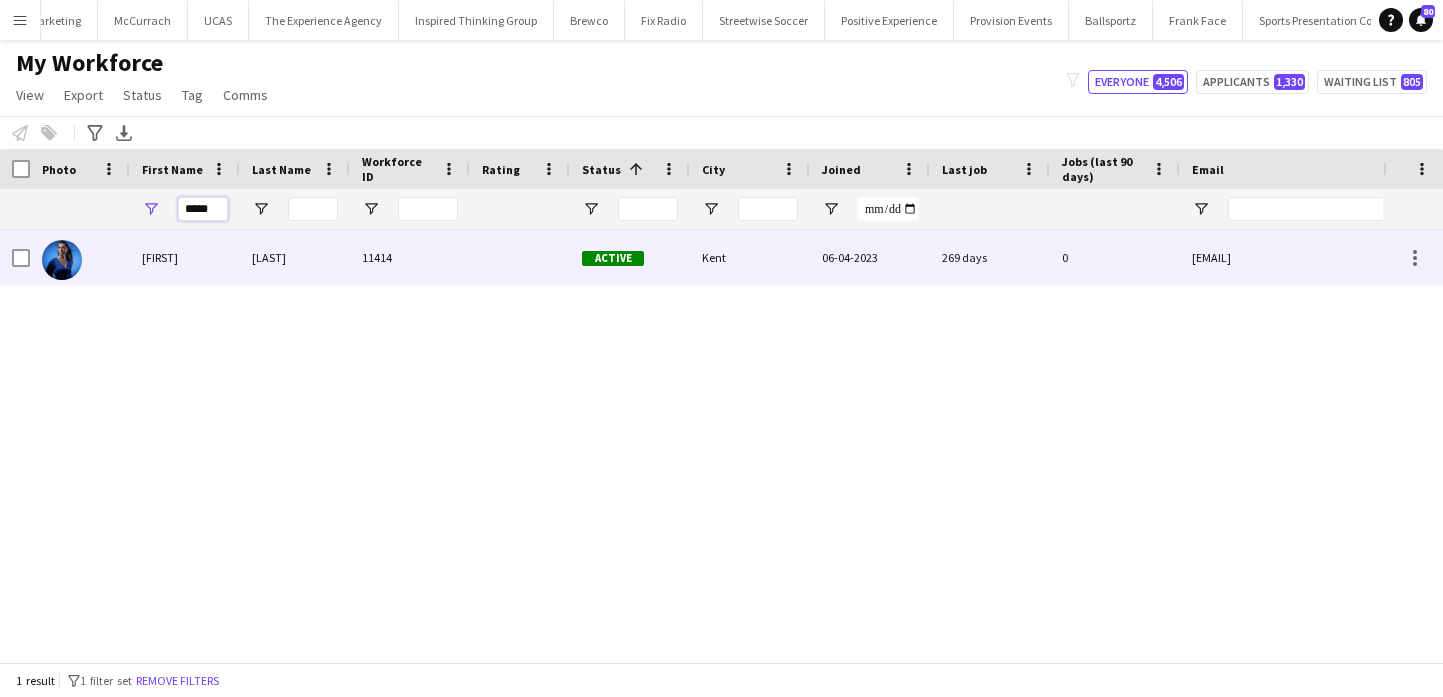 type on "*****" 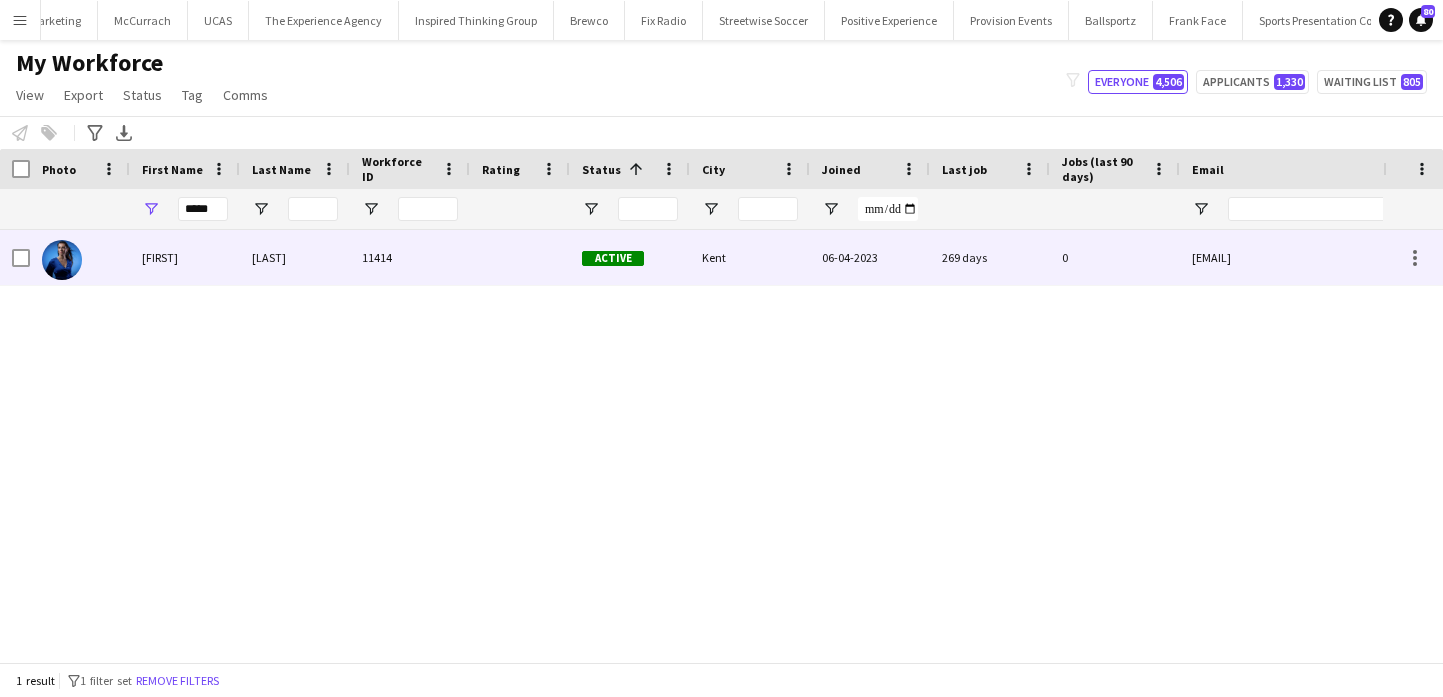 click on "[FIRST]" at bounding box center (185, 257) 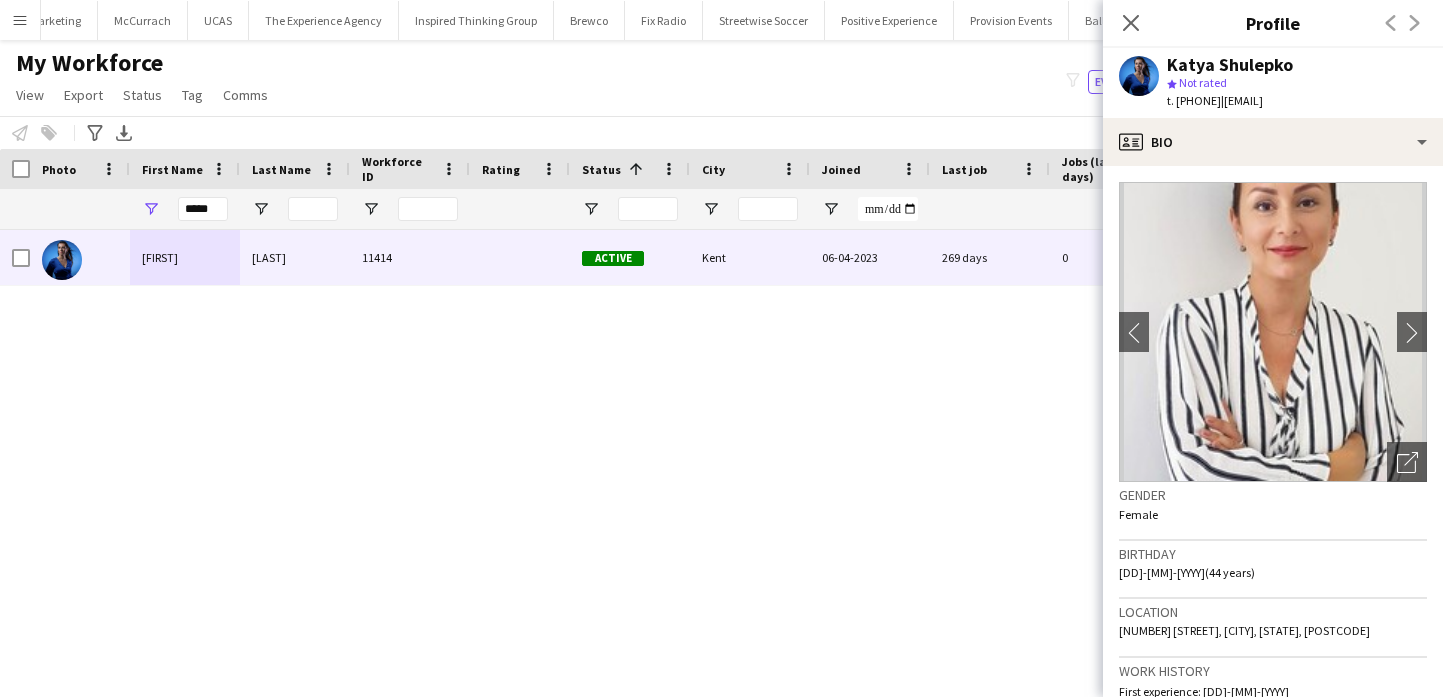 click on "Katya Shulepko
star
Not rated   t. +447902136720   |   katyacast@hotmail.com" 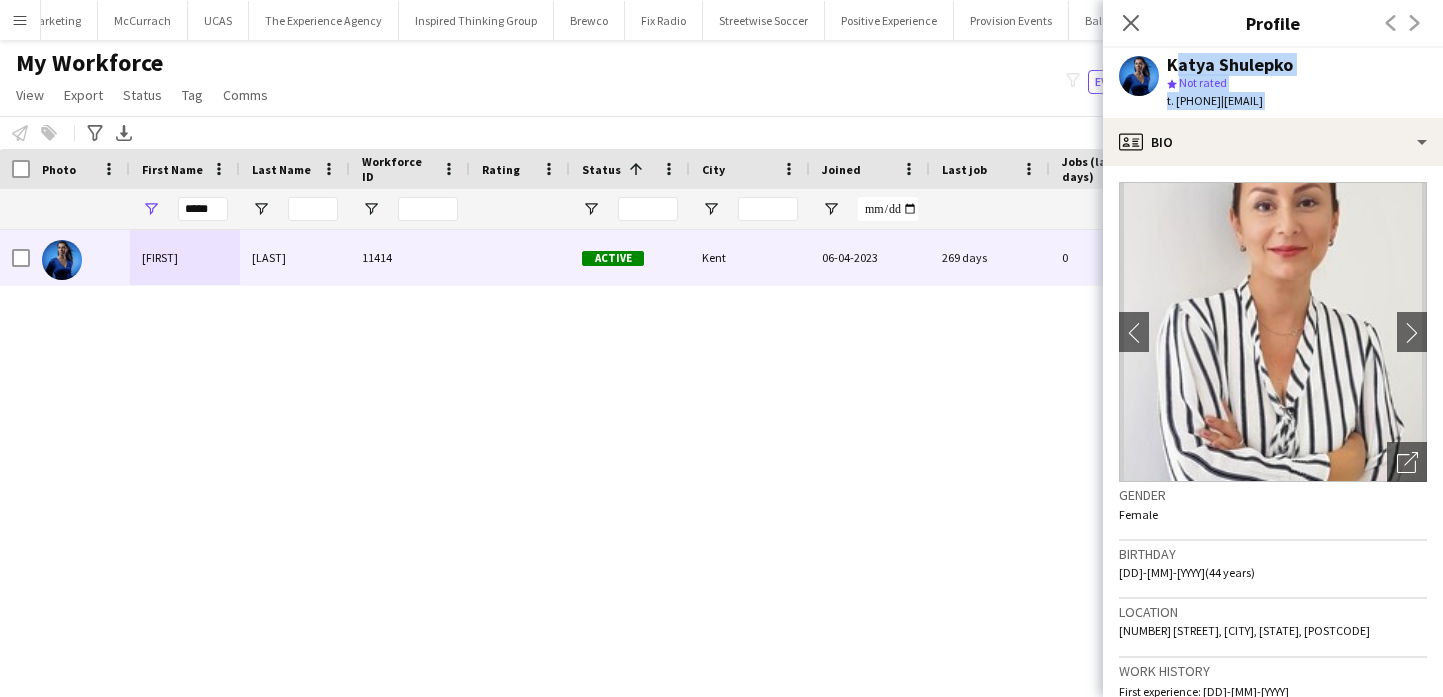 drag, startPoint x: 1207, startPoint y: 106, endPoint x: 1207, endPoint y: 62, distance: 44 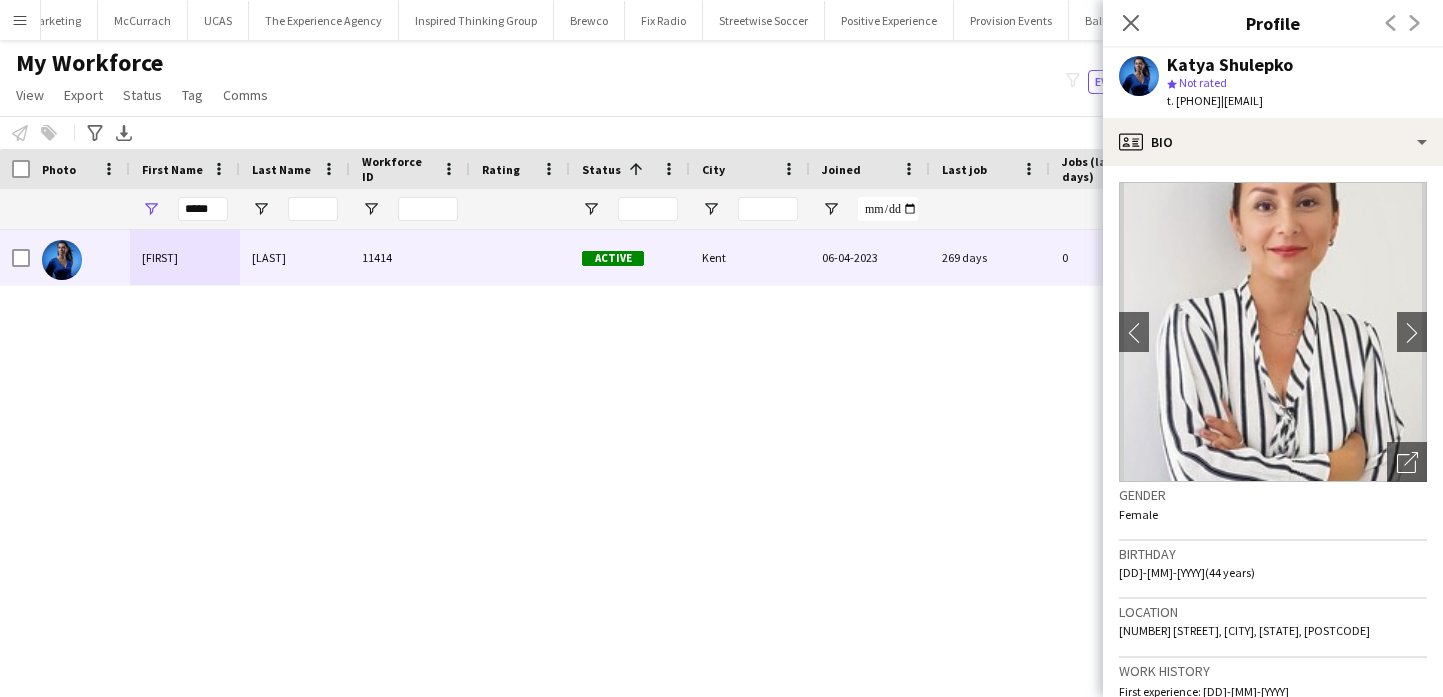click on "t. +447902136720" 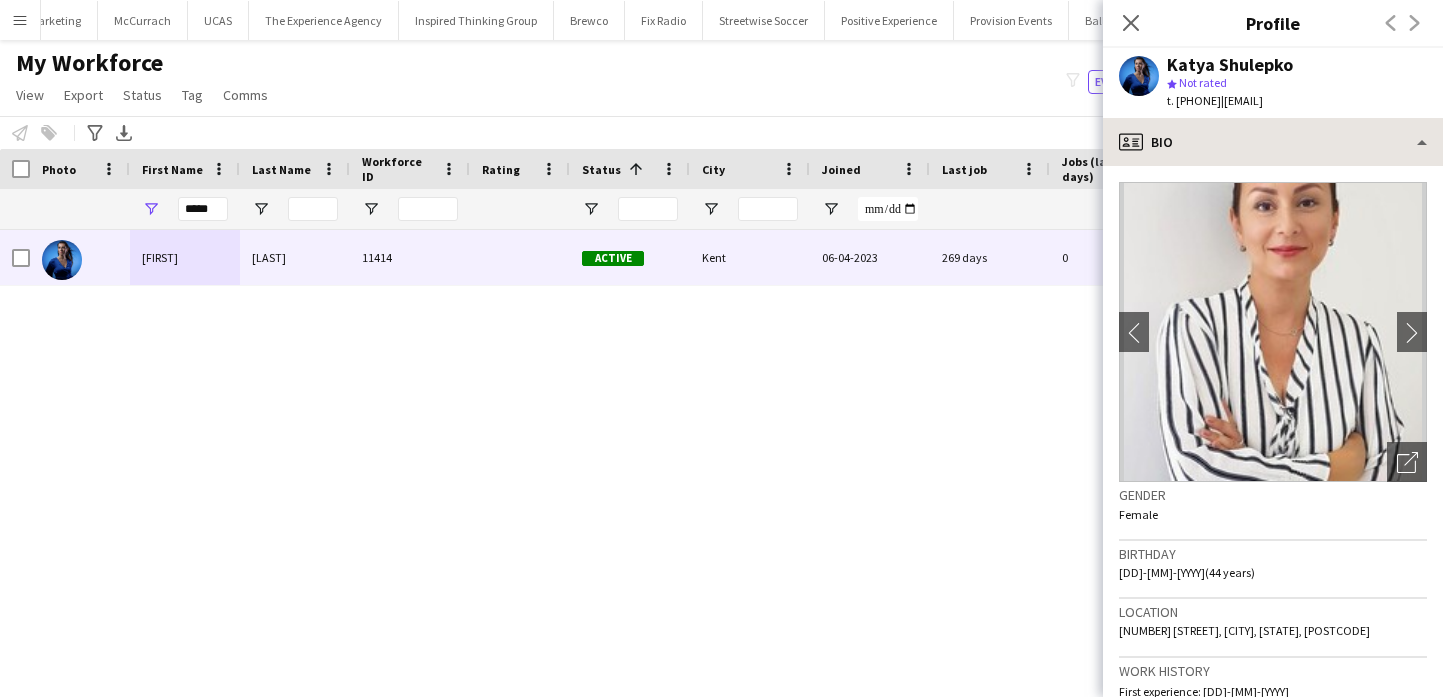 copy on "+447902136720" 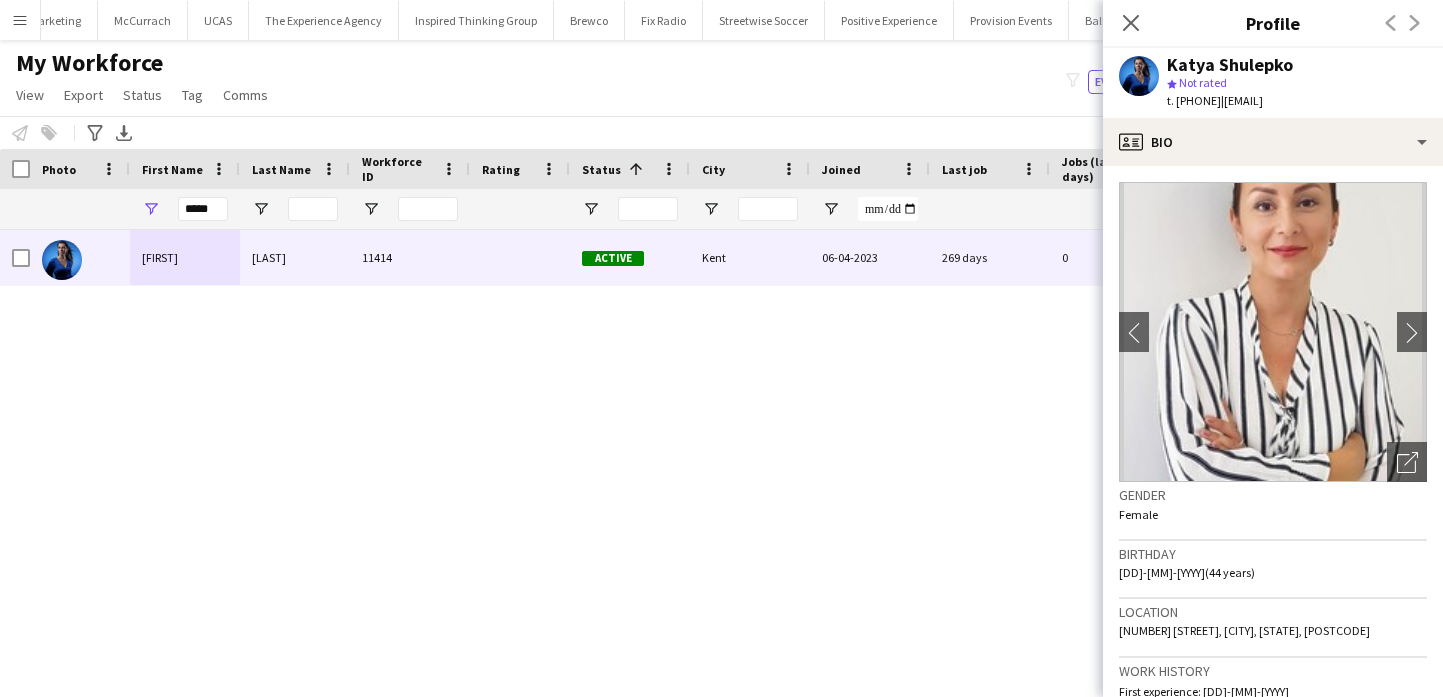 copy on "+447902136720" 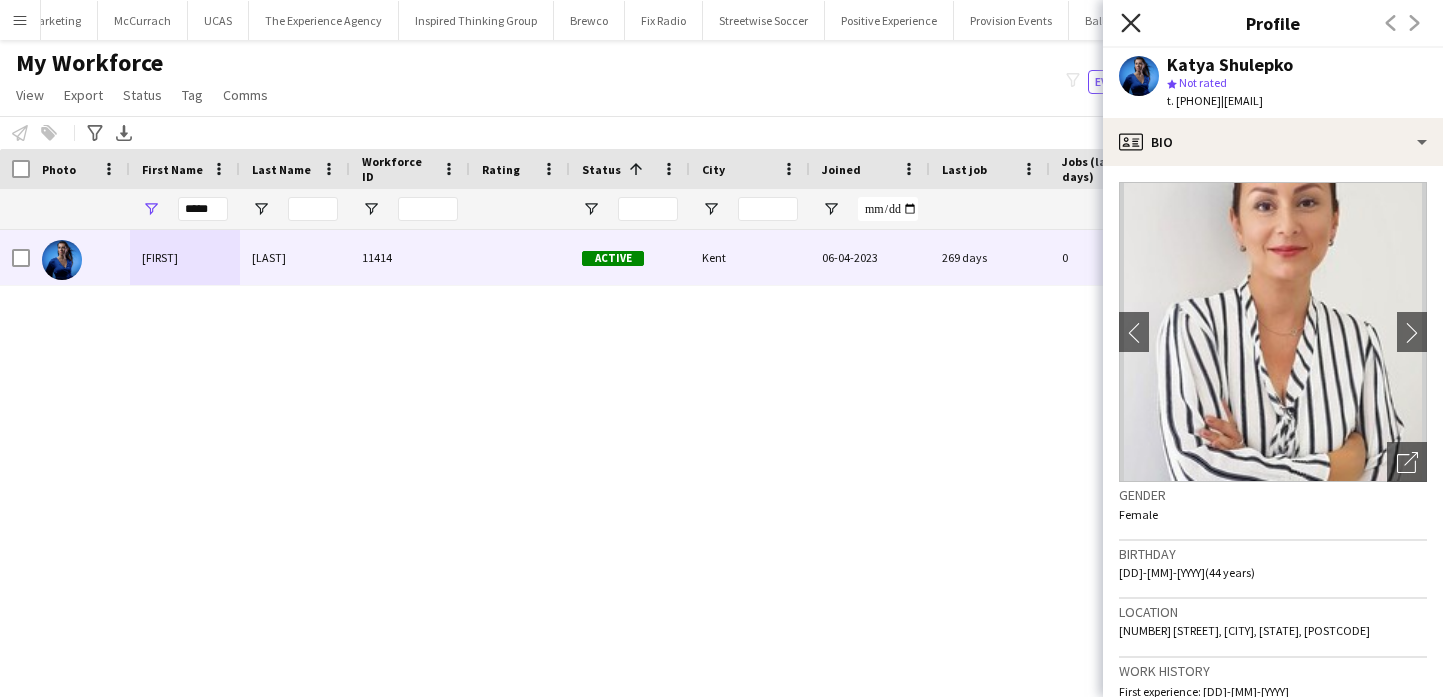 click 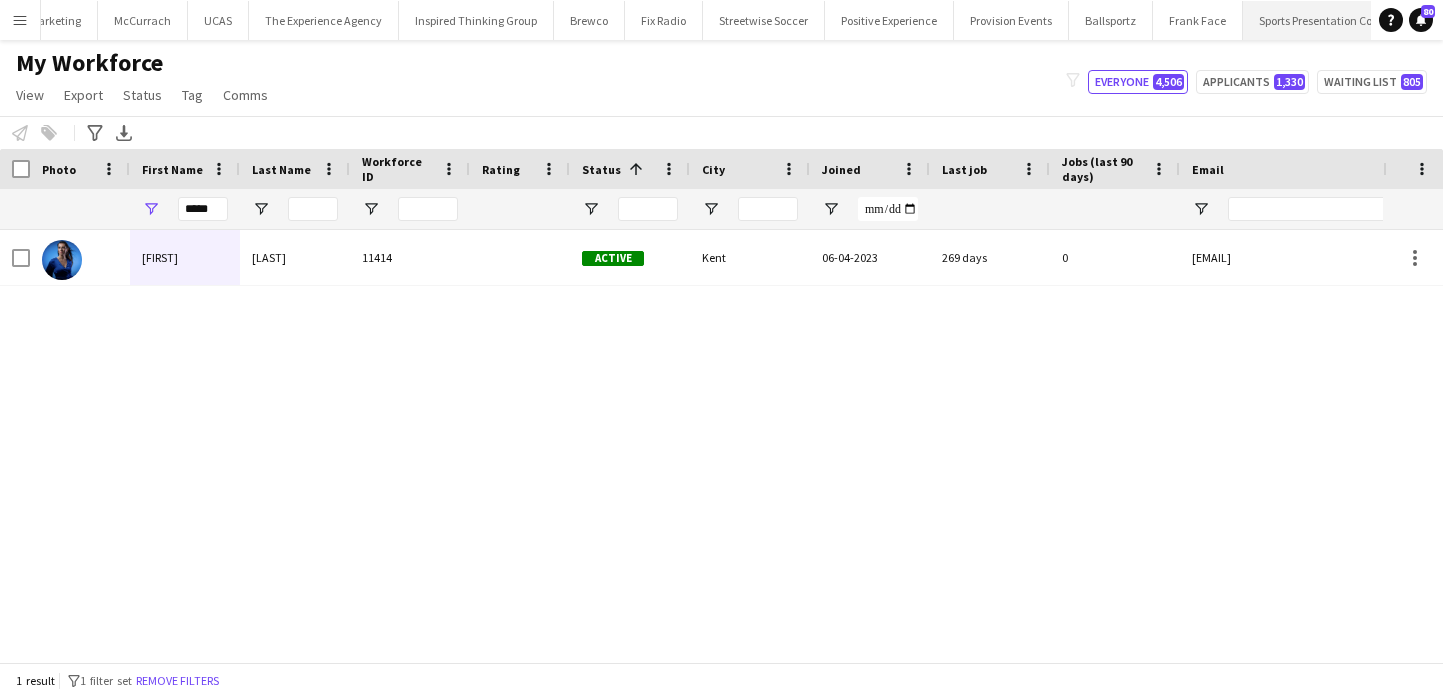scroll, scrollTop: 0, scrollLeft: 471, axis: horizontal 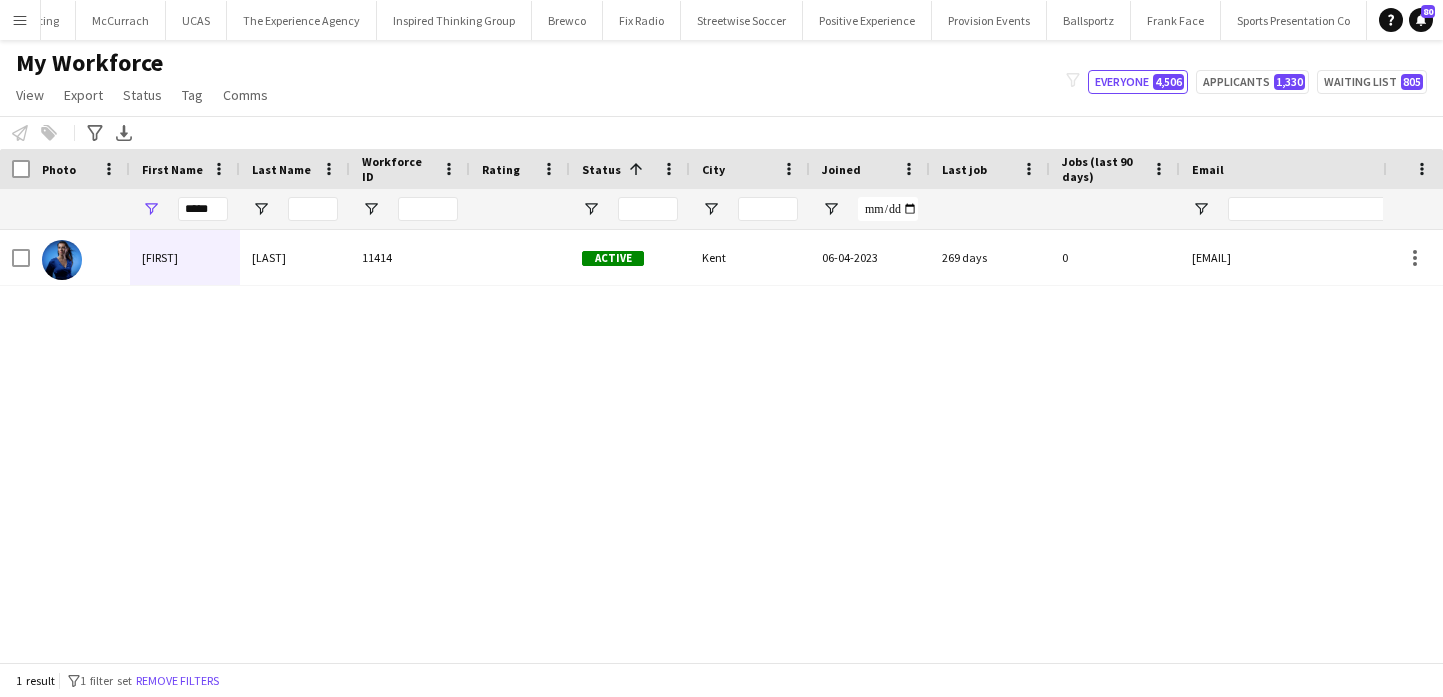 click on "Add" at bounding box center [1379, 20] 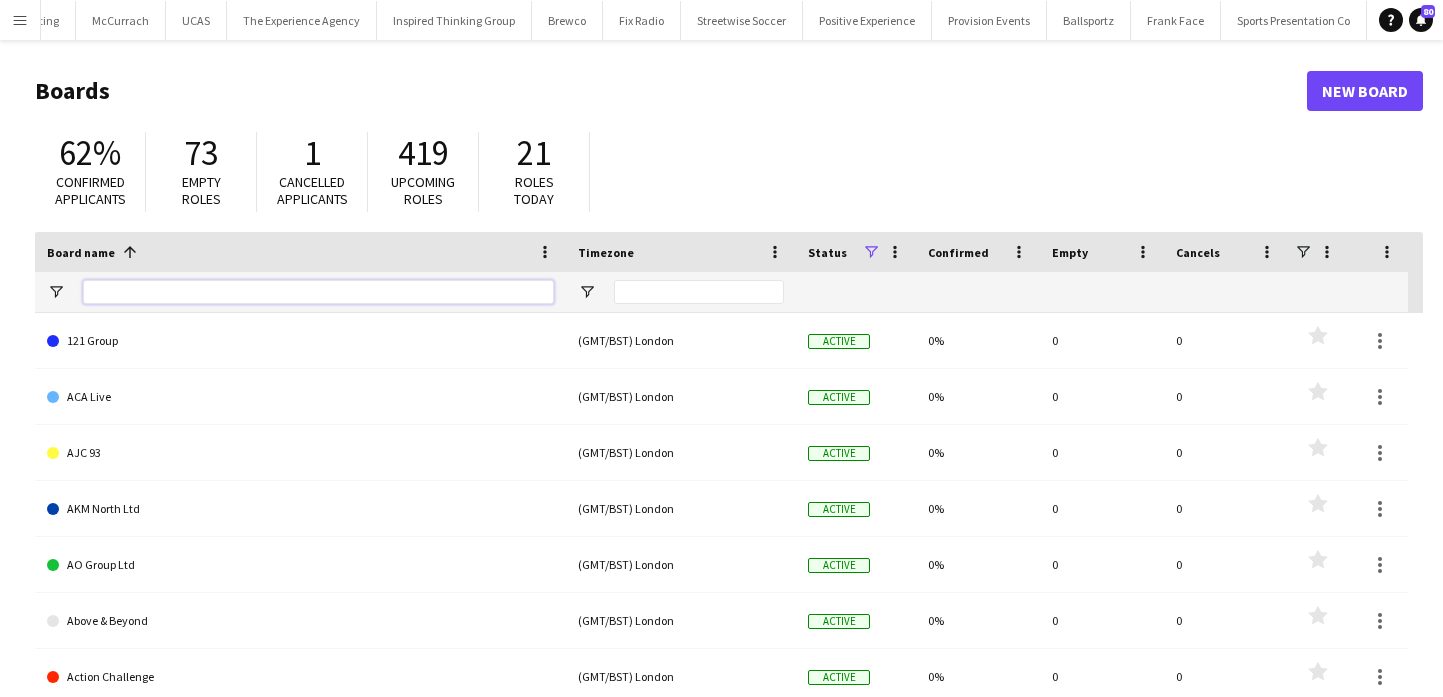click at bounding box center [318, 292] 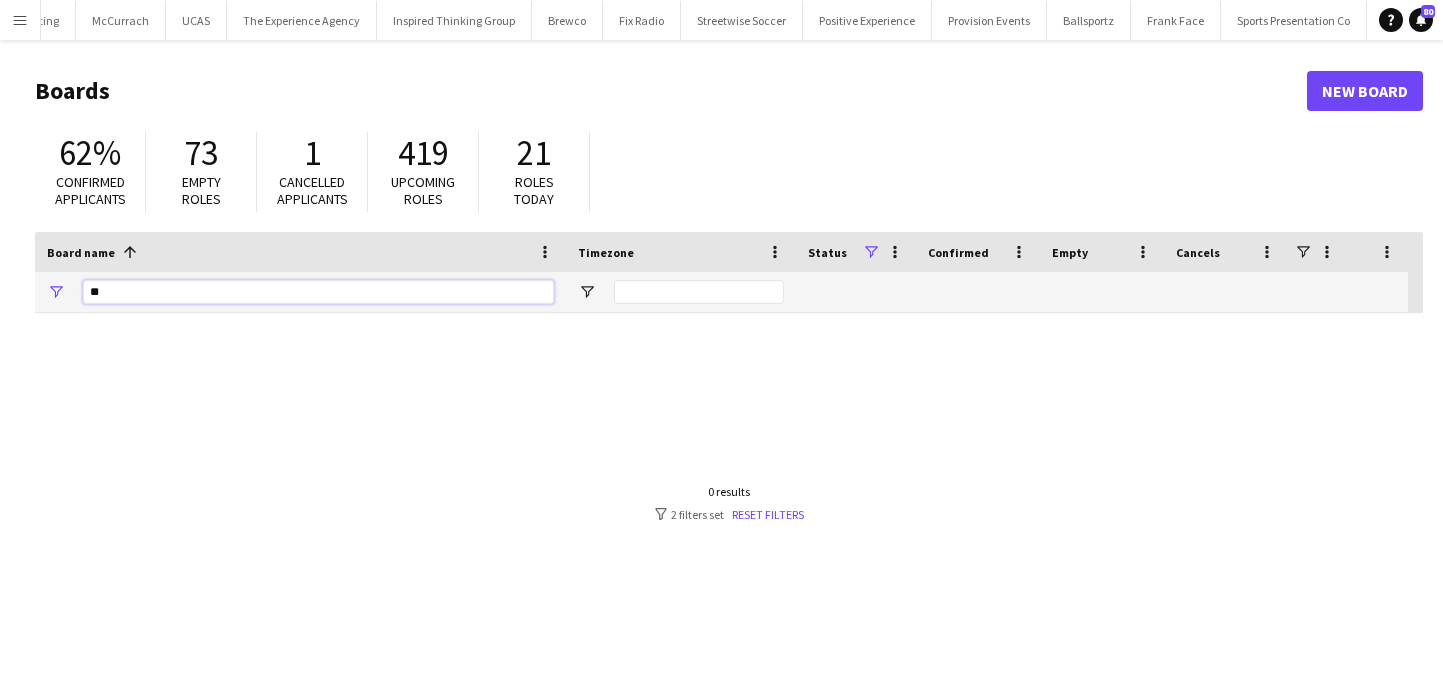 type on "*" 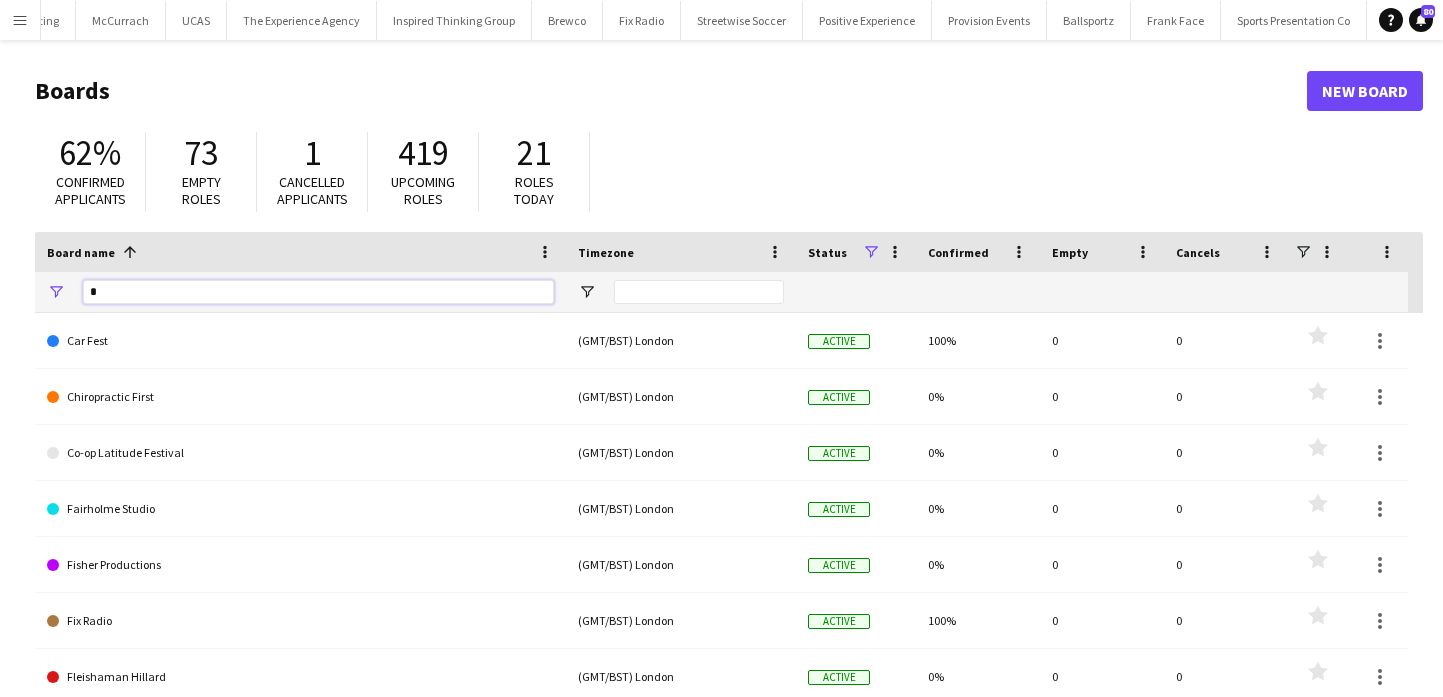 type 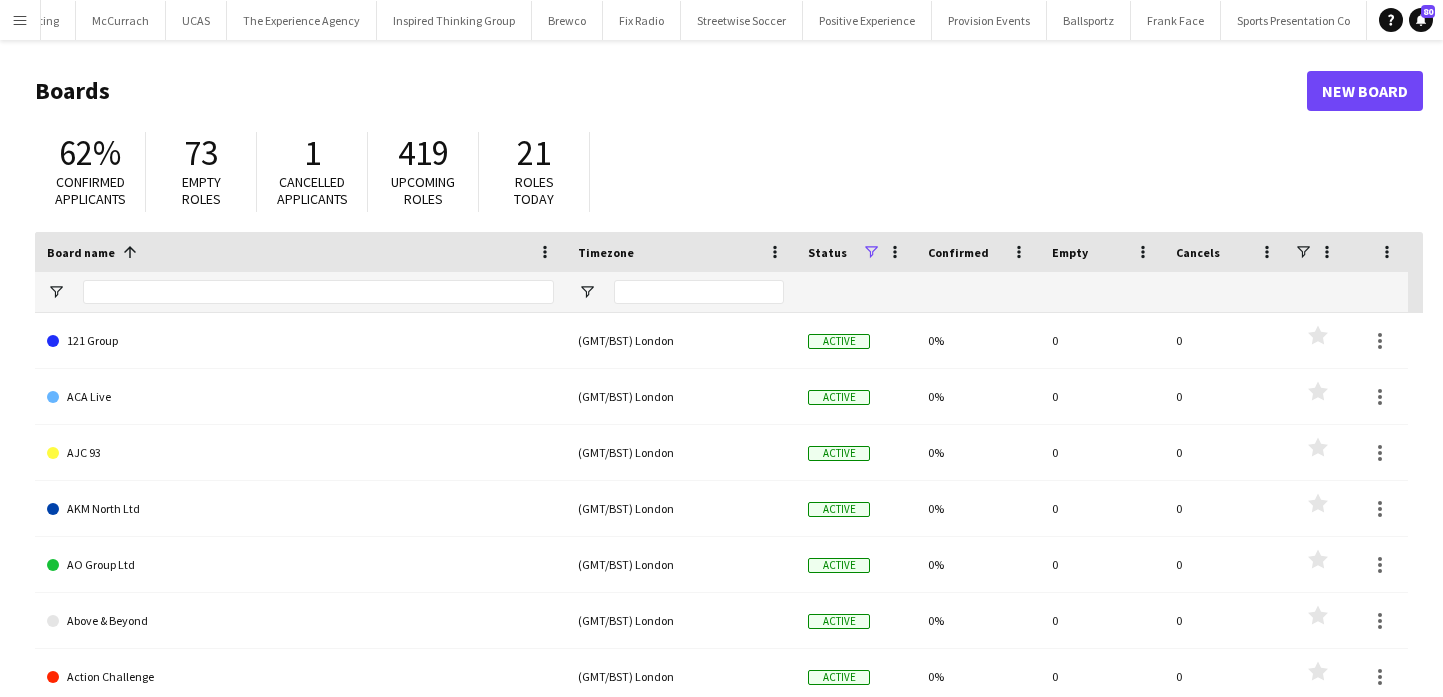 click on "Menu" at bounding box center [20, 20] 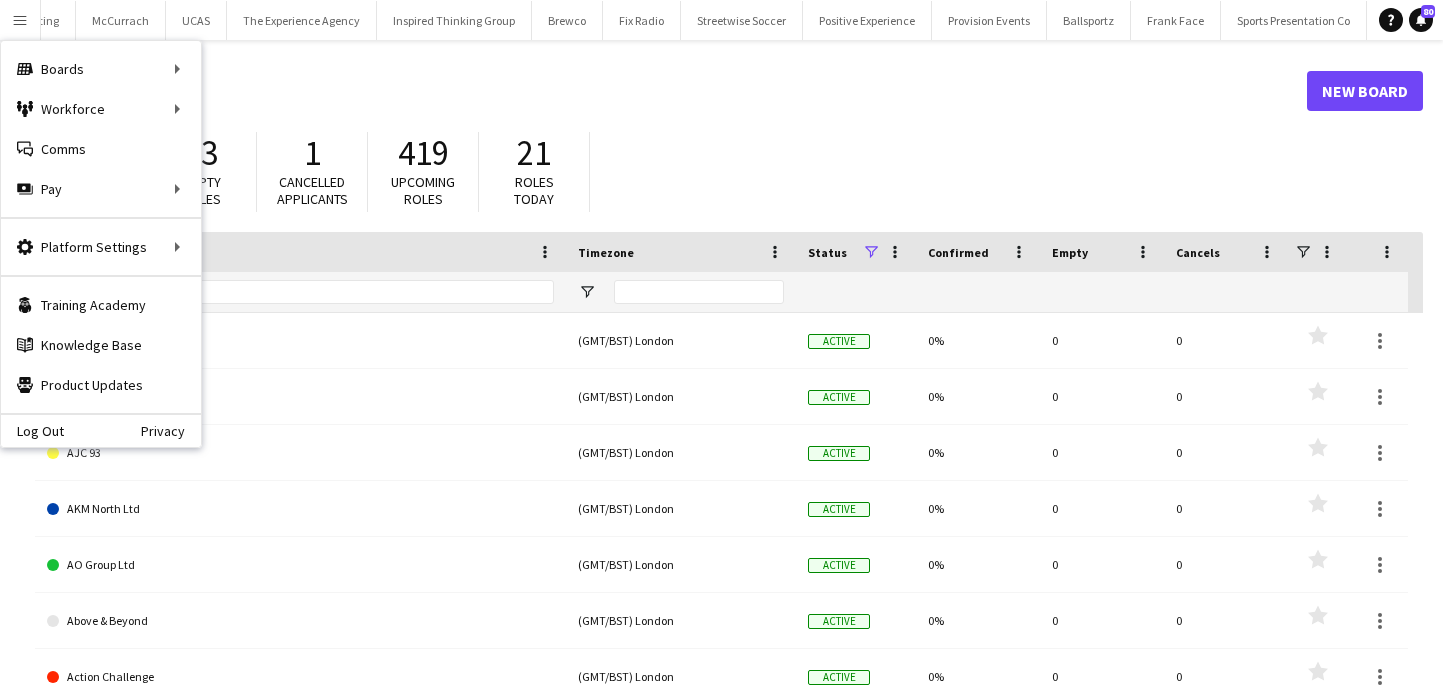 click on "Upcoming roles" 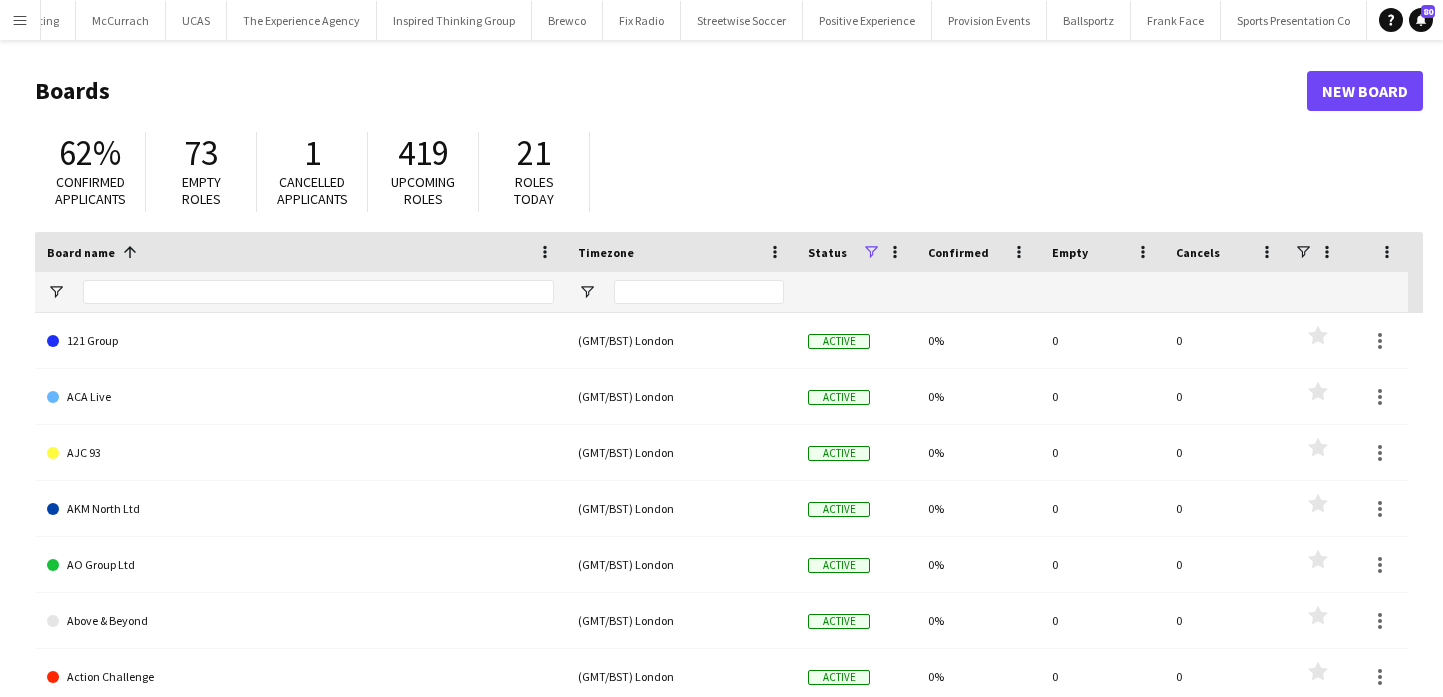 click on "Menu" at bounding box center [20, 20] 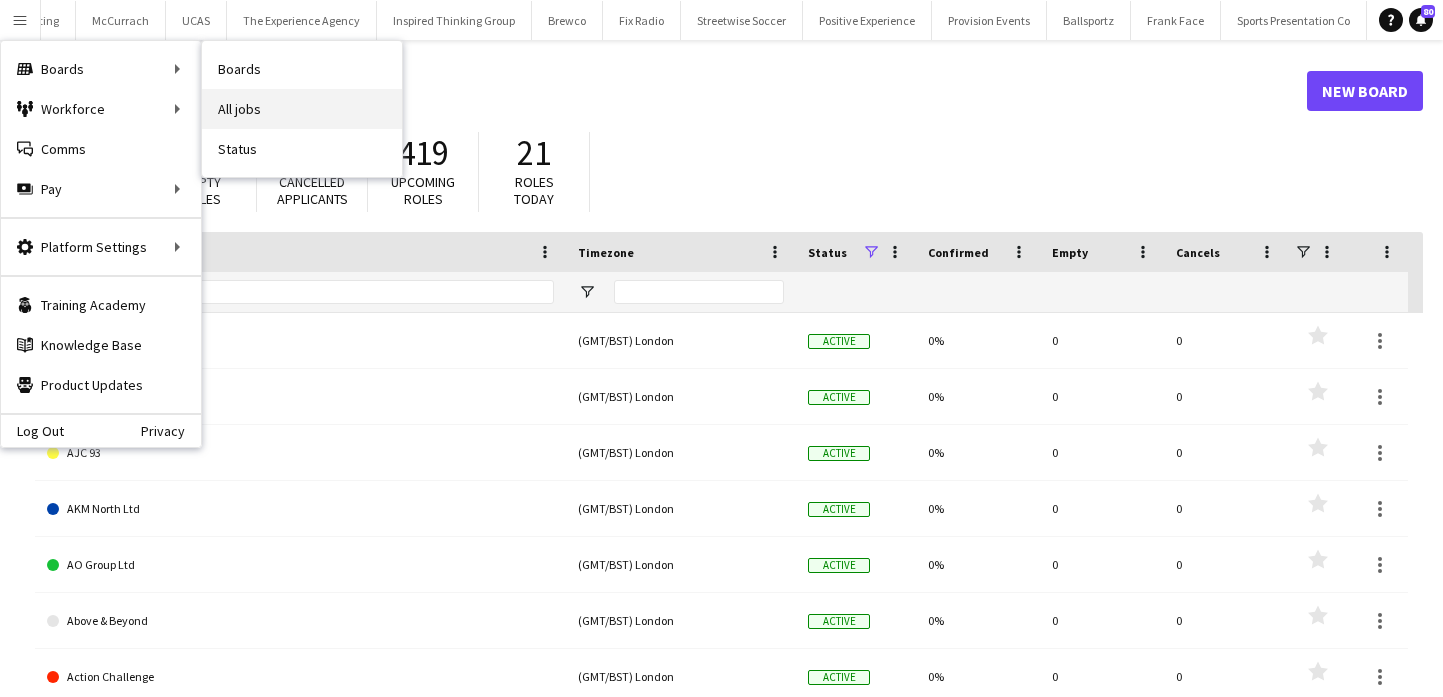 click on "All jobs" at bounding box center [302, 109] 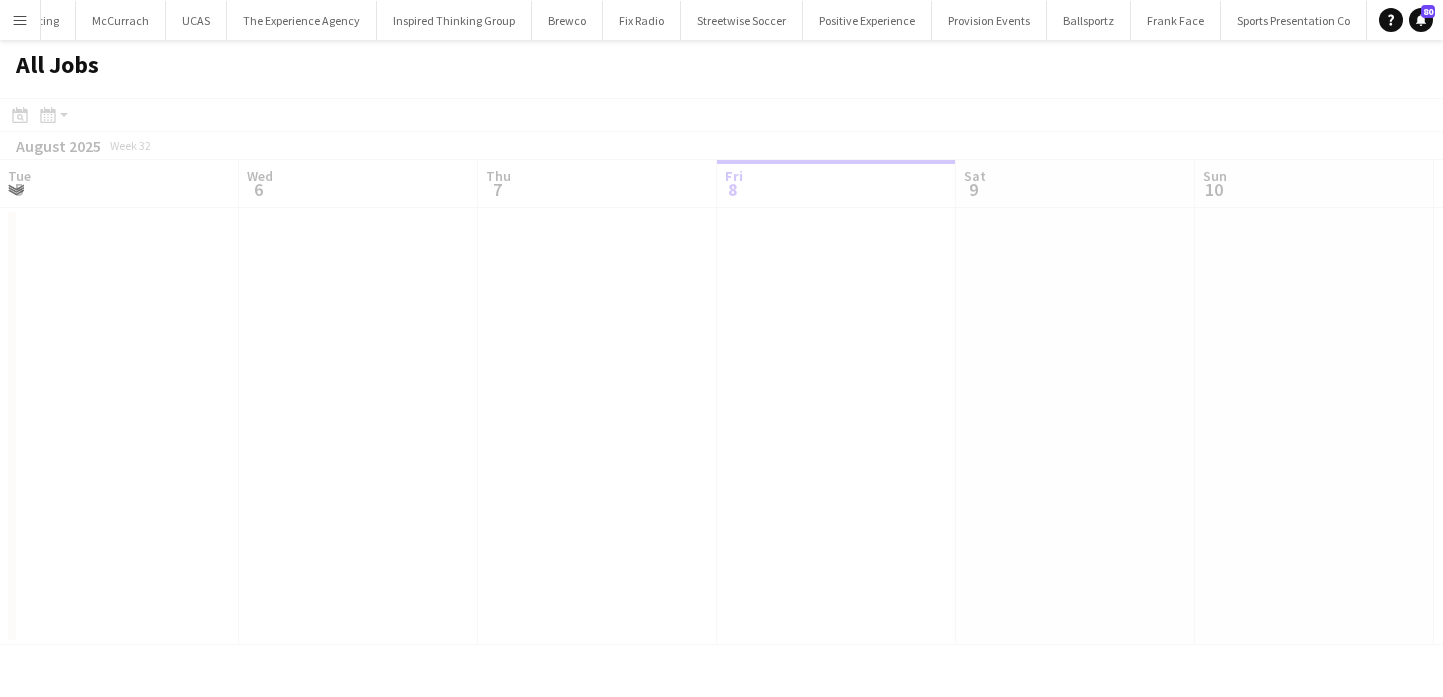 scroll, scrollTop: 0, scrollLeft: 478, axis: horizontal 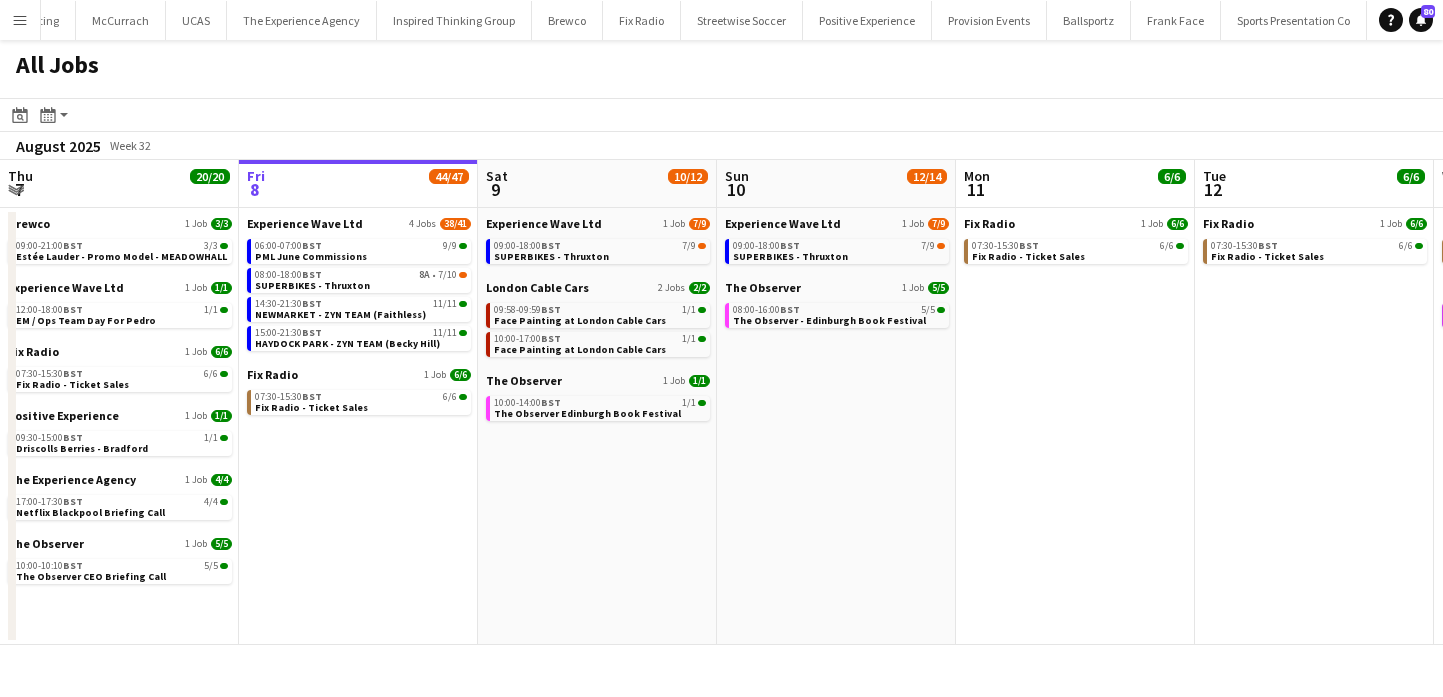 click on "Menu" at bounding box center (20, 20) 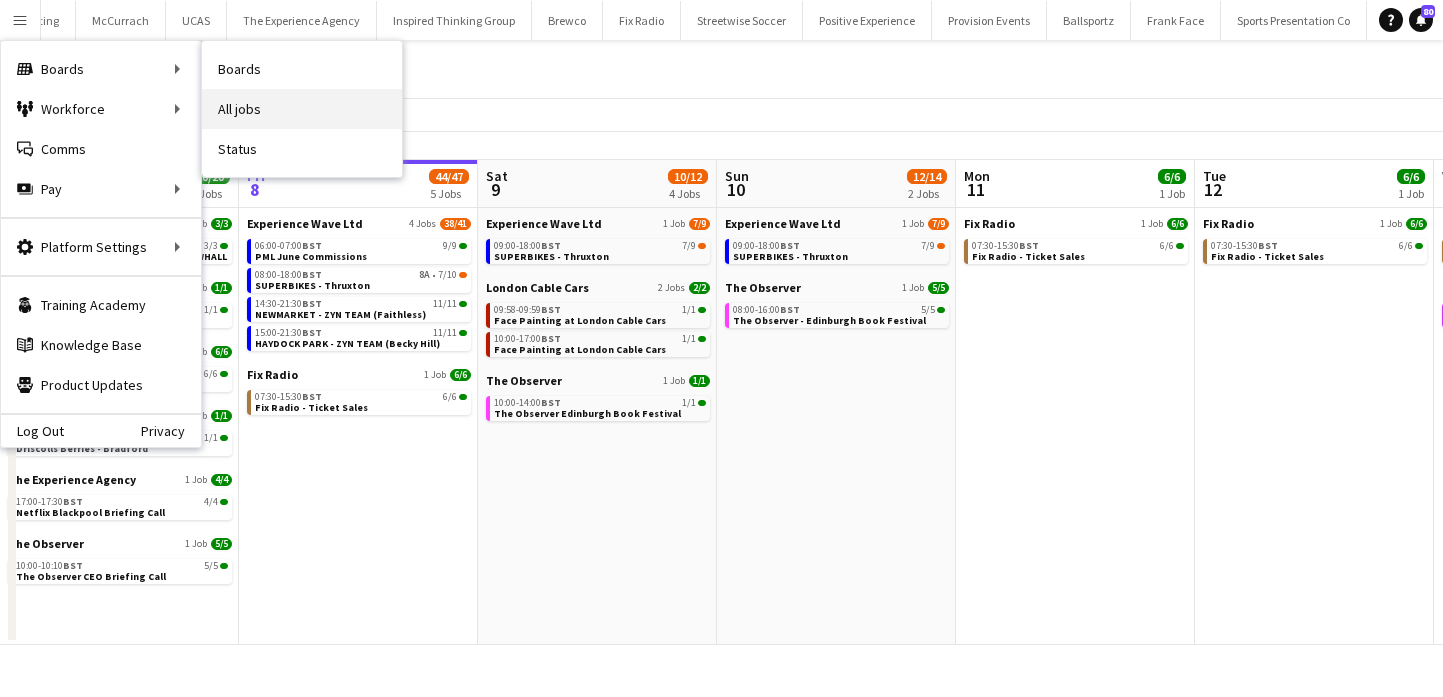 click on "All jobs" at bounding box center (302, 109) 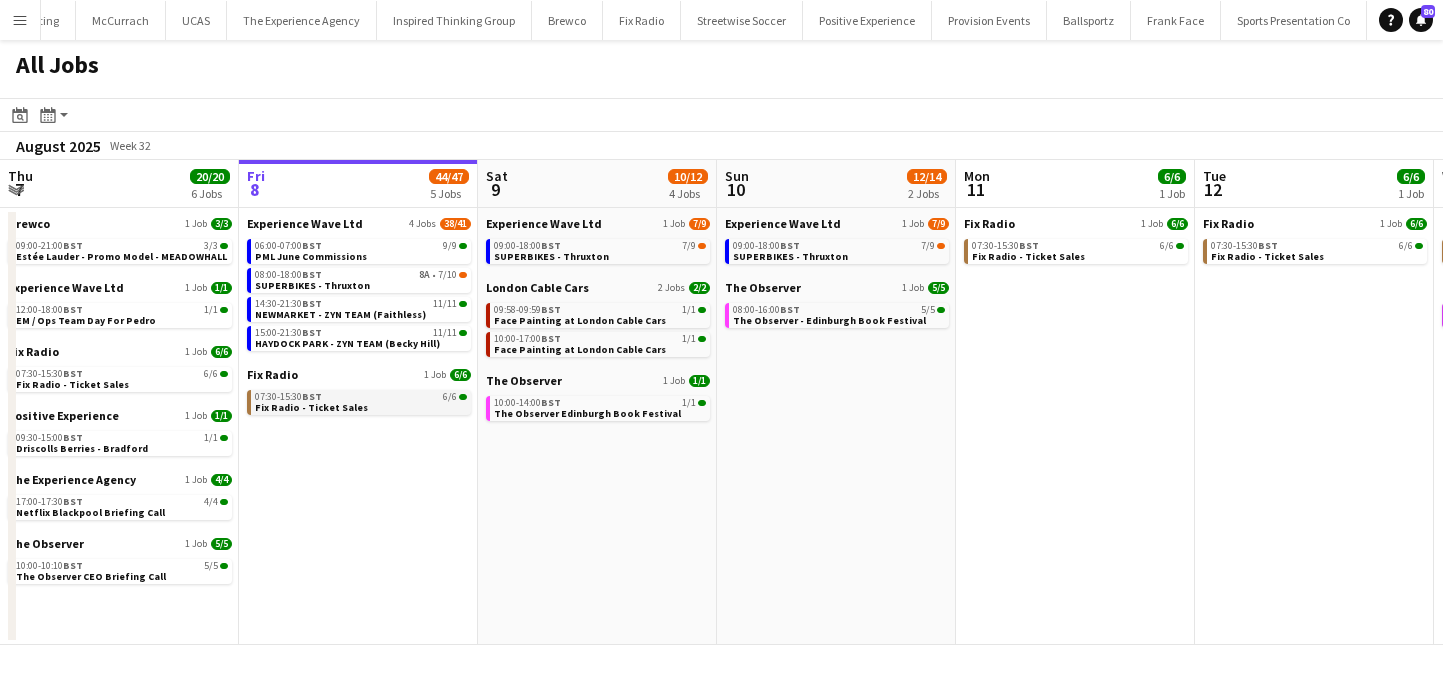 click on "07:30-15:30    BST   6/6   Fix Radio - Ticket Sales" at bounding box center [361, 401] 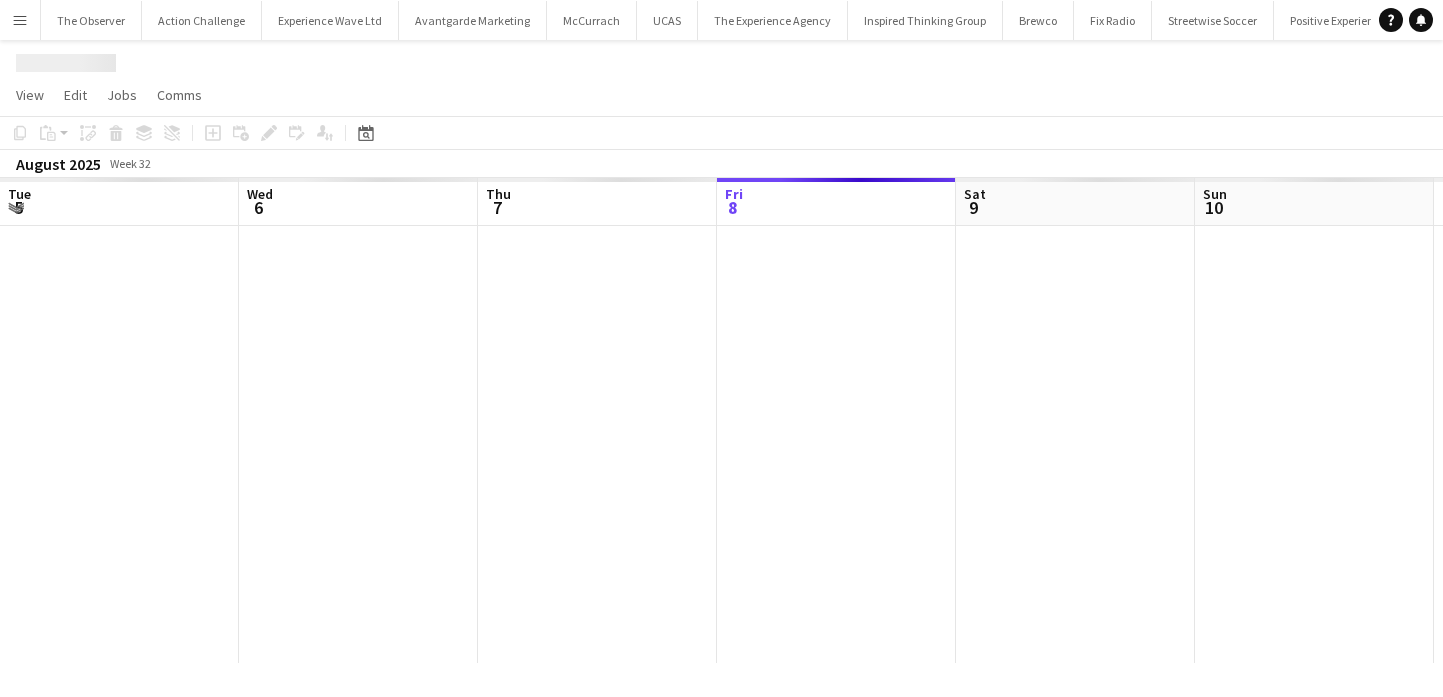scroll, scrollTop: 0, scrollLeft: 0, axis: both 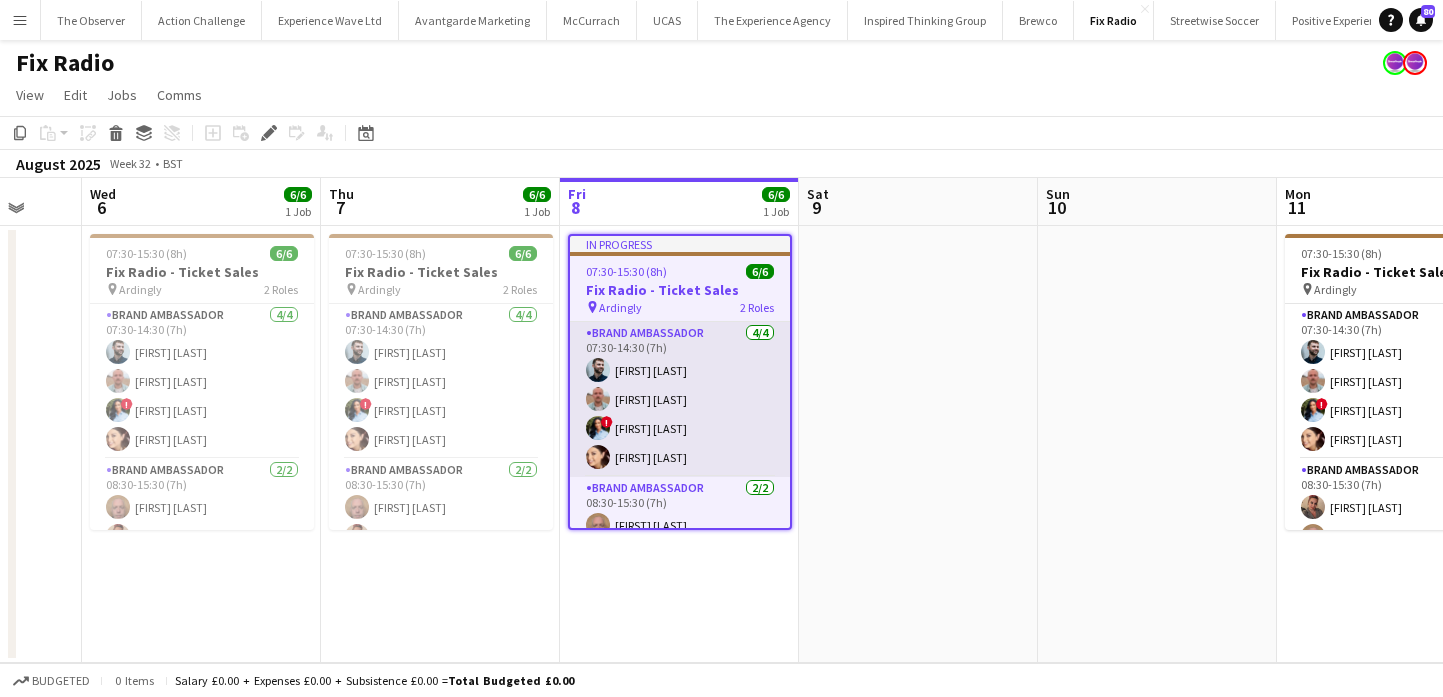 click on "Brand Ambassador   4/4   07:30-14:30 (7h)
[FIRST] [LAST] ! [FIRST] [LAST] [FIRST] [LAST]" at bounding box center [680, 399] 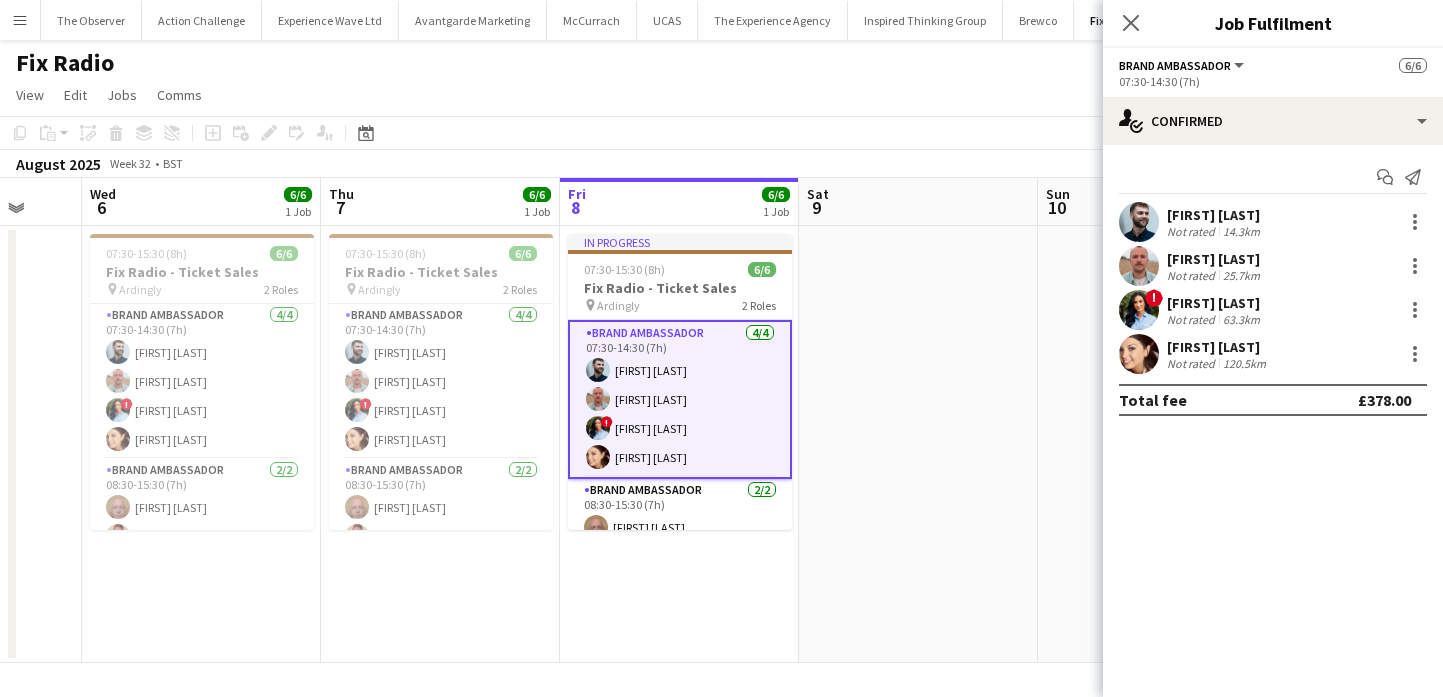 click at bounding box center [918, 444] 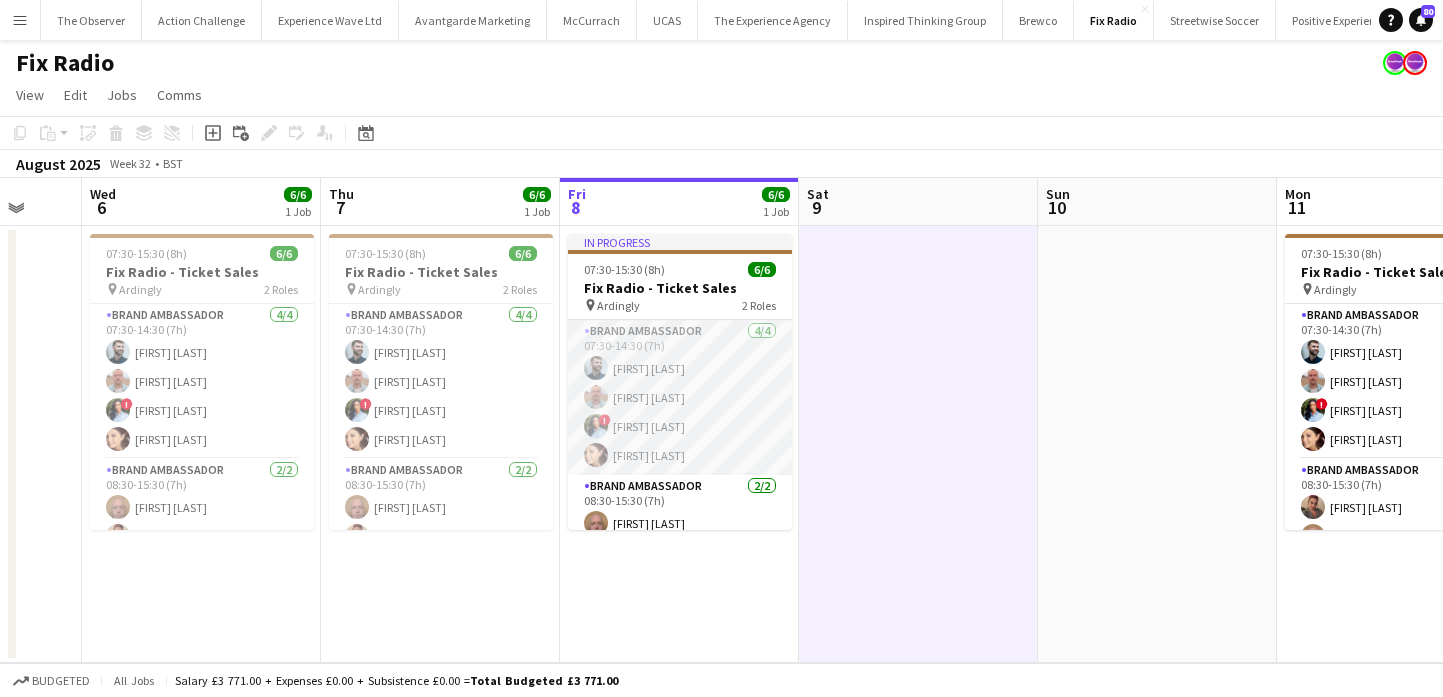 click on "Brand Ambassador   4/4   07:30-14:30 (7h)
[FIRST] [LAST] ! [FIRST] [LAST] [FIRST] [LAST]" at bounding box center [680, 397] 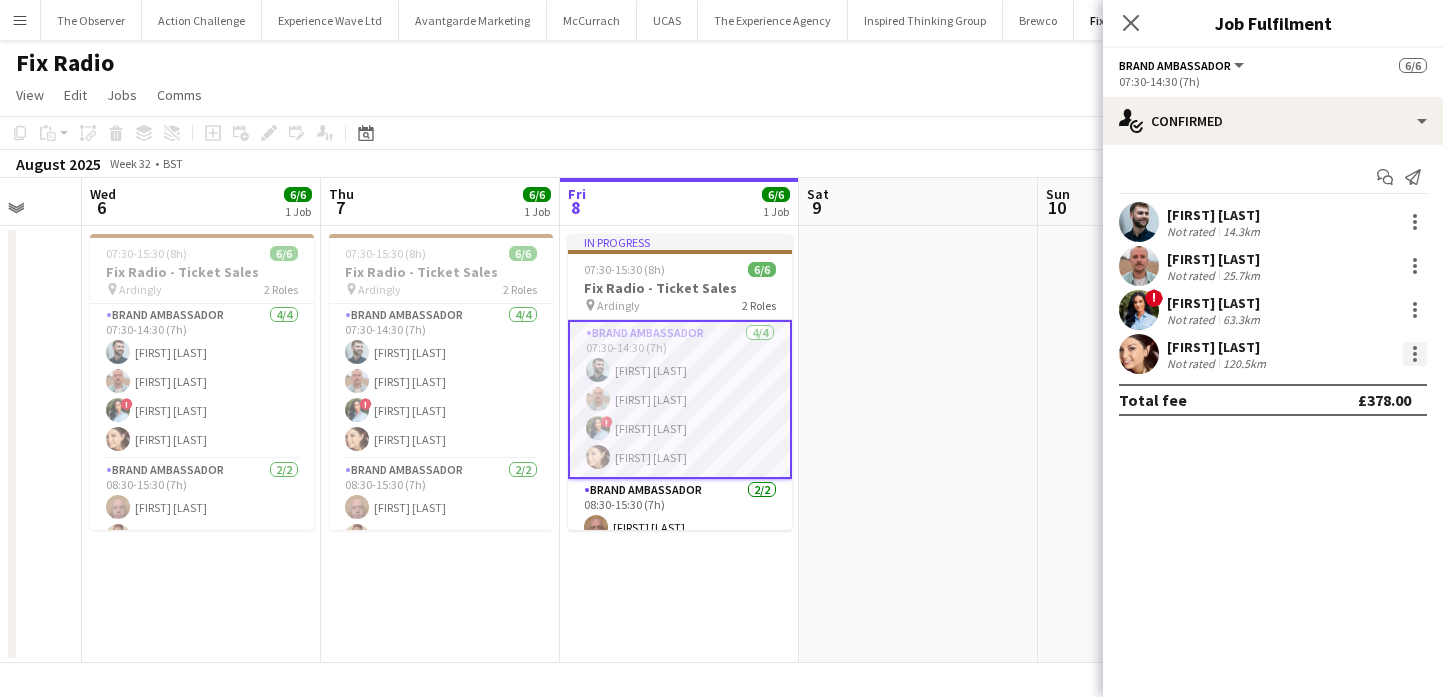 click at bounding box center (1415, 354) 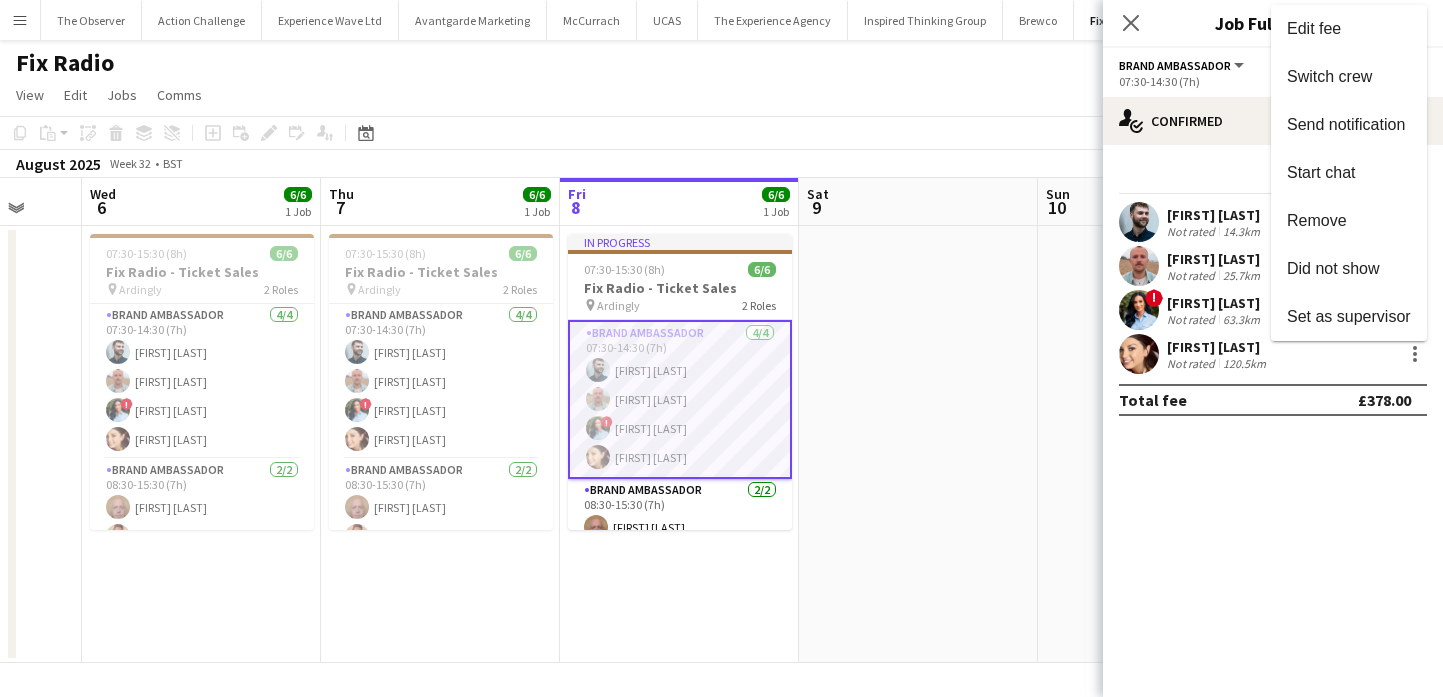 click at bounding box center [721, 348] 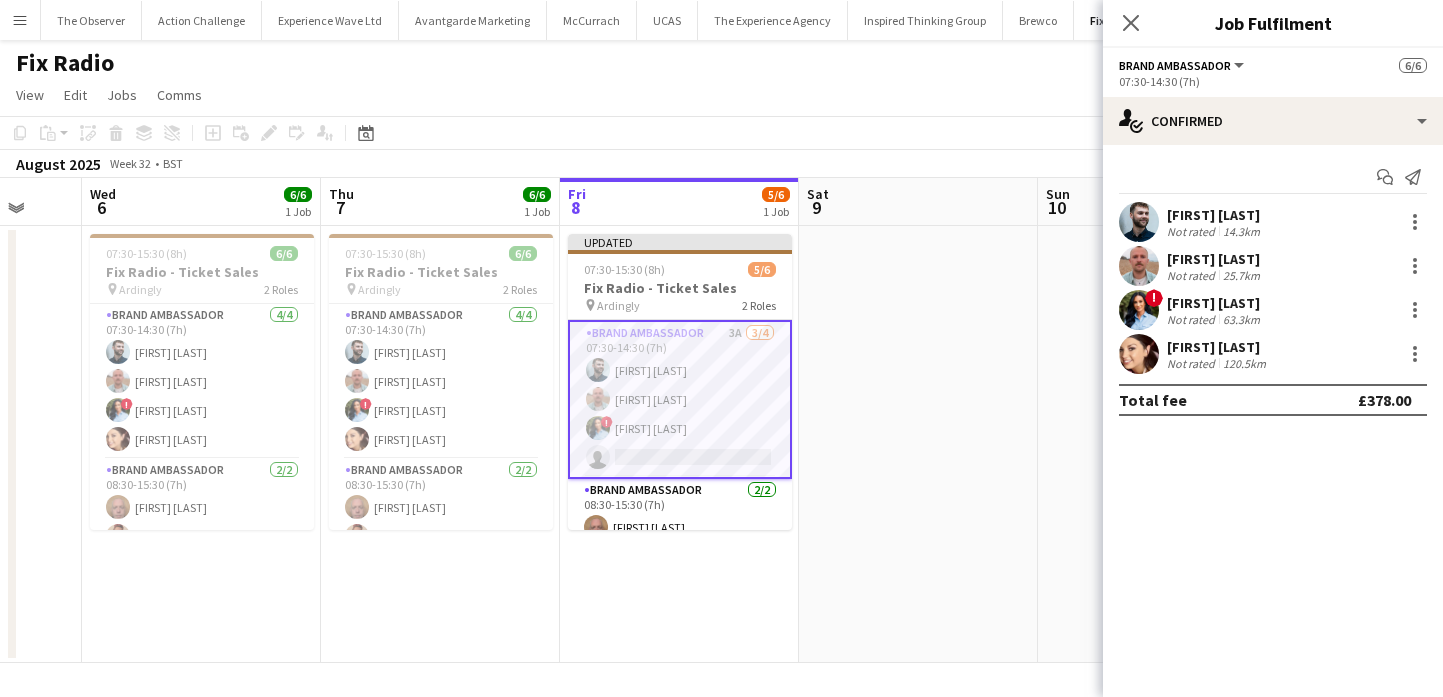 click at bounding box center [918, 444] 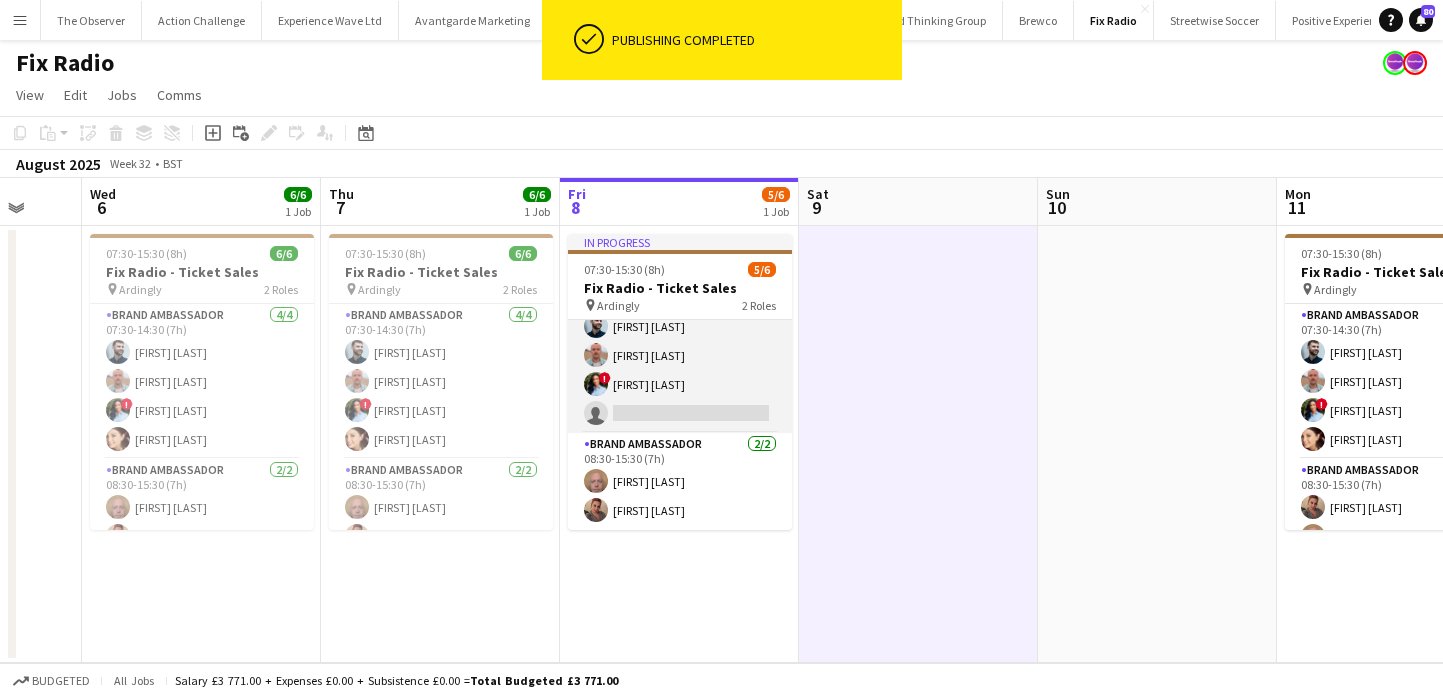 scroll, scrollTop: 0, scrollLeft: 0, axis: both 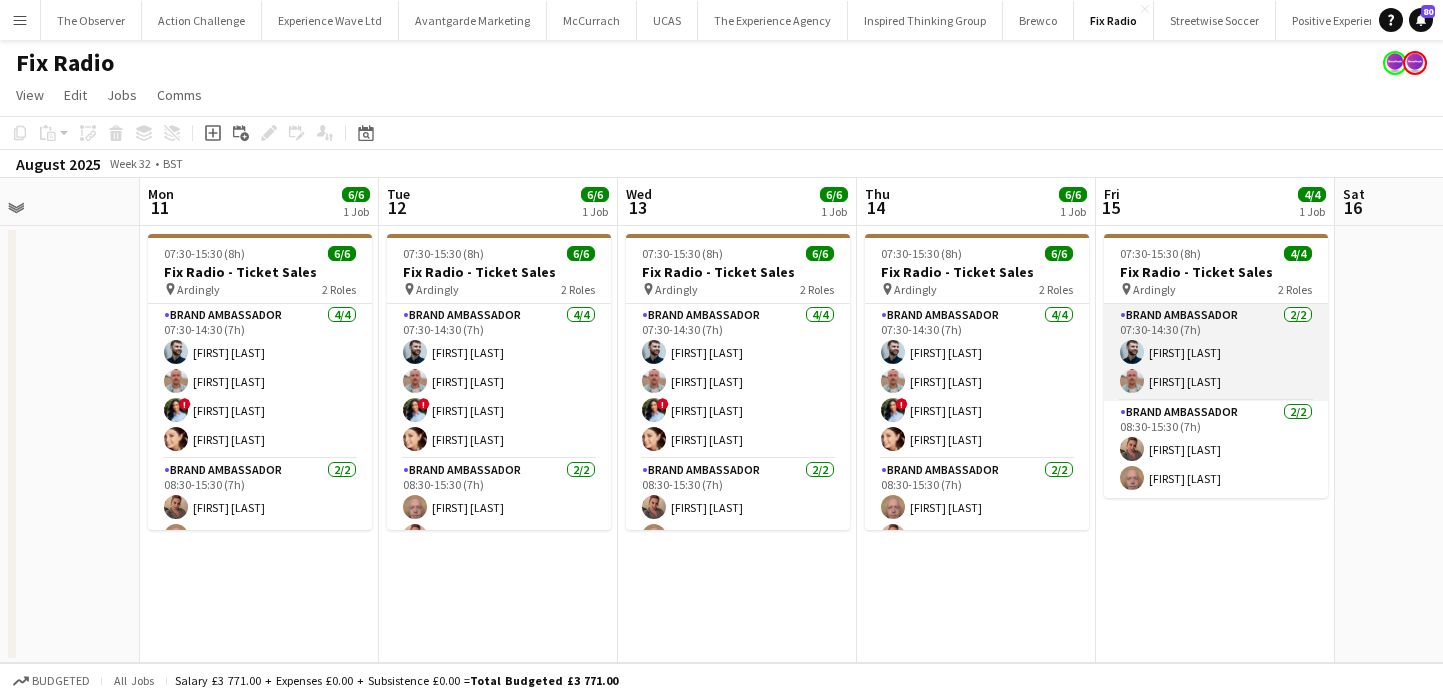 click on "Brand Ambassador   2/2   07:30-14:30 (7h)
Haydn Beardslee George Protheroe" at bounding box center (1216, 352) 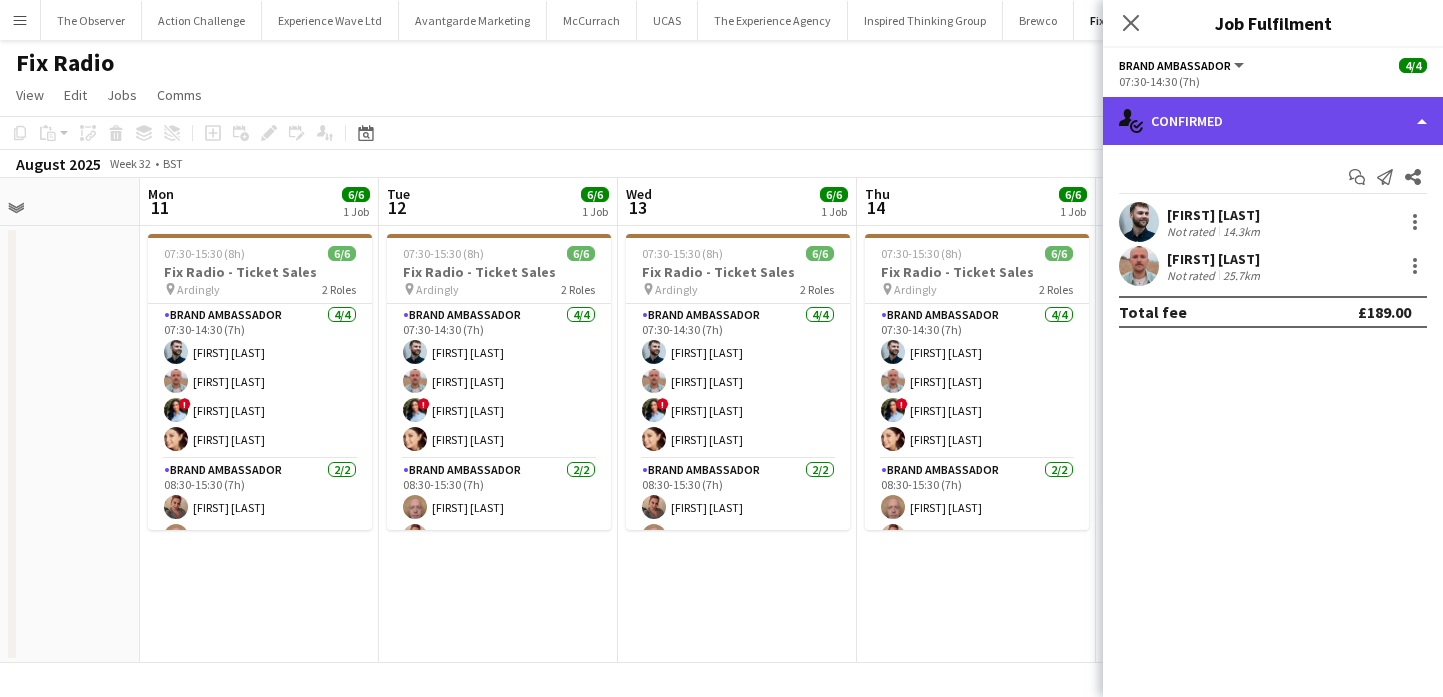 click on "single-neutral-actions-check-2
Confirmed" 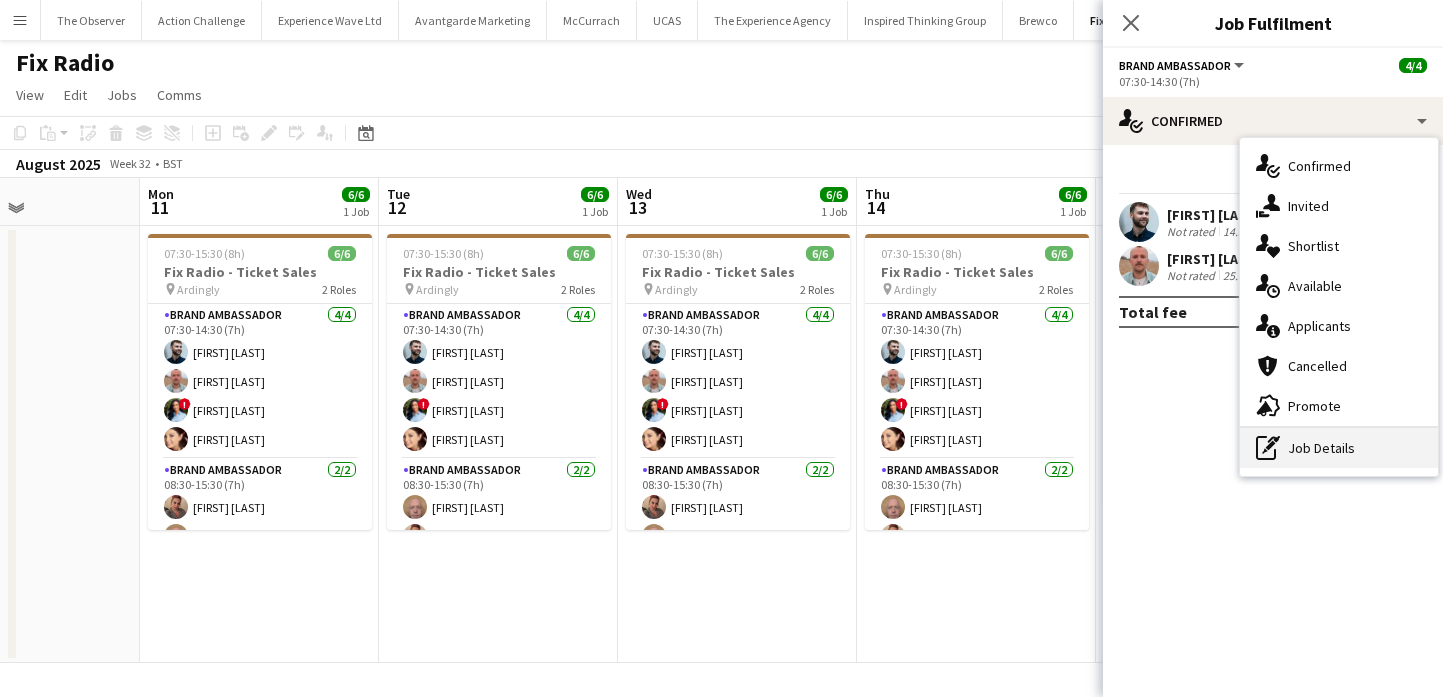 click on "pen-write
Job Details" at bounding box center [1339, 448] 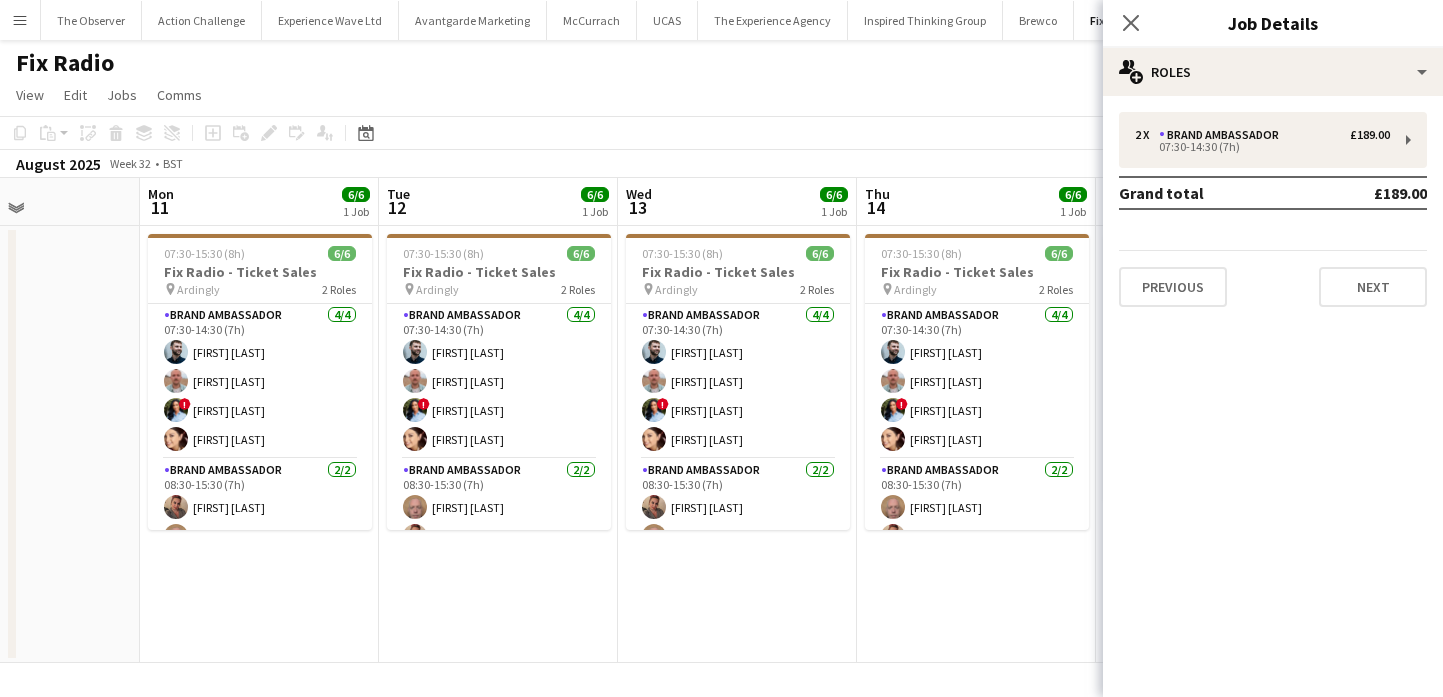 click on "07:30-15:30 (8h)    6/6   Fix Radio - Ticket Sales
pin
Ardingly   2 Roles   Brand Ambassador   4/4   07:30-14:30 (7h)
Haydn Beardslee George Protheroe ! Kayleigh King Natasha Curtis  Brand Ambassador   2/2   08:30-15:30 (7h)
Edward Carlin Samantha Gloster" at bounding box center [976, 444] 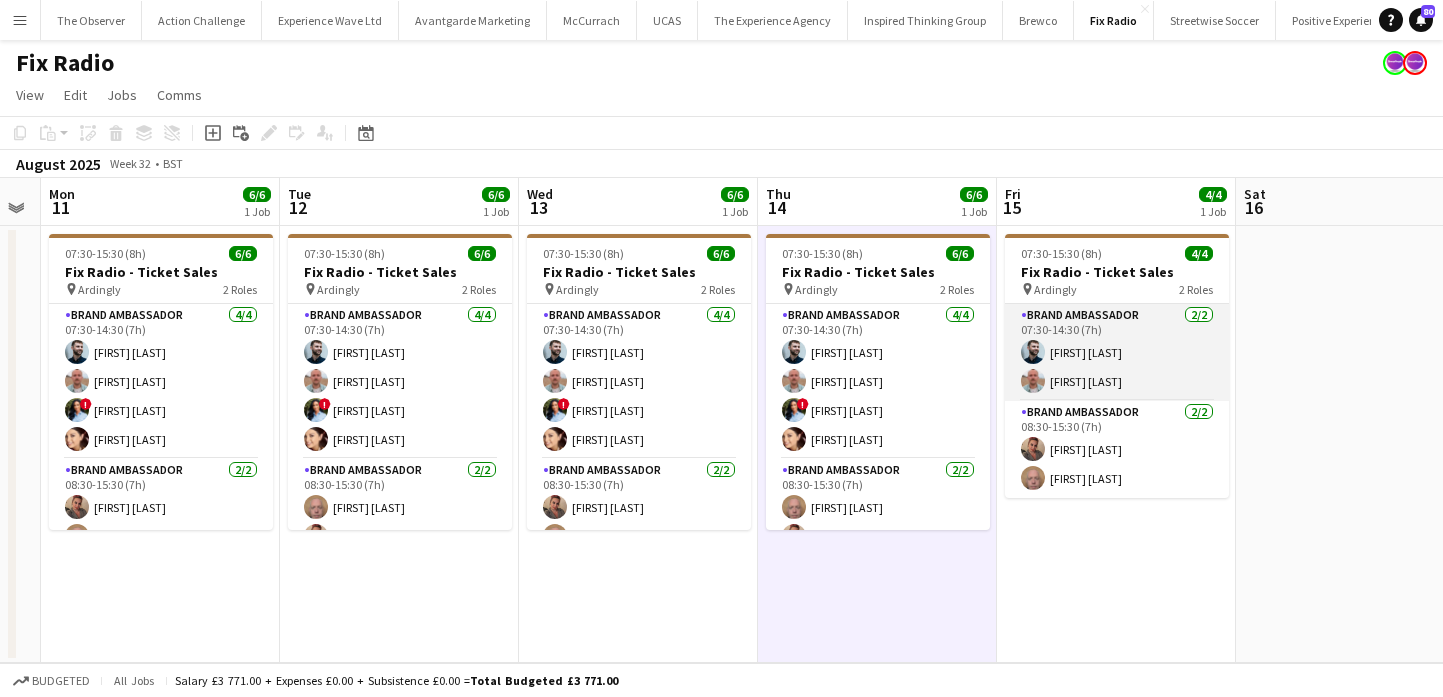 scroll, scrollTop: 0, scrollLeft: 936, axis: horizontal 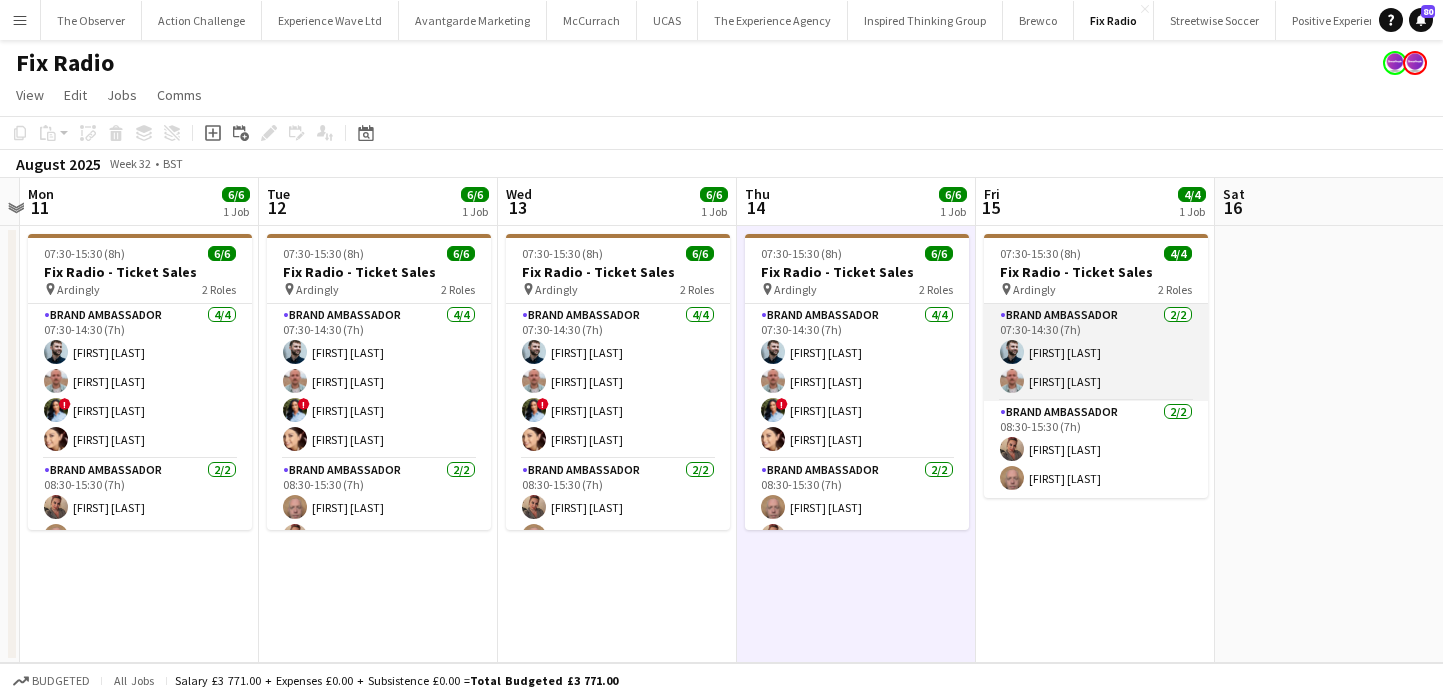 click on "Brand Ambassador   2/2   07:30-14:30 (7h)
Haydn Beardslee George Protheroe" at bounding box center [1096, 352] 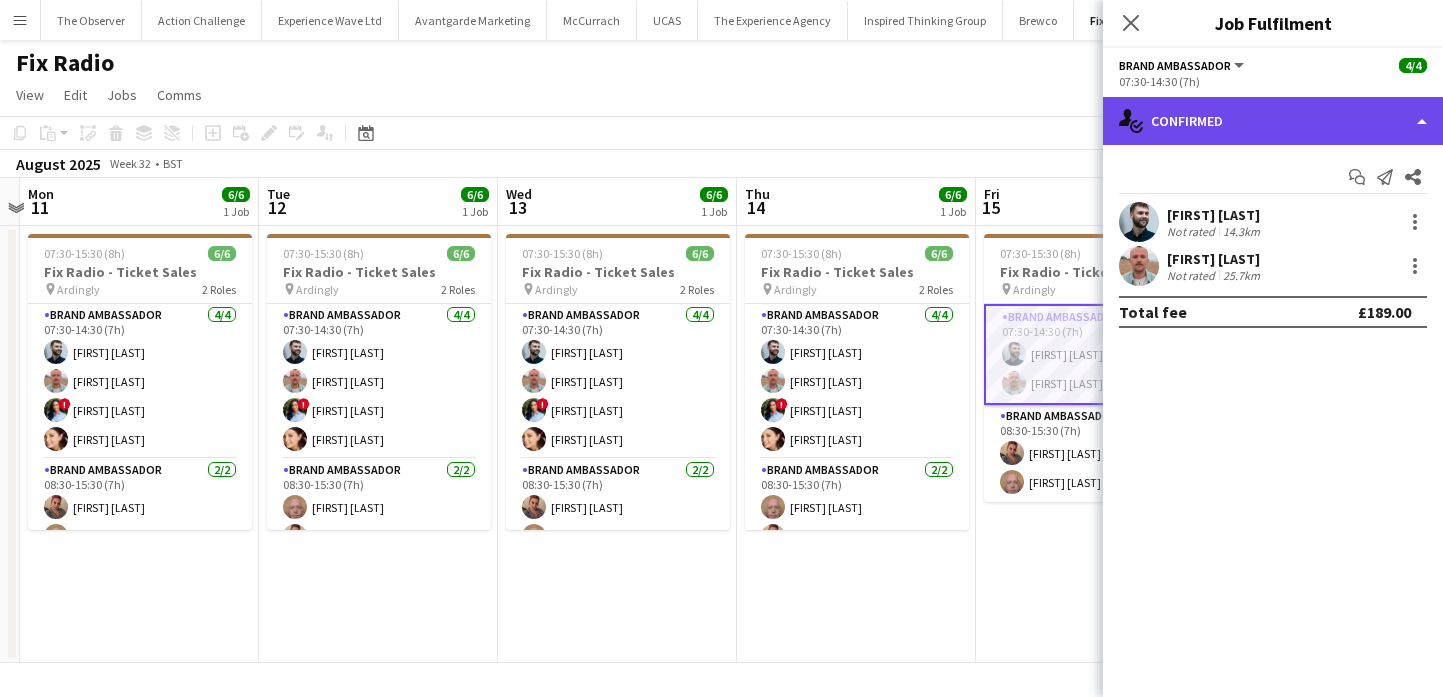click on "single-neutral-actions-check-2
Confirmed" 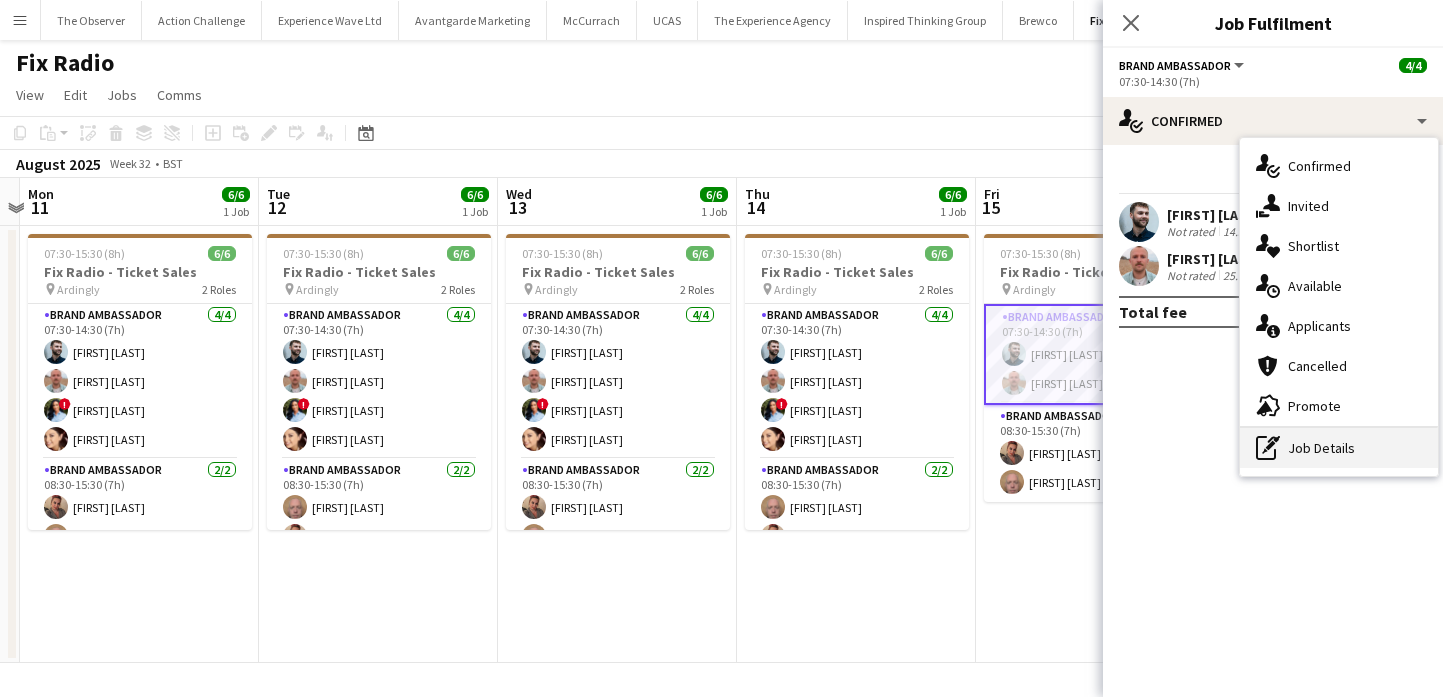 click on "pen-write
Job Details" at bounding box center [1339, 448] 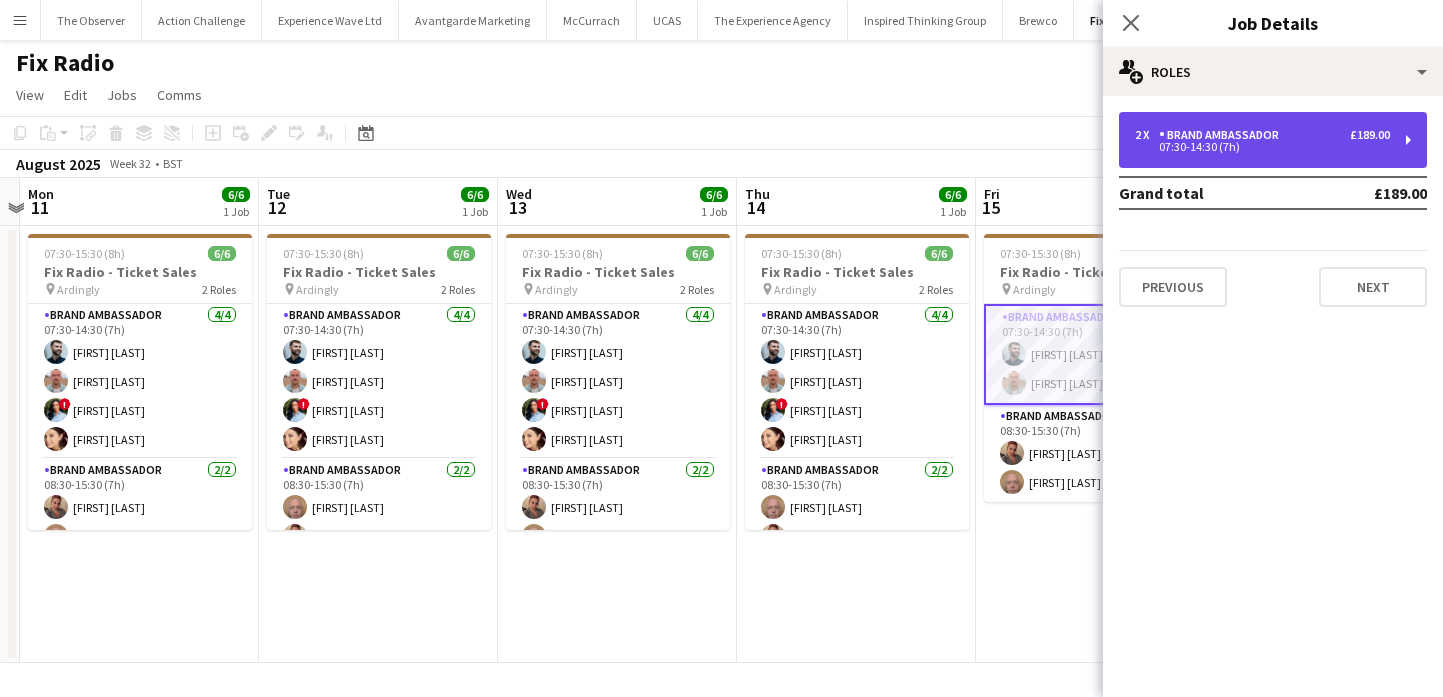 click on "2 x   Brand Ambassador   £189.00" at bounding box center [1262, 135] 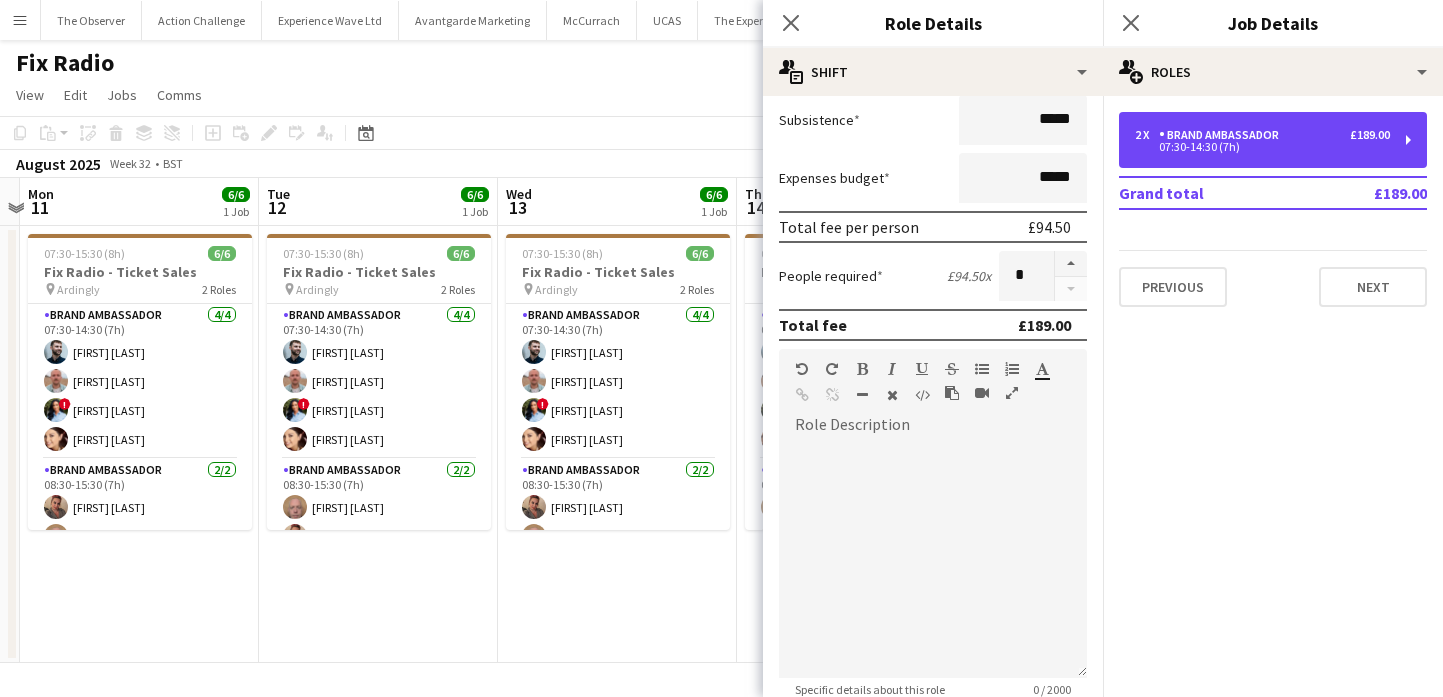 scroll, scrollTop: 206, scrollLeft: 0, axis: vertical 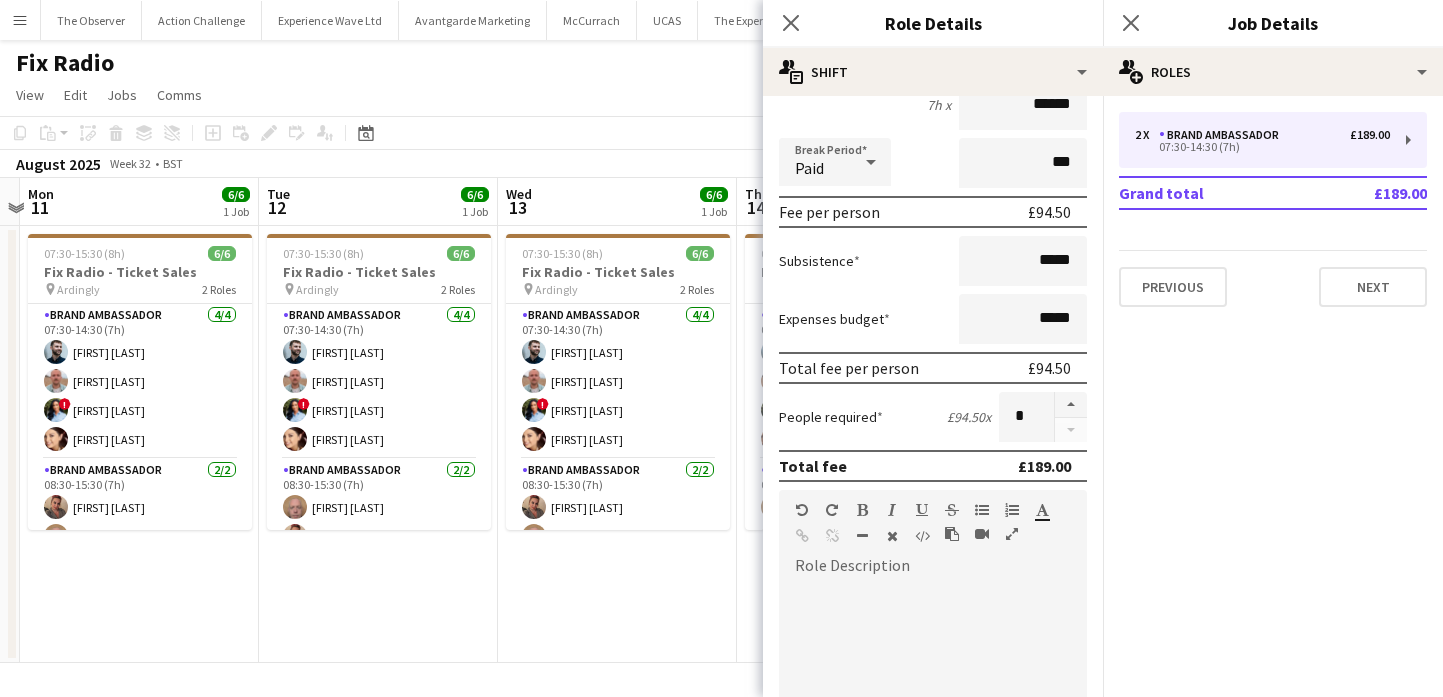 click on "07:30-15:30 (8h)    6/6   Fix Radio - Ticket Sales
pin
Ardingly   2 Roles   Brand Ambassador   4/4   07:30-14:30 (7h)
Haydn Beardslee George Protheroe ! Kayleigh King Natasha Curtis  Brand Ambassador   2/2   08:30-15:30 (7h)
Samantha Gloster Edward Carlin" at bounding box center [617, 444] 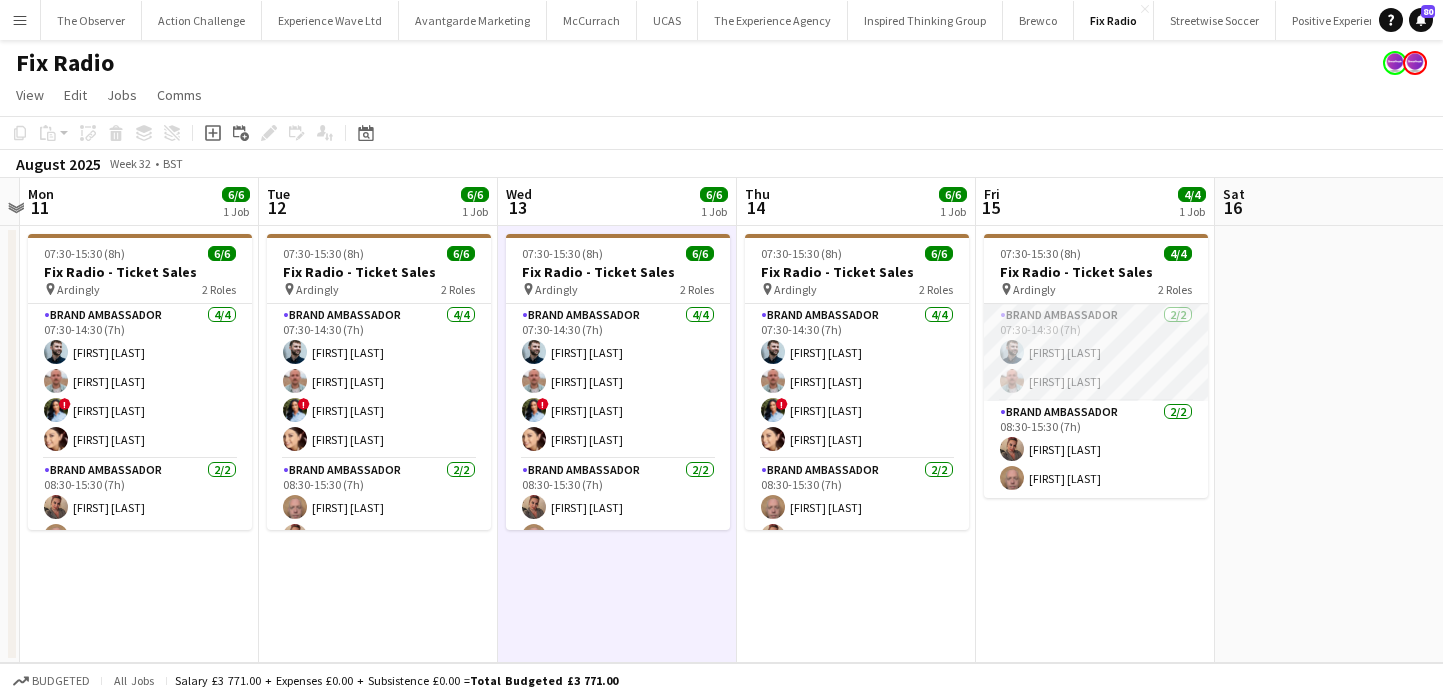 click on "Brand Ambassador   2/2   07:30-14:30 (7h)
Haydn Beardslee George Protheroe" at bounding box center [1096, 352] 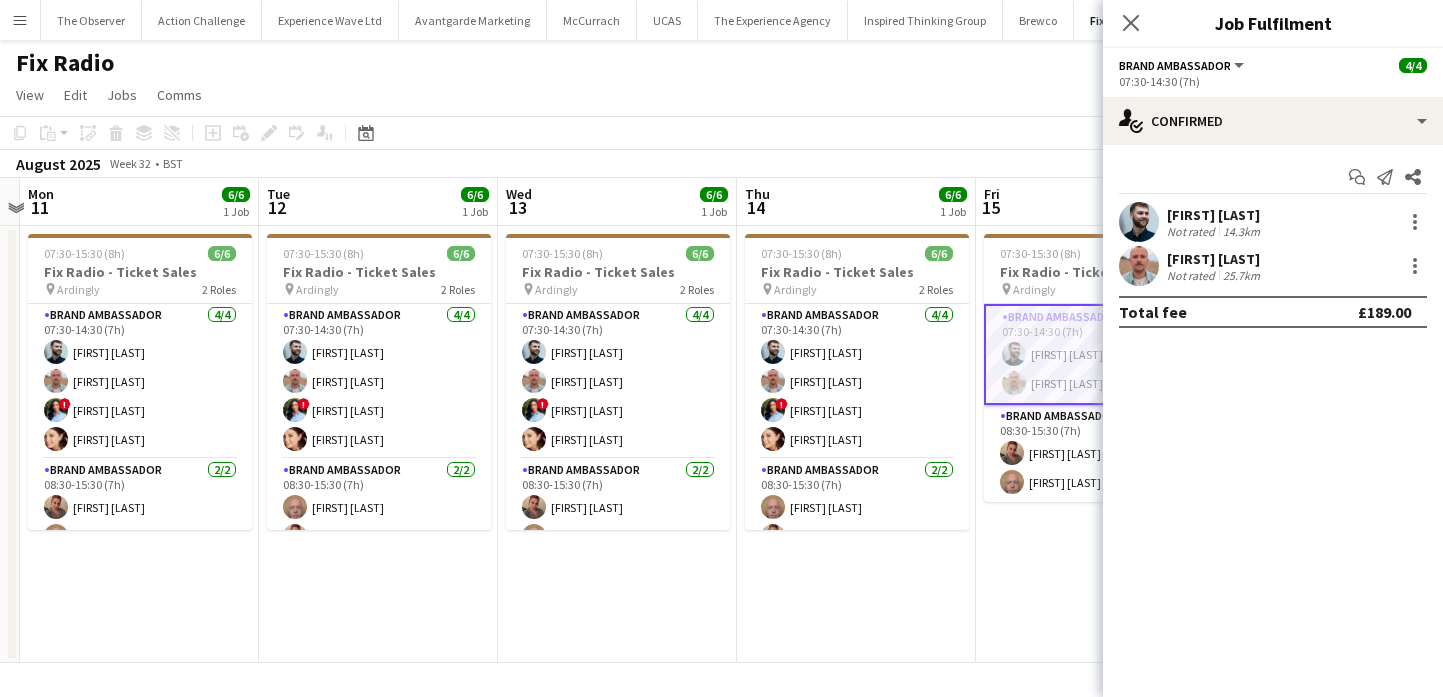 click on "07:30-14:30 (7h)" 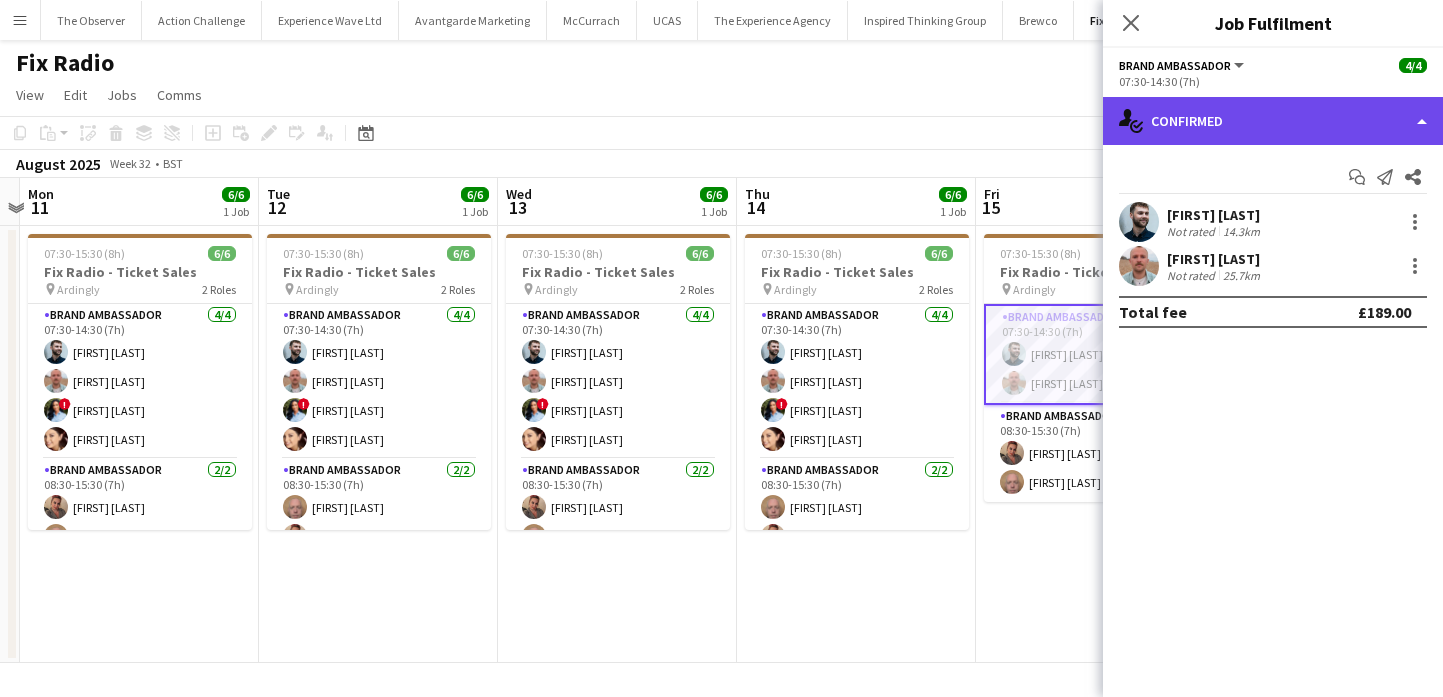 click on "single-neutral-actions-check-2
Confirmed" 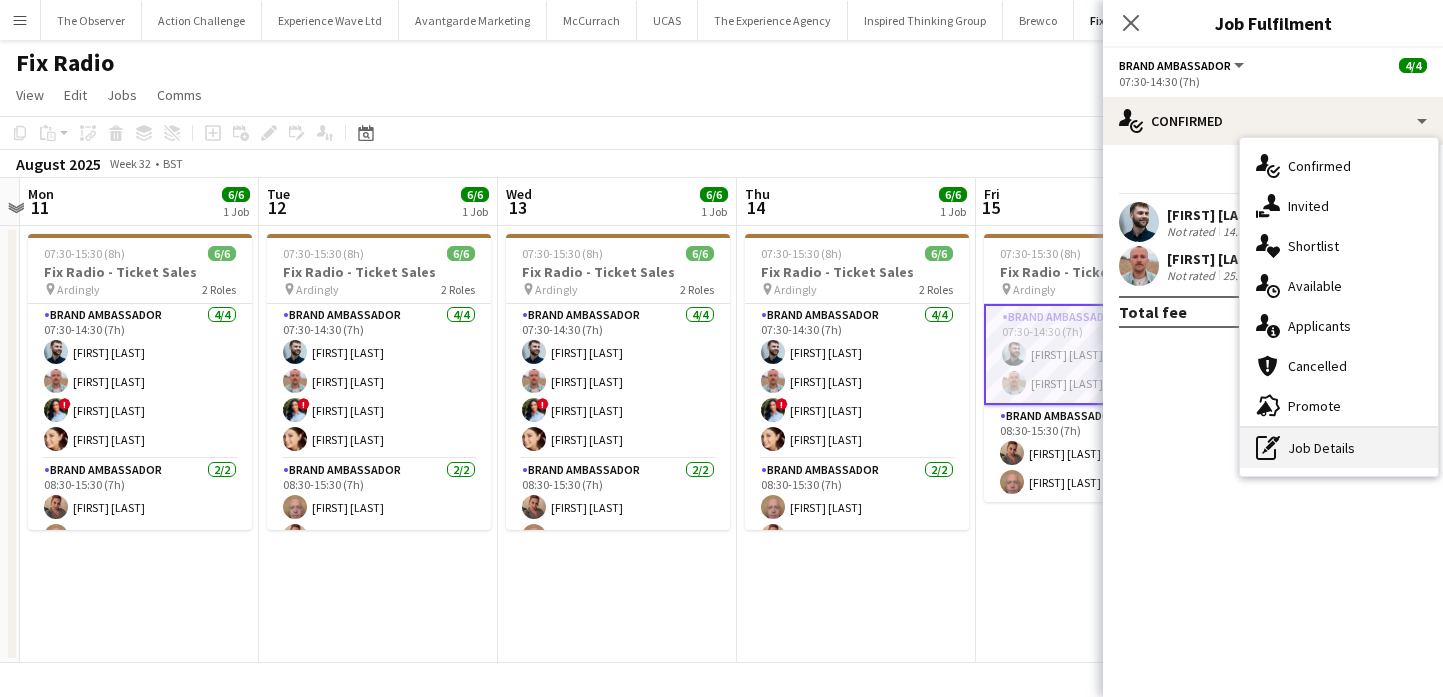 click on "pen-write
Job Details" at bounding box center (1339, 448) 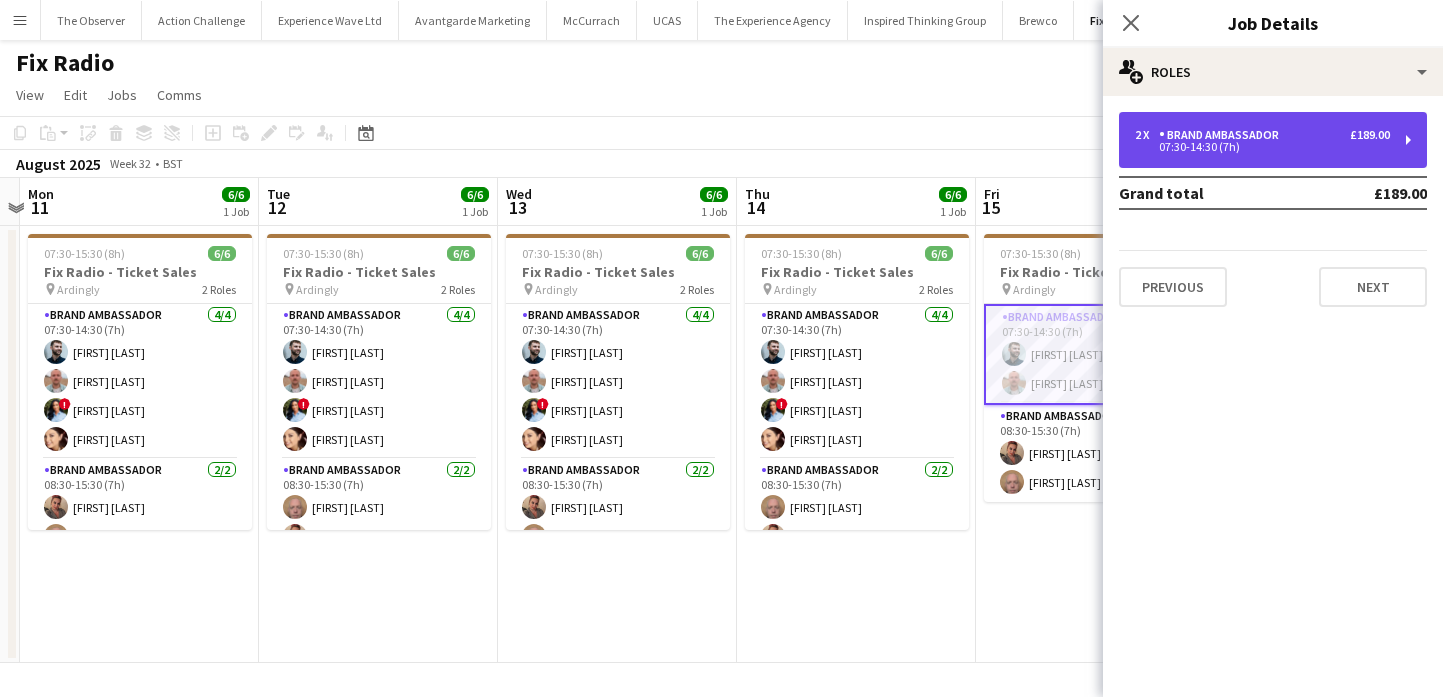 click on "2 x   Brand Ambassador   £189.00   07:30-14:30 (7h)" at bounding box center [1273, 140] 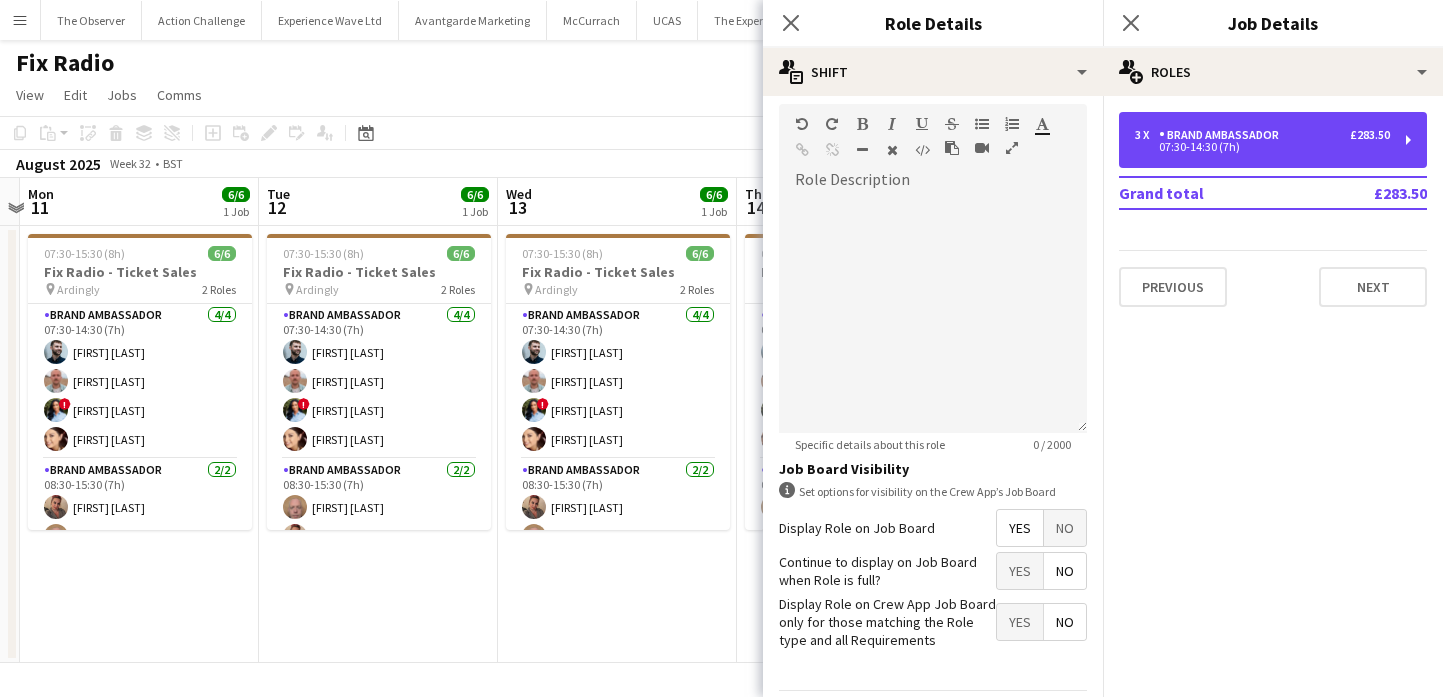scroll, scrollTop: 657, scrollLeft: 0, axis: vertical 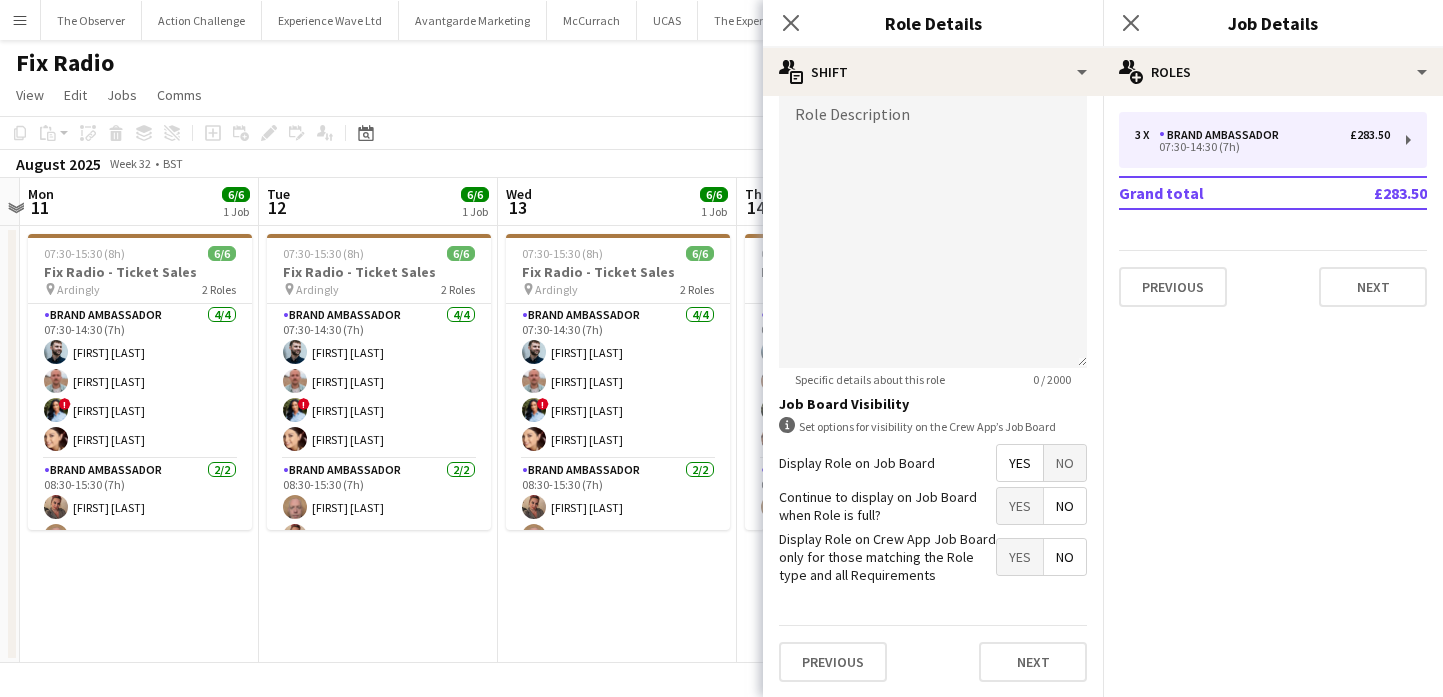 click on "07:30-15:30 (8h)    6/6   Fix Radio - Ticket Sales
pin
Ardingly   2 Roles   Brand Ambassador   4/4   07:30-14:30 (7h)
Haydn Beardslee George Protheroe ! Kayleigh King Natasha Curtis  Brand Ambassador   2/2   08:30-15:30 (7h)
Samantha Gloster Edward Carlin" at bounding box center (617, 444) 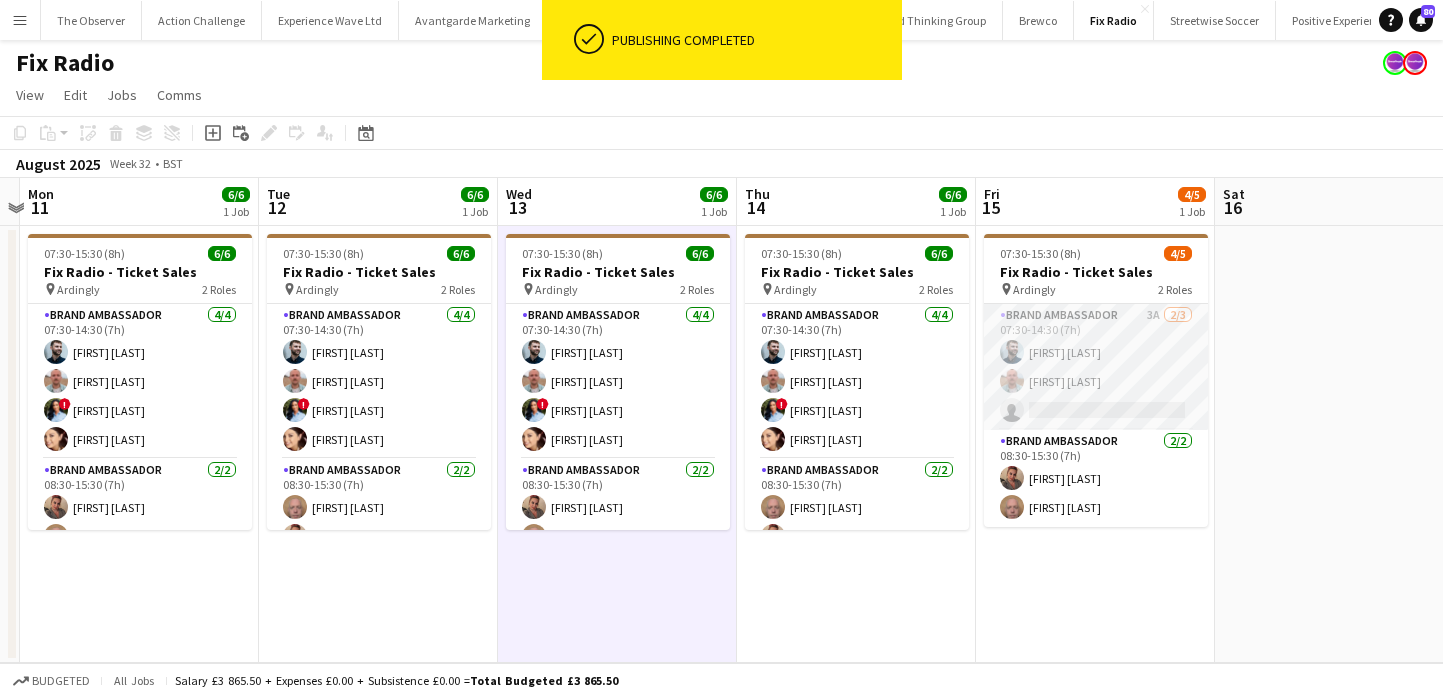 click on "Brand Ambassador   3A   2/3   07:30-14:30 (7h)
Haydn Beardslee George Protheroe
single-neutral-actions" at bounding box center [1096, 367] 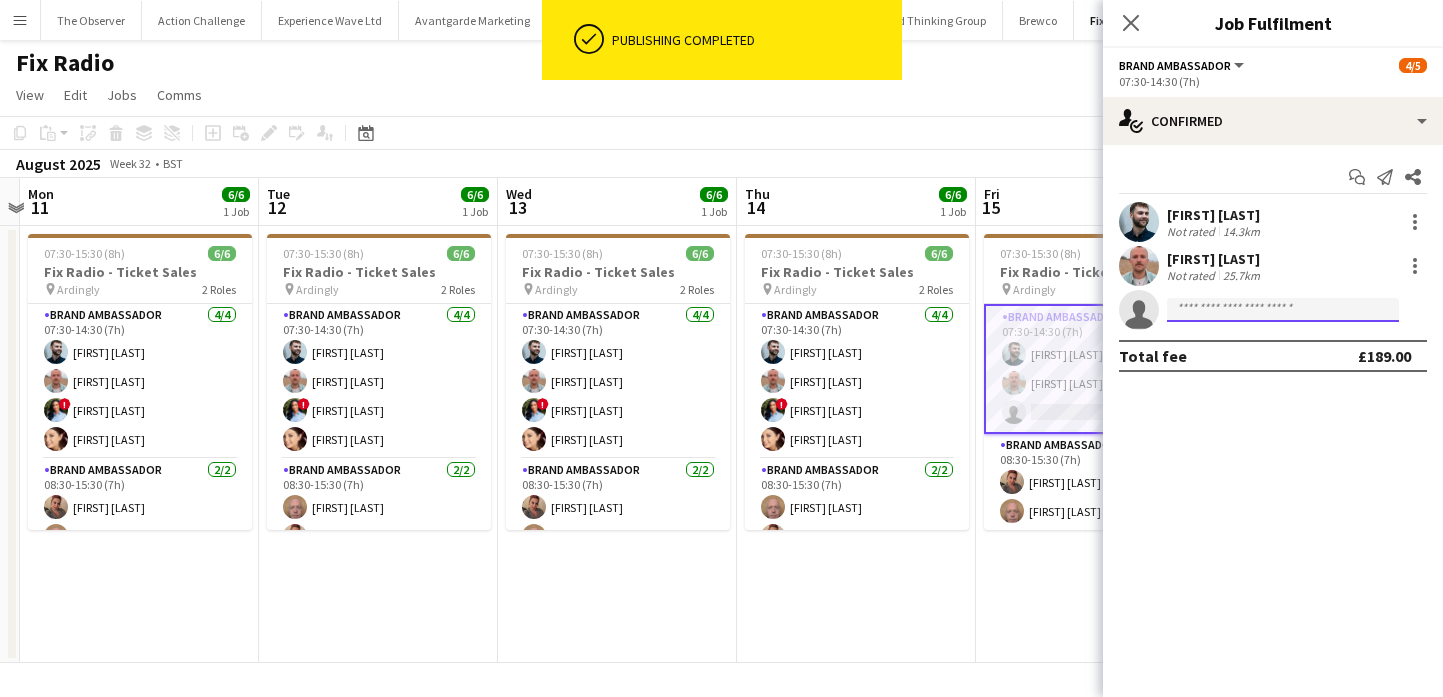 click 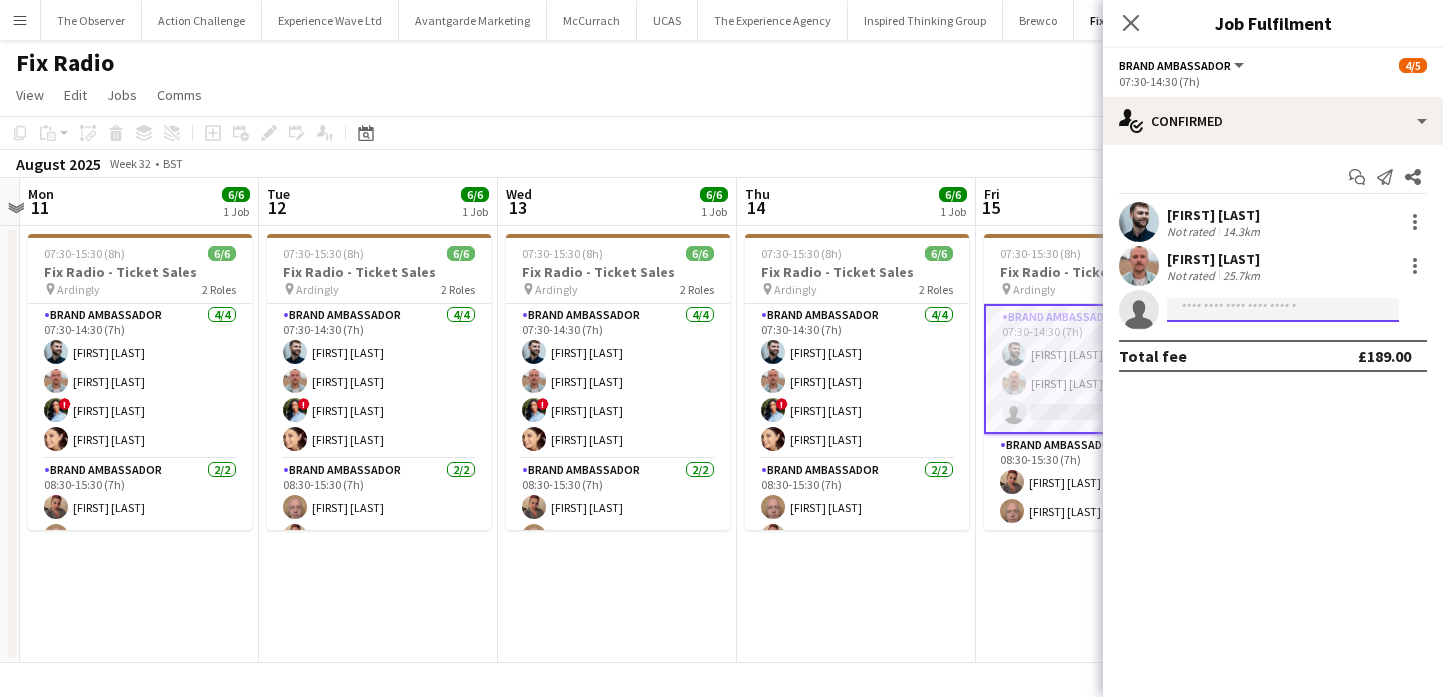 type on "*" 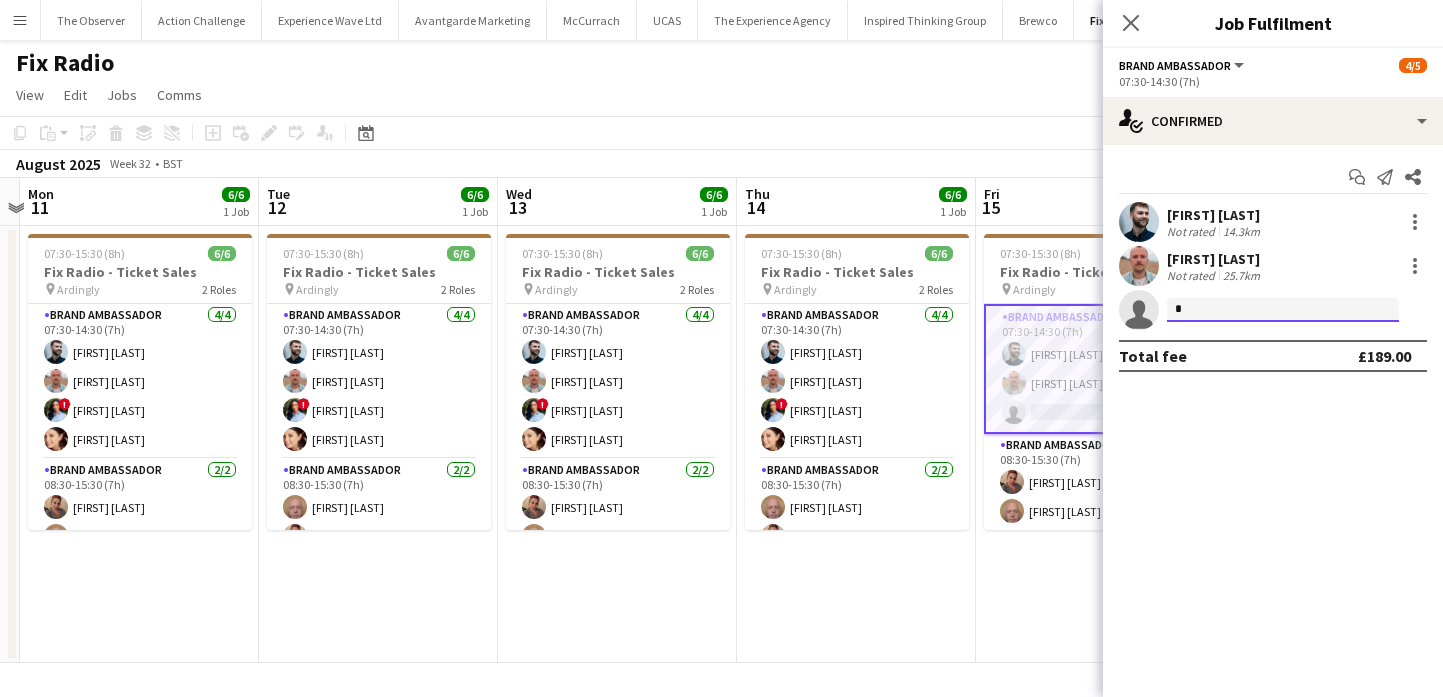 type 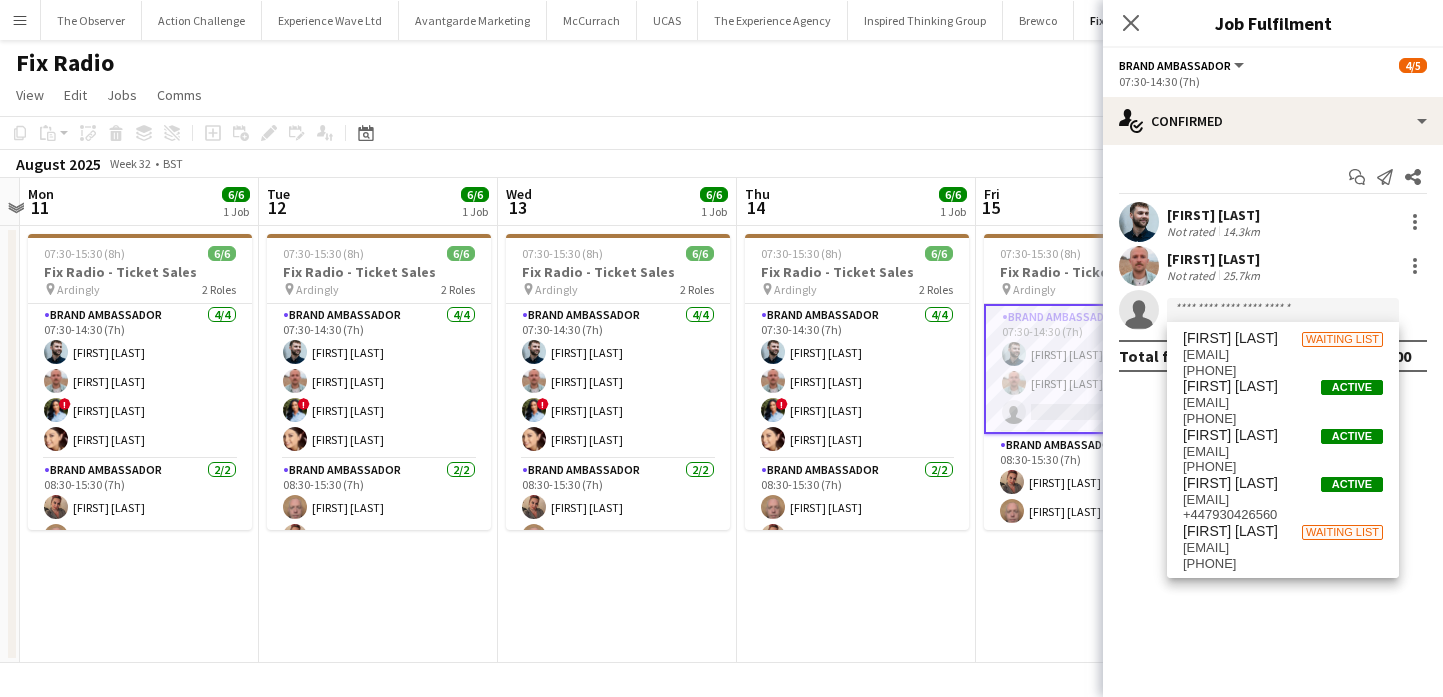 click on "07:30-15:30 (8h)    6/6   Fix Radio - Ticket Sales
pin
Ardingly   2 Roles   Brand Ambassador   4/4   07:30-14:30 (7h)
Haydn Beardslee George Protheroe ! Kayleigh King Natasha Curtis  Brand Ambassador   2/2   08:30-15:30 (7h)
Edward Carlin Samantha Gloster" at bounding box center [856, 444] 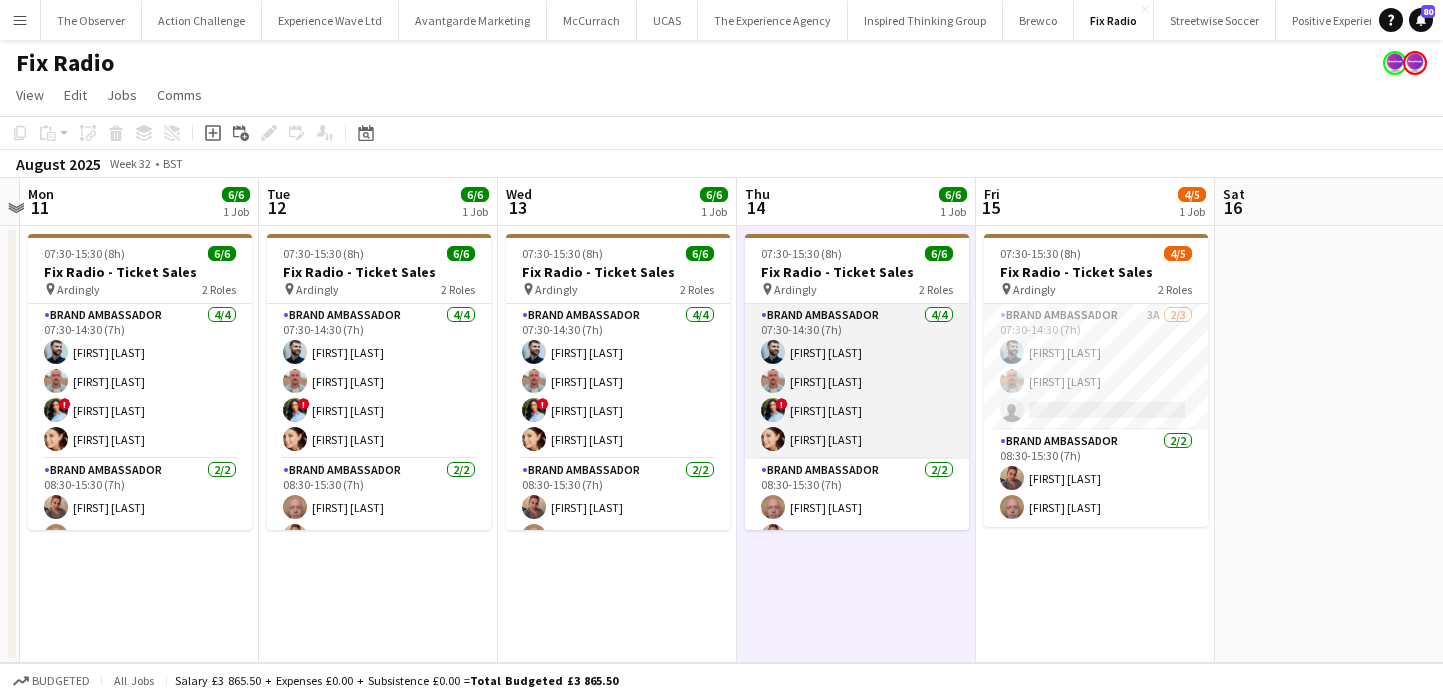 click on "Brand Ambassador   4/4   07:30-14:30 (7h)
Haydn Beardslee George Protheroe ! Kayleigh King Natasha Curtis" at bounding box center [857, 381] 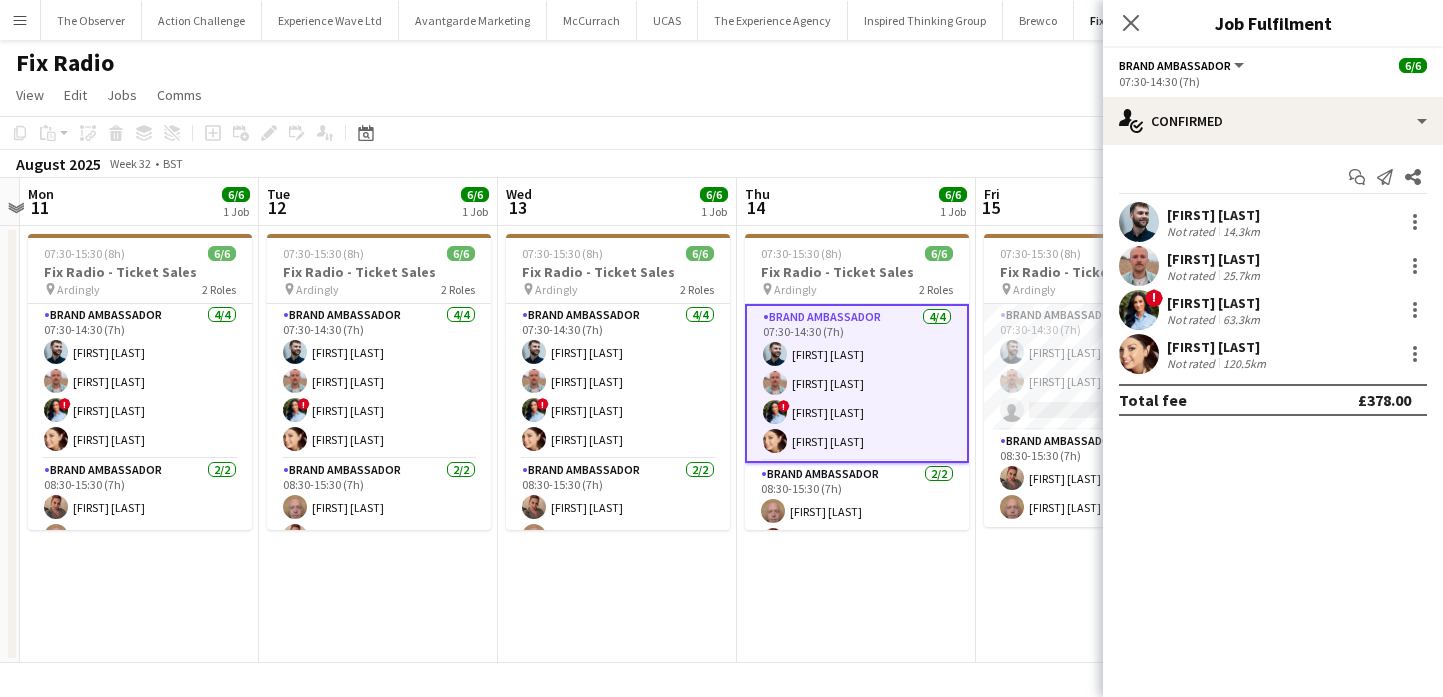 click at bounding box center (1139, 310) 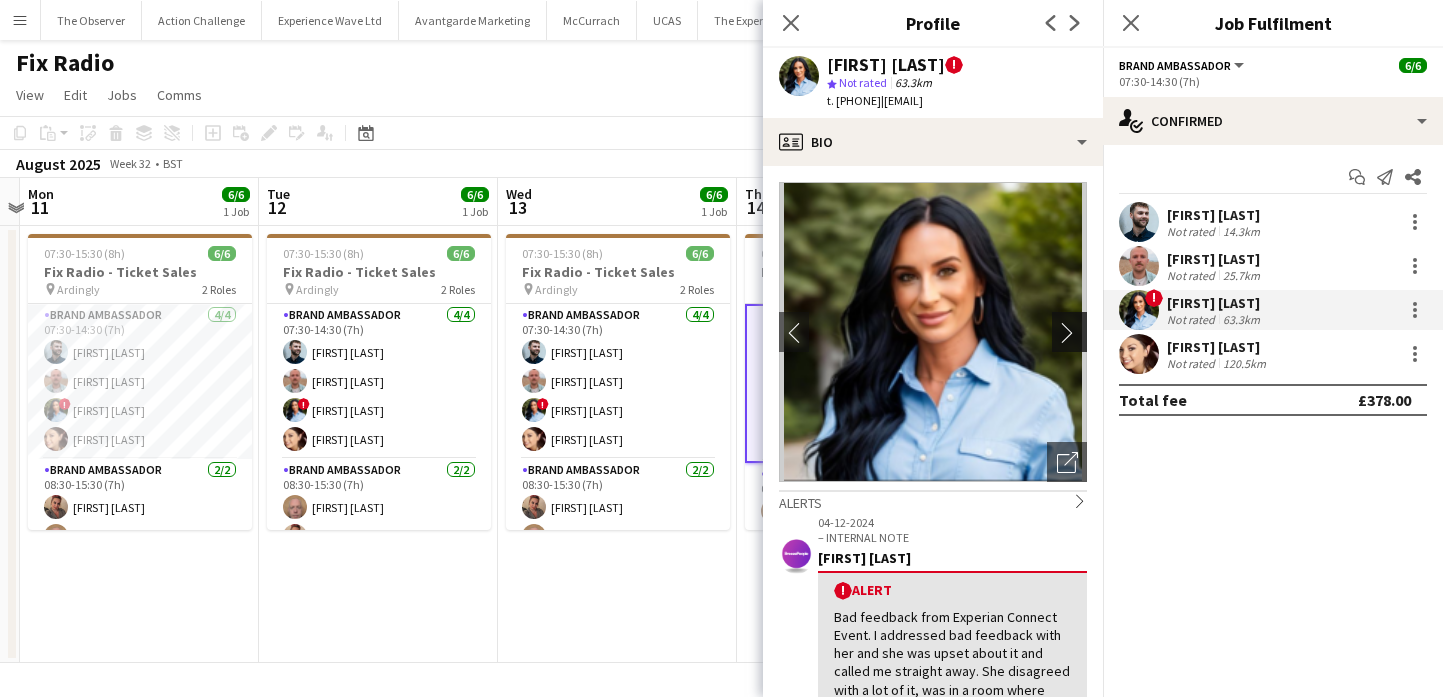 click on "chevron-right" 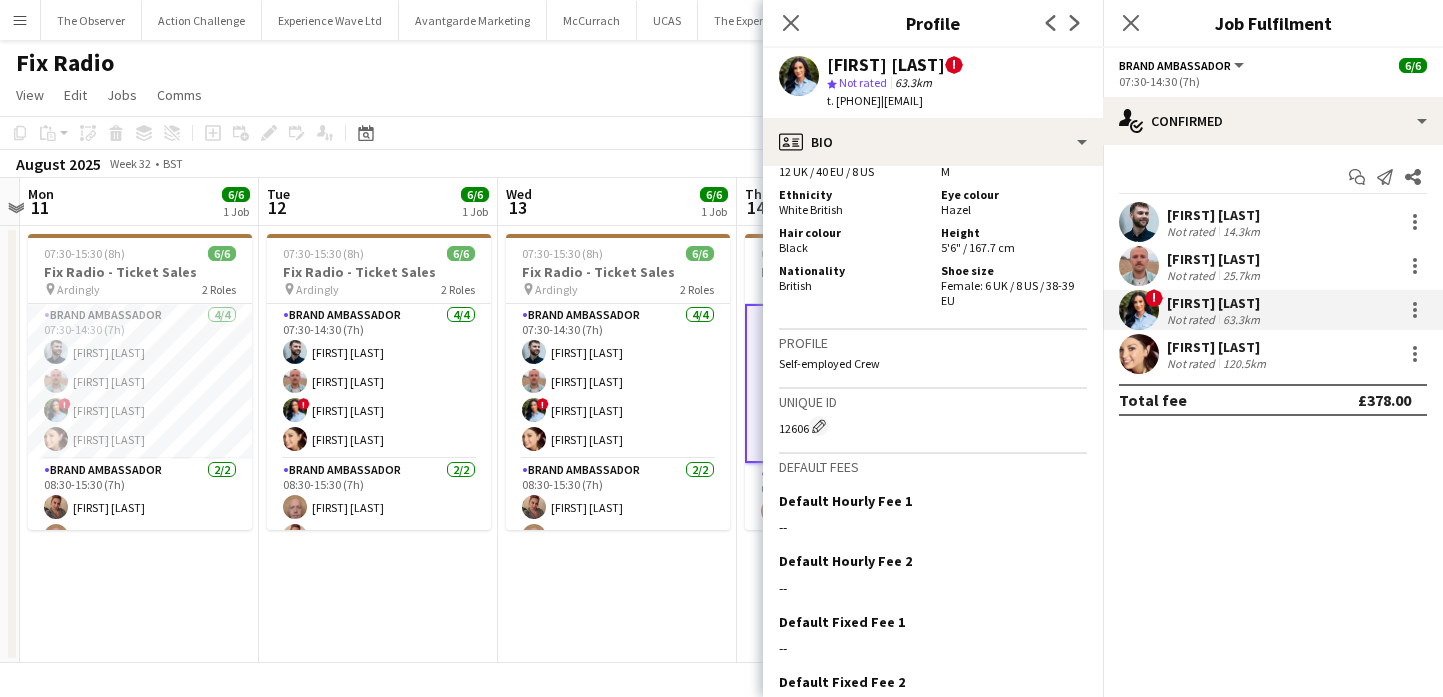 scroll, scrollTop: 1493, scrollLeft: 0, axis: vertical 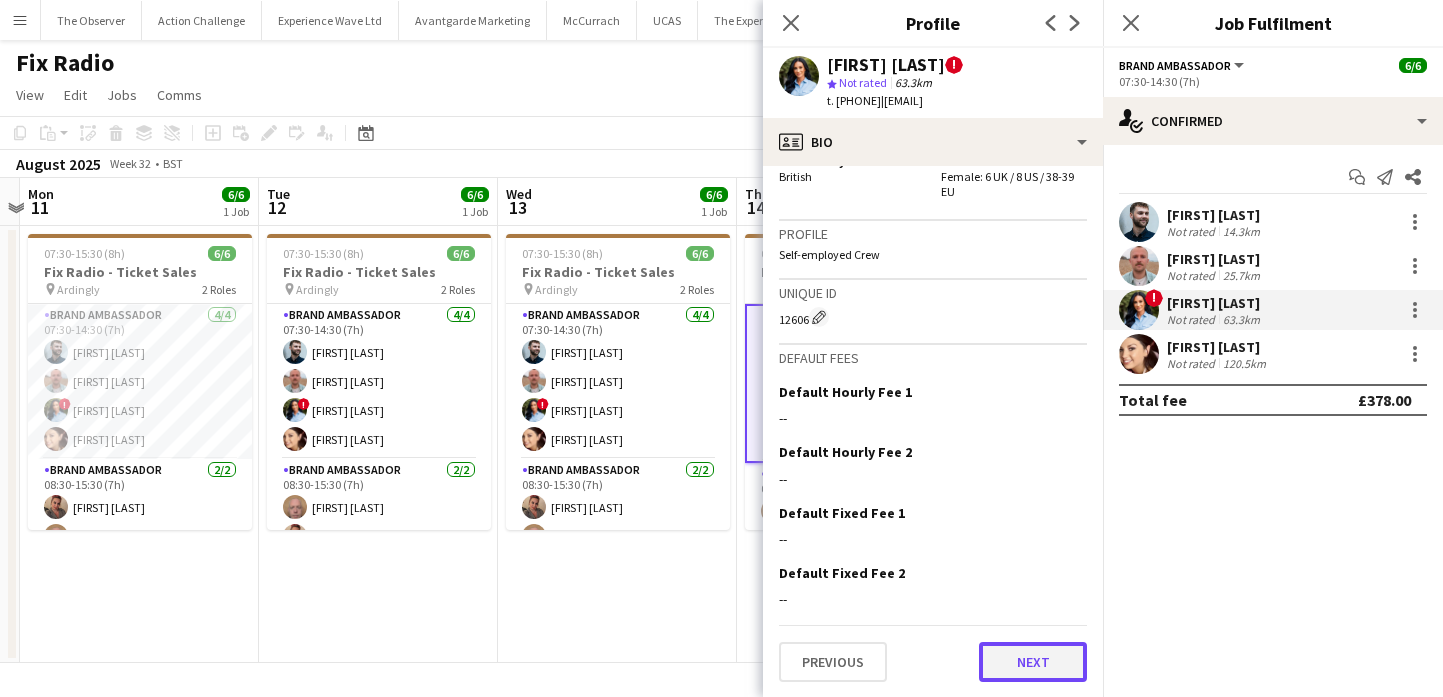 click on "Next" 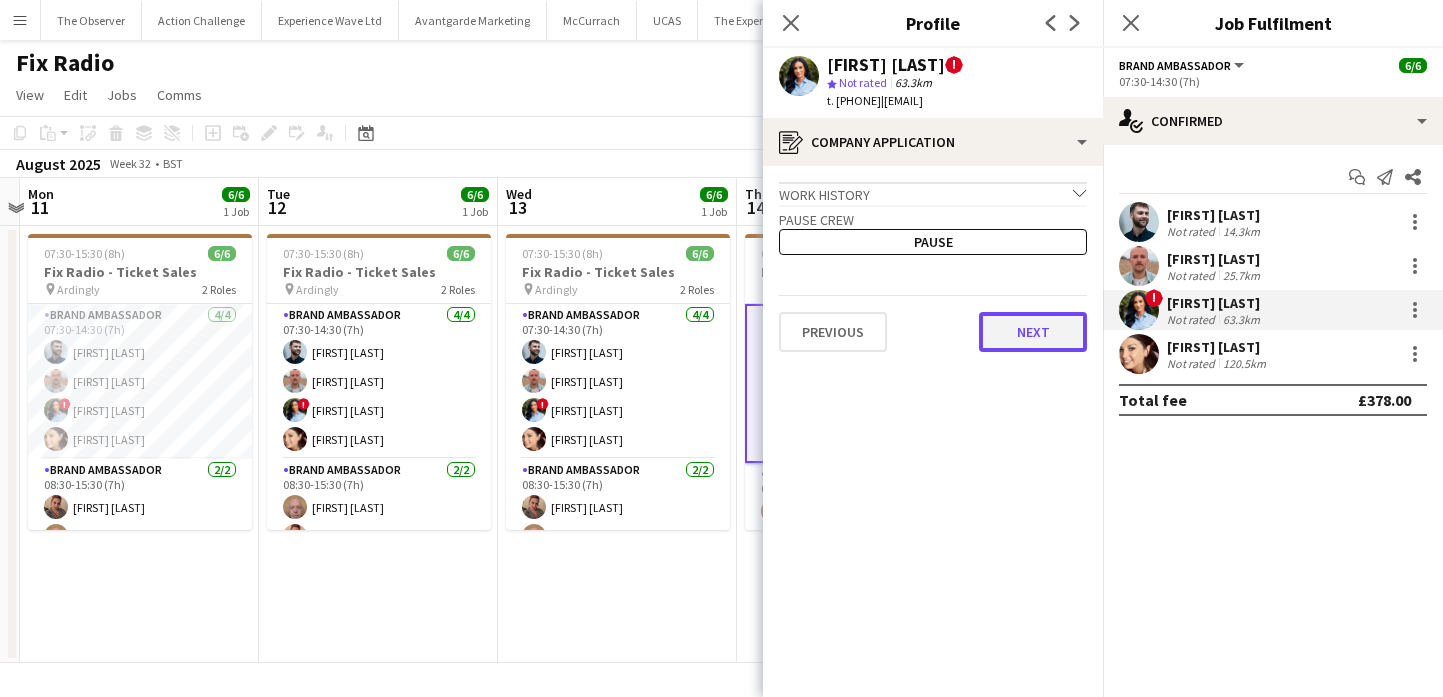 click on "Next" 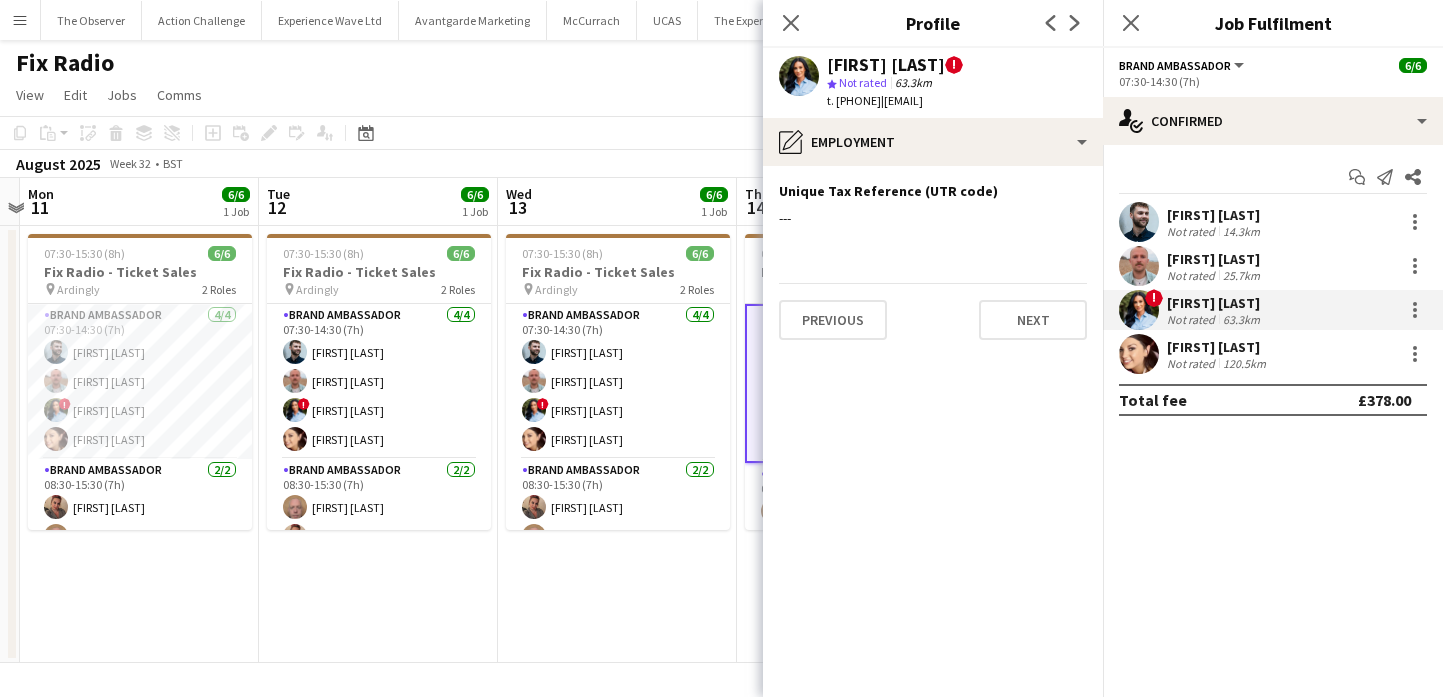 click on "Unique Tax Reference (UTR code)
Edit this field
---   Previous   Next" 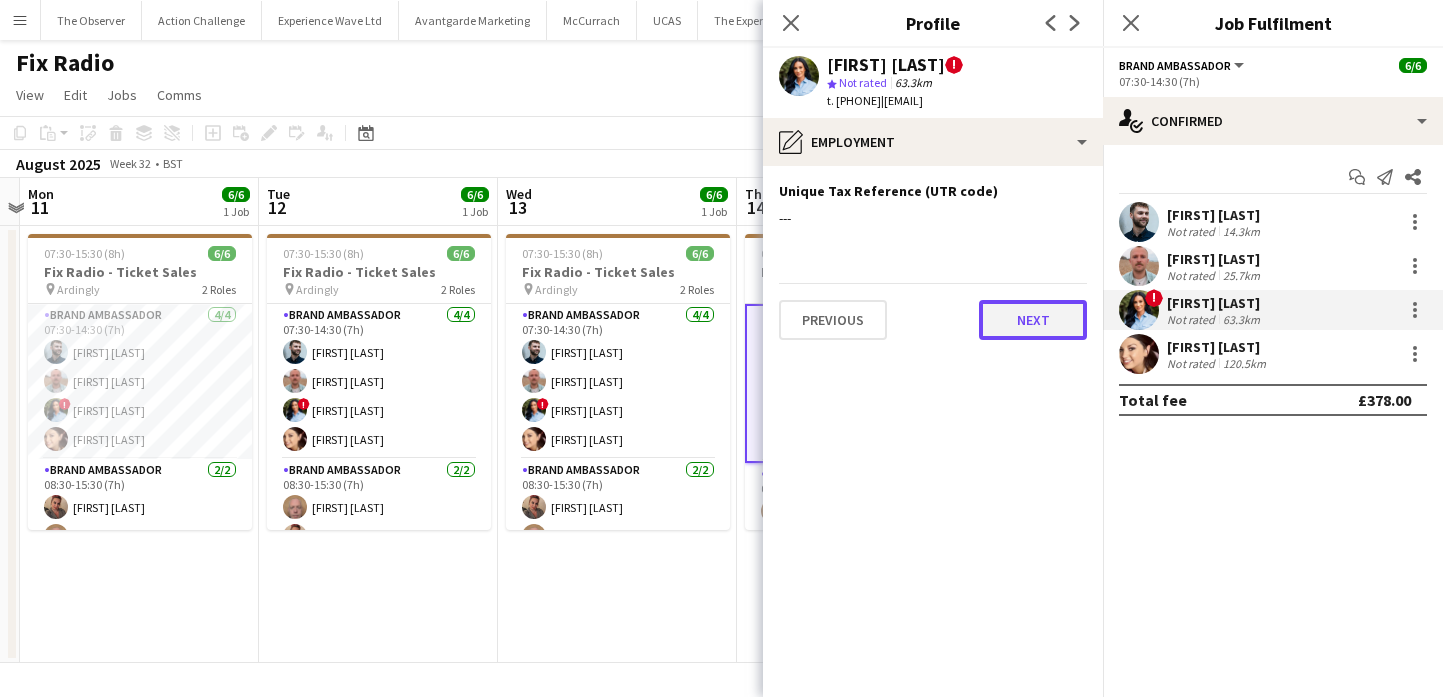 click on "Next" 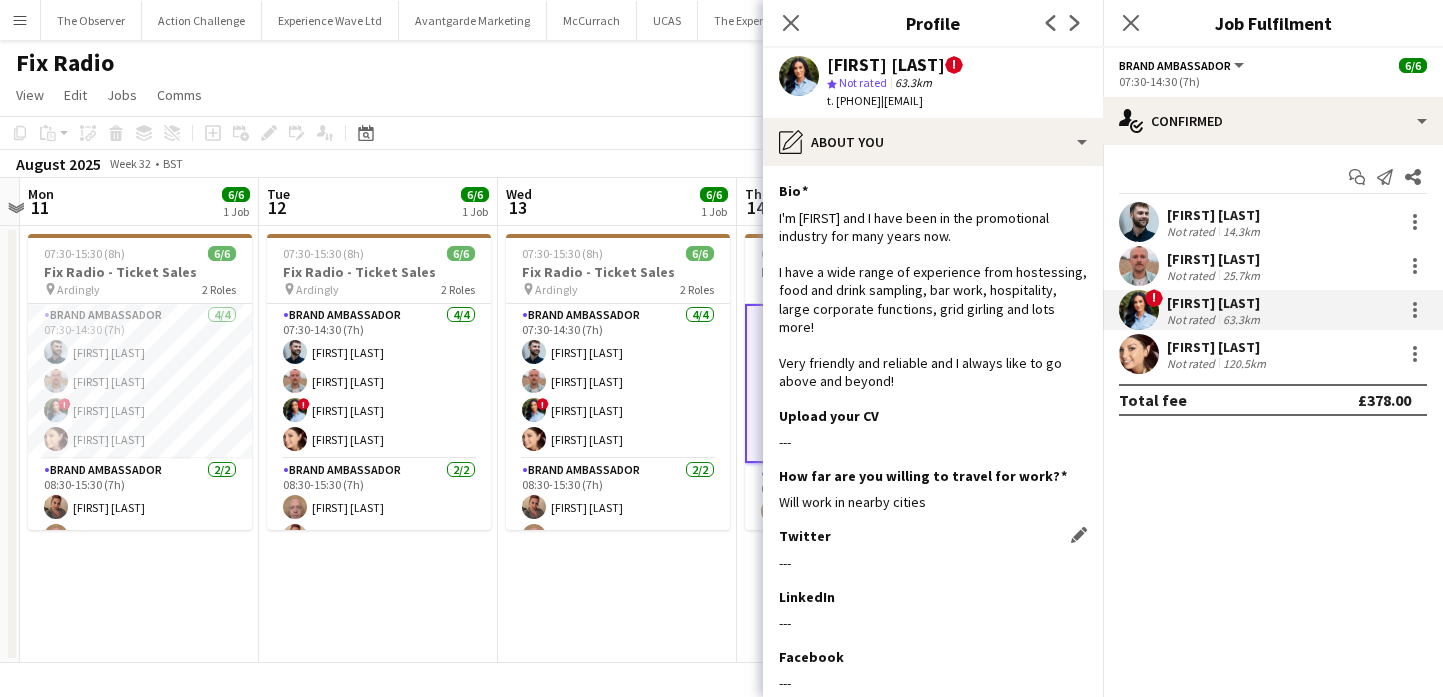 scroll, scrollTop: 167, scrollLeft: 0, axis: vertical 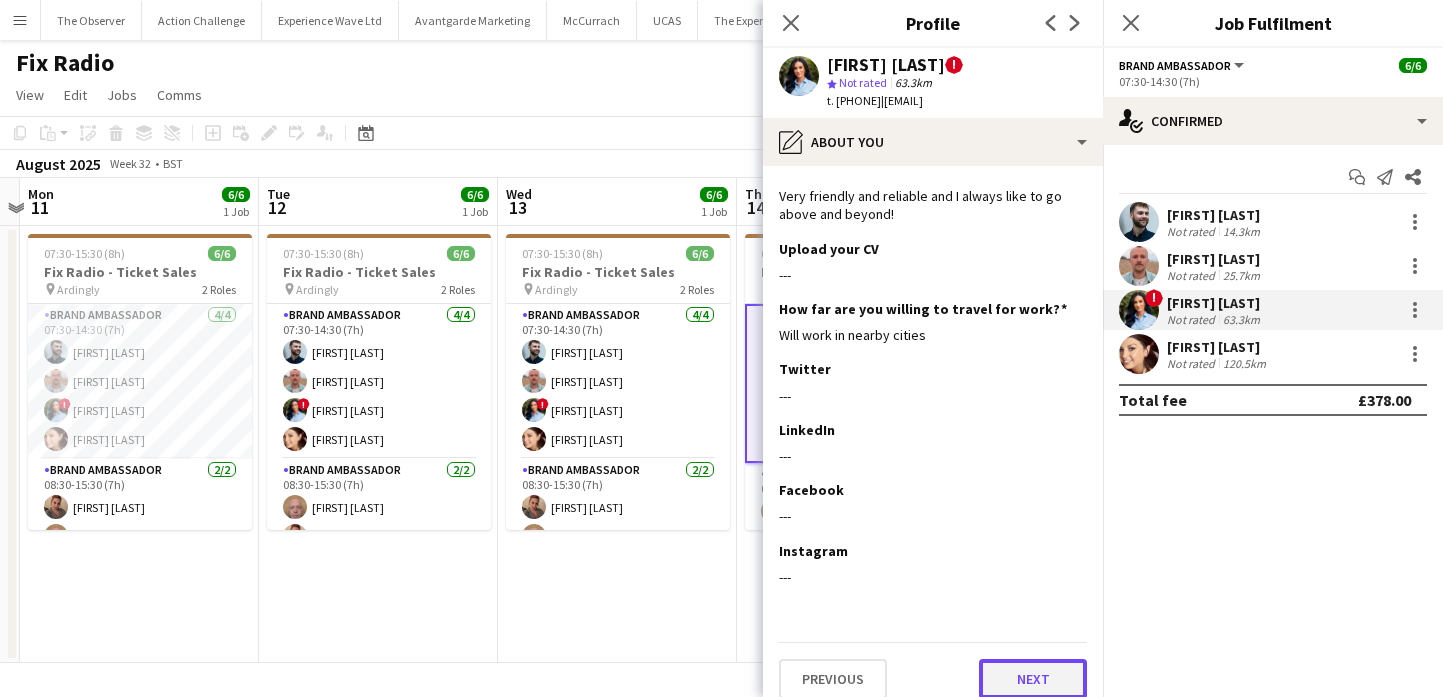 click on "Next" 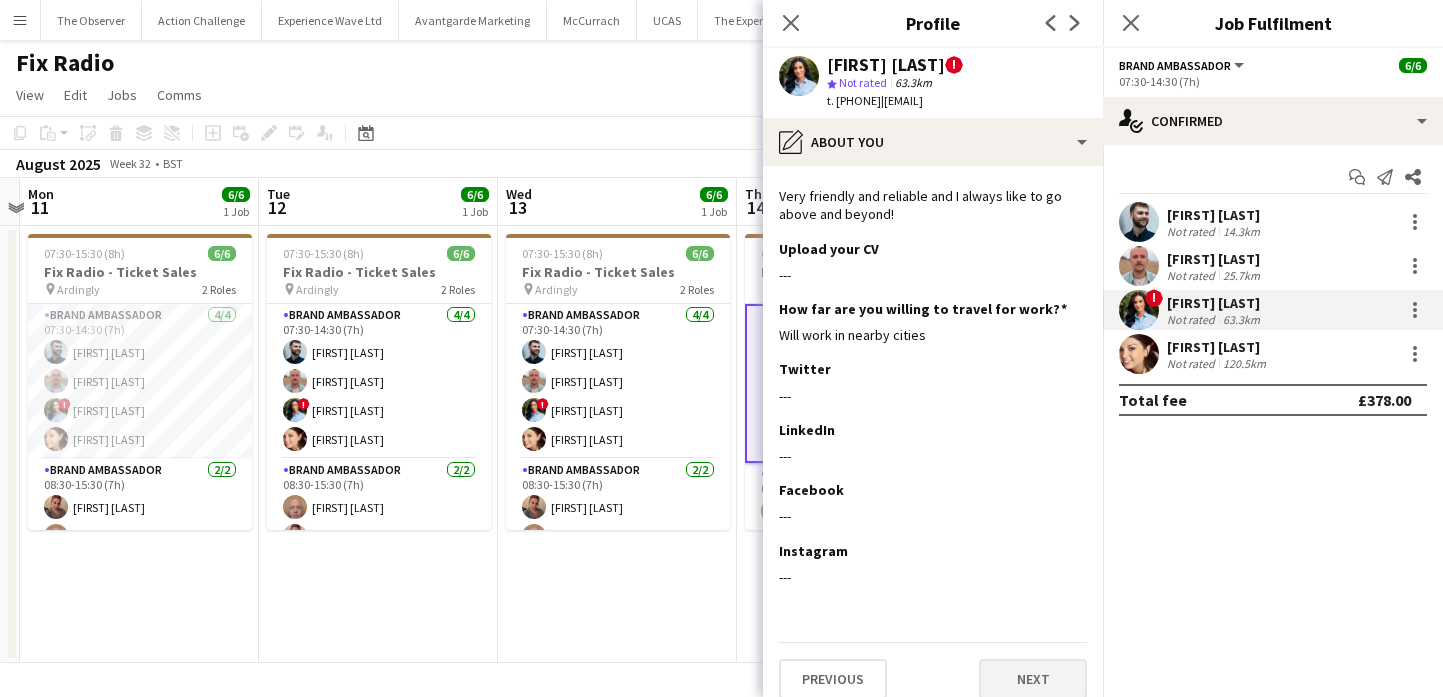 scroll, scrollTop: 0, scrollLeft: 0, axis: both 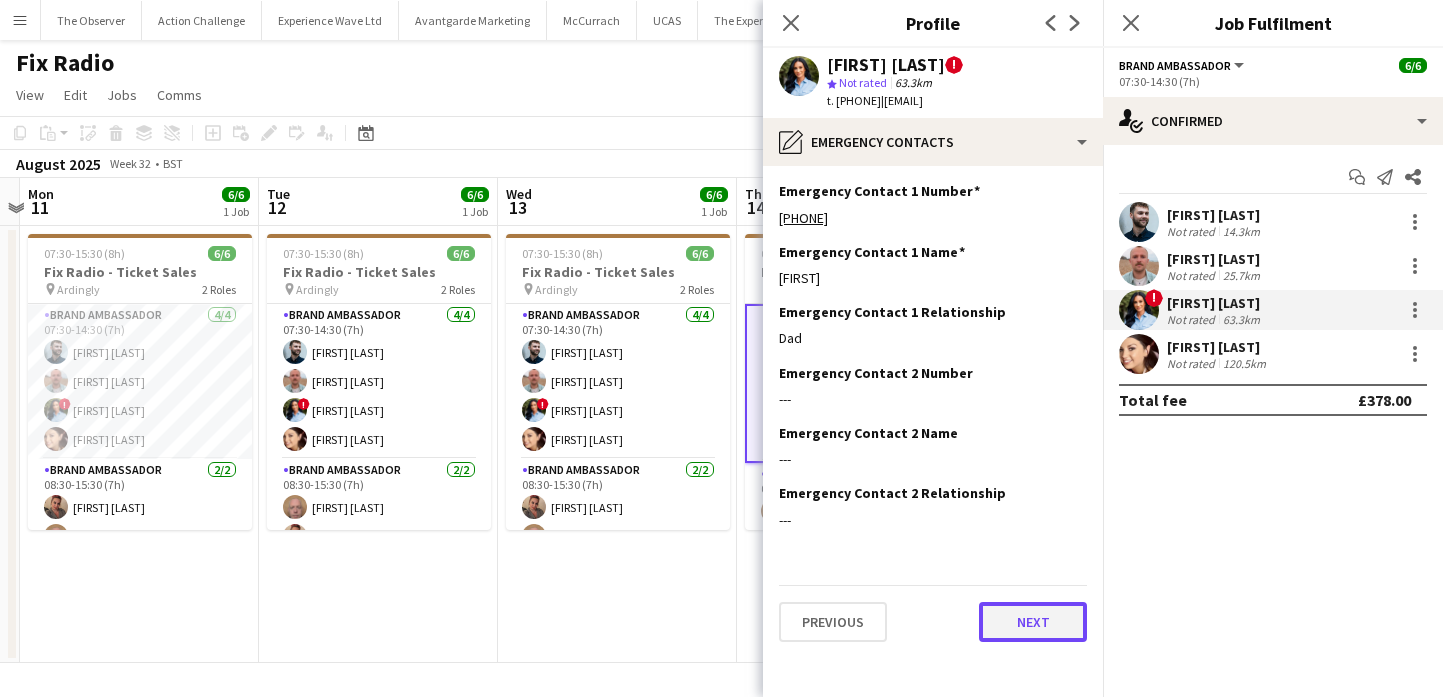 click on "Next" 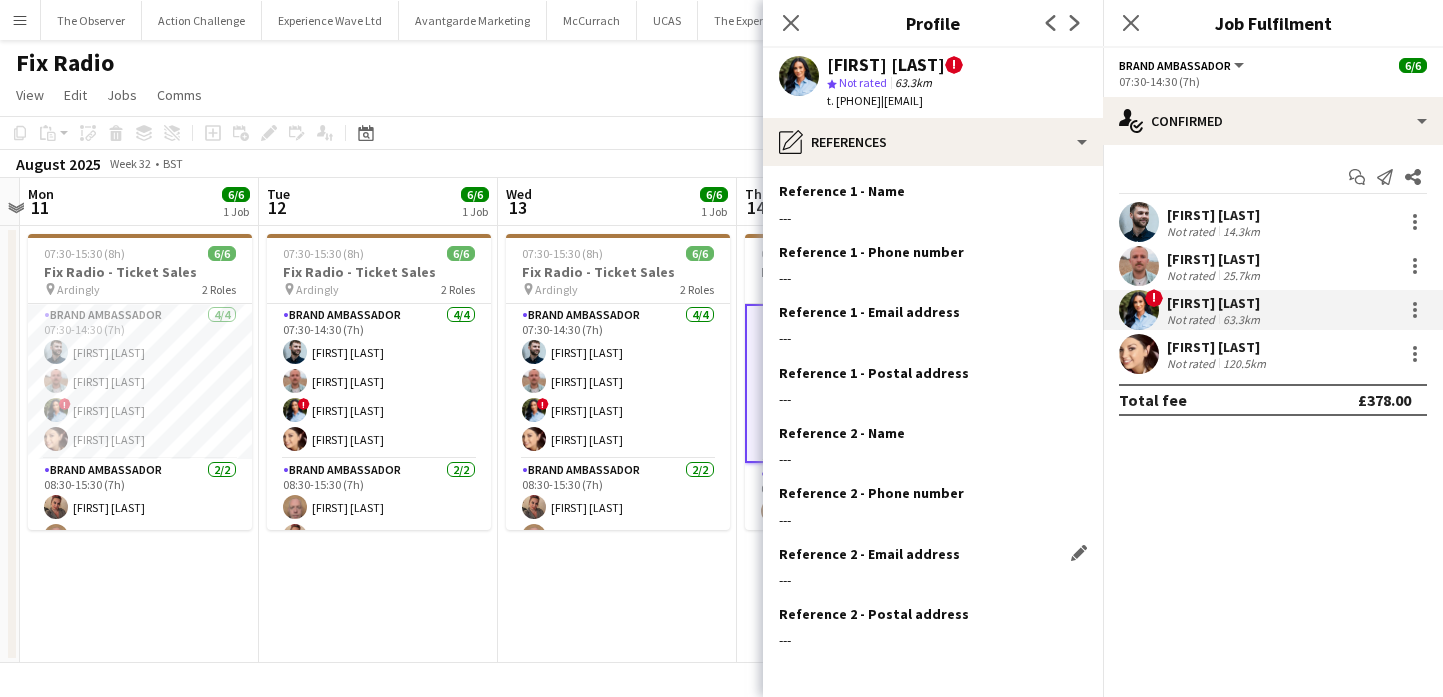 scroll, scrollTop: 81, scrollLeft: 0, axis: vertical 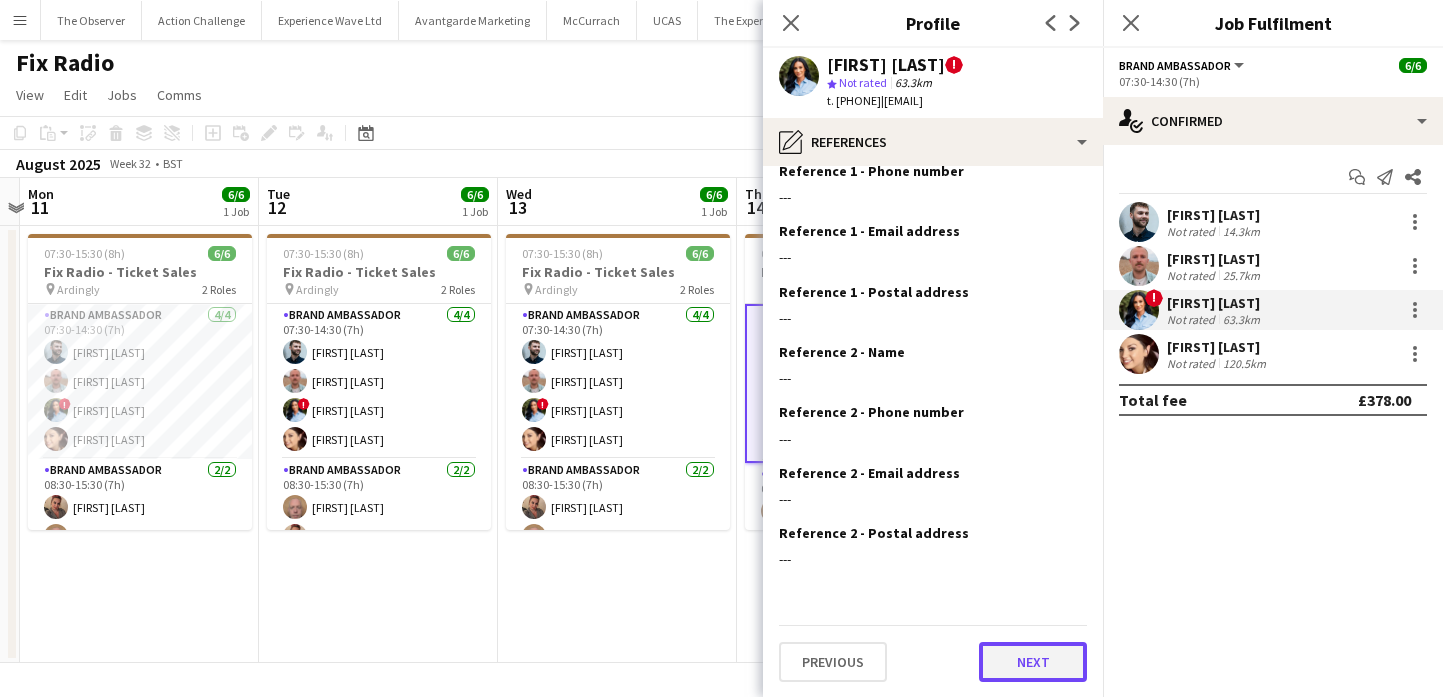 click on "Next" 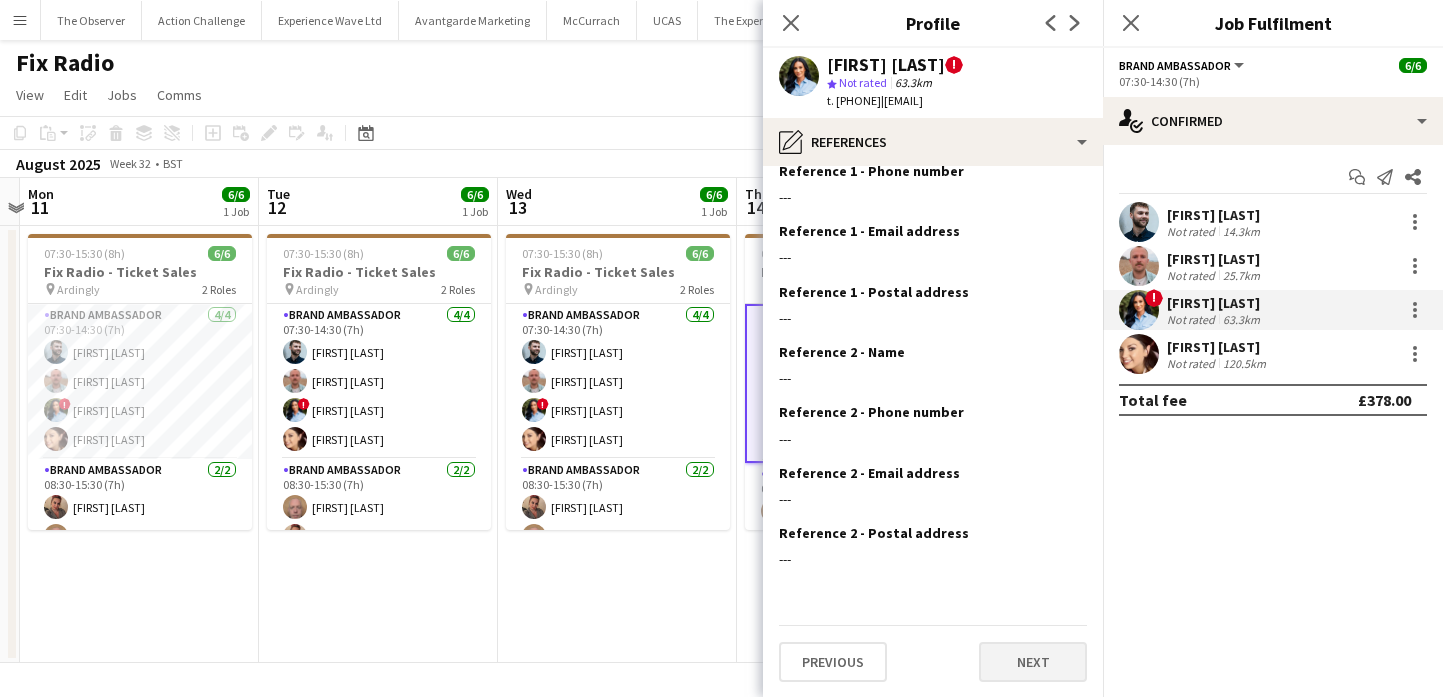 scroll, scrollTop: 0, scrollLeft: 0, axis: both 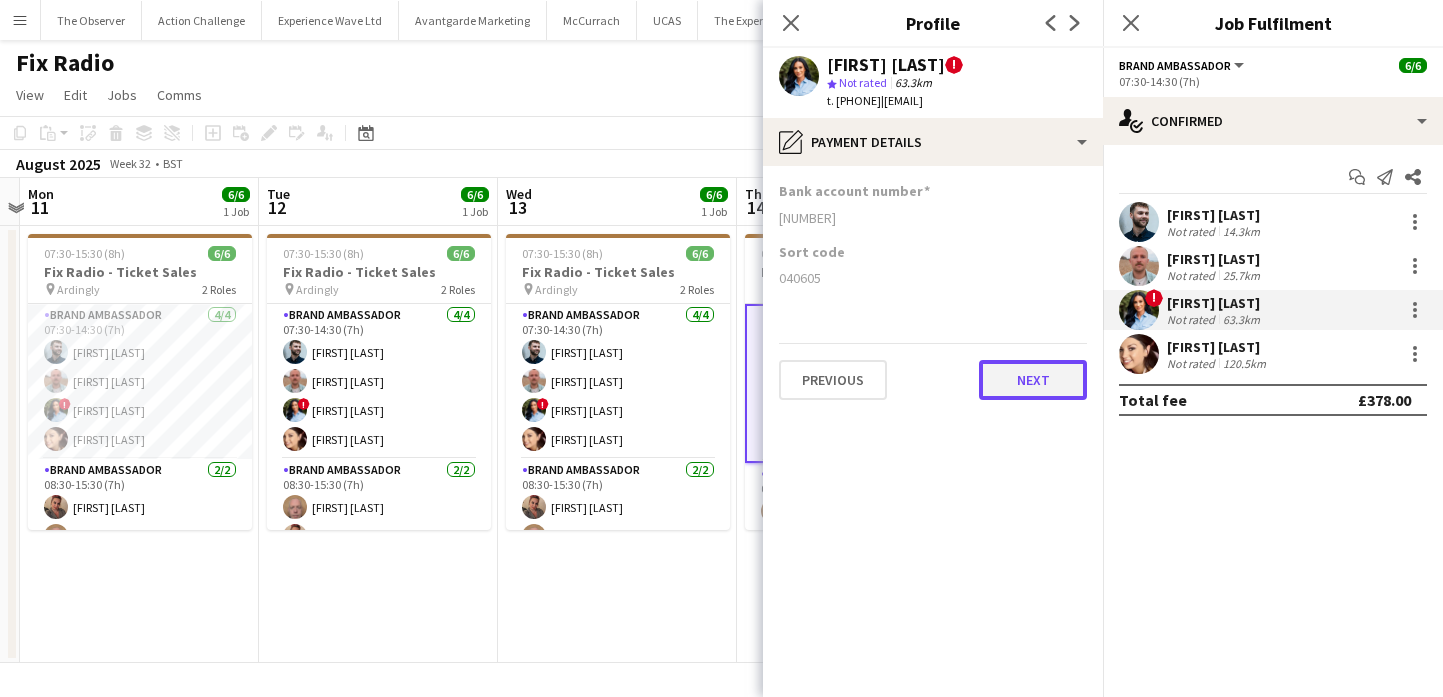 click on "Next" 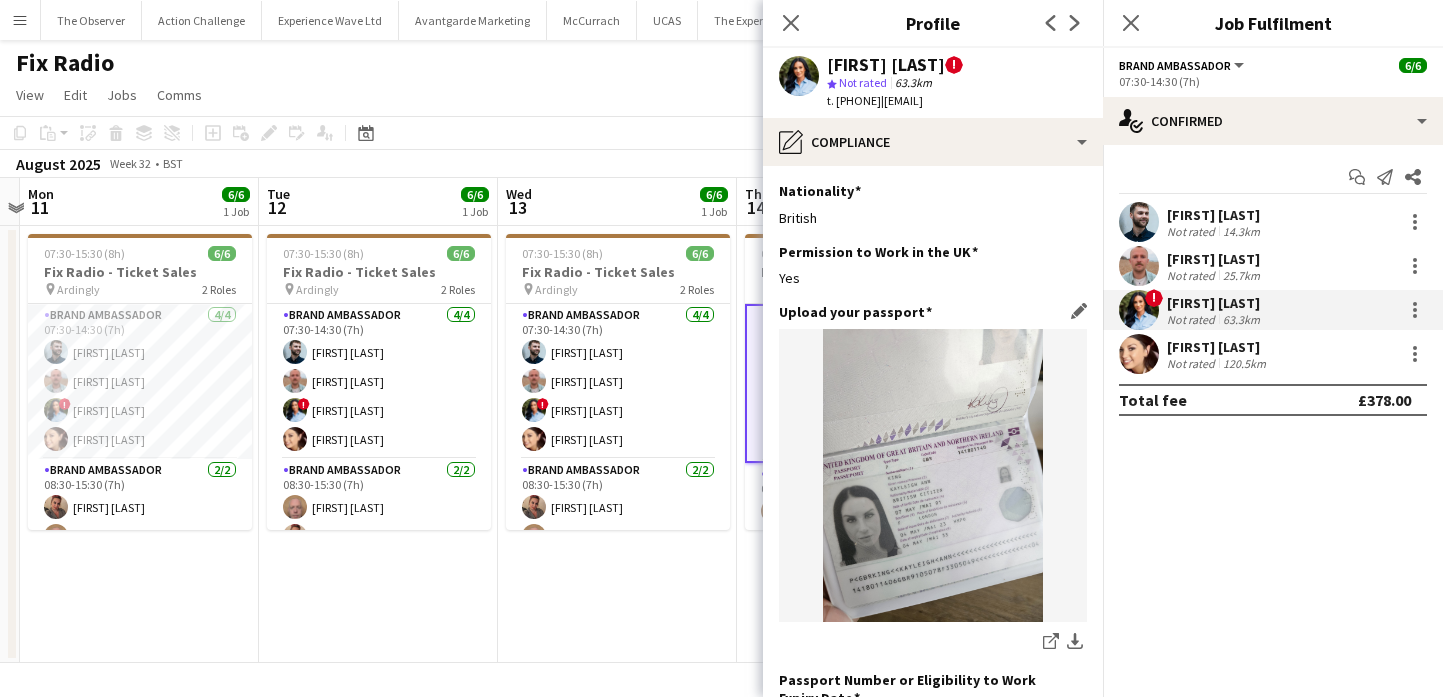 scroll, scrollTop: 347, scrollLeft: 0, axis: vertical 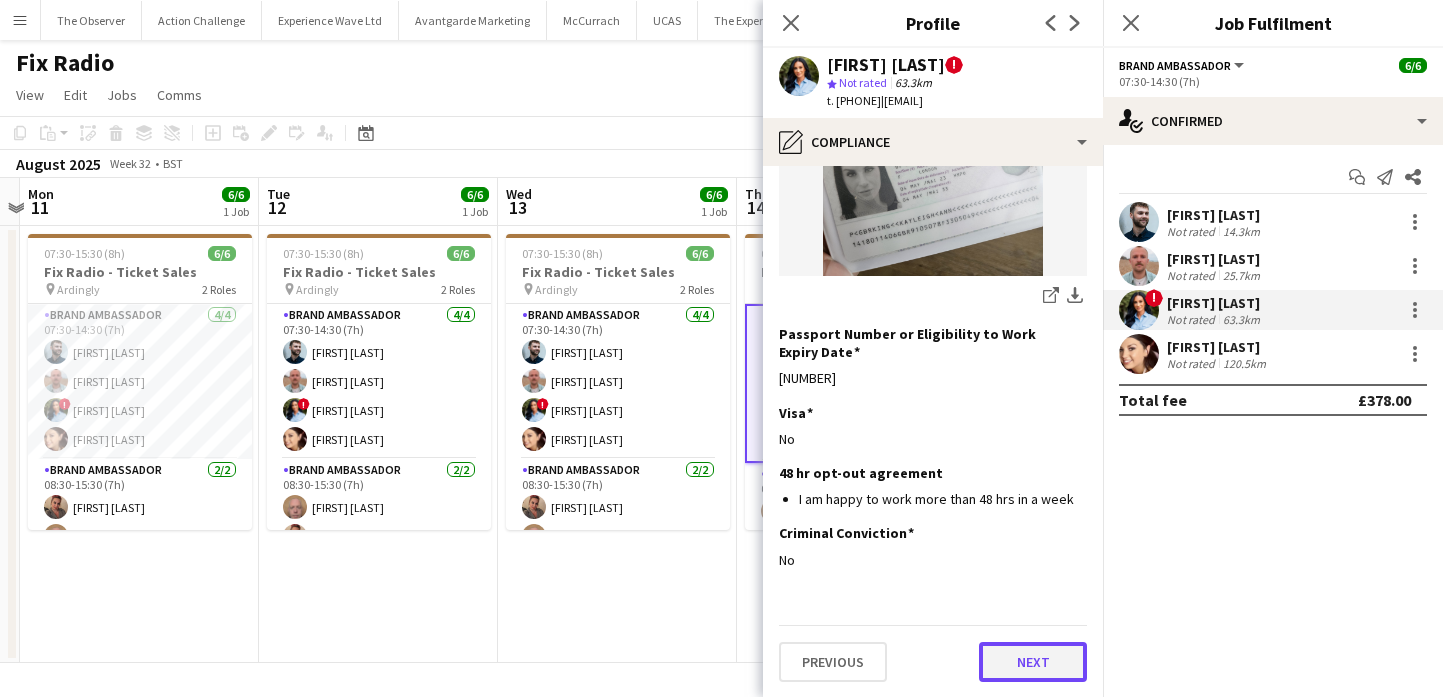click on "Next" 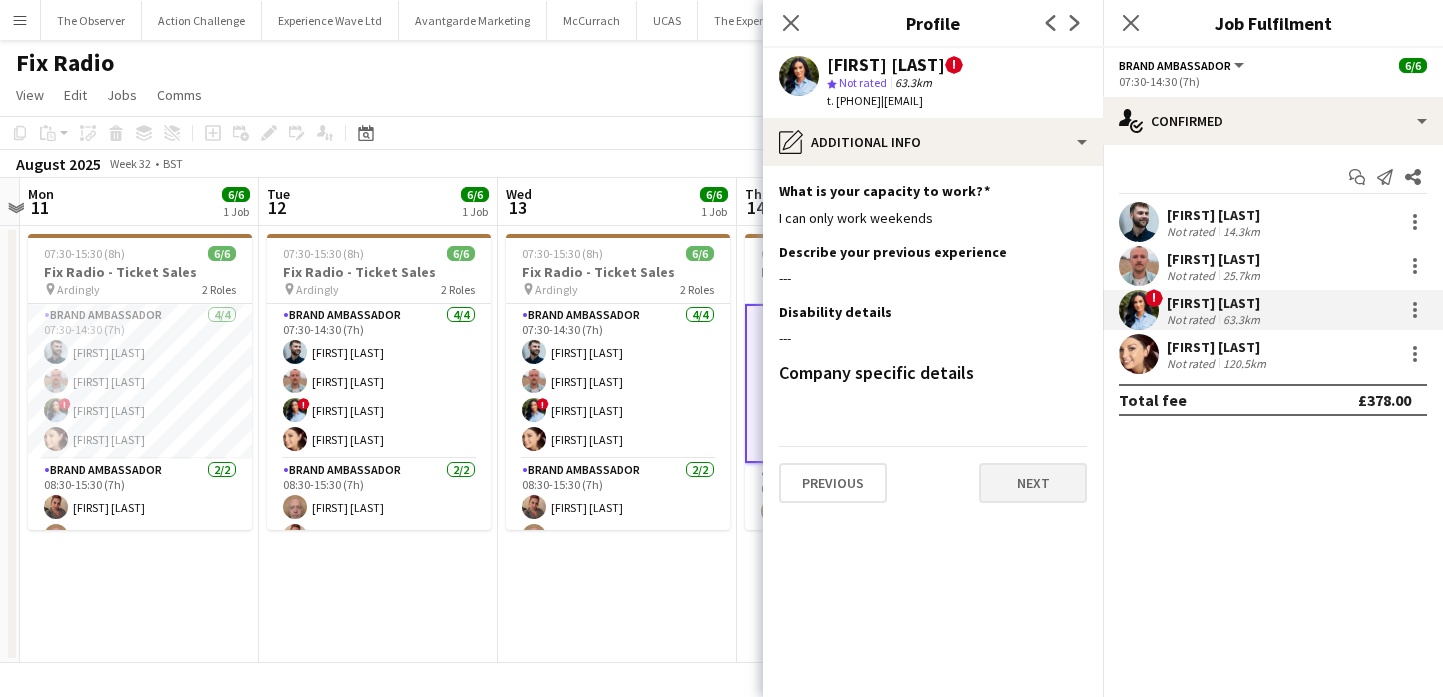 scroll, scrollTop: 0, scrollLeft: 0, axis: both 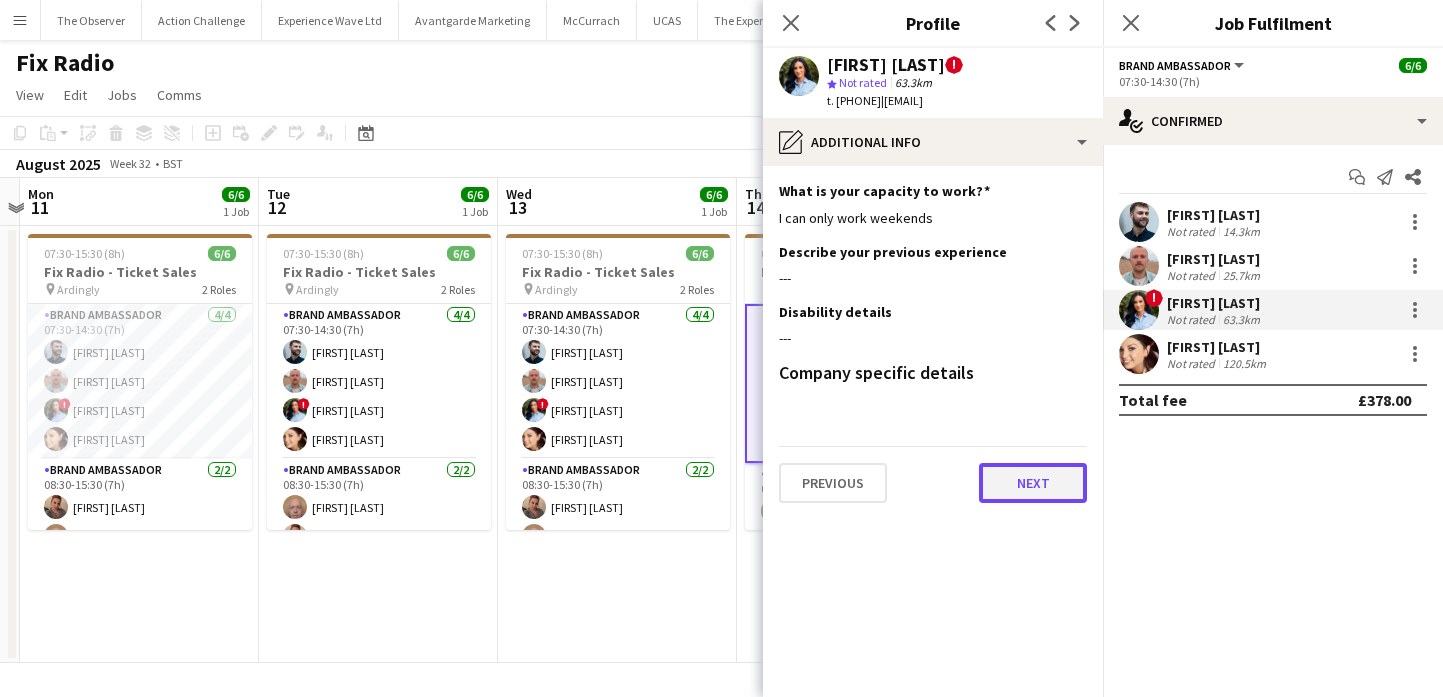 click on "Next" 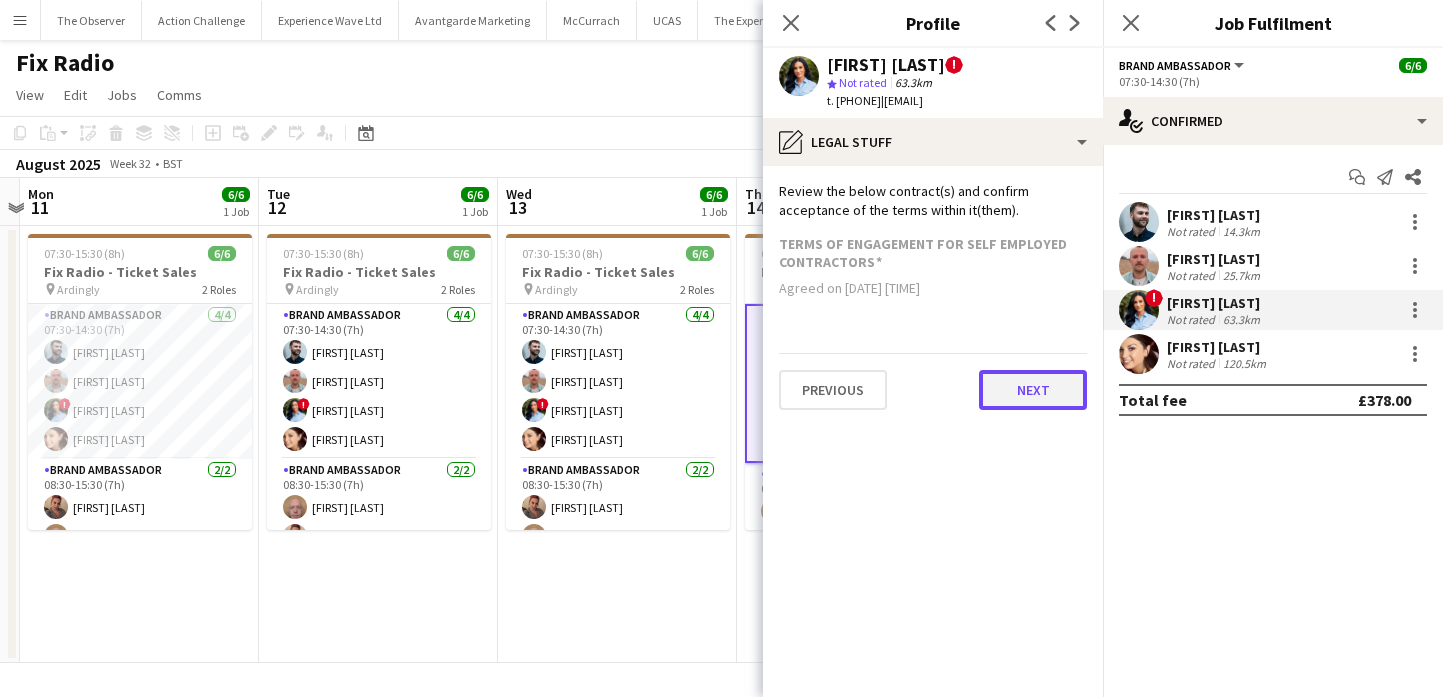 click on "Next" 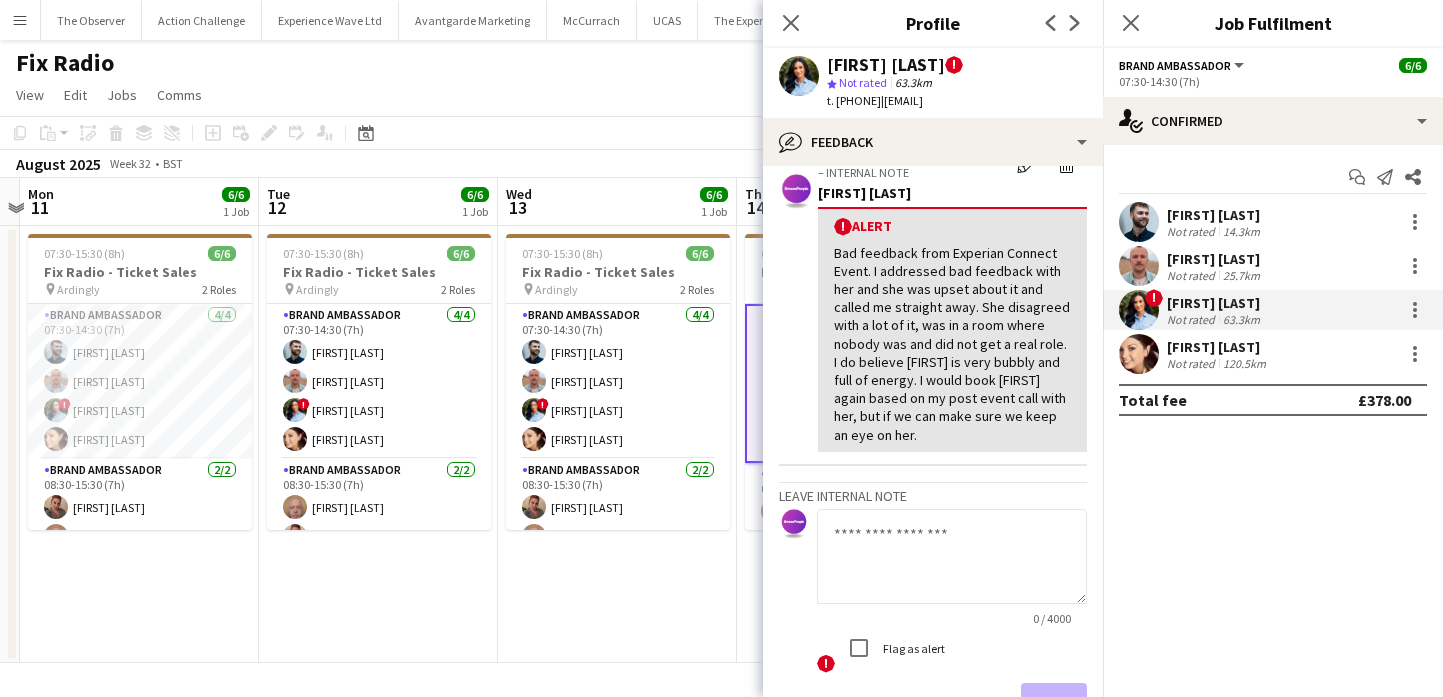 scroll, scrollTop: 245, scrollLeft: 0, axis: vertical 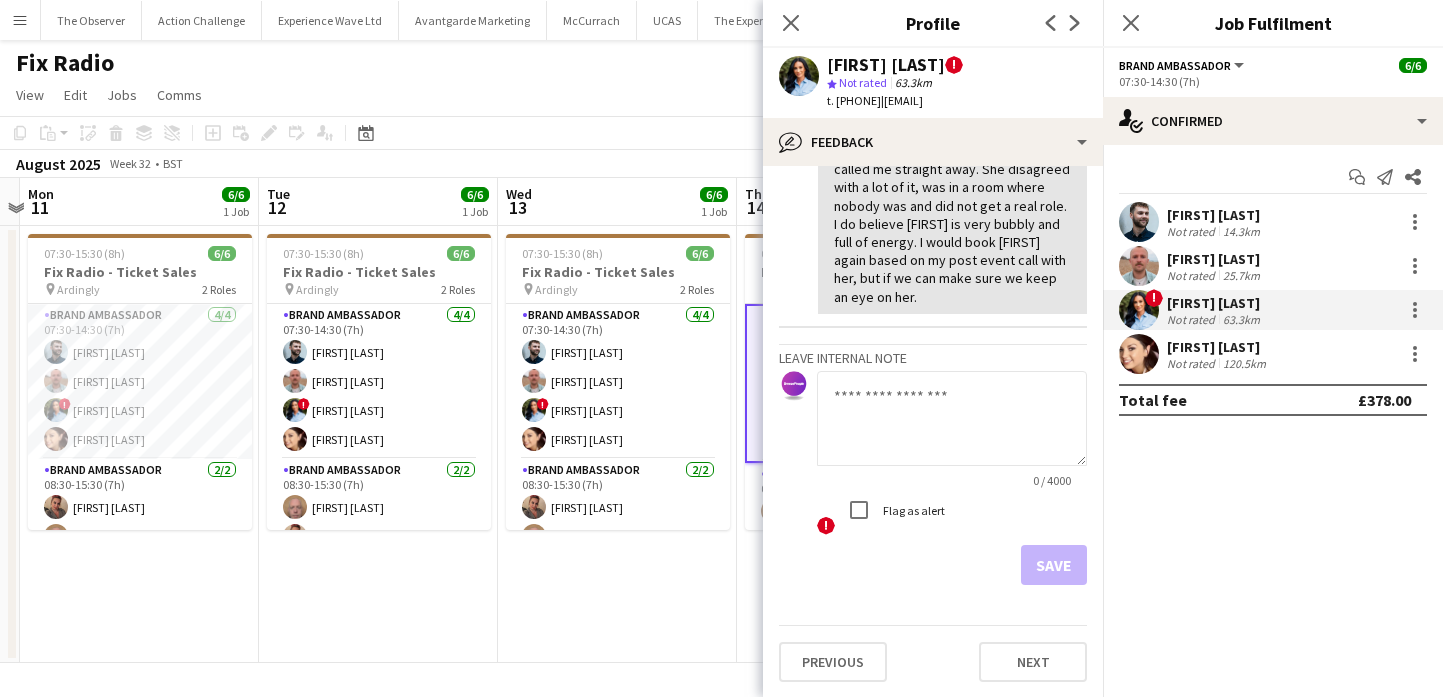click 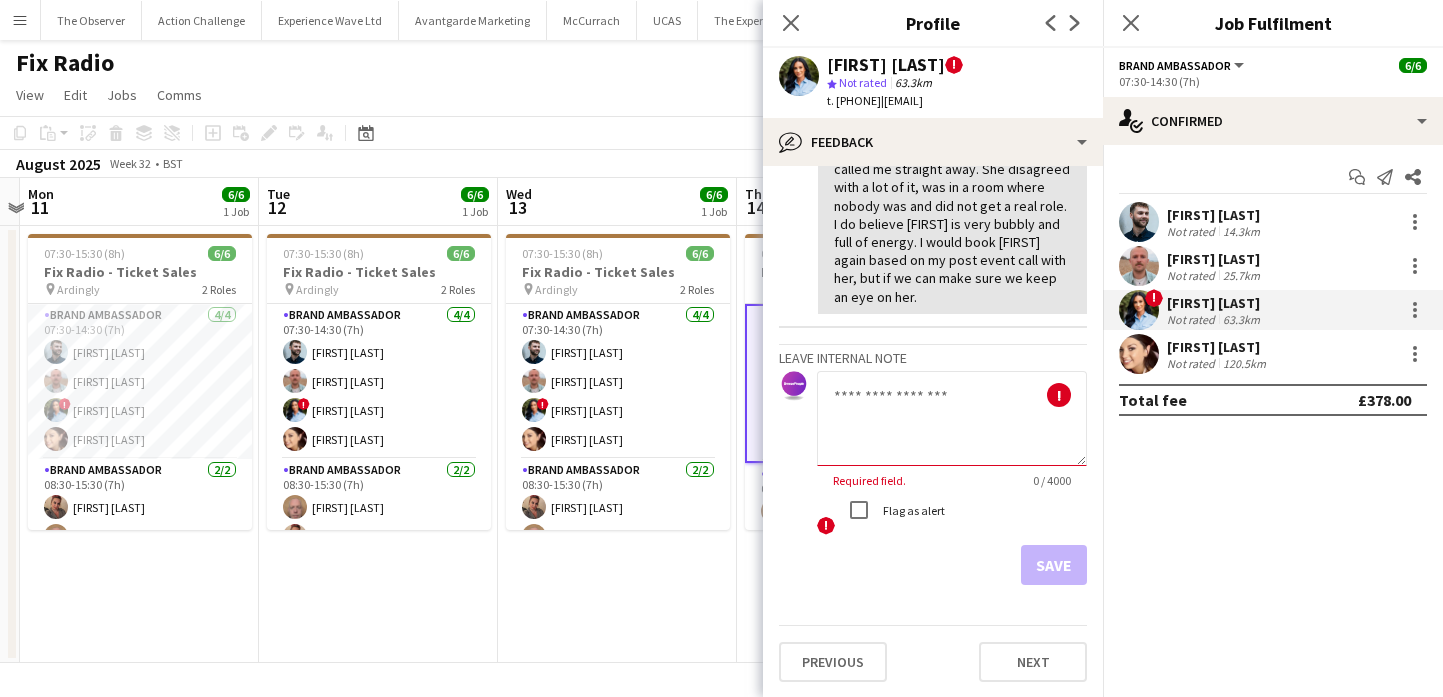 type on "*" 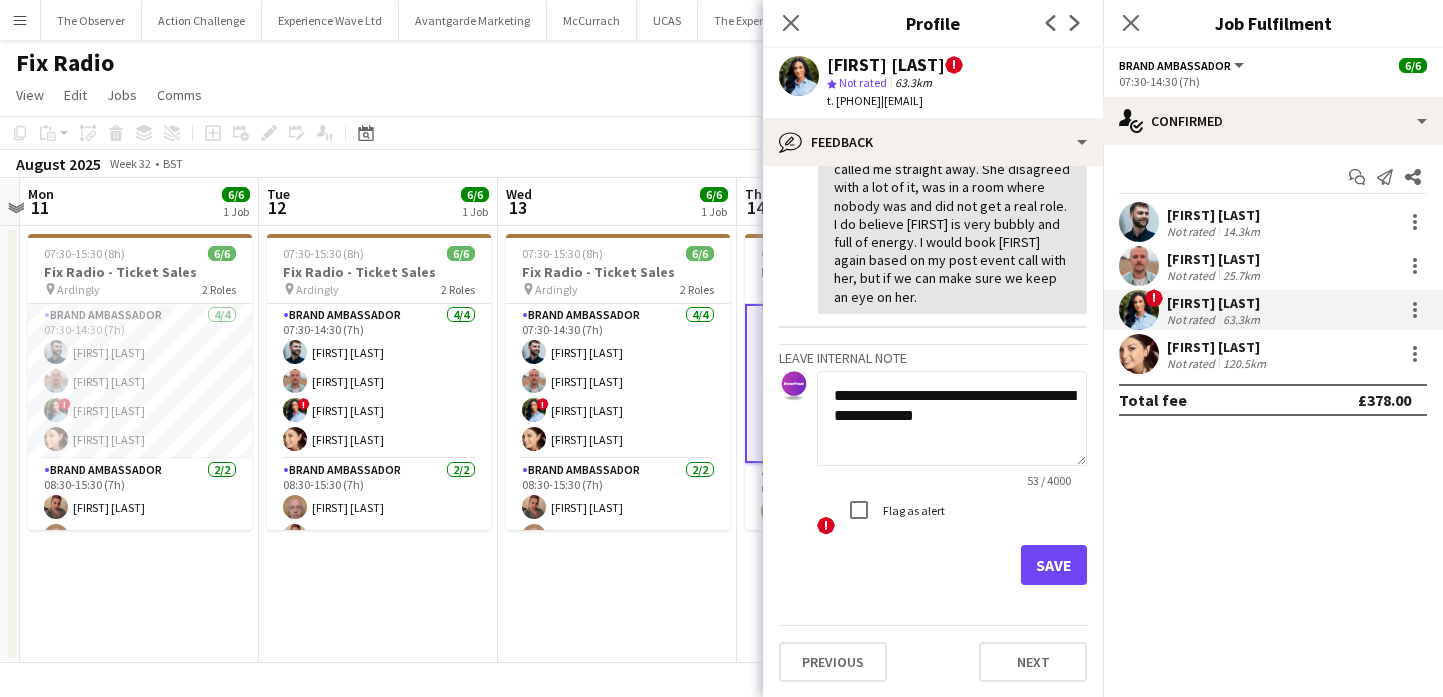 type on "**********" 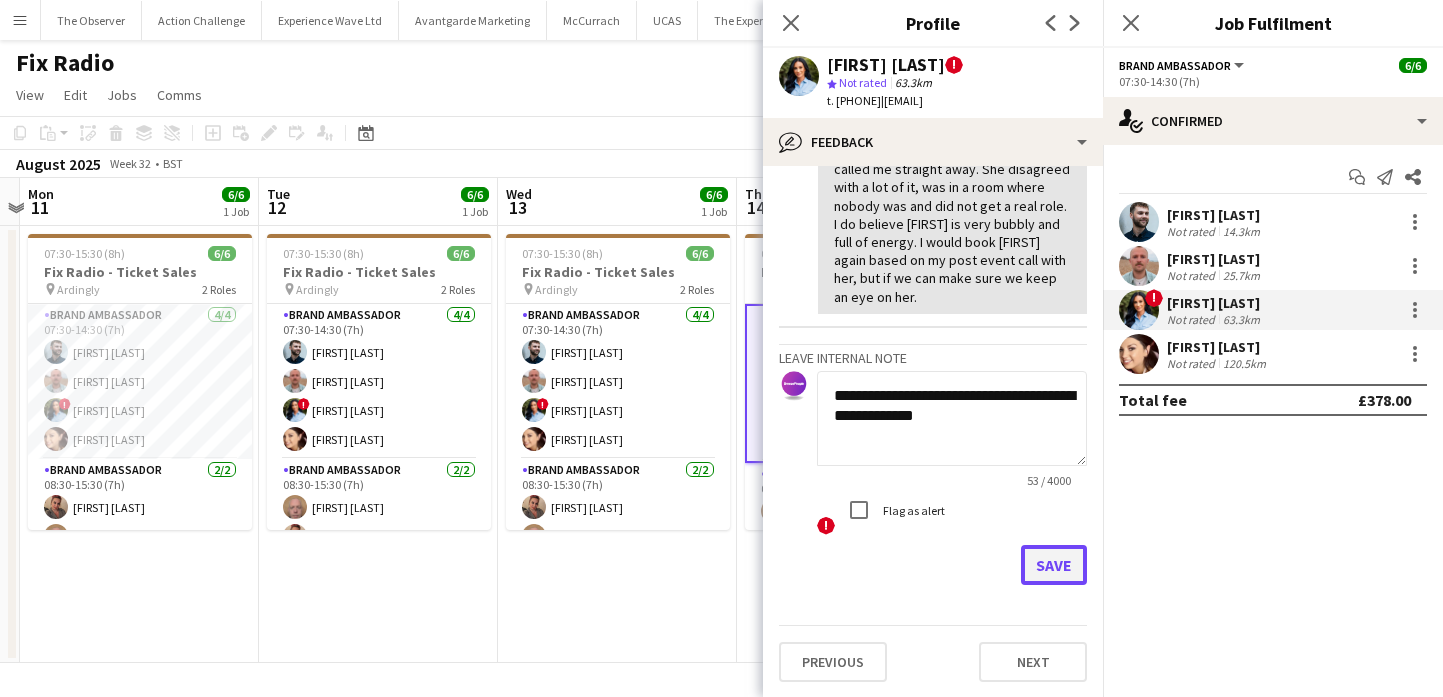 click on "Save" 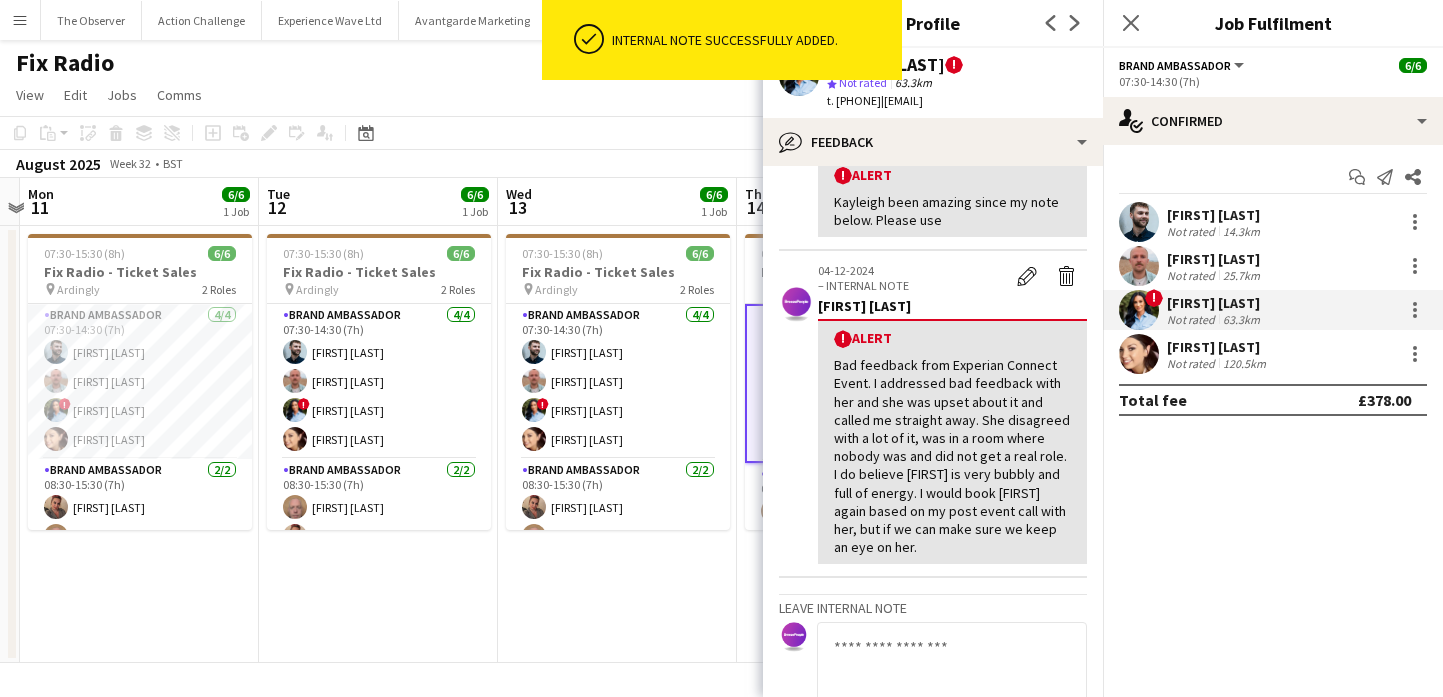 scroll, scrollTop: 0, scrollLeft: 0, axis: both 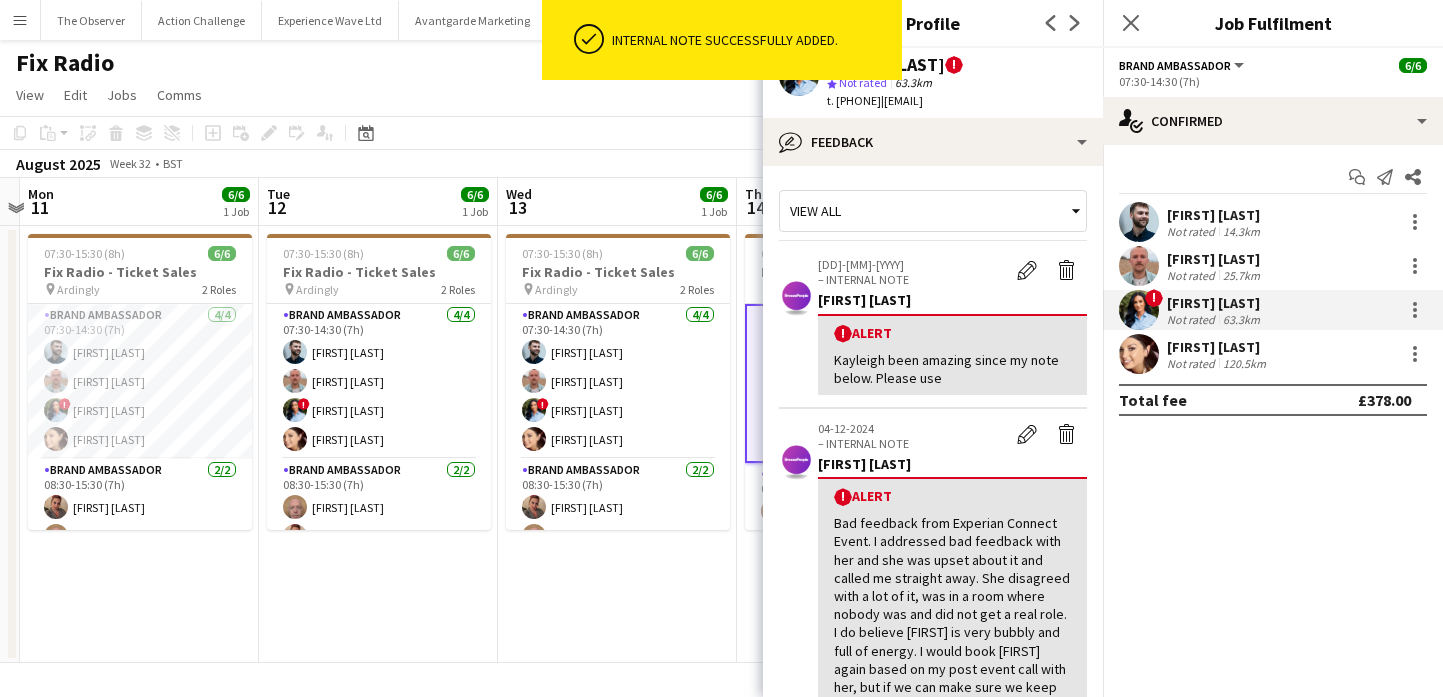 click on "07:30-15:30 (8h)    6/6   Fix Radio - Ticket Sales
pin
Ardingly   2 Roles   Brand Ambassador   4/4   07:30-14:30 (7h)
Haydn Beardslee George Protheroe ! Kayleigh King Natasha Curtis  Brand Ambassador   2/2   08:30-15:30 (7h)
Samantha Gloster Edward Carlin" at bounding box center [617, 444] 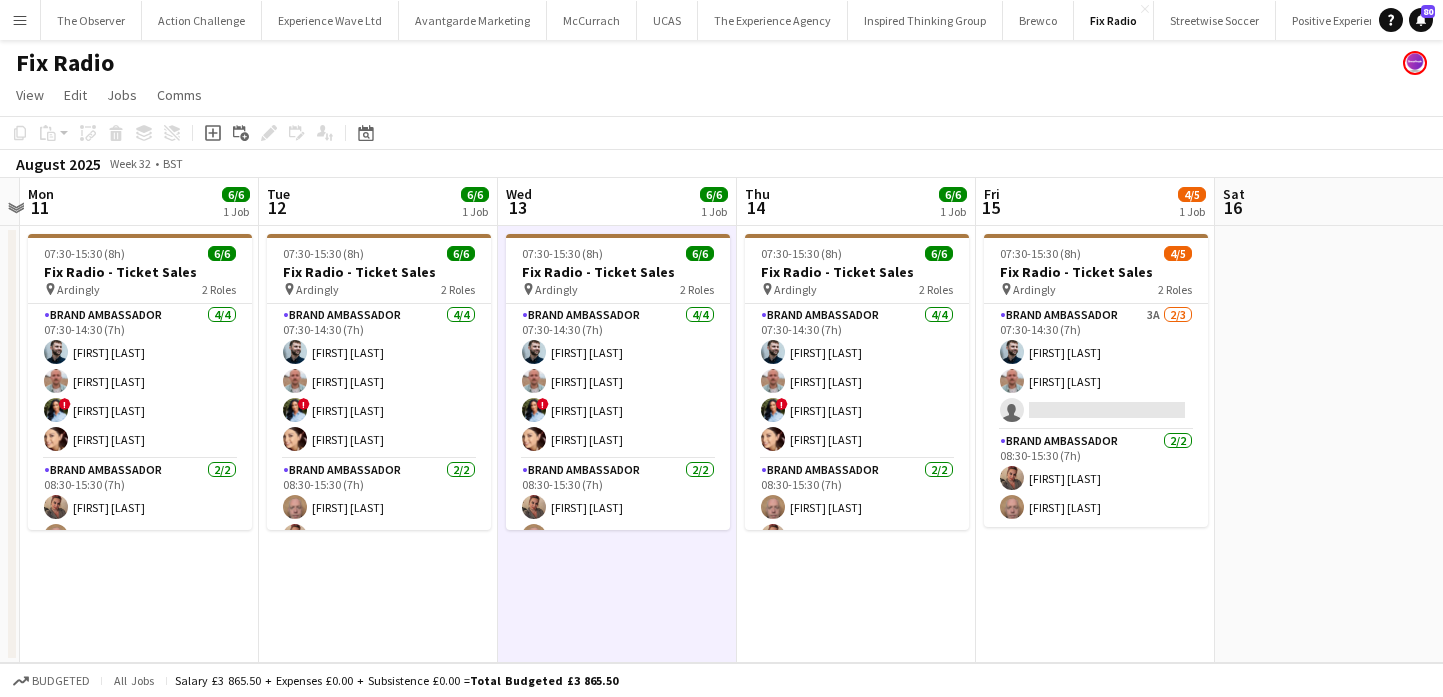click on "Menu" at bounding box center (20, 20) 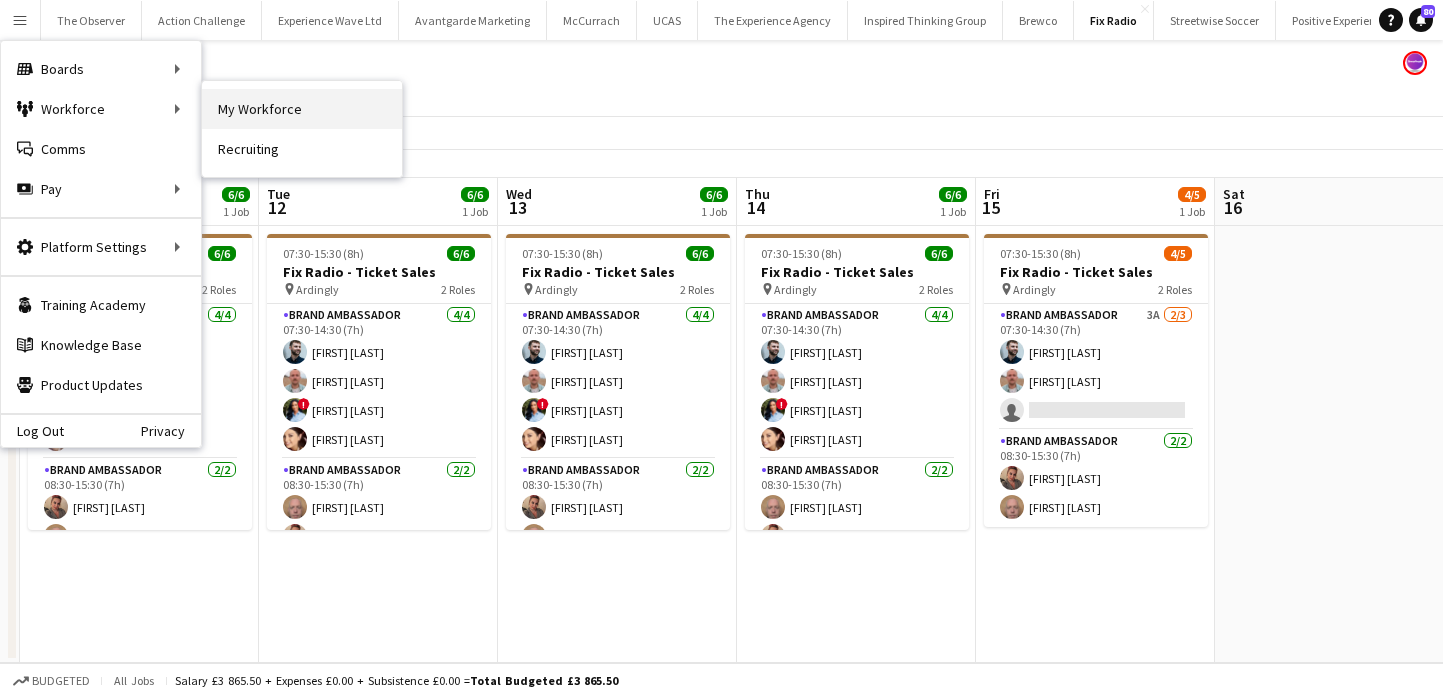 click on "My Workforce" at bounding box center (302, 109) 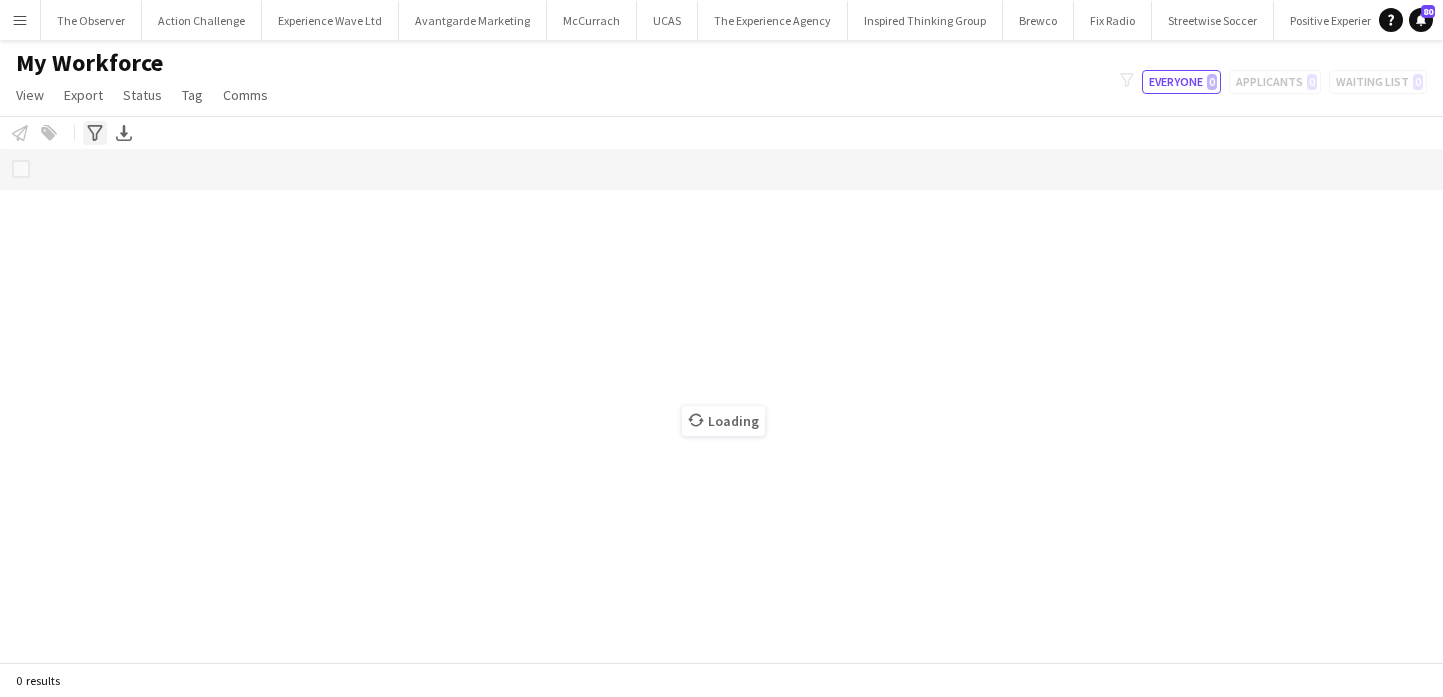 click on "Advanced filters" 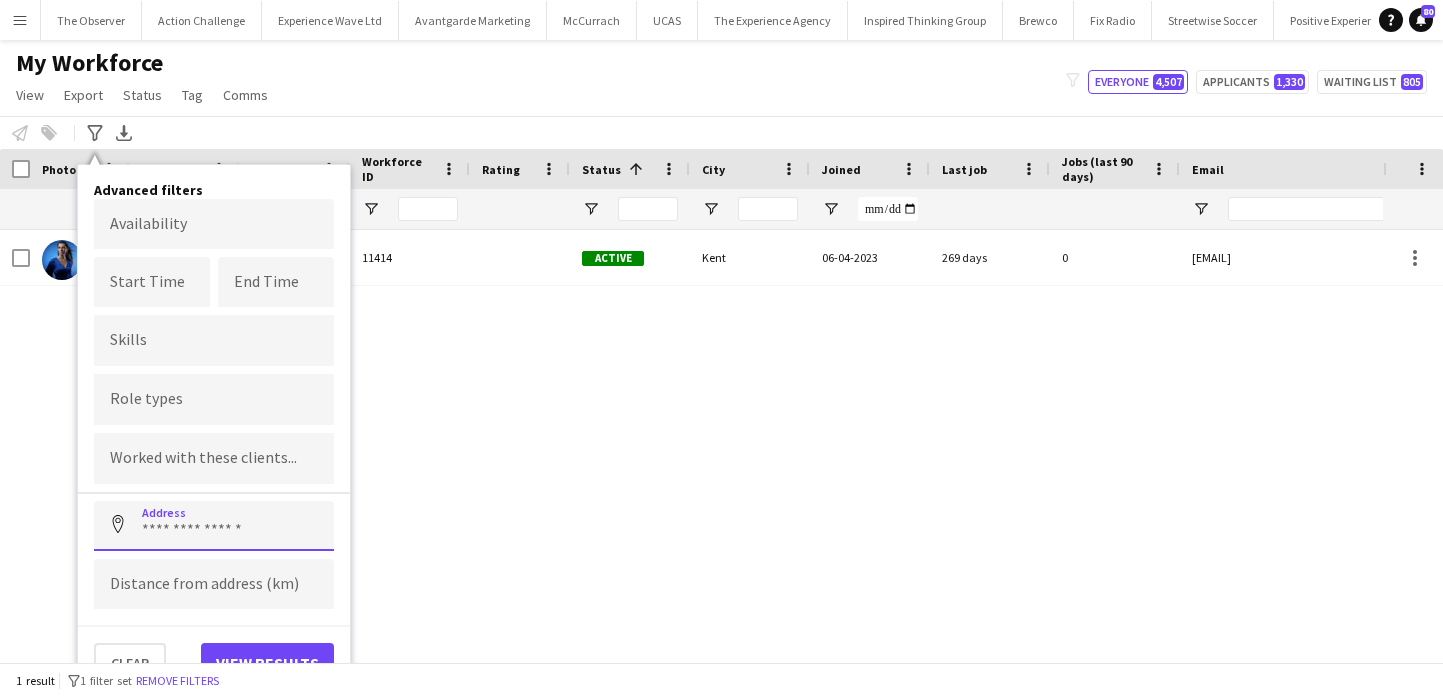 click at bounding box center (214, 526) 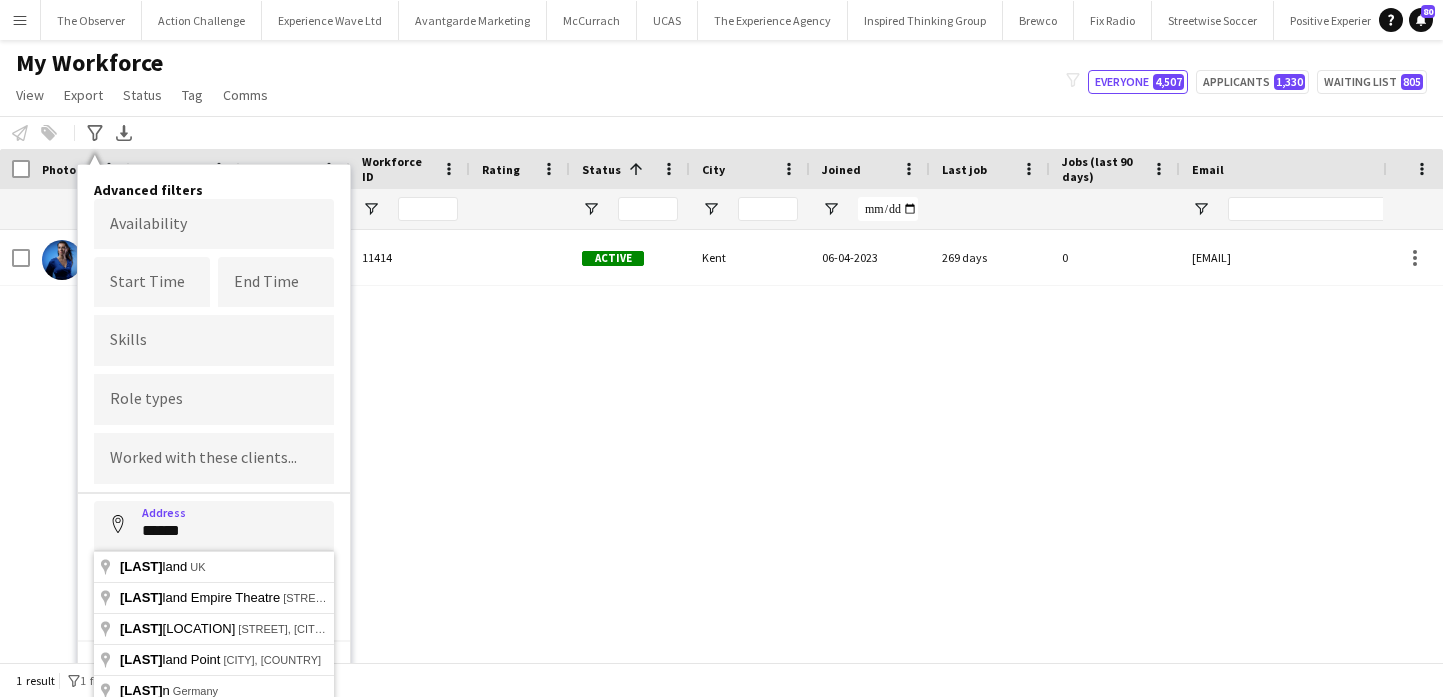 type on "**********" 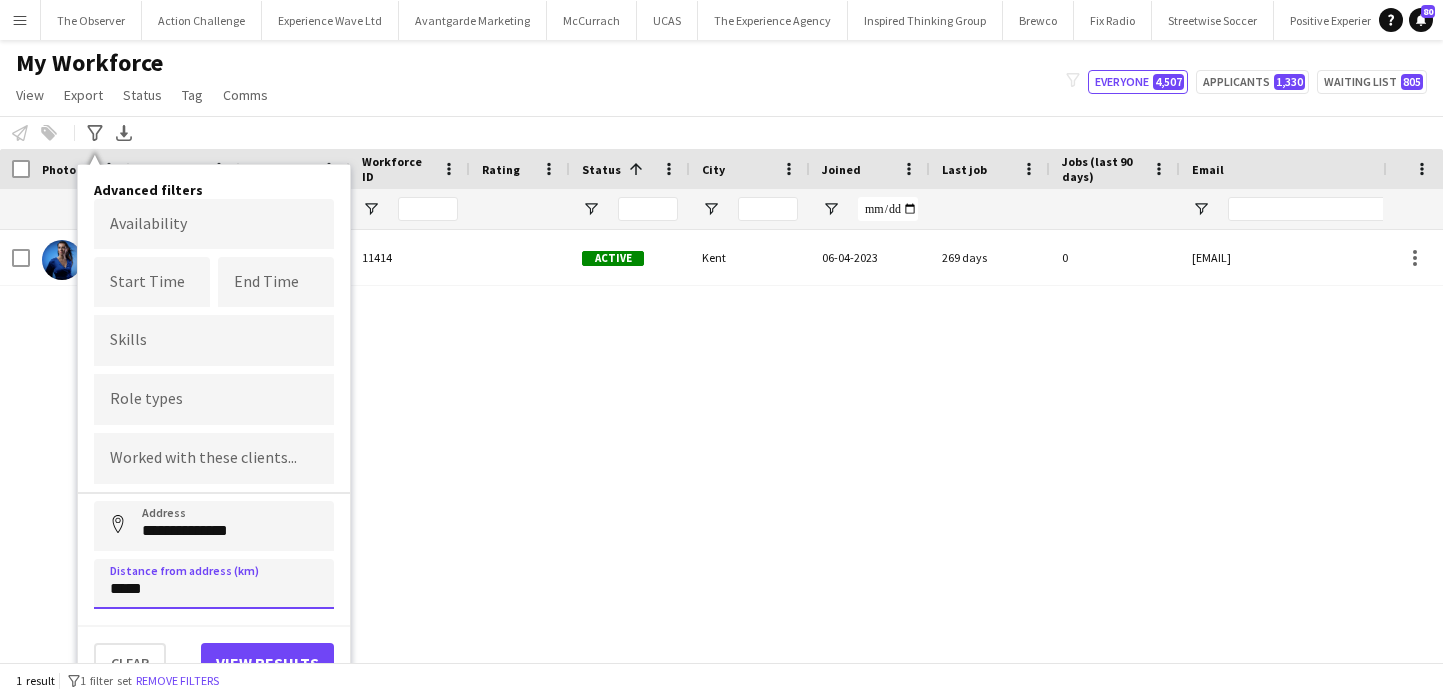 scroll, scrollTop: 2, scrollLeft: 0, axis: vertical 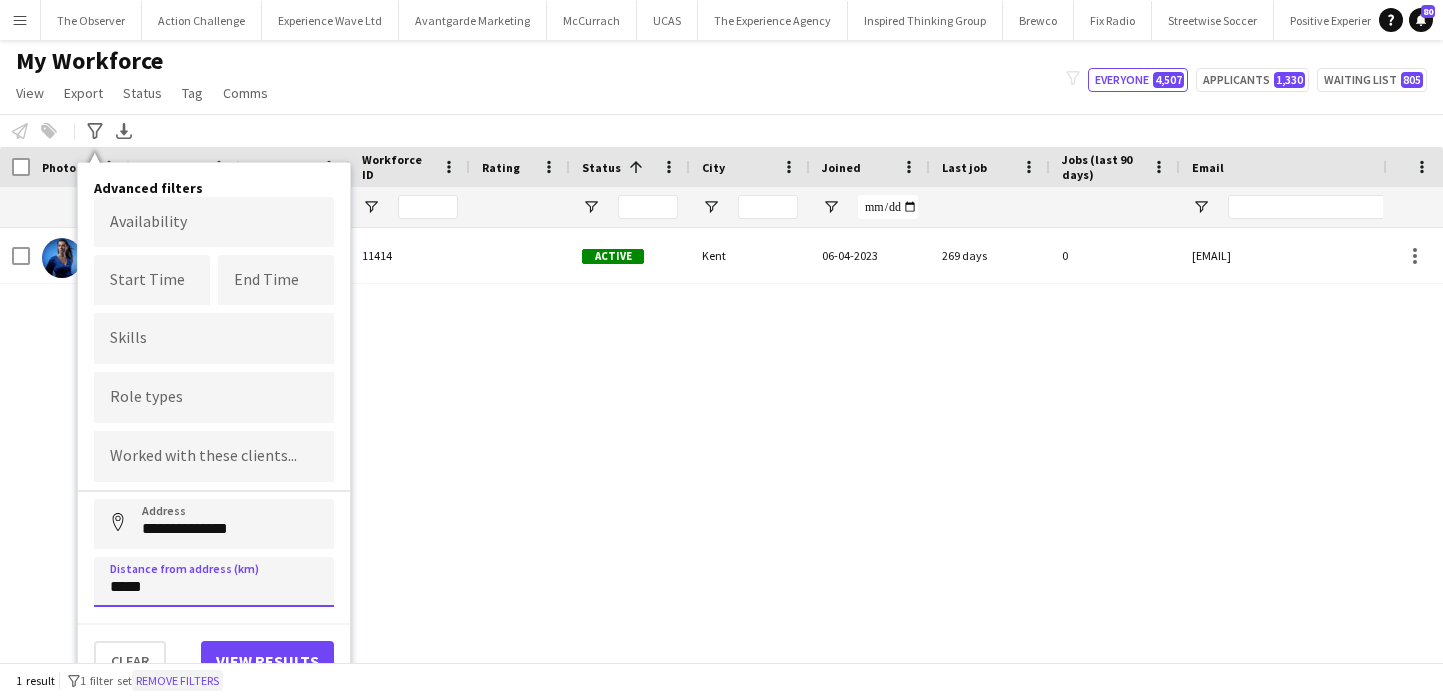 type on "*****" 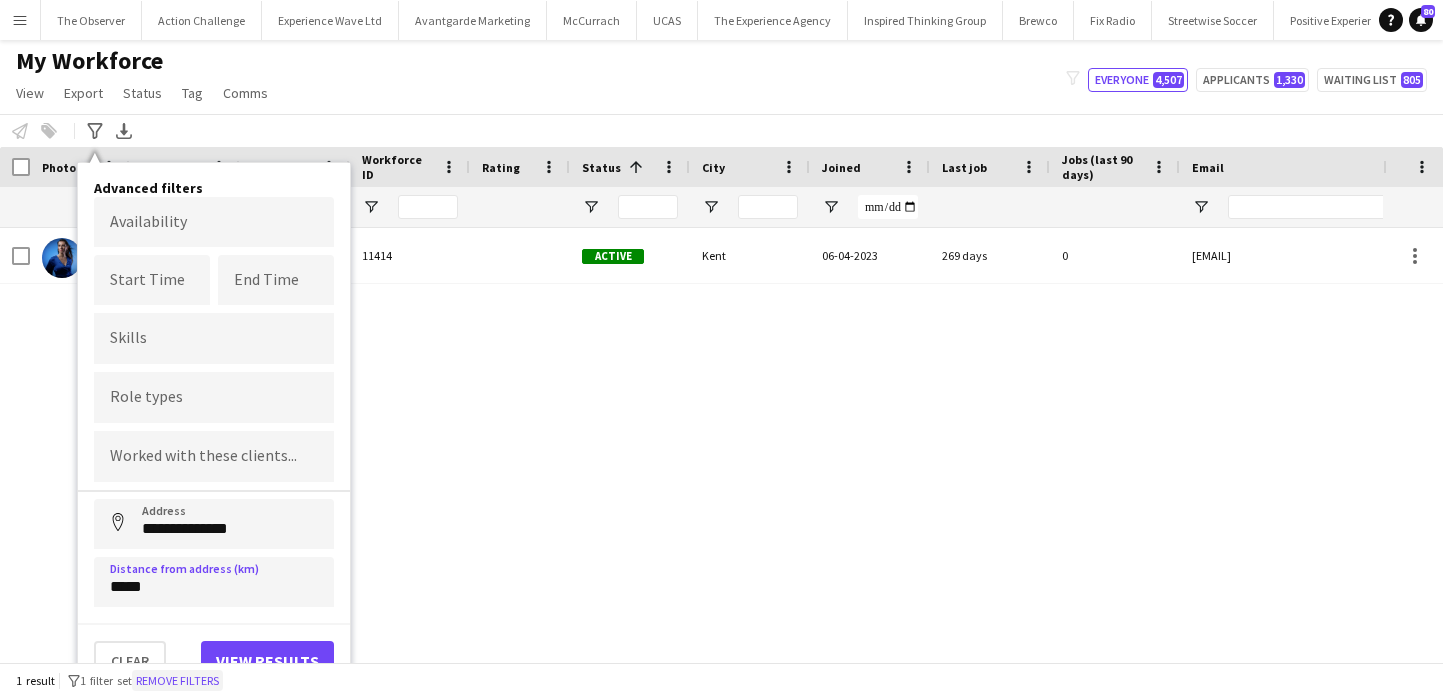 click on "Remove filters" 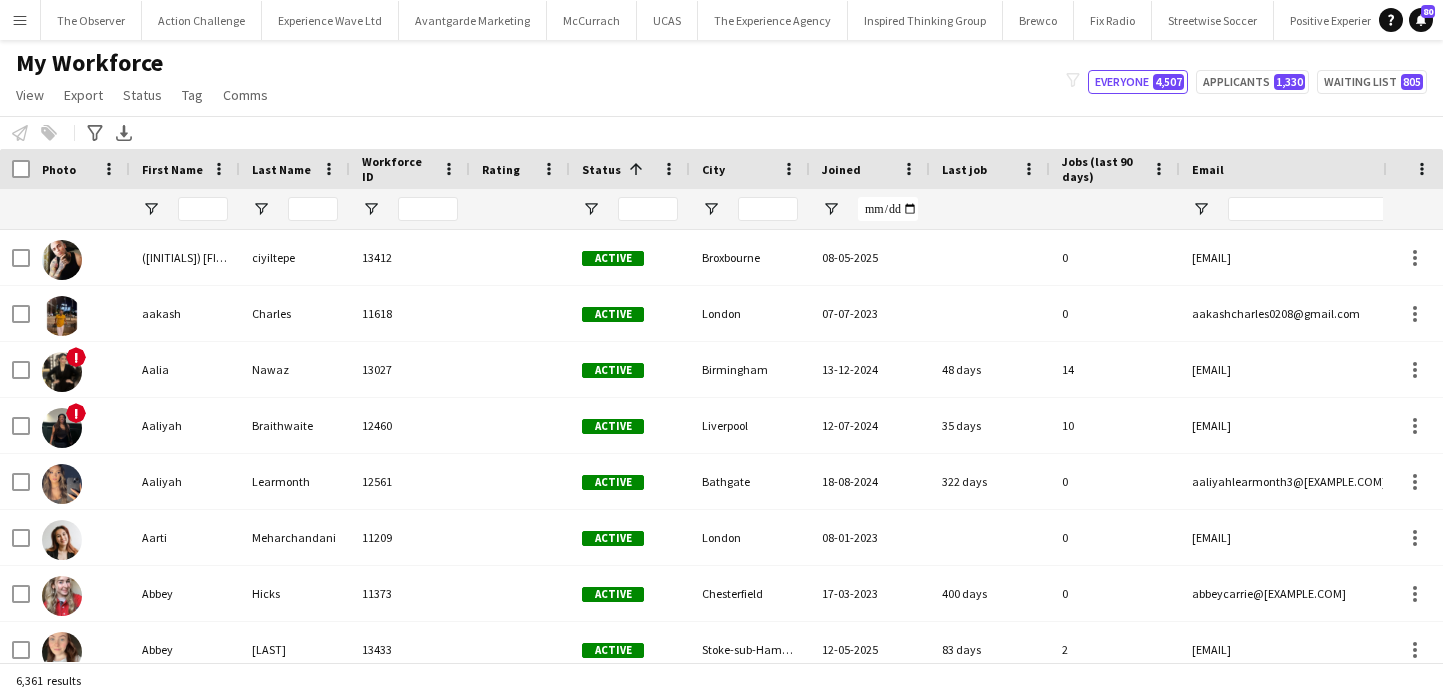 scroll, scrollTop: 0, scrollLeft: 0, axis: both 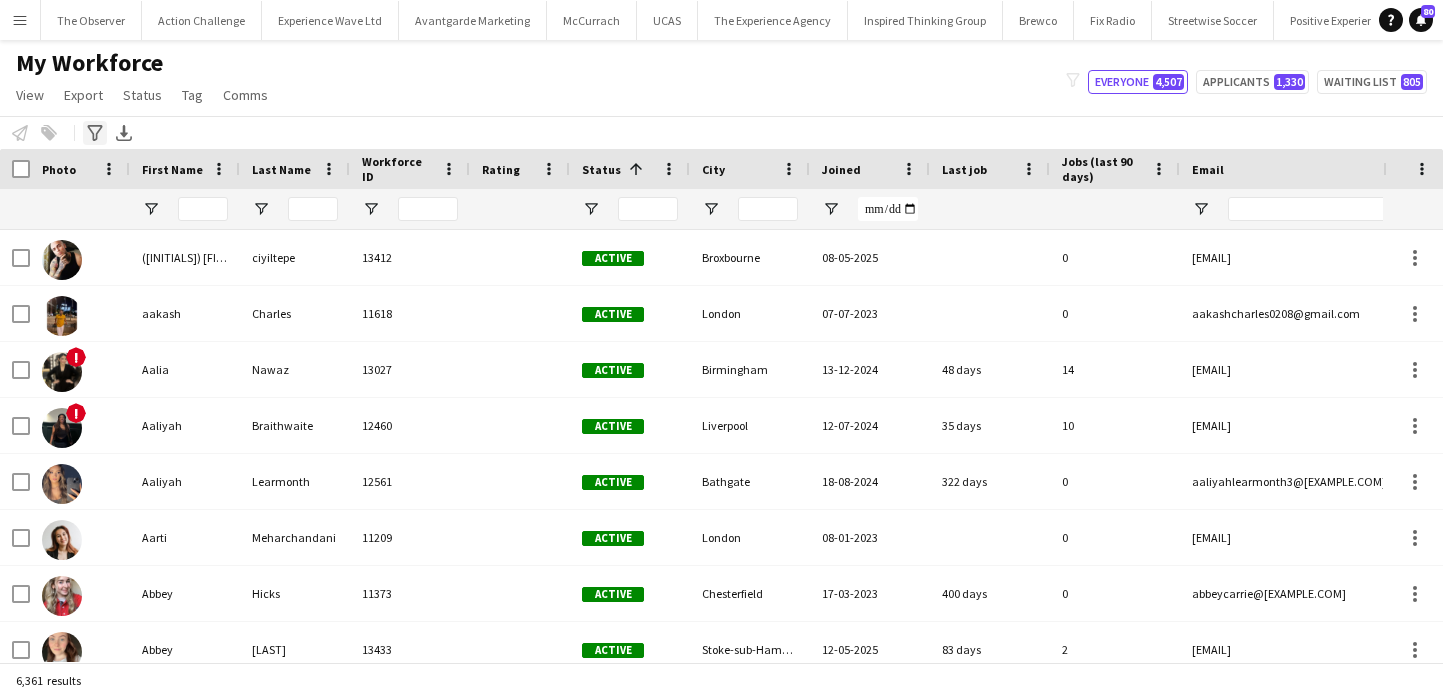 click 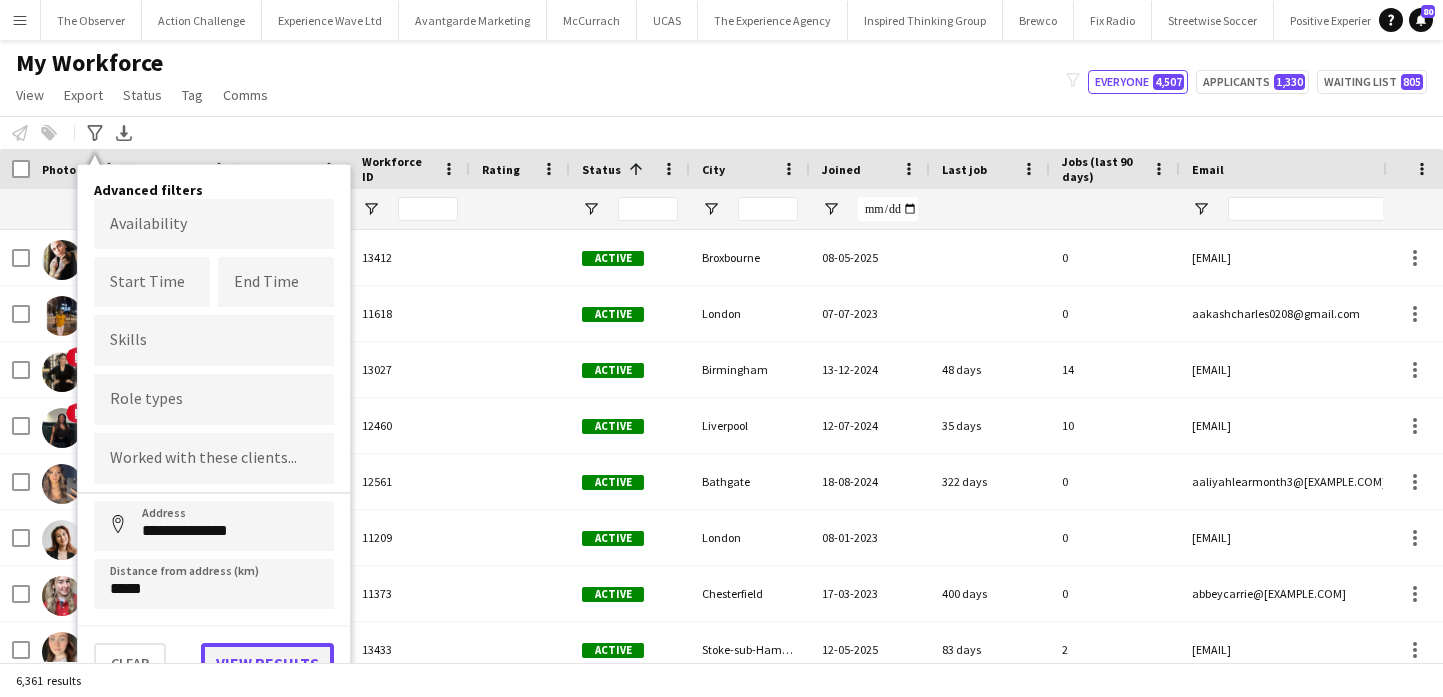 click on "View results" at bounding box center (267, 663) 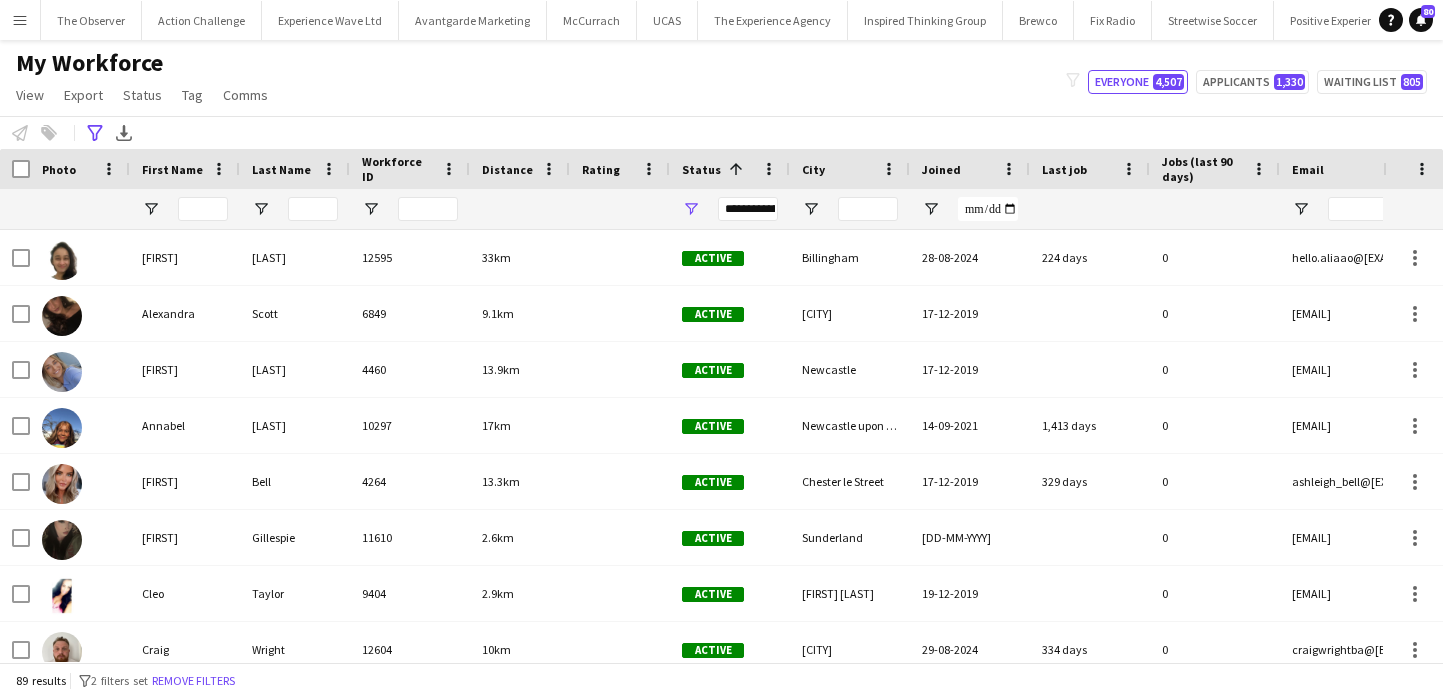 click on "**********" at bounding box center (748, 209) 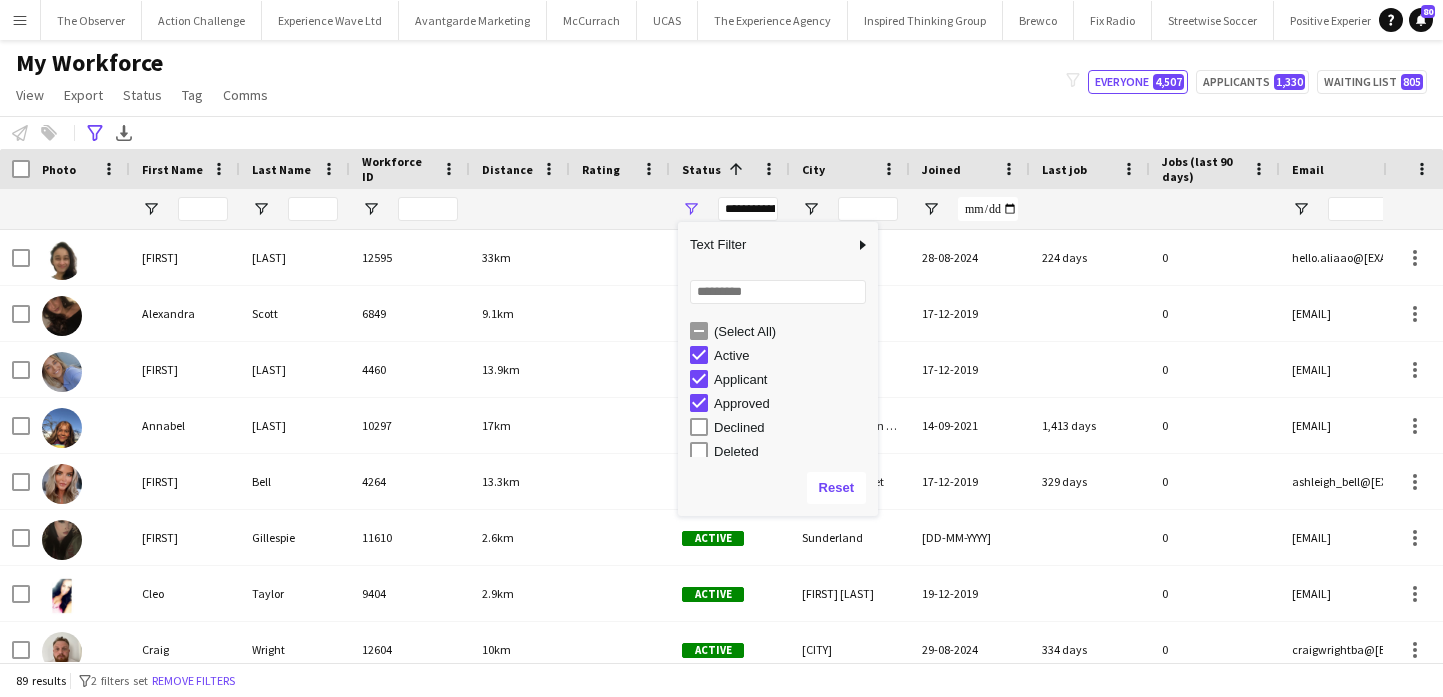 scroll, scrollTop: 126, scrollLeft: 0, axis: vertical 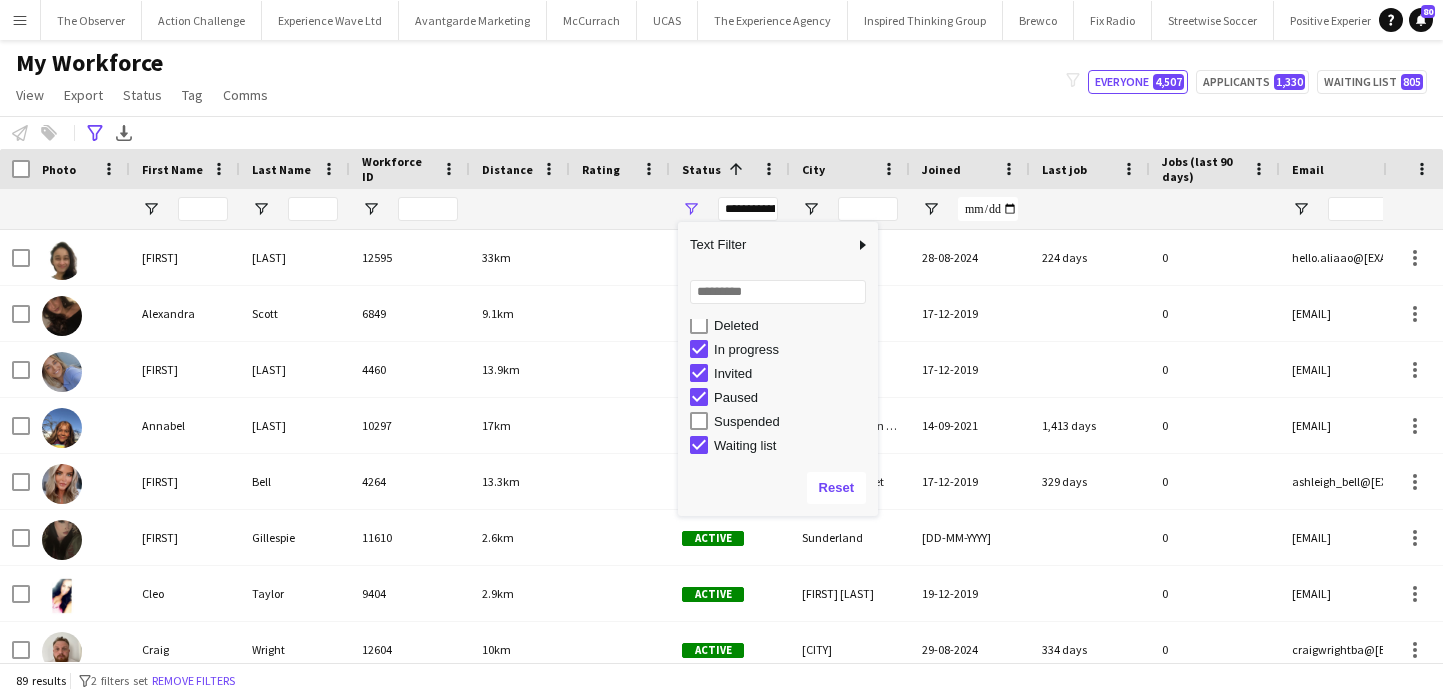 click on "Paused" at bounding box center (793, 397) 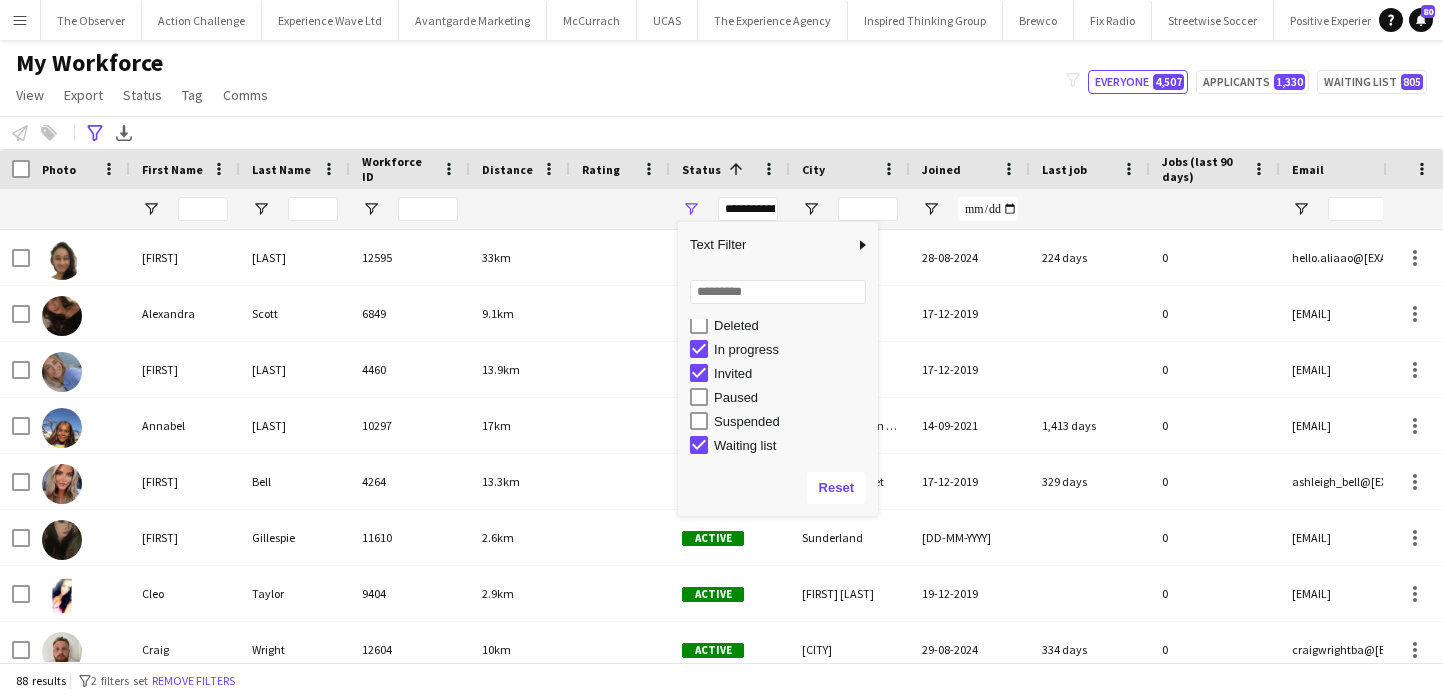 click on "Waiting list" at bounding box center [793, 445] 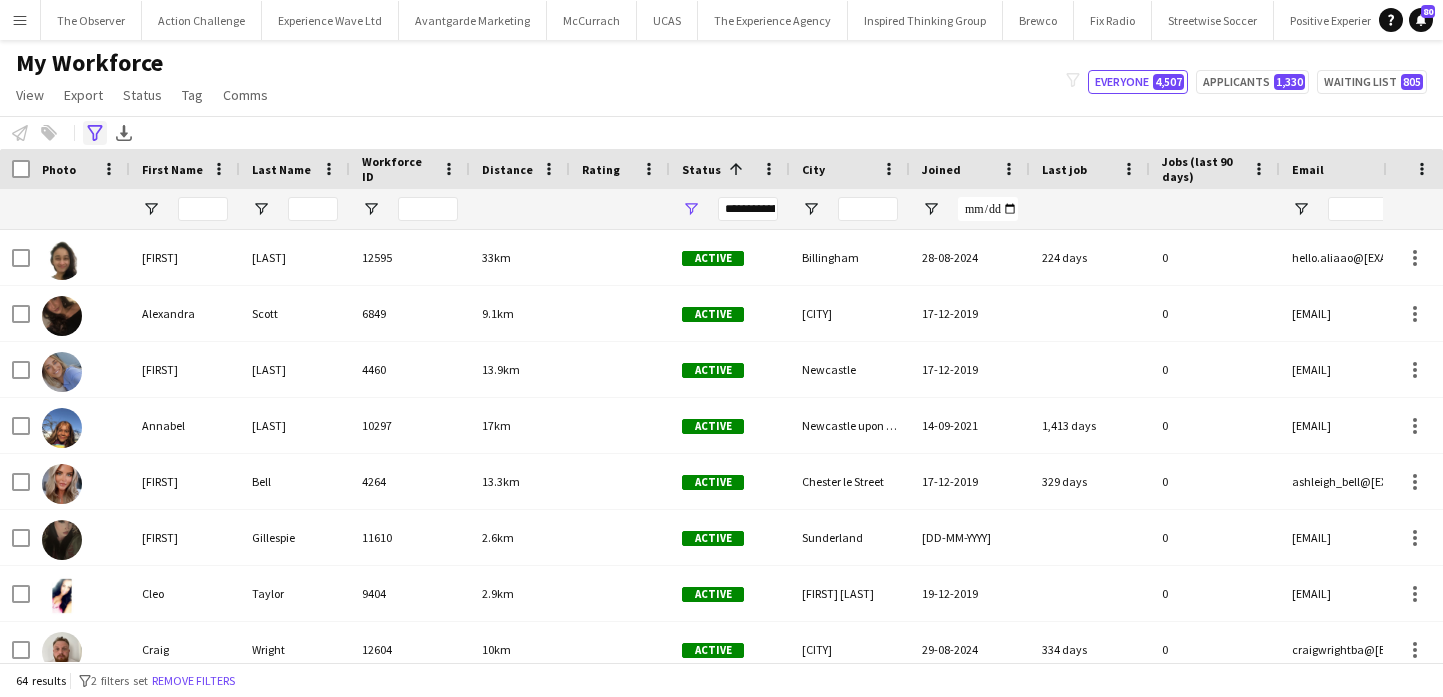 click on "Advanced filters" 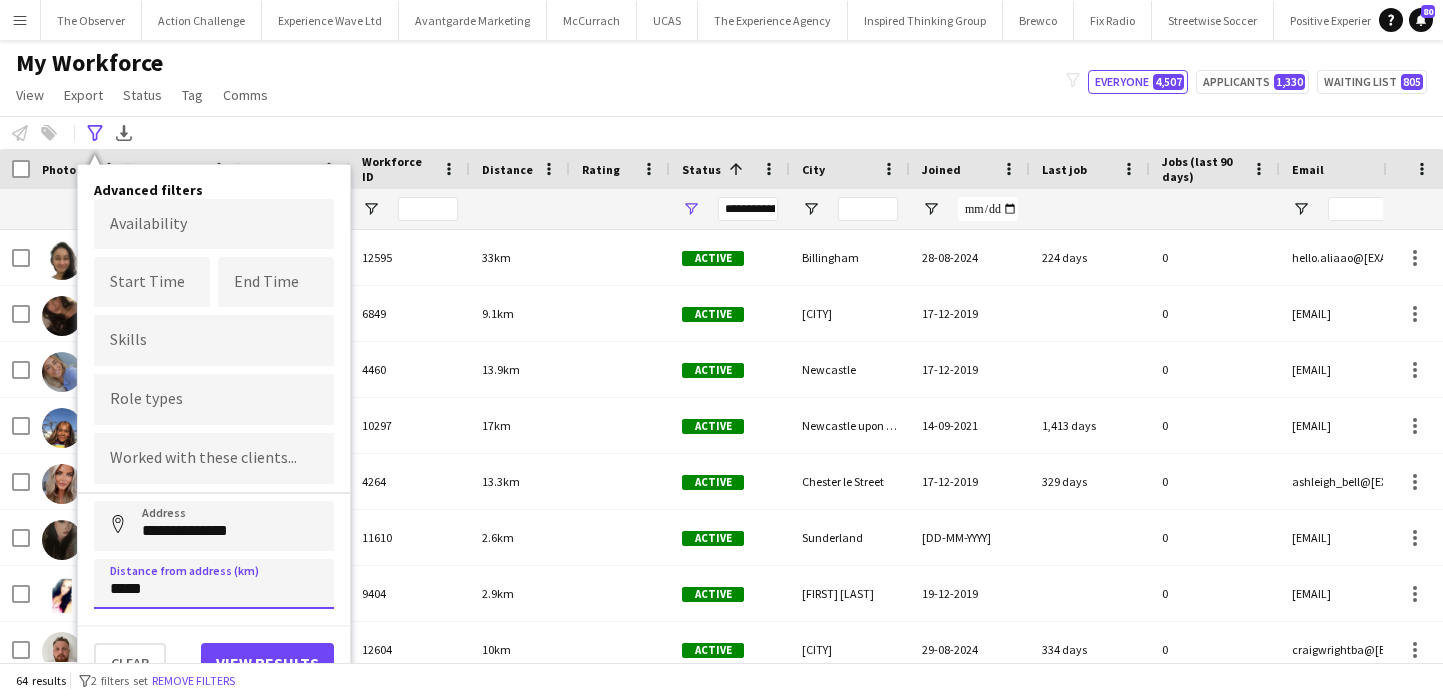click on "*****" at bounding box center (214, 584) 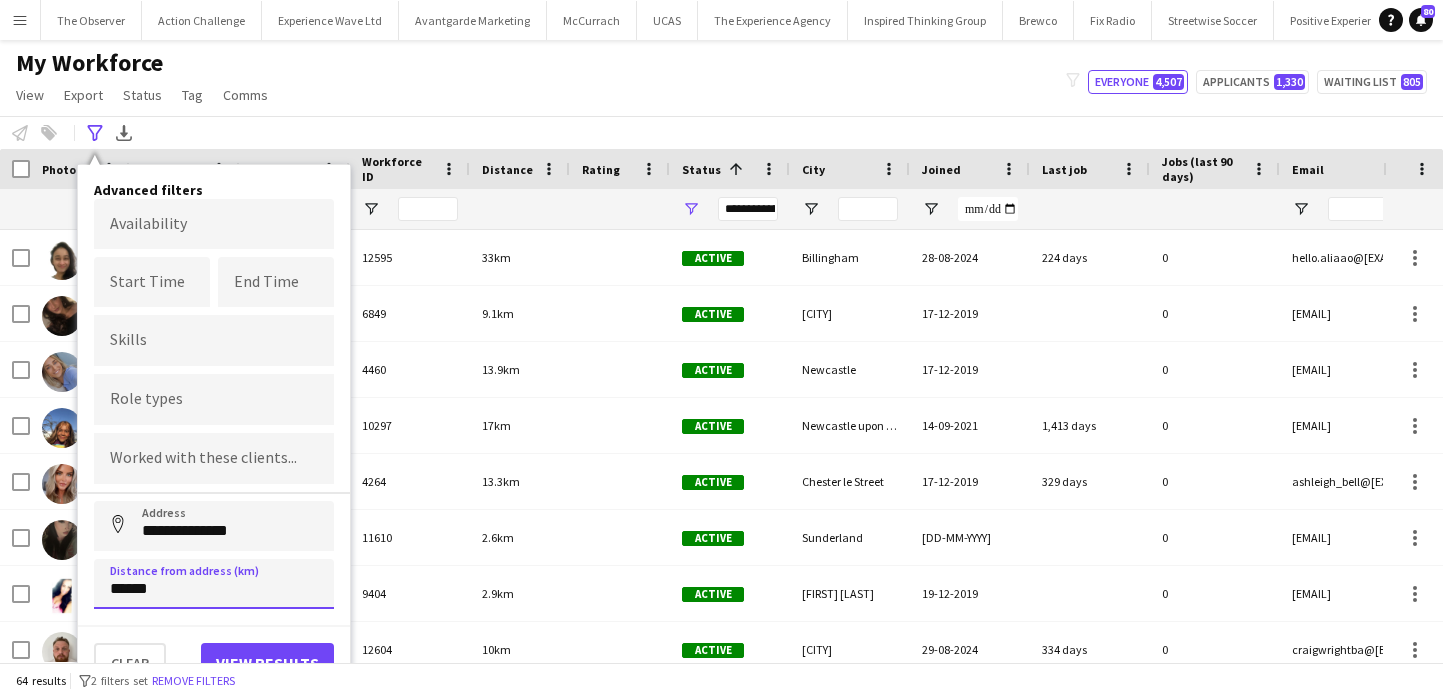 type on "******" 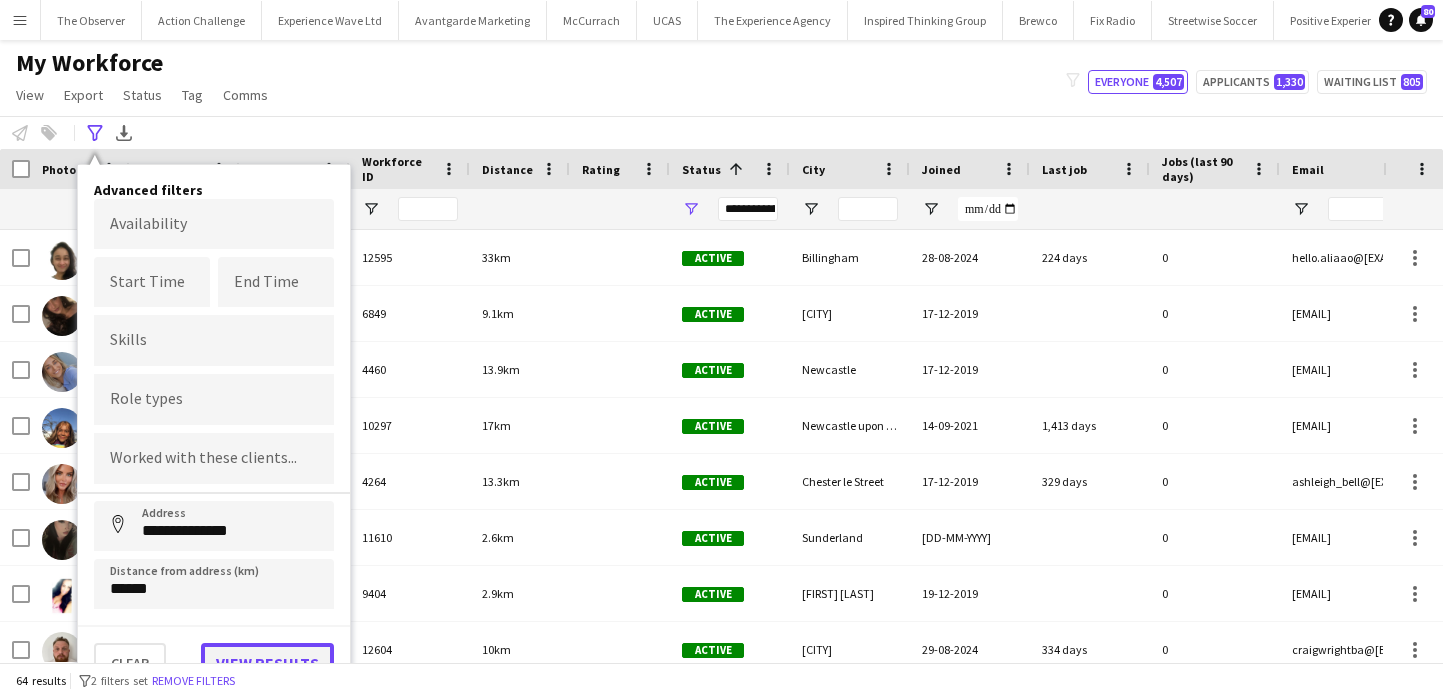 click on "View results" at bounding box center [267, 663] 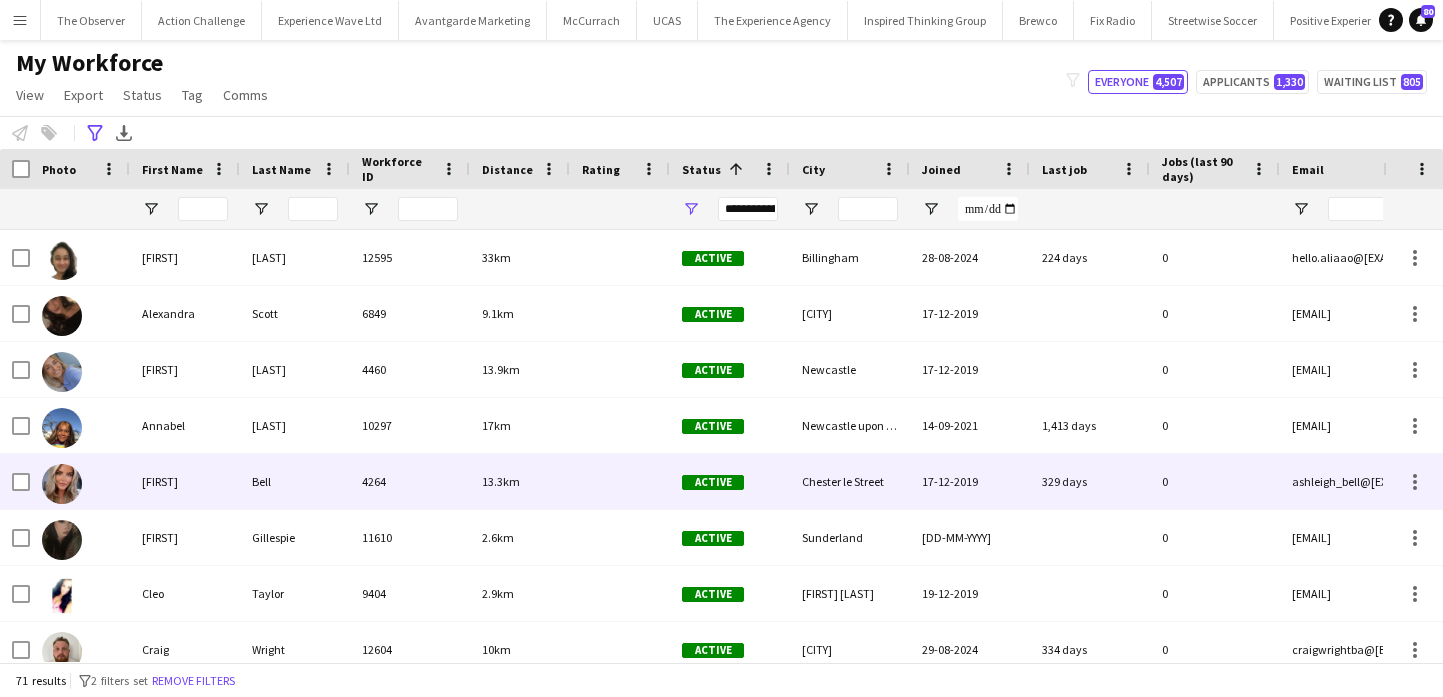 scroll, scrollTop: 1140, scrollLeft: 0, axis: vertical 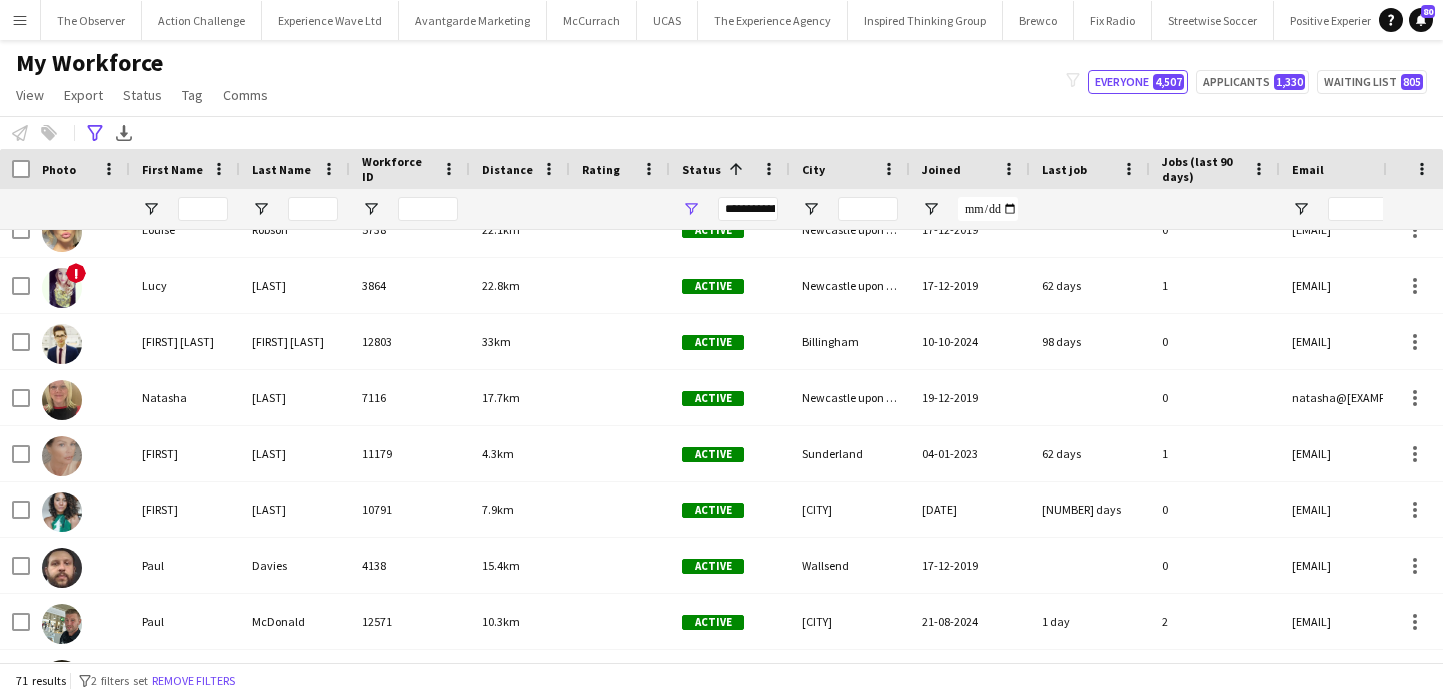 click at bounding box center (15, 169) 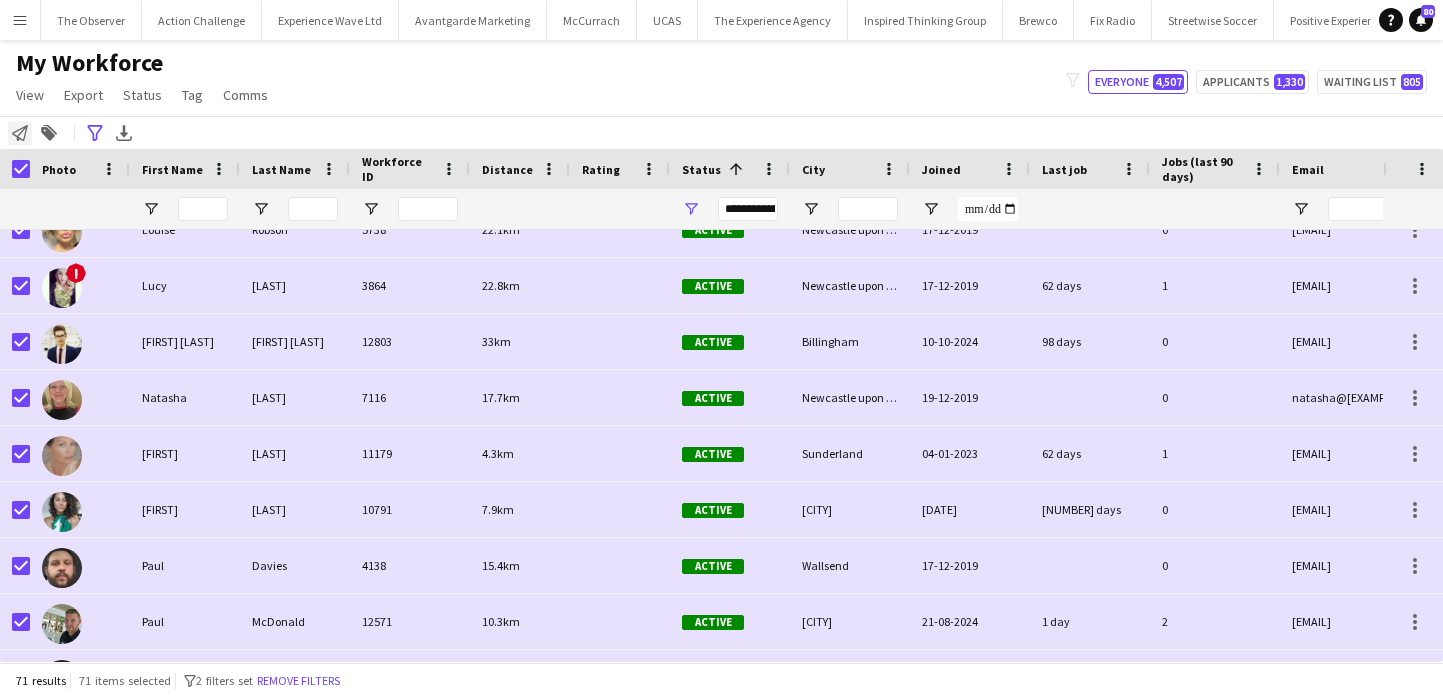 click on "Notify workforce" 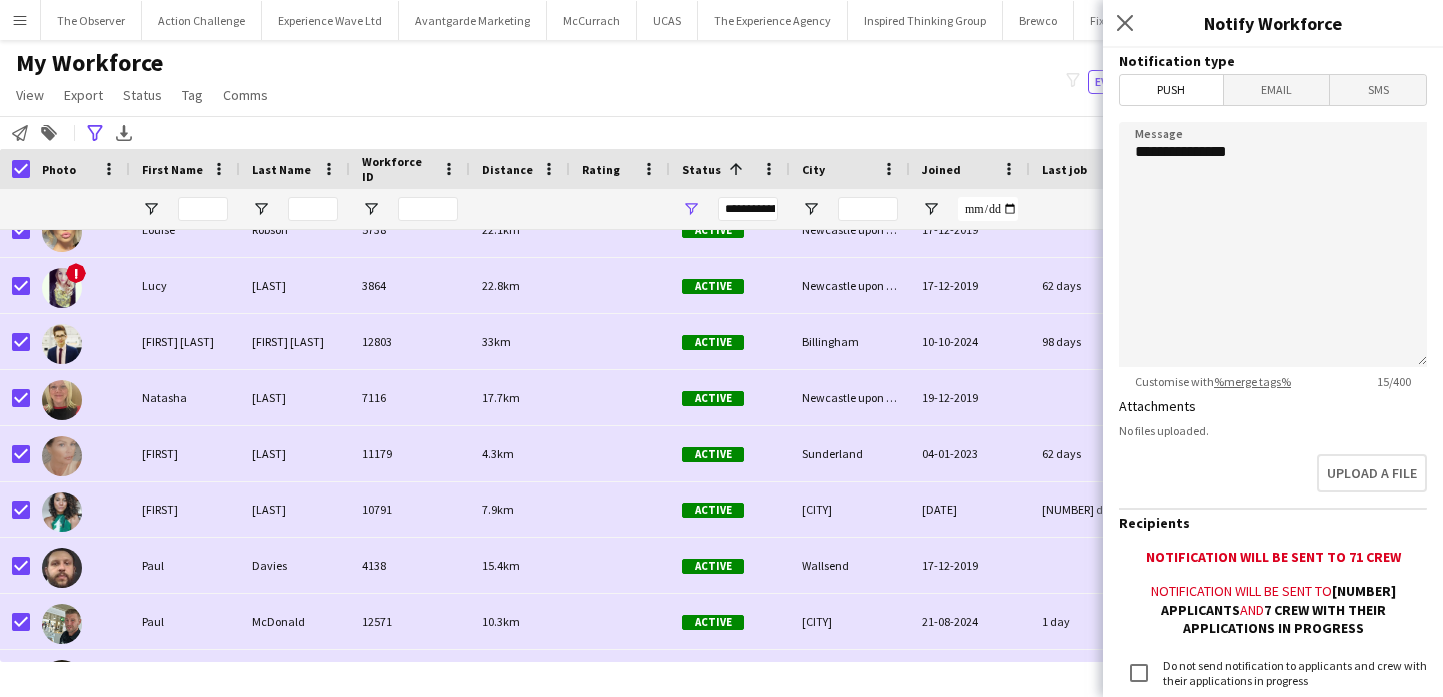 click on "Email" at bounding box center [1277, 90] 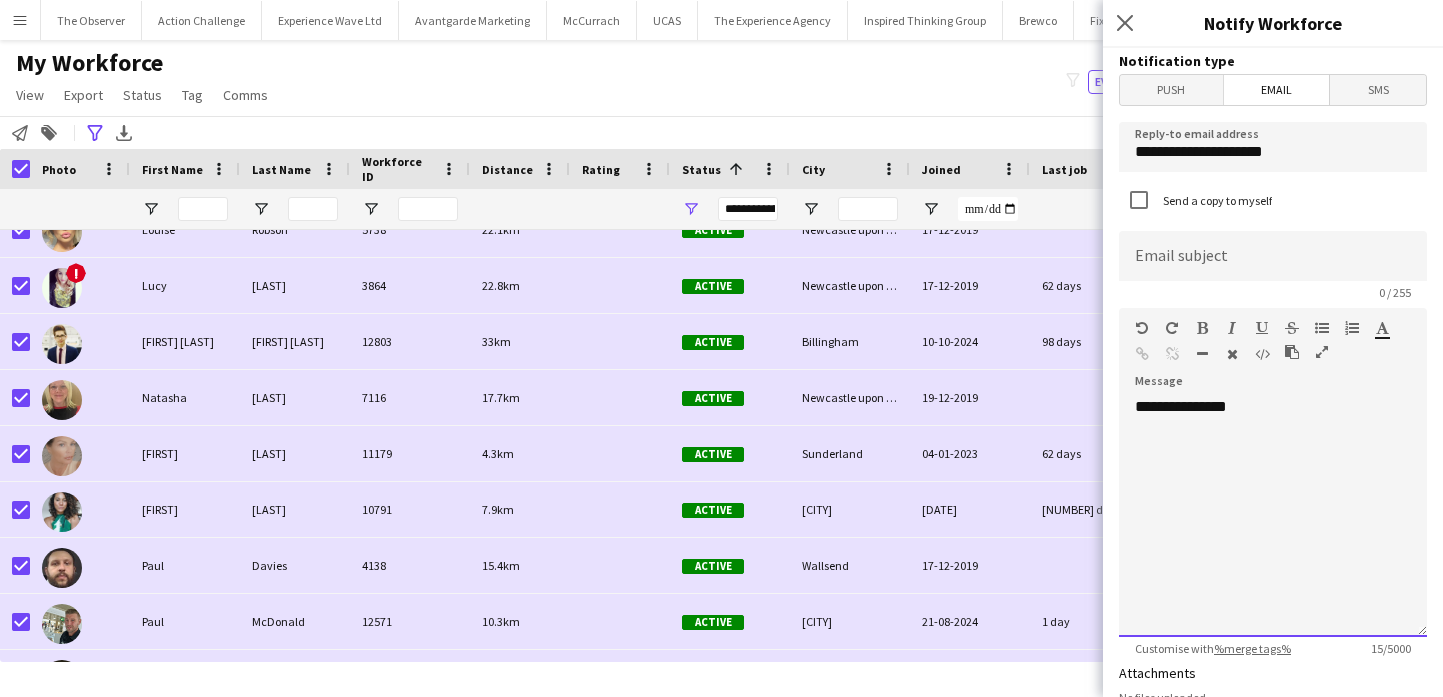 click on "**********" 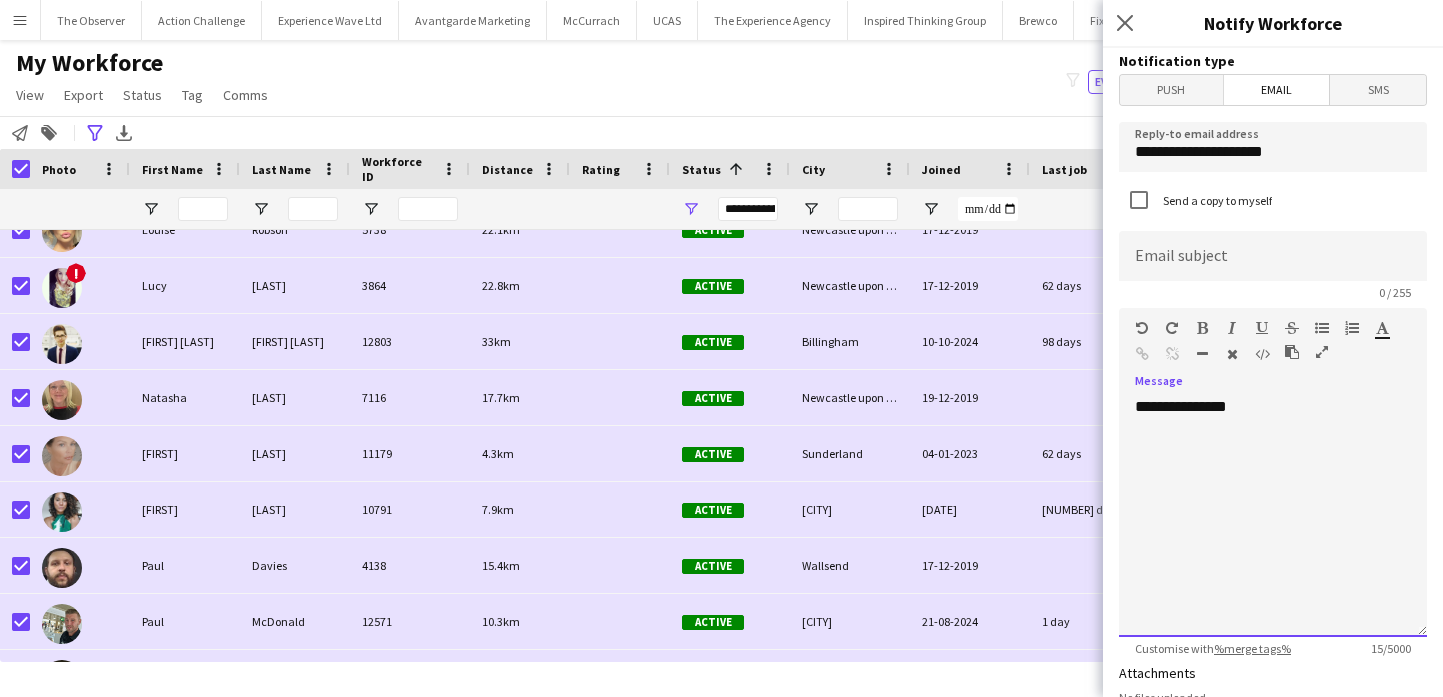 type 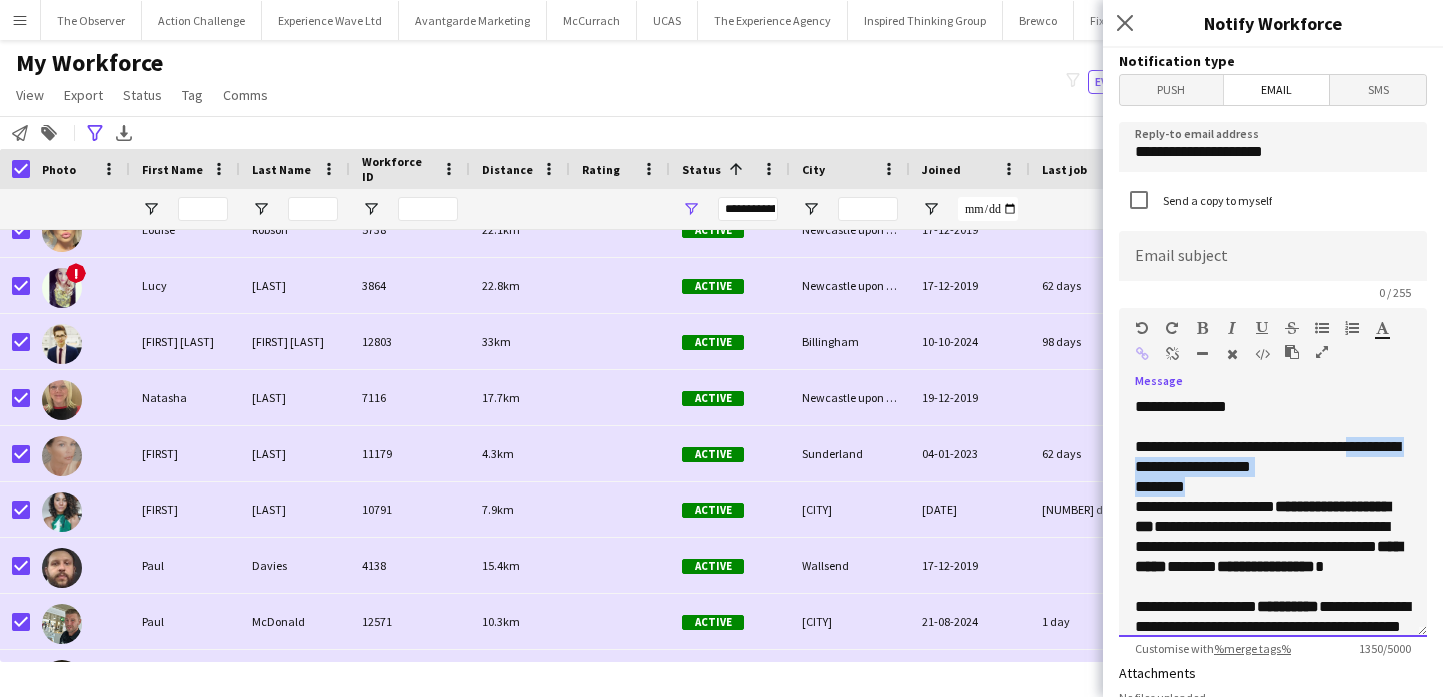 drag, startPoint x: 1224, startPoint y: 485, endPoint x: 1148, endPoint y: 459, distance: 80.32434 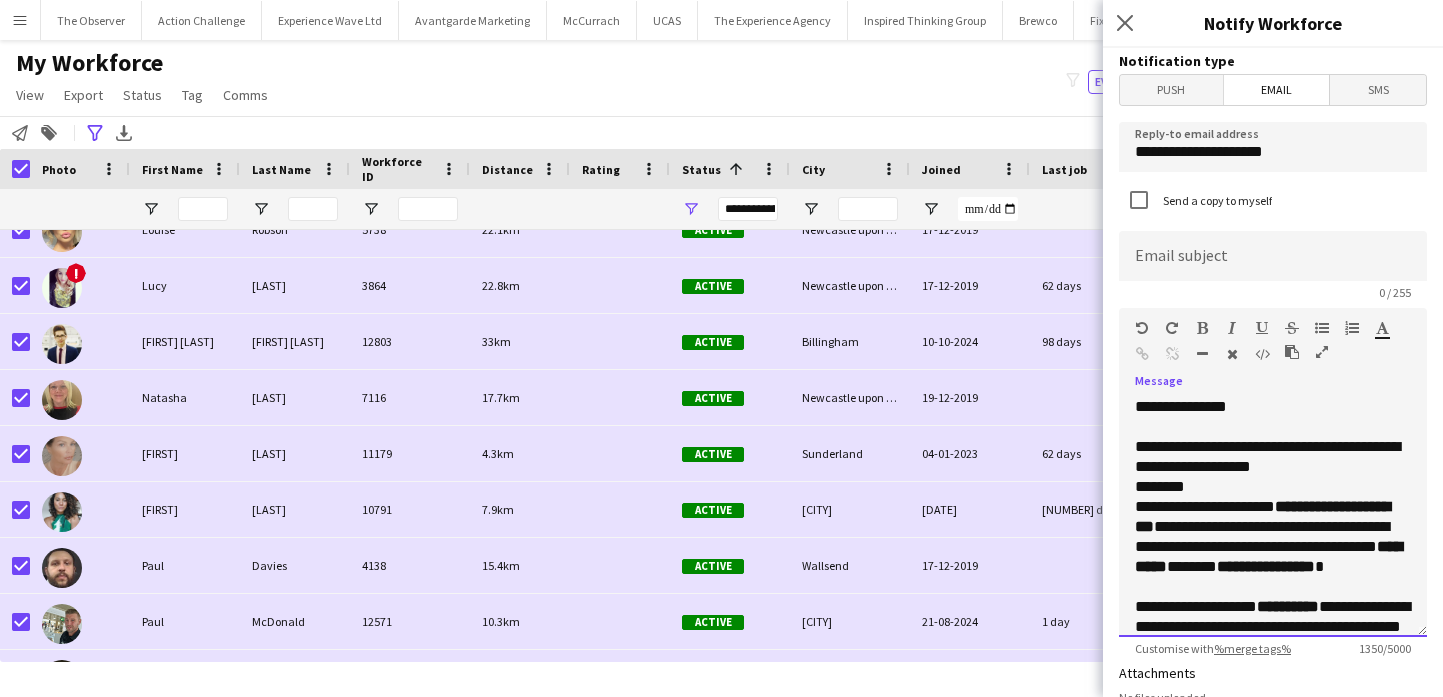 click on "**********" 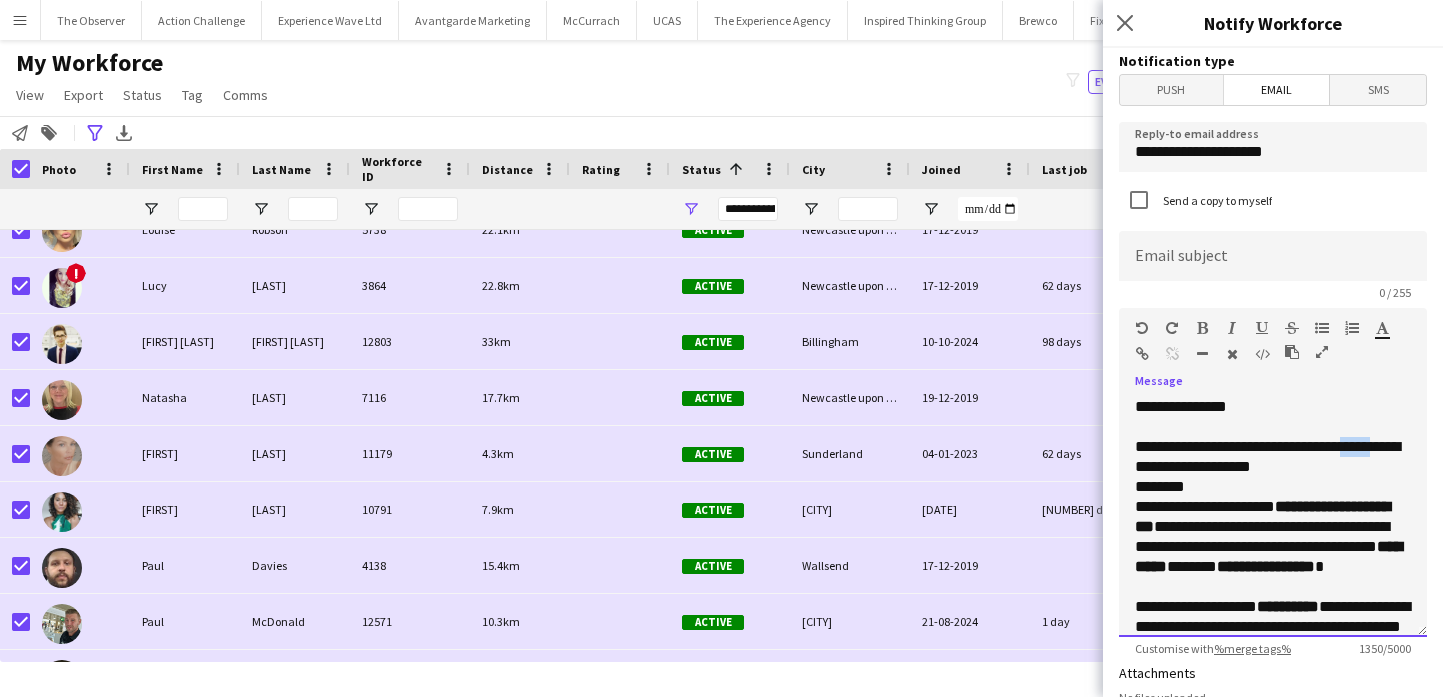 click on "**********" 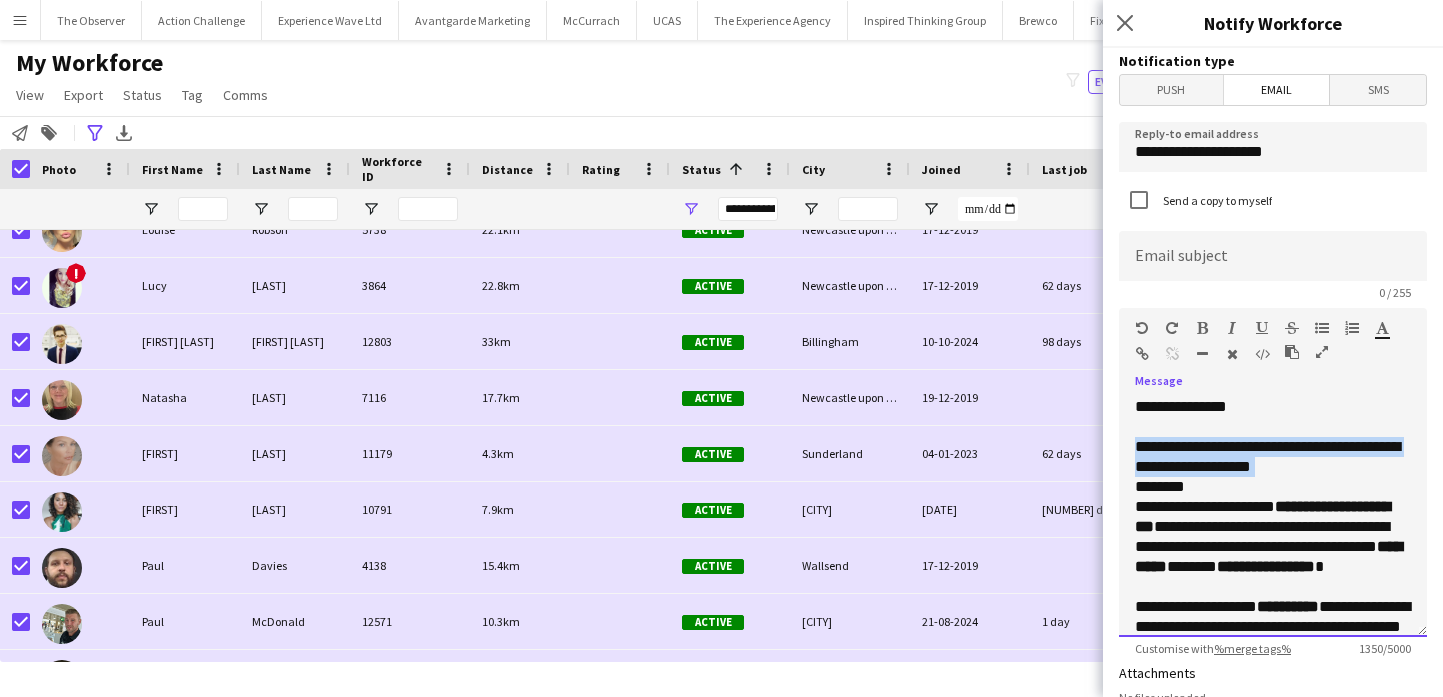click on "**********" 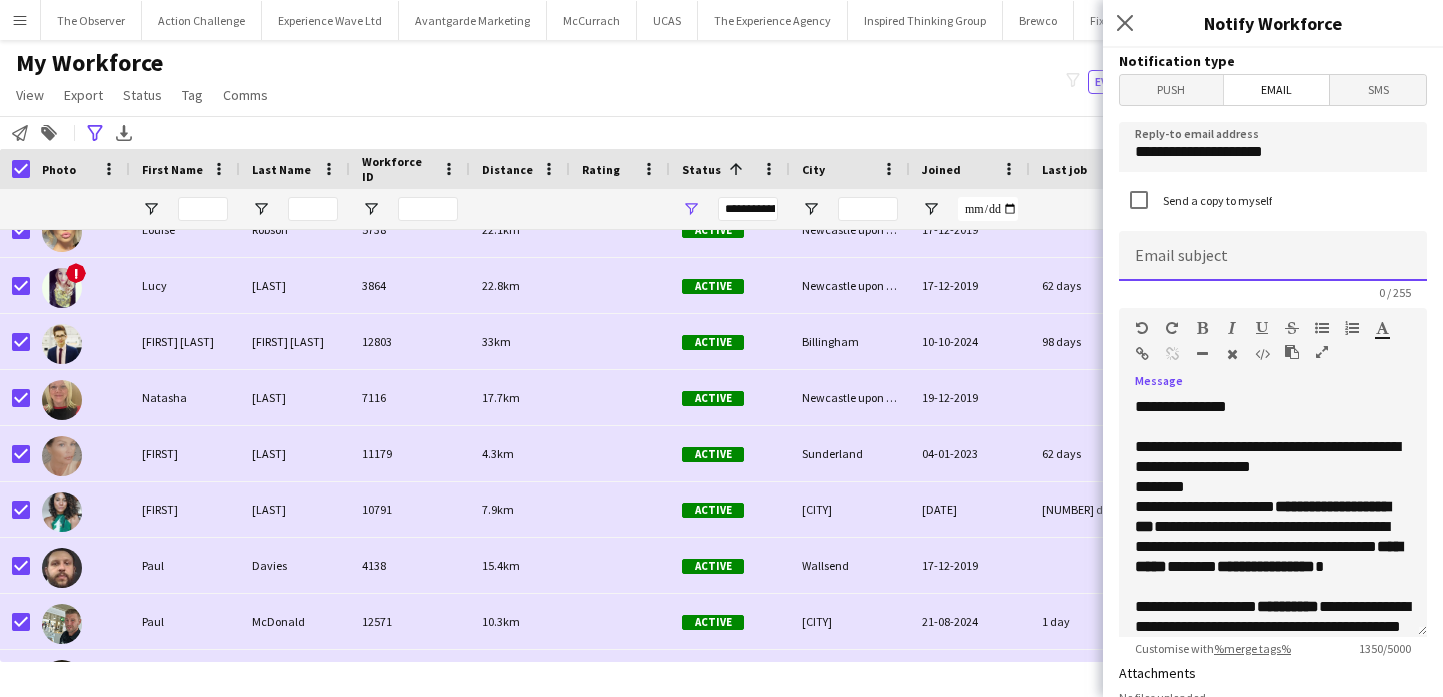 click 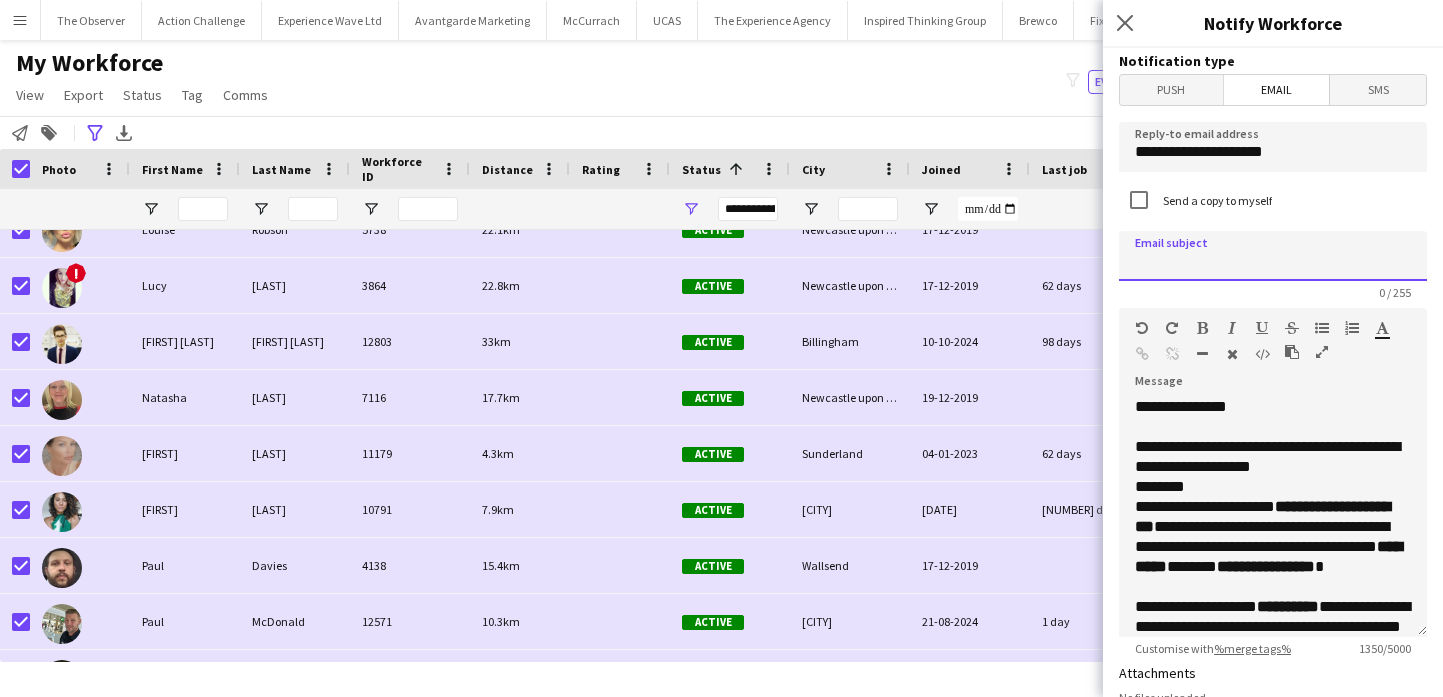 paste on "**********" 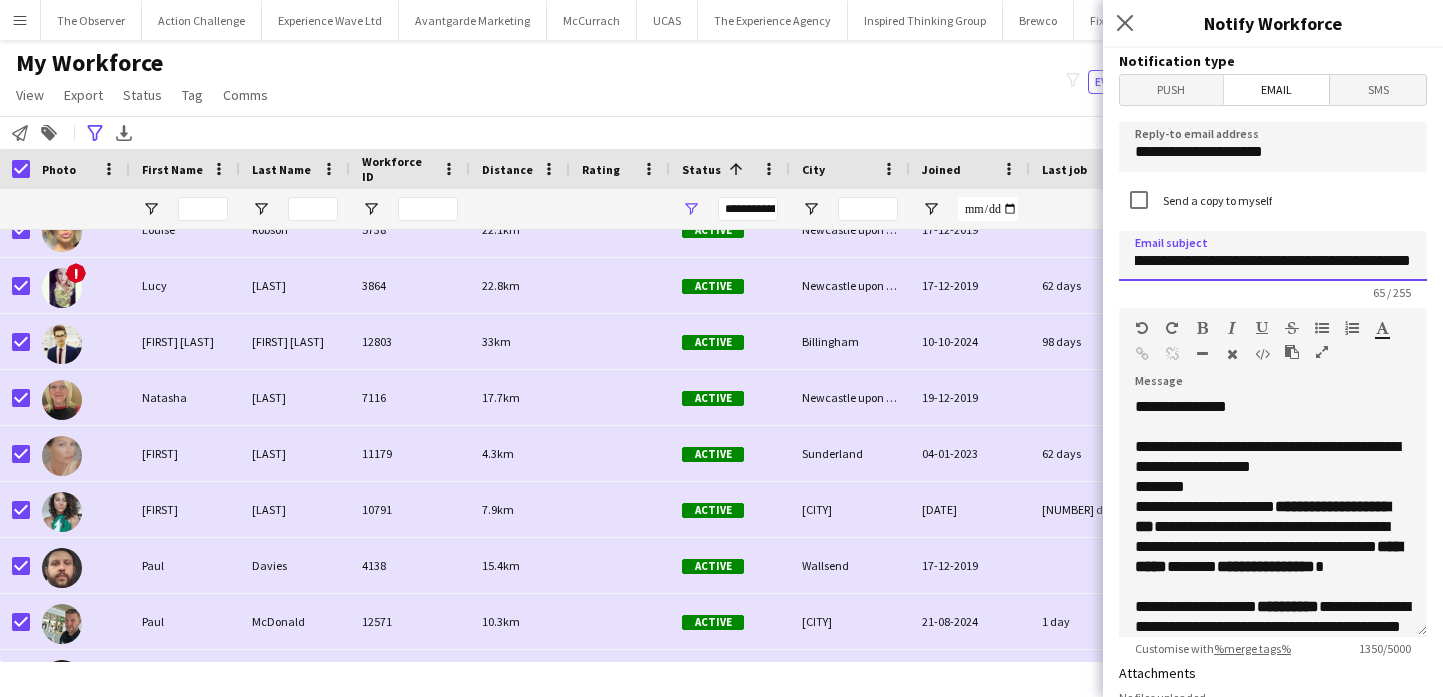 type on "**********" 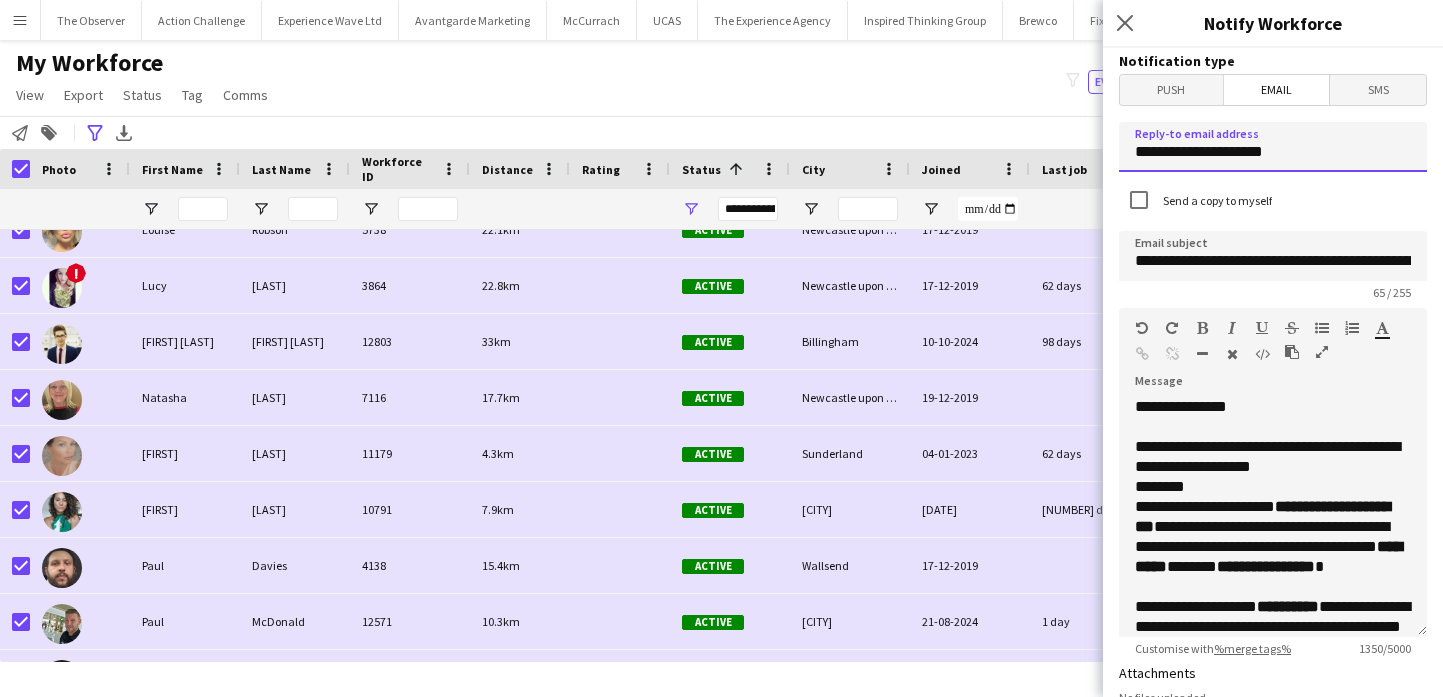 click on "**********" 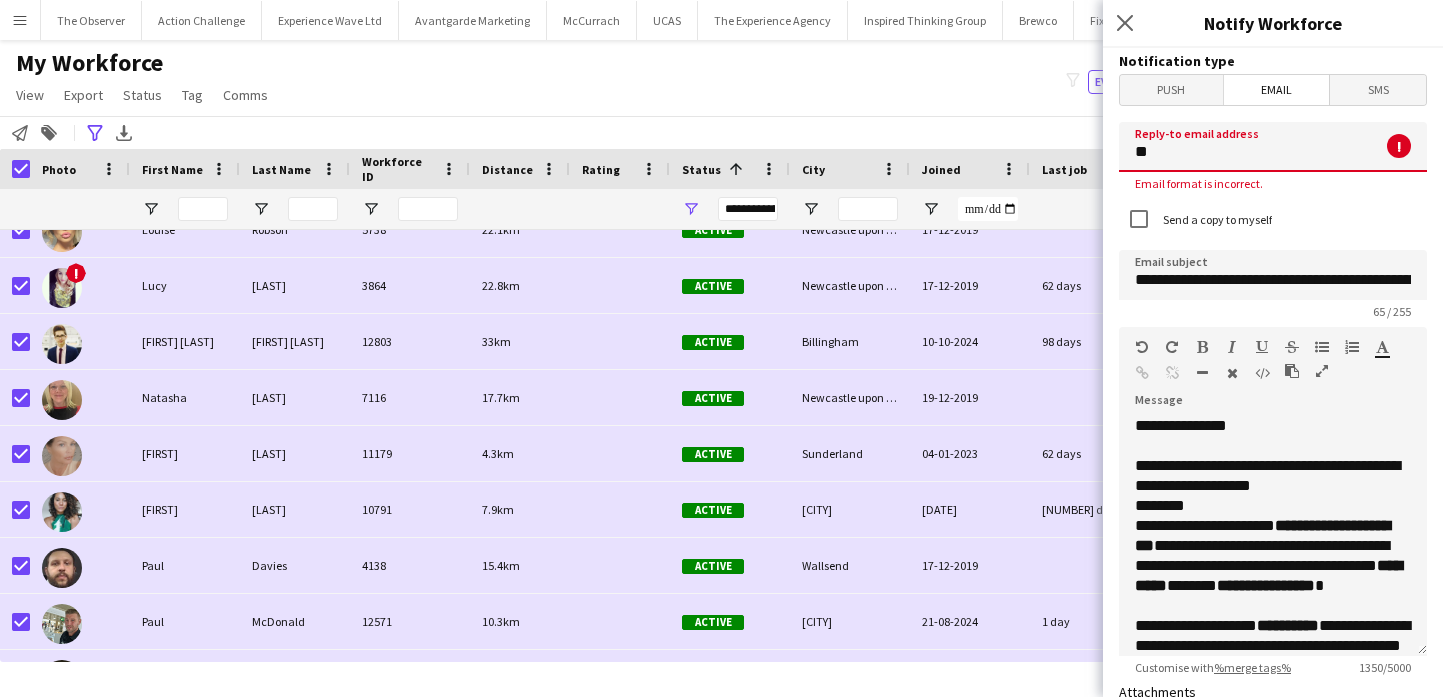 type on "*" 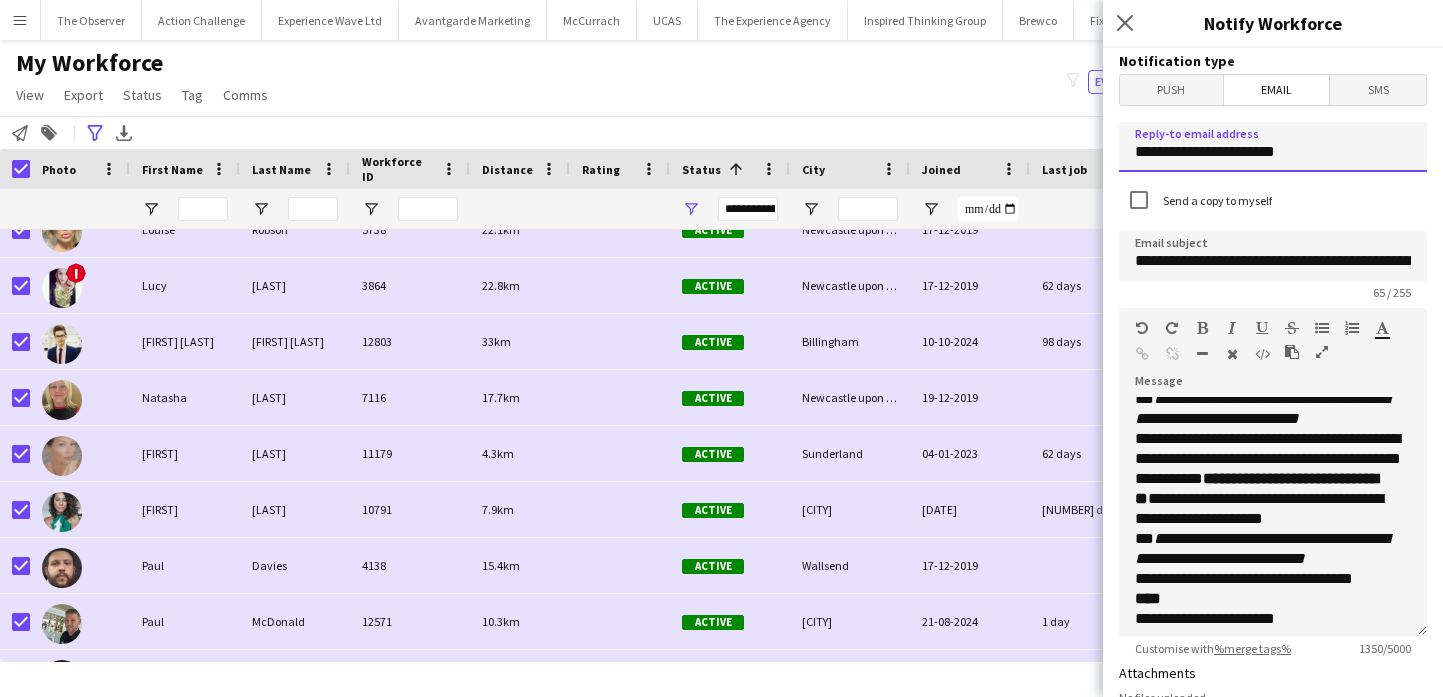 type on "**********" 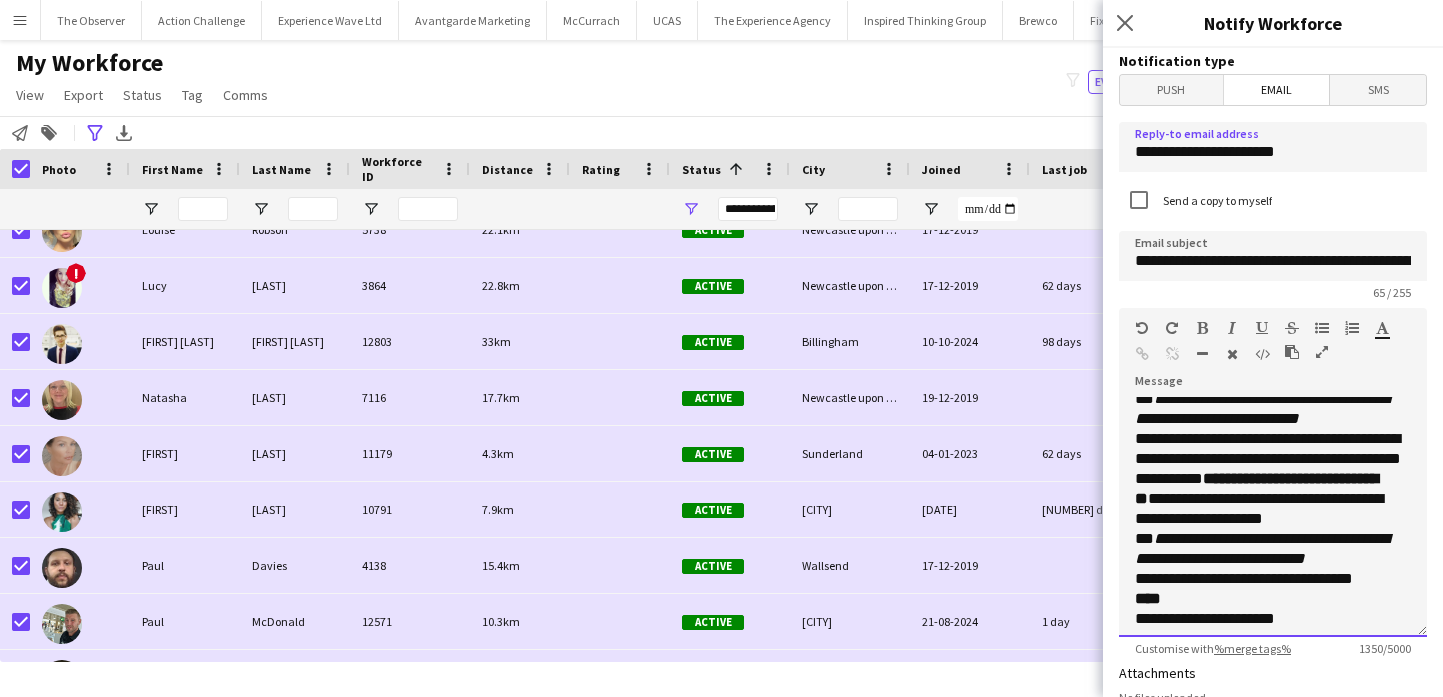 click on "**********" 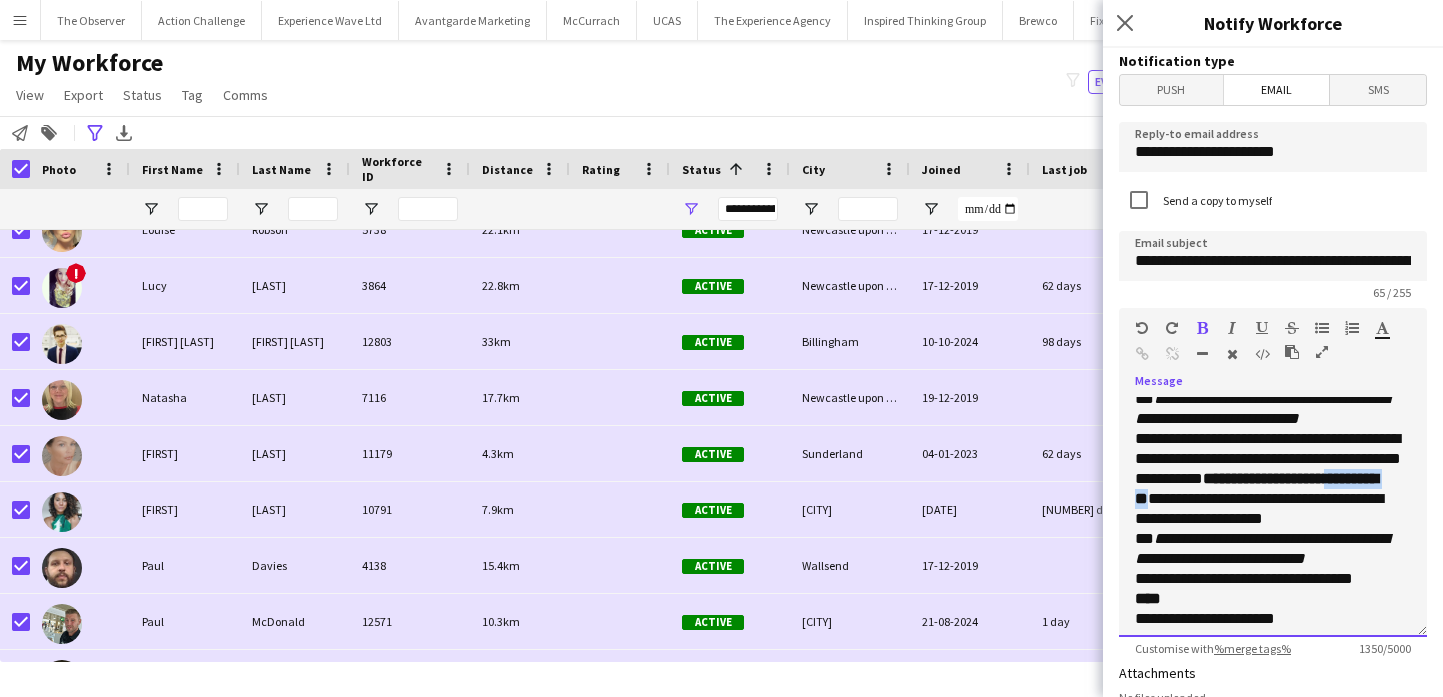drag, startPoint x: 1248, startPoint y: 507, endPoint x: 1198, endPoint y: 506, distance: 50.01 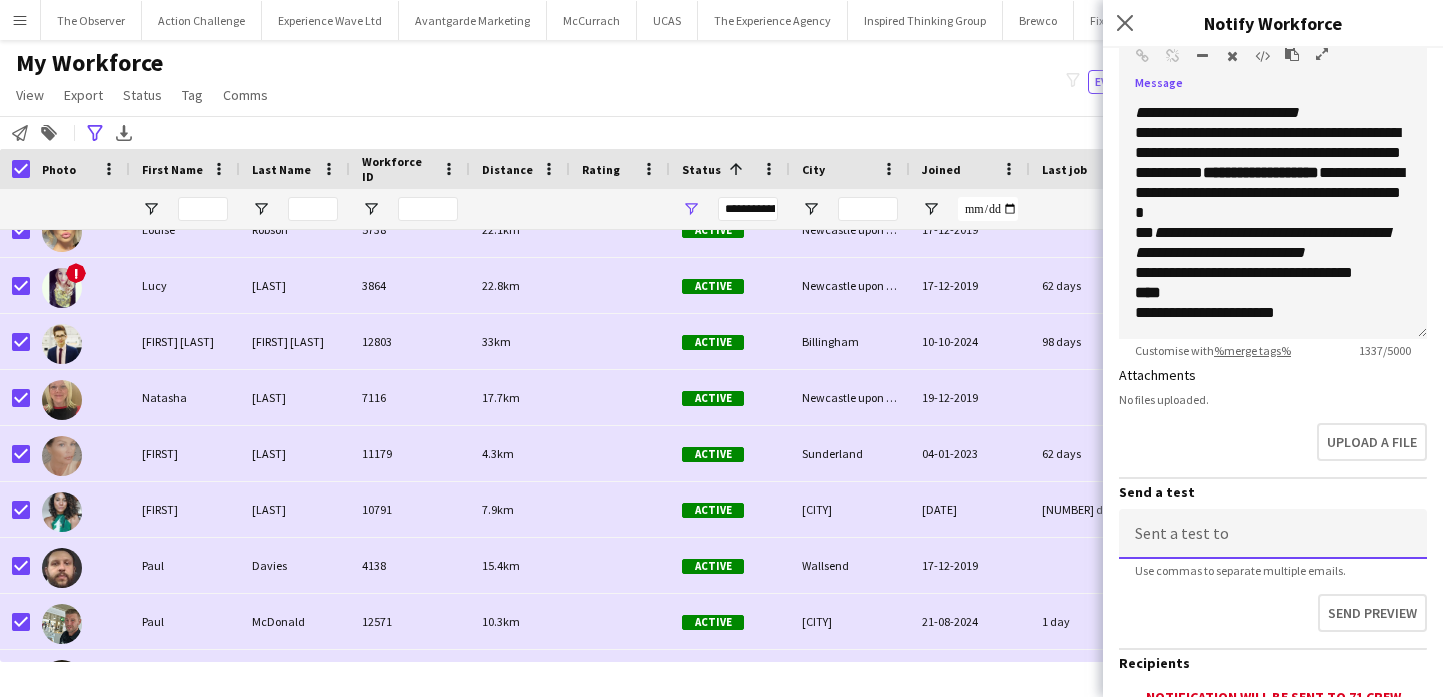click 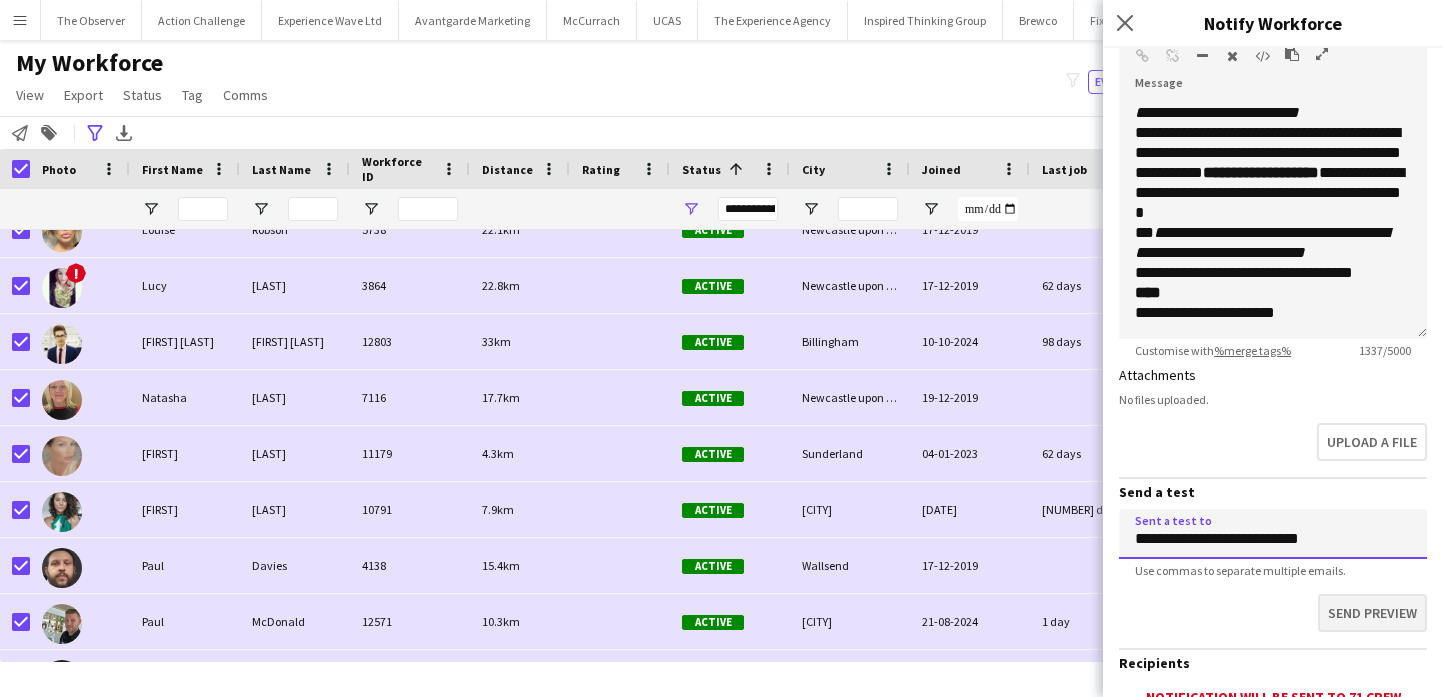 type on "**********" 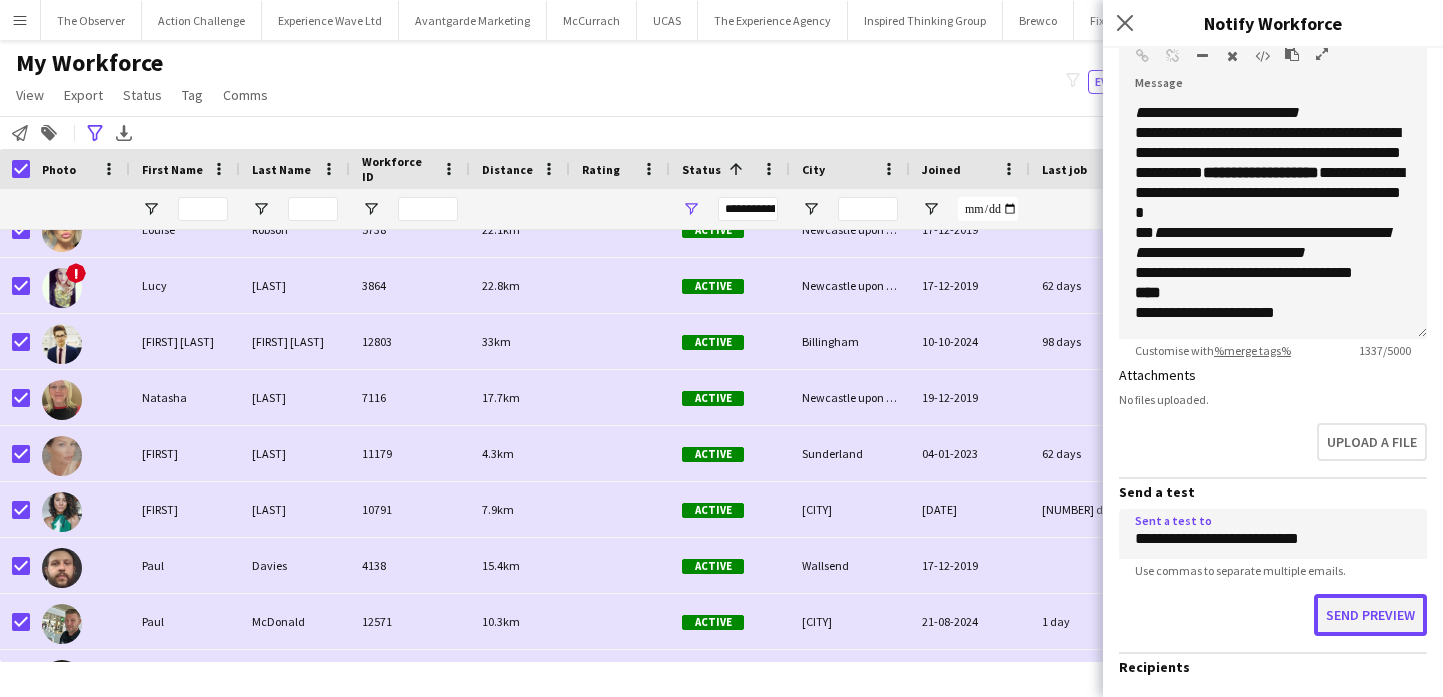click on "Send preview" 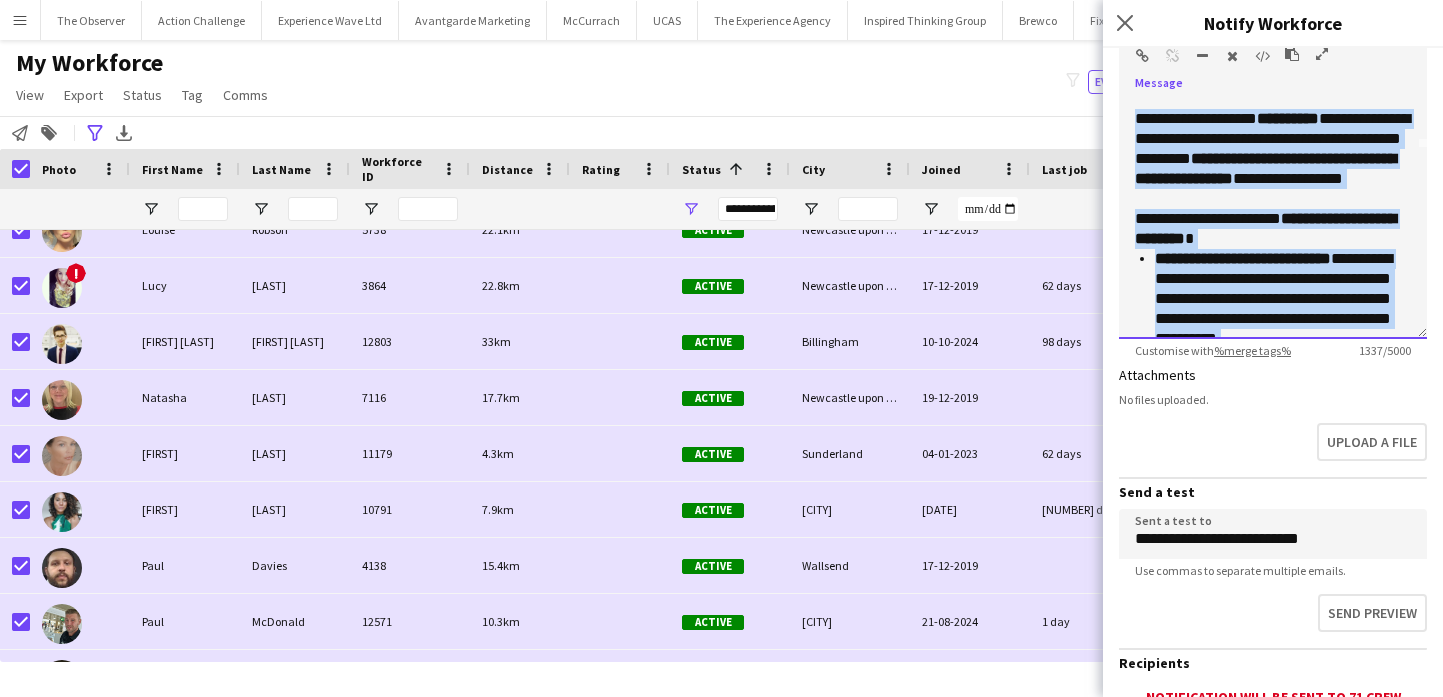 scroll, scrollTop: 0, scrollLeft: 0, axis: both 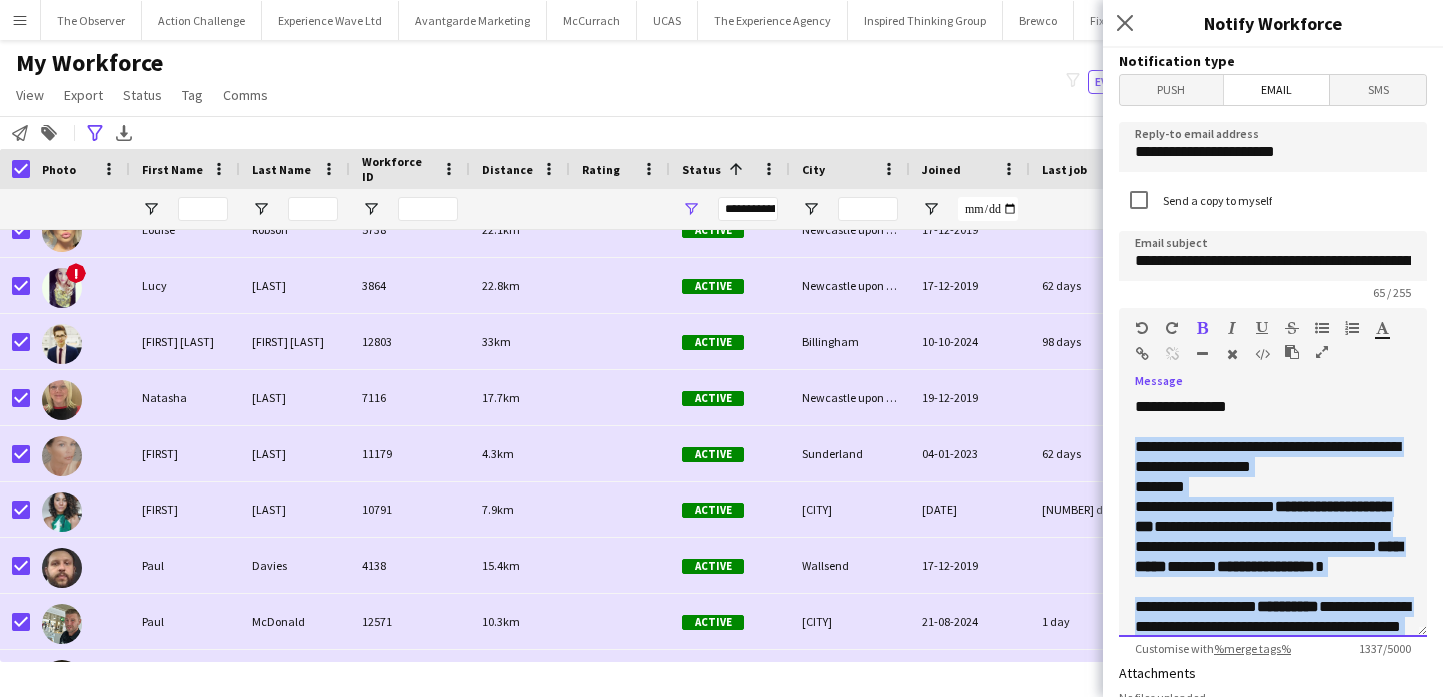 drag, startPoint x: 1328, startPoint y: 326, endPoint x: 1120, endPoint y: 447, distance: 240.63458 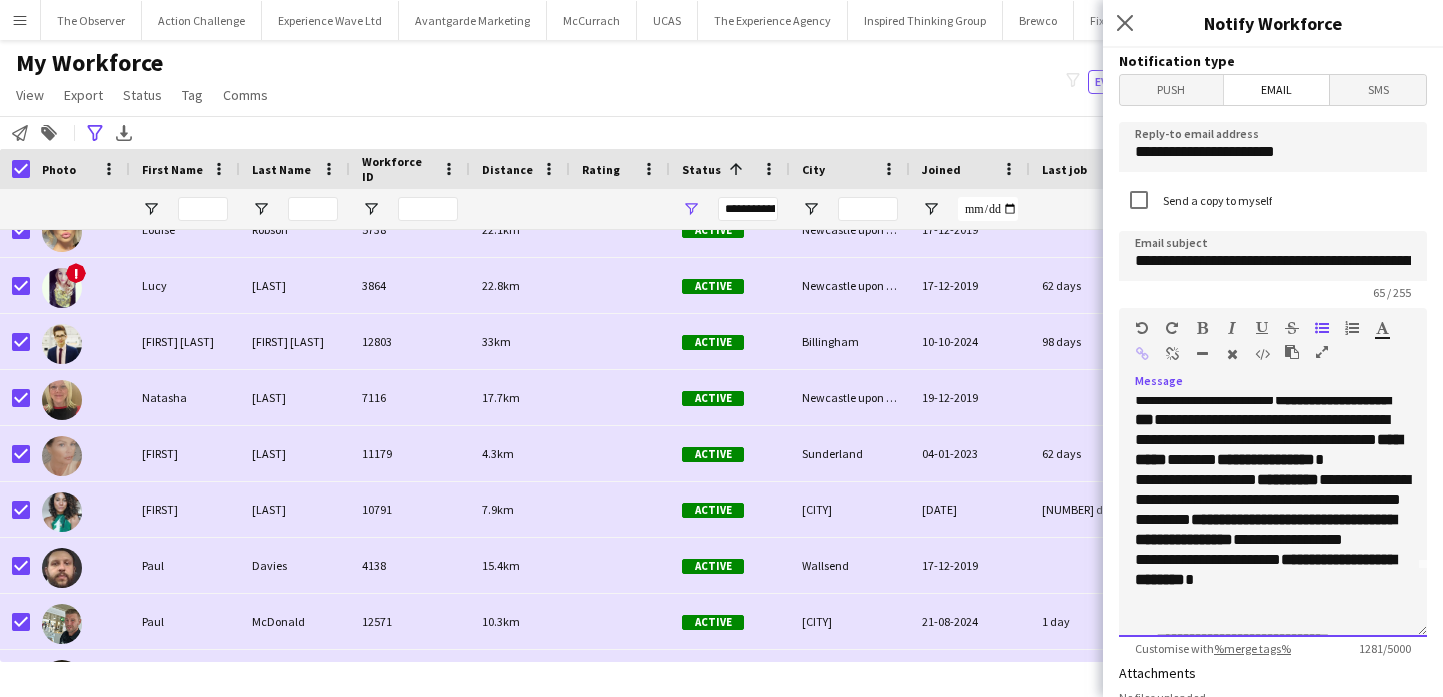 scroll, scrollTop: 0, scrollLeft: 0, axis: both 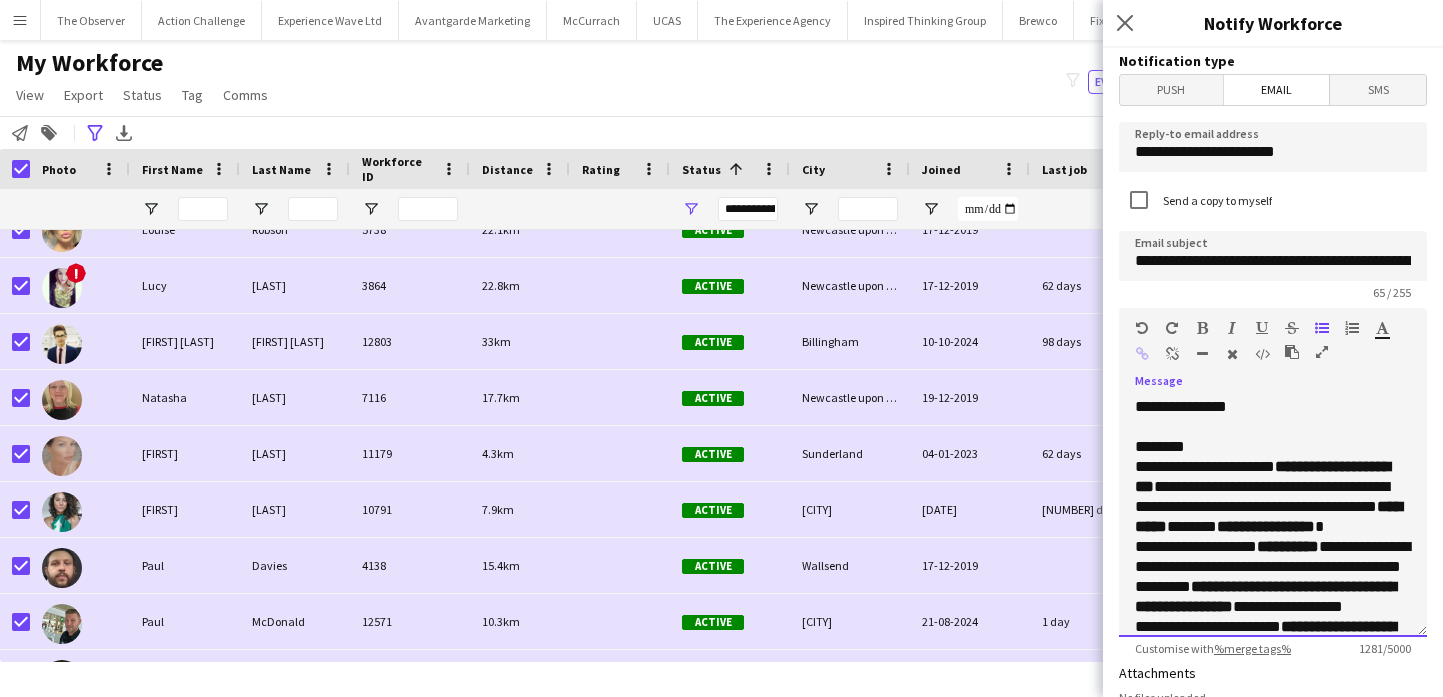 click on "**********" 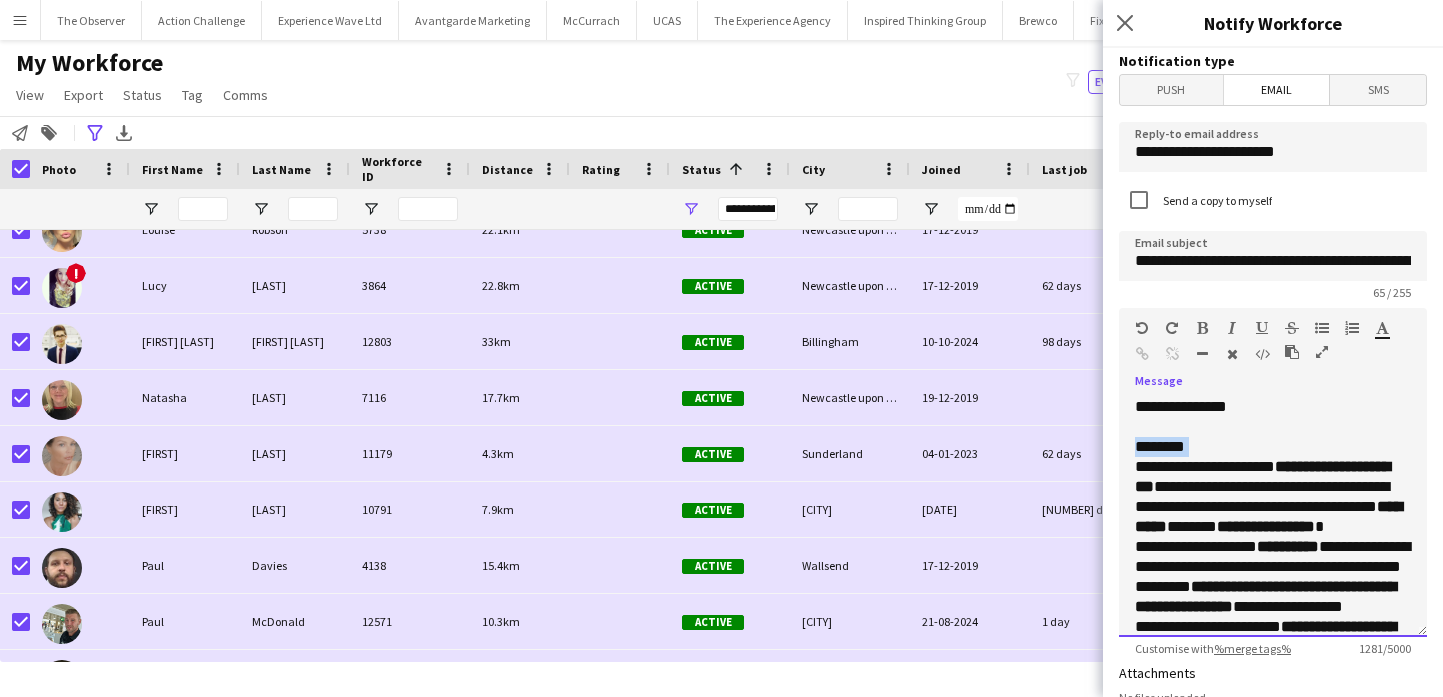 click on "**********" 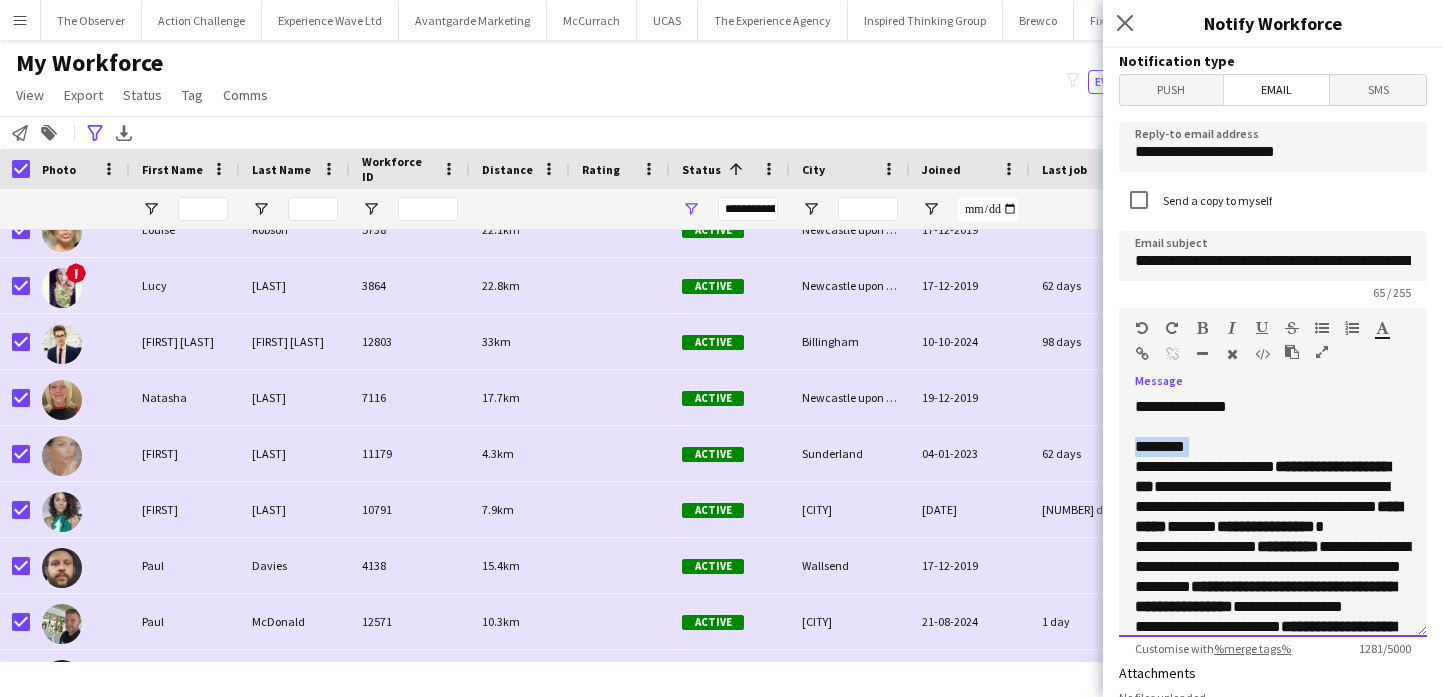 click on "**********" 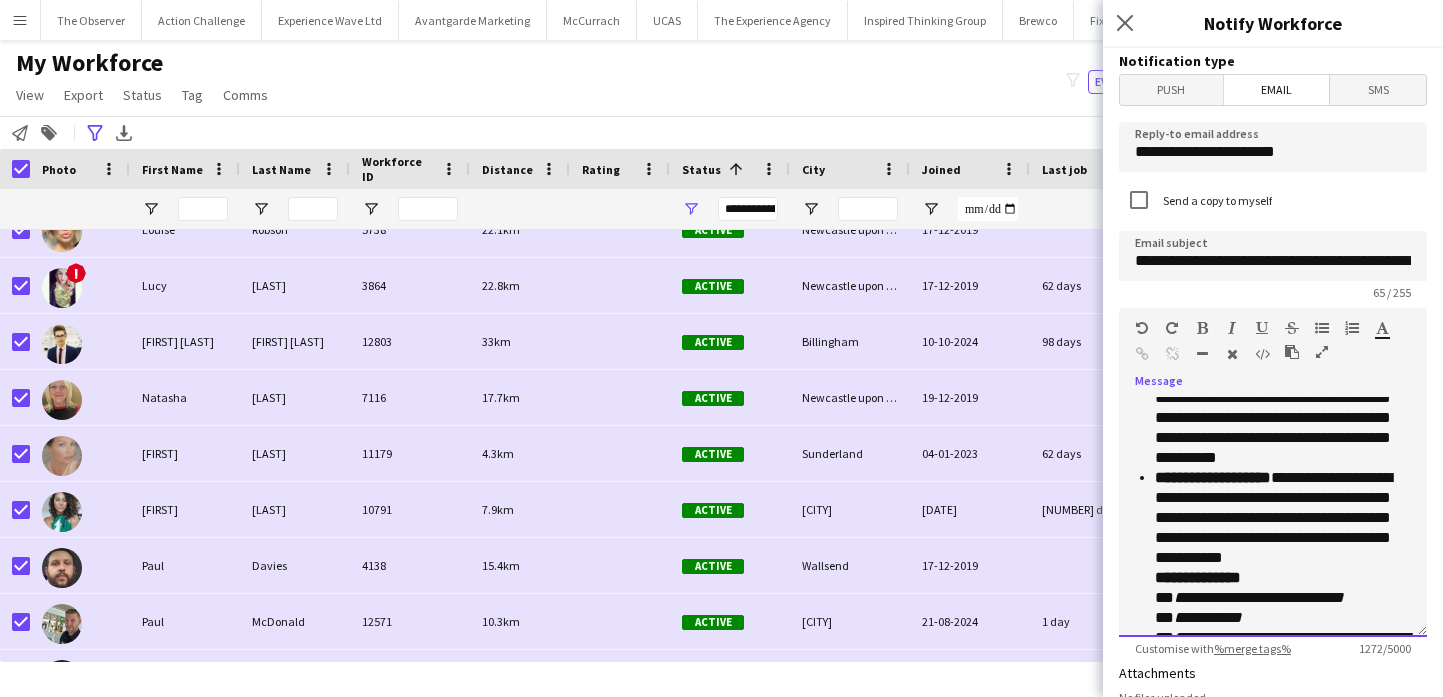 scroll, scrollTop: 596, scrollLeft: 0, axis: vertical 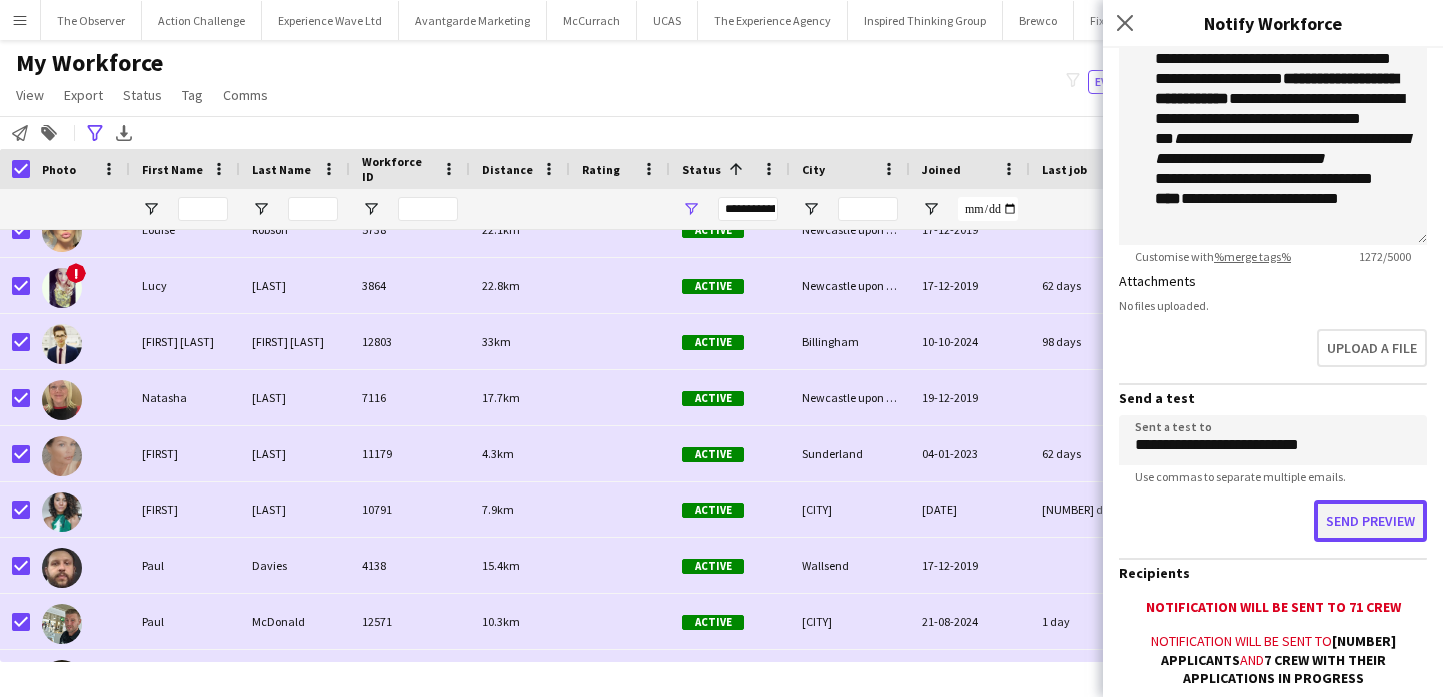 click on "Send preview" 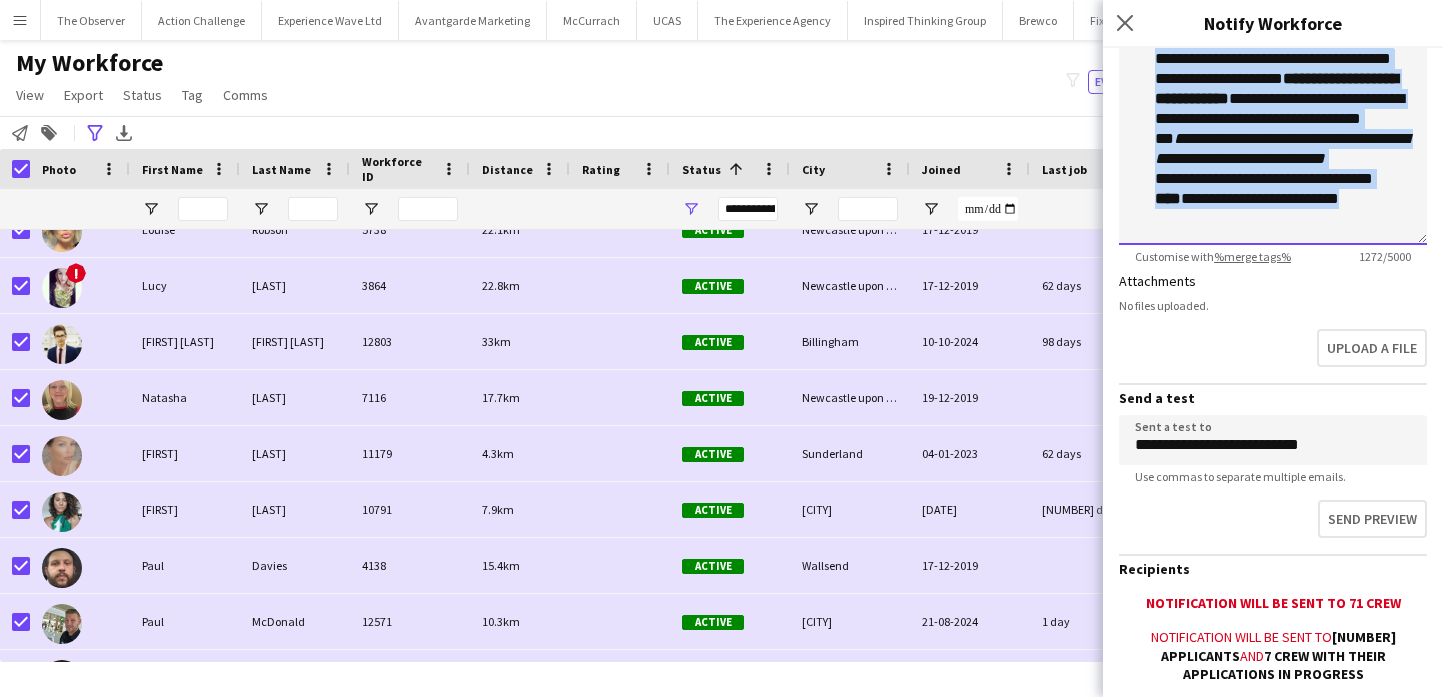 scroll, scrollTop: 349, scrollLeft: 0, axis: vertical 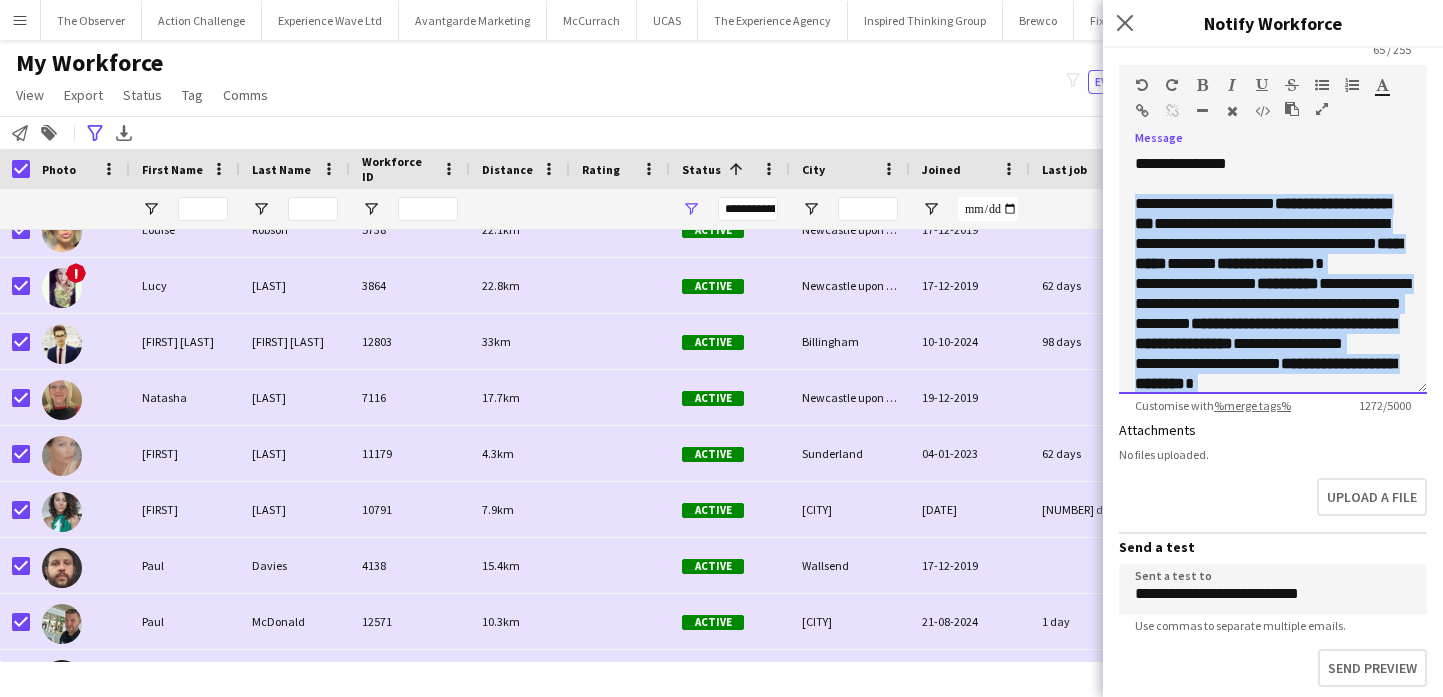 drag, startPoint x: 1394, startPoint y: 221, endPoint x: 1131, endPoint y: 207, distance: 263.37234 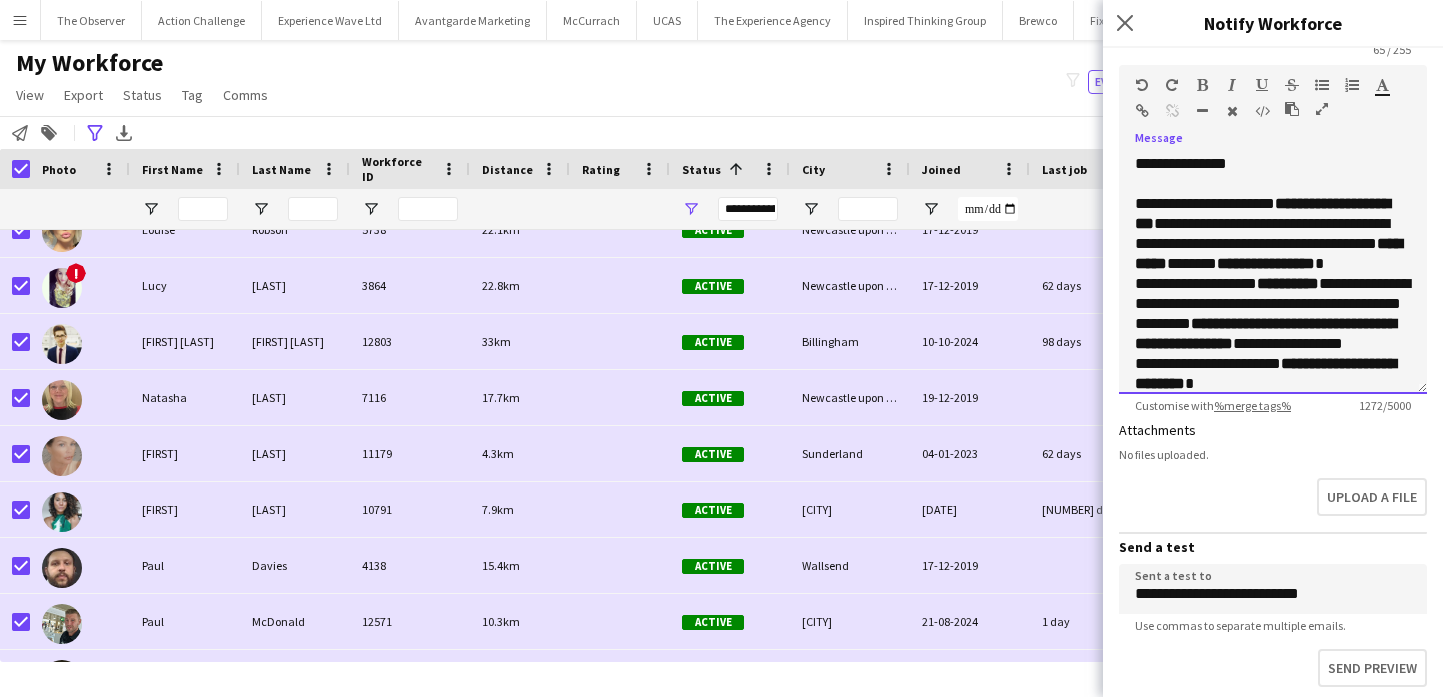 scroll, scrollTop: 582, scrollLeft: 0, axis: vertical 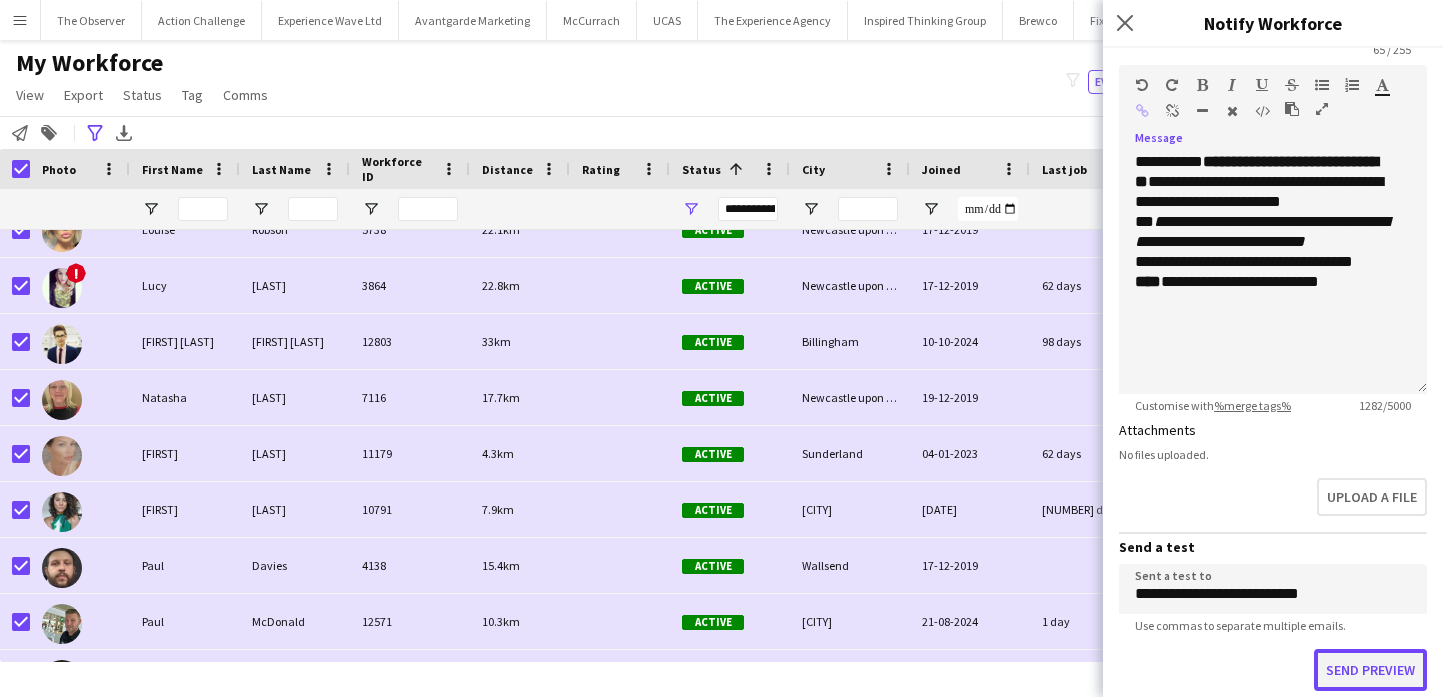 click on "Send preview" 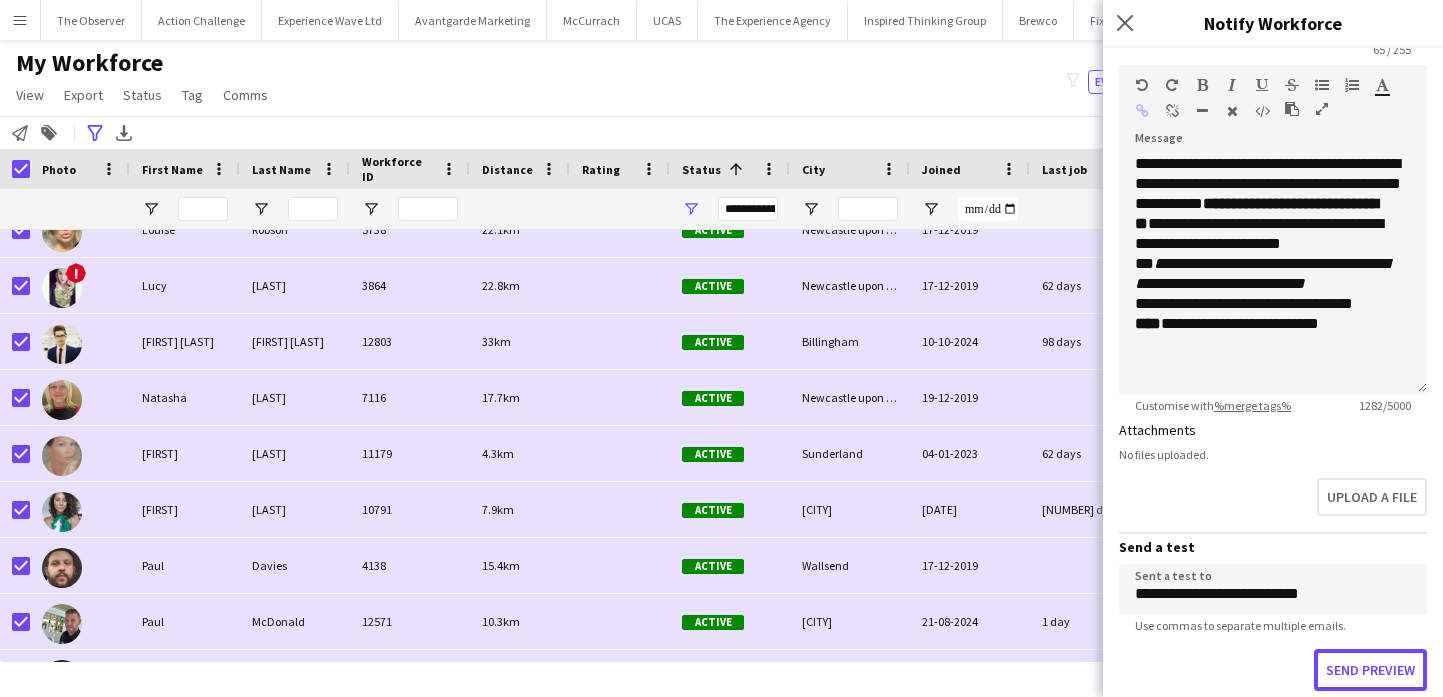 scroll, scrollTop: 528, scrollLeft: 0, axis: vertical 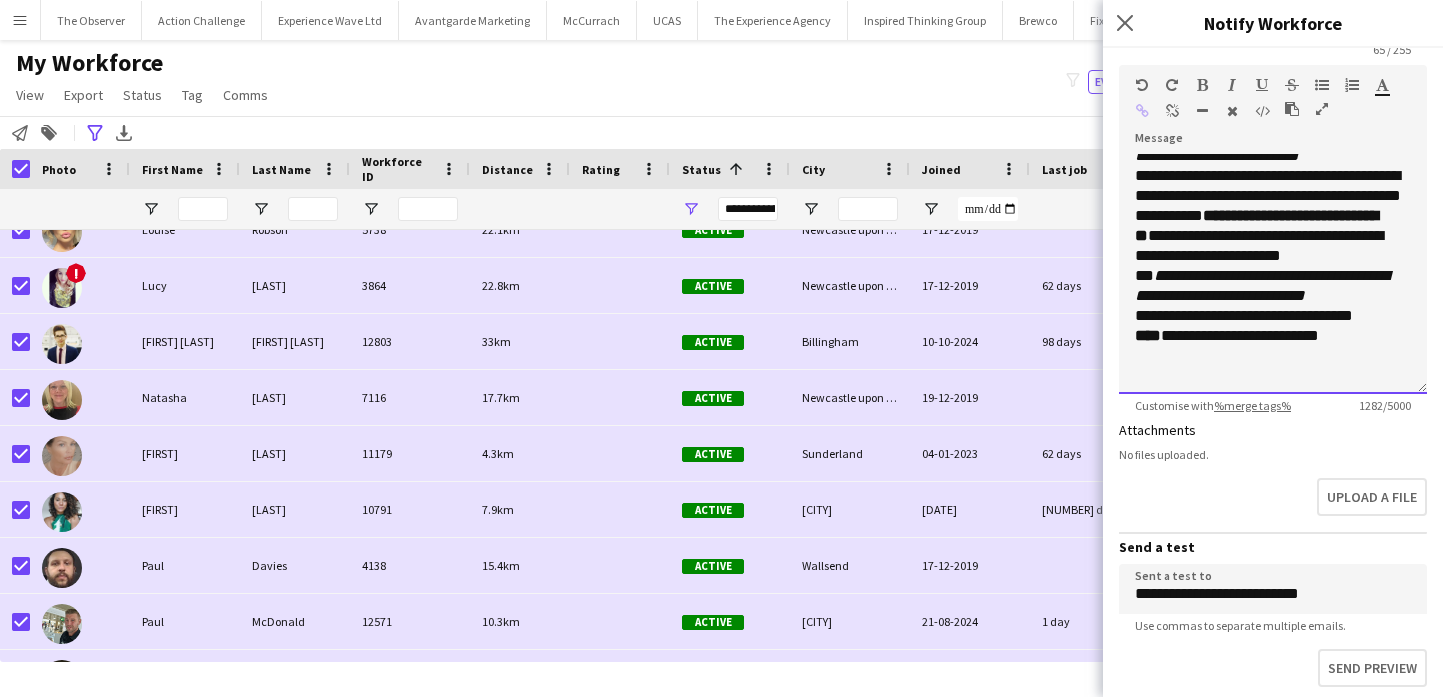 click on "**********" 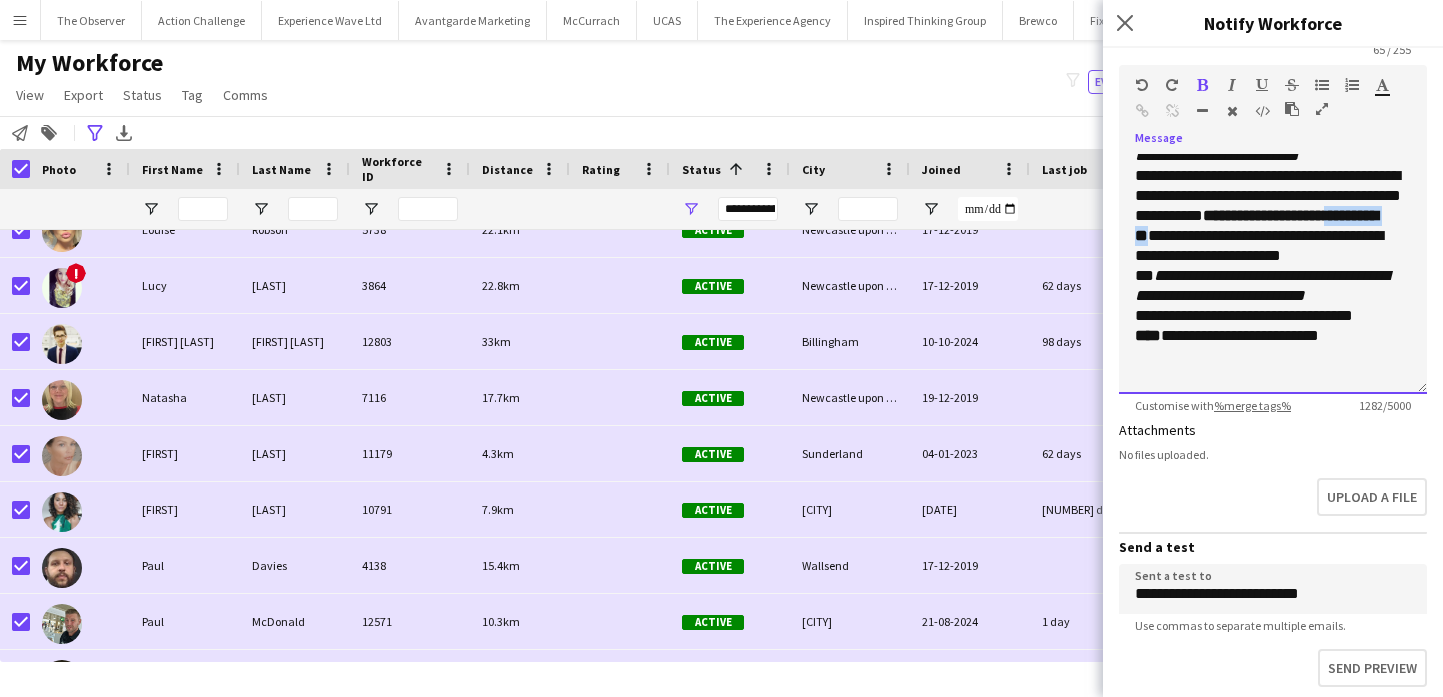 drag, startPoint x: 1230, startPoint y: 312, endPoint x: 1197, endPoint y: 312, distance: 33 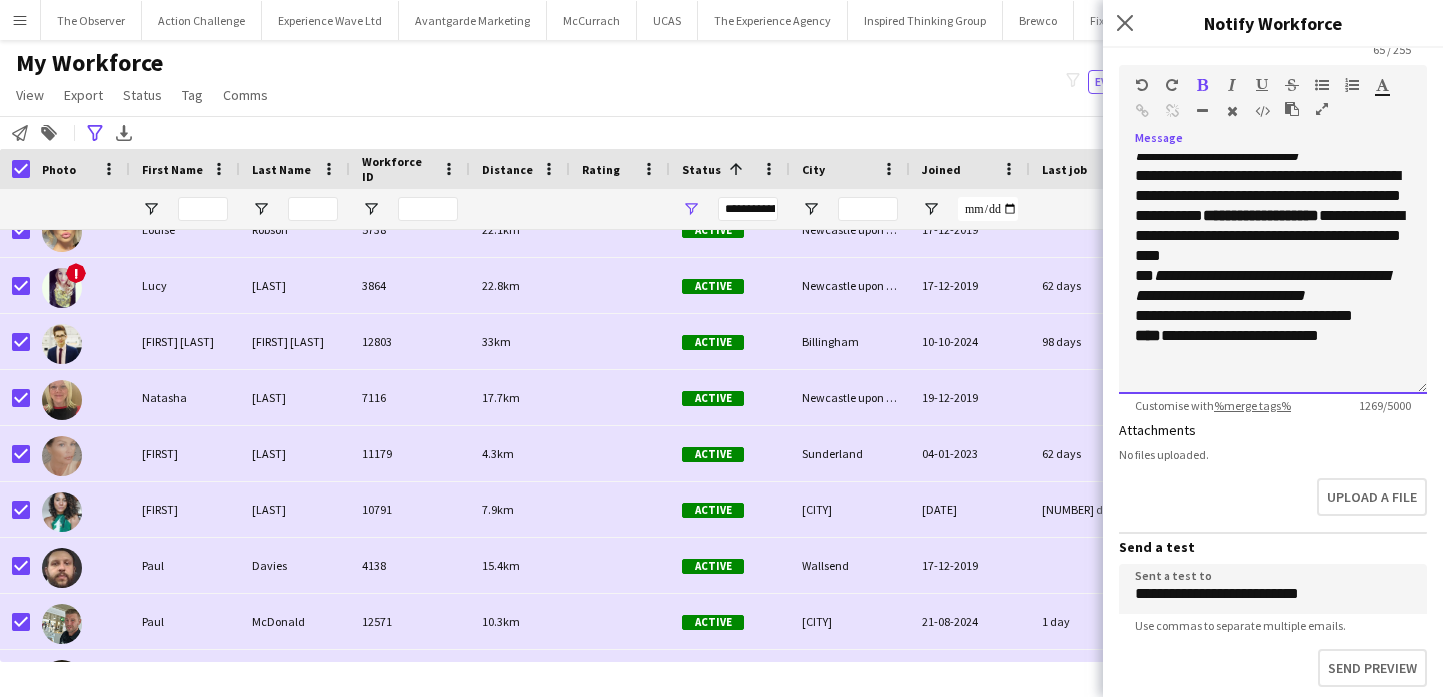 scroll, scrollTop: 0, scrollLeft: 0, axis: both 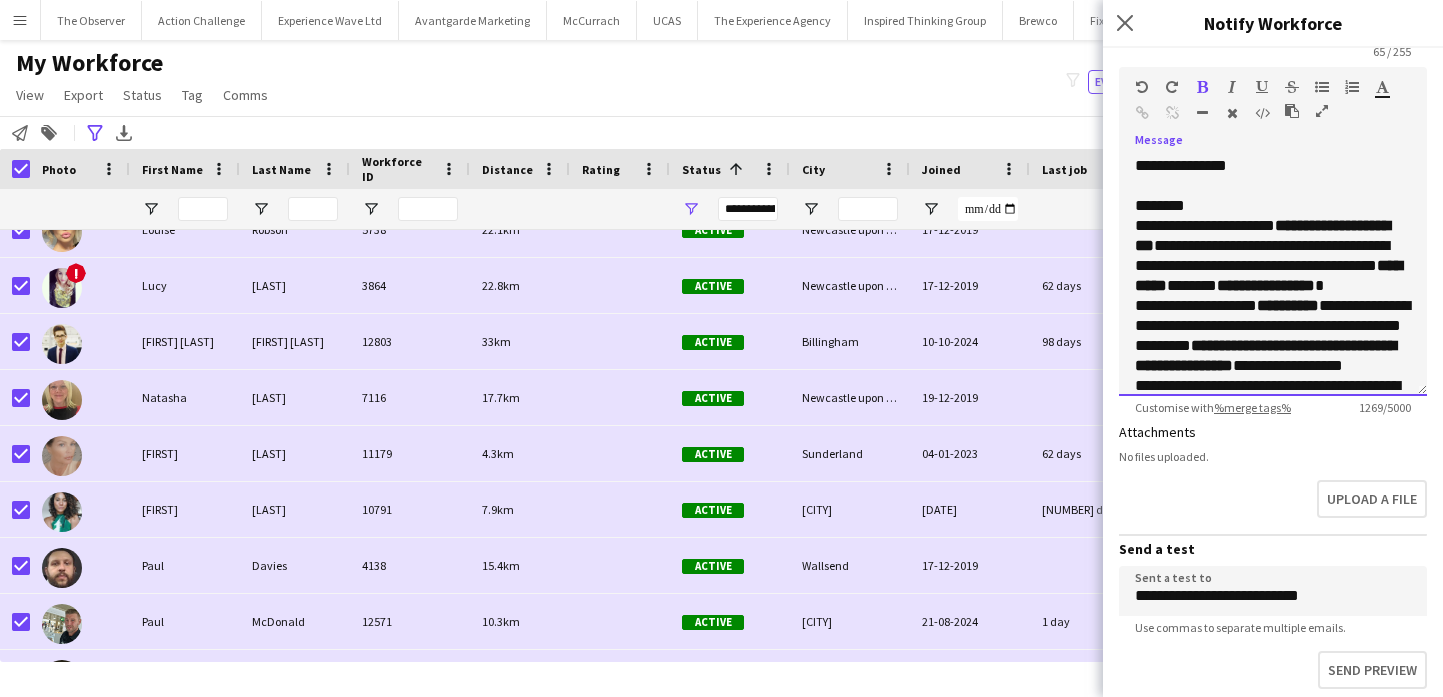 click on "**********" 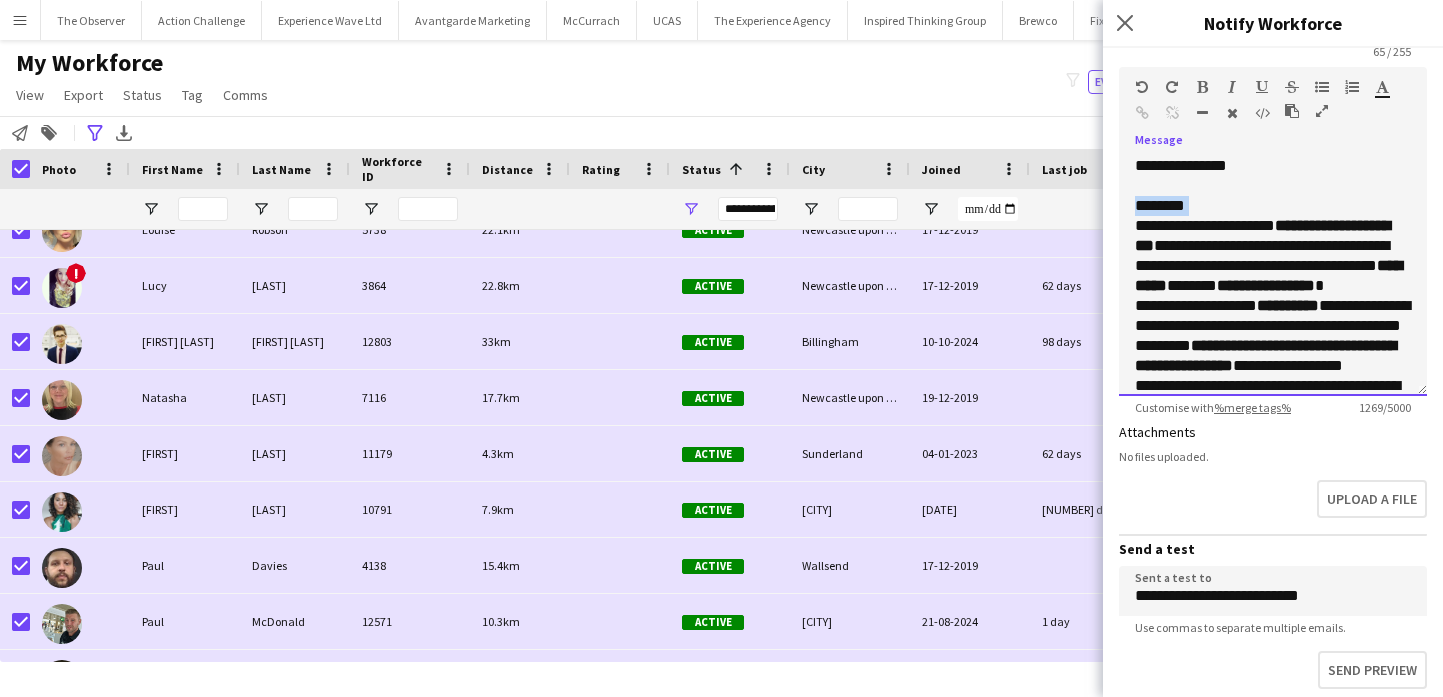 click on "**********" 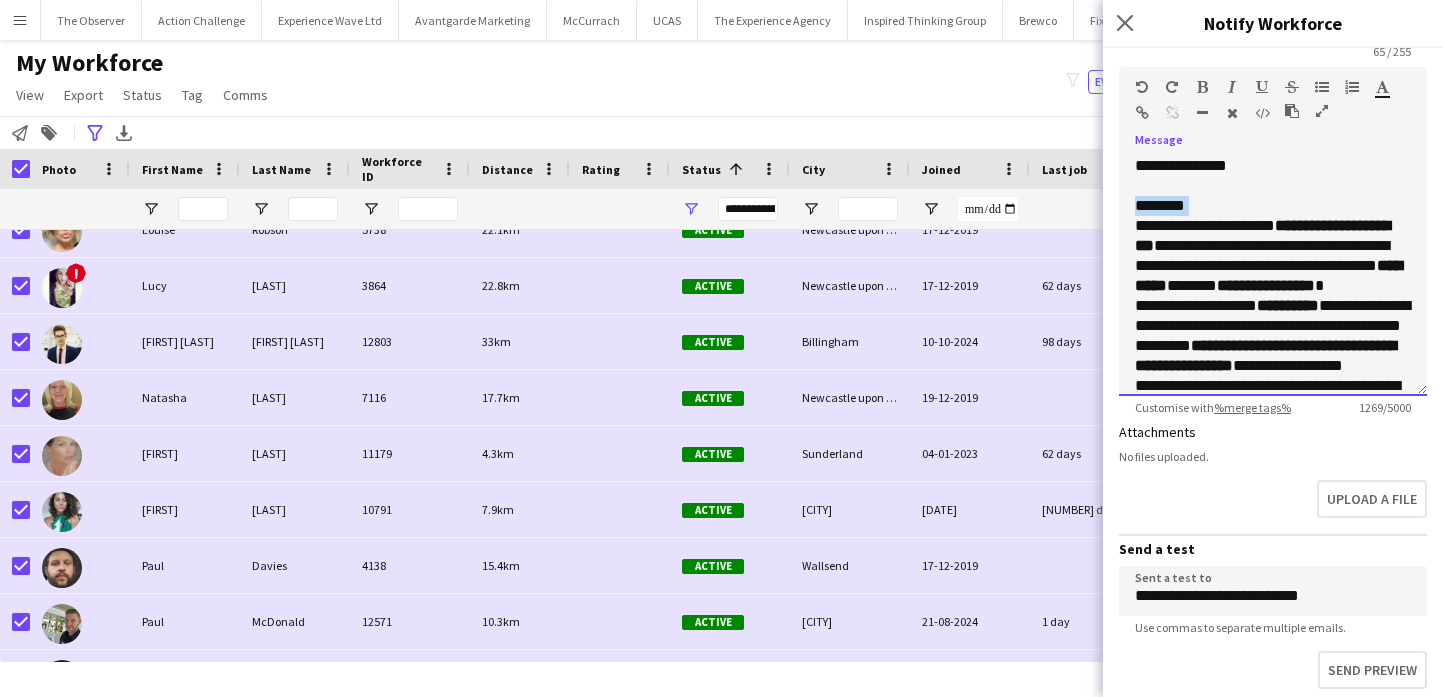 click on "**********" 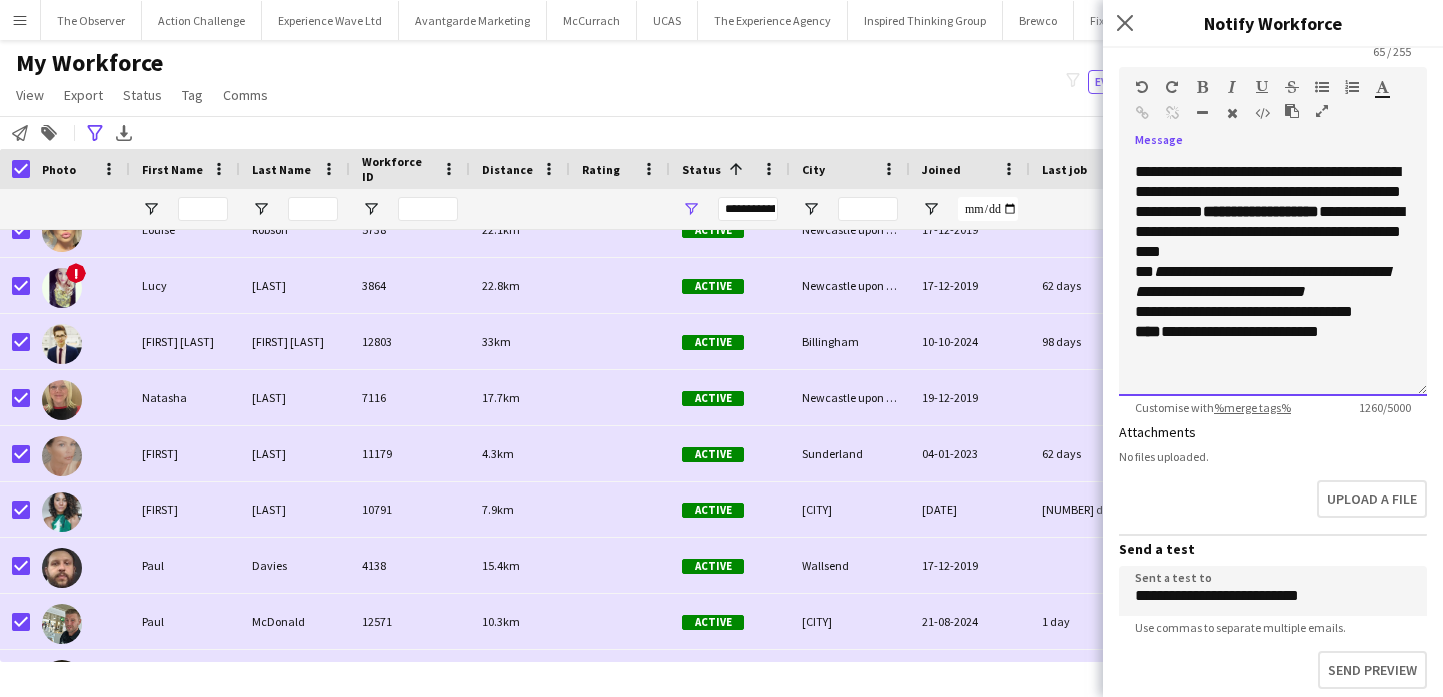 scroll, scrollTop: 556, scrollLeft: 0, axis: vertical 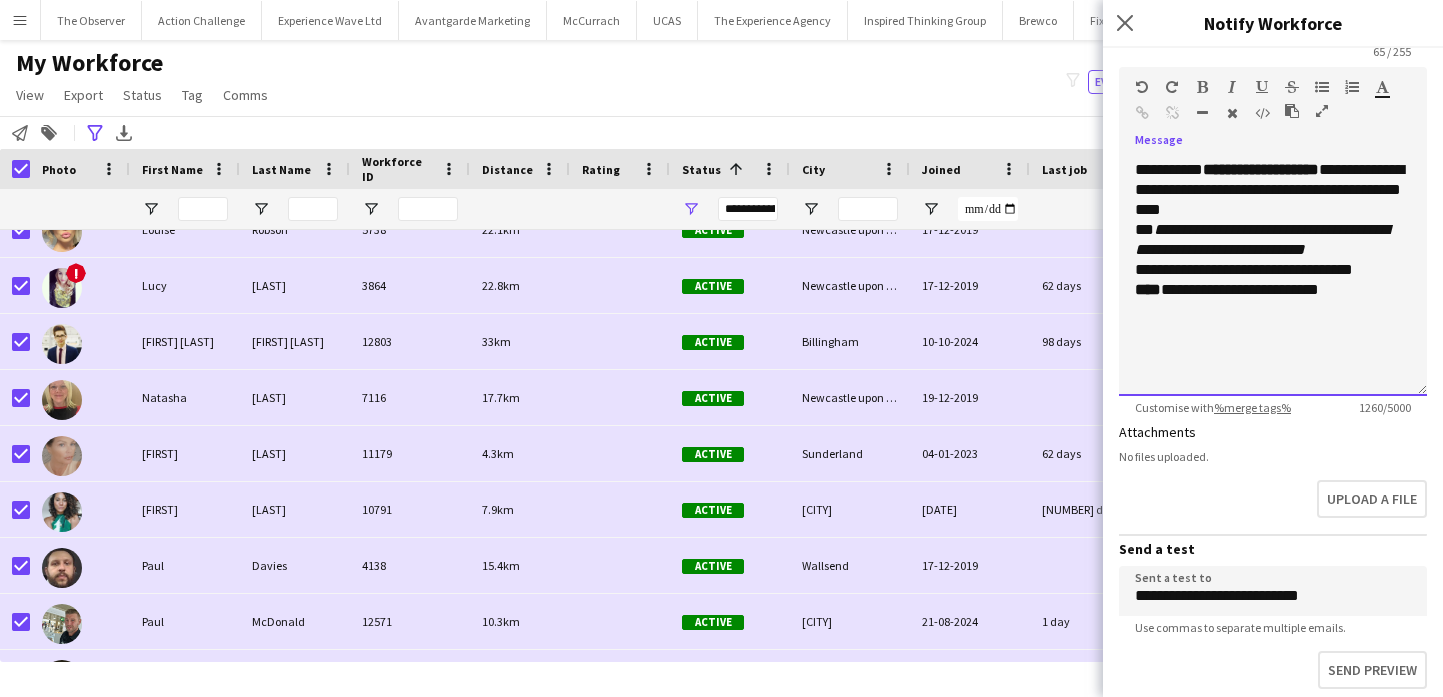 click on "**********" 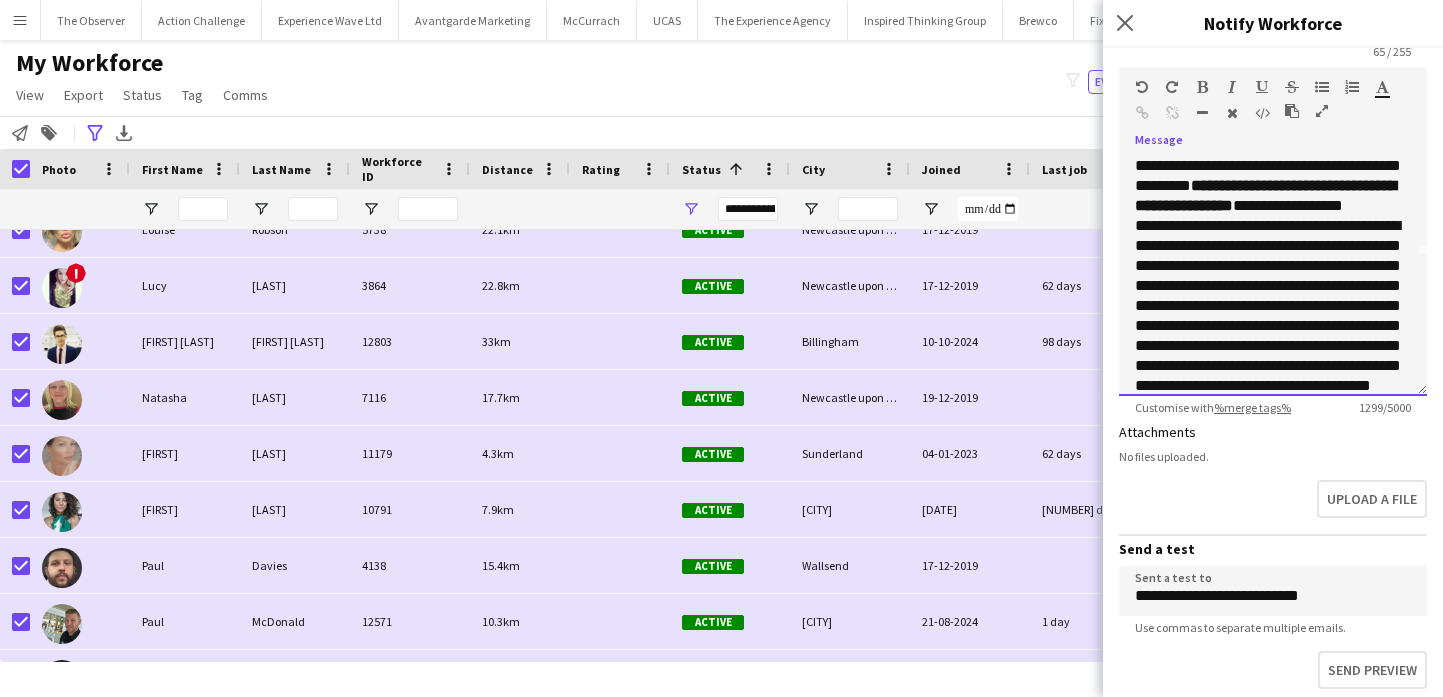 scroll, scrollTop: 0, scrollLeft: 0, axis: both 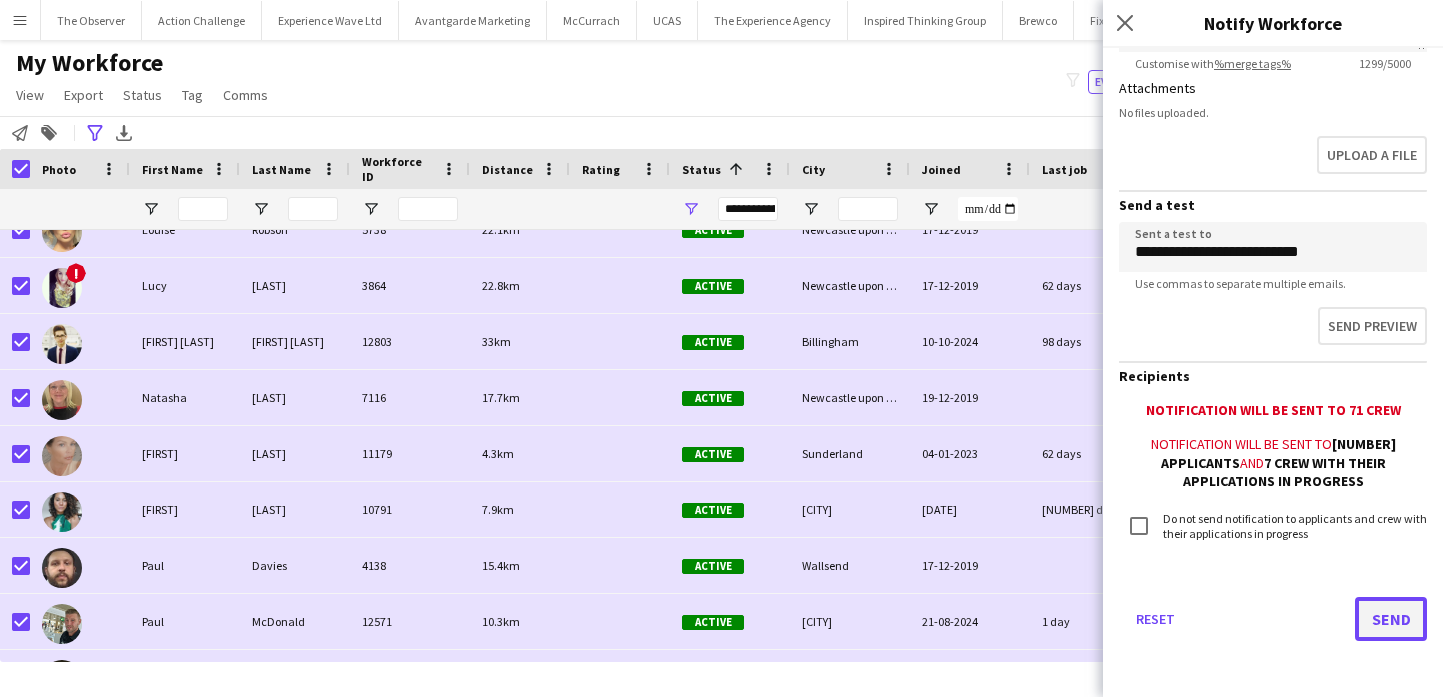 click on "Send" 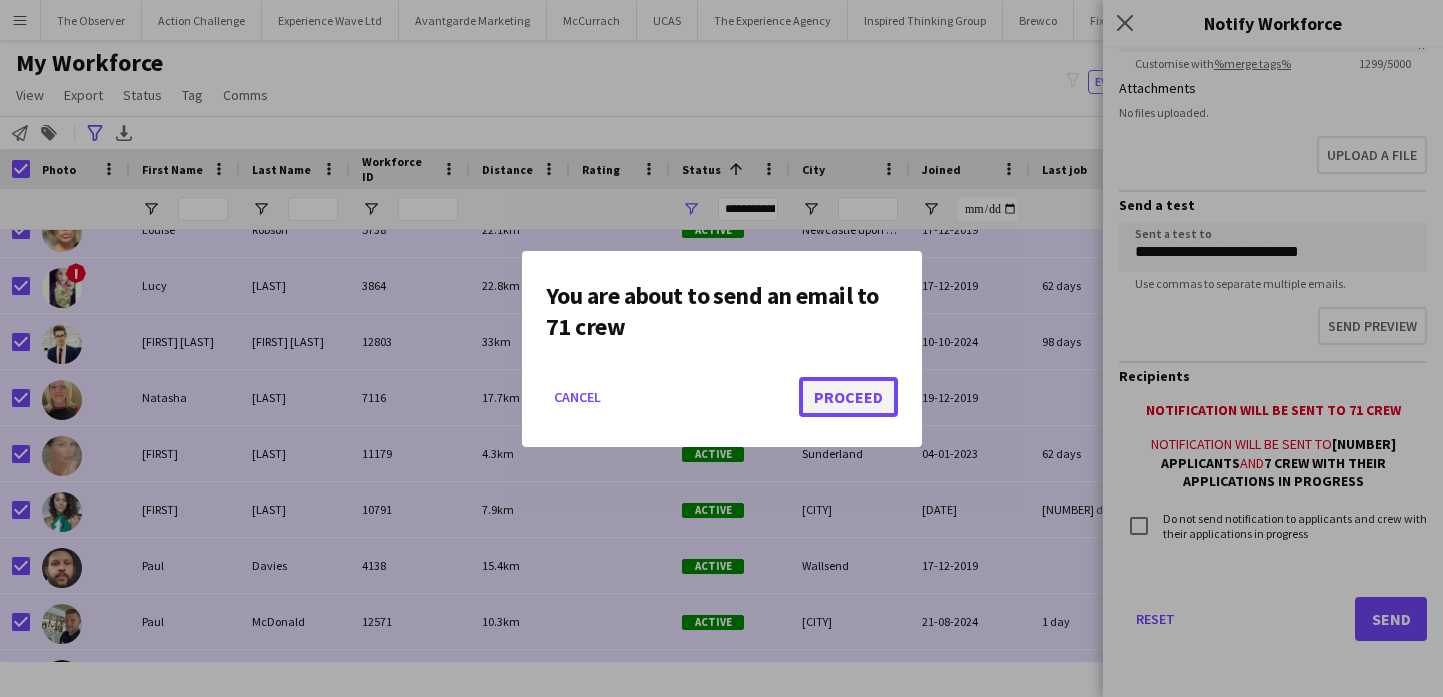 click on "Proceed" 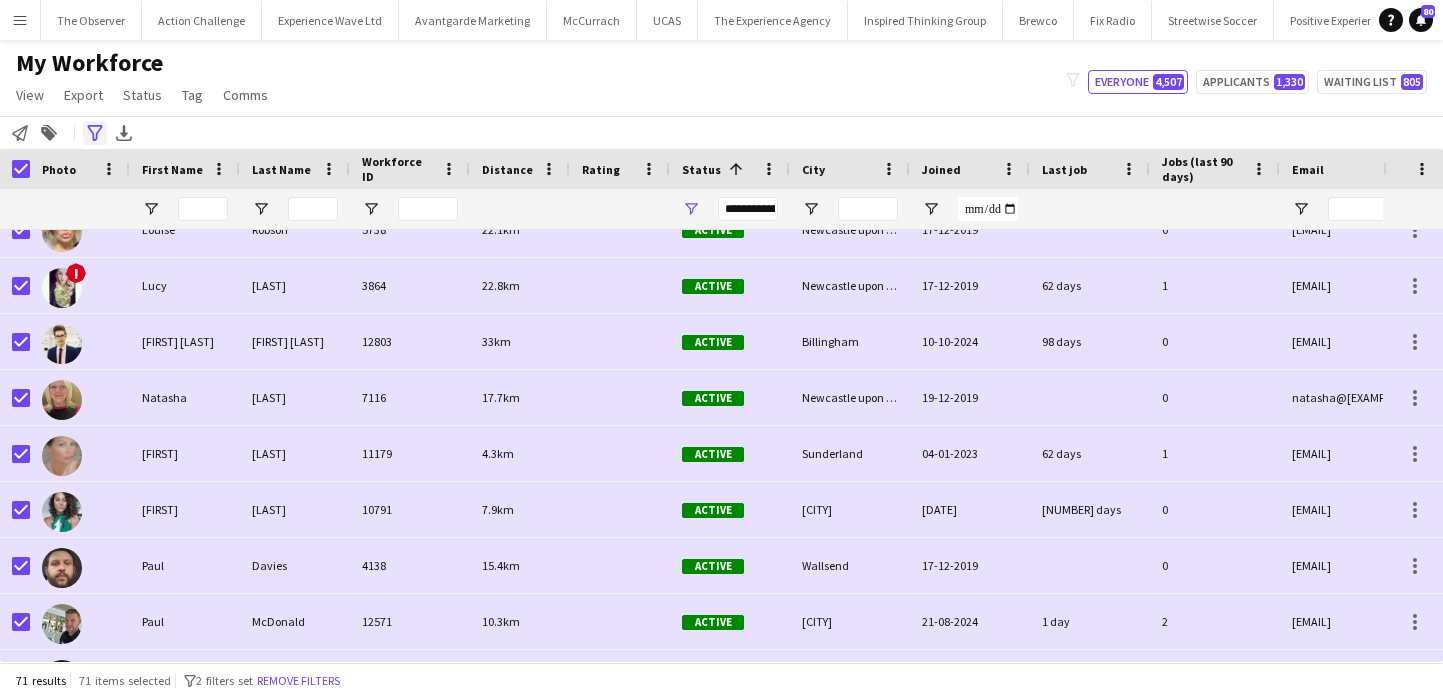 click on "Advanced filters" 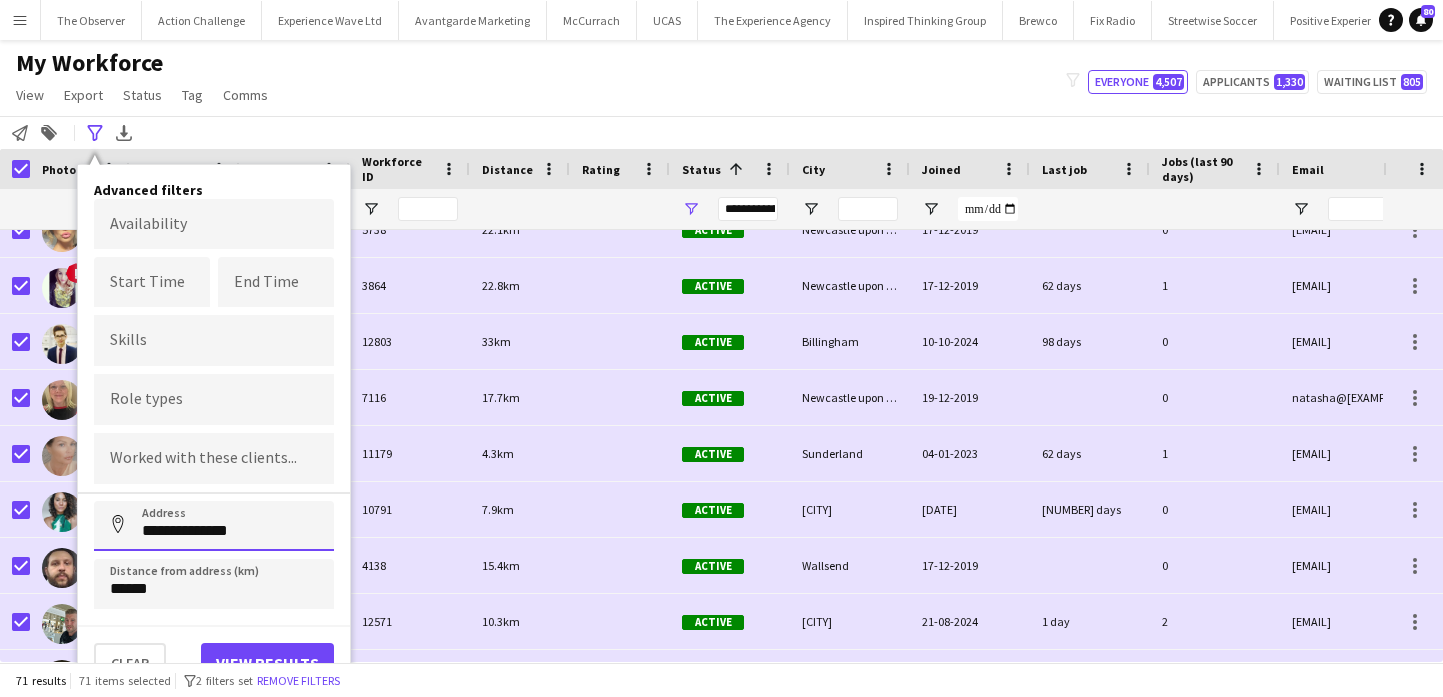 click on "**********" at bounding box center (214, 526) 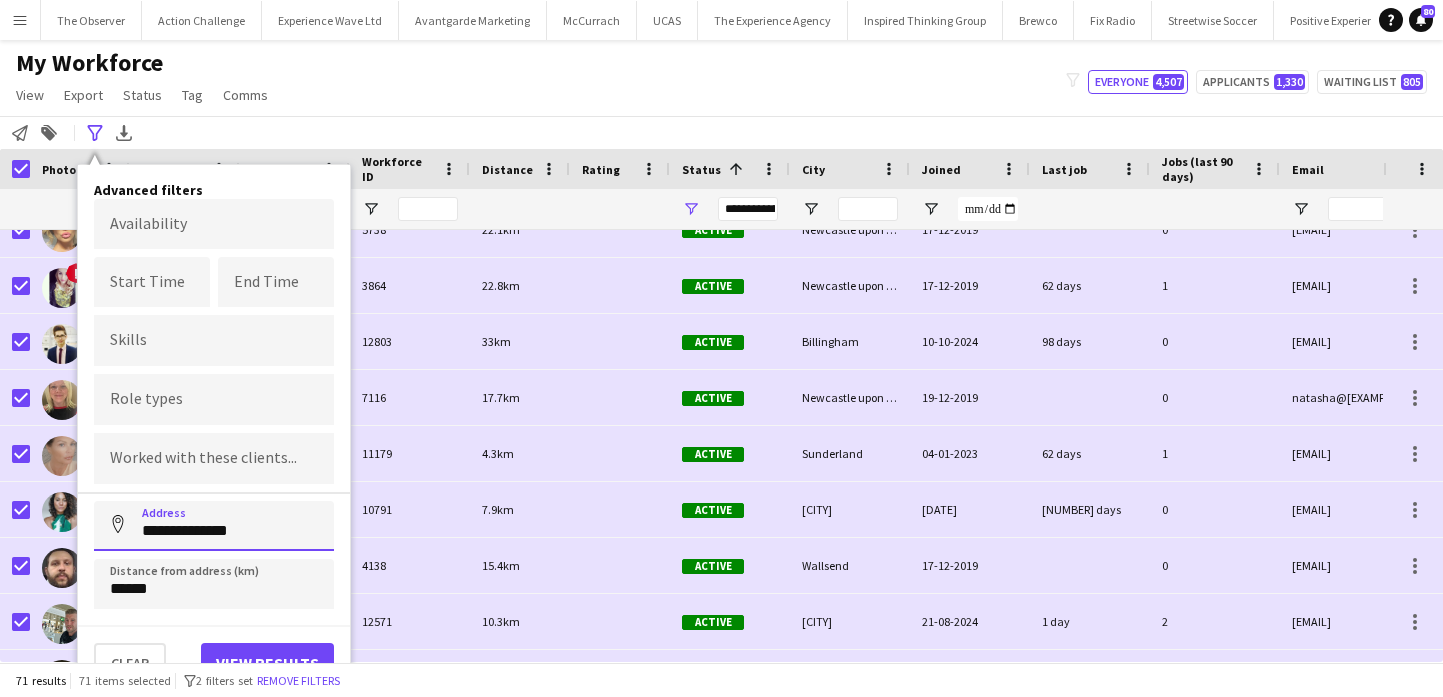 click on "**********" at bounding box center [214, 526] 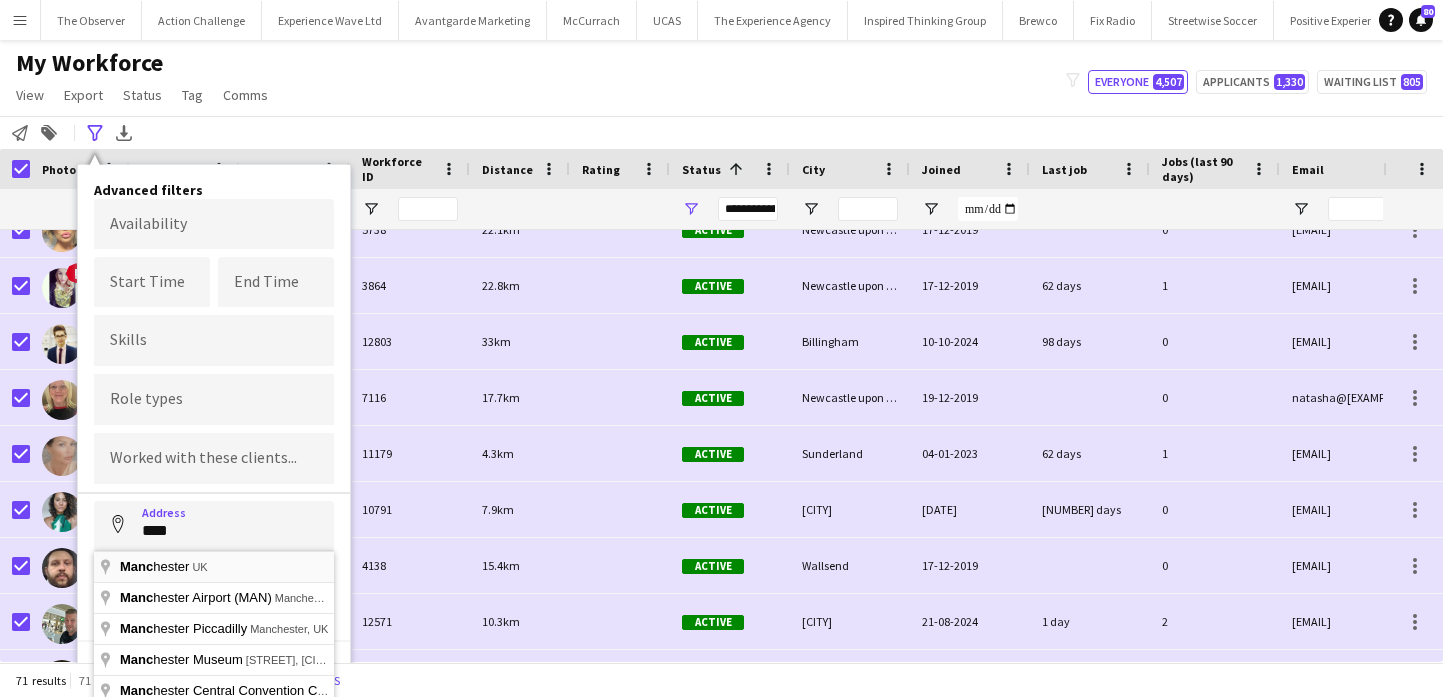 type on "**********" 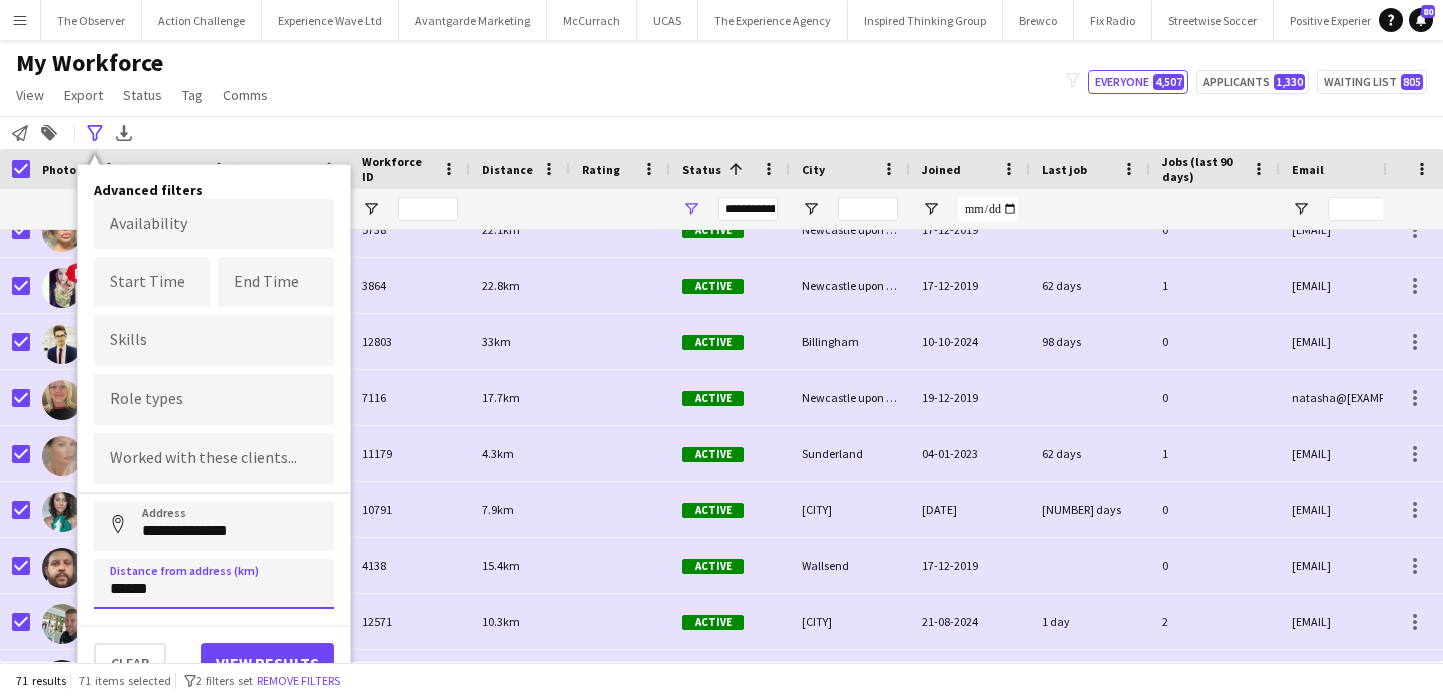 drag, startPoint x: 123, startPoint y: 593, endPoint x: 108, endPoint y: 593, distance: 15 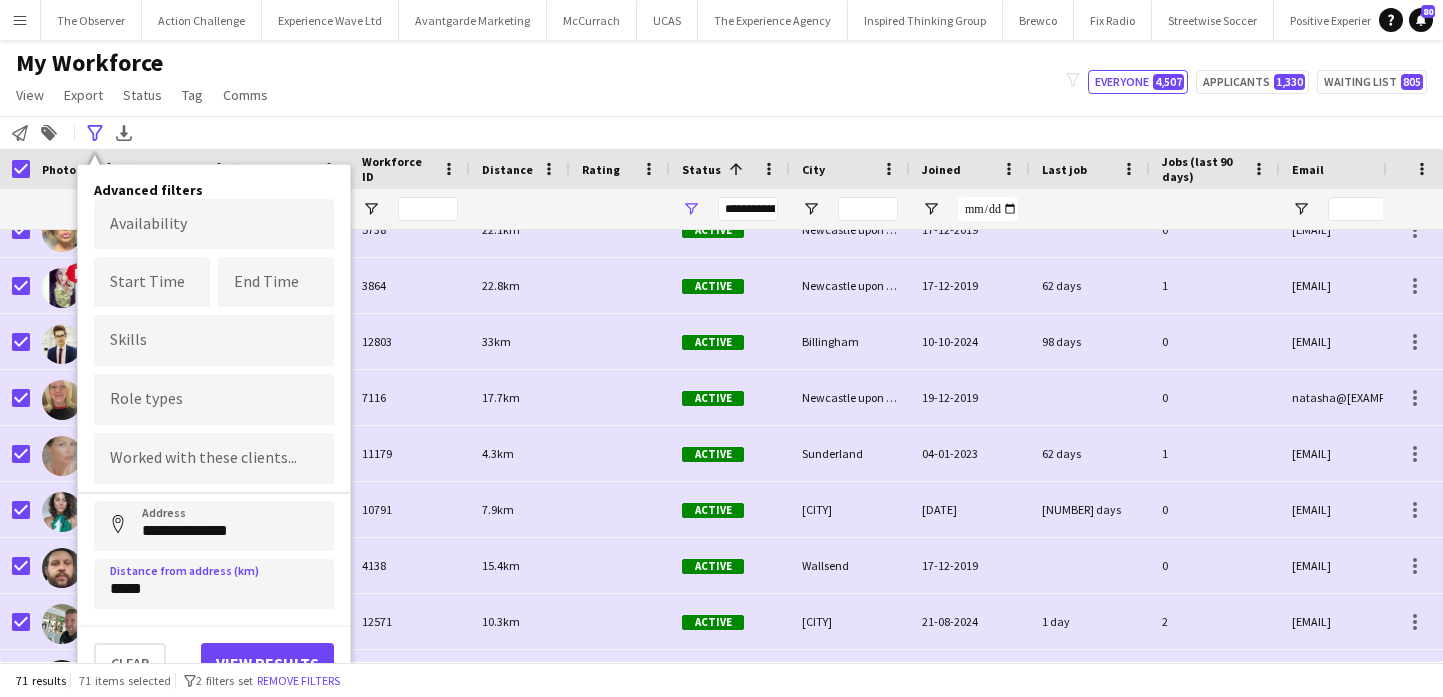 click on "71 results   71 items selected
filter-1
2 filters set   Remove filters" 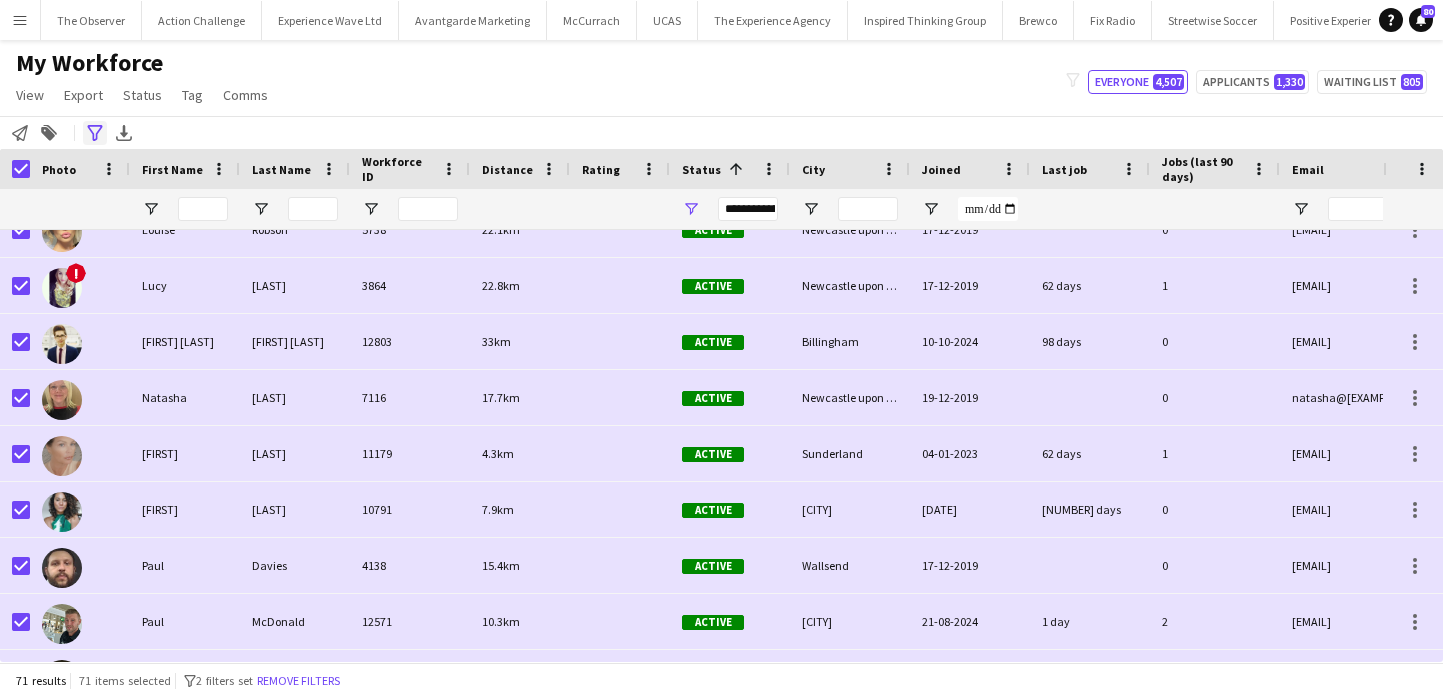 click on "Advanced filters" 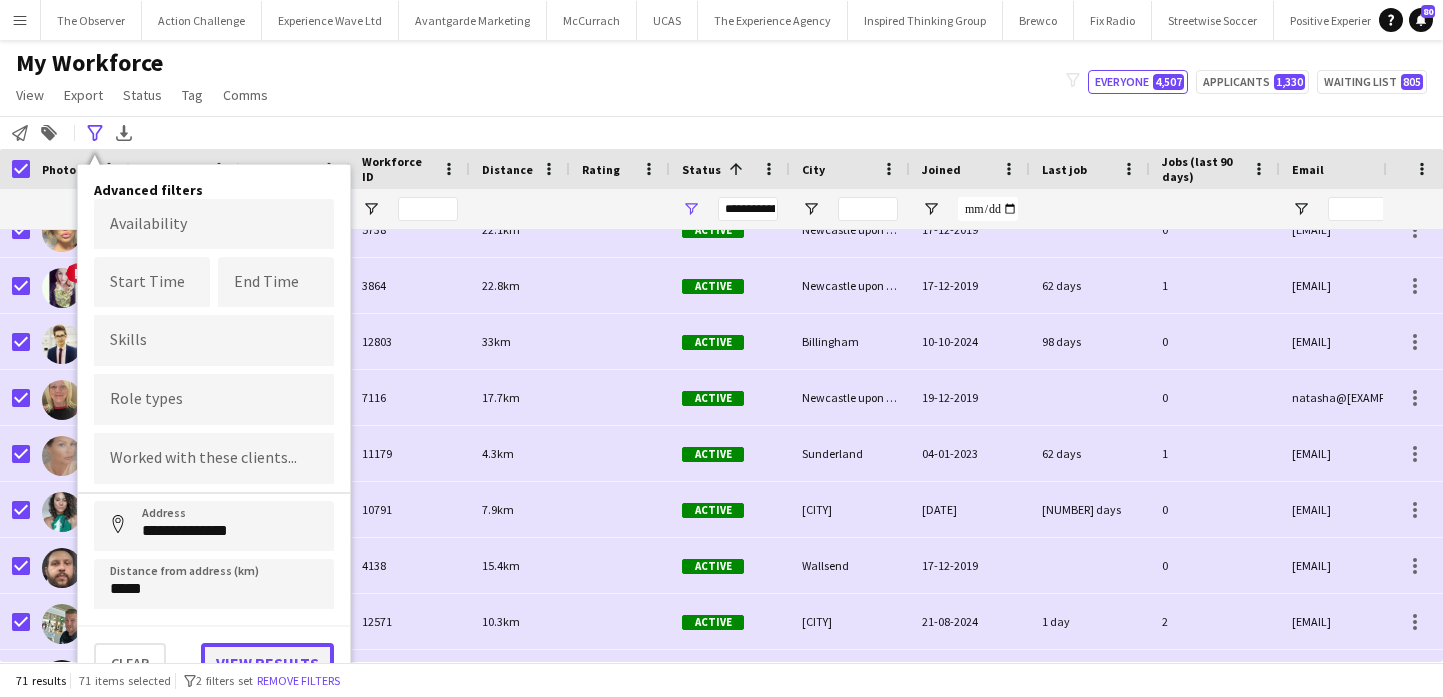 click on "View results" at bounding box center [267, 663] 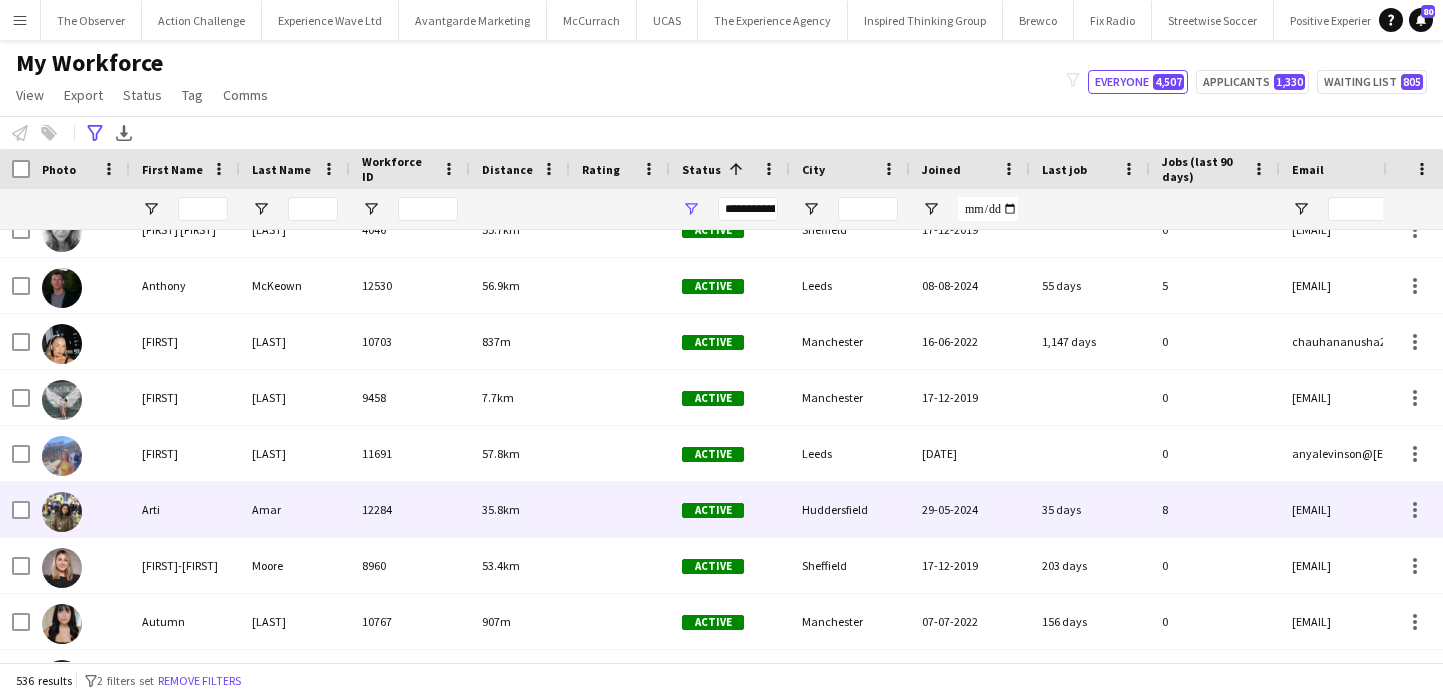scroll, scrollTop: 2472, scrollLeft: 0, axis: vertical 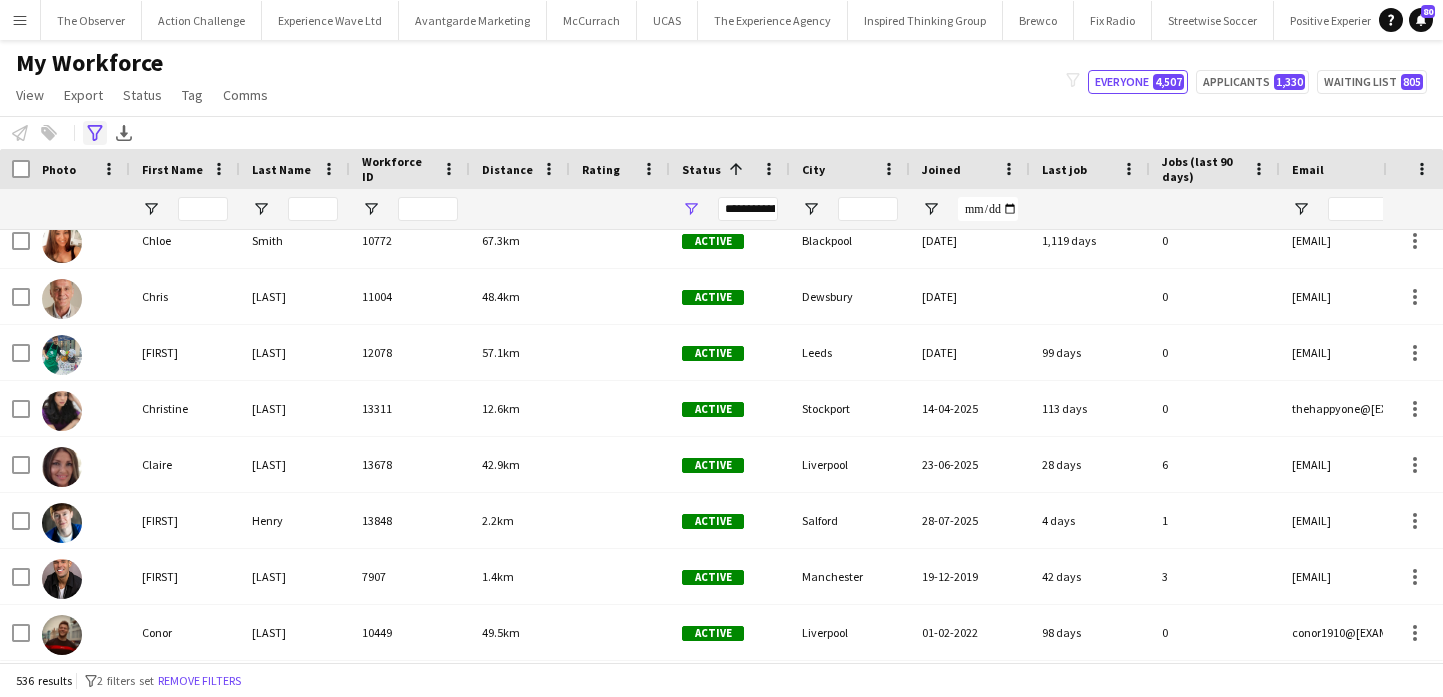 click on "Advanced filters" 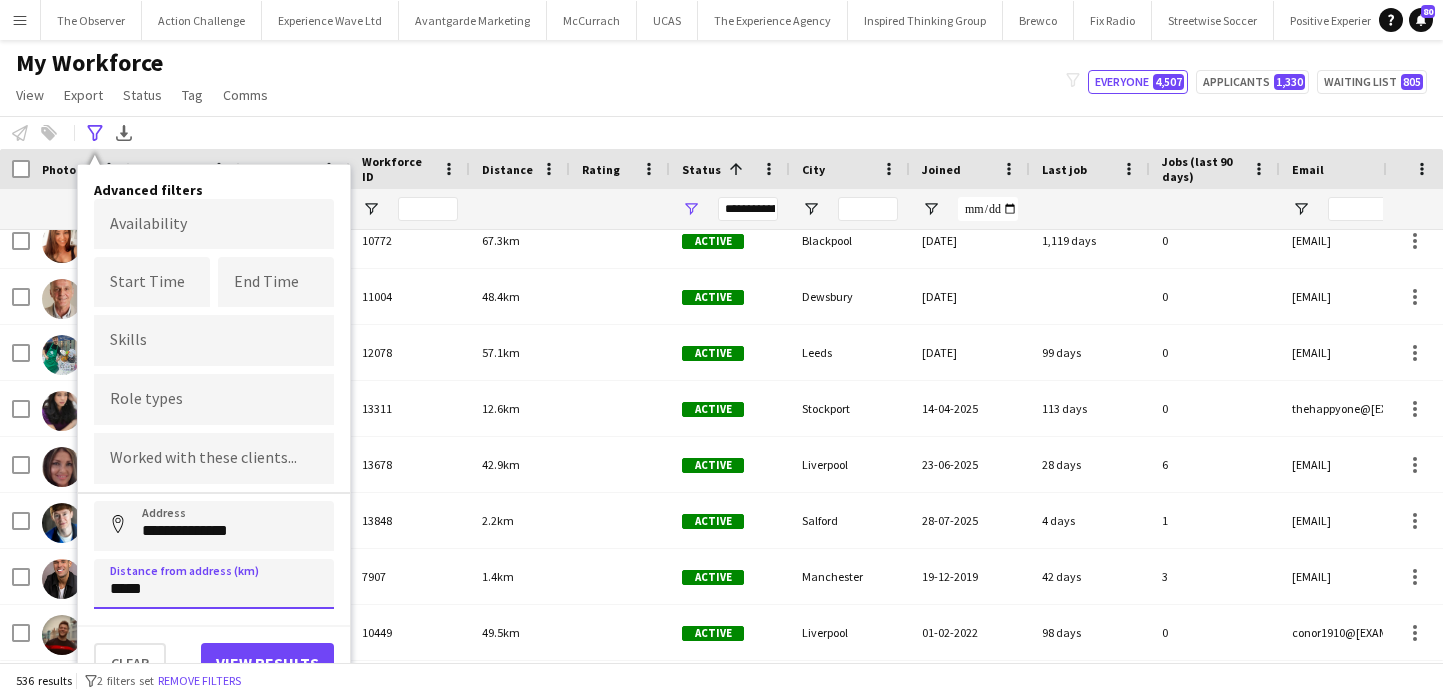 drag, startPoint x: 113, startPoint y: 589, endPoint x: 101, endPoint y: 589, distance: 12 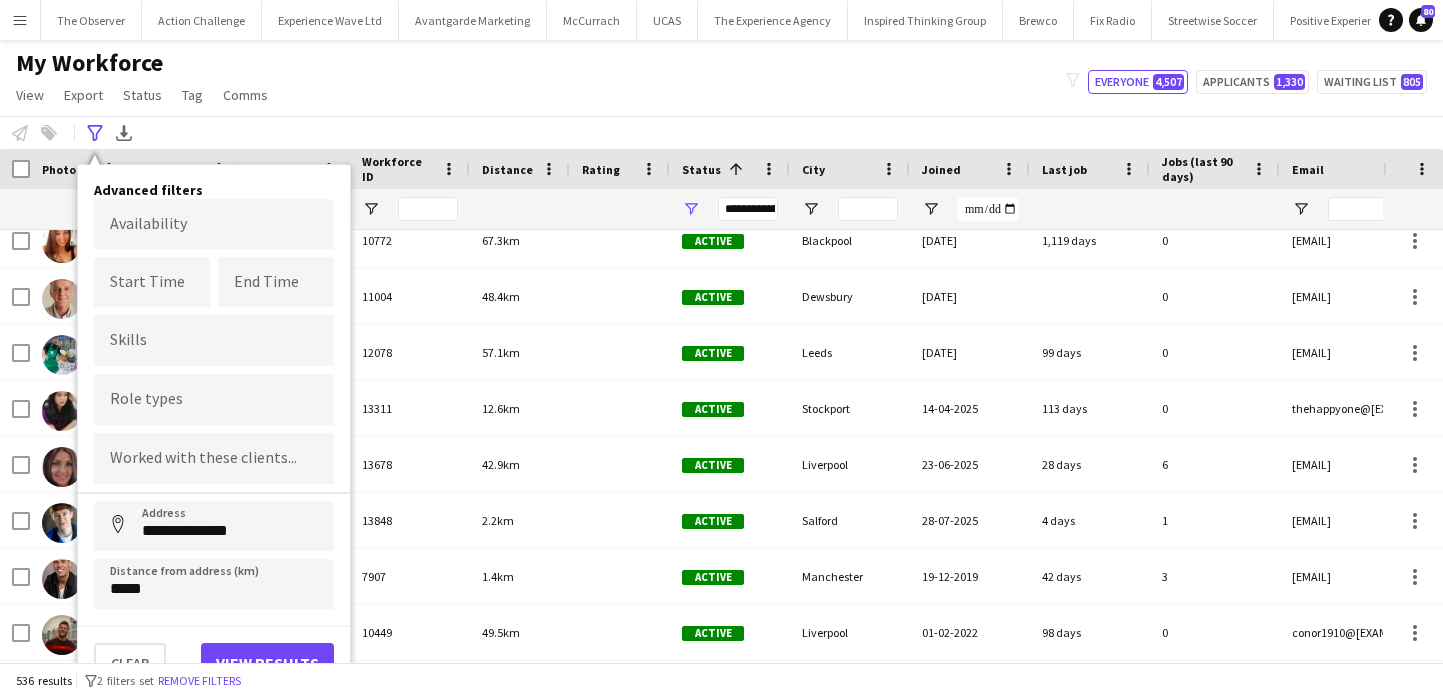 click on "Clear   View results" at bounding box center [214, 654] 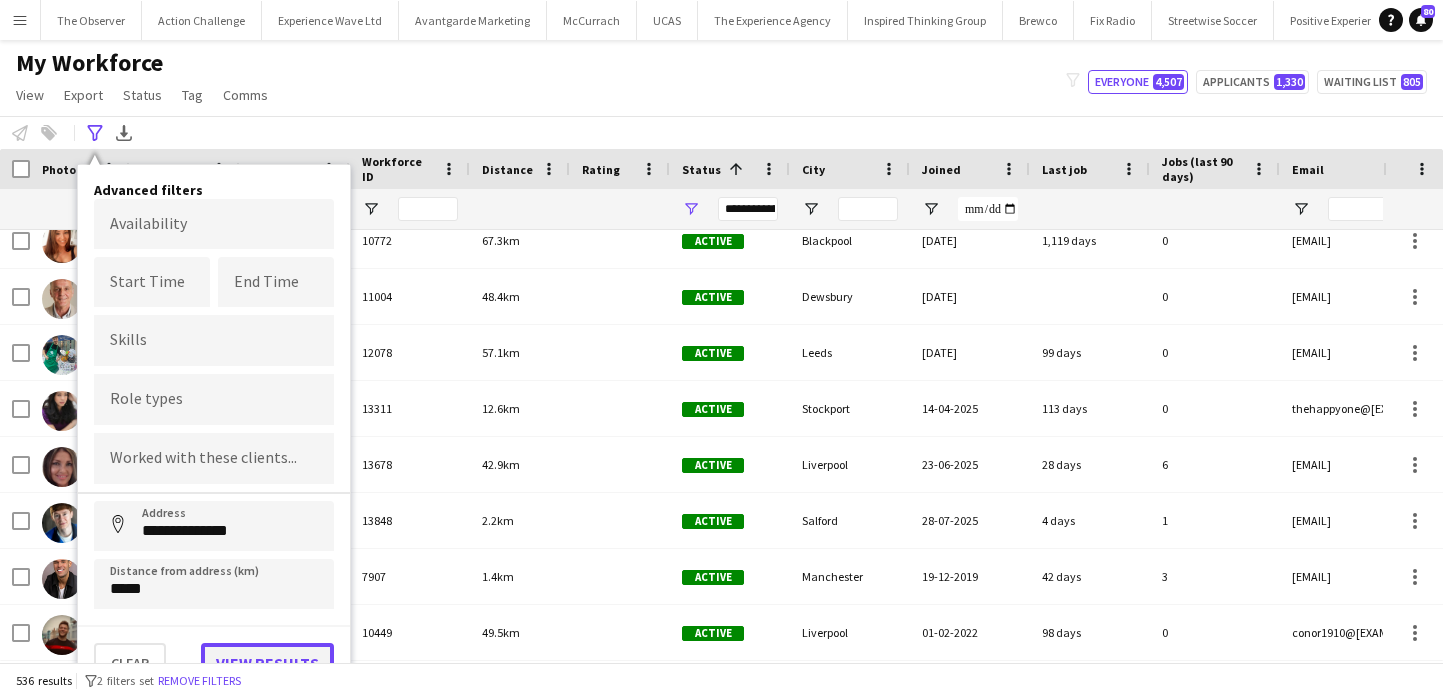 click on "View results" at bounding box center (267, 663) 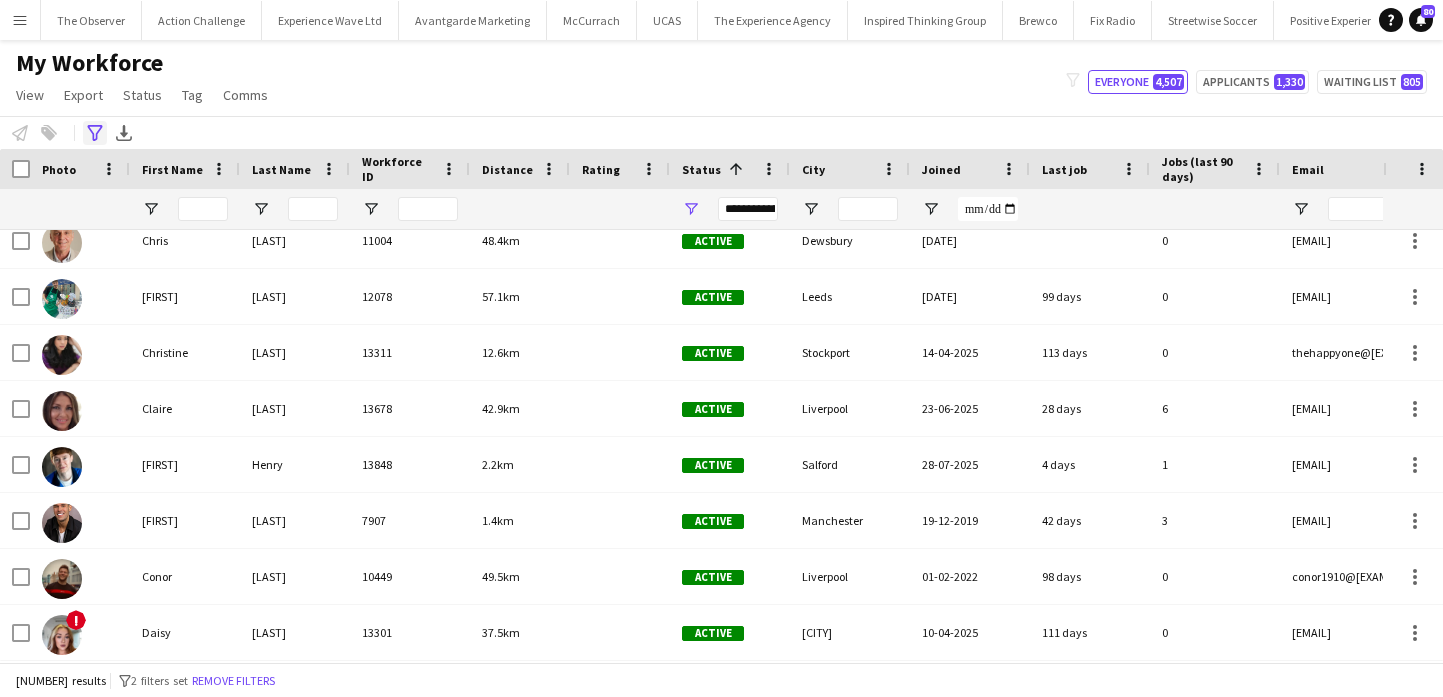click on "Advanced filters" 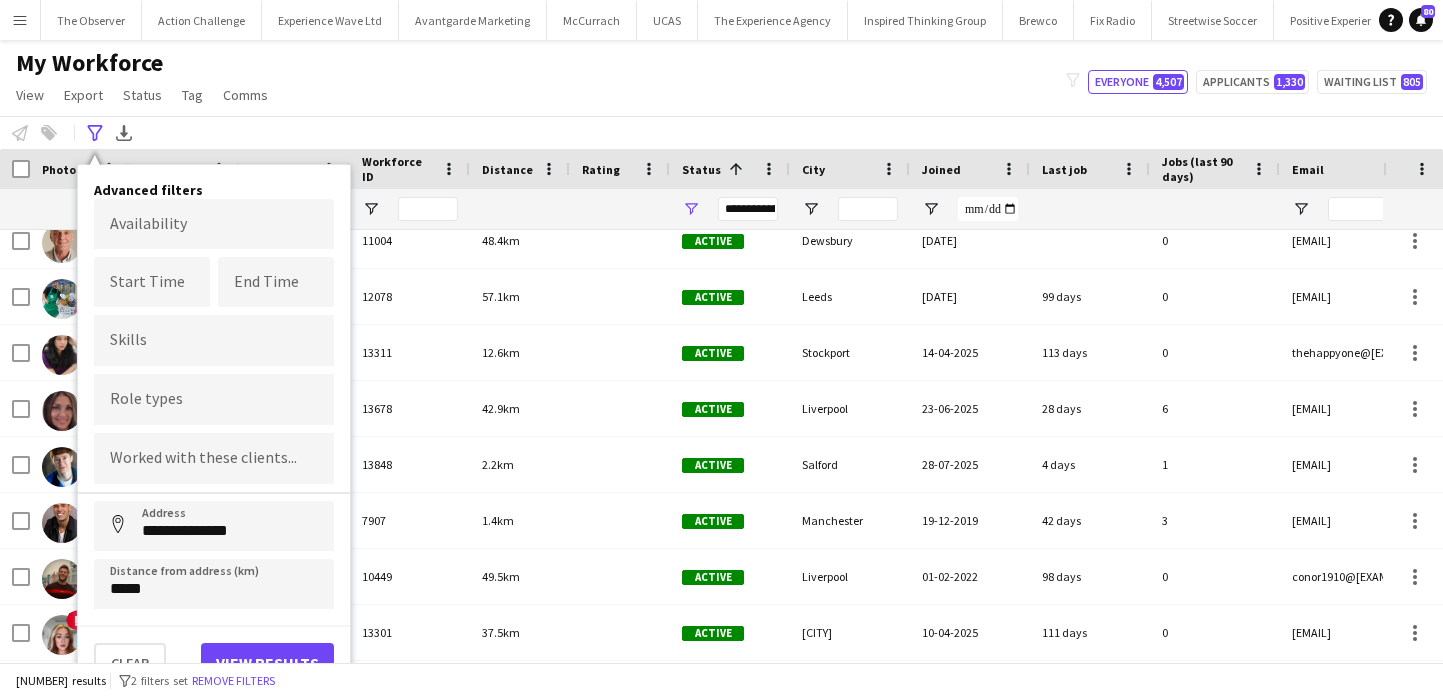 click on "**********" 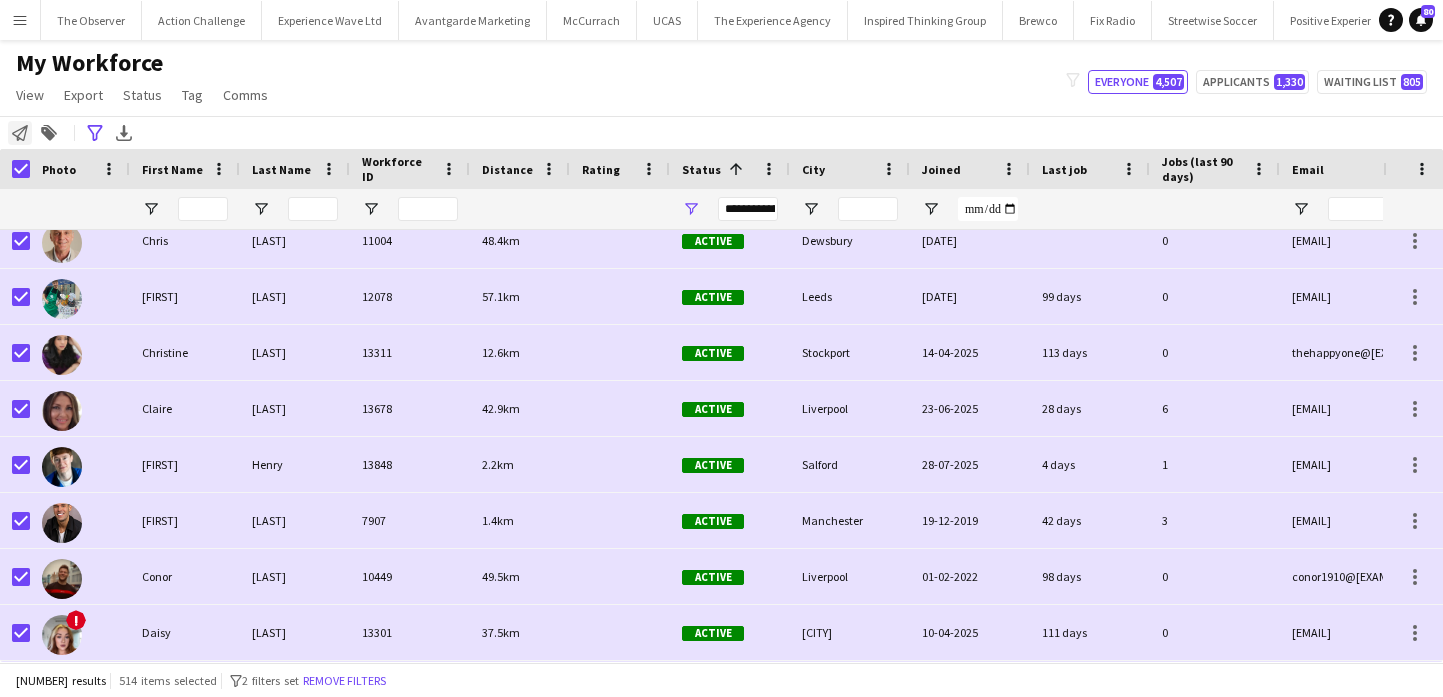 click 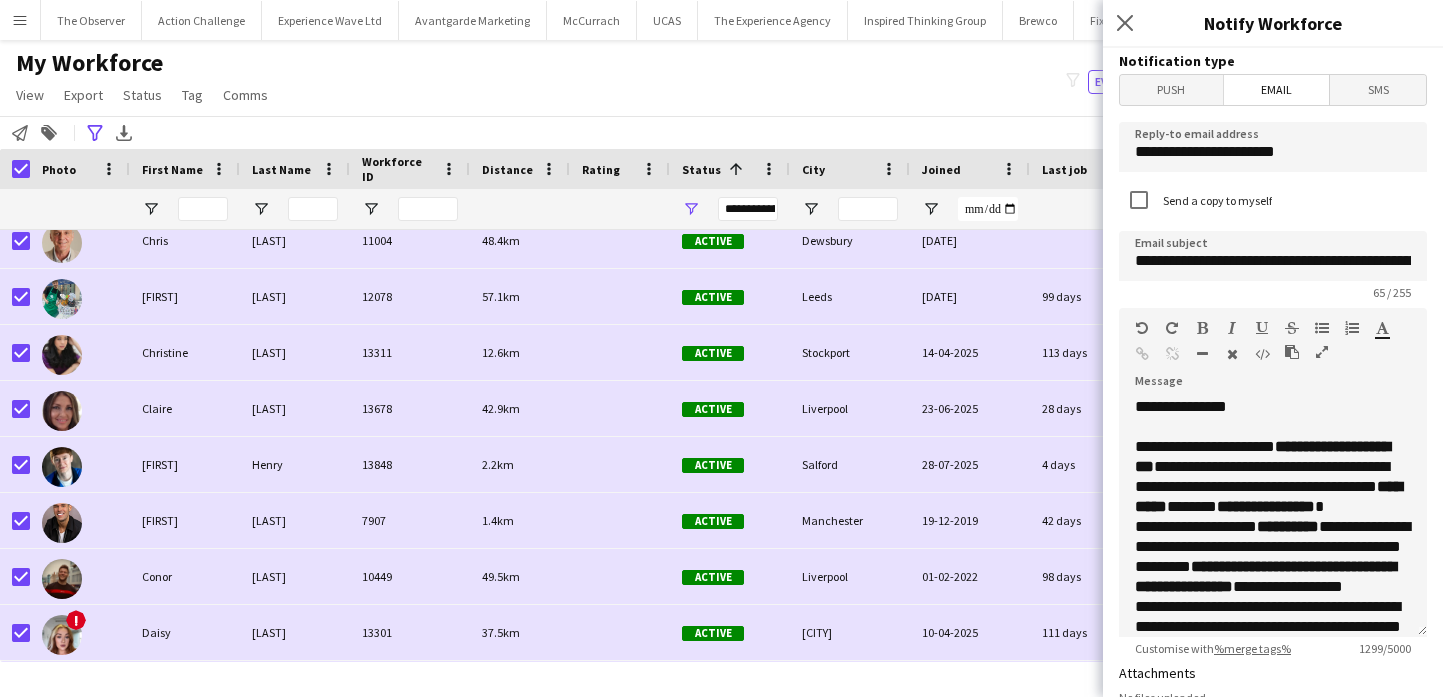 scroll, scrollTop: 576, scrollLeft: 0, axis: vertical 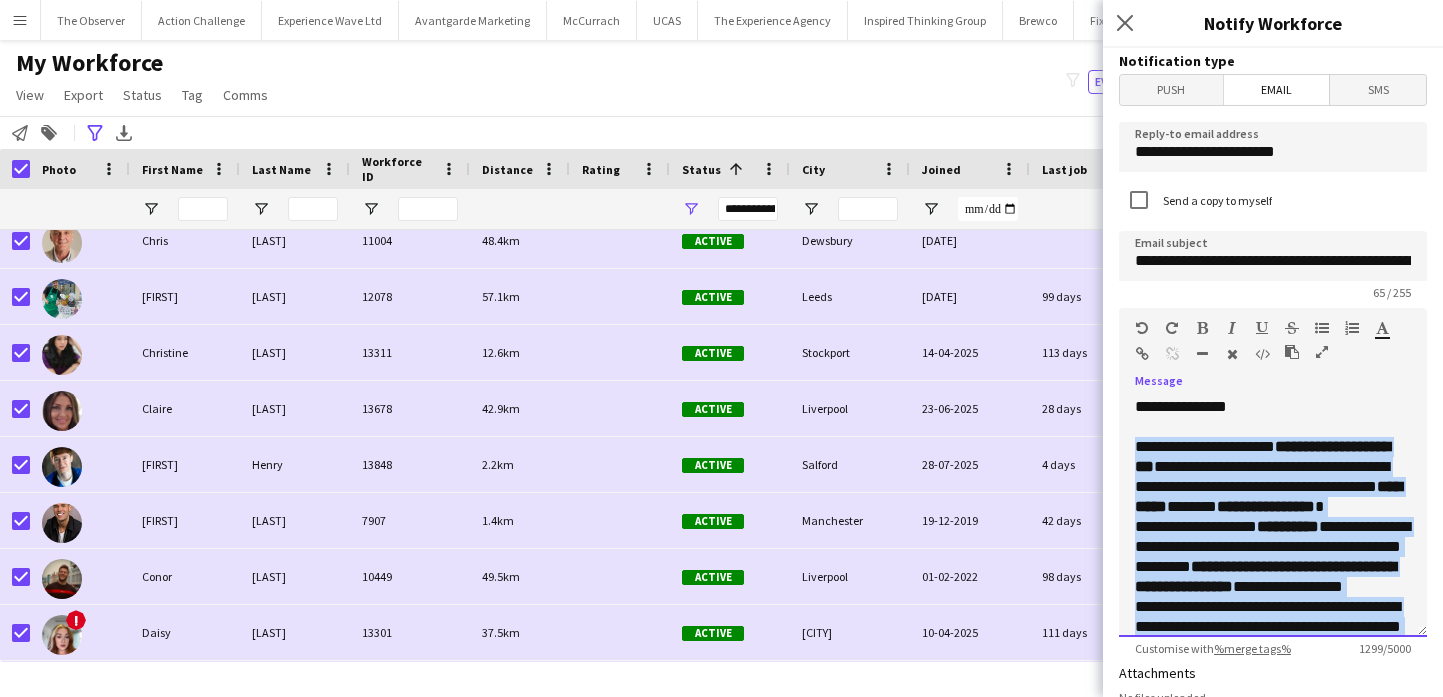 drag, startPoint x: 1361, startPoint y: 604, endPoint x: 1134, endPoint y: 451, distance: 273.74805 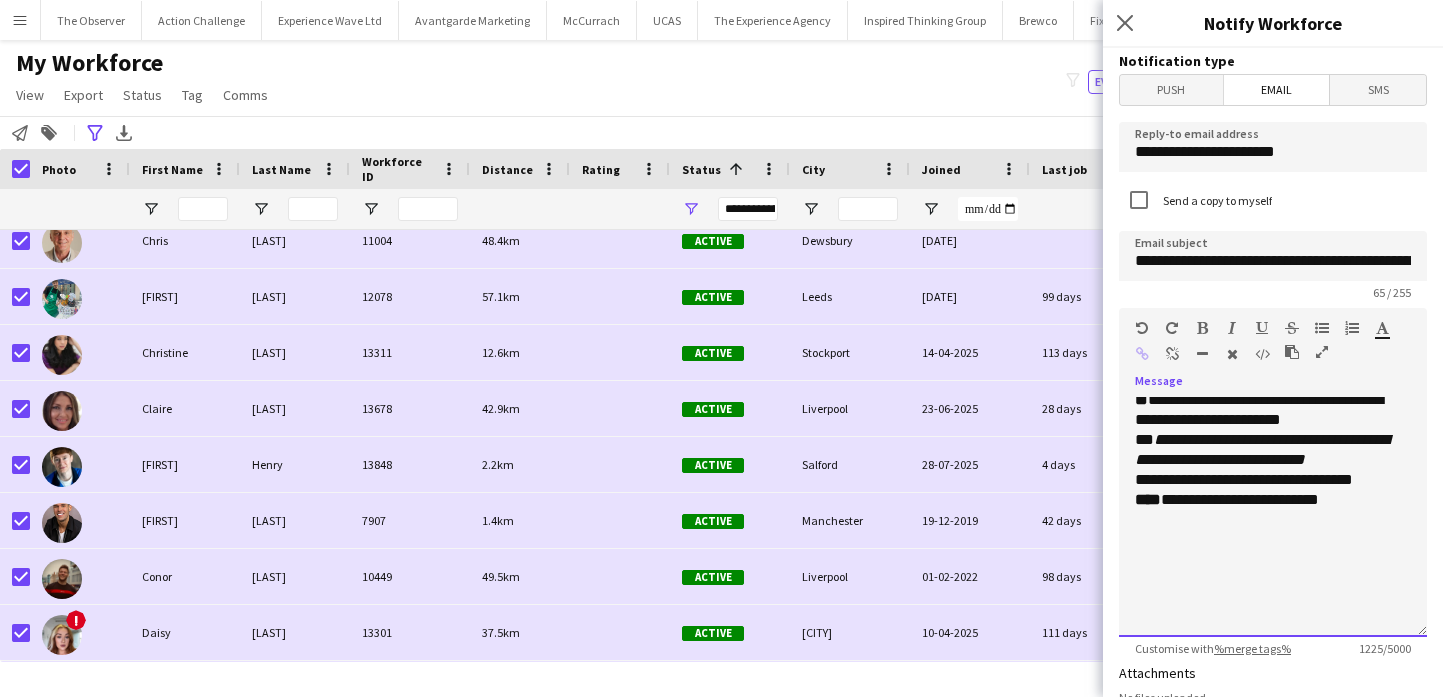 scroll, scrollTop: 556, scrollLeft: 0, axis: vertical 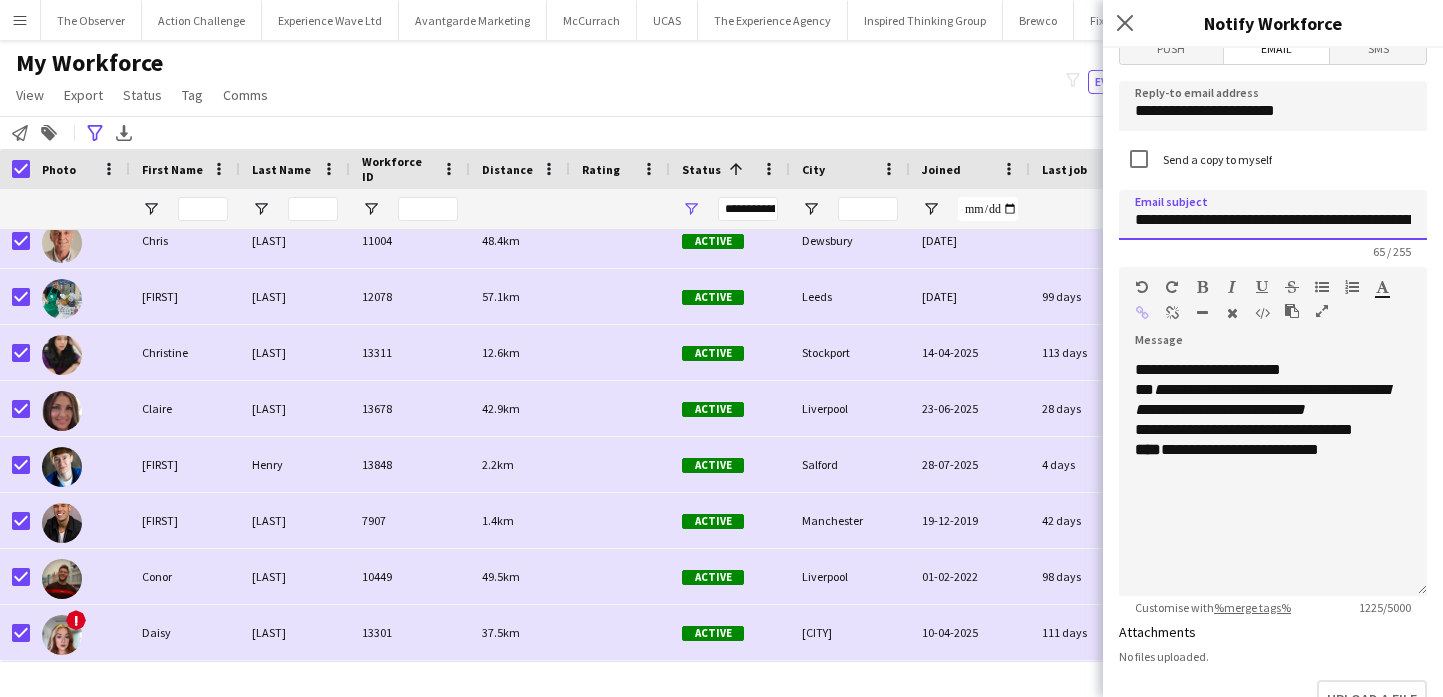 click on "**********" 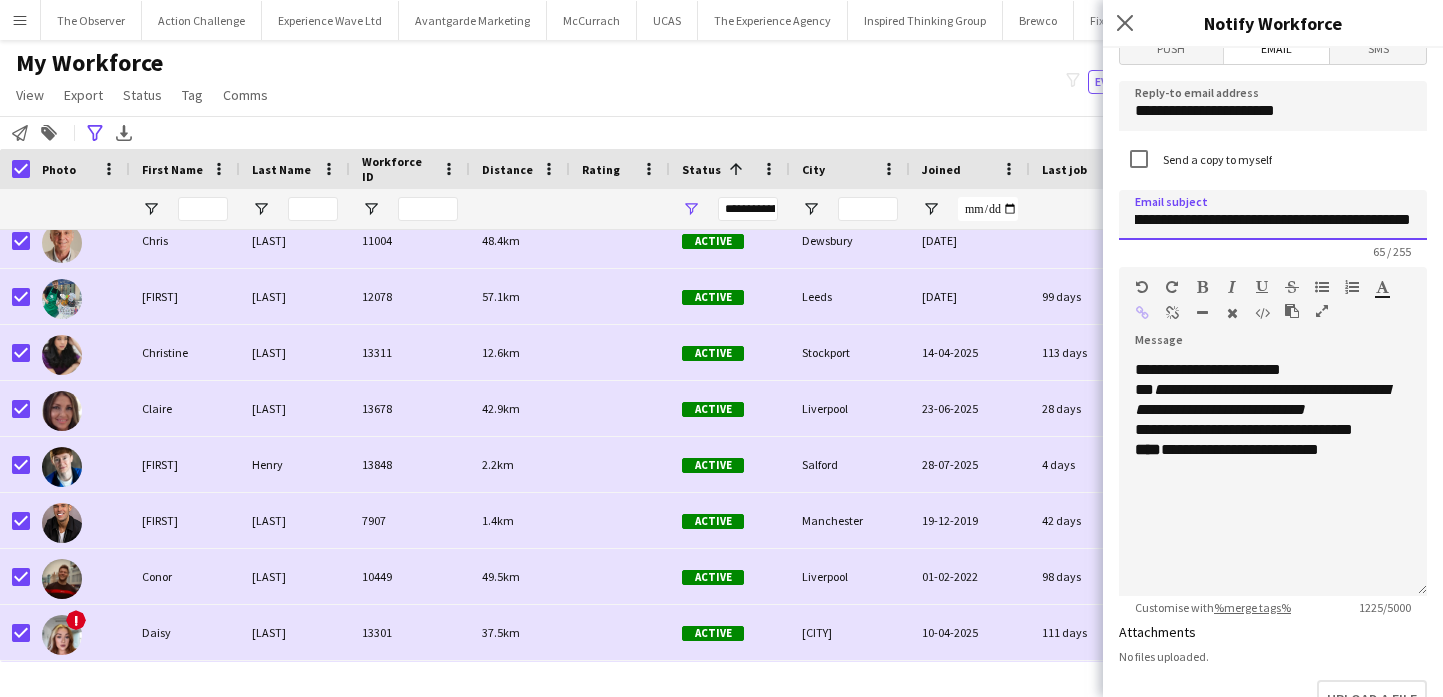 click on "**********" 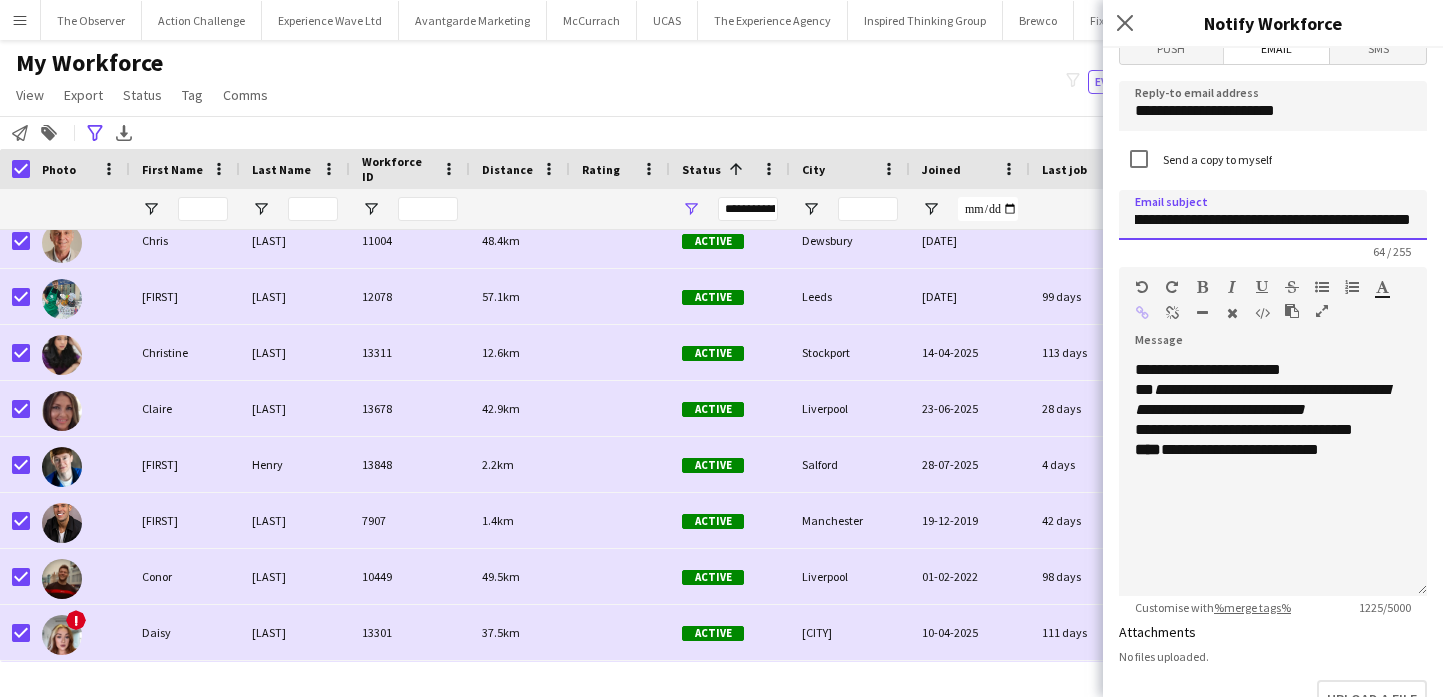 scroll, scrollTop: 0, scrollLeft: 161, axis: horizontal 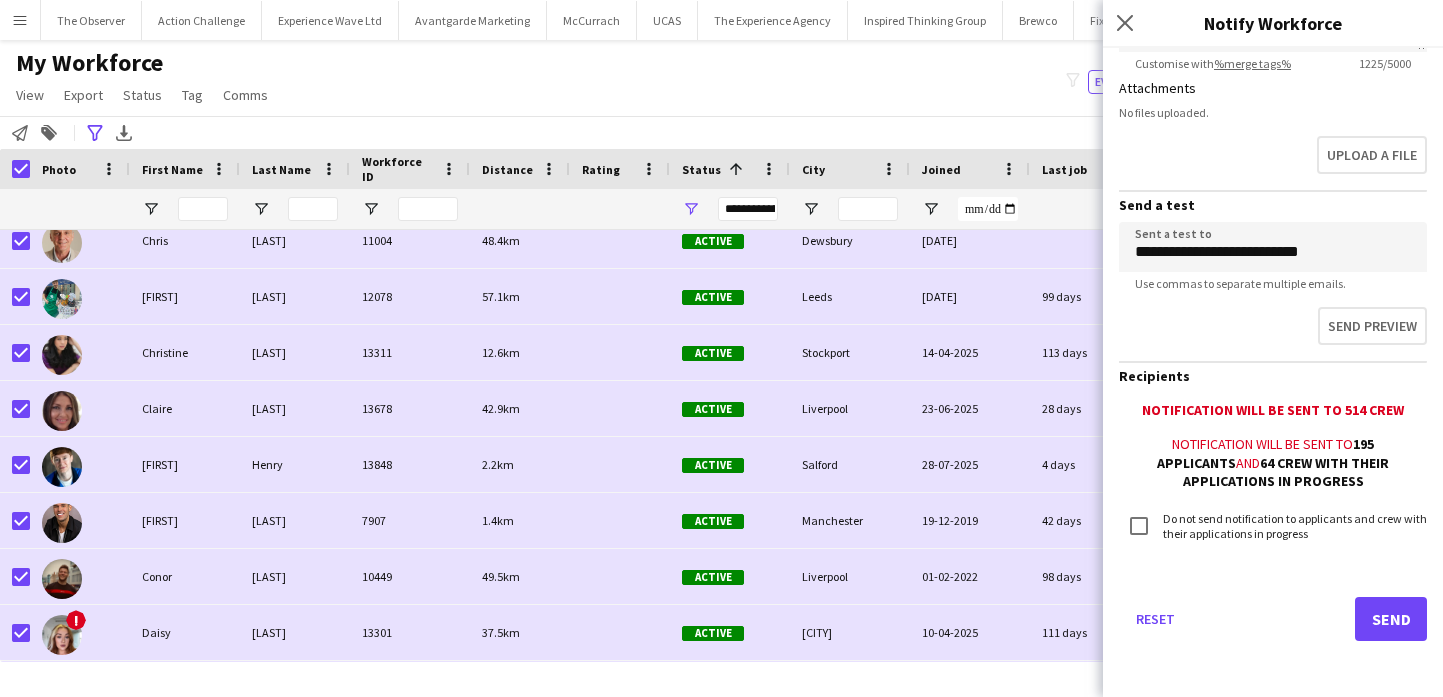 type on "**********" 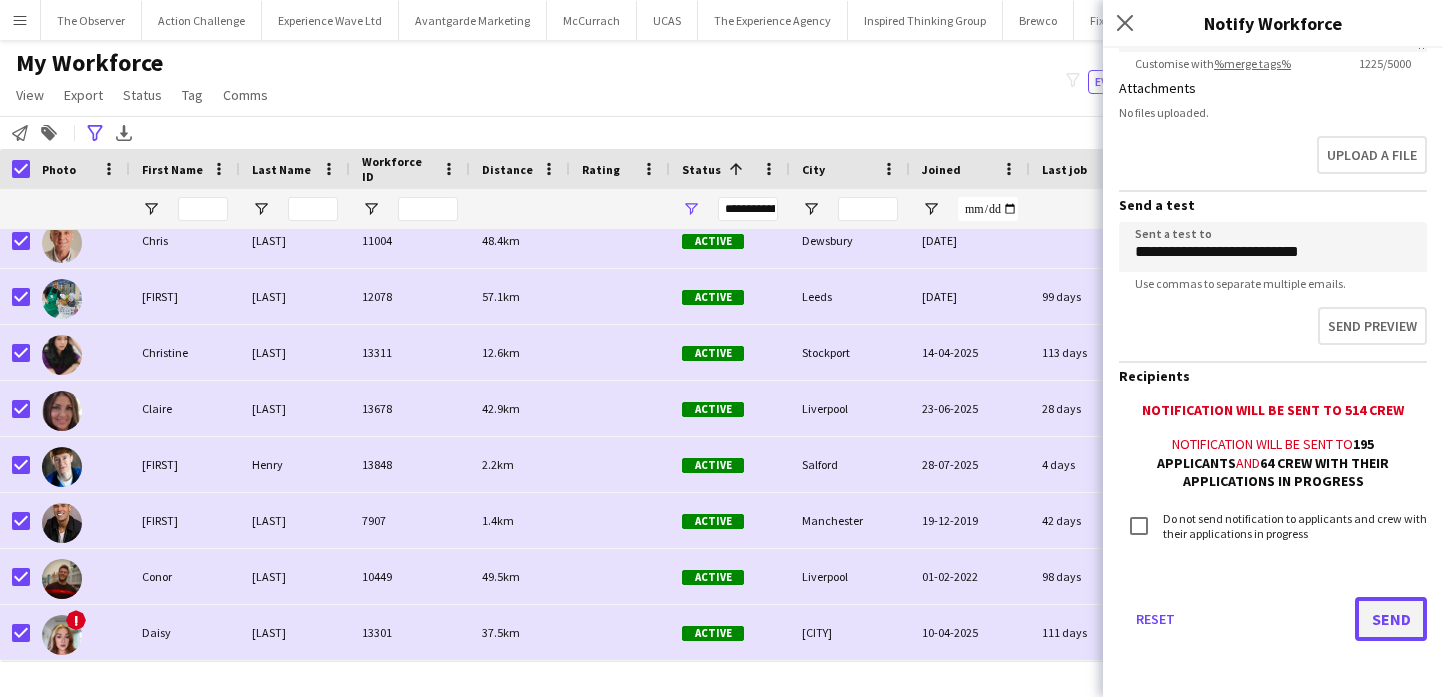 click on "Send" 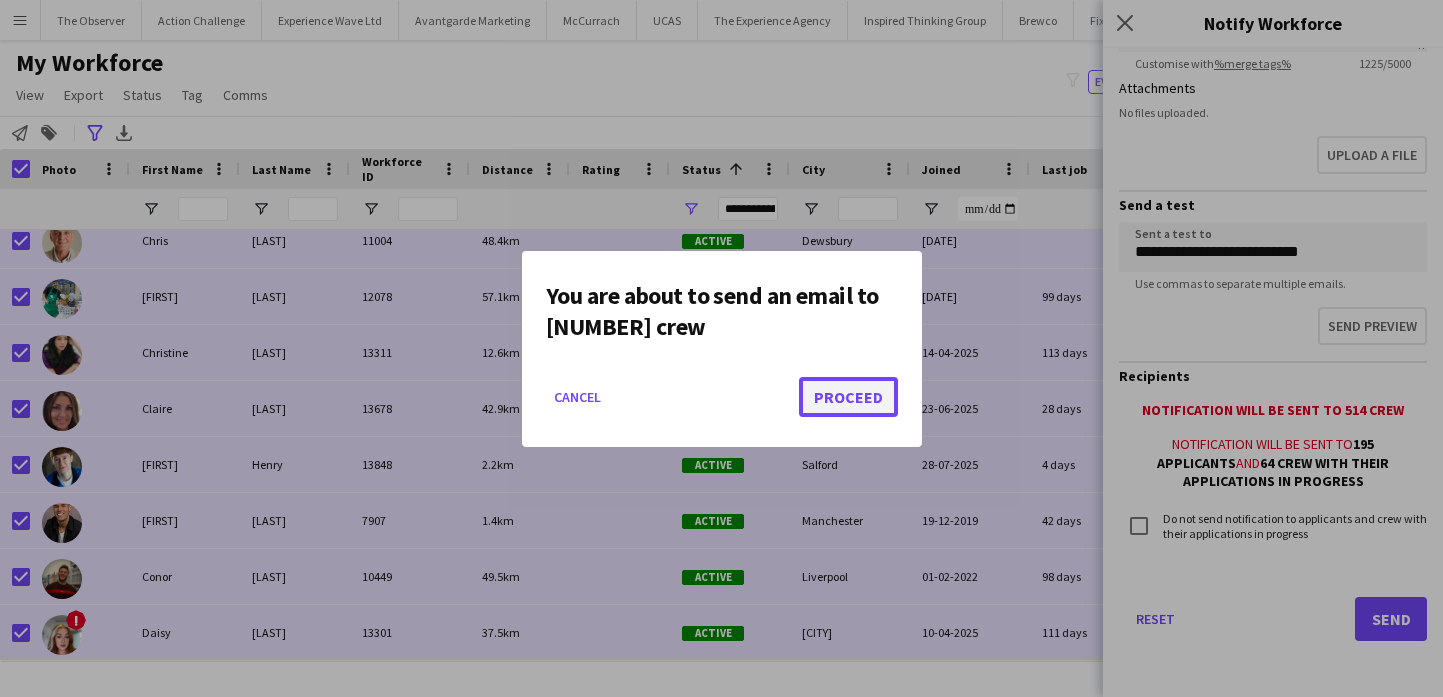 click on "Proceed" 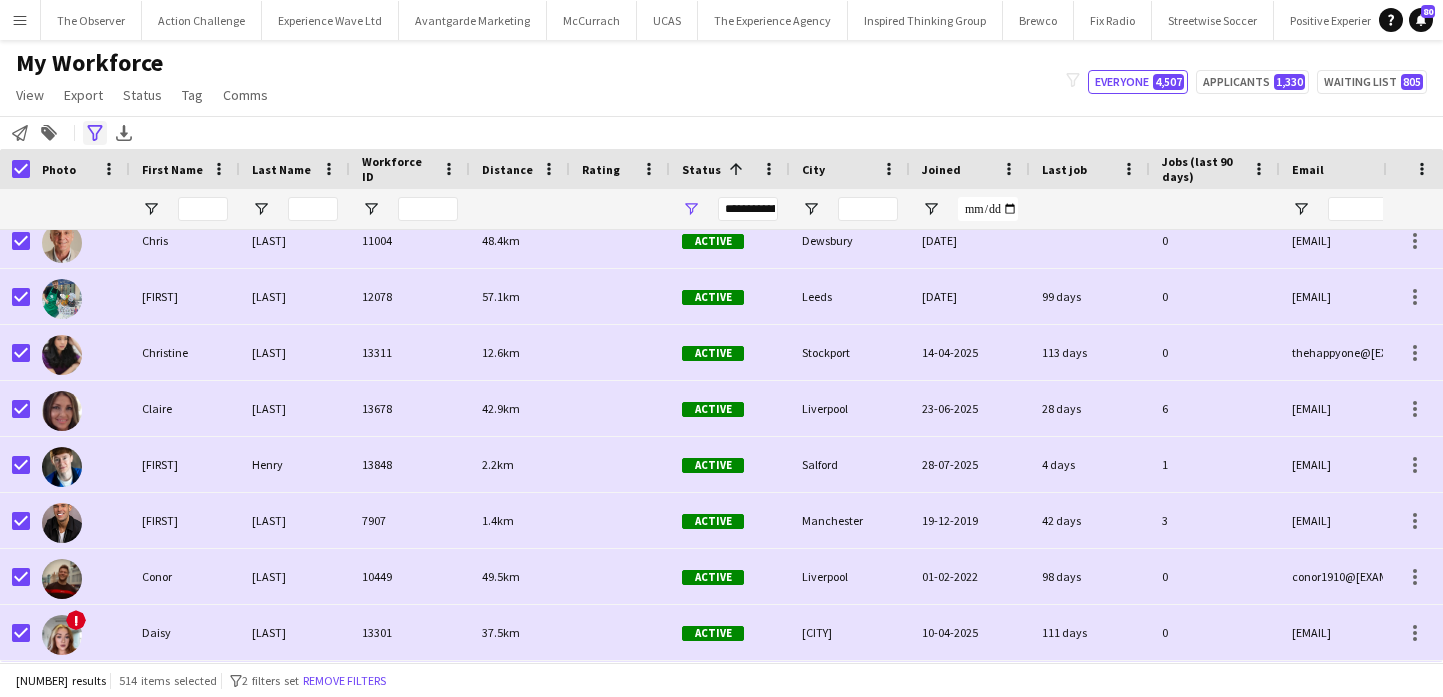 click 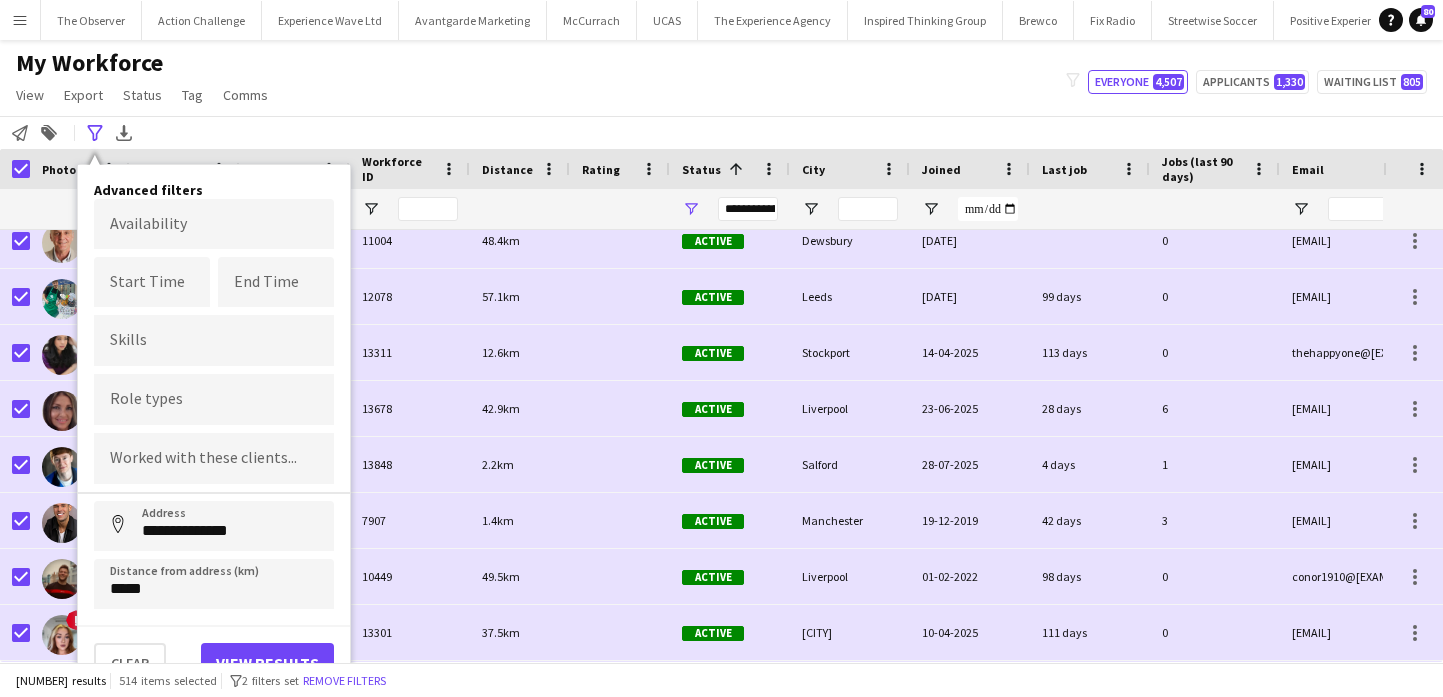 click on "**********" 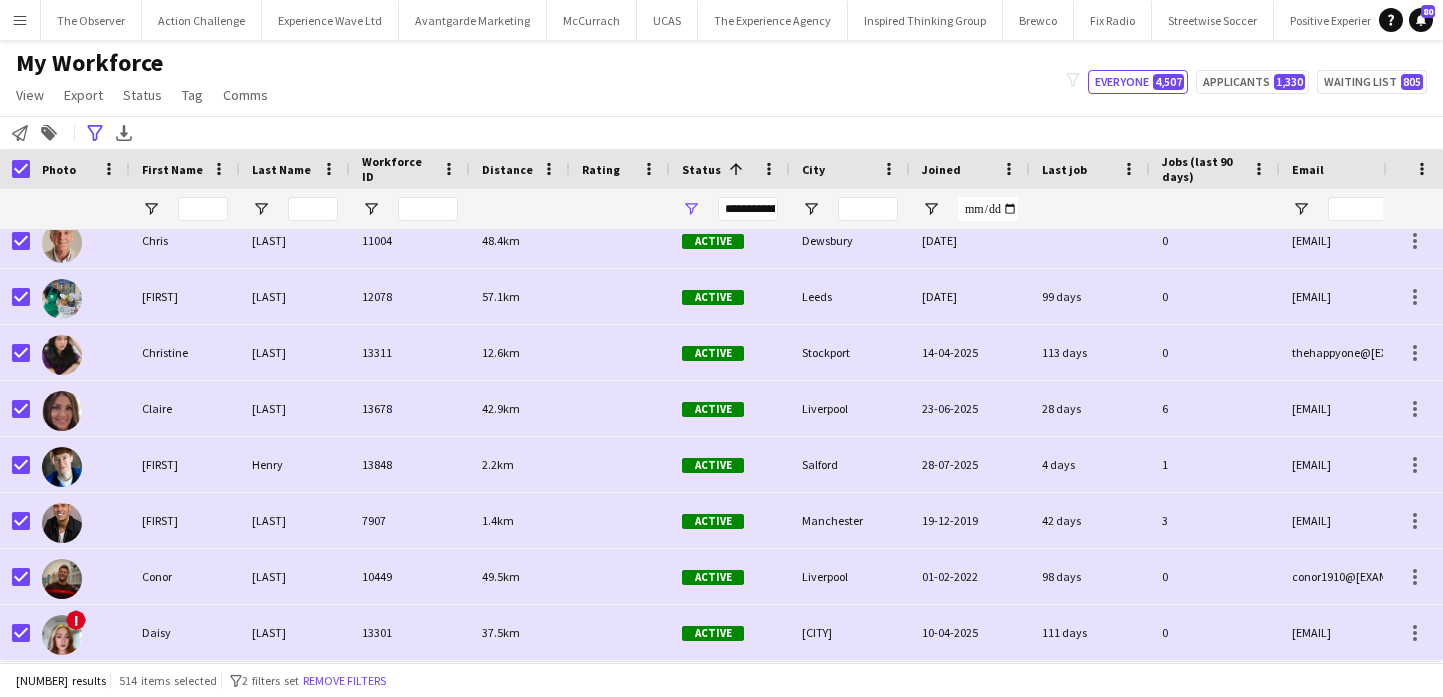 drag, startPoint x: 23, startPoint y: 131, endPoint x: 258, endPoint y: 111, distance: 235.84953 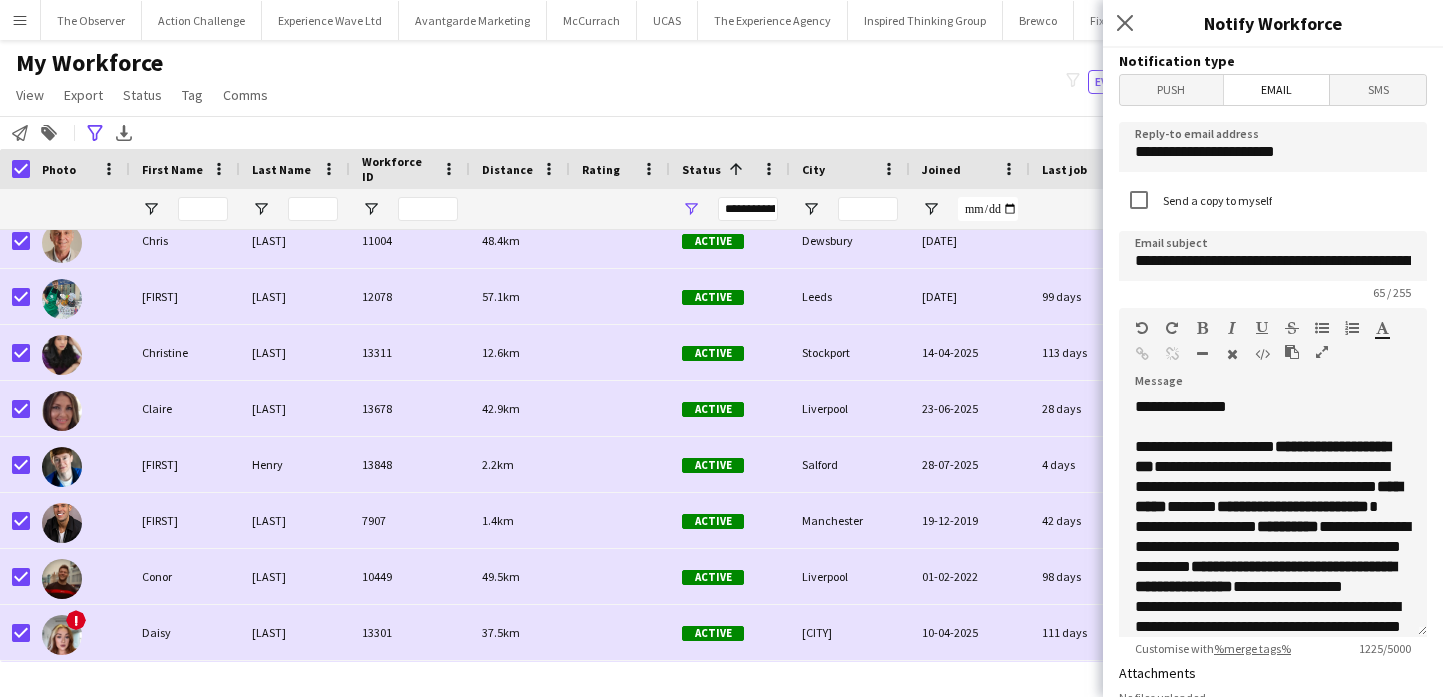scroll, scrollTop: 556, scrollLeft: 0, axis: vertical 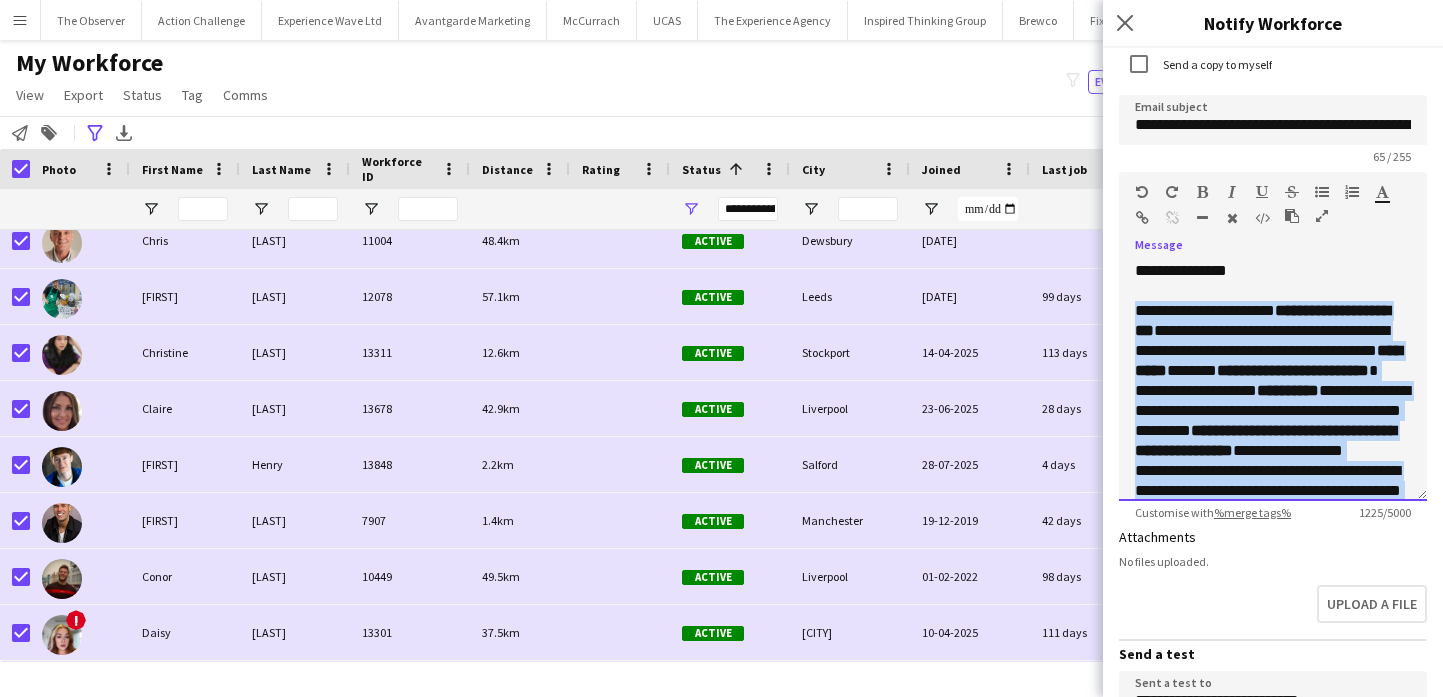 drag, startPoint x: 1365, startPoint y: 482, endPoint x: 1114, endPoint y: 318, distance: 299.82828 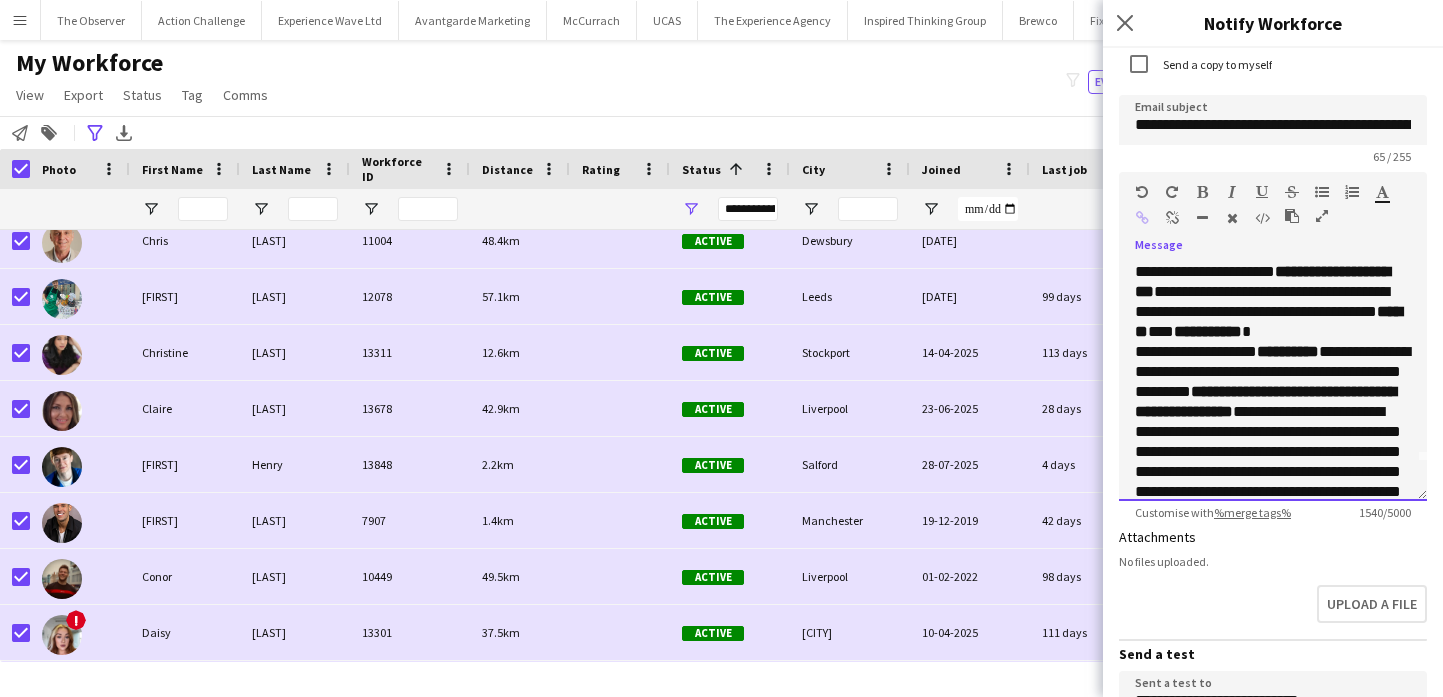 scroll, scrollTop: 0, scrollLeft: 0, axis: both 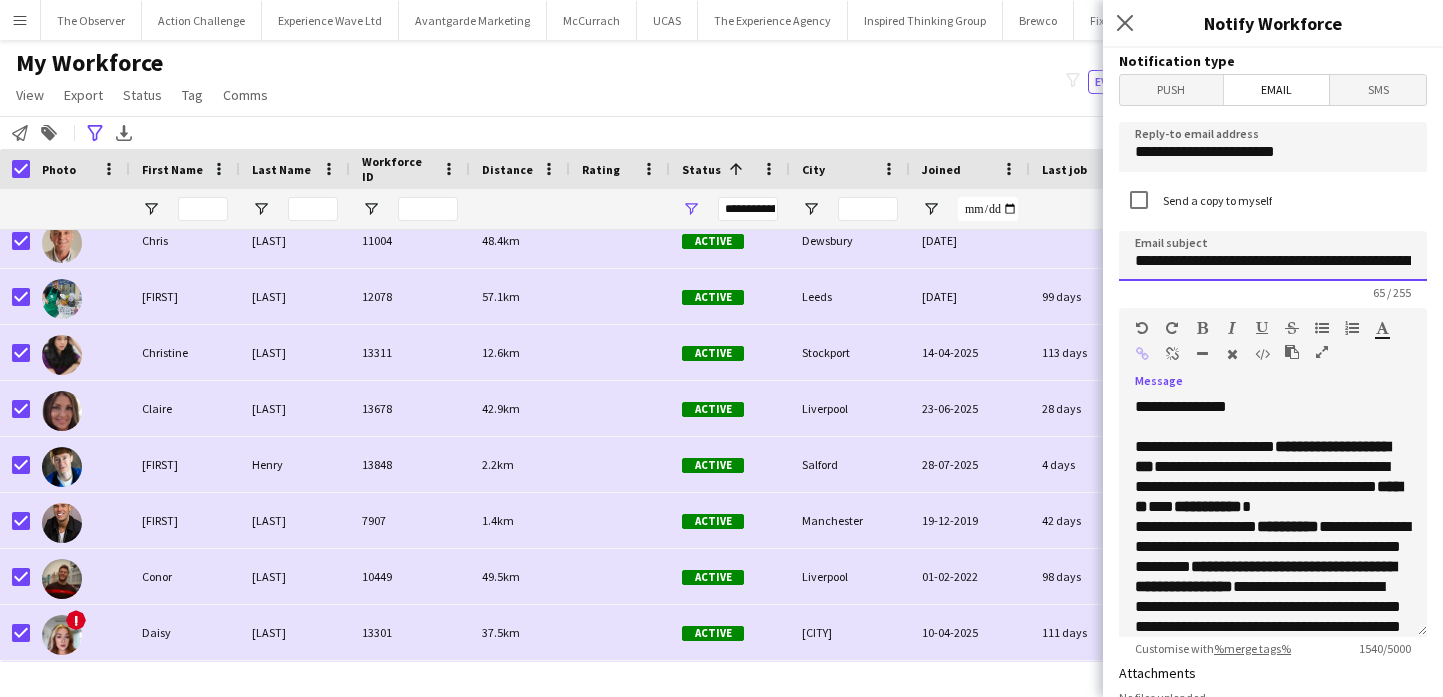 click on "**********" 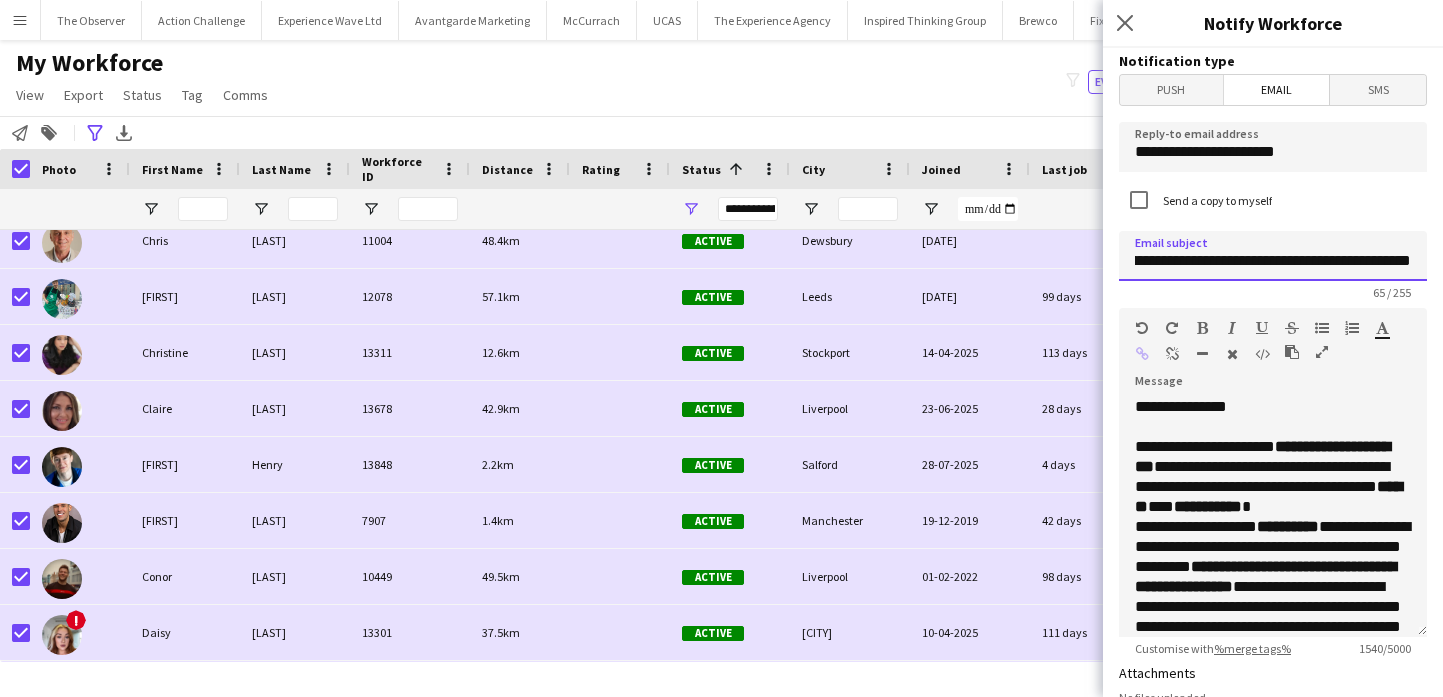 scroll, scrollTop: 0, scrollLeft: 180, axis: horizontal 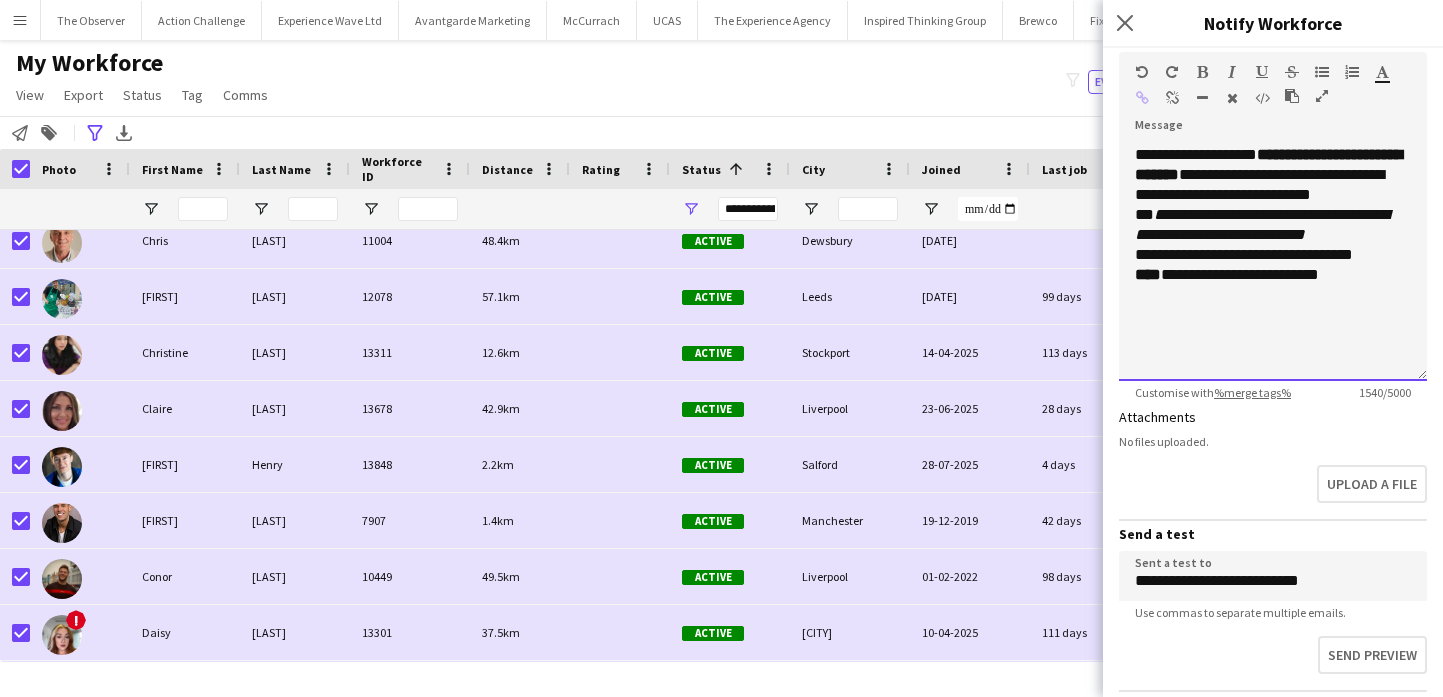 click on "**********" 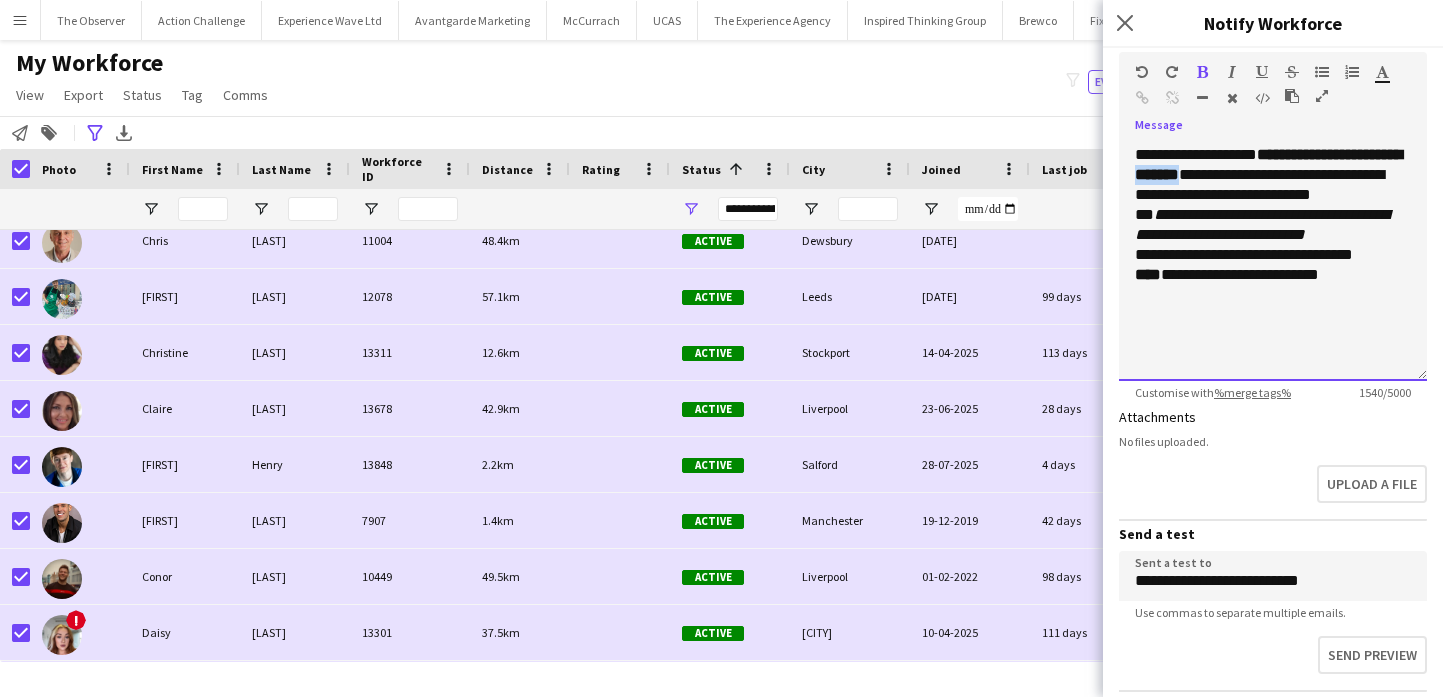 click on "**********" 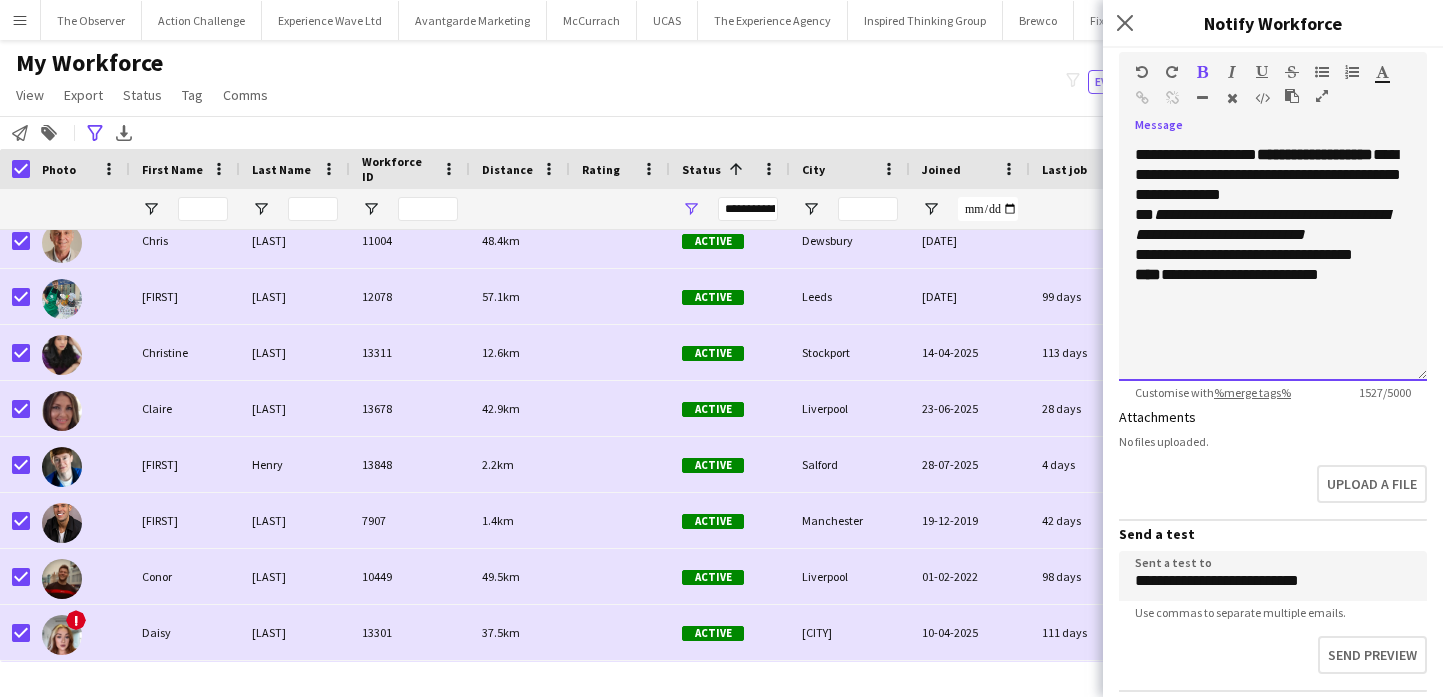 click on "**********" 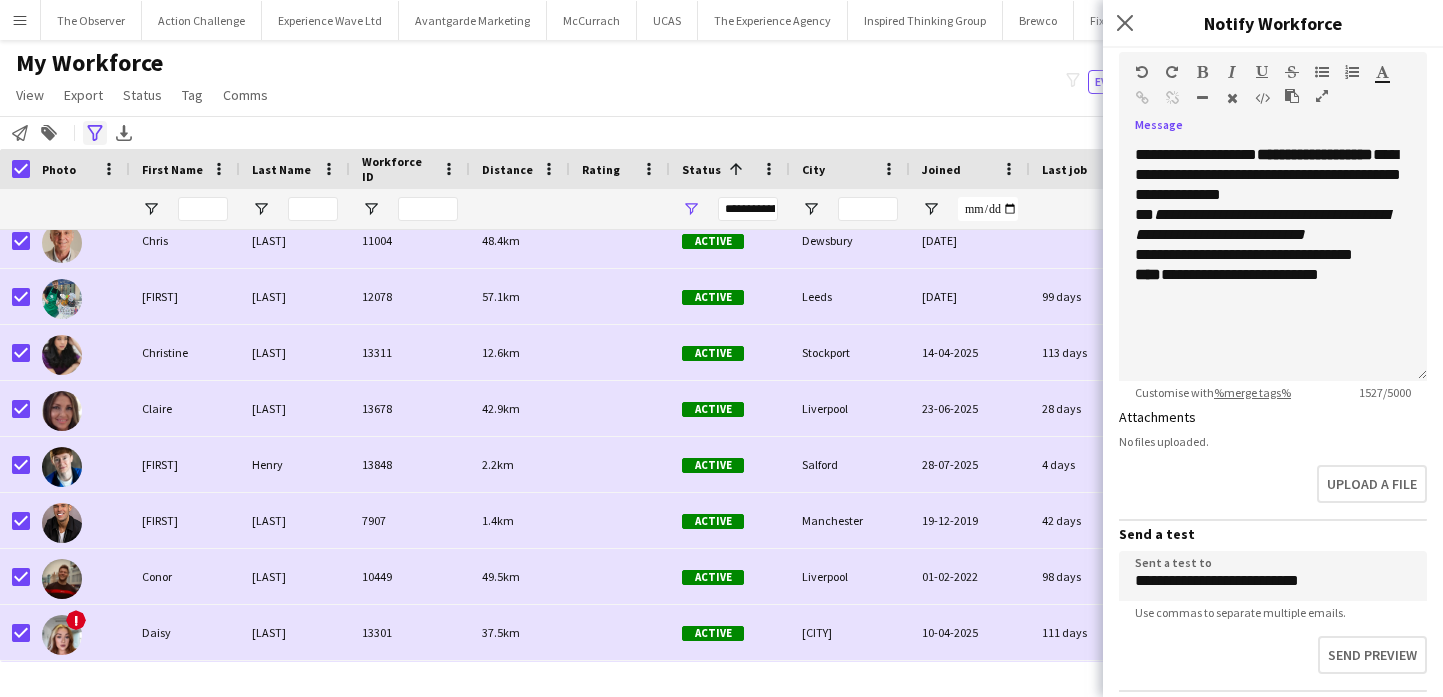 click on "Advanced filters" 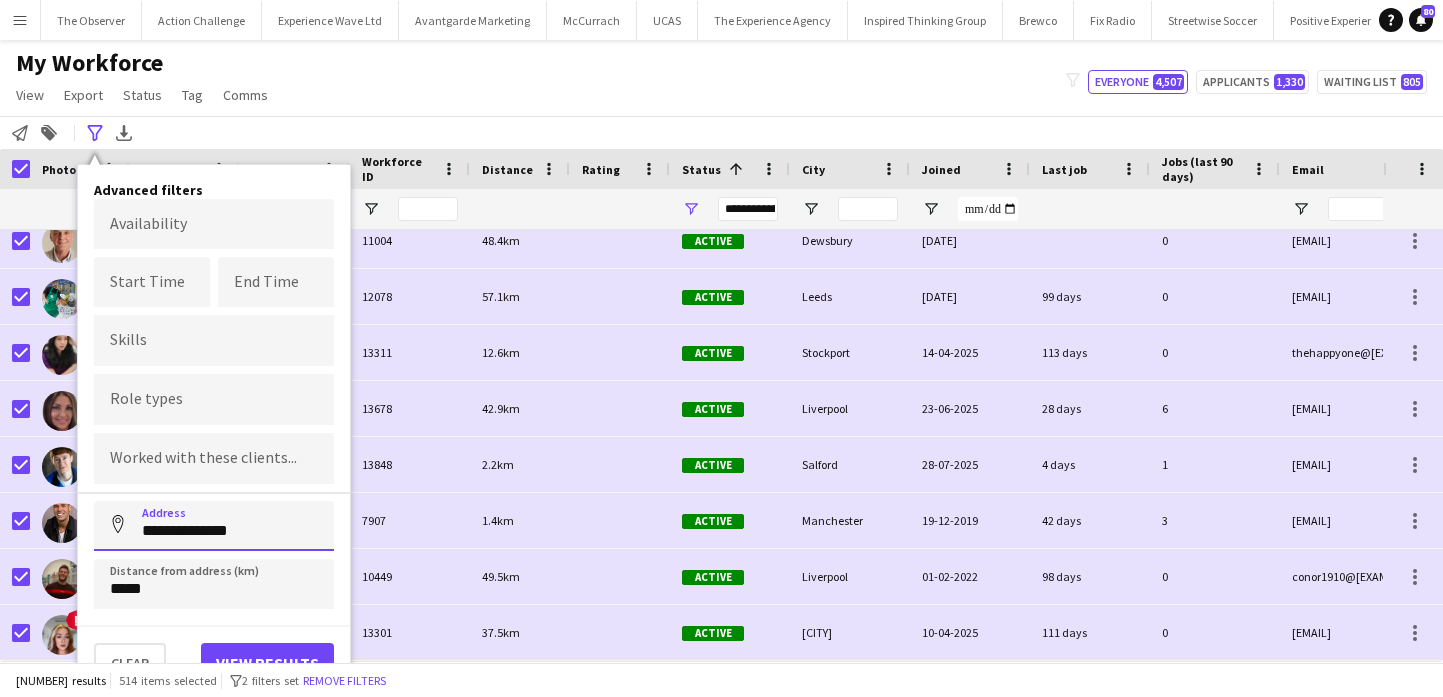 click on "**********" at bounding box center [214, 526] 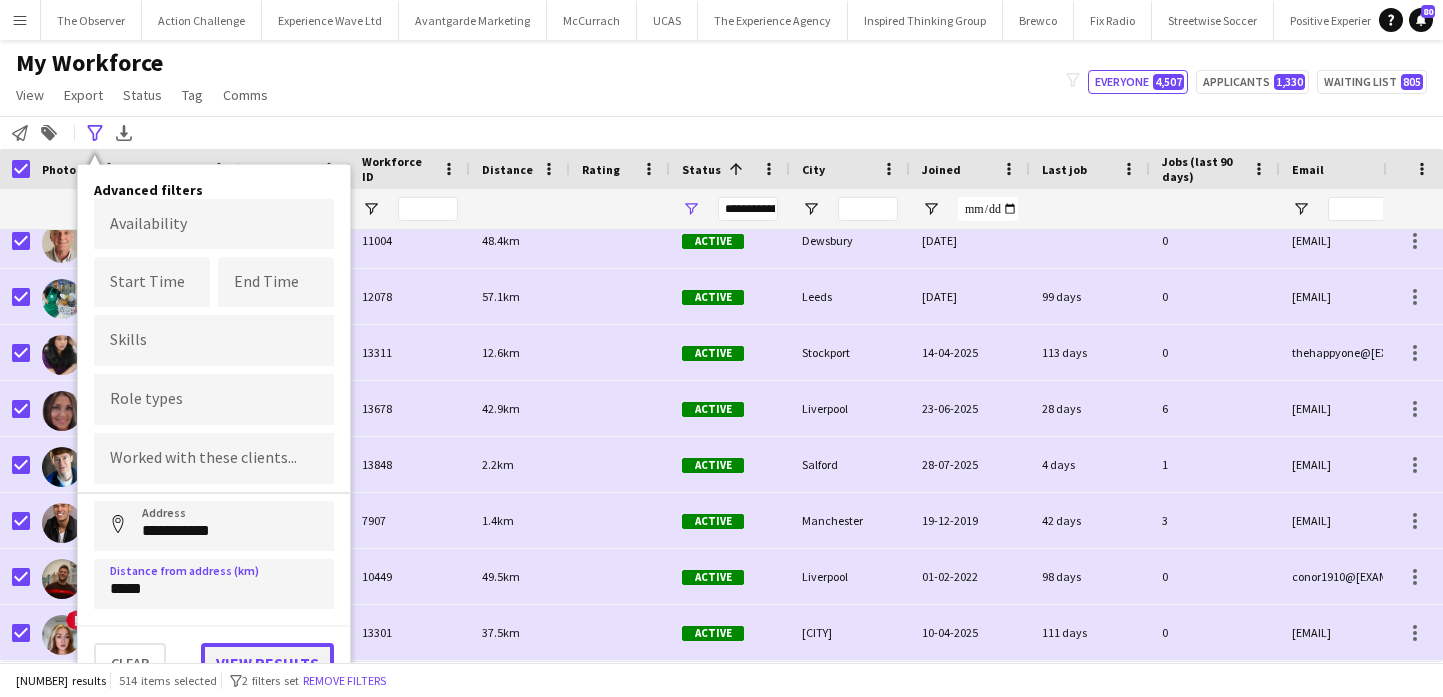 click on "View results" at bounding box center [267, 663] 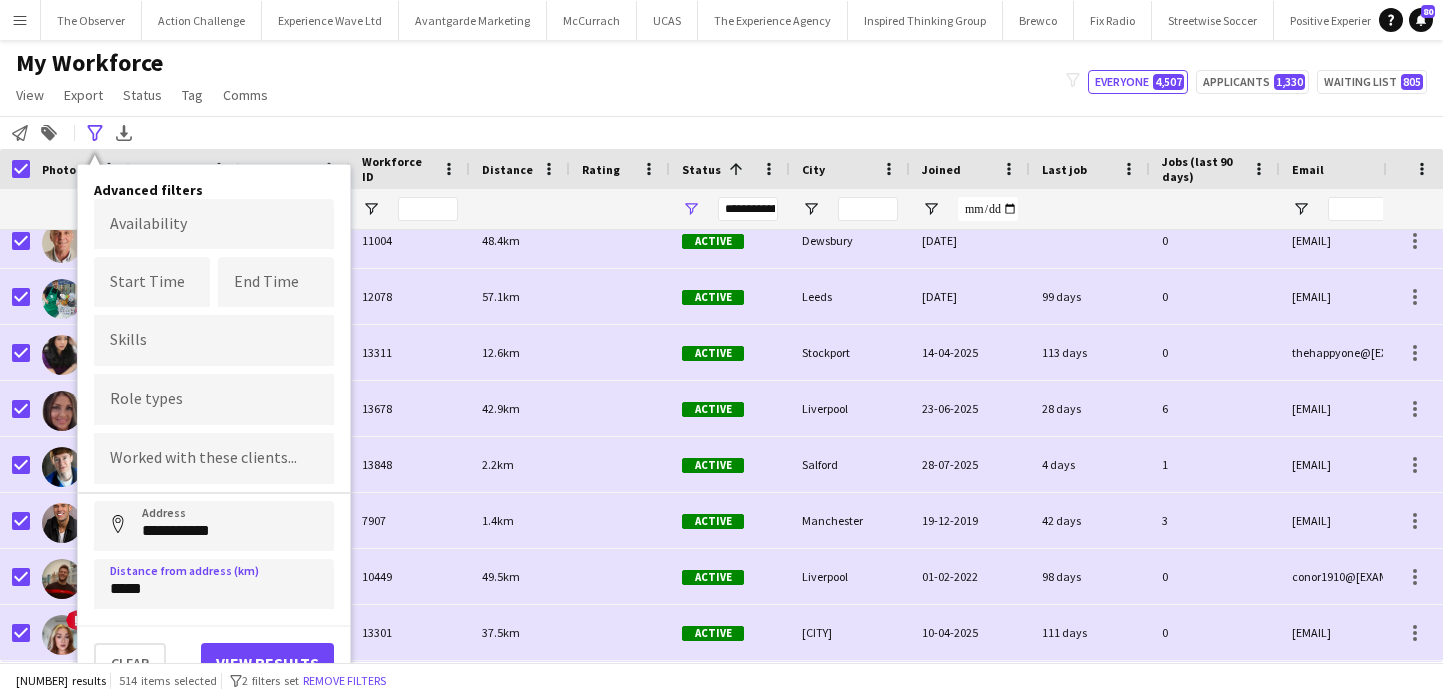 type on "**********" 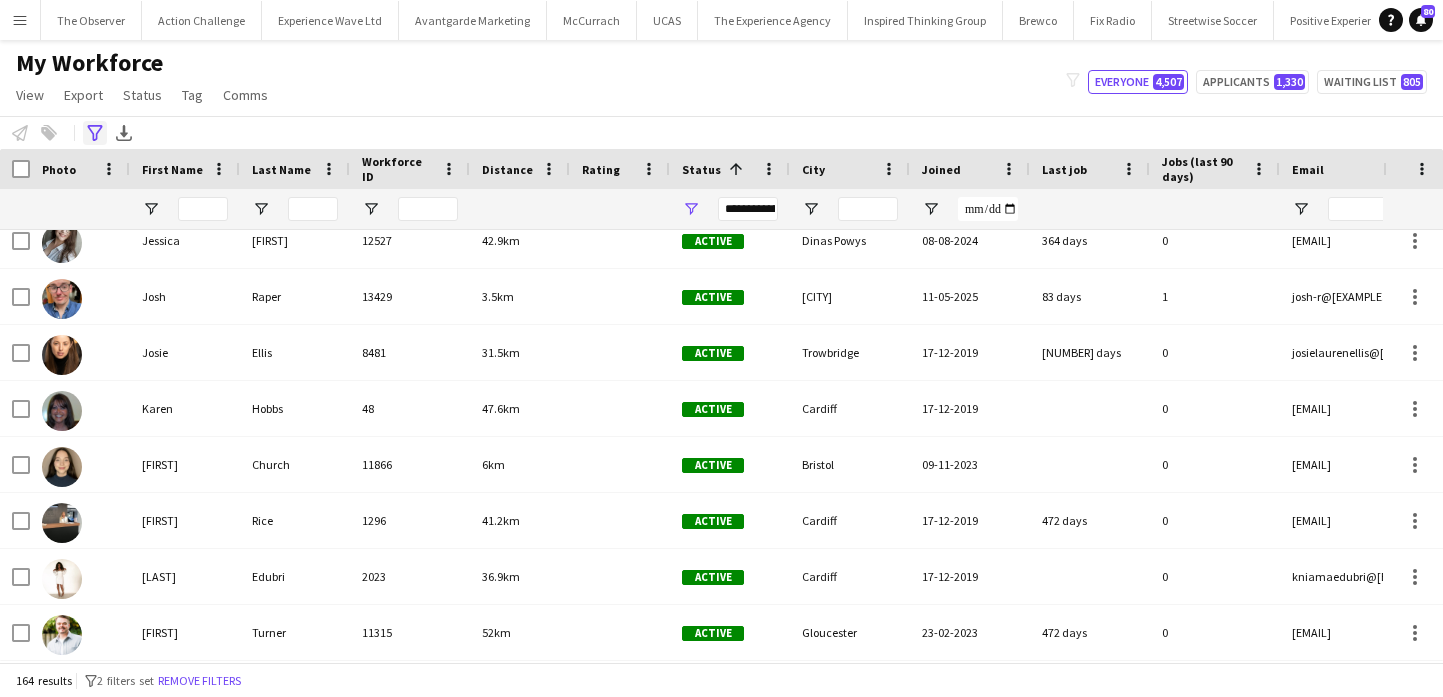 click on "Advanced filters" 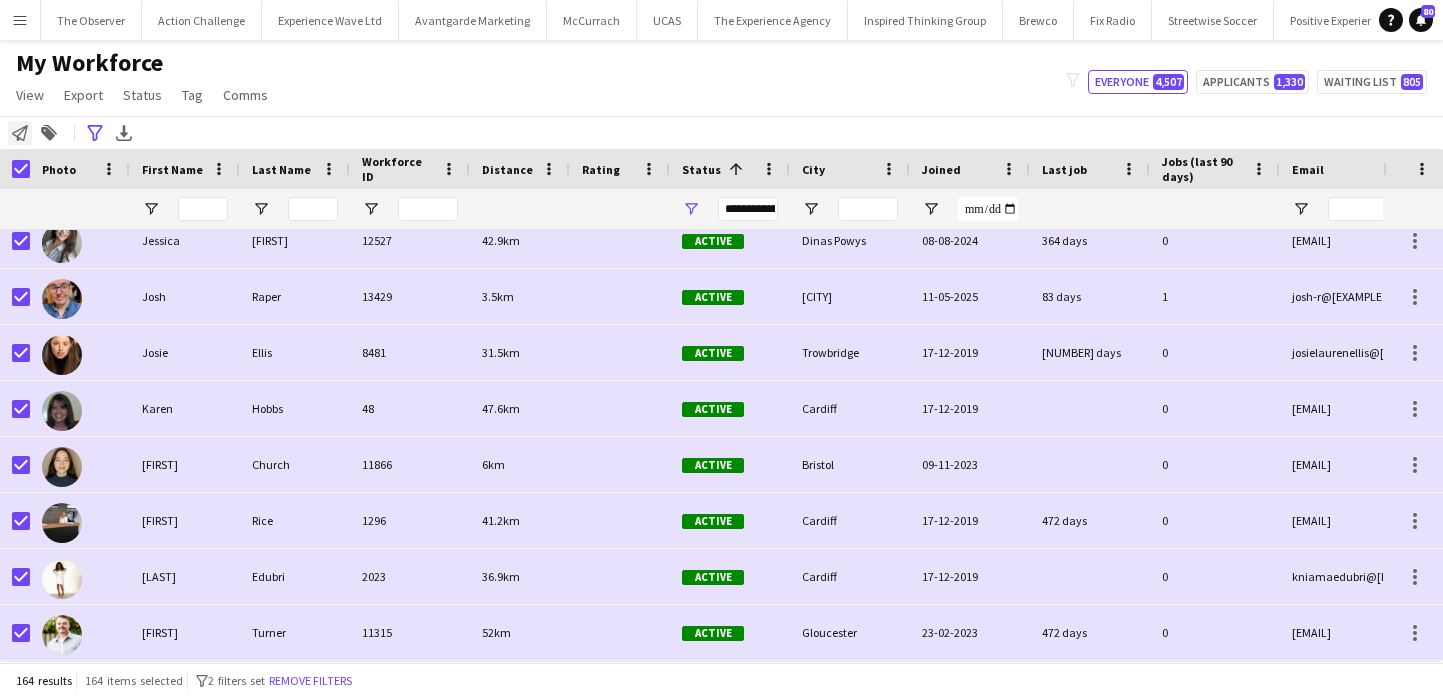 click on "Notify workforce" 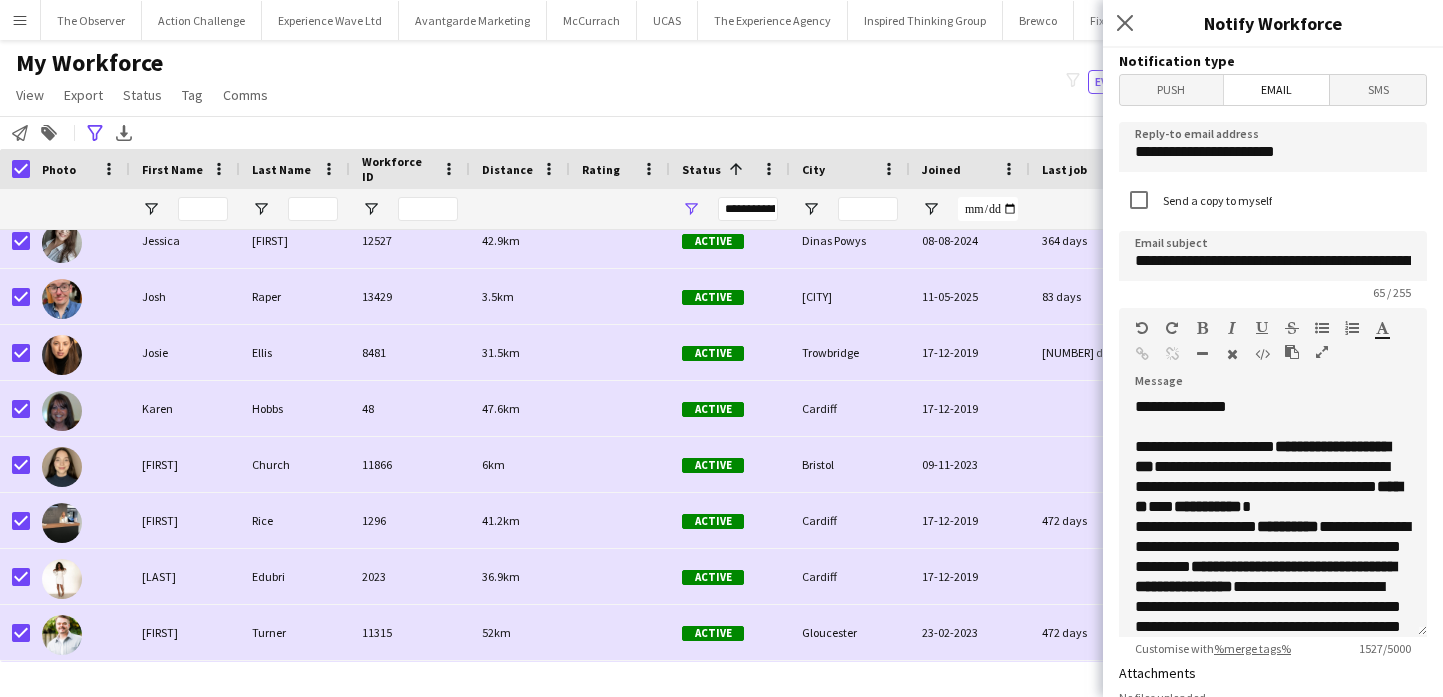 scroll, scrollTop: 756, scrollLeft: 0, axis: vertical 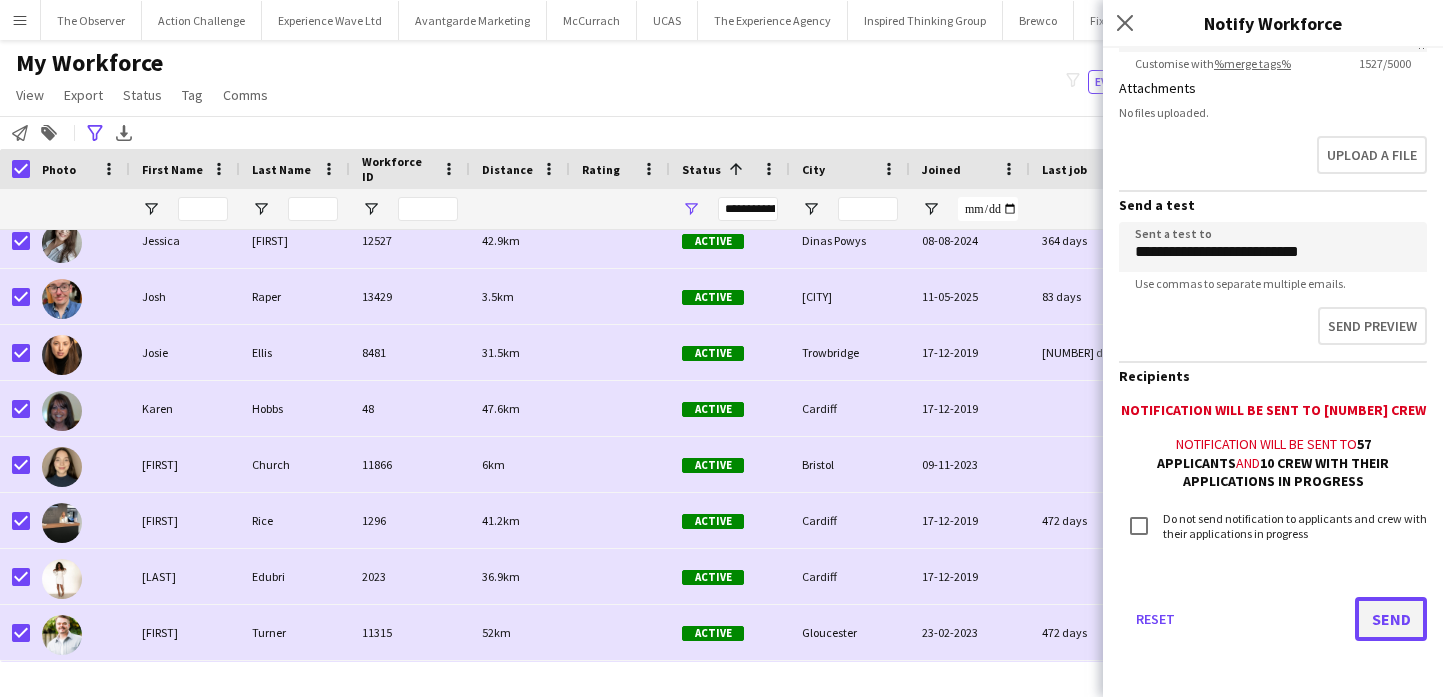 click on "Send" 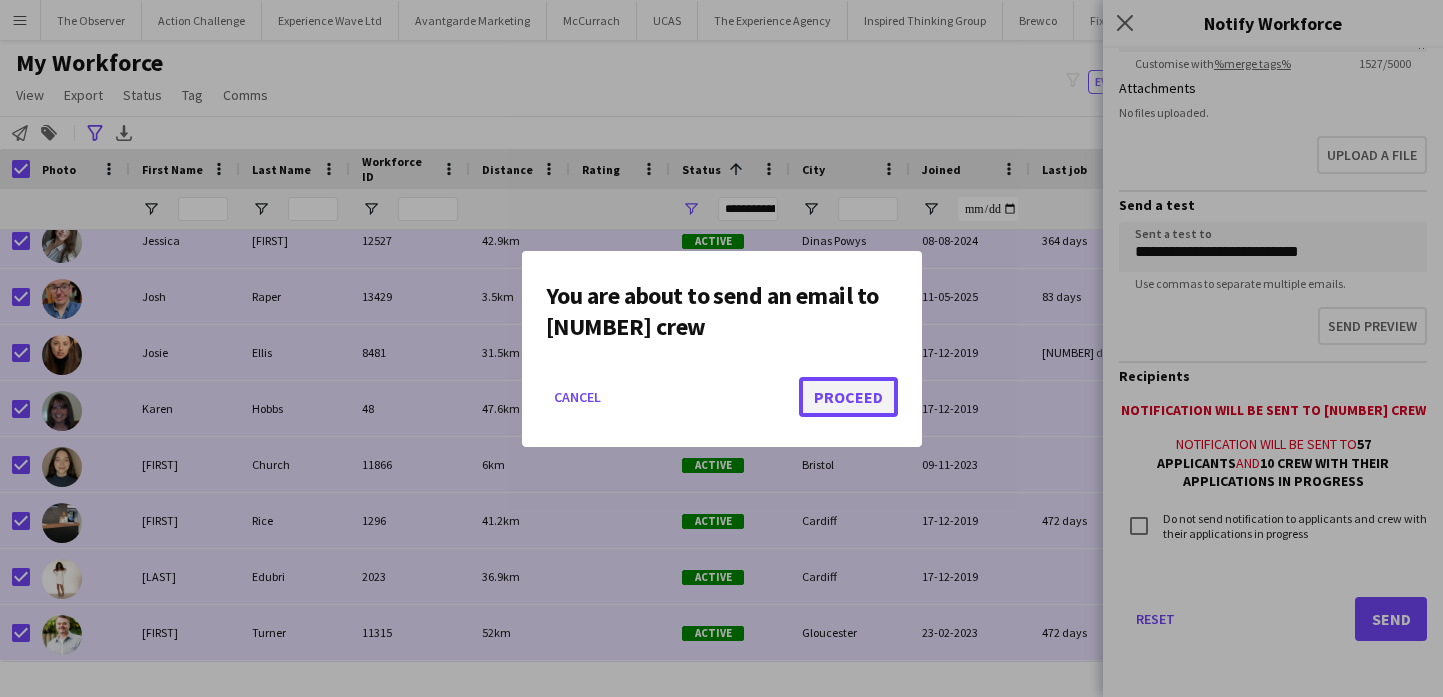 click on "Proceed" 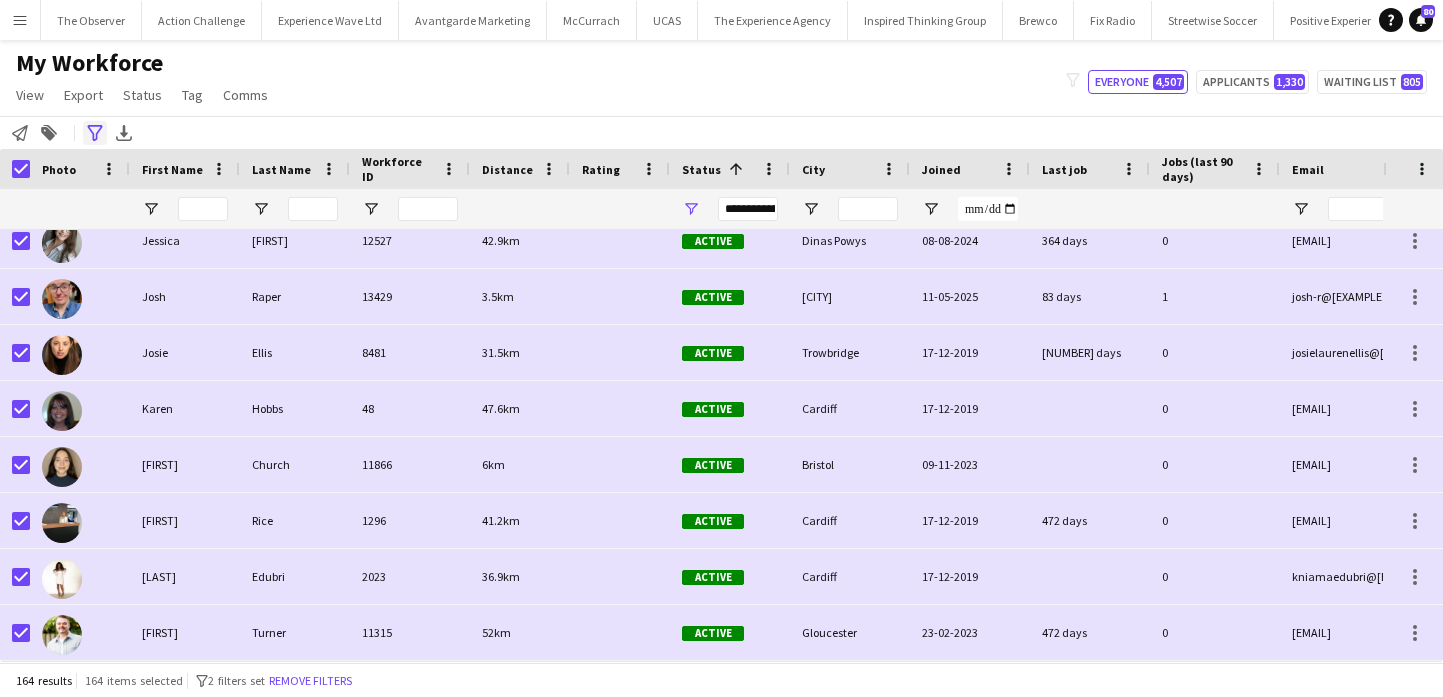 click on "Advanced filters" 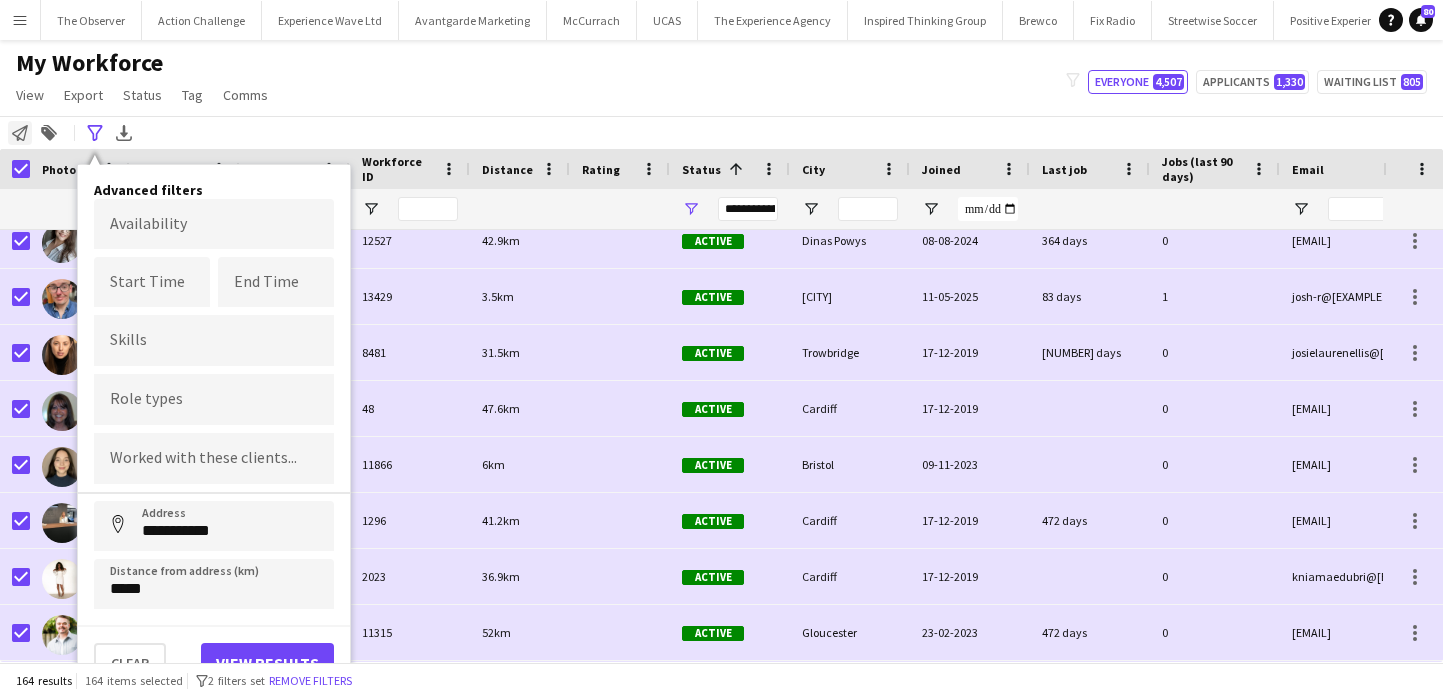 click on "Notify workforce" 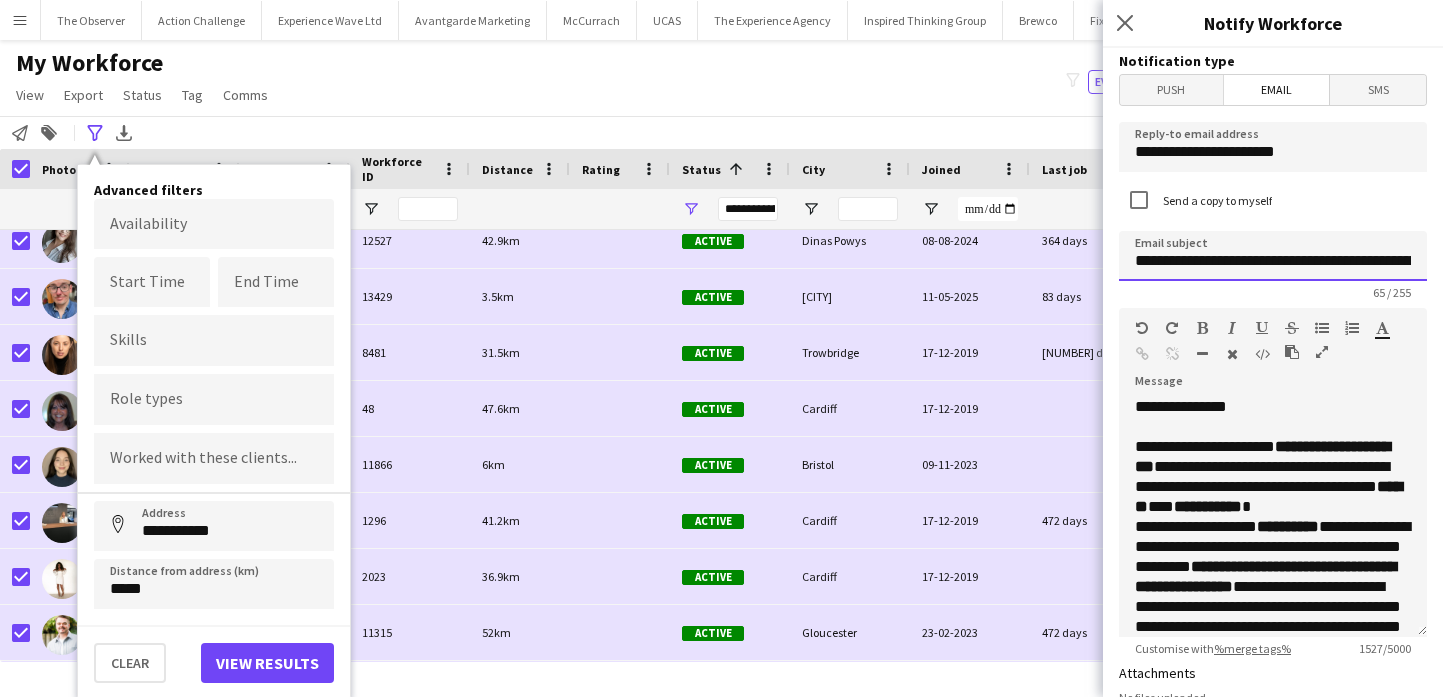 click on "**********" 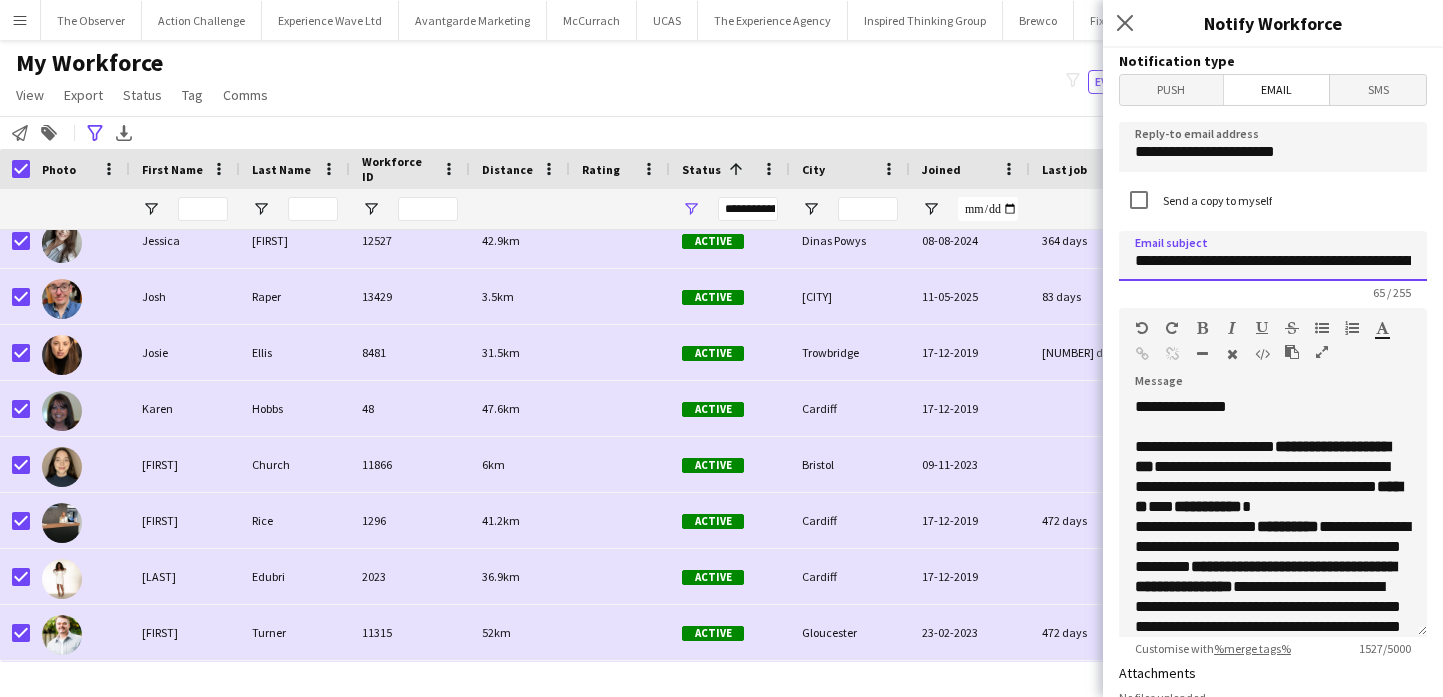 scroll, scrollTop: 0, scrollLeft: 141, axis: horizontal 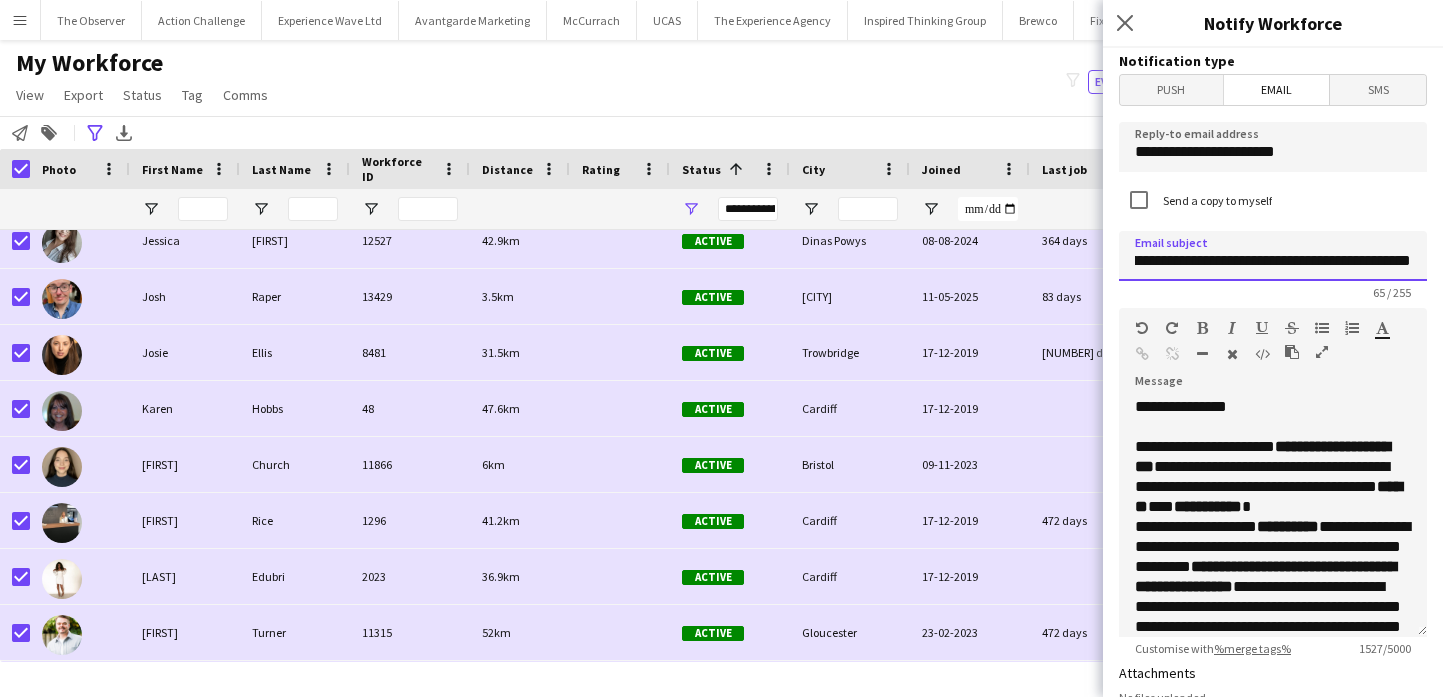 click on "**********" 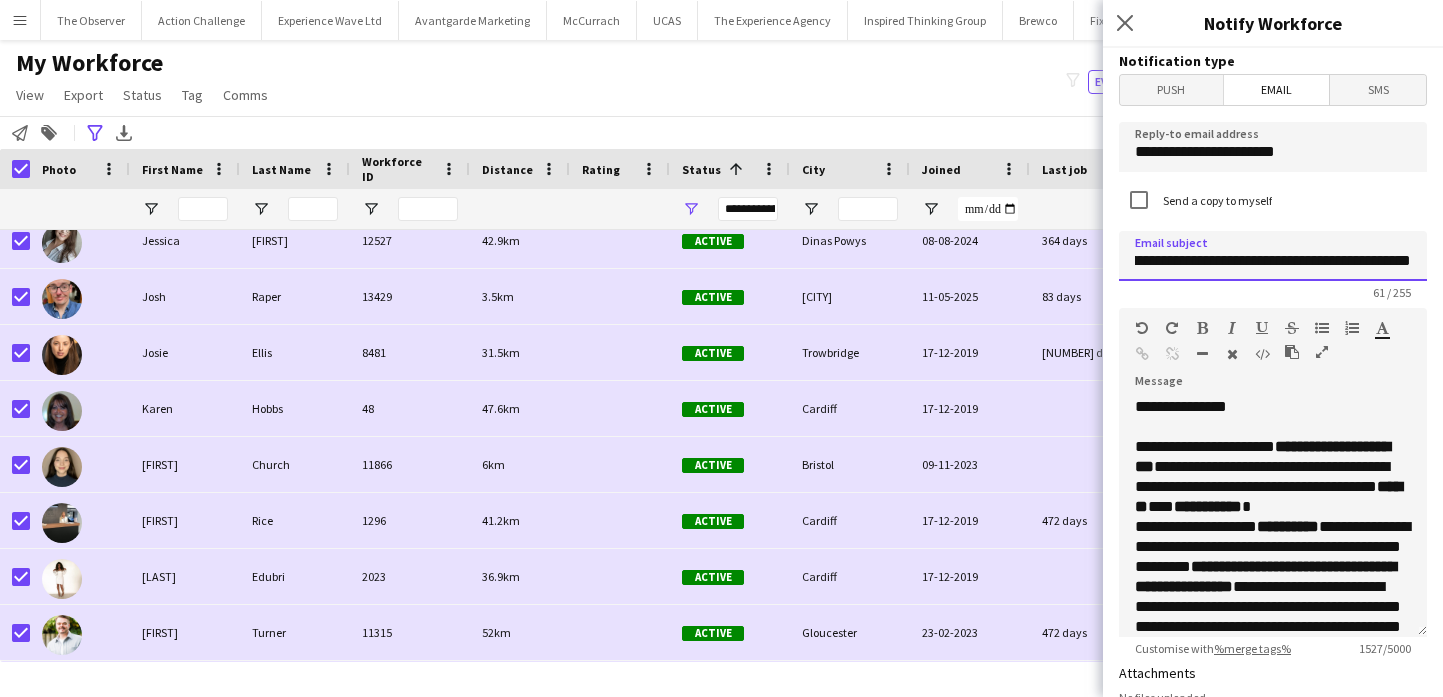 scroll, scrollTop: 0, scrollLeft: 141, axis: horizontal 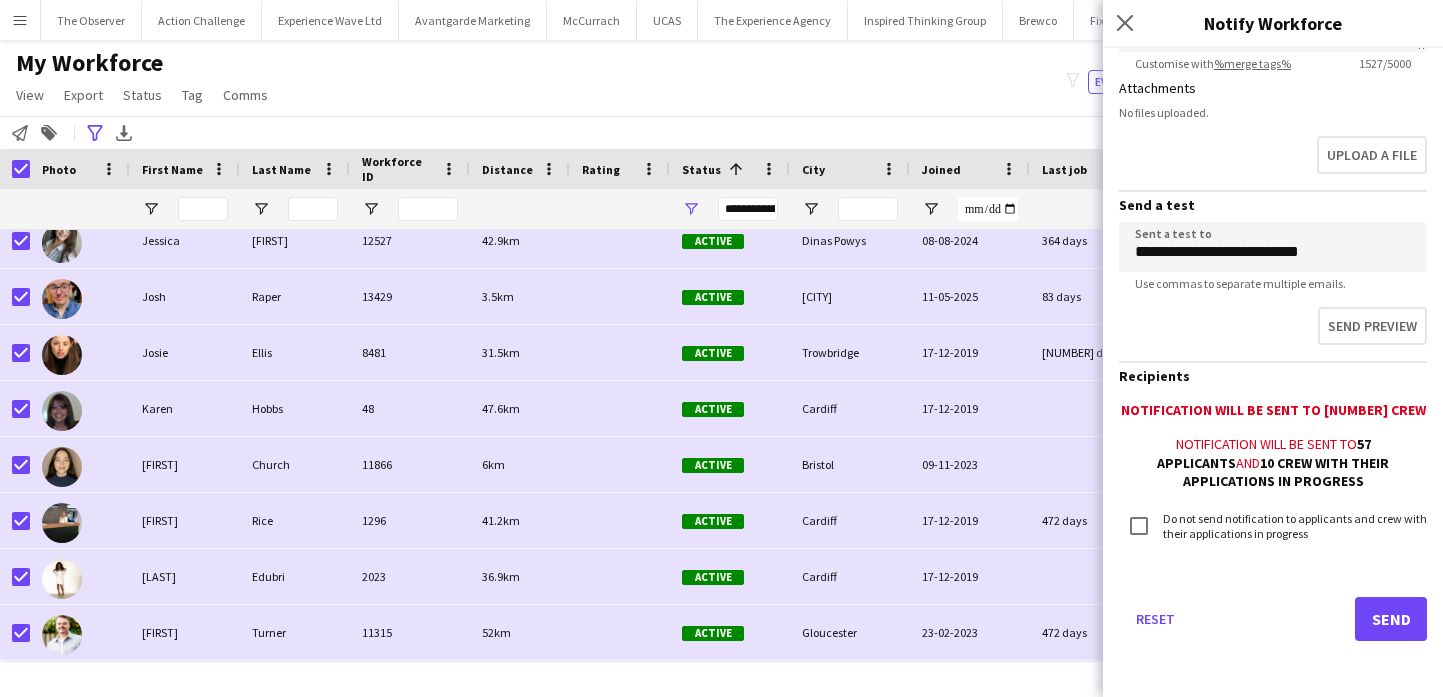 type on "**********" 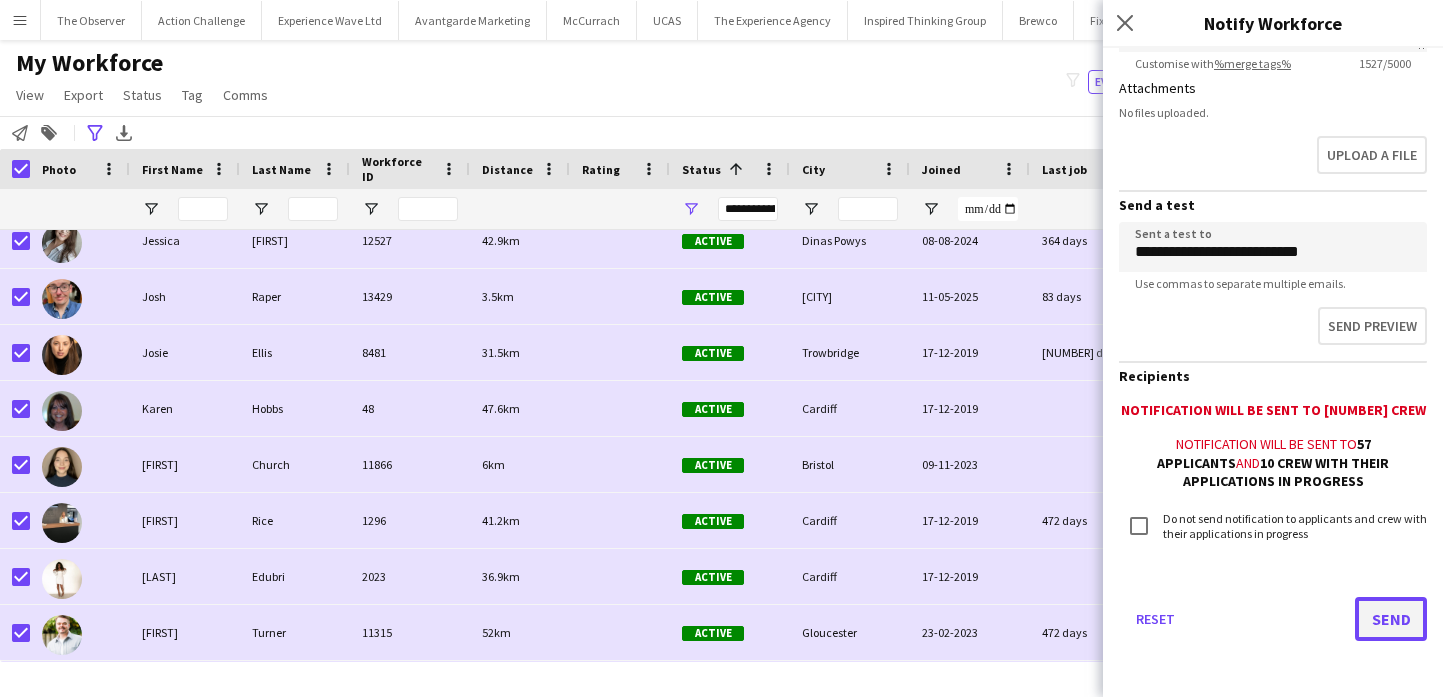 scroll, scrollTop: 0, scrollLeft: 0, axis: both 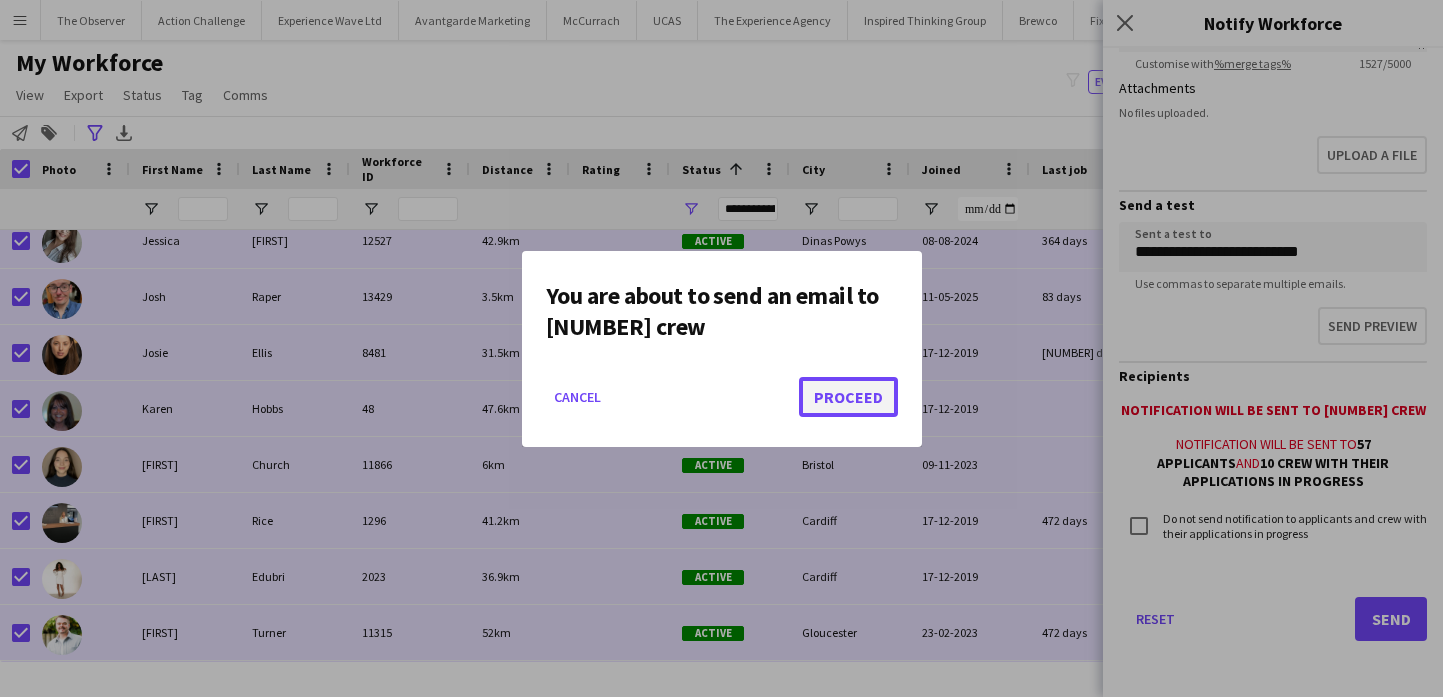 click on "Proceed" 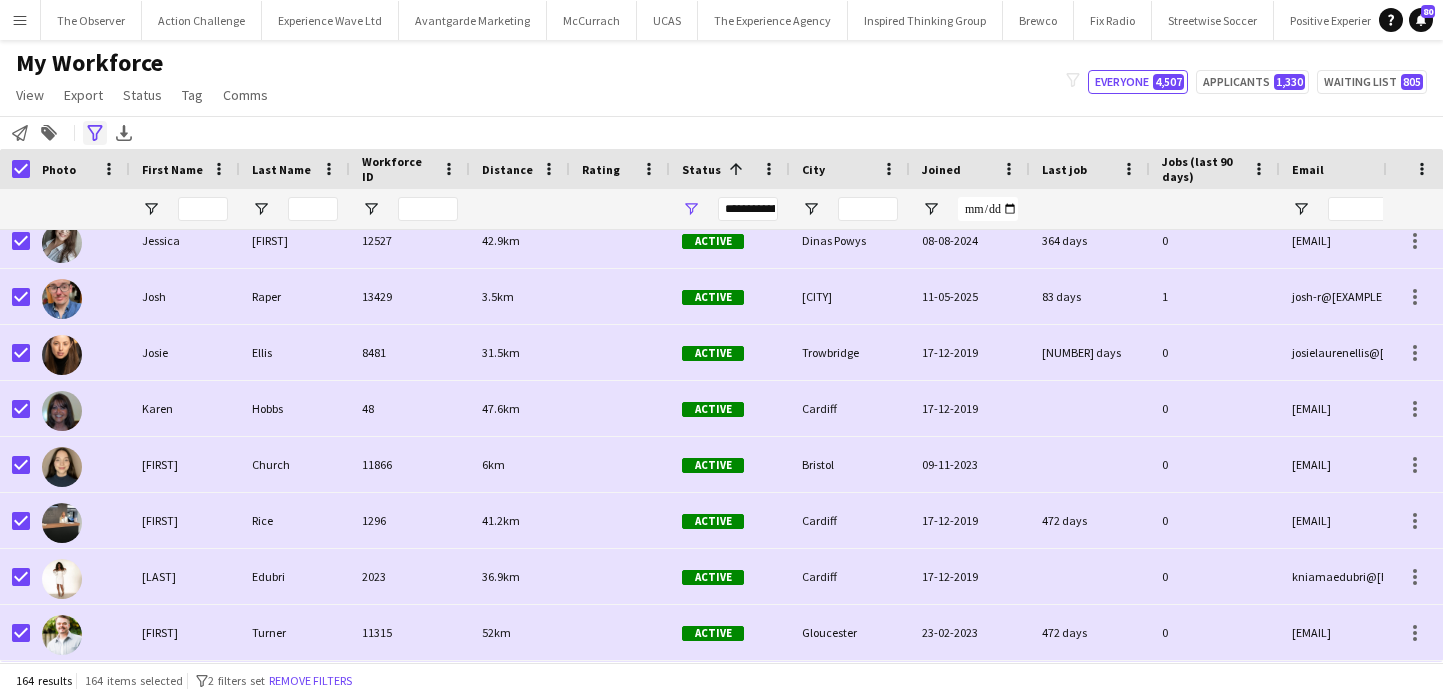 click on "Advanced filters" 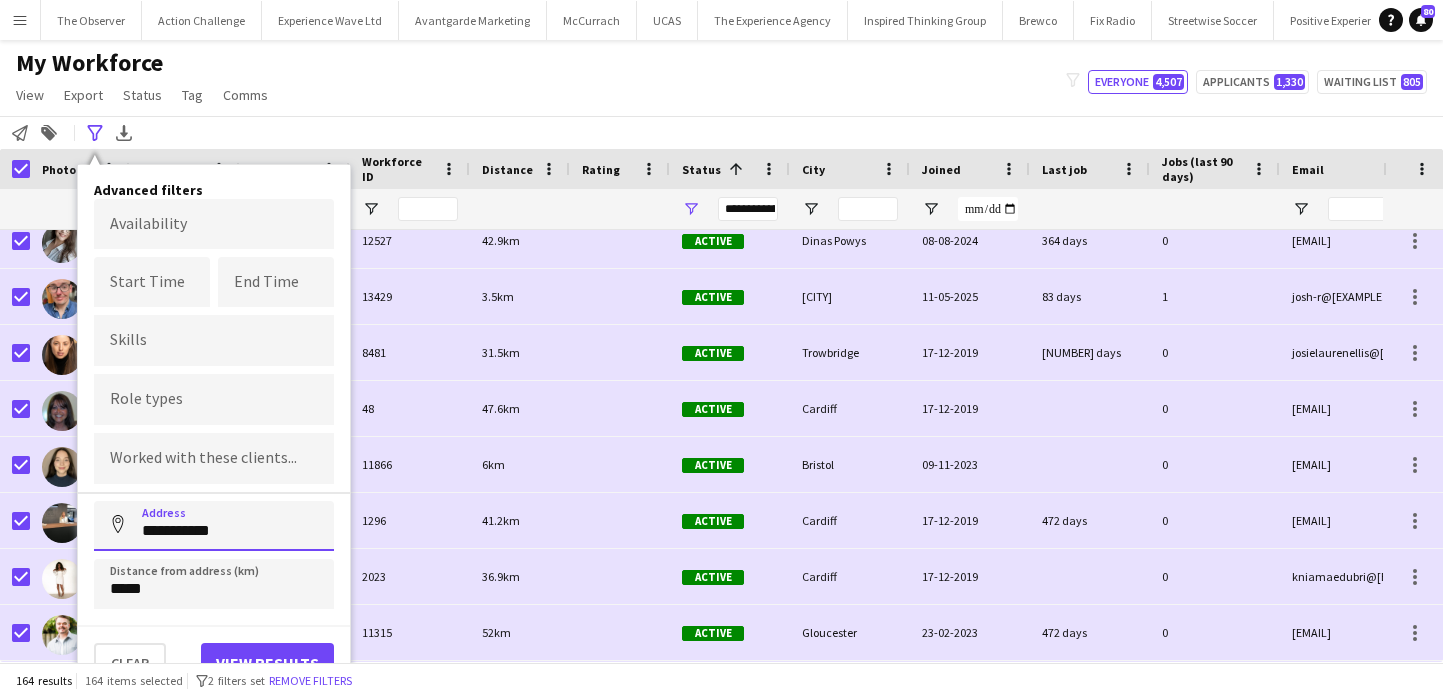 click on "**********" at bounding box center [214, 526] 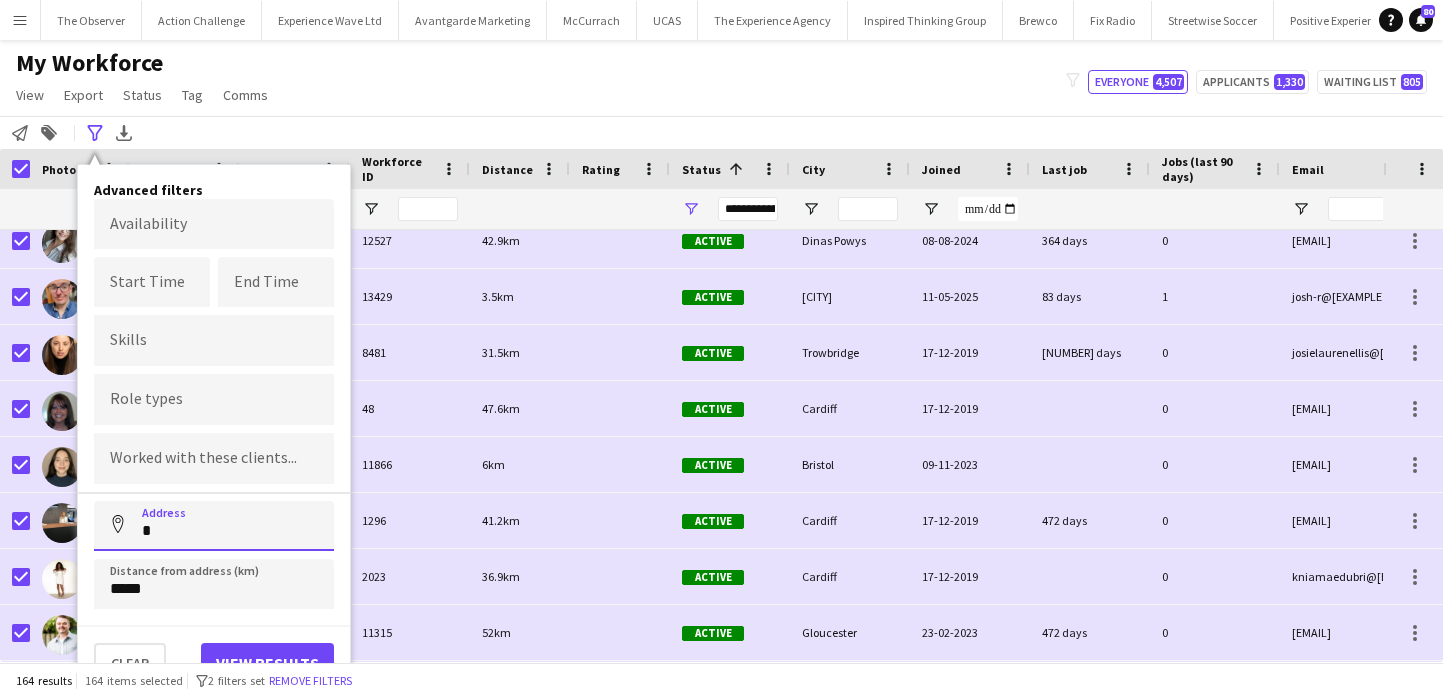 click on "*" at bounding box center (214, 526) 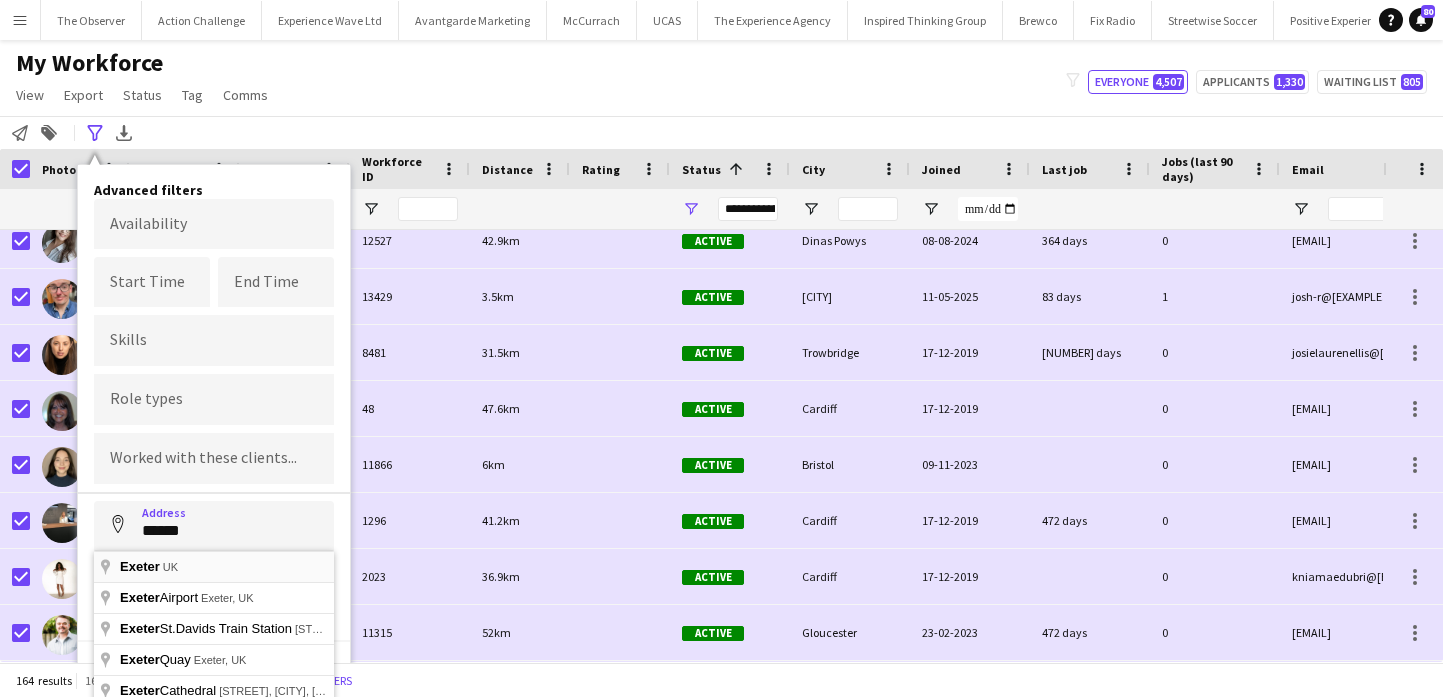 type on "**********" 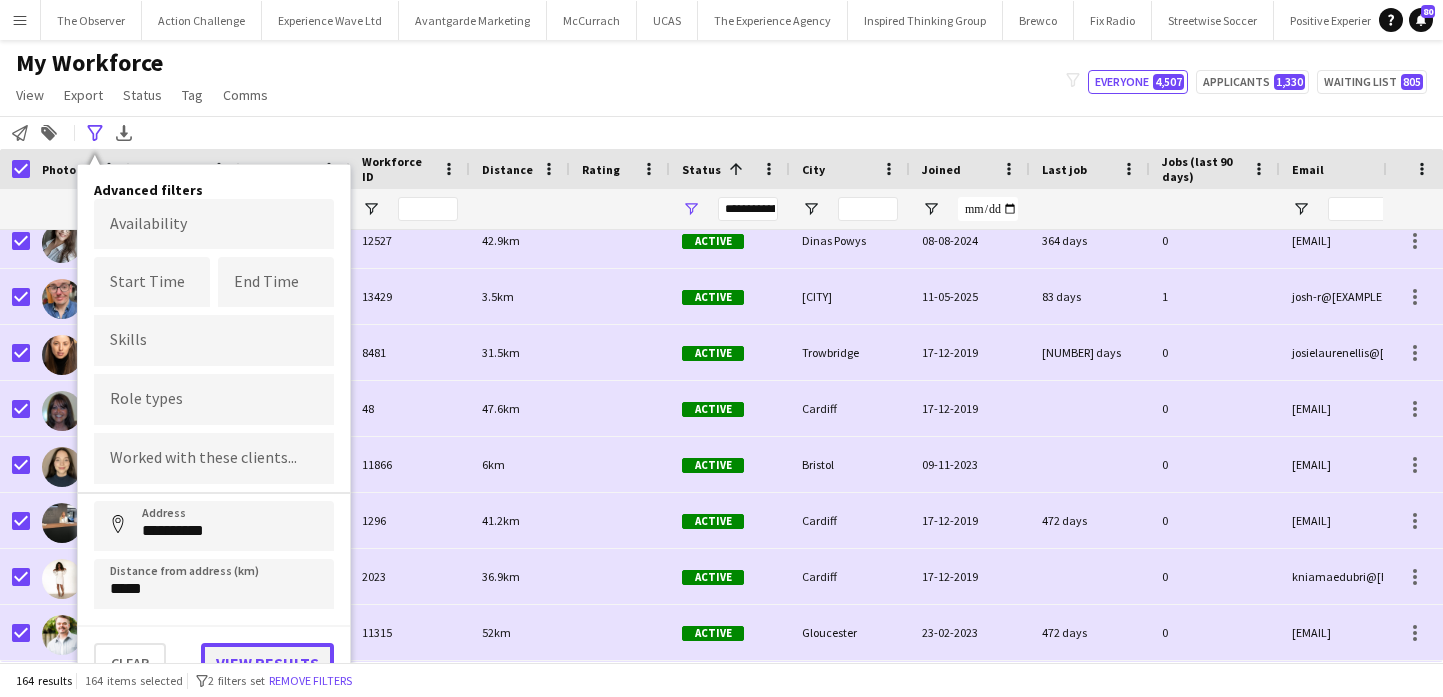 click on "View results" at bounding box center (267, 663) 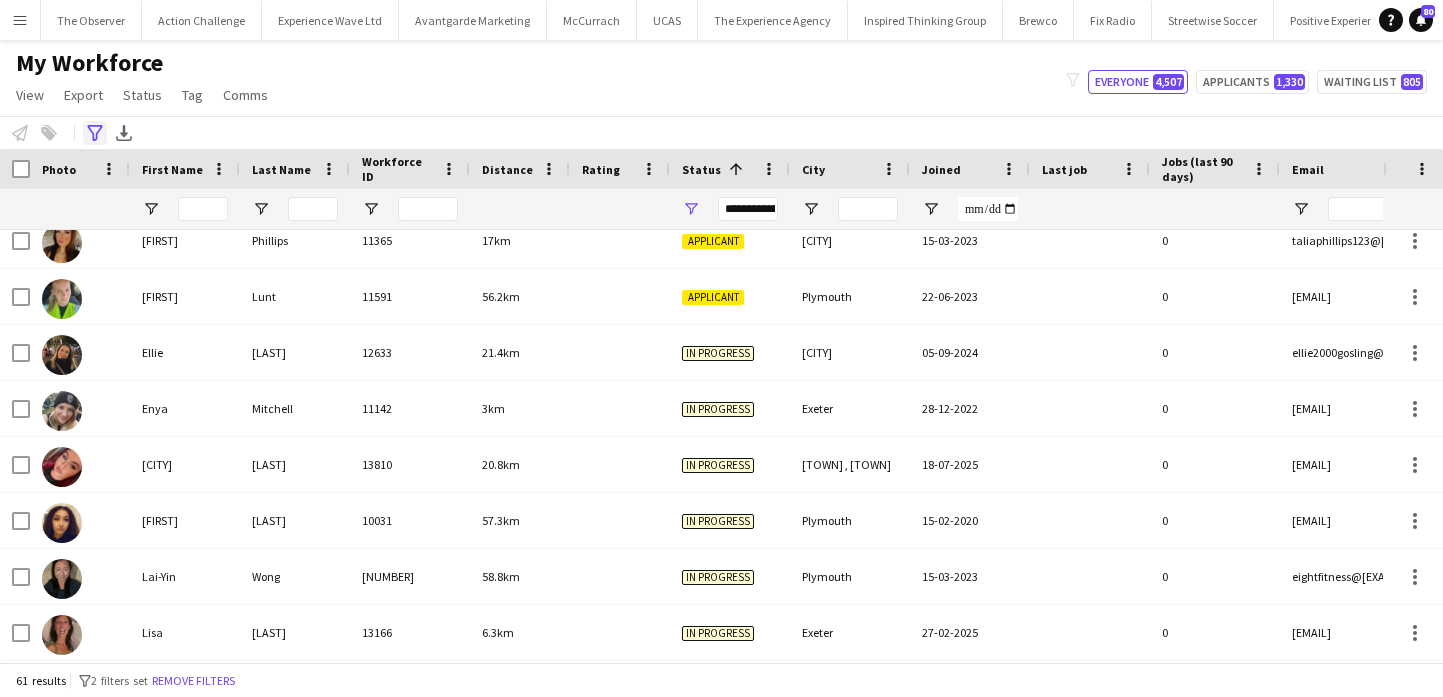 click on "Advanced filters" 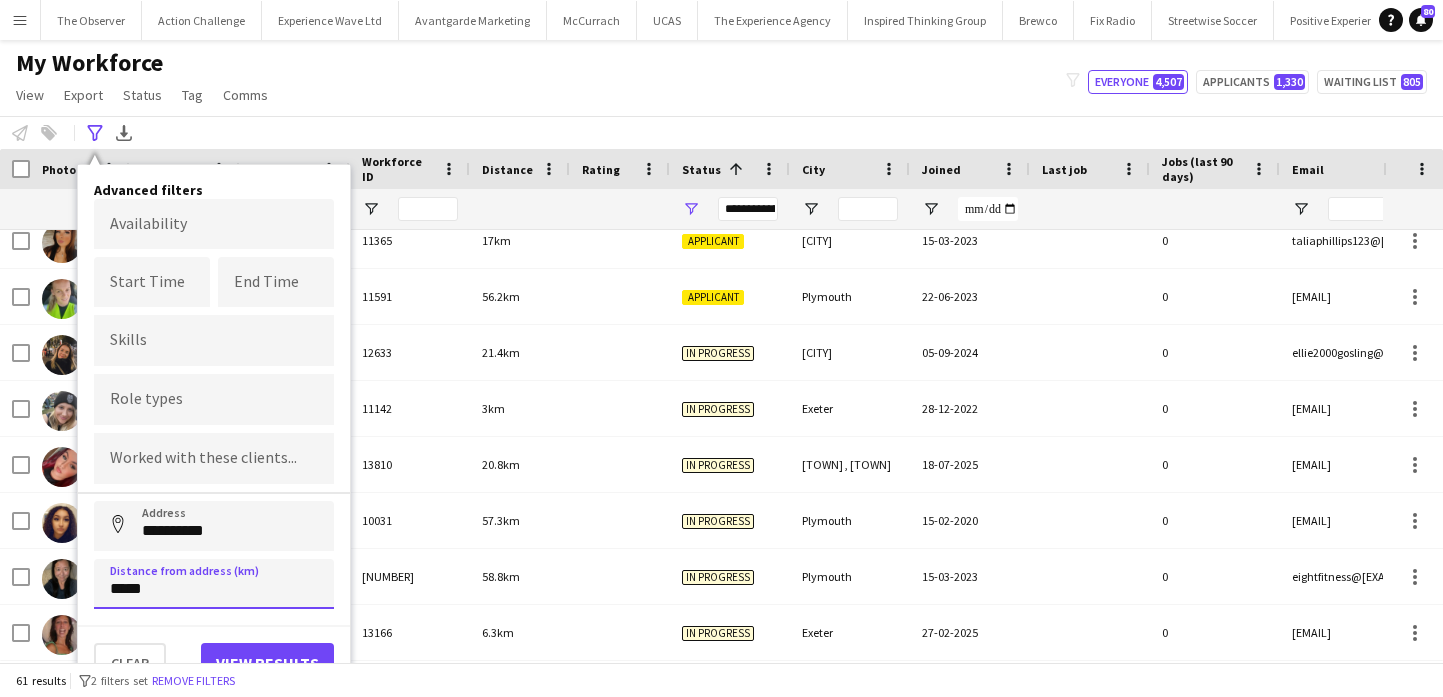 drag, startPoint x: 121, startPoint y: 583, endPoint x: 104, endPoint y: 583, distance: 17 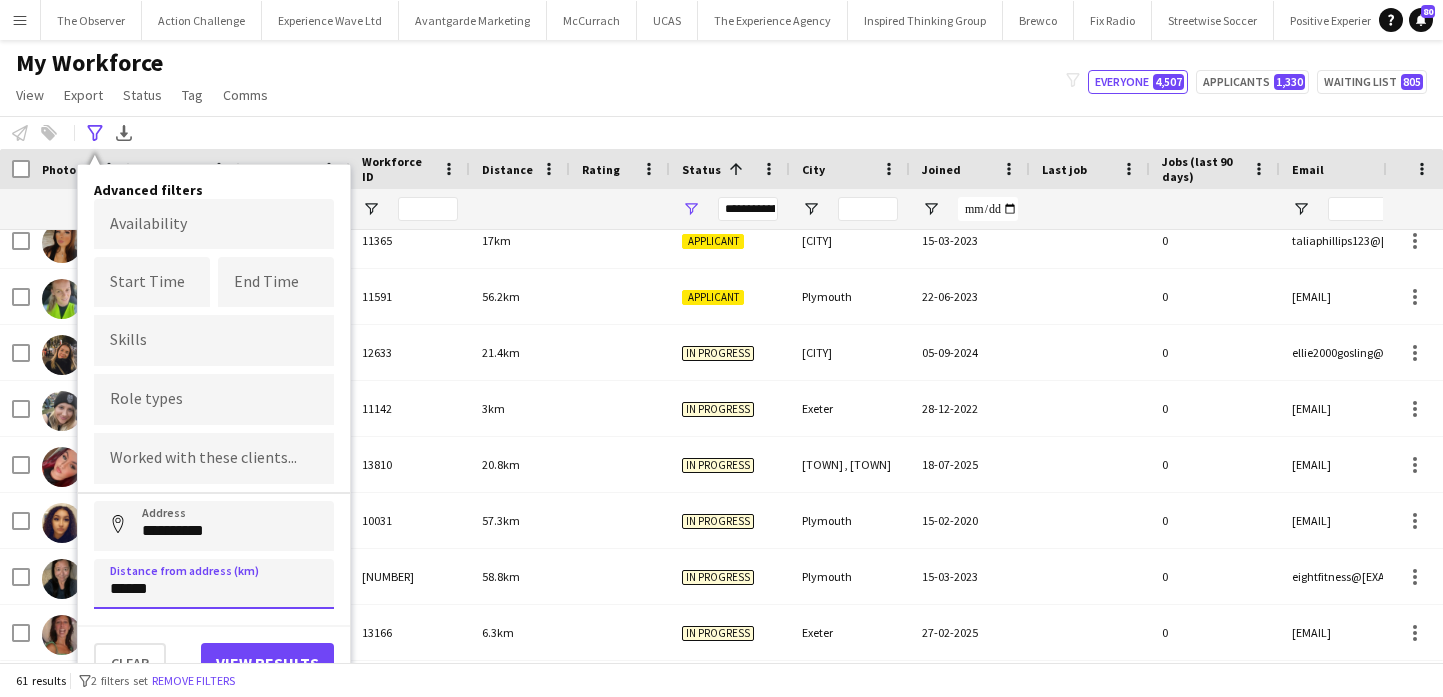 type on "******" 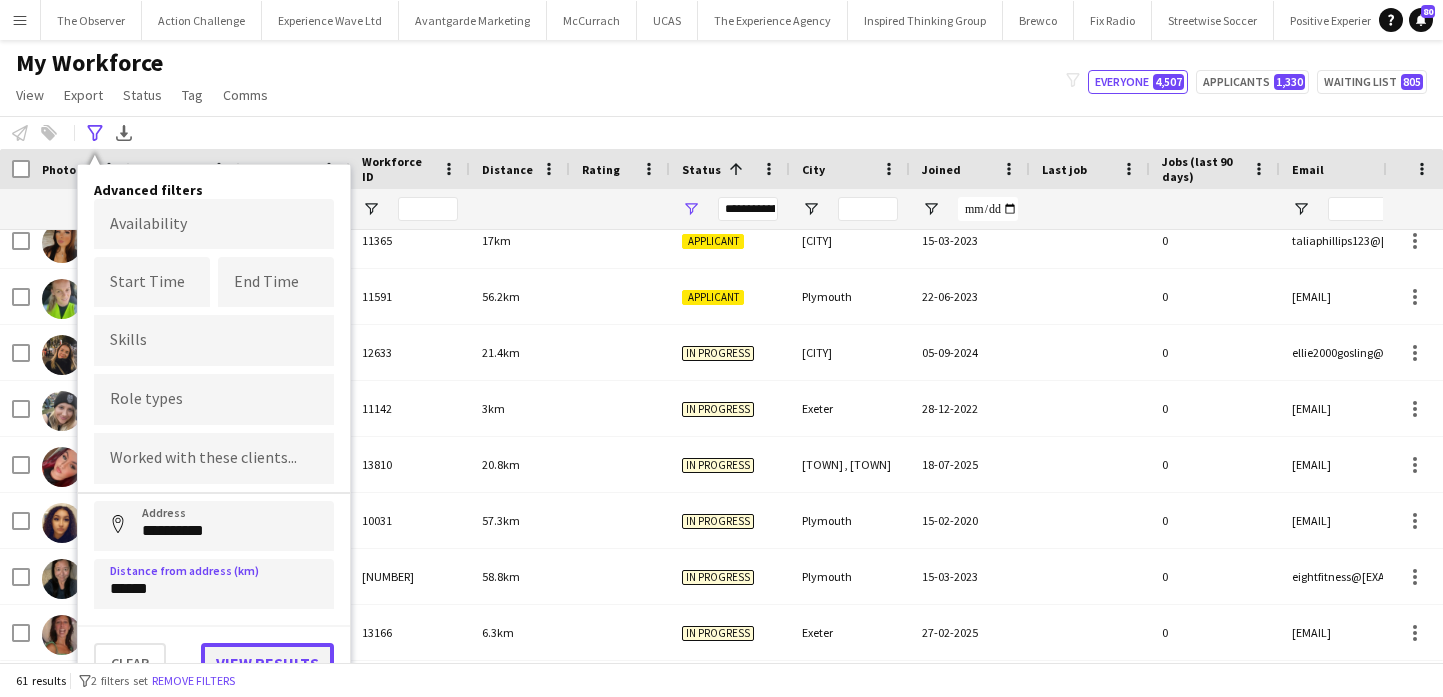 click on "View results" at bounding box center [267, 663] 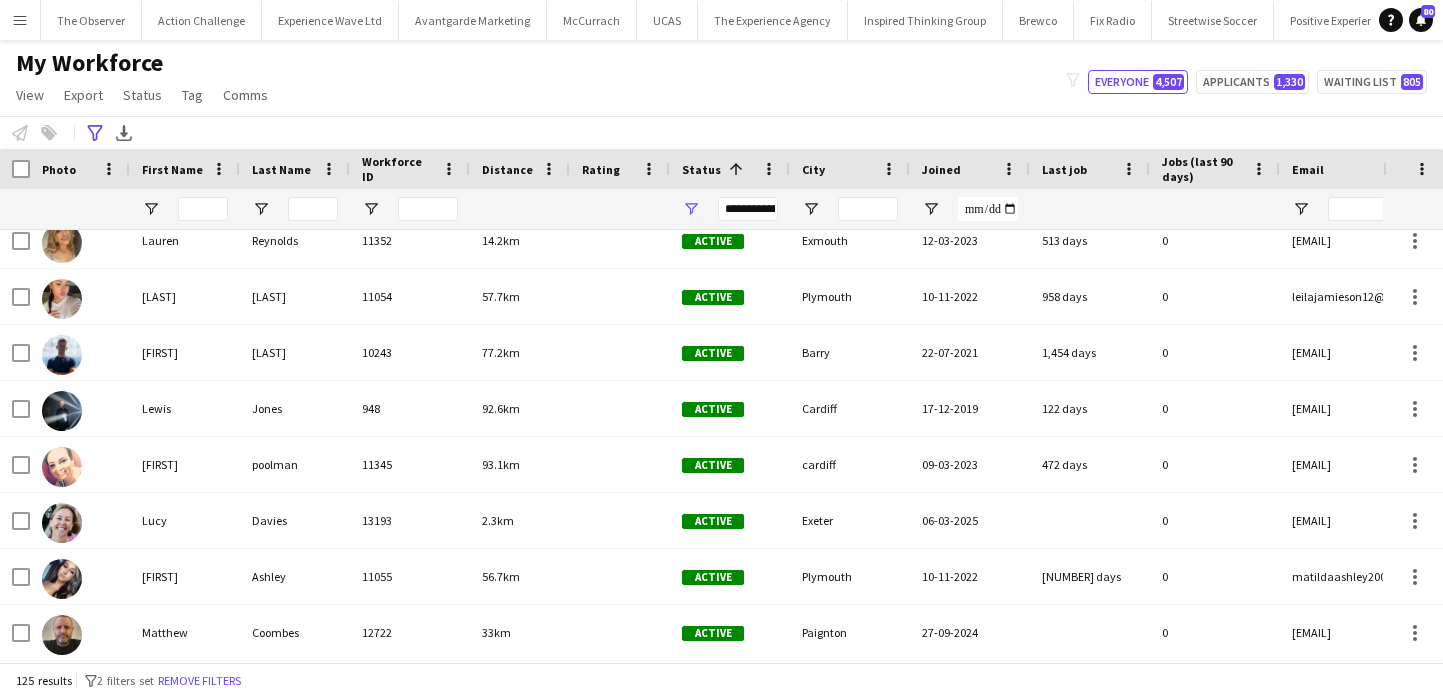 click on "**********" at bounding box center (748, 209) 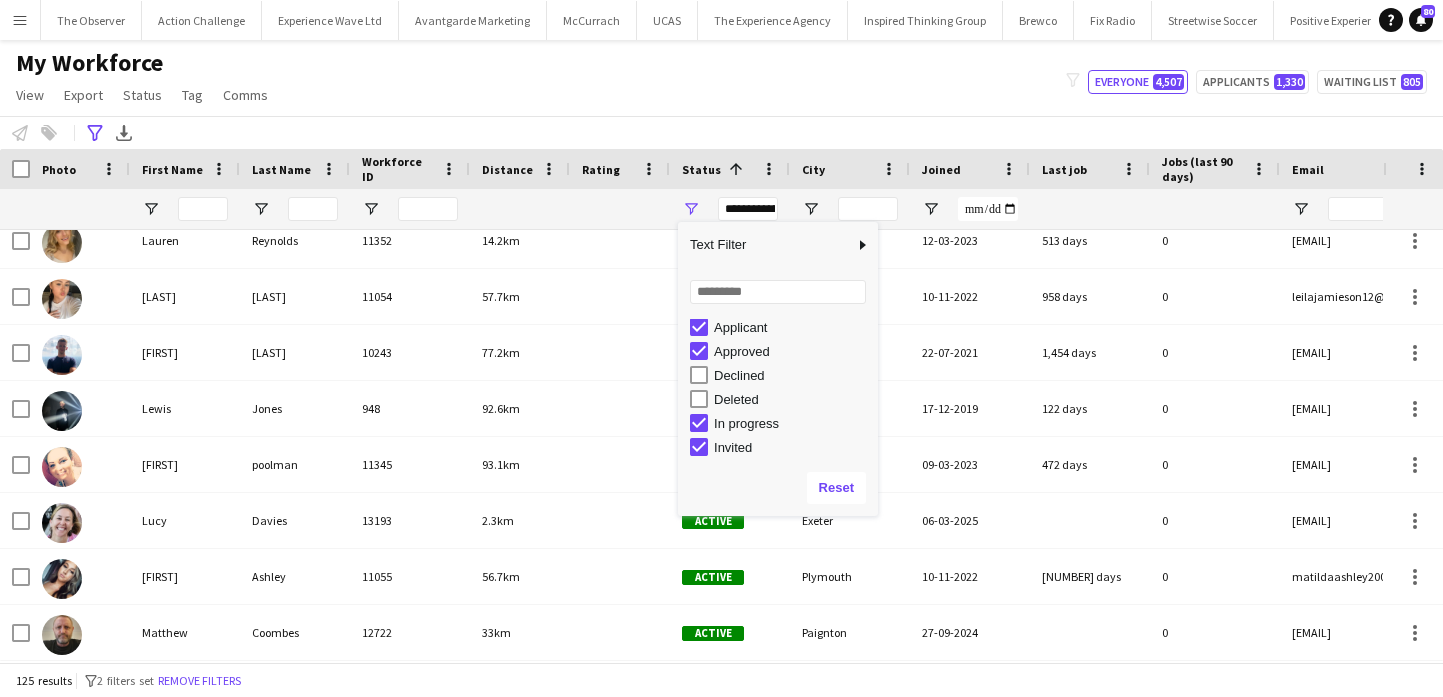 scroll, scrollTop: 65, scrollLeft: 0, axis: vertical 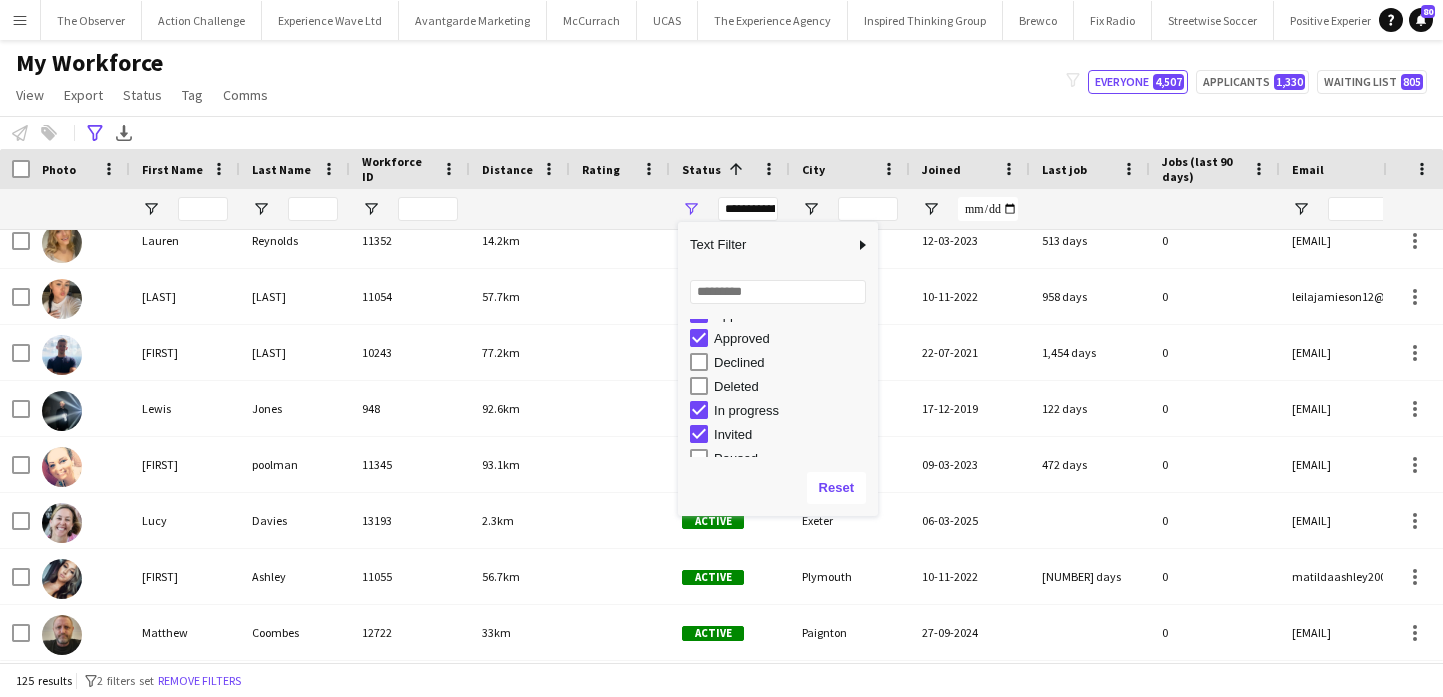 click on "In progress" at bounding box center [793, 410] 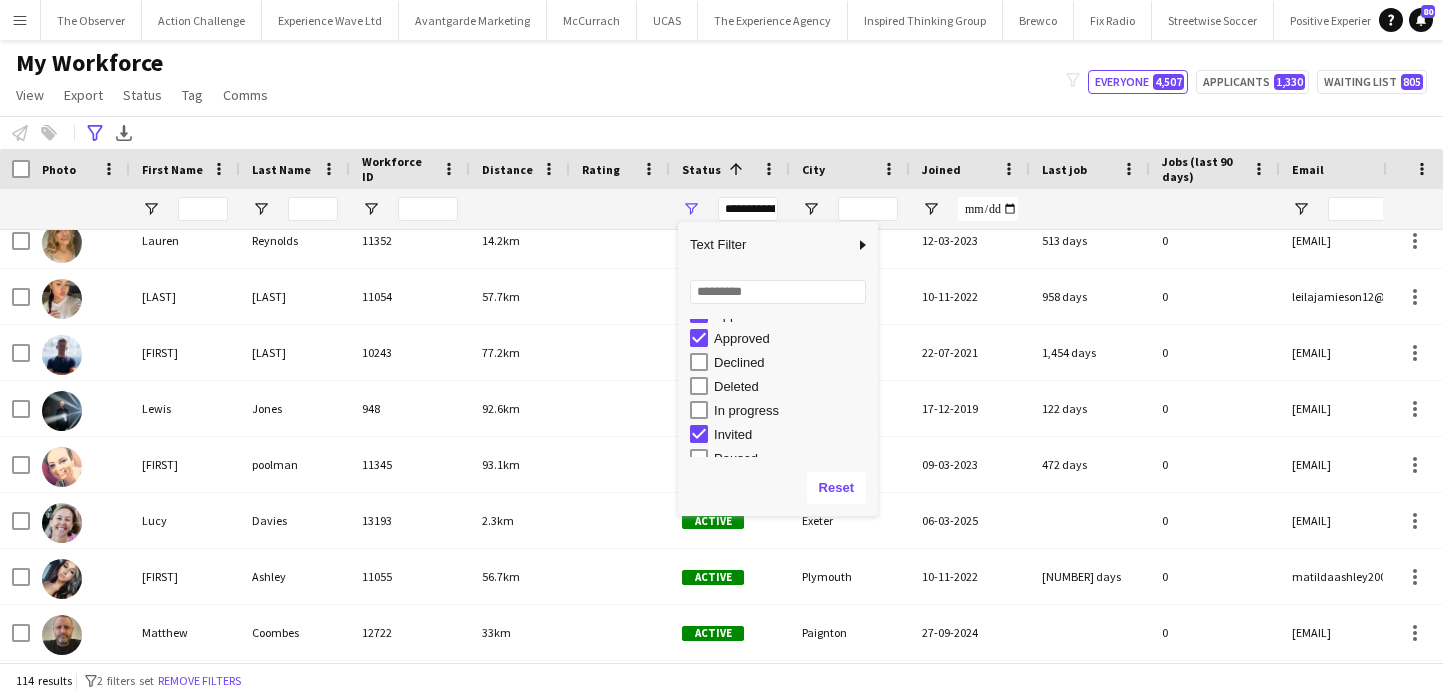 click on "In progress" at bounding box center (793, 410) 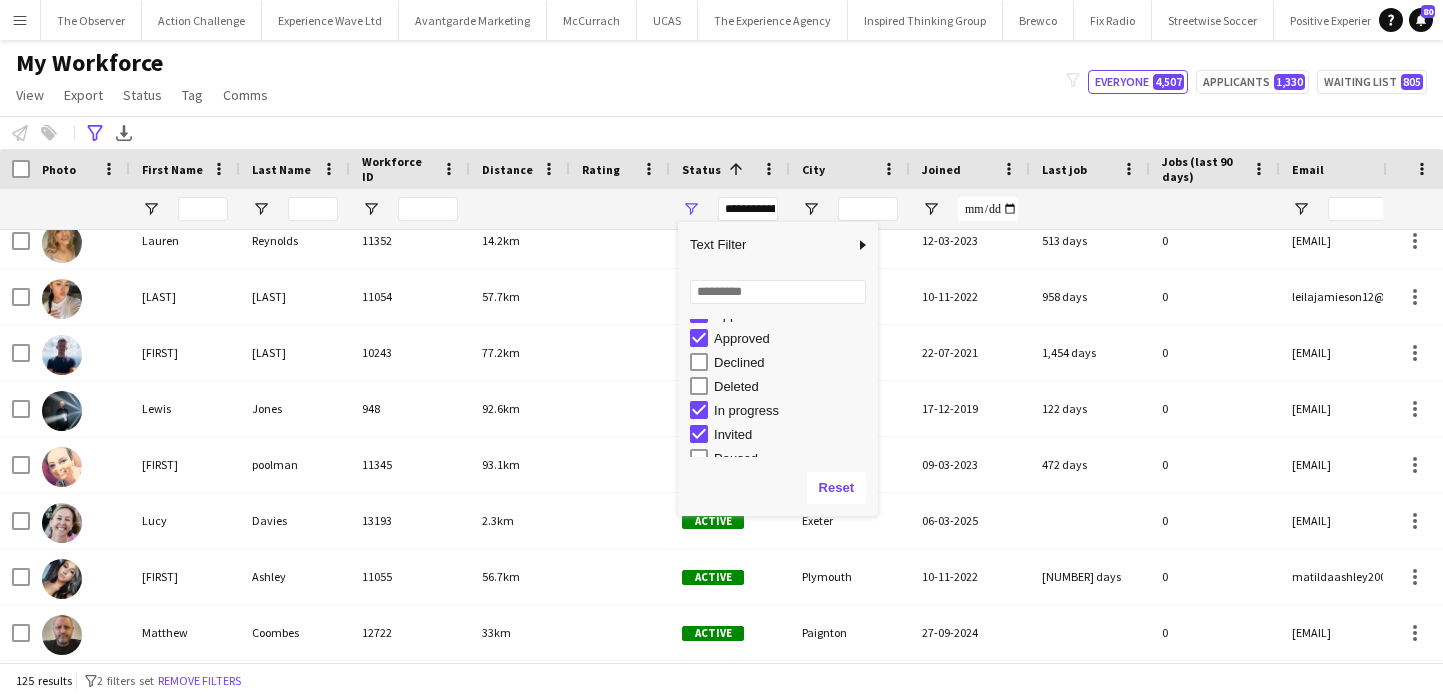 click on "Invited" at bounding box center (793, 434) 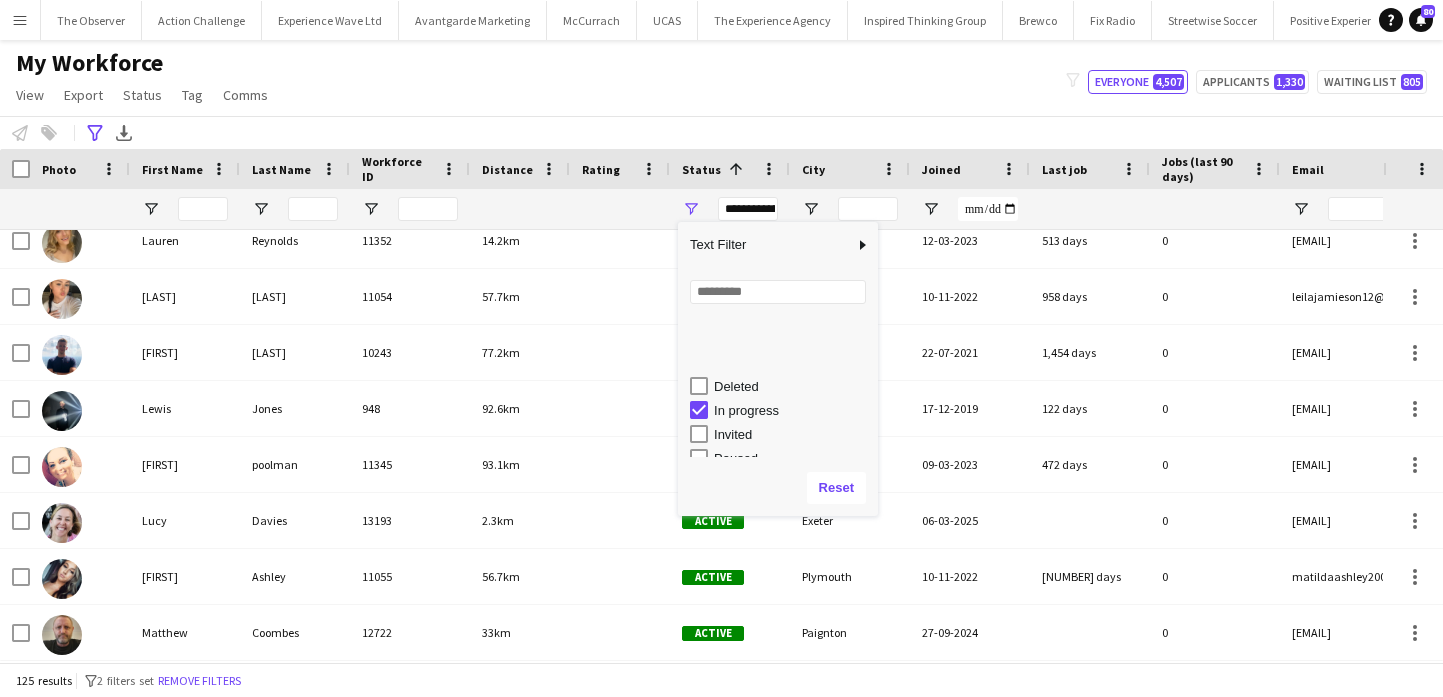 scroll, scrollTop: 126, scrollLeft: 0, axis: vertical 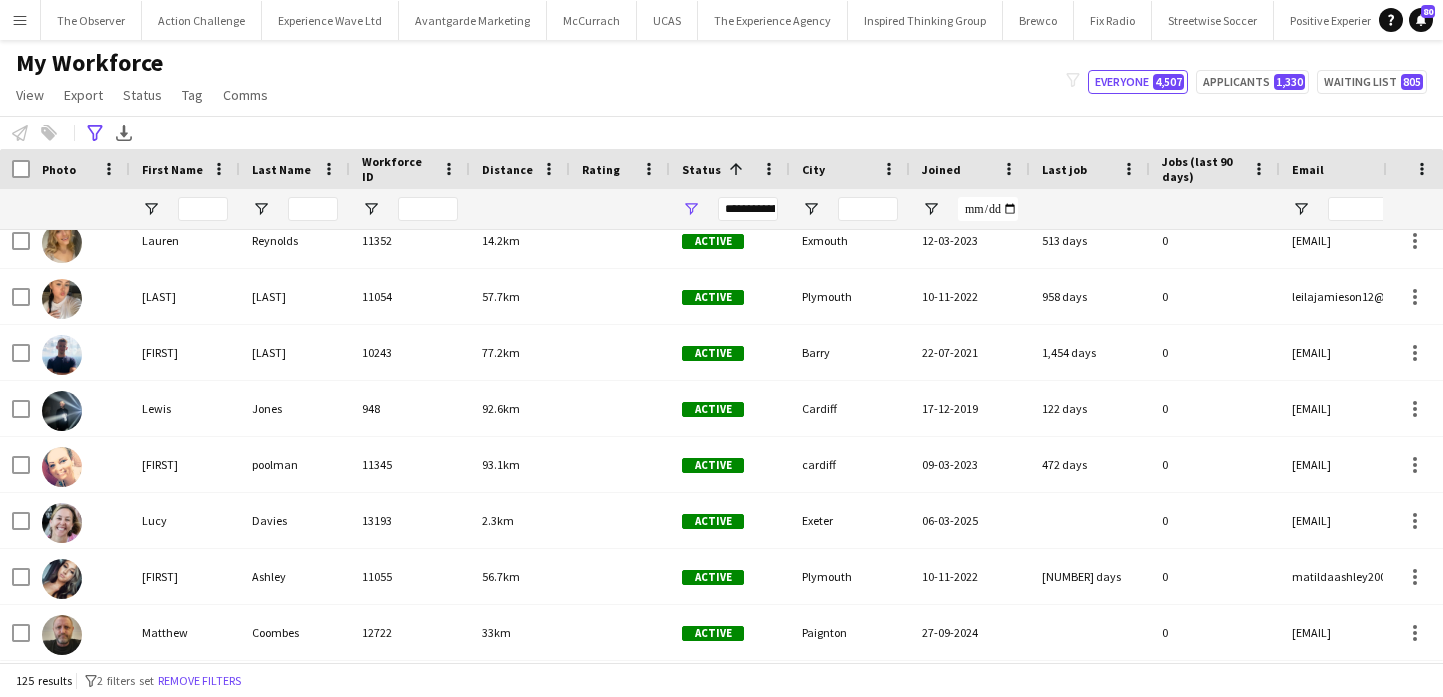 click on "My Workforce   View   Views  Default view New view Update view Delete view Edit name Customise view Customise filters Reset Filters Reset View Reset All  Export  New starters report Export as XLSX Export as PDF  Status  Edit  Tag  New tag  Edit tag  2025 Specalist Talent (7) Bestival (31st July - 1st August) (14) BLUEWATER - Brewco - Promo Model (7) Bold Bean - Paddington Station (2) Bold Bean - Victoria Station (3) BP Pulse - Carfest 2025 (4) Brands Hatch - local BA's (4) Cadwell Park - local BA's (4) Car Fest 2025 (10) CarFest - Armor All  (3) Circio - Waitrose (4) Cloakroom - Summer in the Square (1) Core Staff - 5 Star Feedback (14) Core Staff - 5 Star Feedback London (12) Core Staff - Birmingham (33) Core Staff - Bristol (2) Core Staff - Glasgow (14) Core Staff - Liverpool (5) Core Staff - London (90) Core Staff - Manchester (31) Core Staff - Newcastle (3) CREATISAN - Event Managers (4) Donnington Park - local BA's (4) Driscolls Berries - Bradford (1) Event Managers - Yorkshire Tea (5) FixFest (4)" 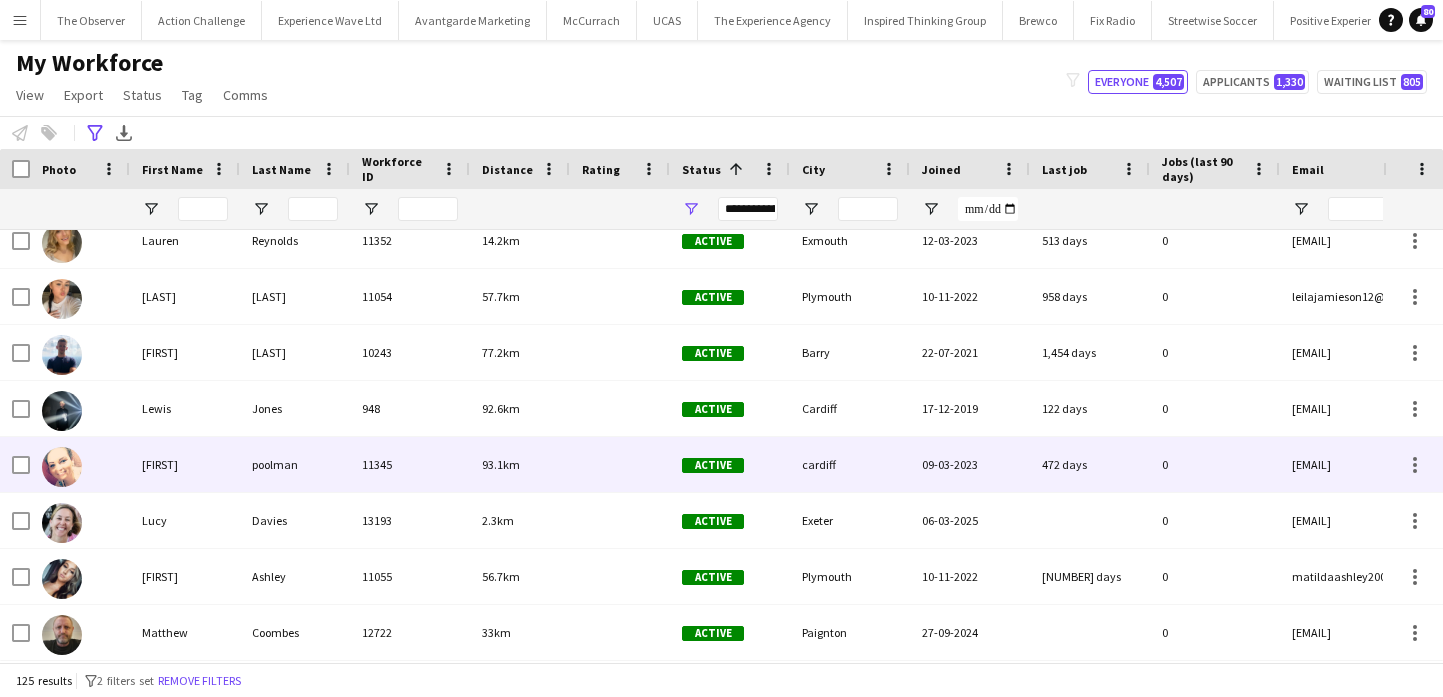 scroll, scrollTop: 3508, scrollLeft: 0, axis: vertical 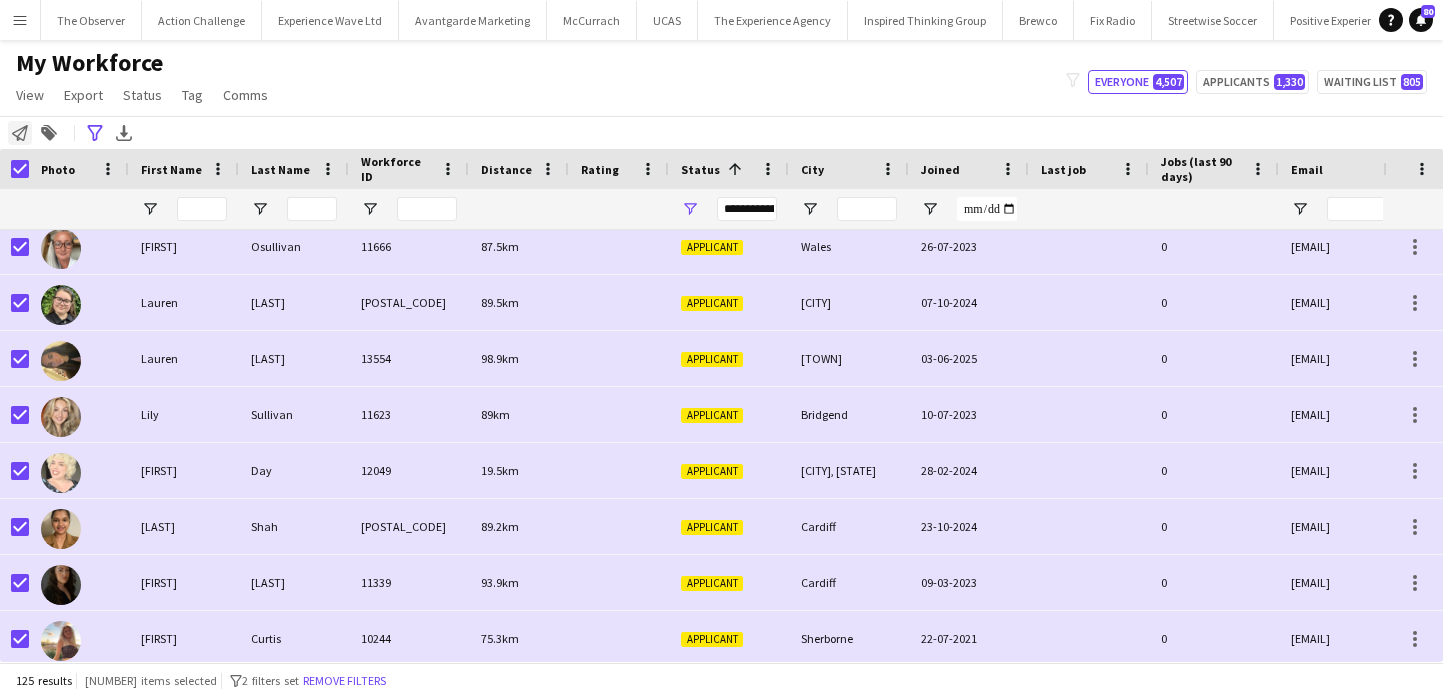 click on "**********" 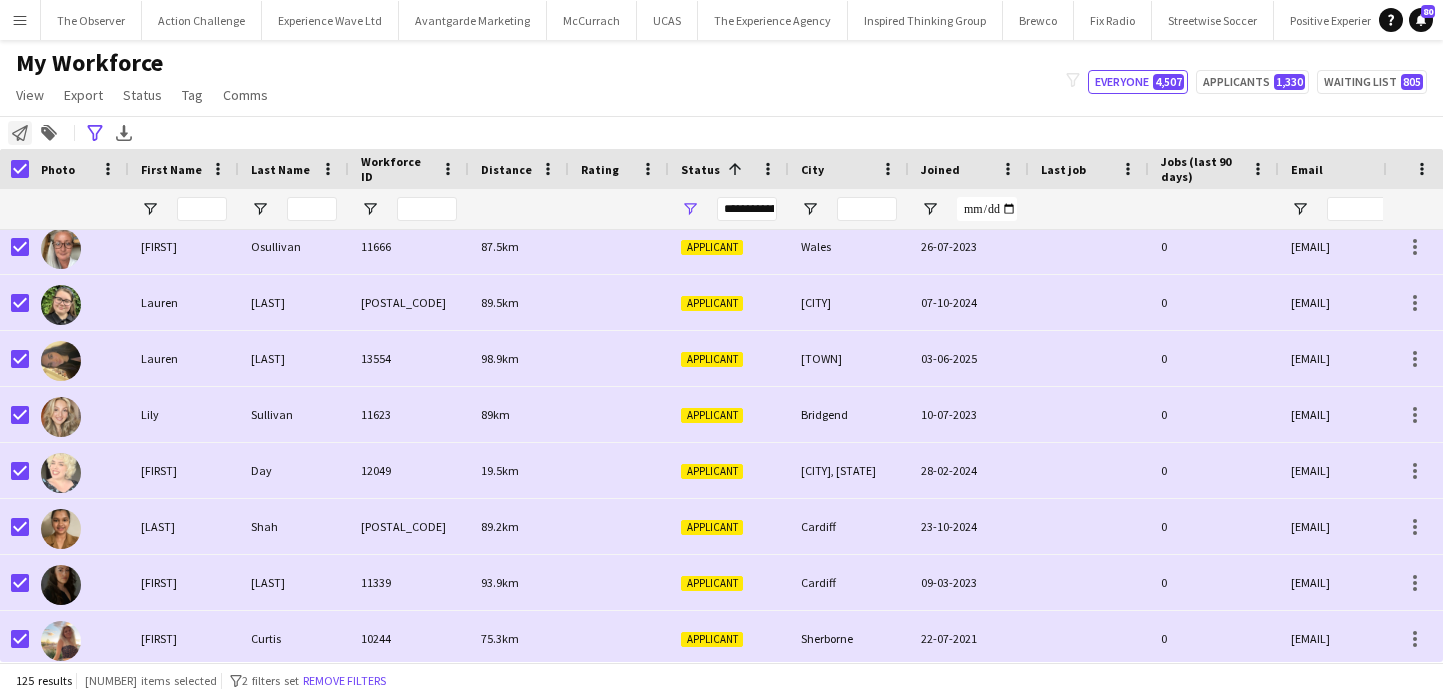 click on "Notify workforce" 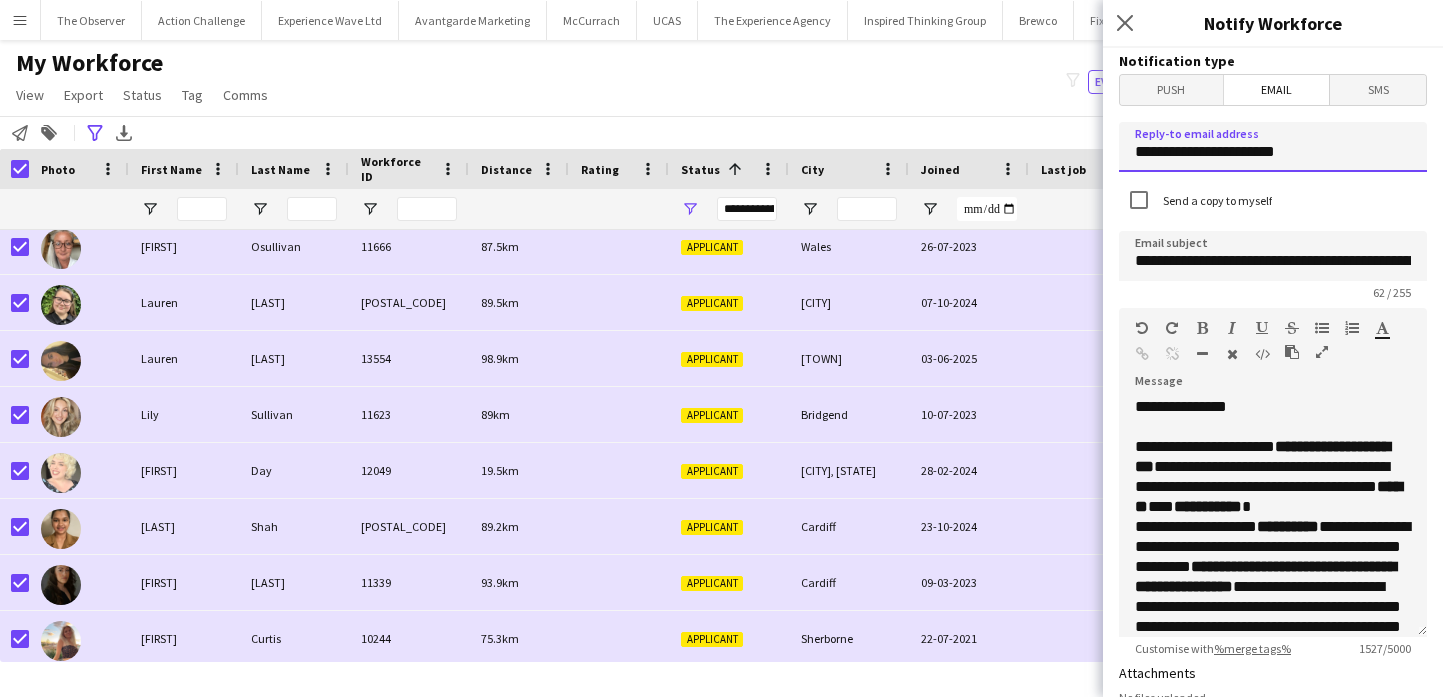 click on "**********" 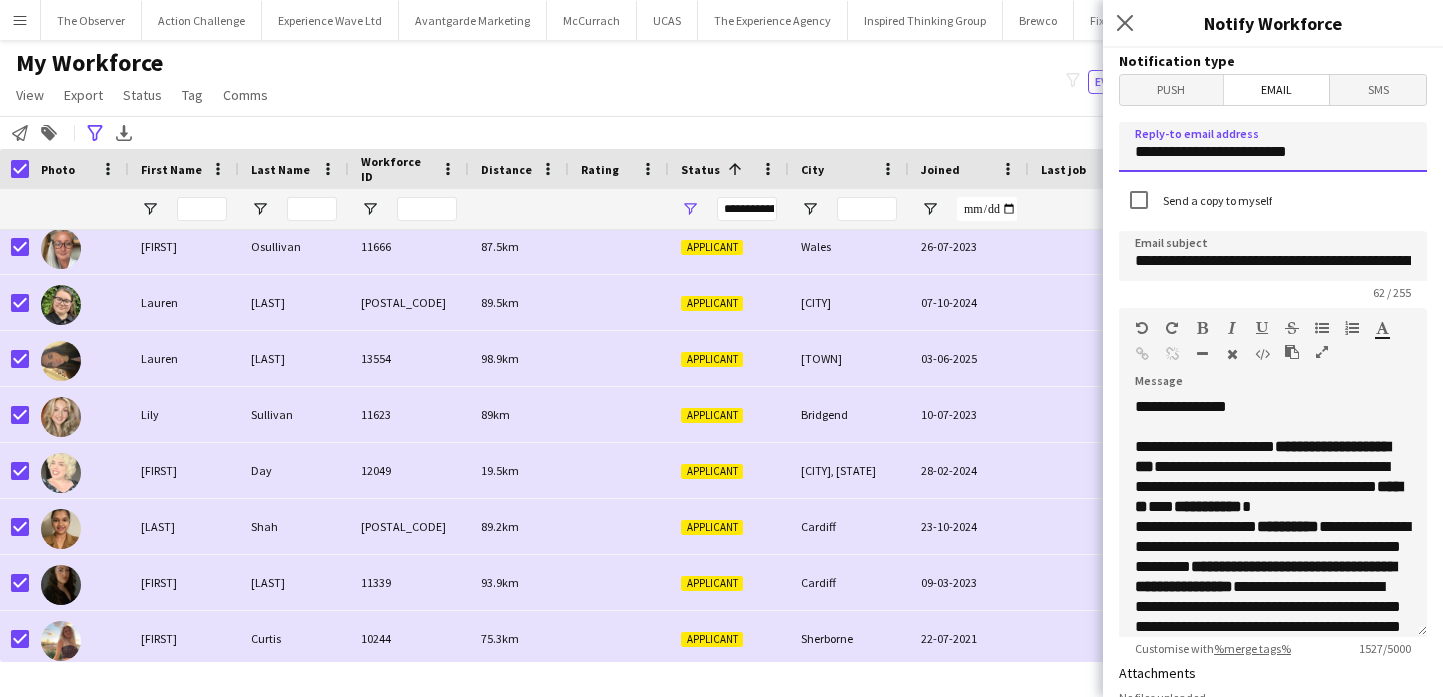 type on "**********" 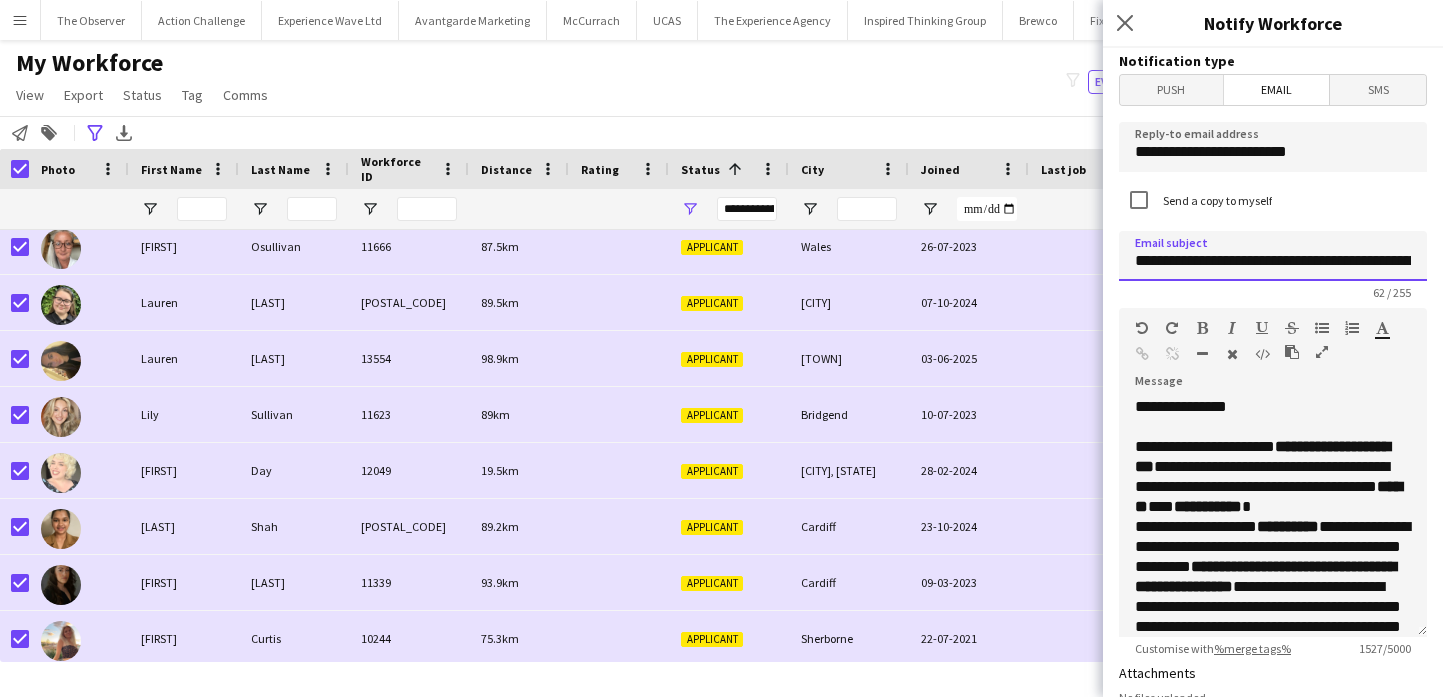 click on "**********" 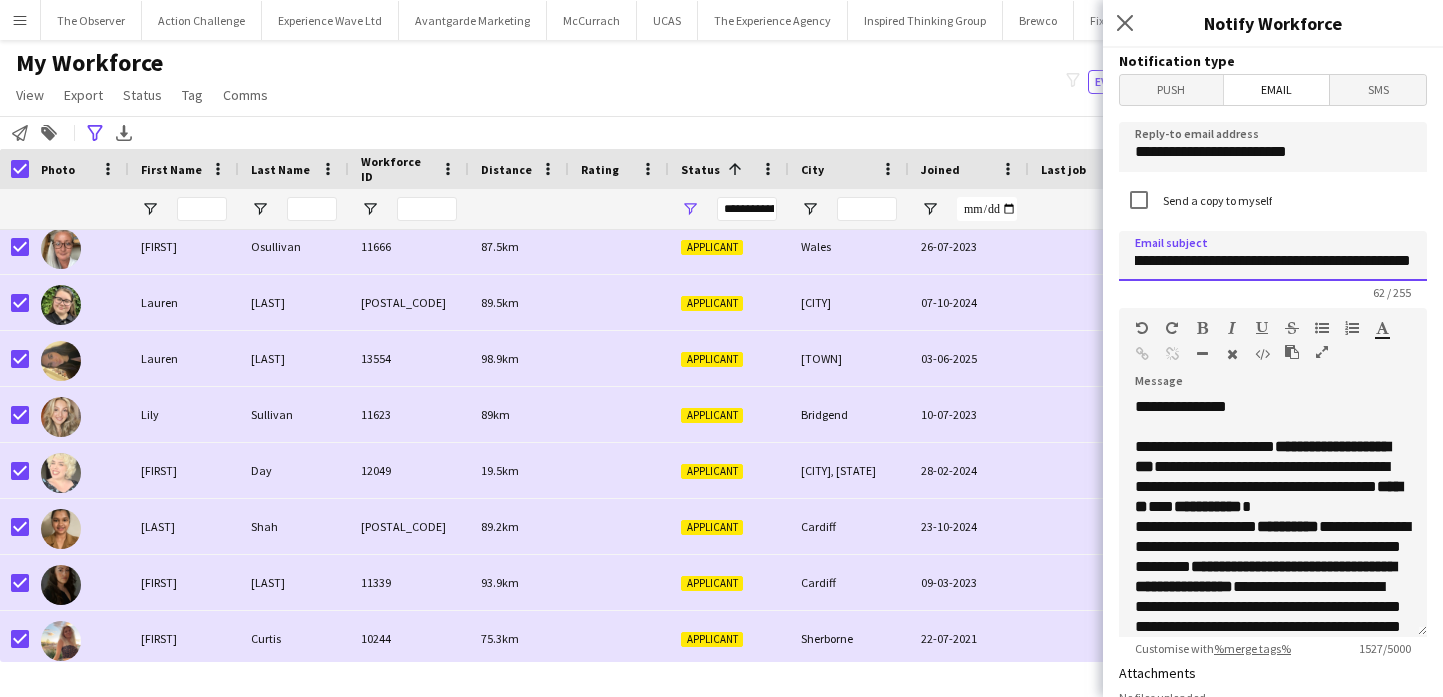 click on "**********" 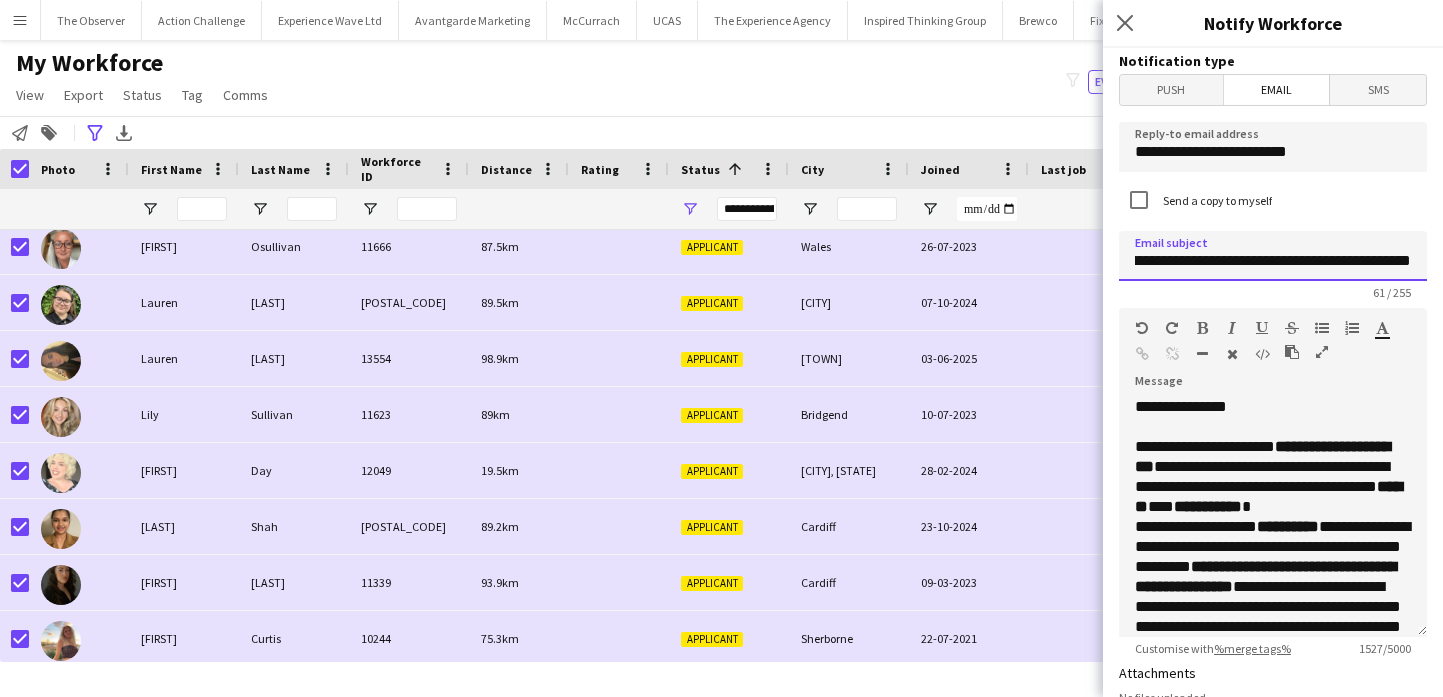 scroll, scrollTop: 0, scrollLeft: 135, axis: horizontal 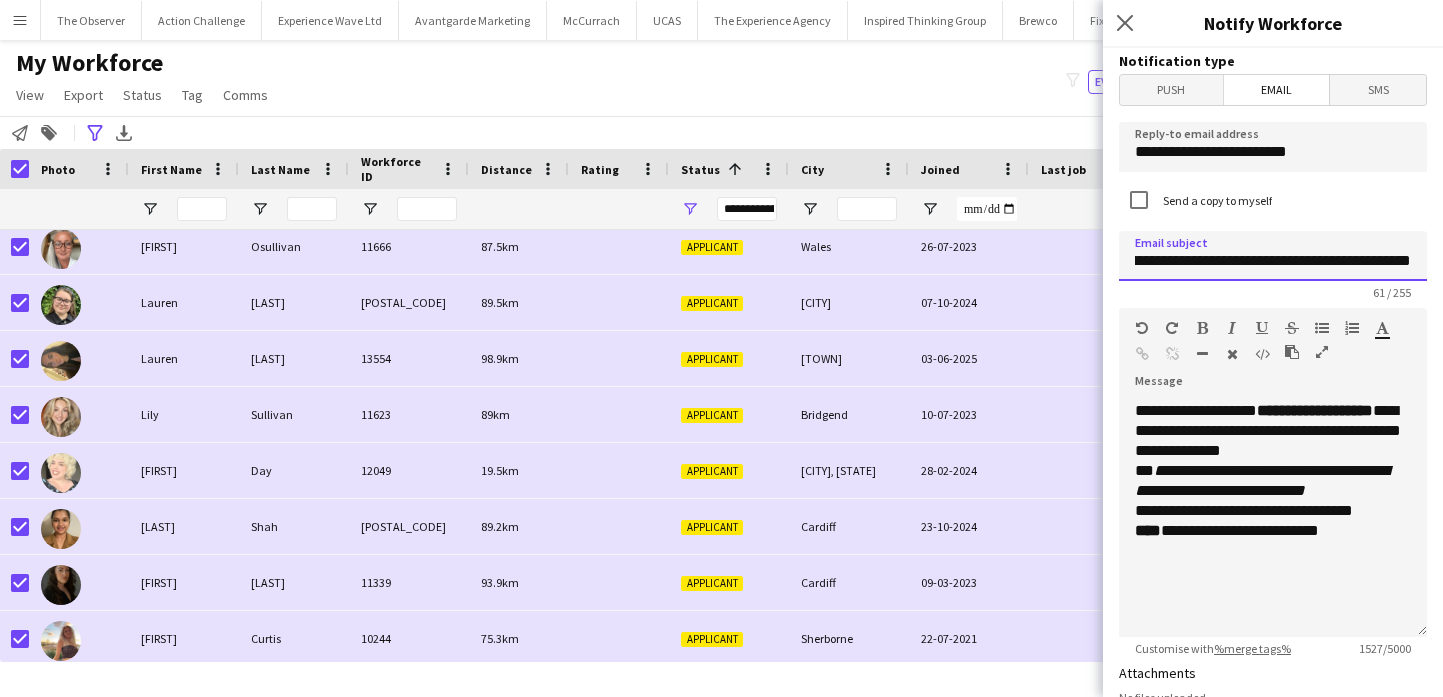 type on "**********" 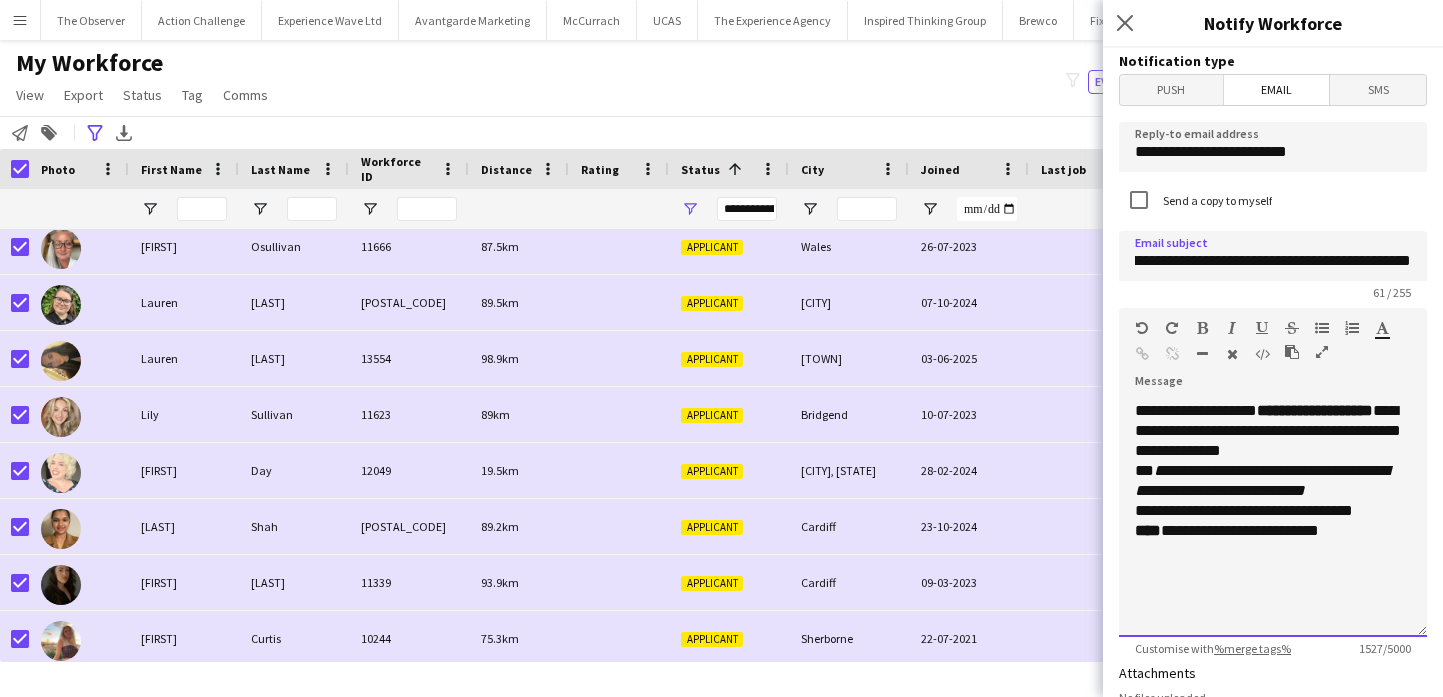 scroll, scrollTop: 0, scrollLeft: 0, axis: both 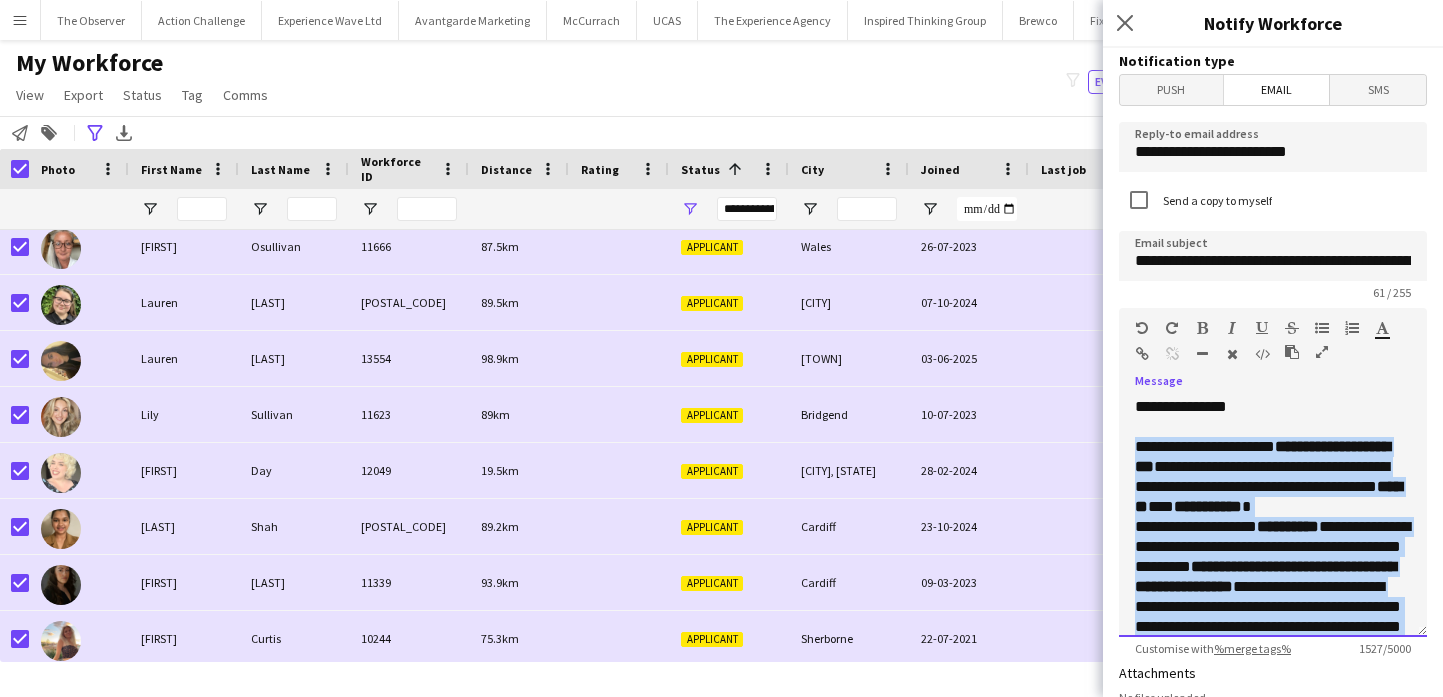 drag, startPoint x: 1362, startPoint y: 606, endPoint x: 1116, endPoint y: 440, distance: 296.76926 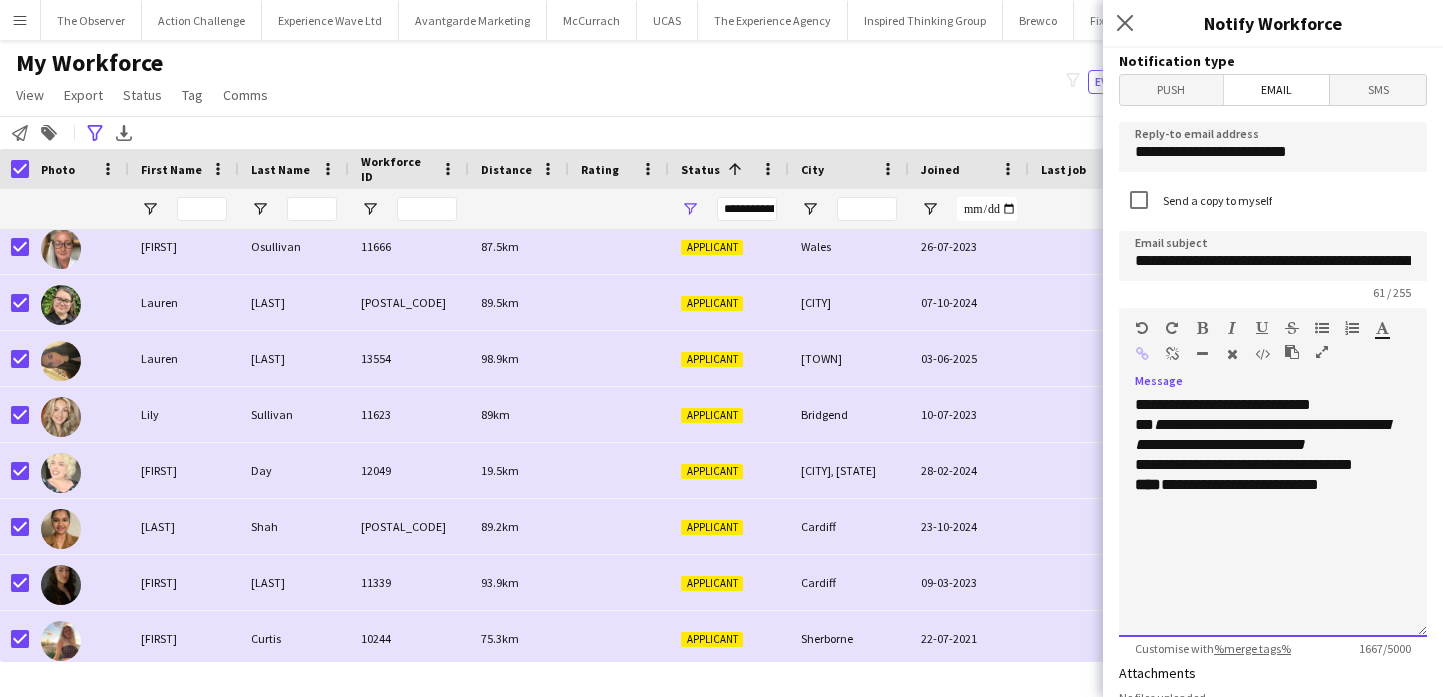 scroll, scrollTop: 816, scrollLeft: 0, axis: vertical 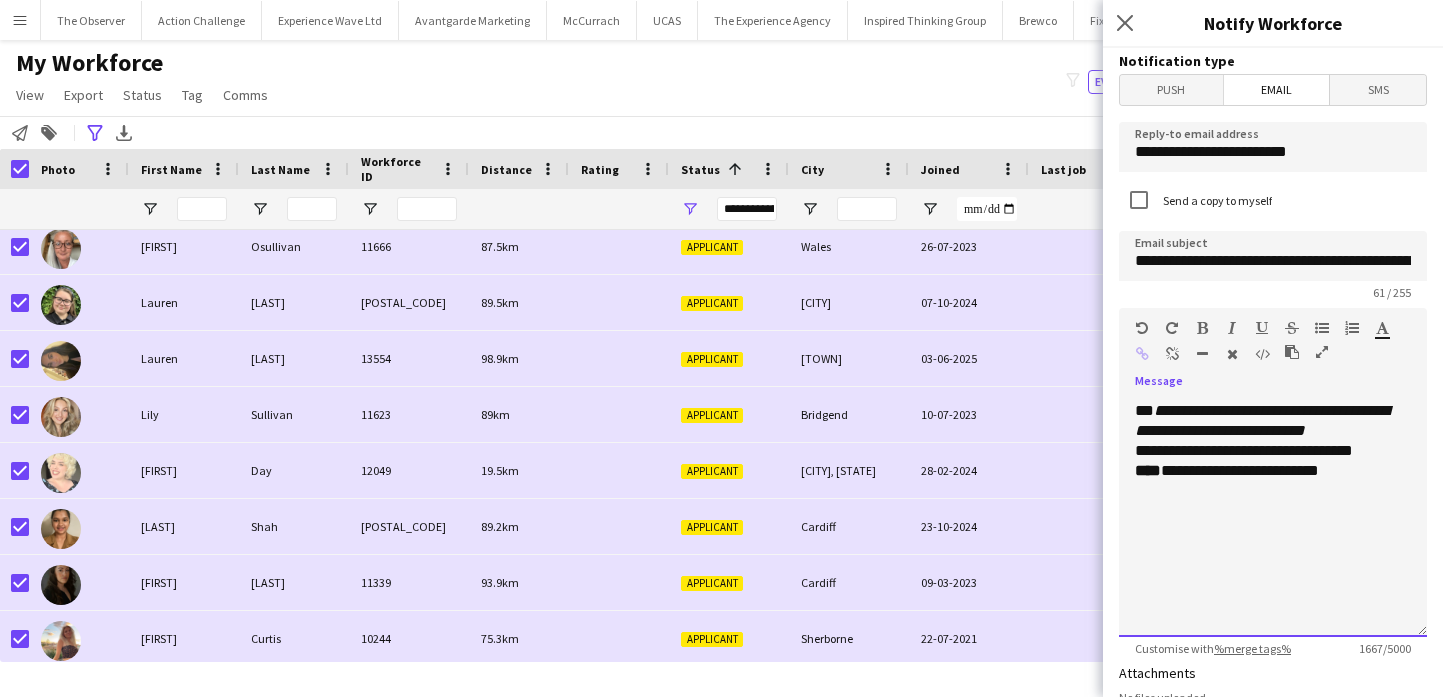 click on "****" 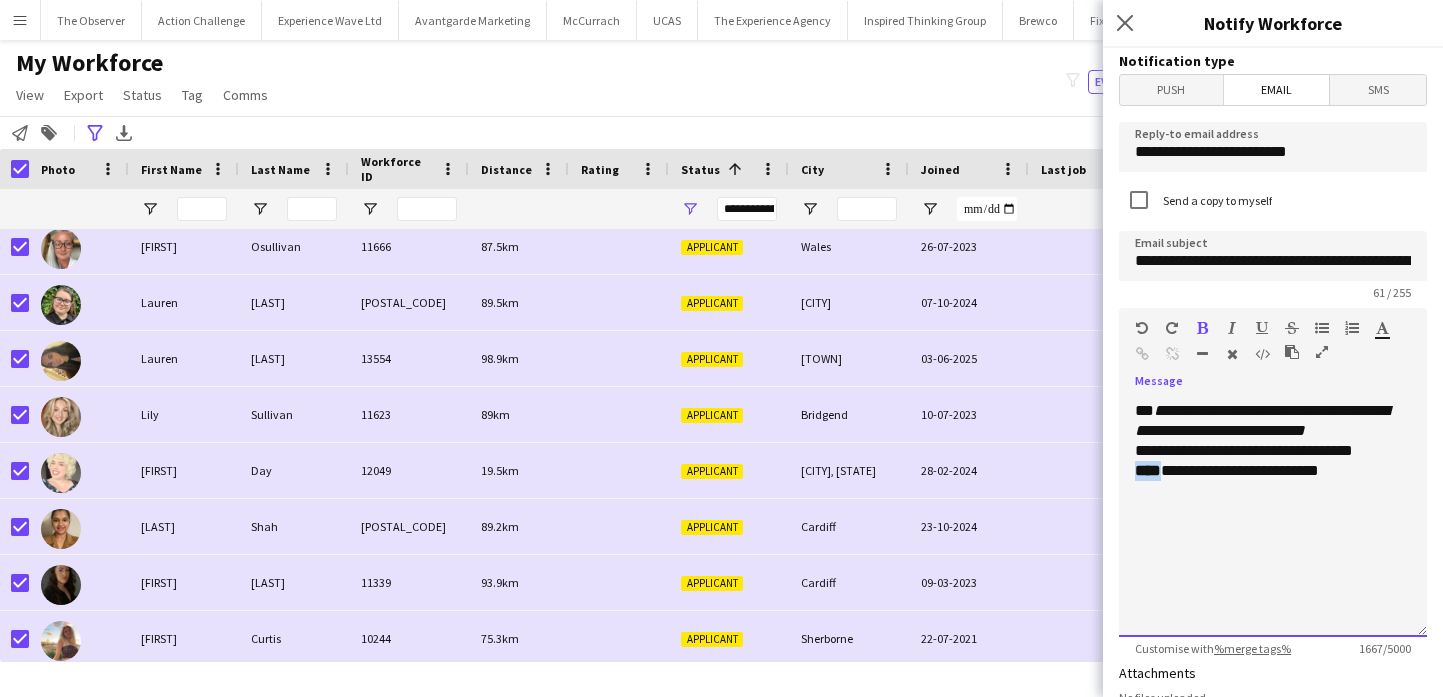 click on "****" 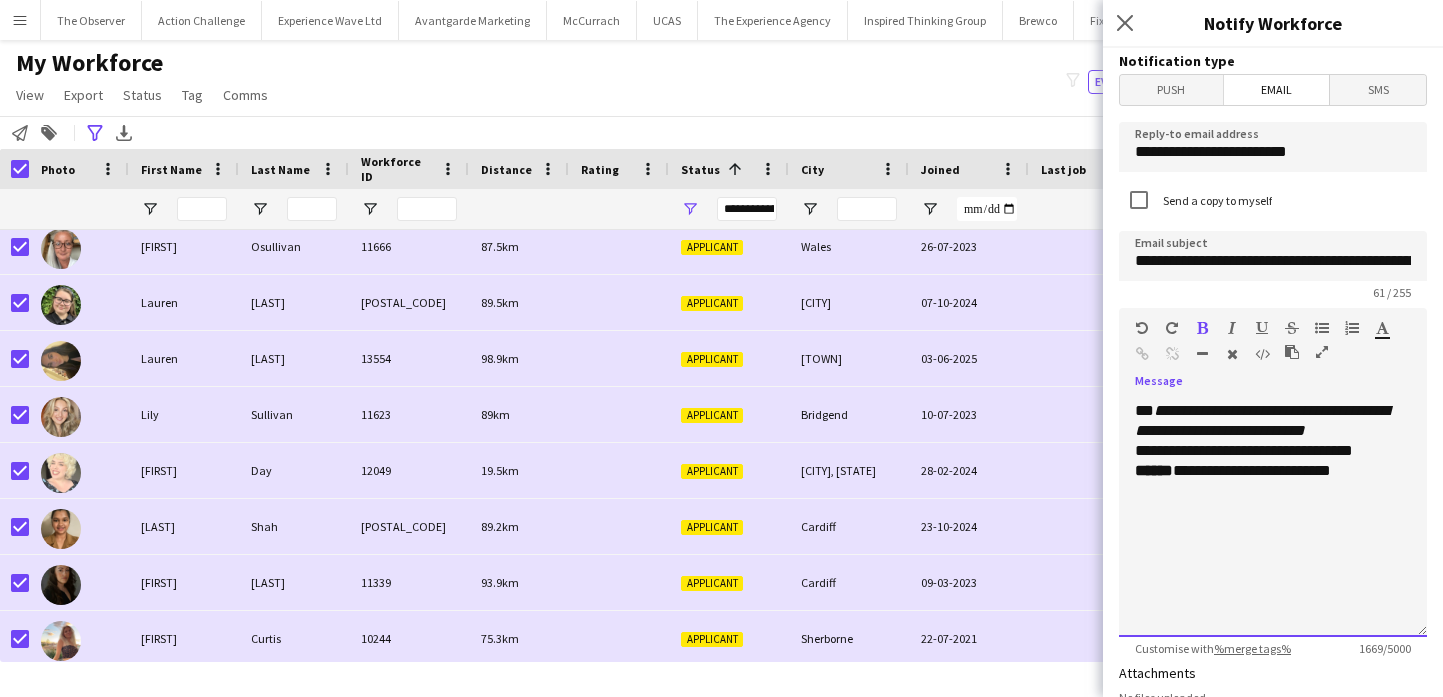 click on "**********" 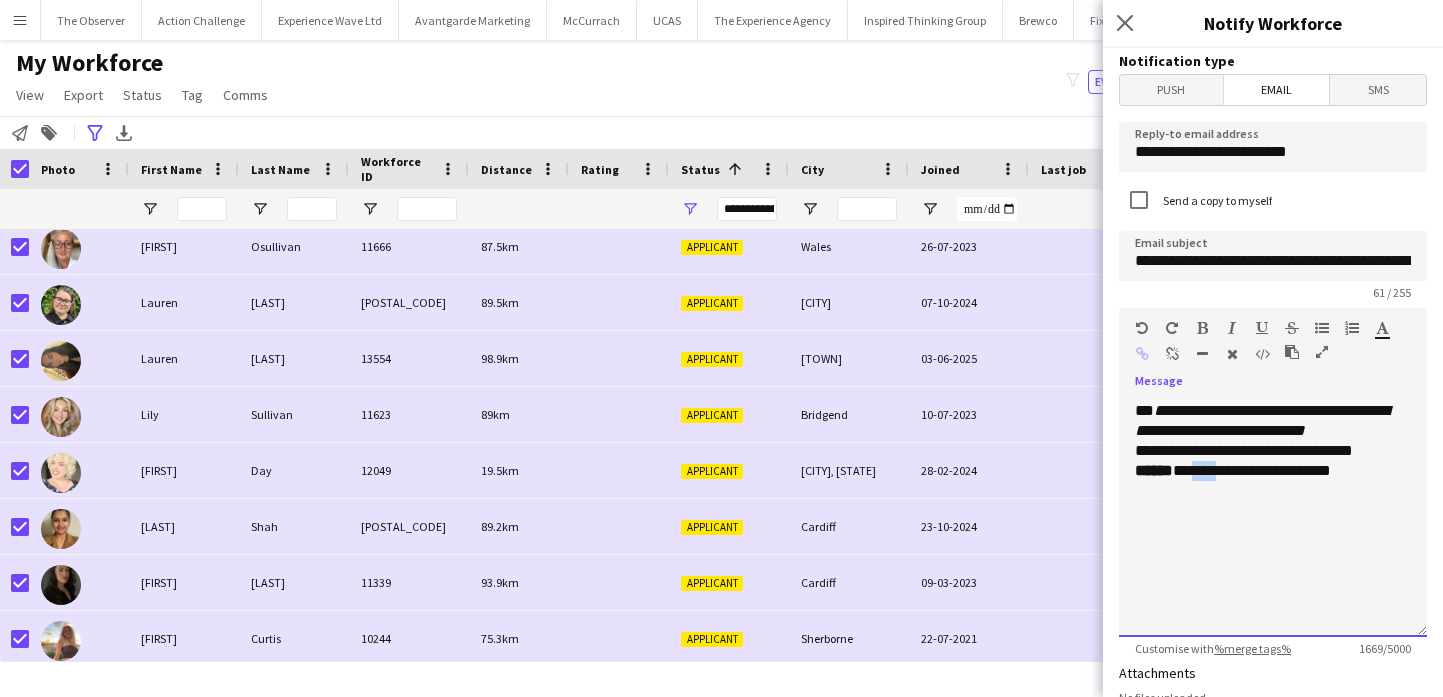 click on "**********" 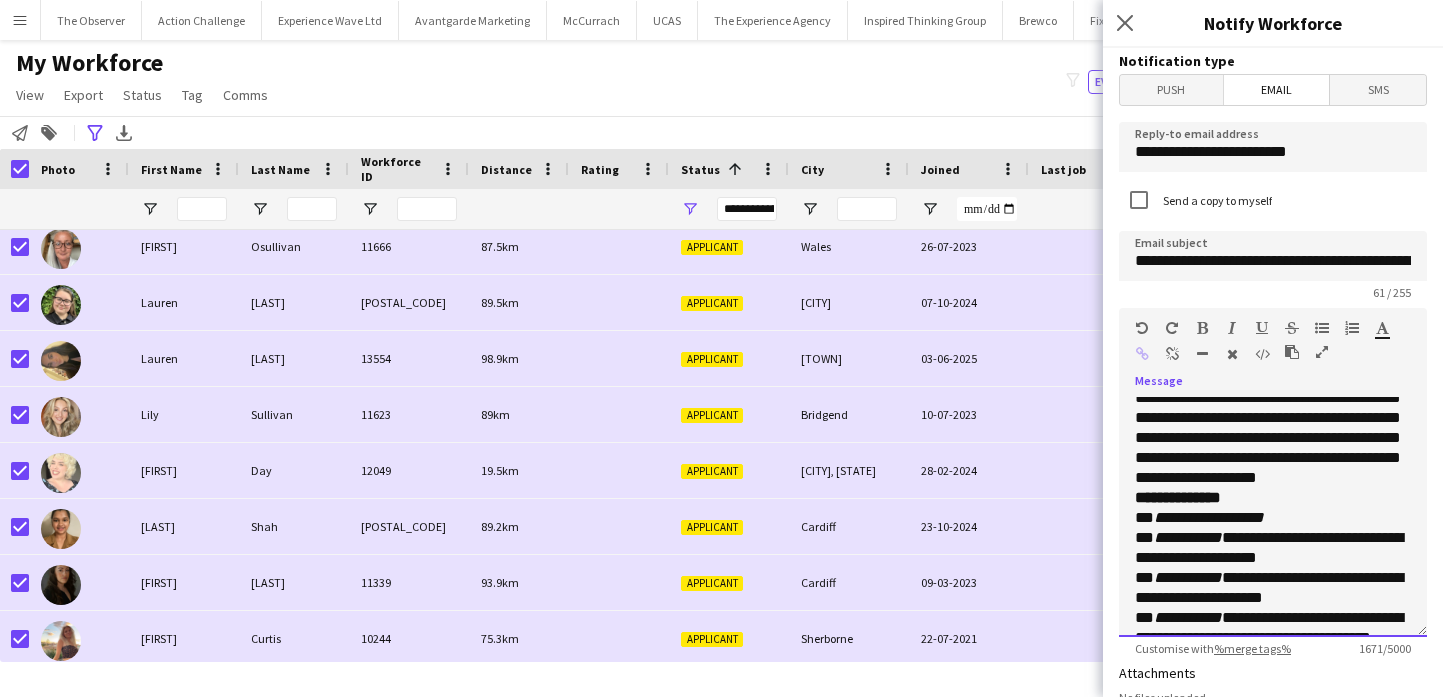 scroll, scrollTop: 0, scrollLeft: 0, axis: both 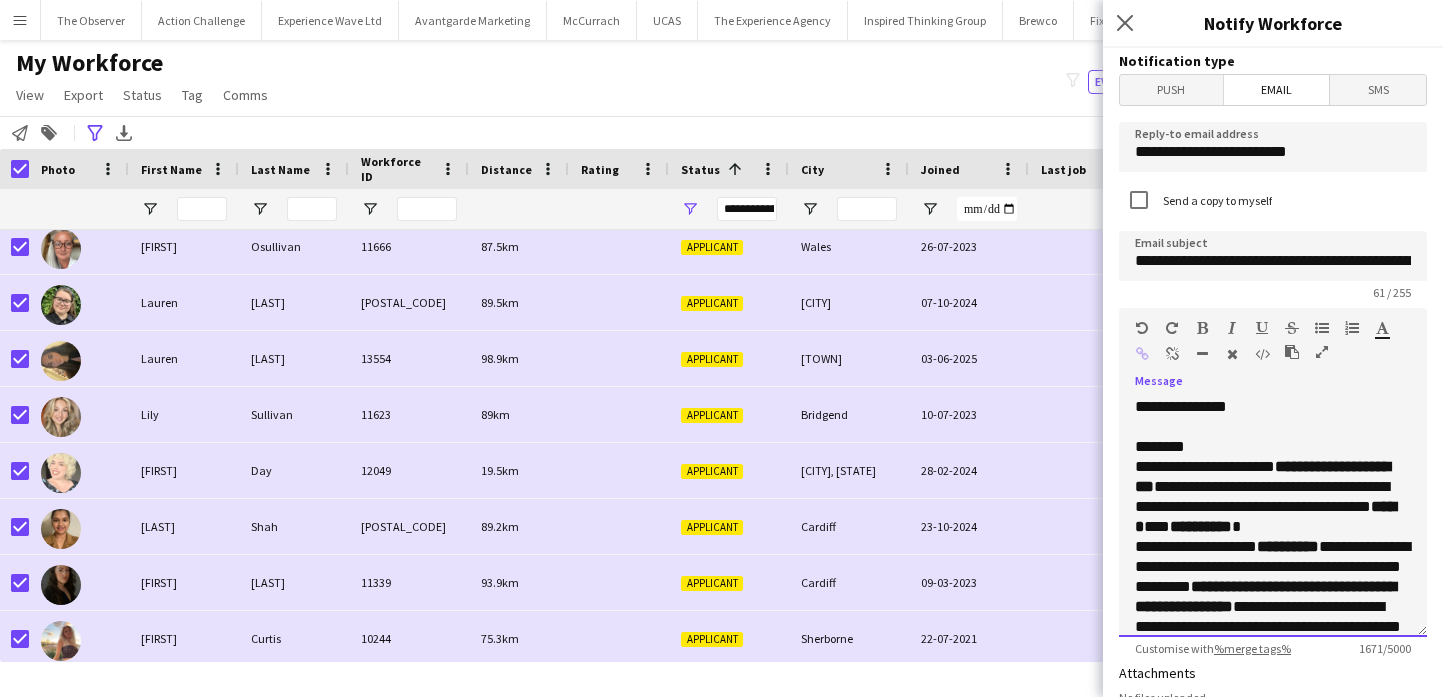 click on "**********" 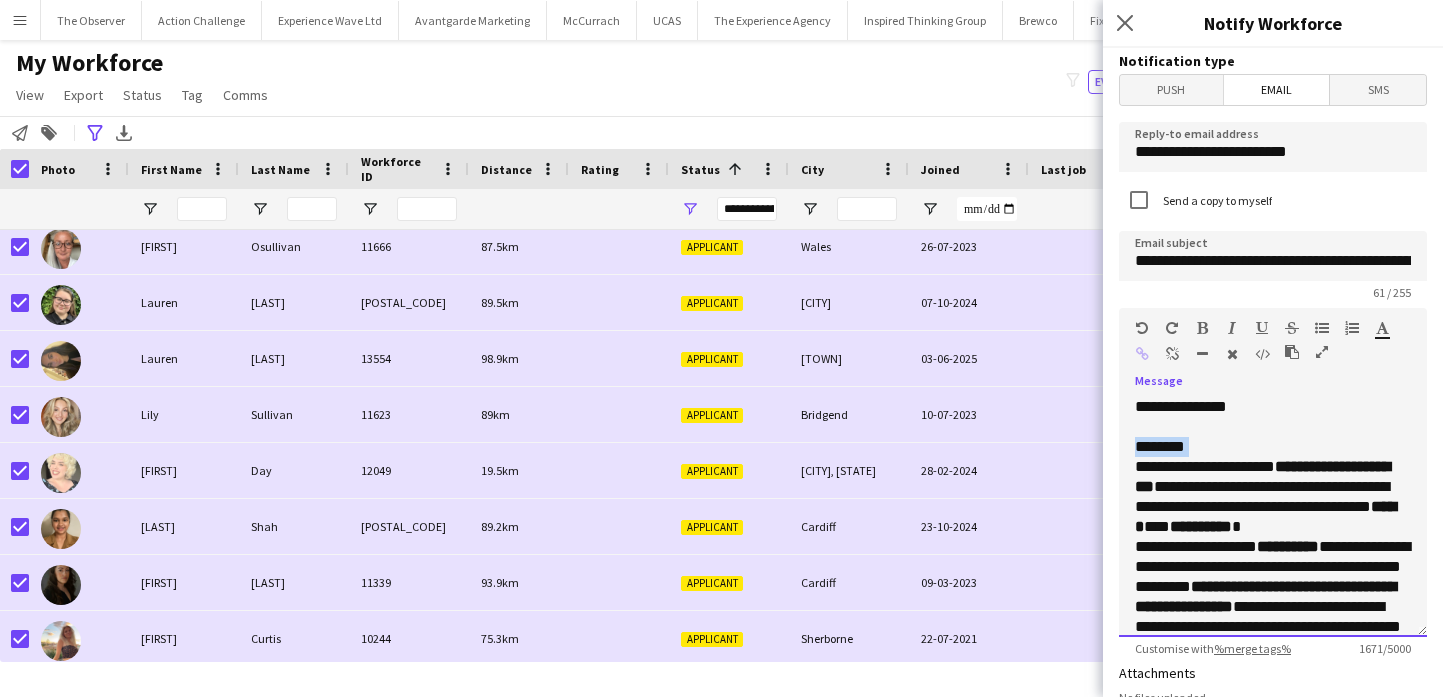 click on "**********" 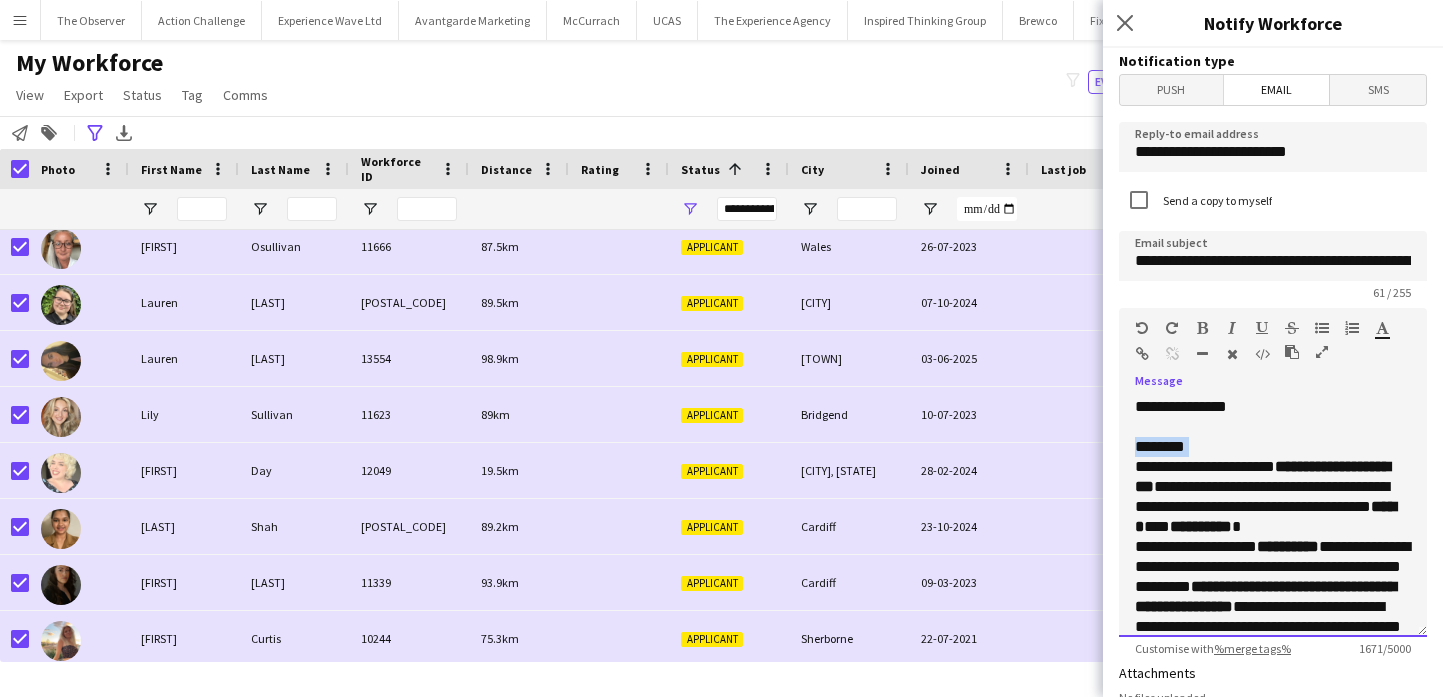 click on "**********" 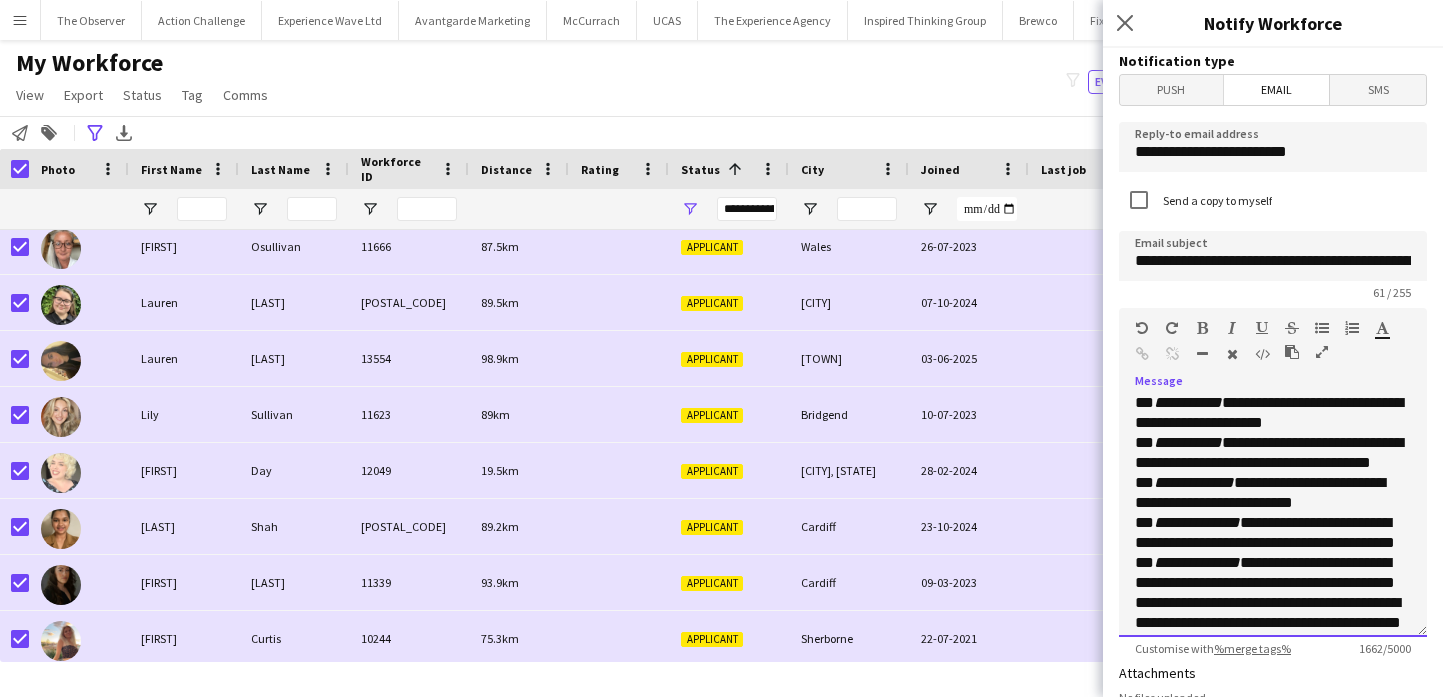 scroll, scrollTop: 796, scrollLeft: 0, axis: vertical 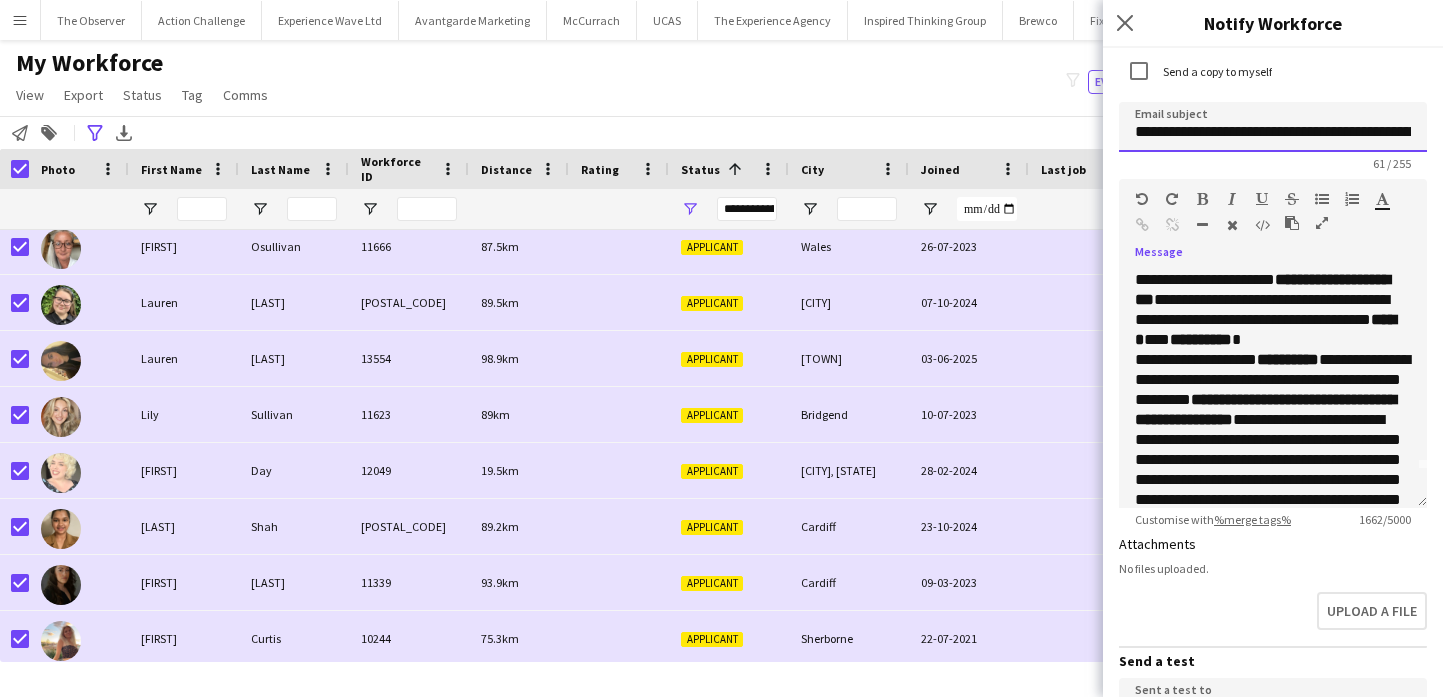 click on "**********" 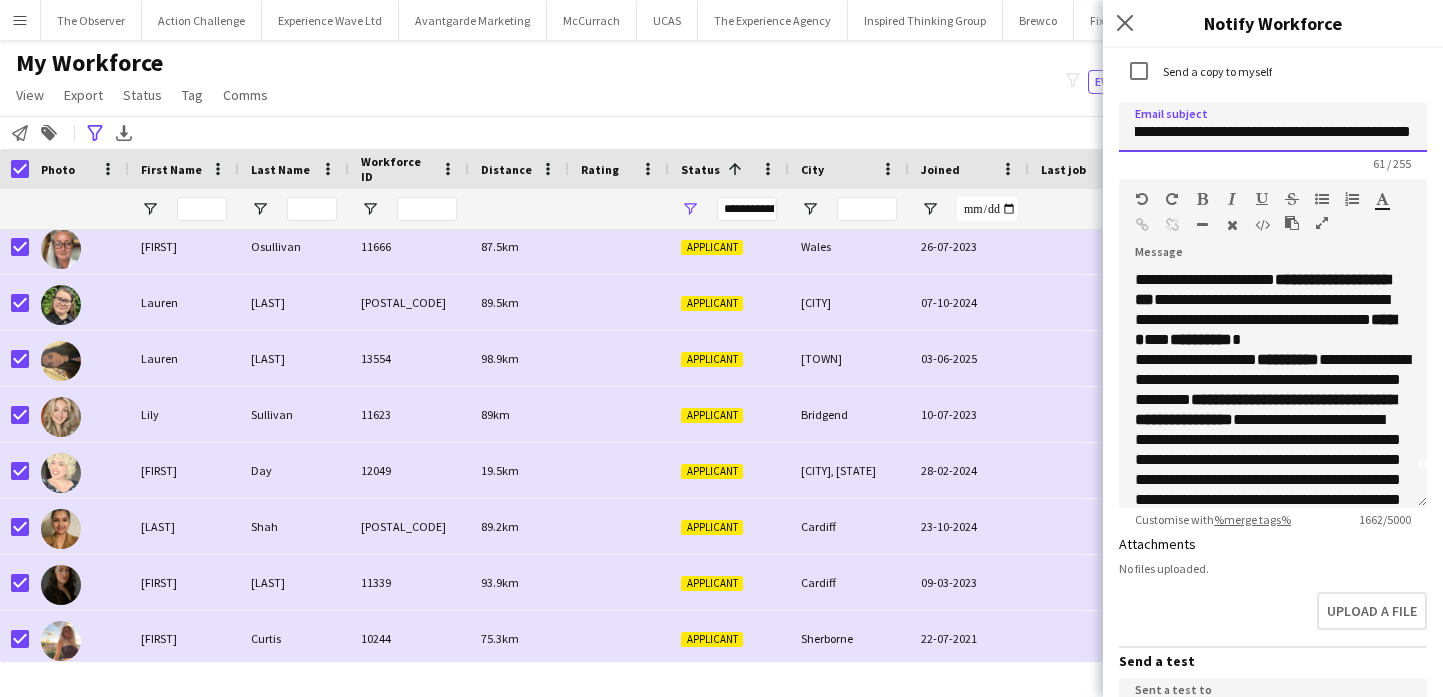 scroll, scrollTop: 0, scrollLeft: 153, axis: horizontal 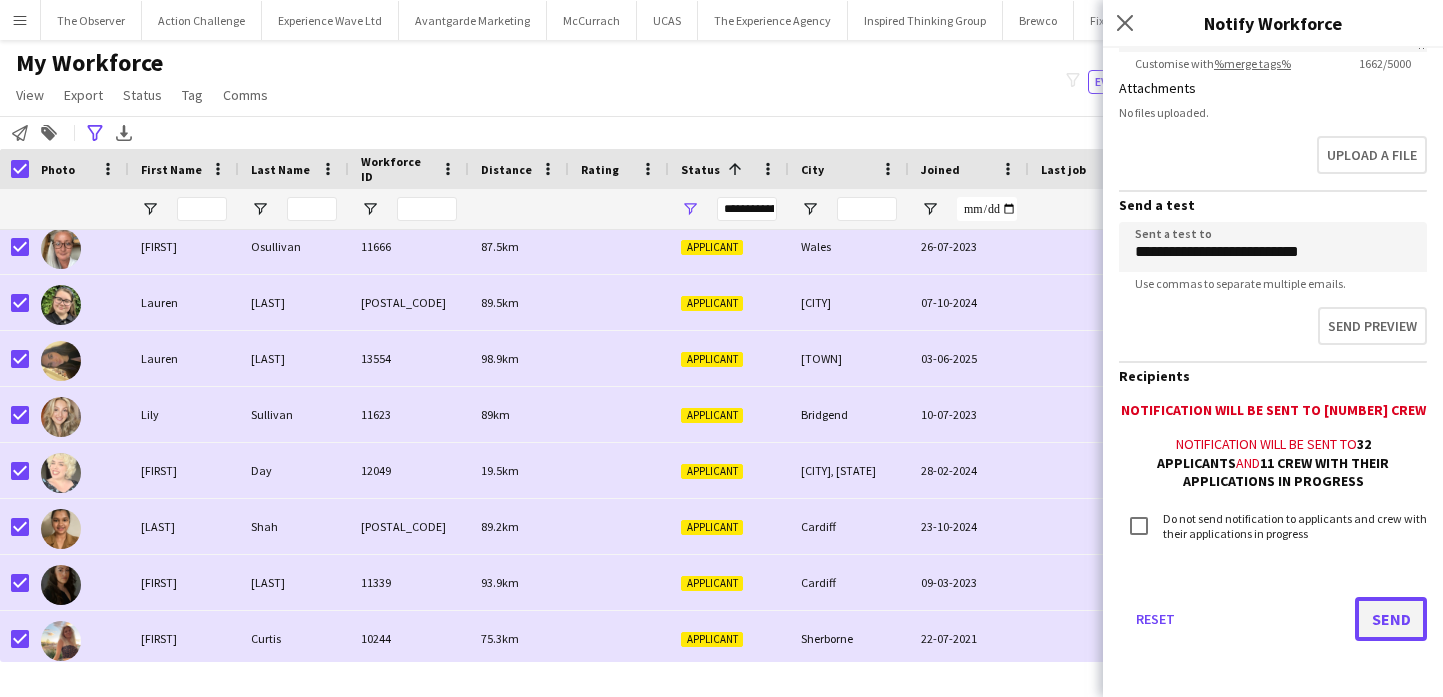click on "Send" 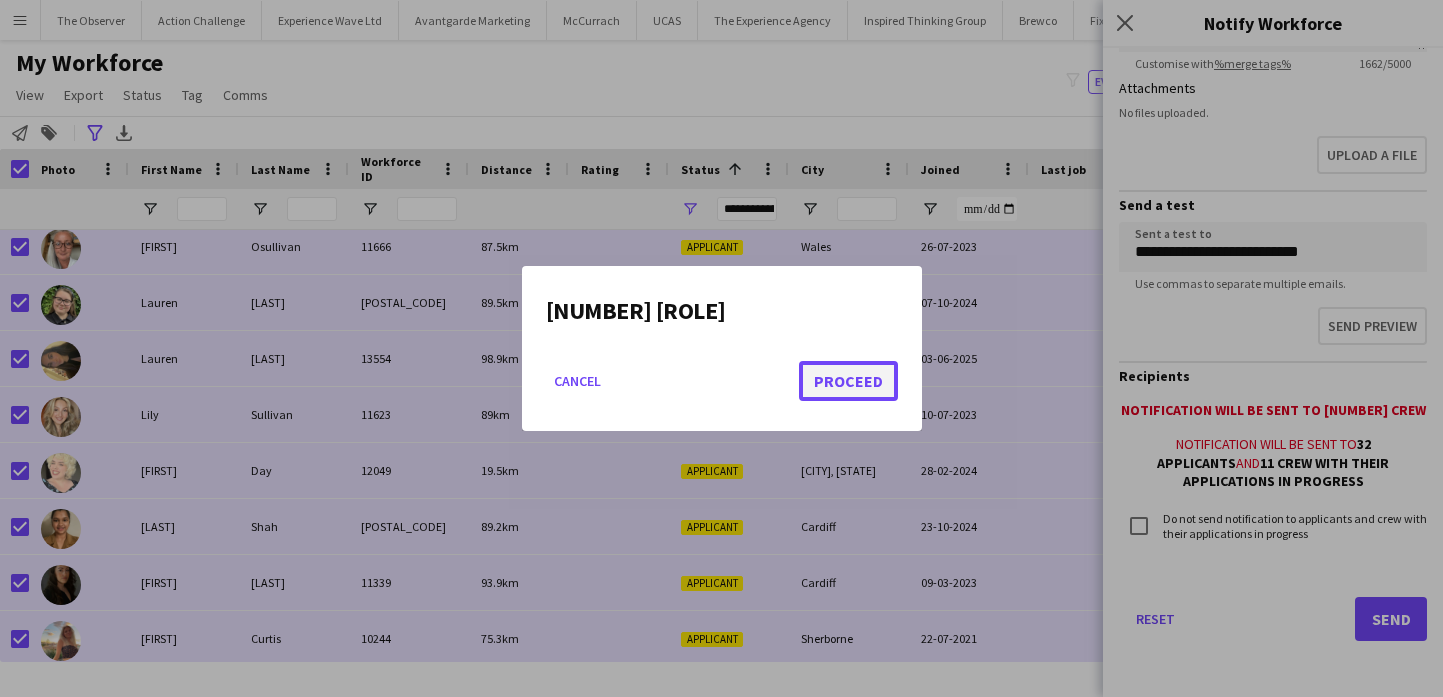 click on "Proceed" 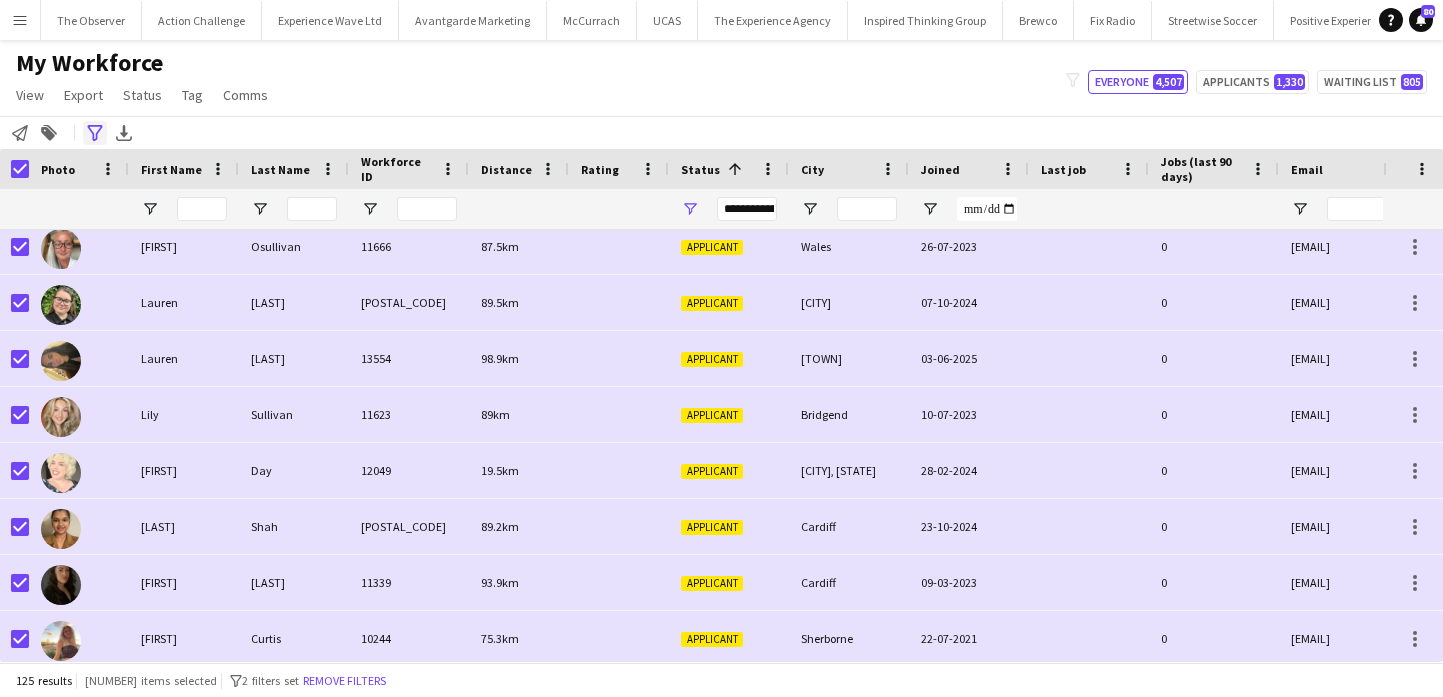 click on "Advanced filters" 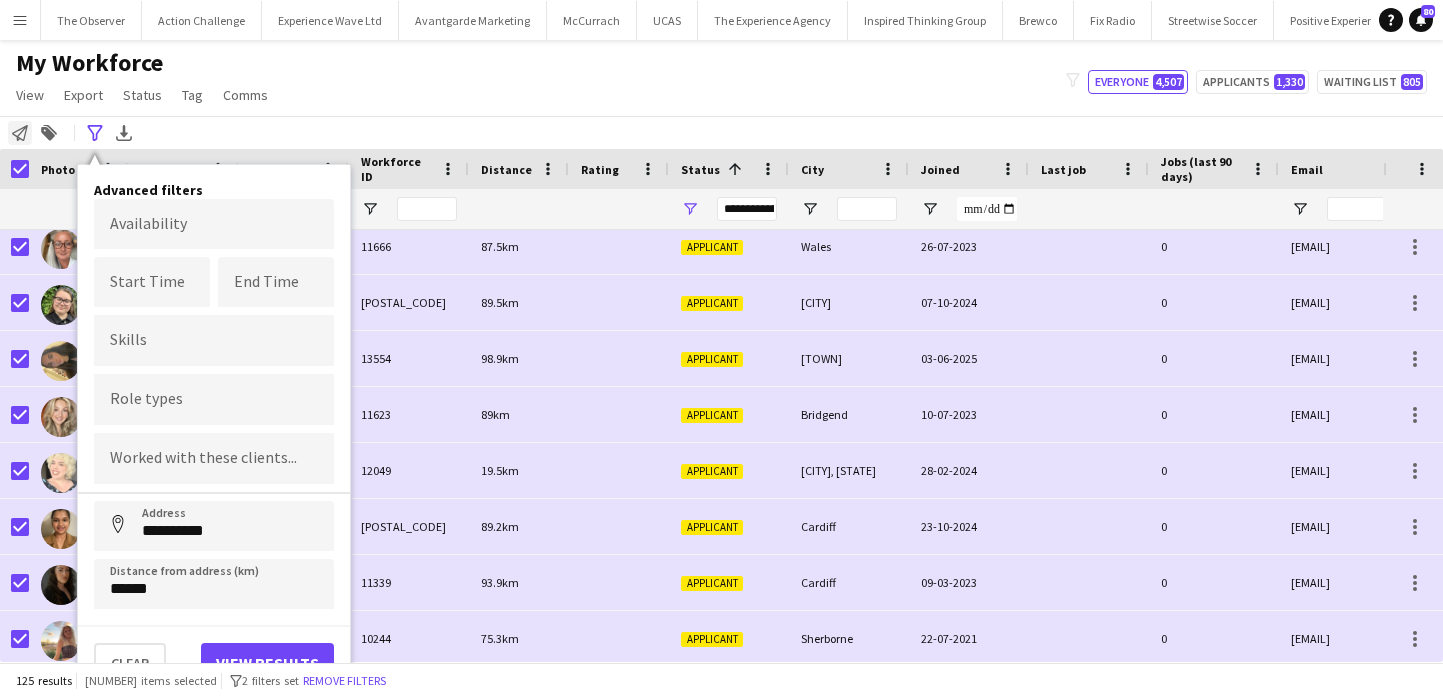 click on "Notify workforce" 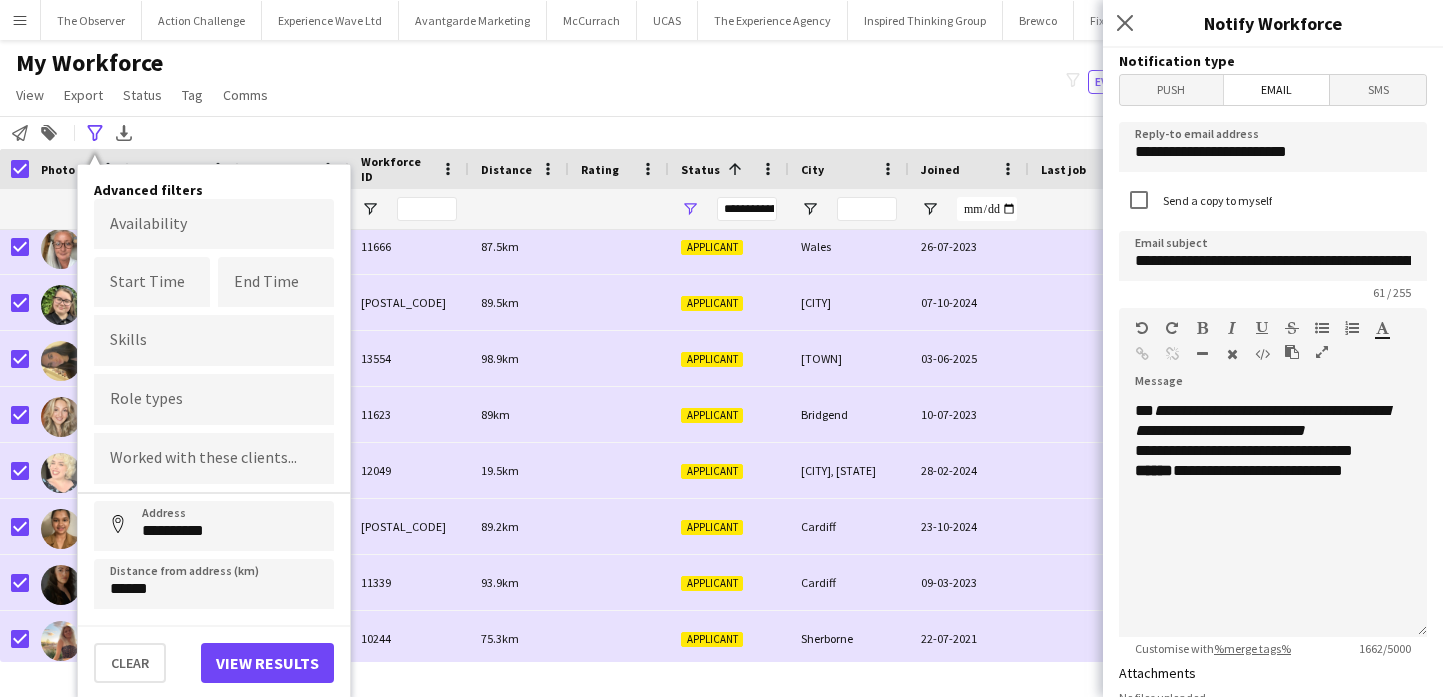 click on "**********" 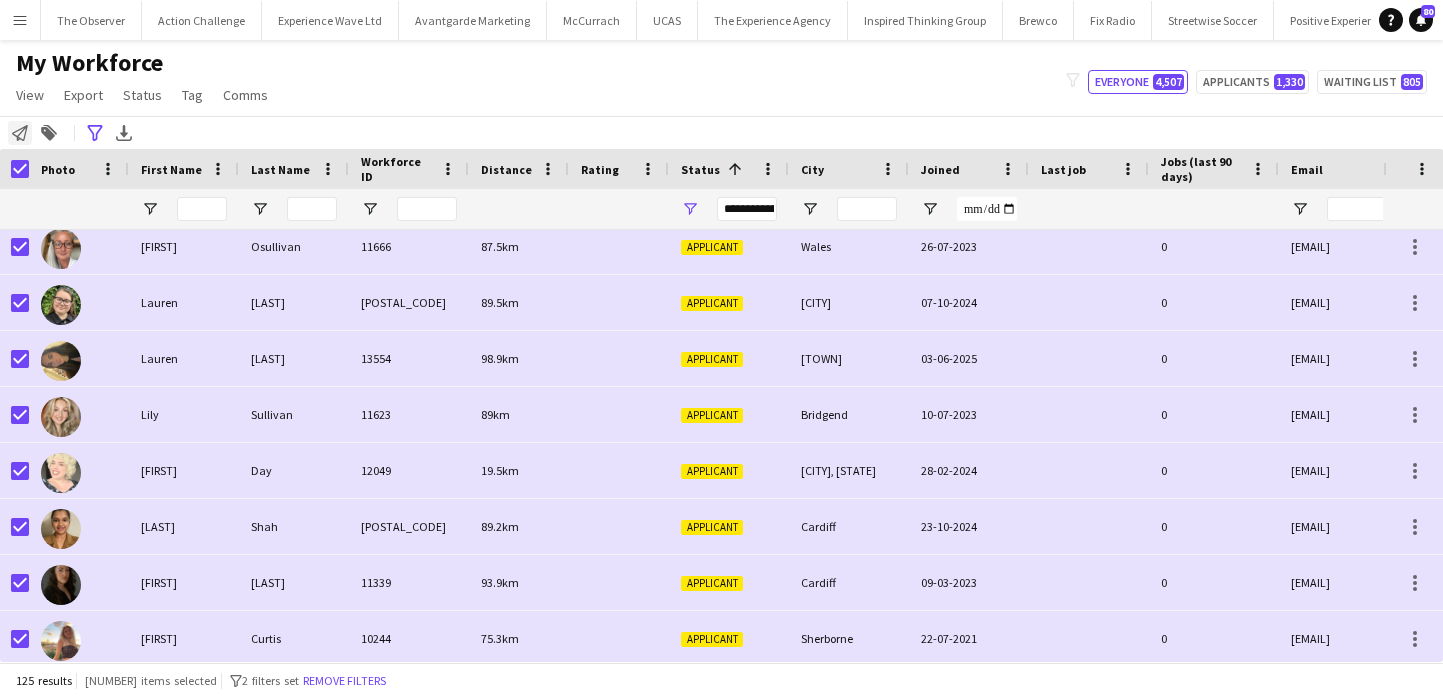 click on "Notify workforce" 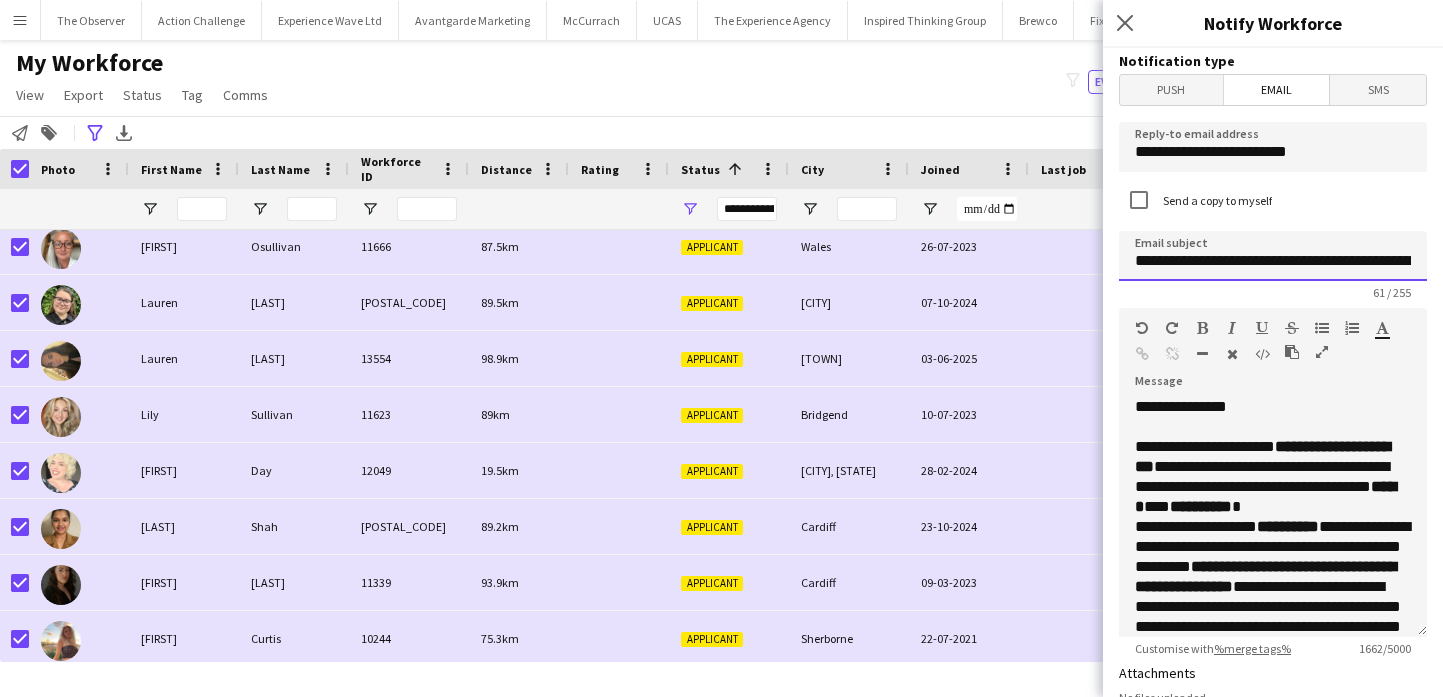 click on "**********" 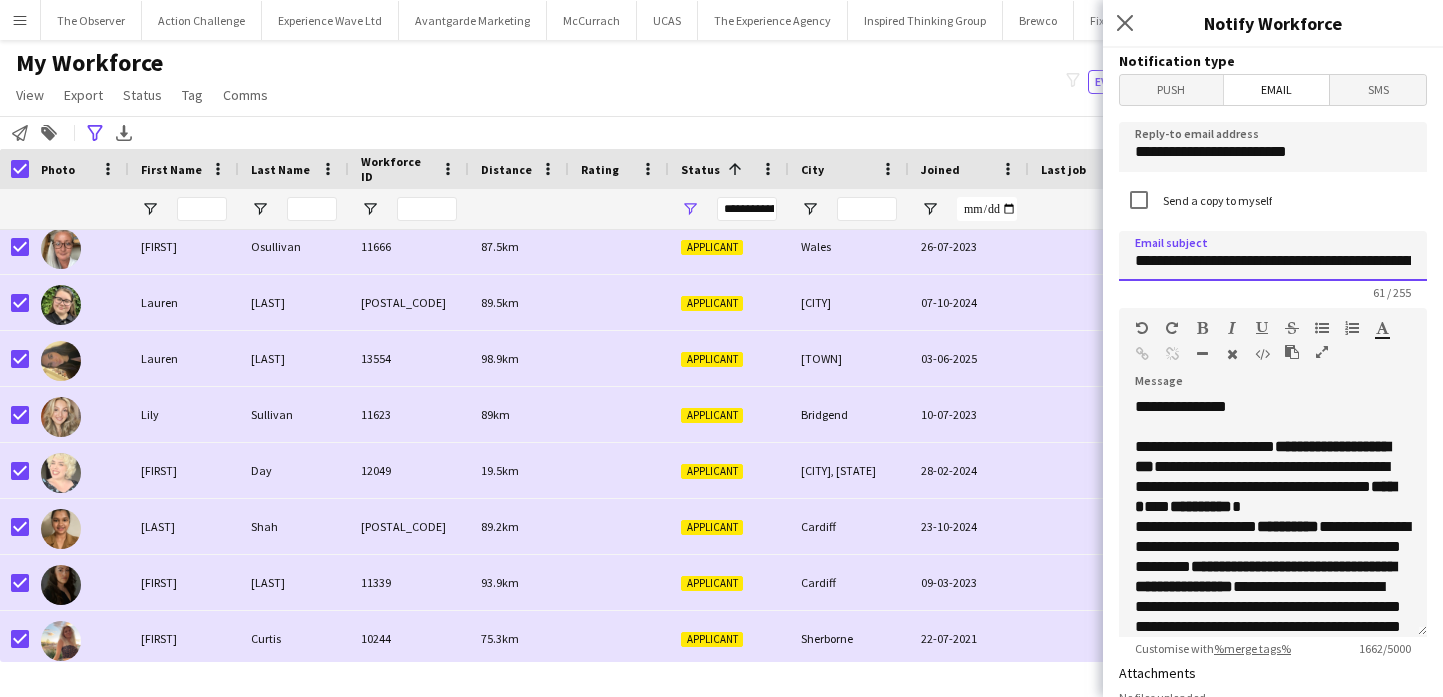 scroll, scrollTop: 0, scrollLeft: 141, axis: horizontal 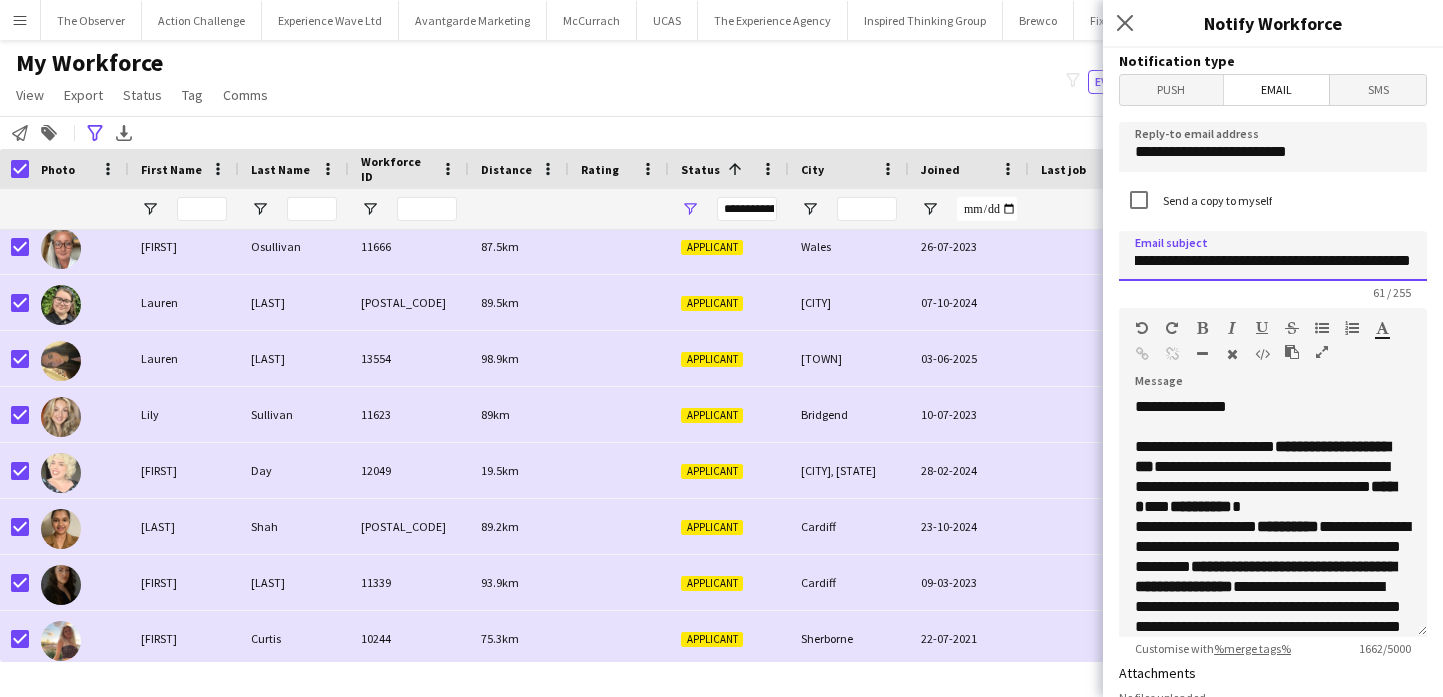 click on "**********" 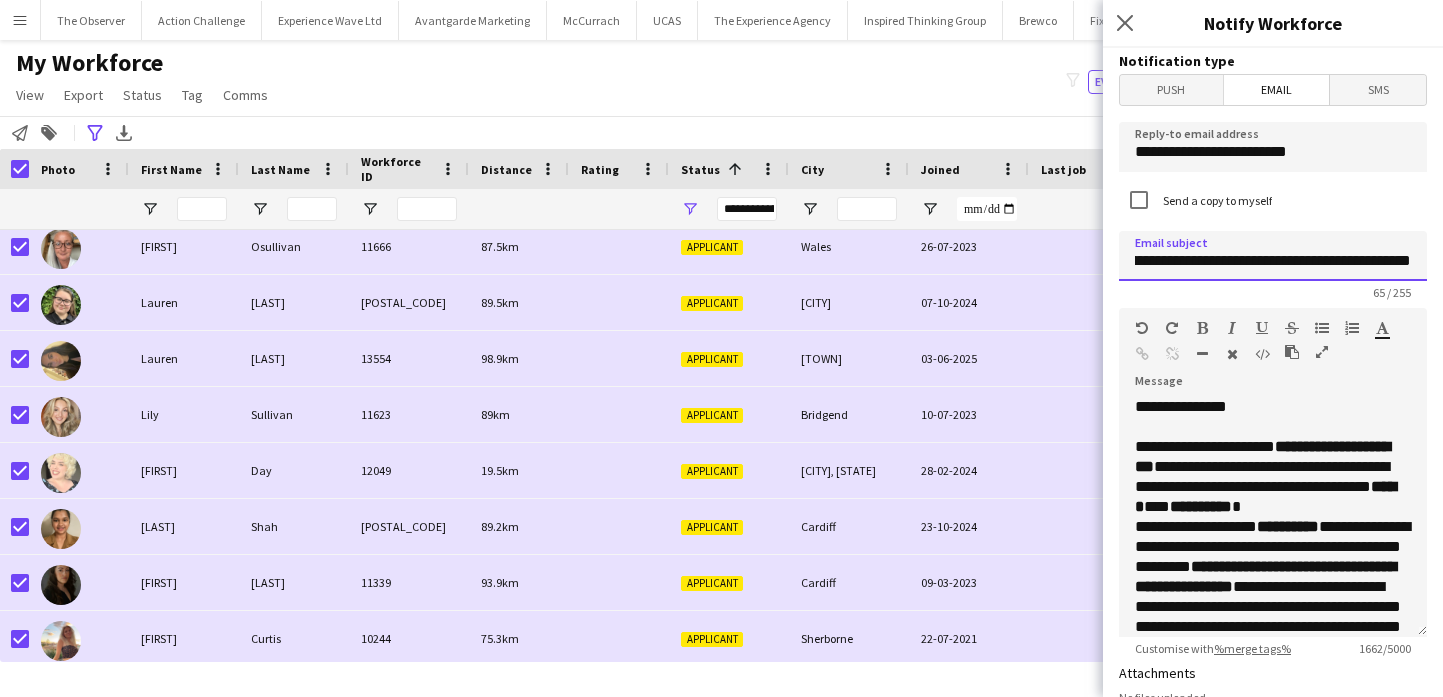 scroll, scrollTop: 0, scrollLeft: 190, axis: horizontal 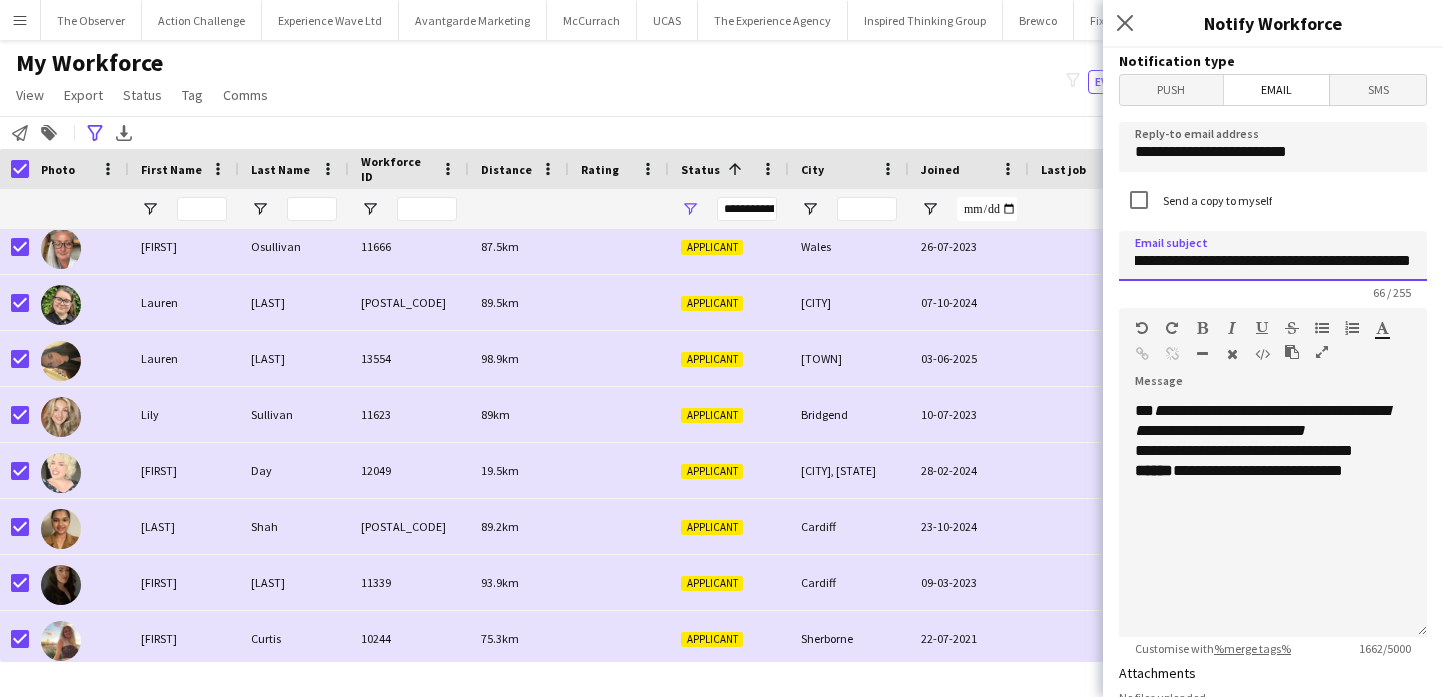 type on "**********" 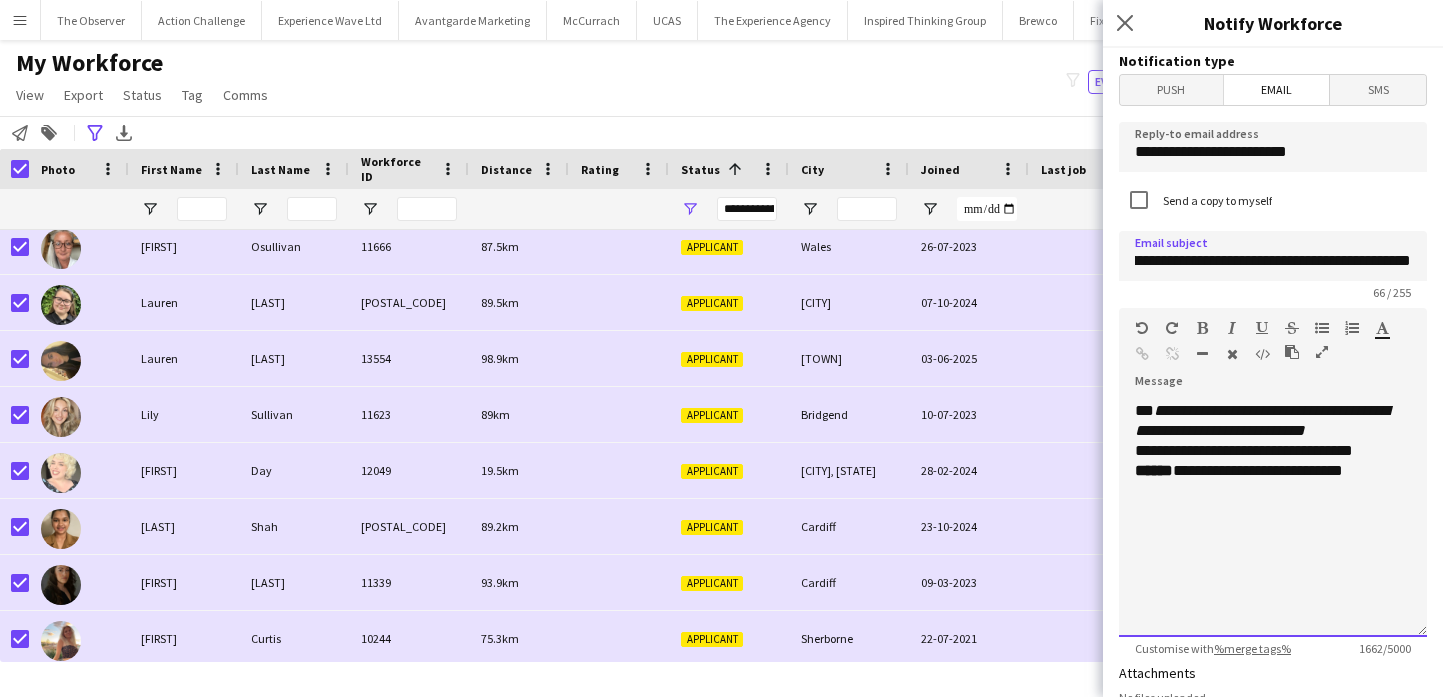 scroll, scrollTop: 0, scrollLeft: 0, axis: both 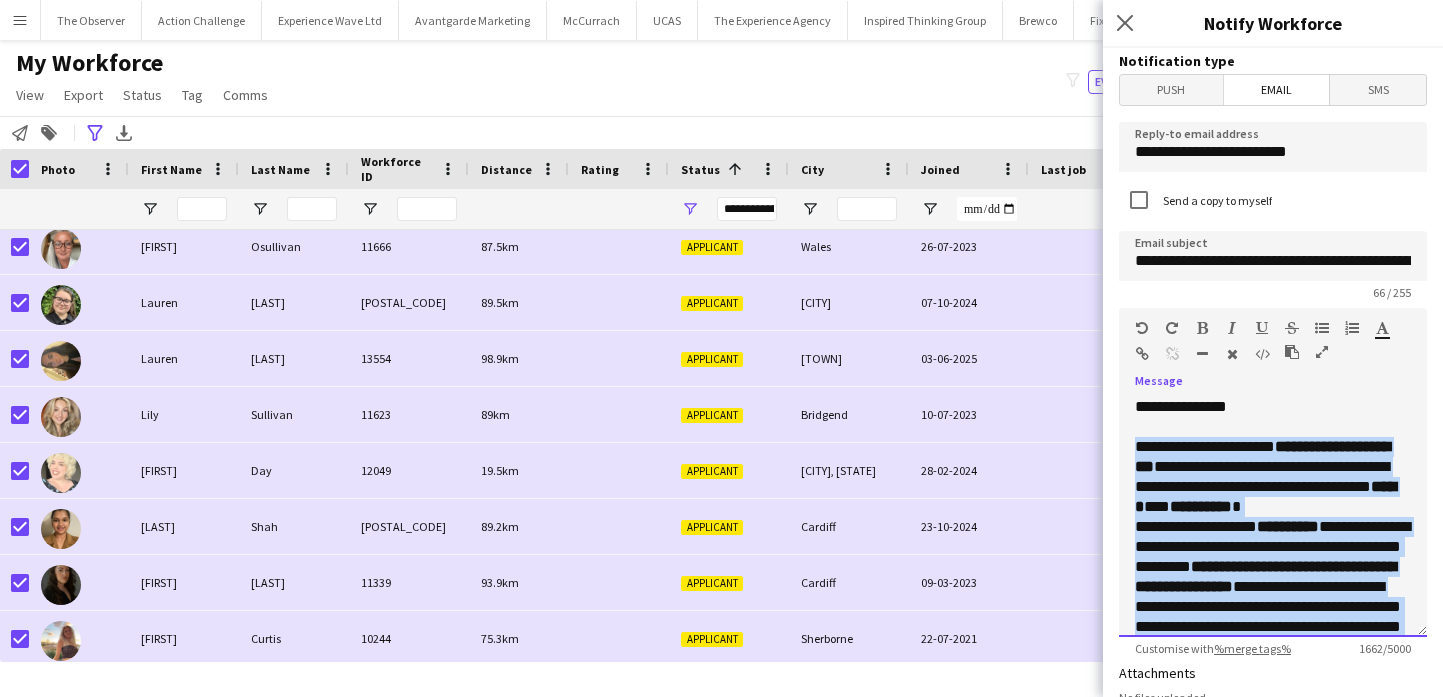 drag, startPoint x: 1387, startPoint y: 608, endPoint x: 1138, endPoint y: 450, distance: 294.8983 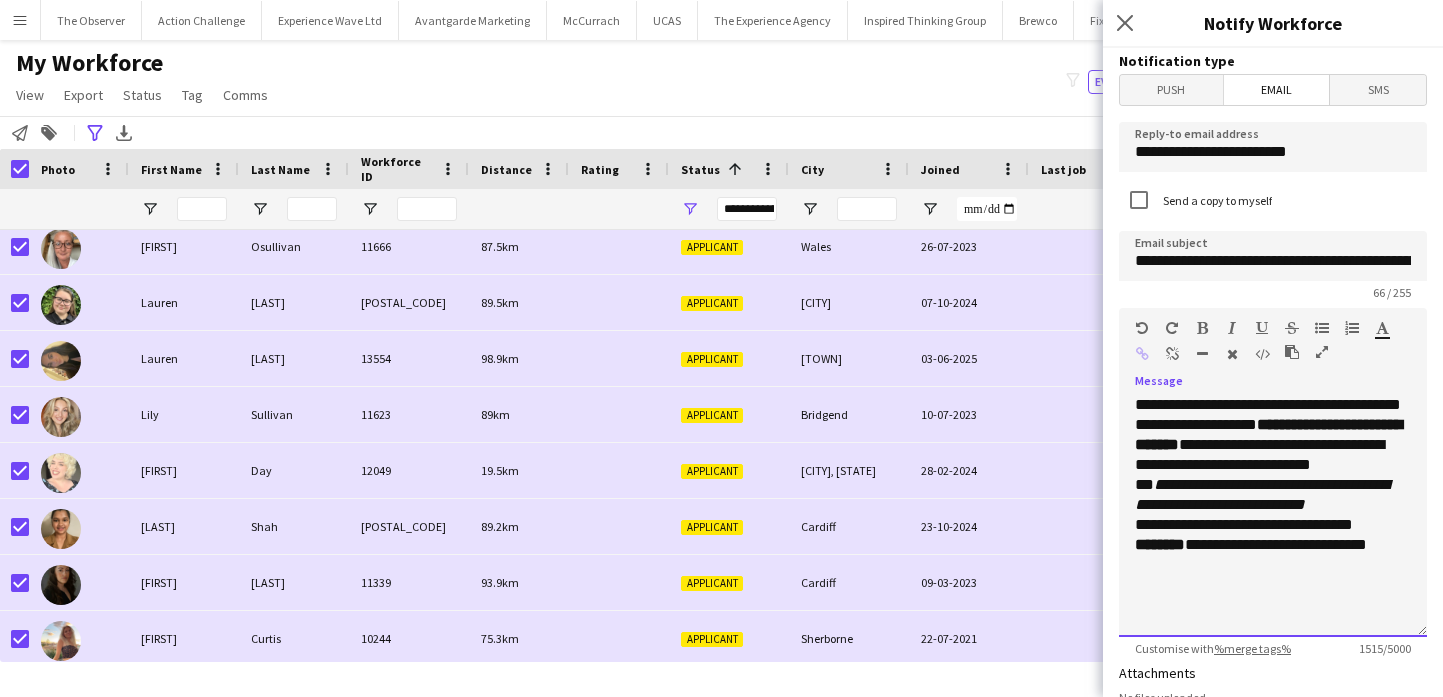 scroll, scrollTop: 696, scrollLeft: 0, axis: vertical 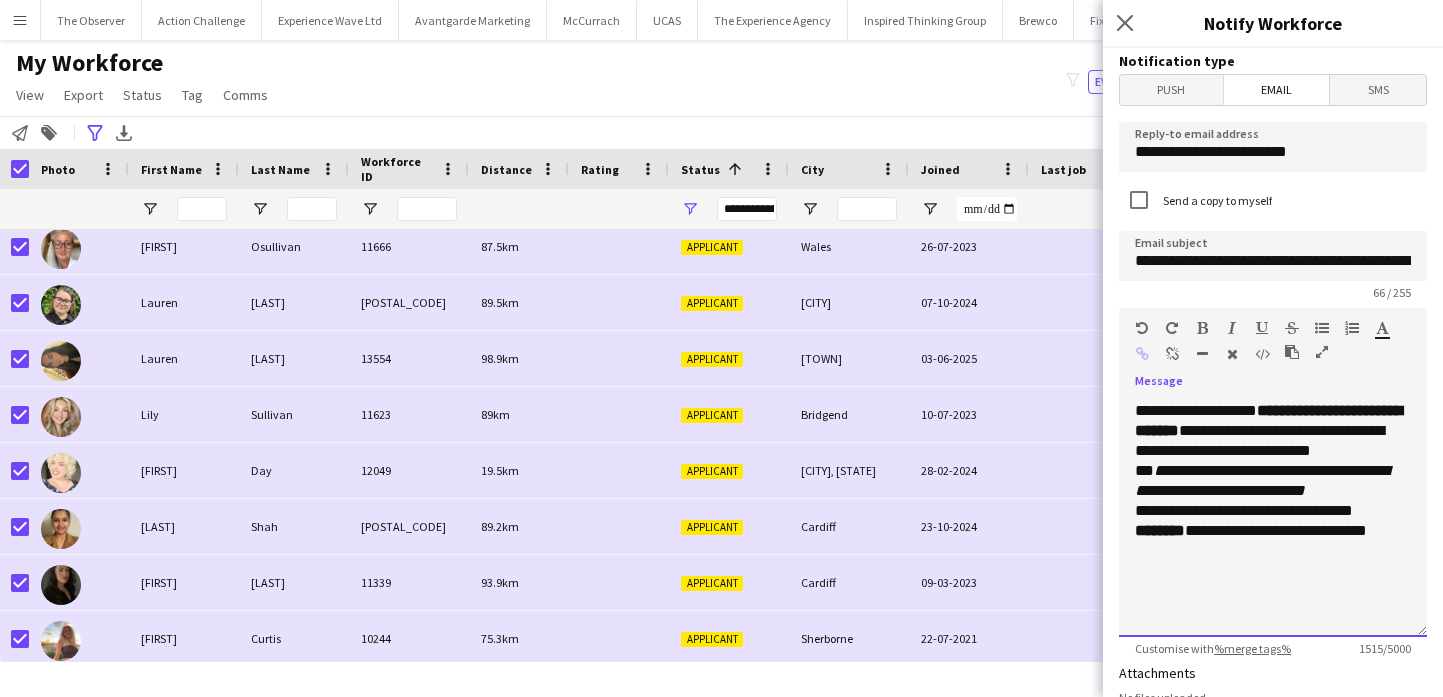 click on "********" 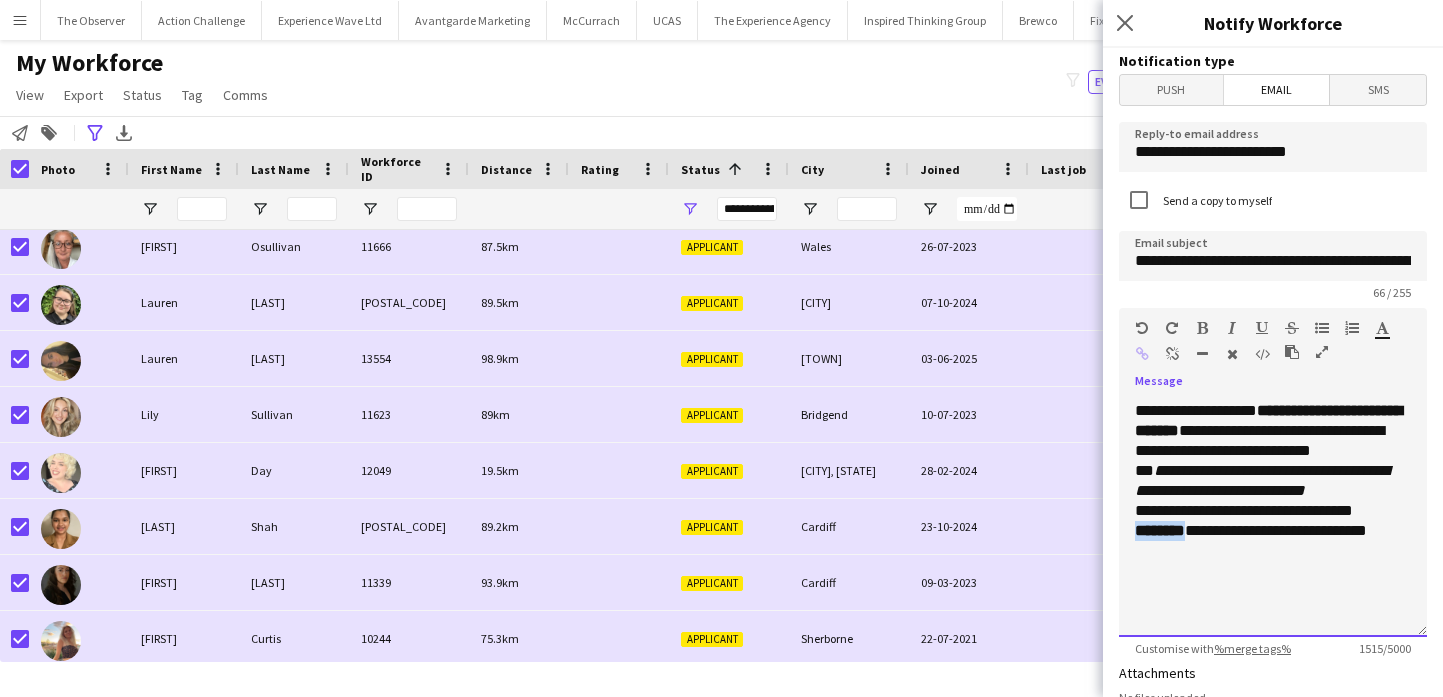 click on "********" 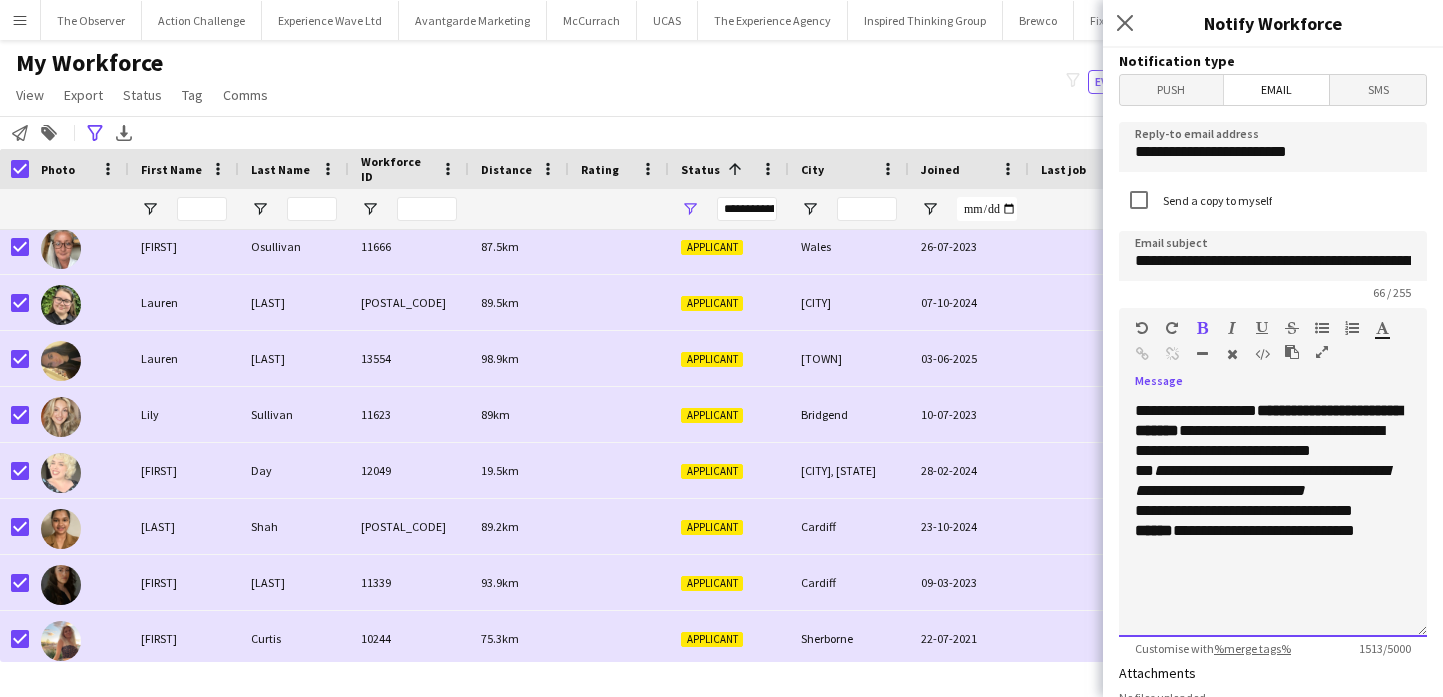 click on "**********" 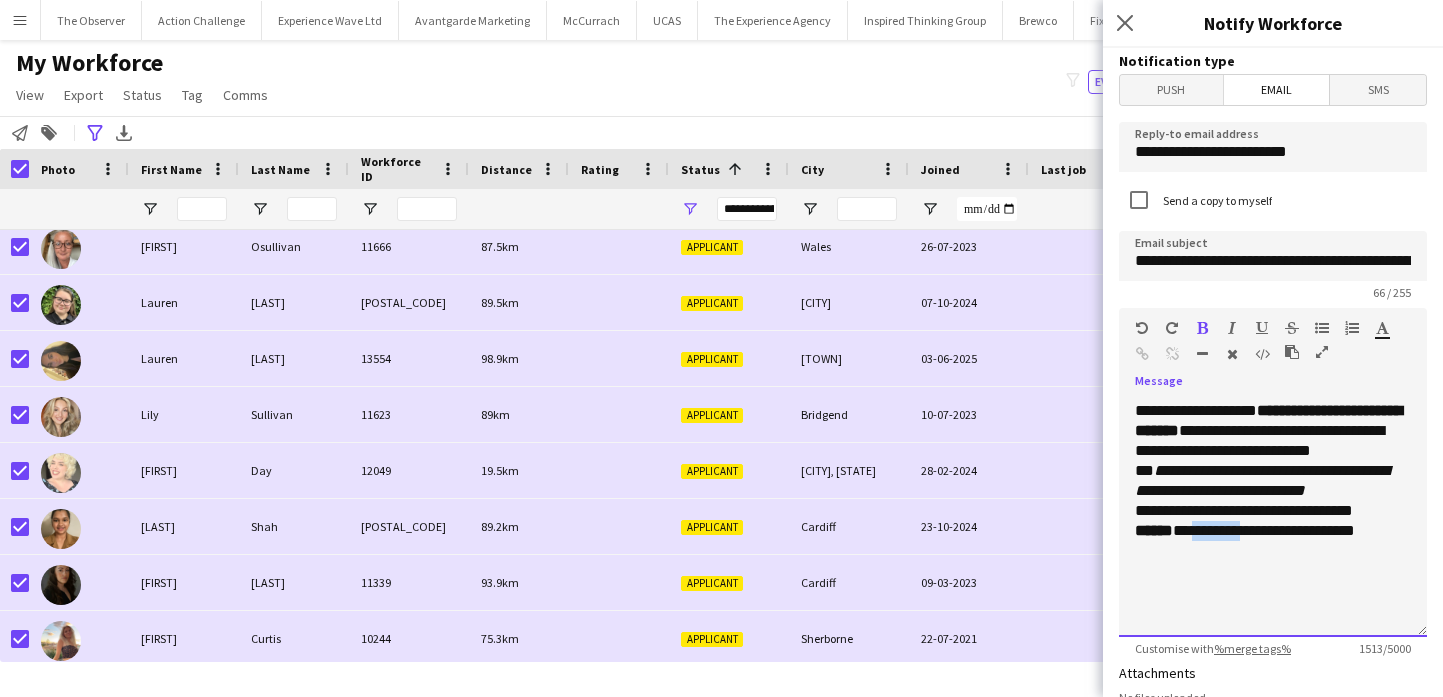 click on "**********" 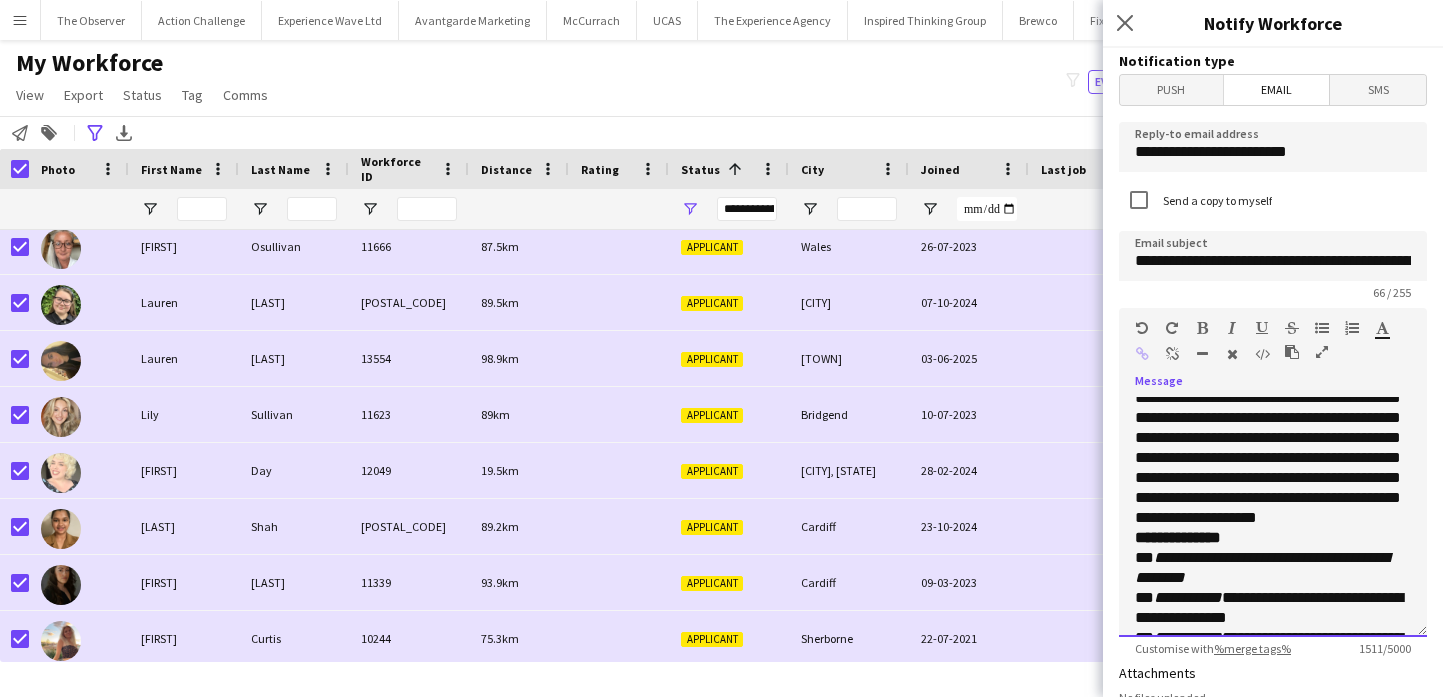 scroll, scrollTop: 274, scrollLeft: 0, axis: vertical 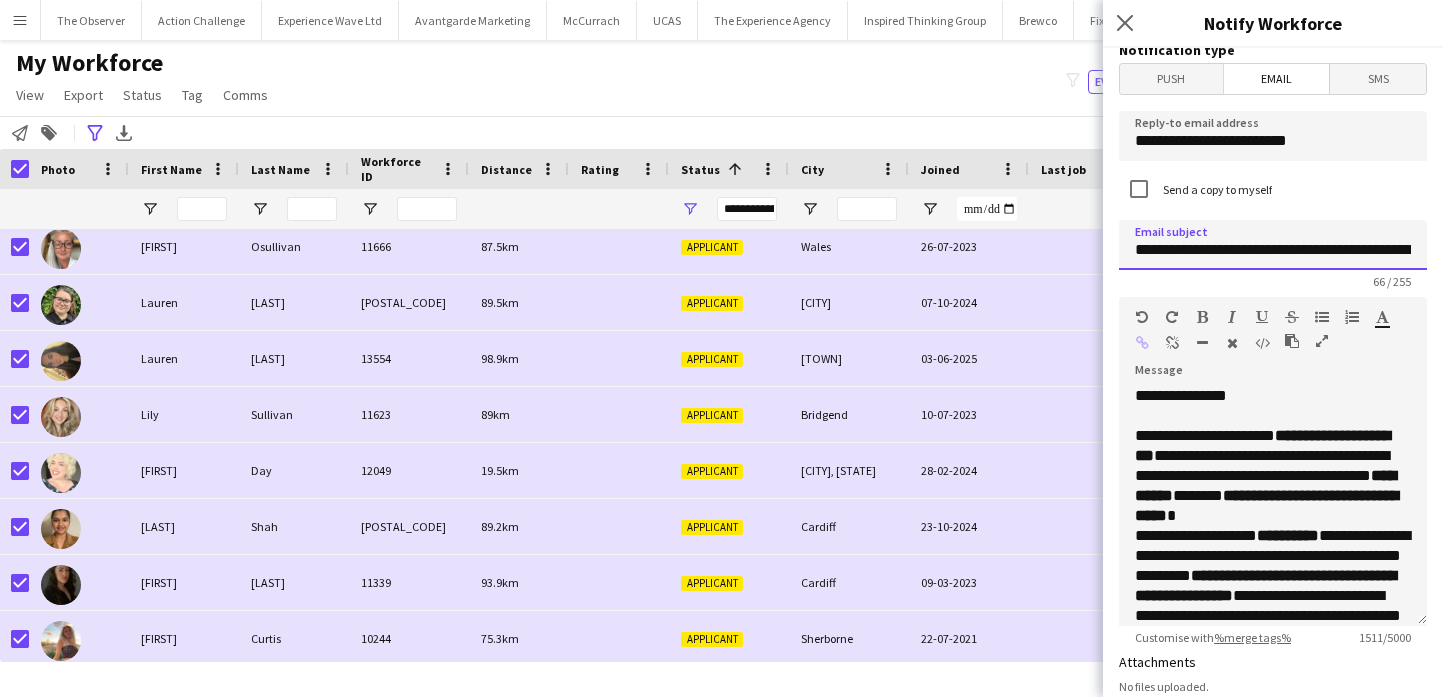 click on "**********" 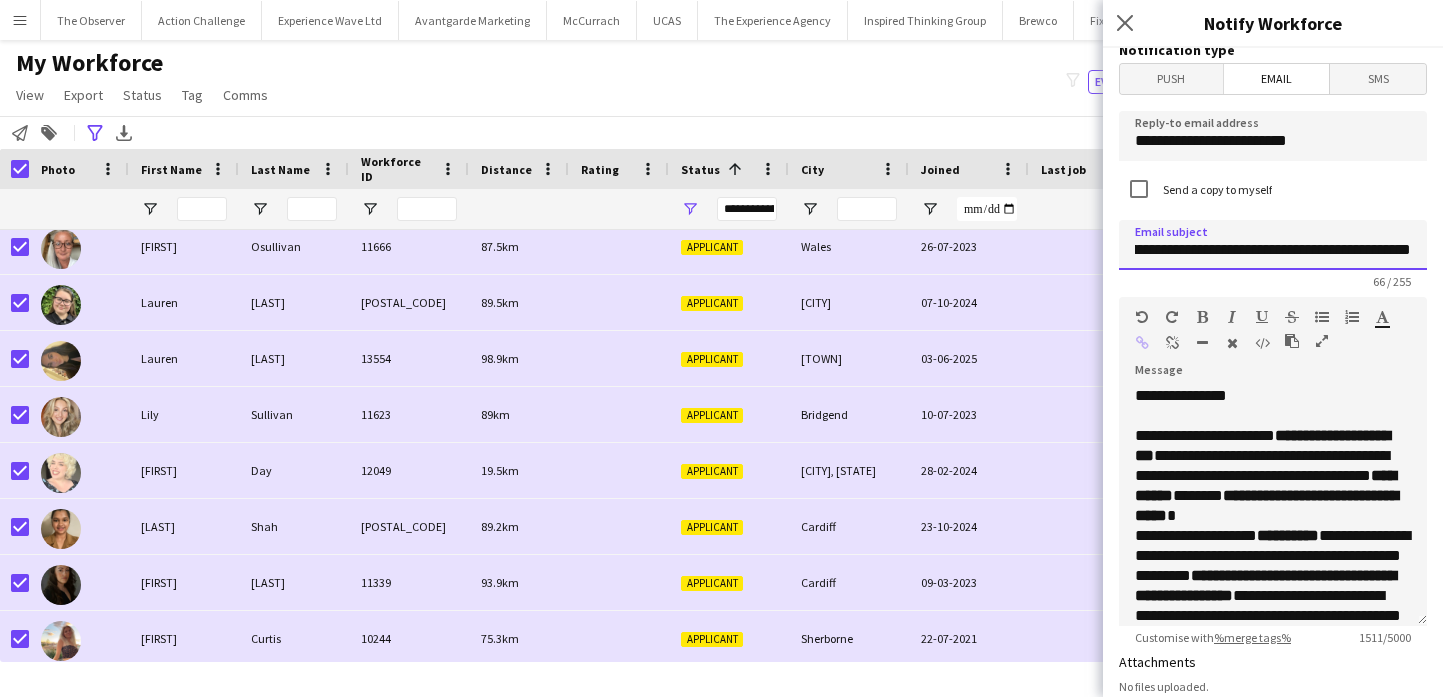 scroll, scrollTop: 0, scrollLeft: 209, axis: horizontal 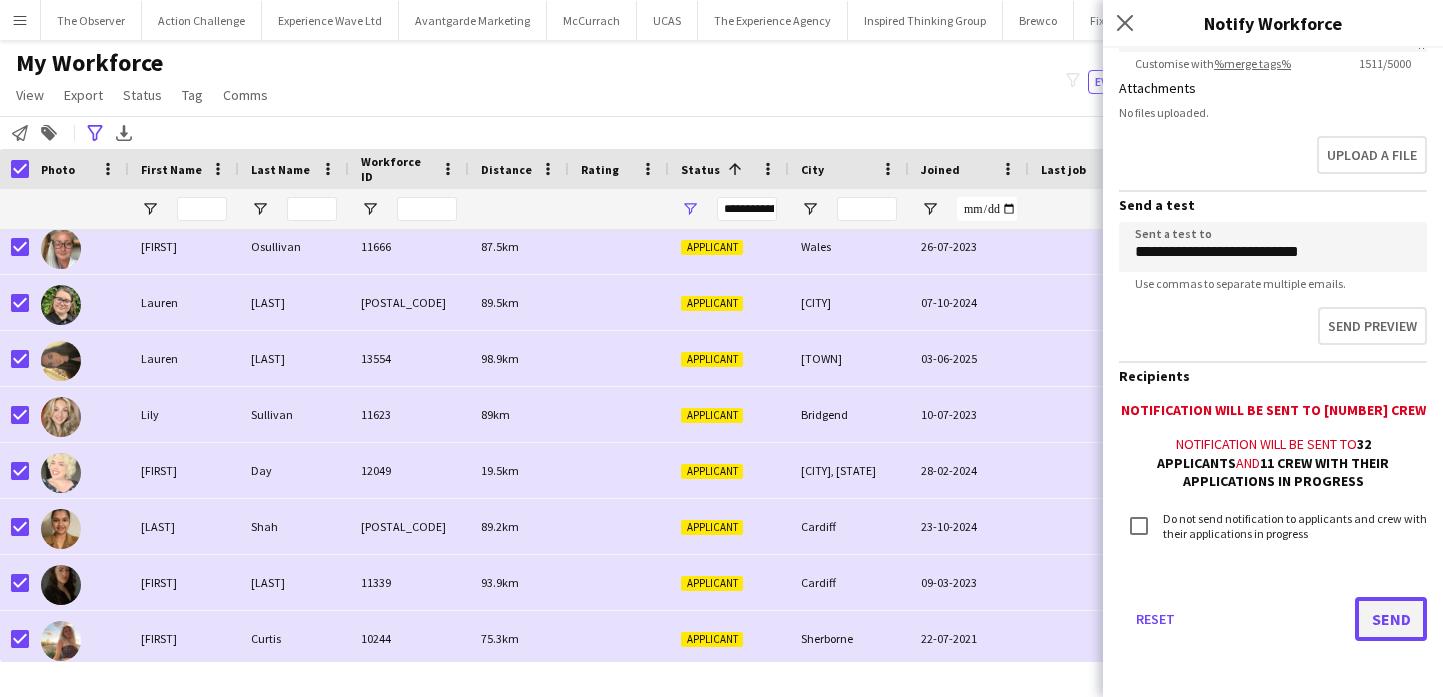click on "Send" 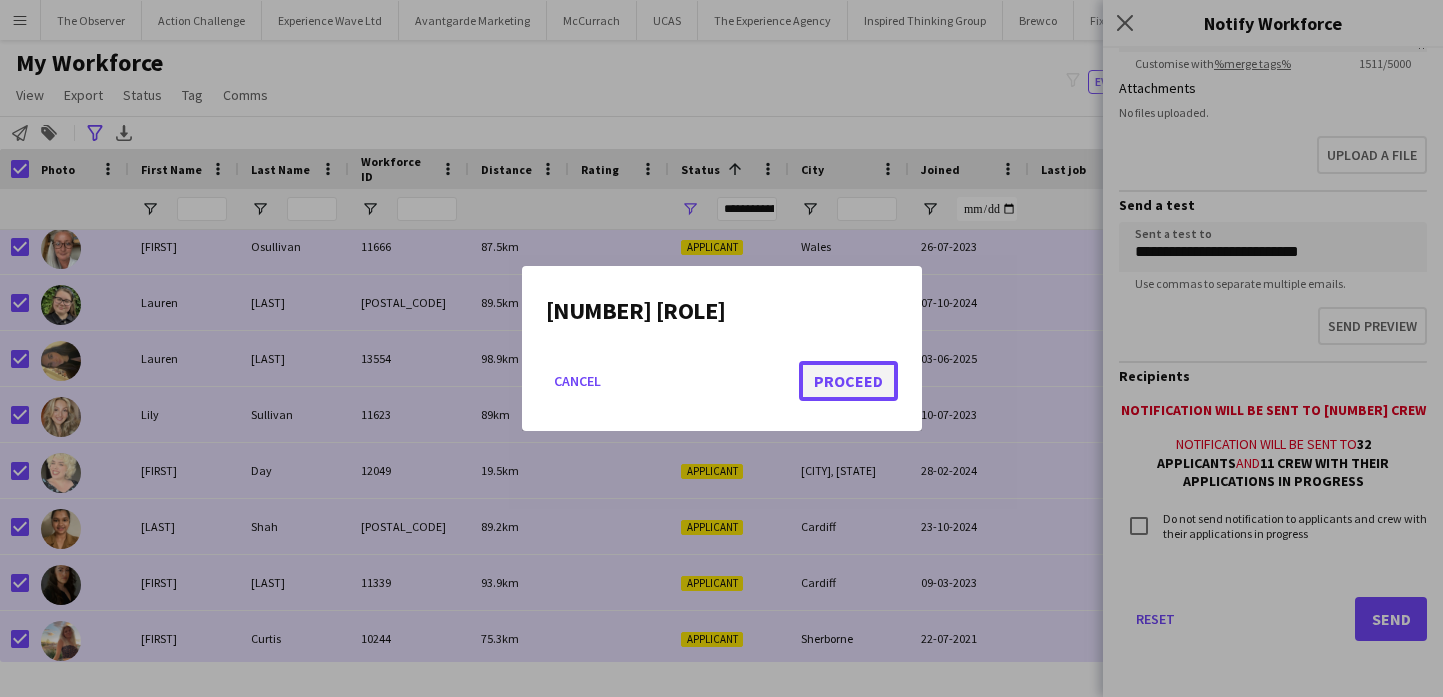 click on "Proceed" 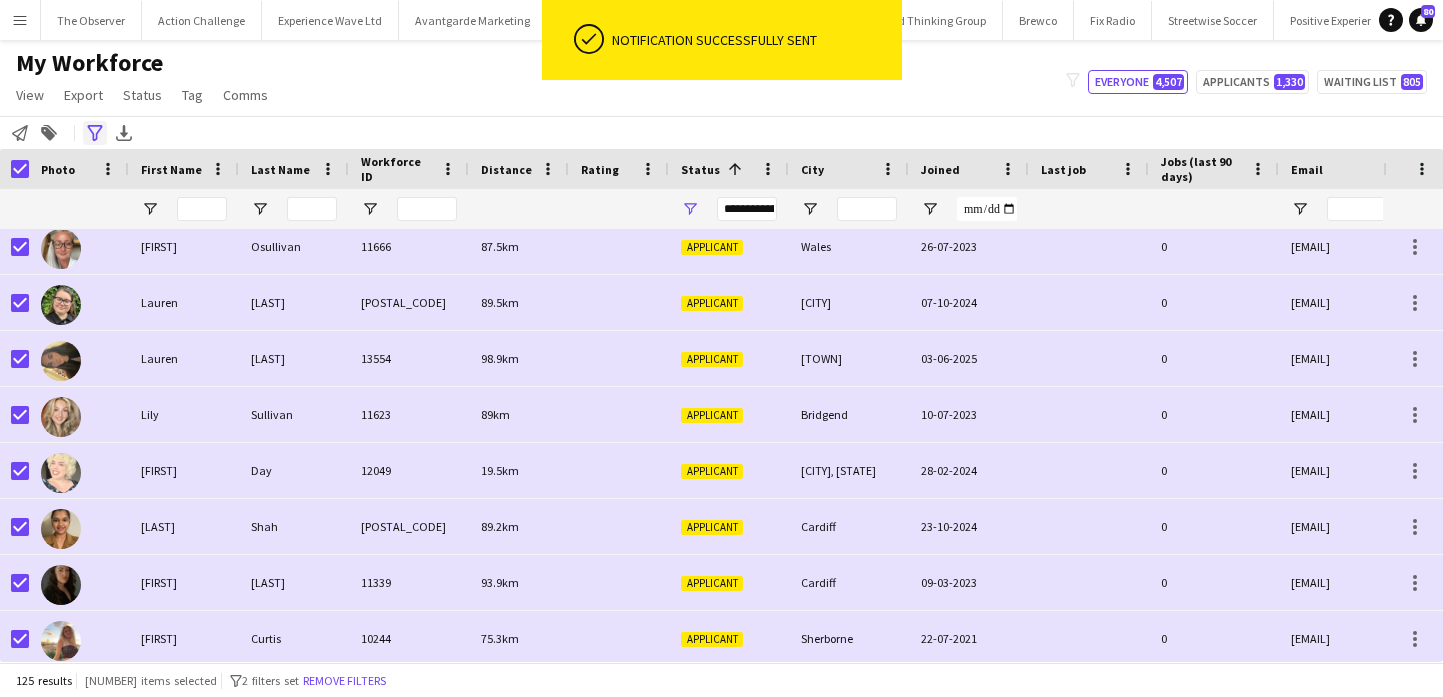 click on "Advanced filters" 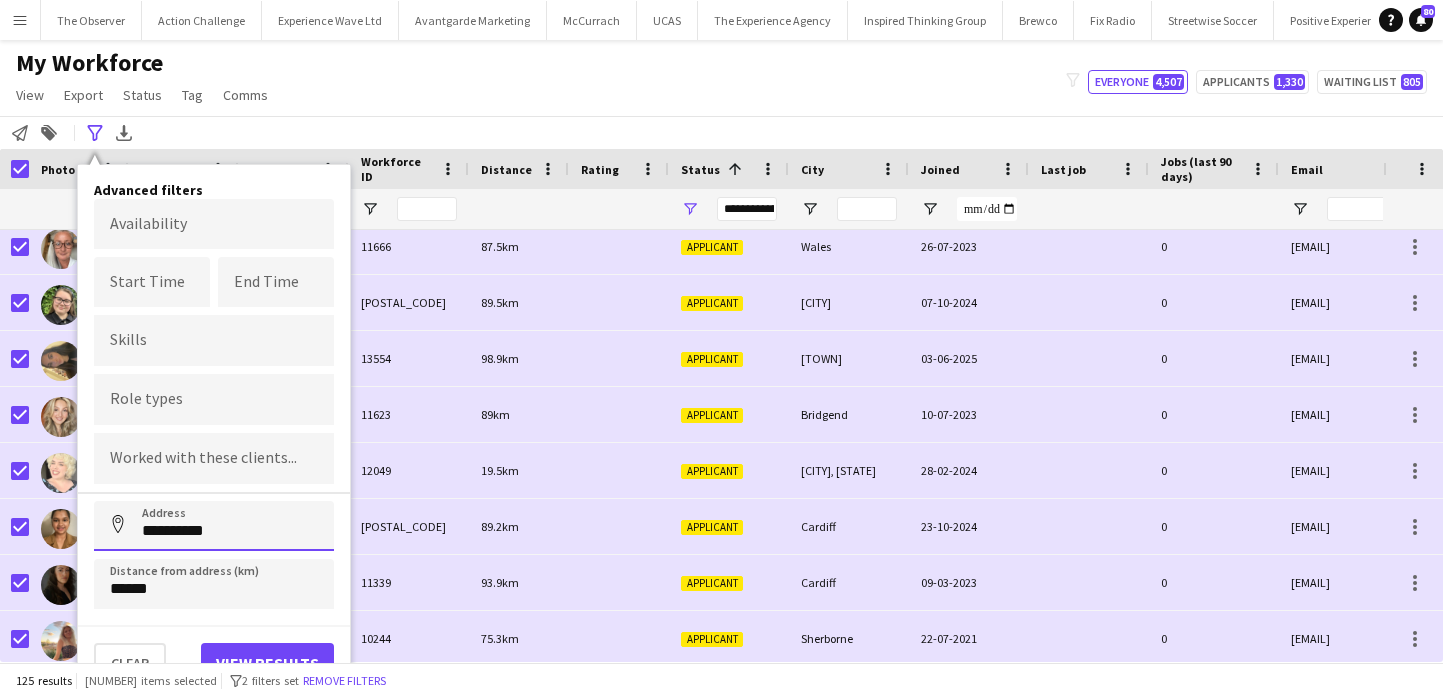 click on "**********" at bounding box center [214, 526] 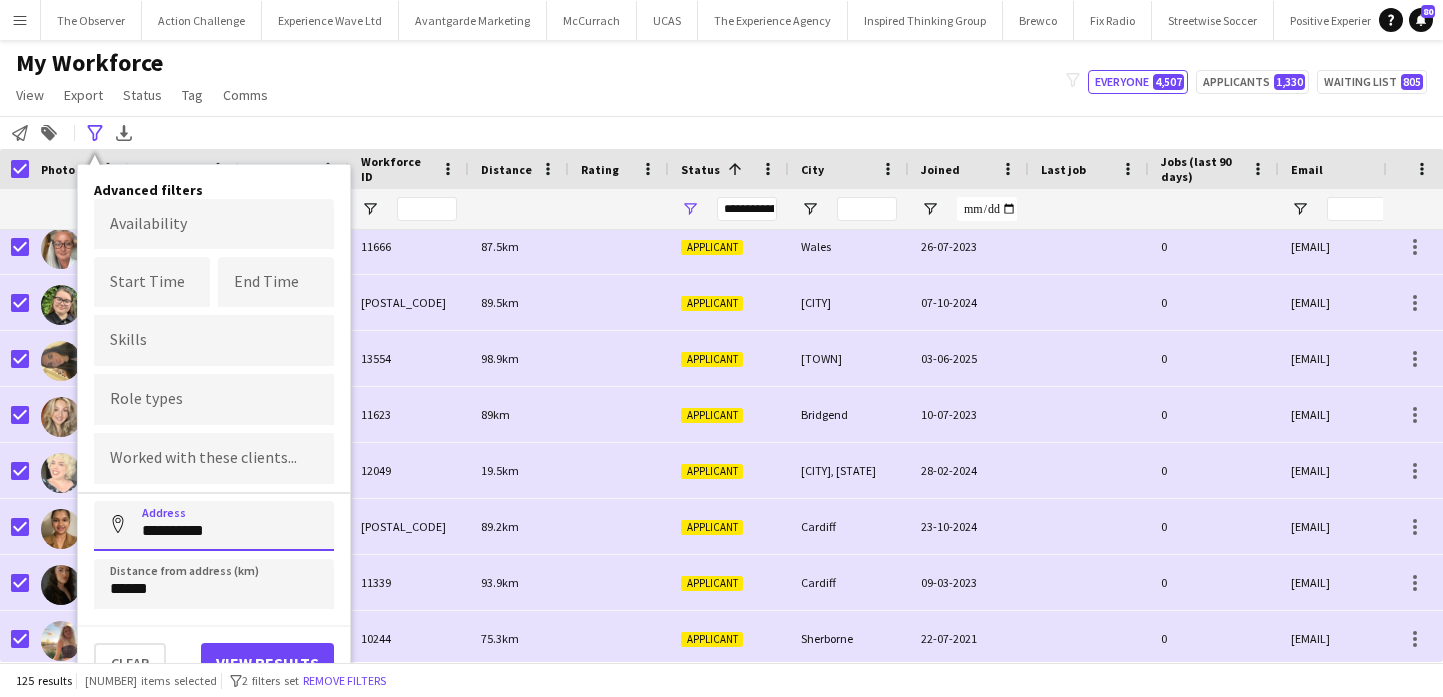 click on "**********" at bounding box center [214, 526] 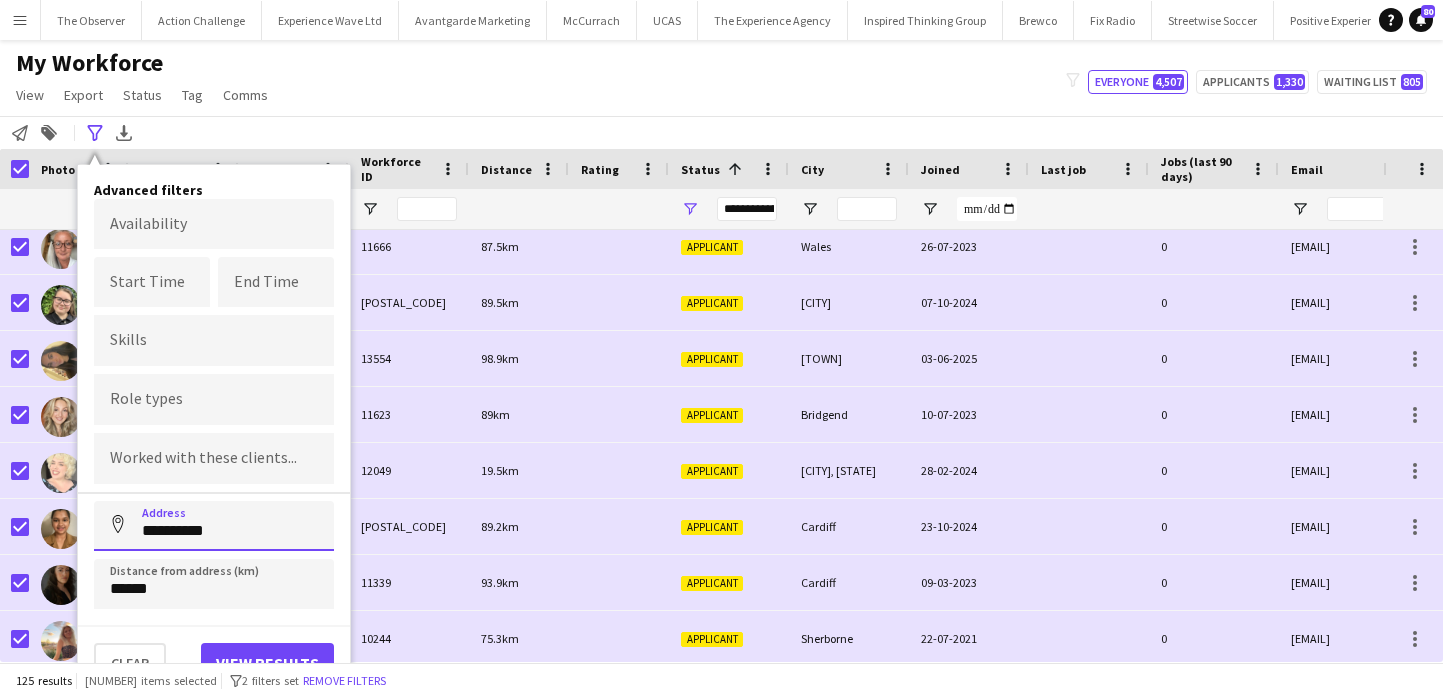 type on "*" 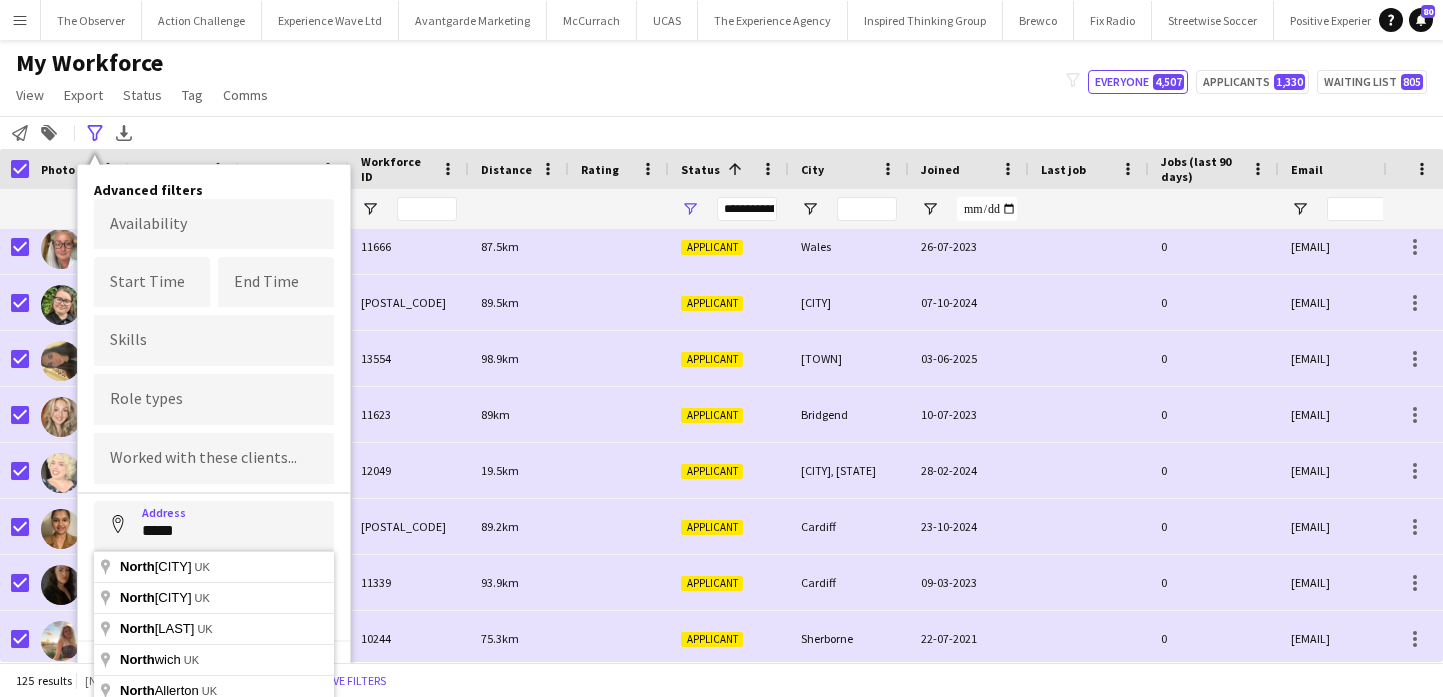 type on "**********" 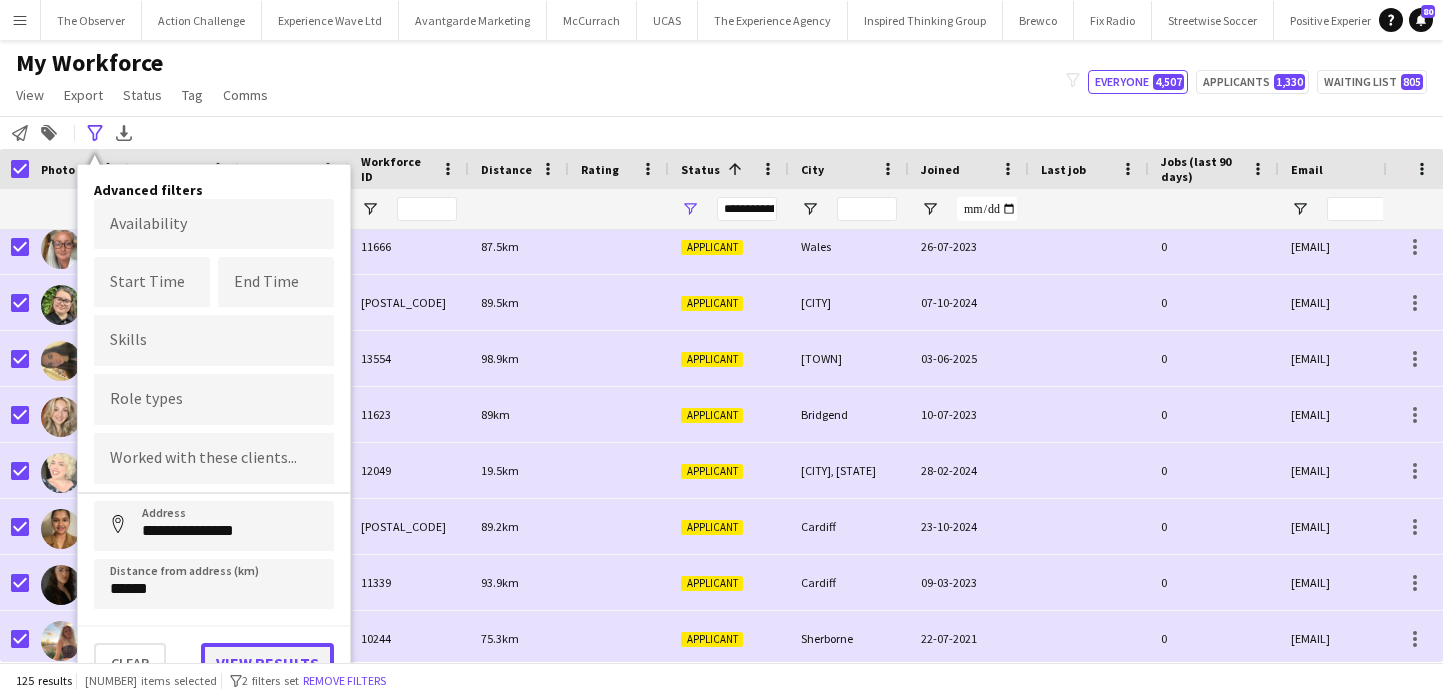 click on "View results" at bounding box center (267, 663) 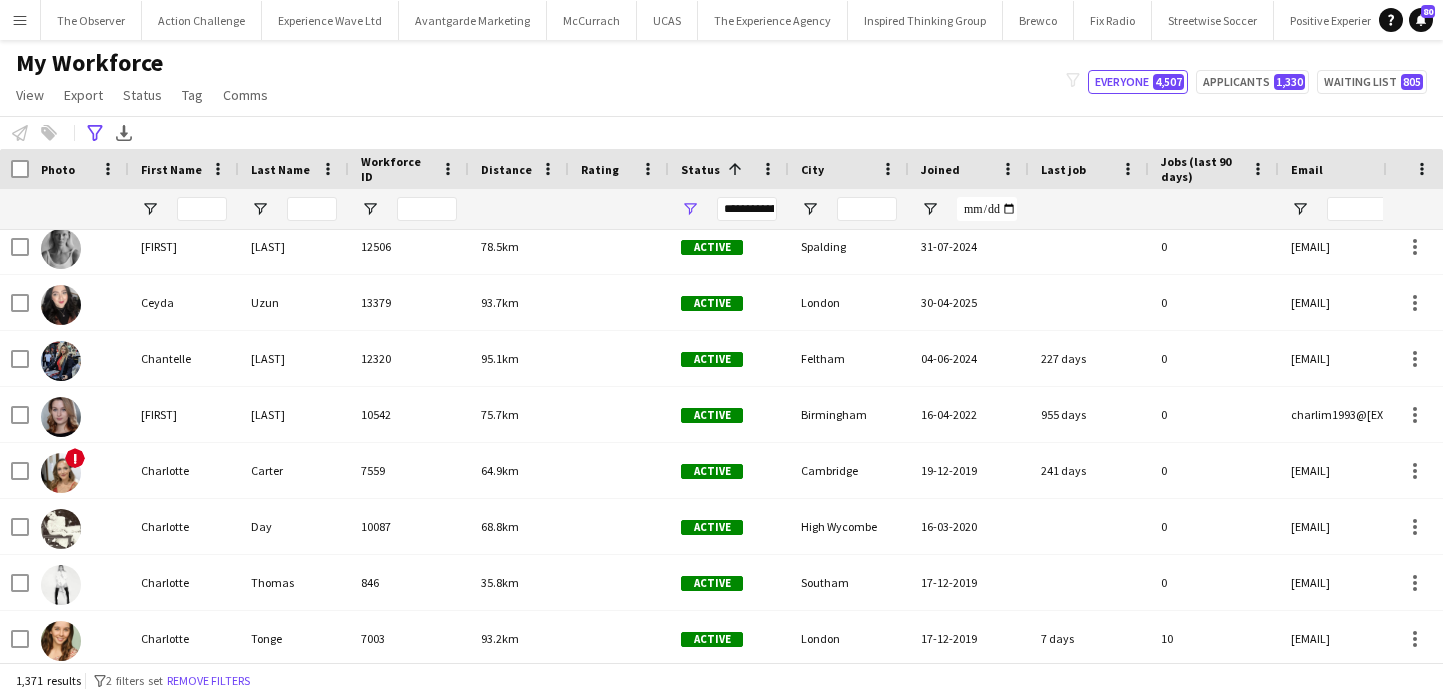 click on "**********" at bounding box center [747, 209] 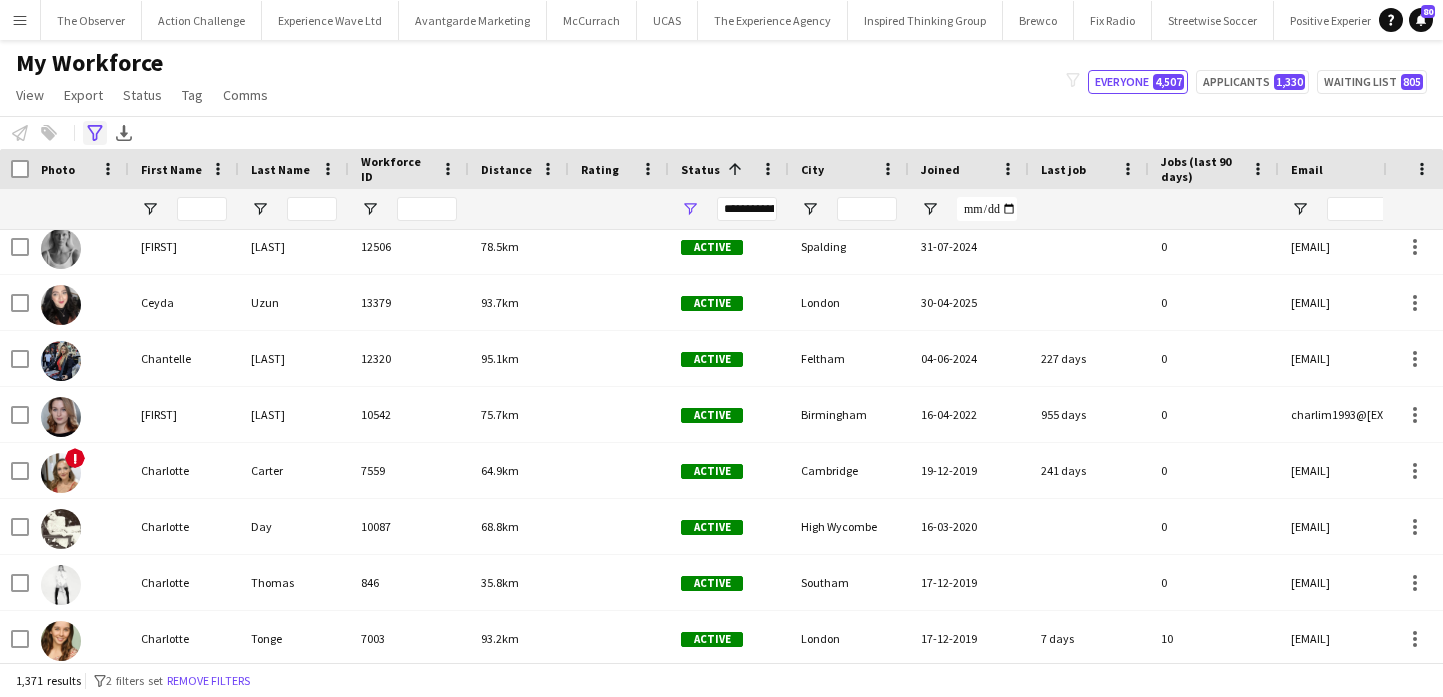 click on "Advanced filters" 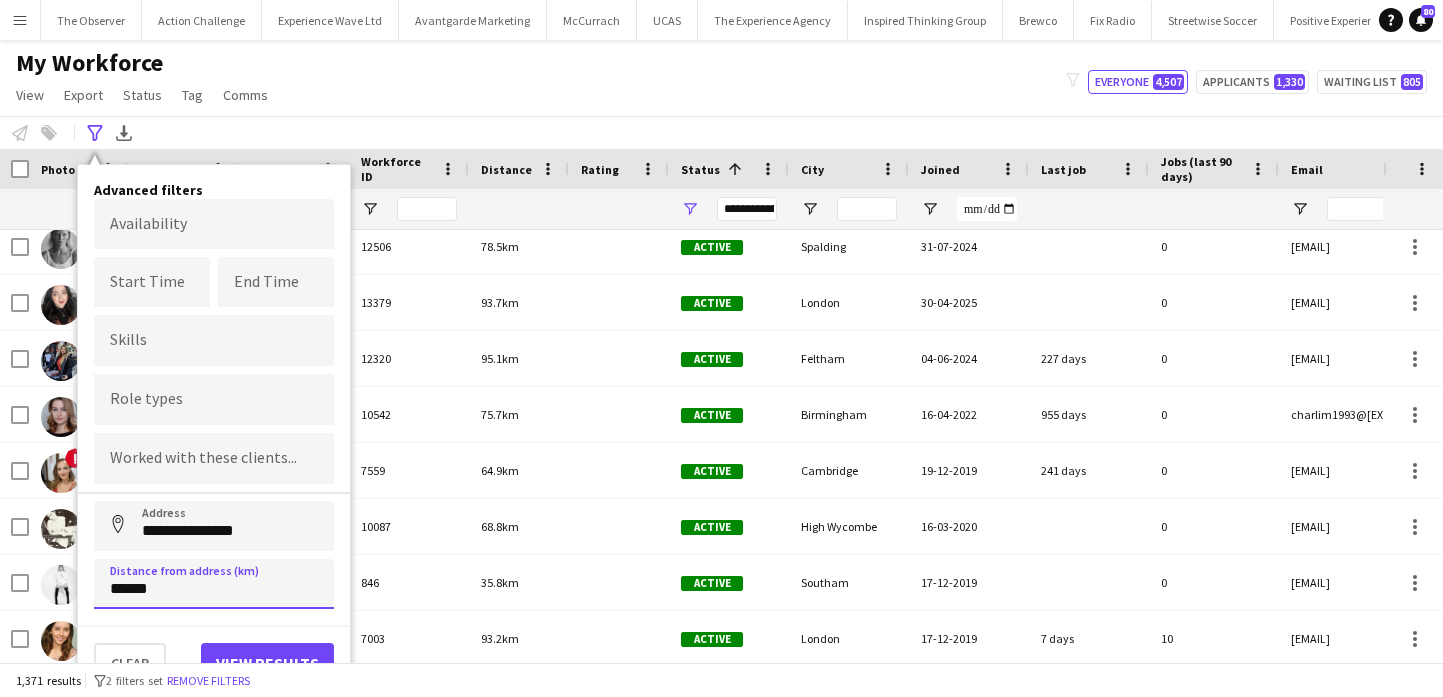 drag, startPoint x: 122, startPoint y: 585, endPoint x: 103, endPoint y: 585, distance: 19 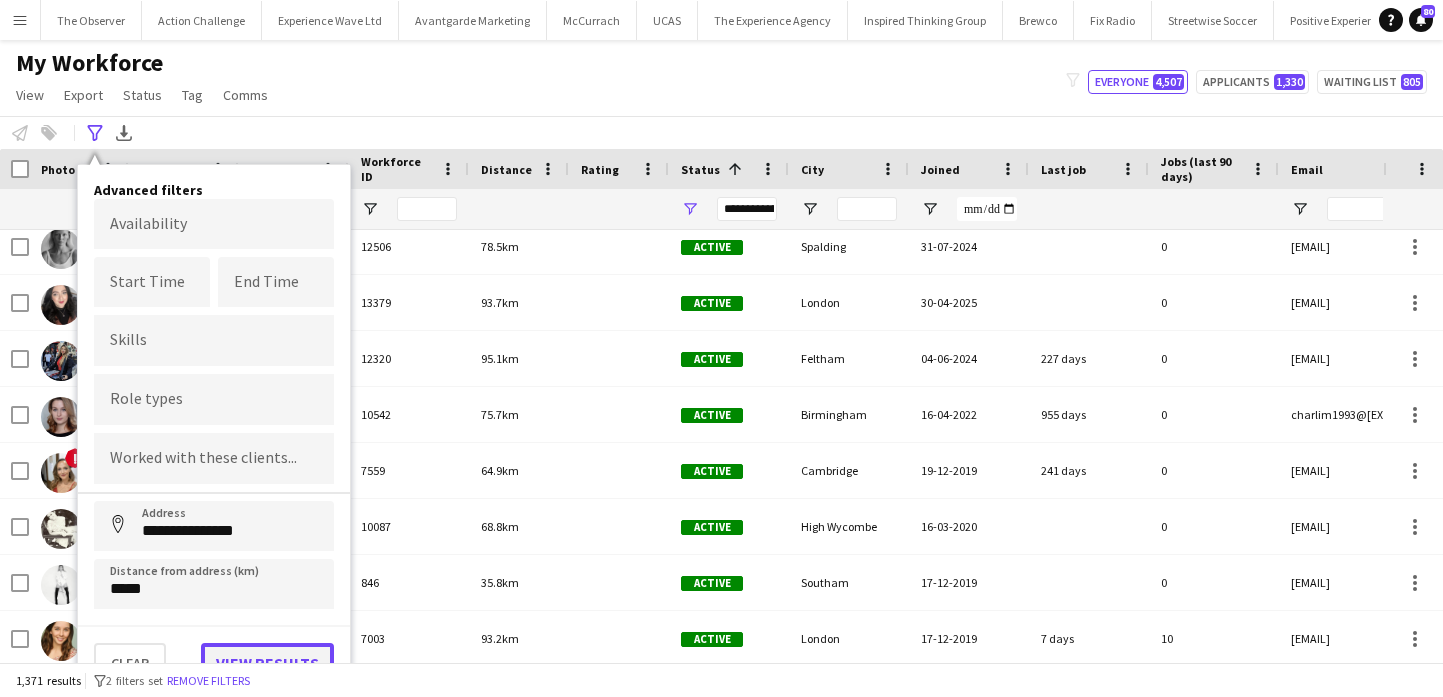 click on "View results" at bounding box center (267, 663) 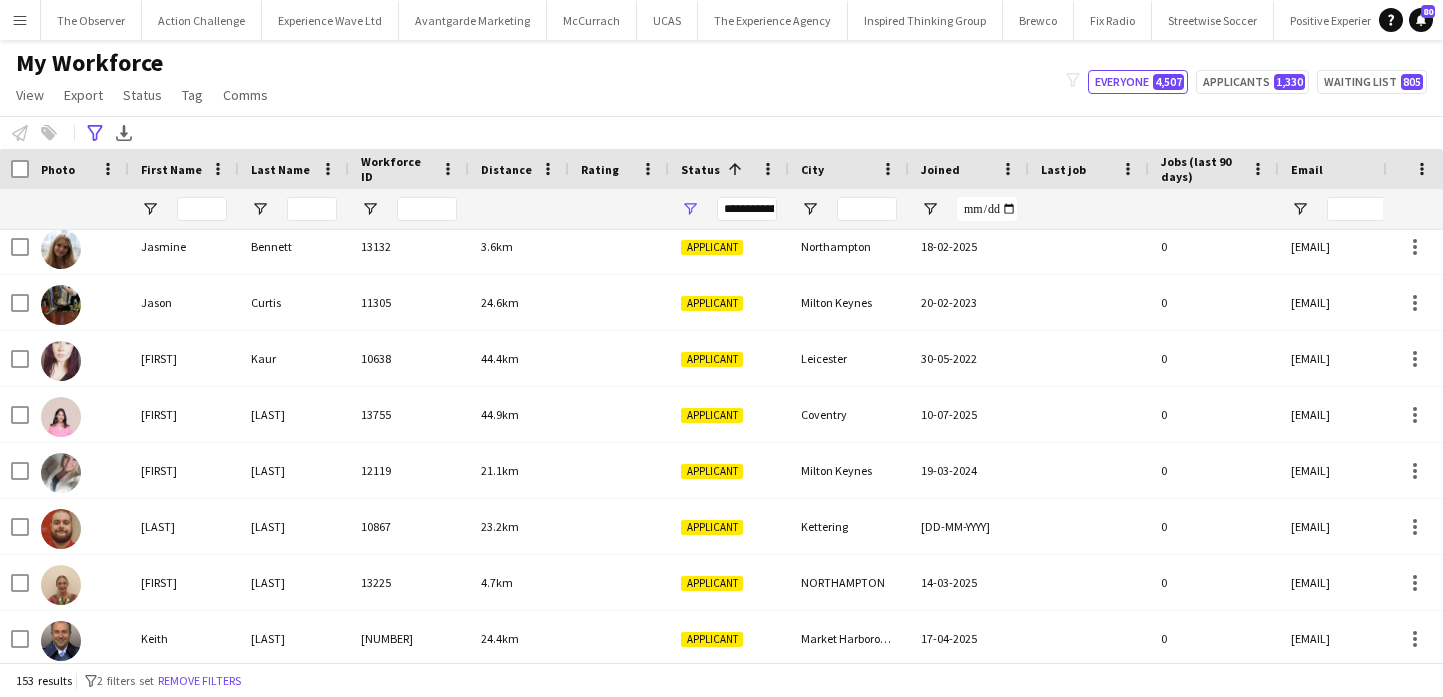 scroll, scrollTop: 6949, scrollLeft: 0, axis: vertical 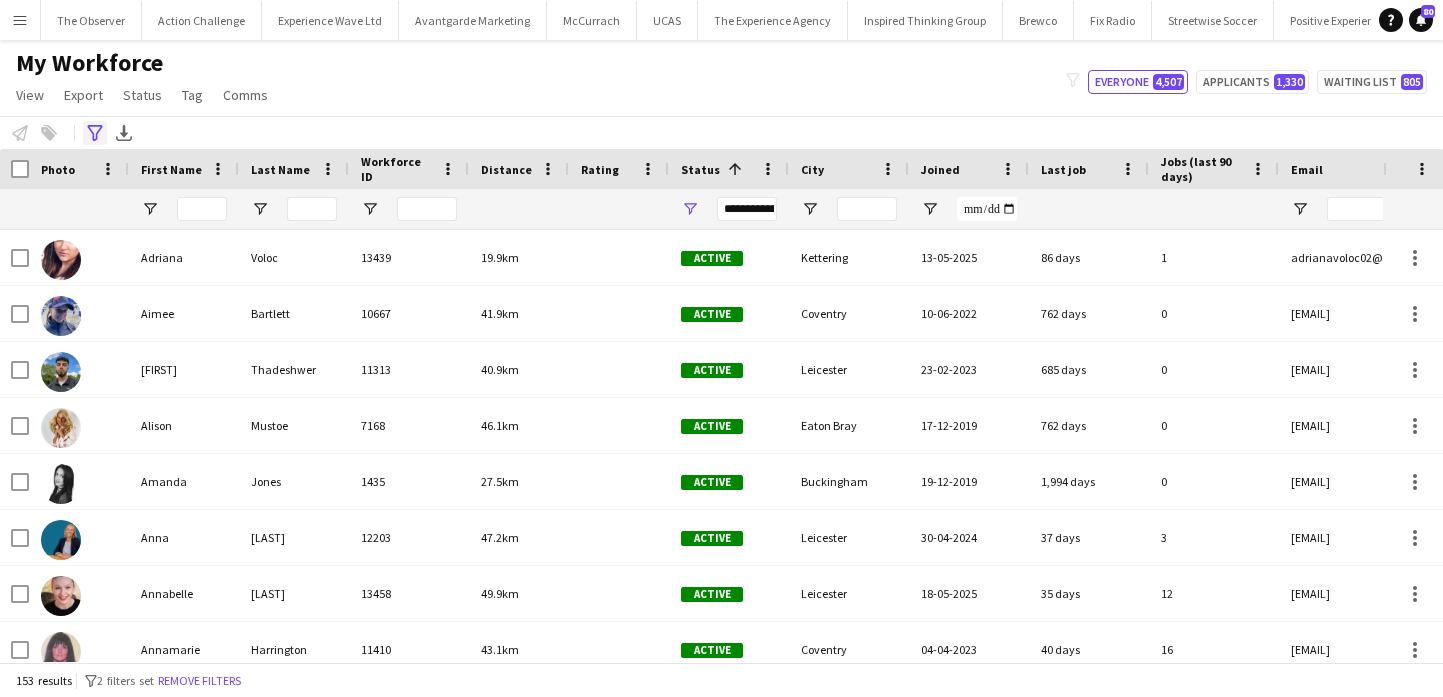 click on "Advanced filters" 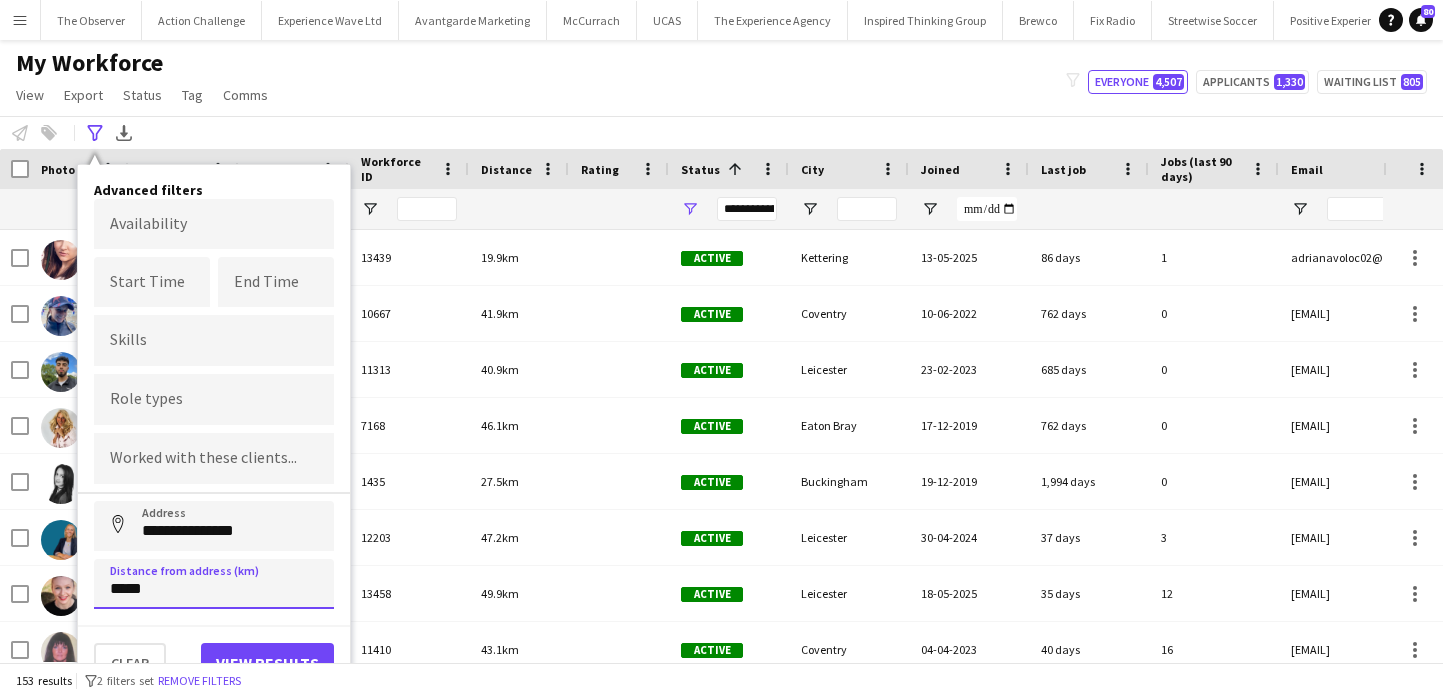 click on "*****" at bounding box center [214, 584] 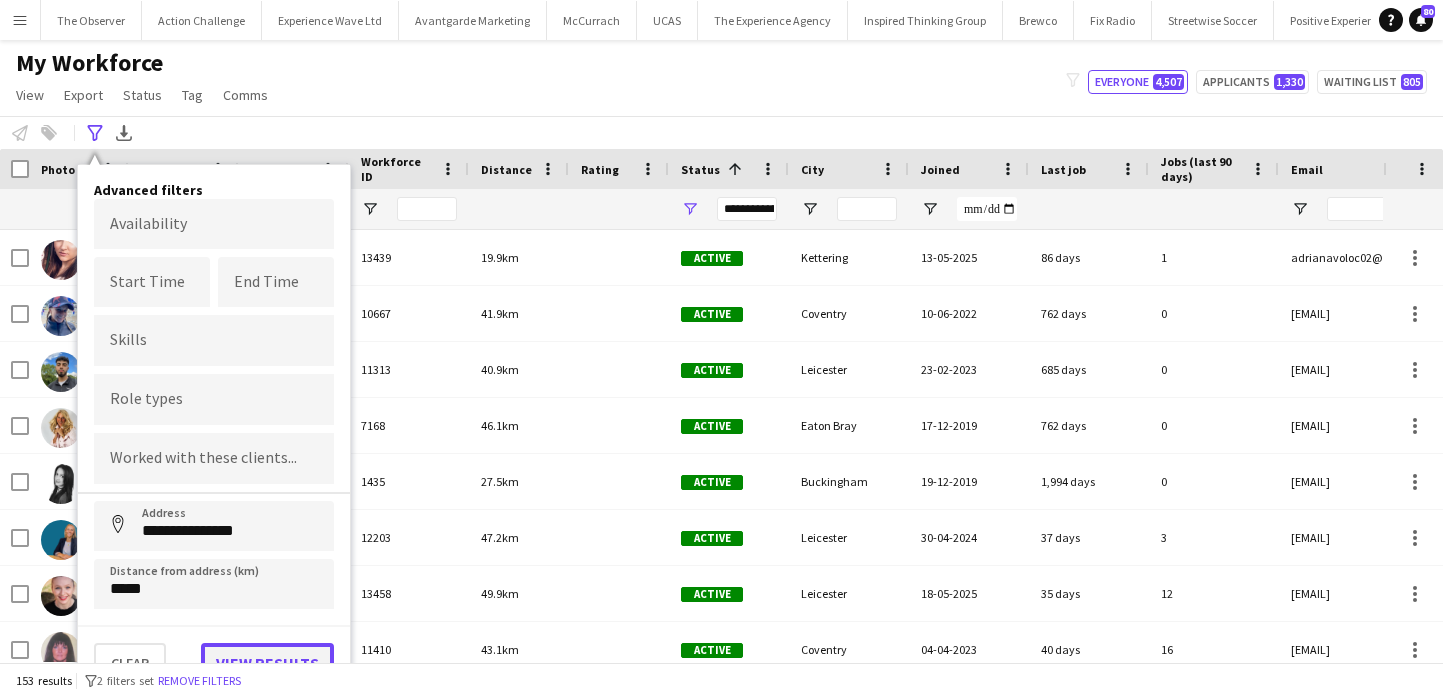 click on "View results" at bounding box center (267, 663) 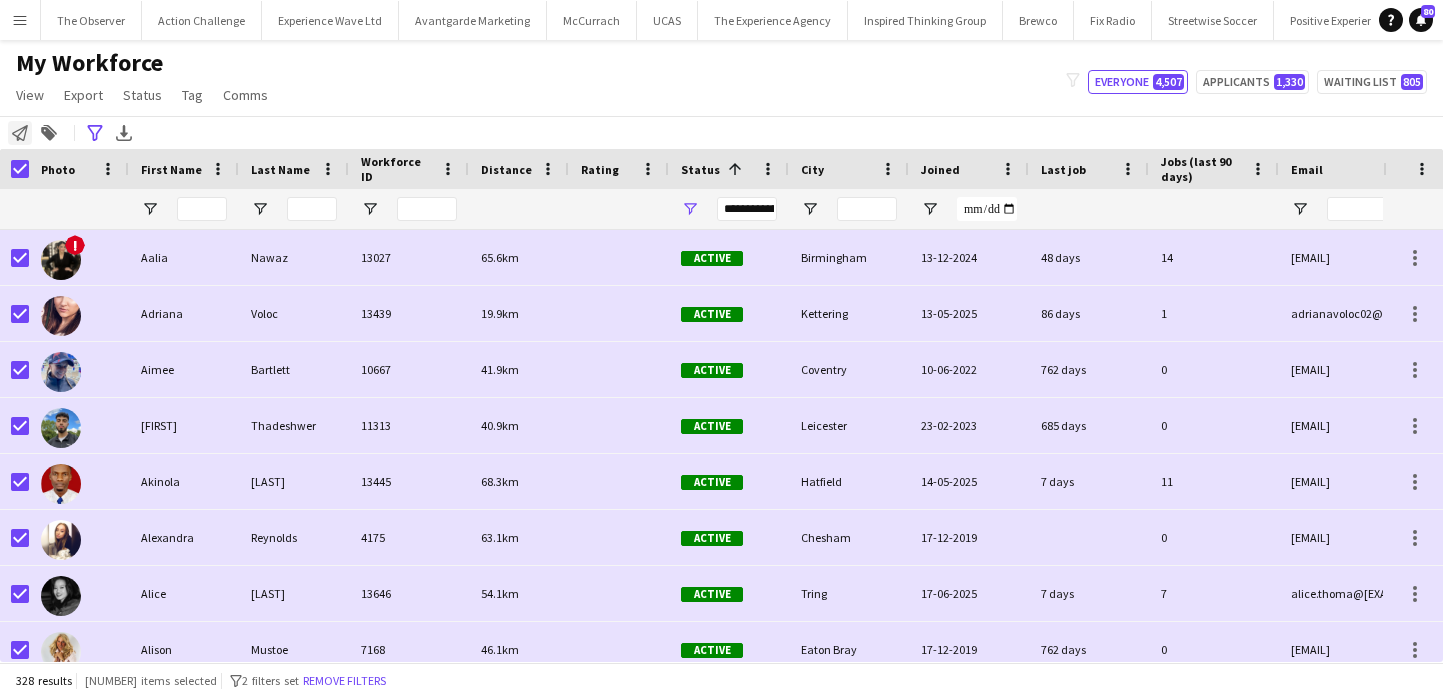 click on "Notify workforce" 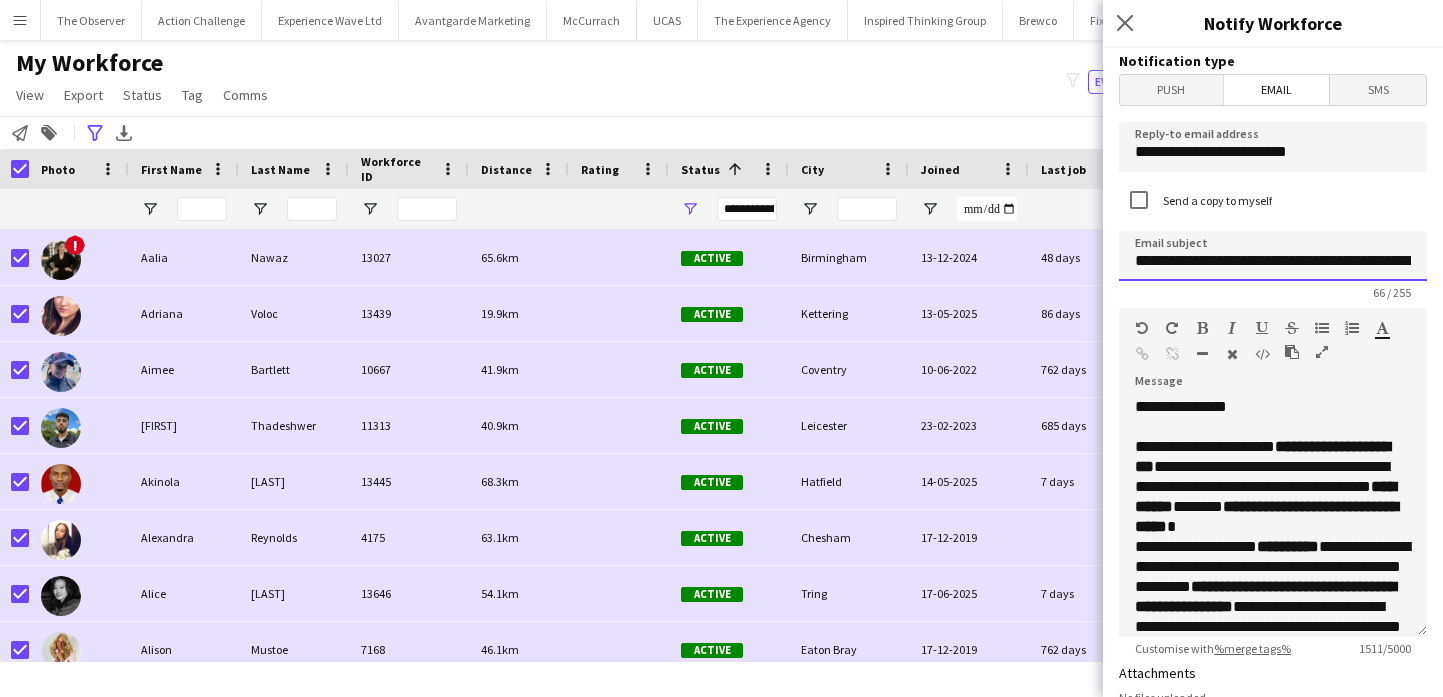 click on "**********" 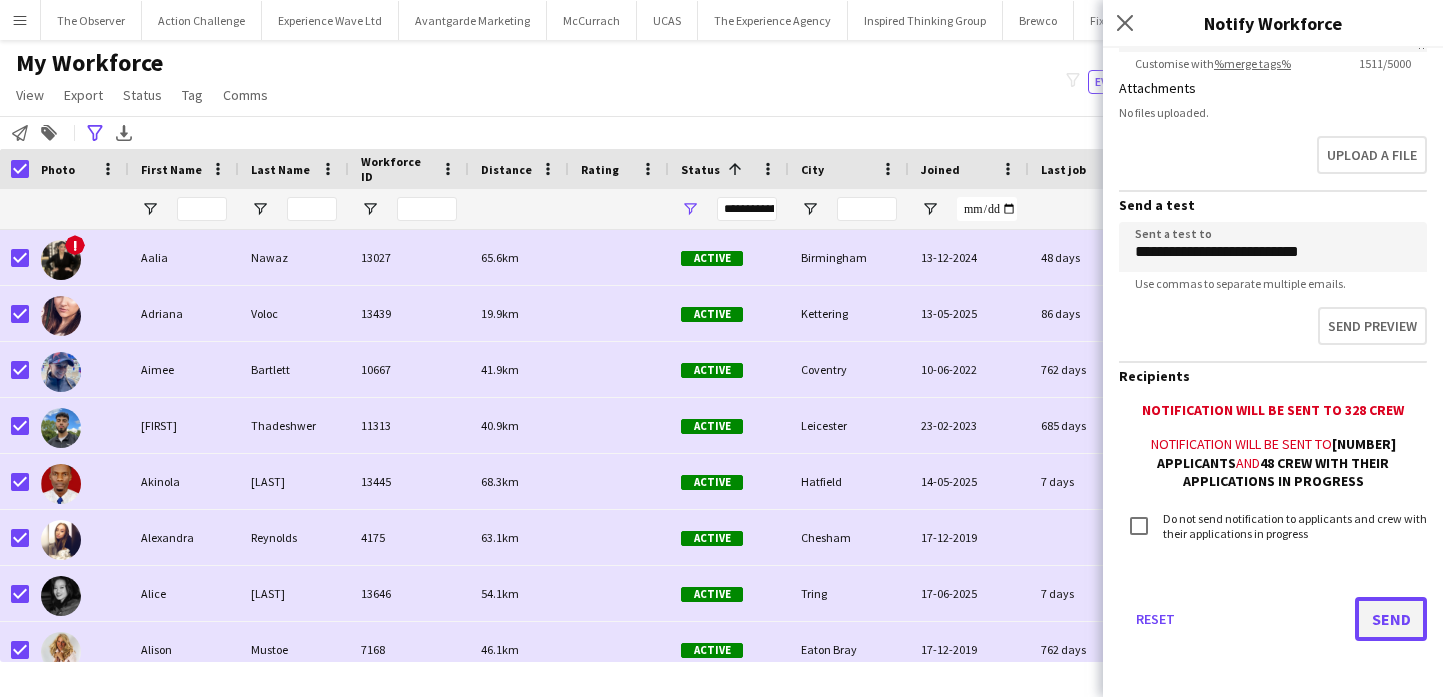 click on "Send" 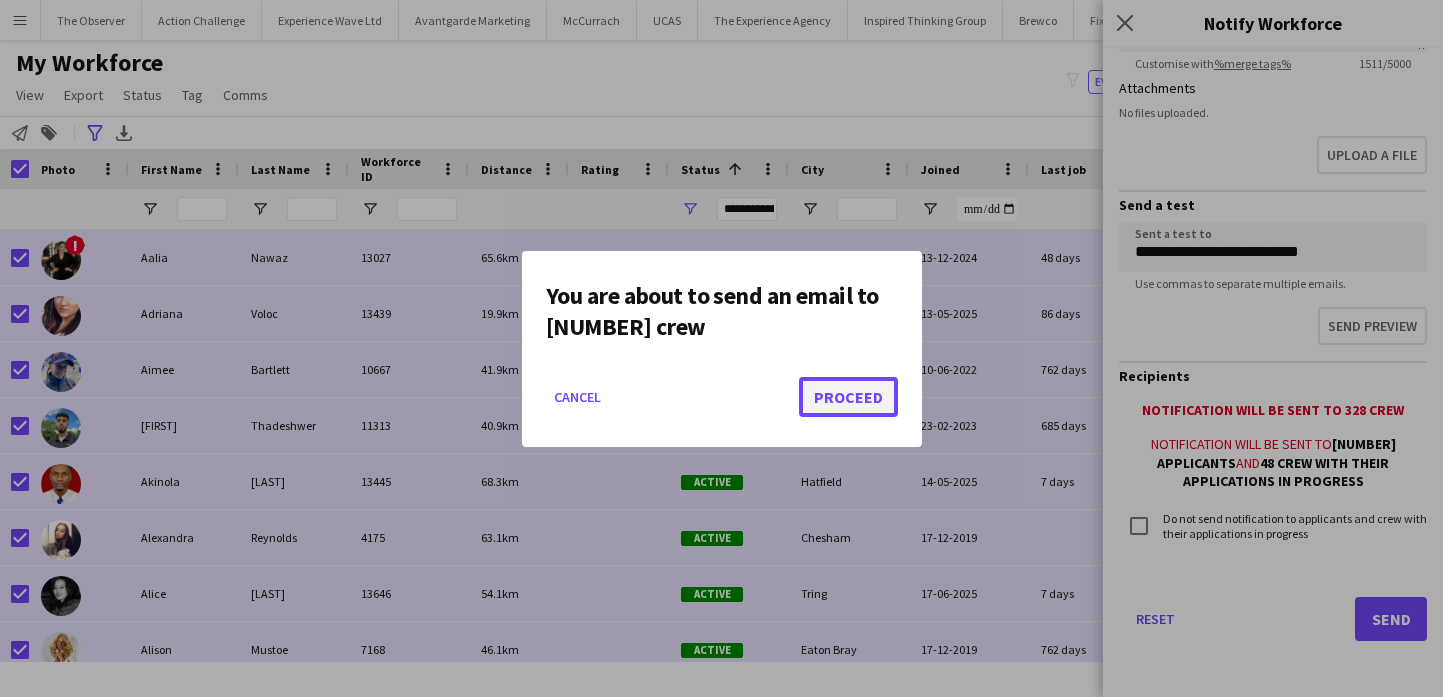 click on "Proceed" 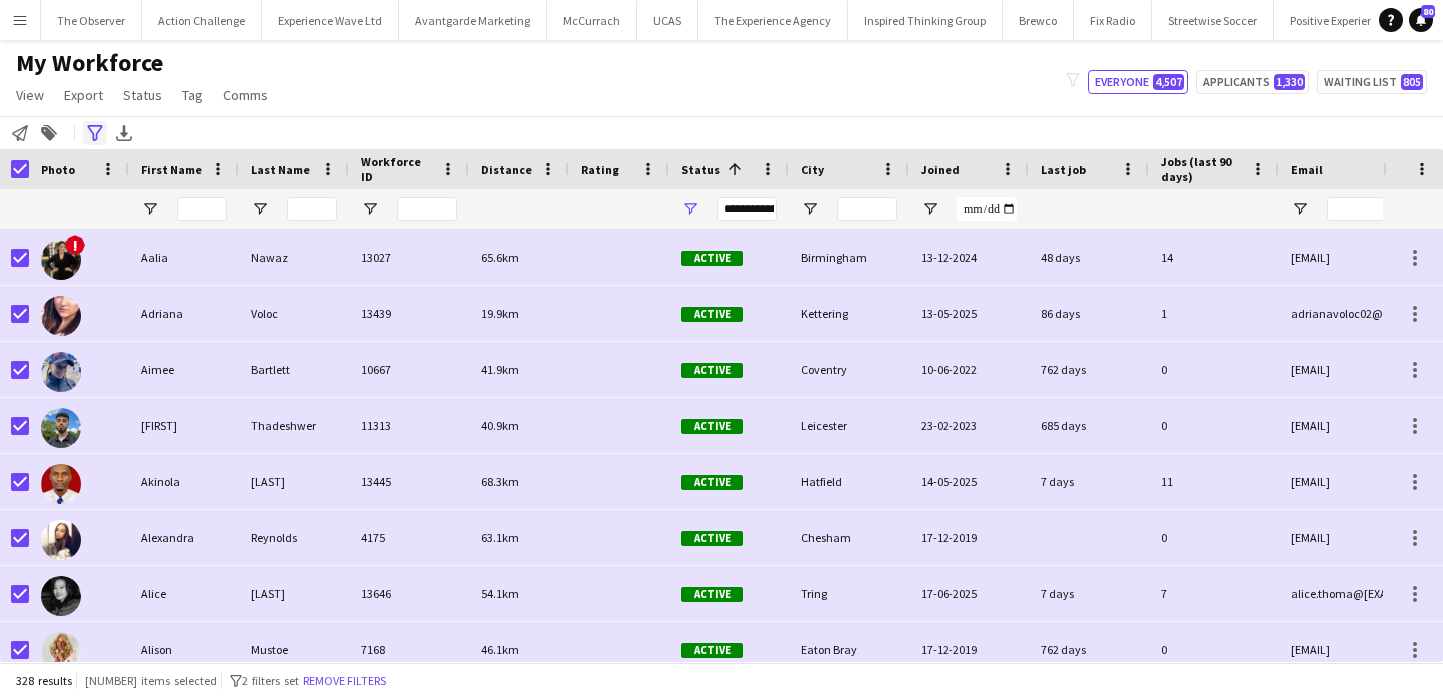 click on "Advanced filters" 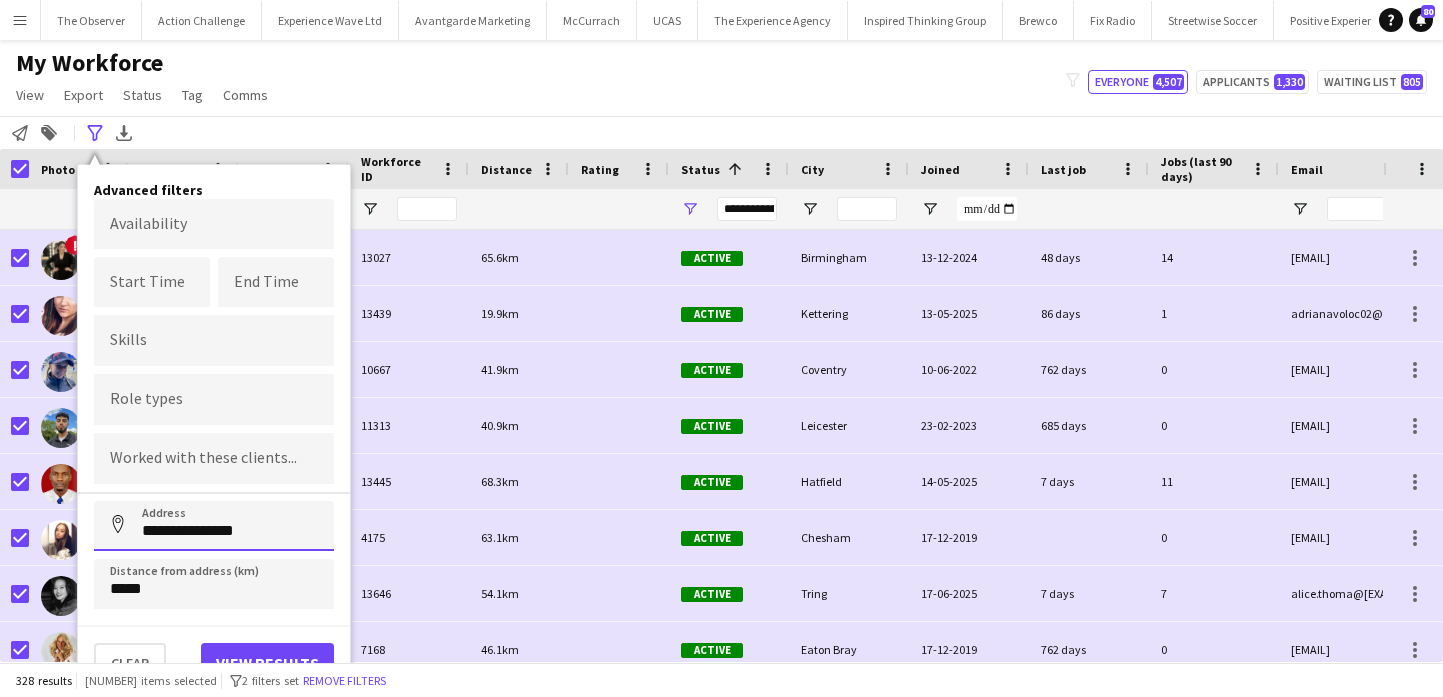 click on "**********" at bounding box center [214, 526] 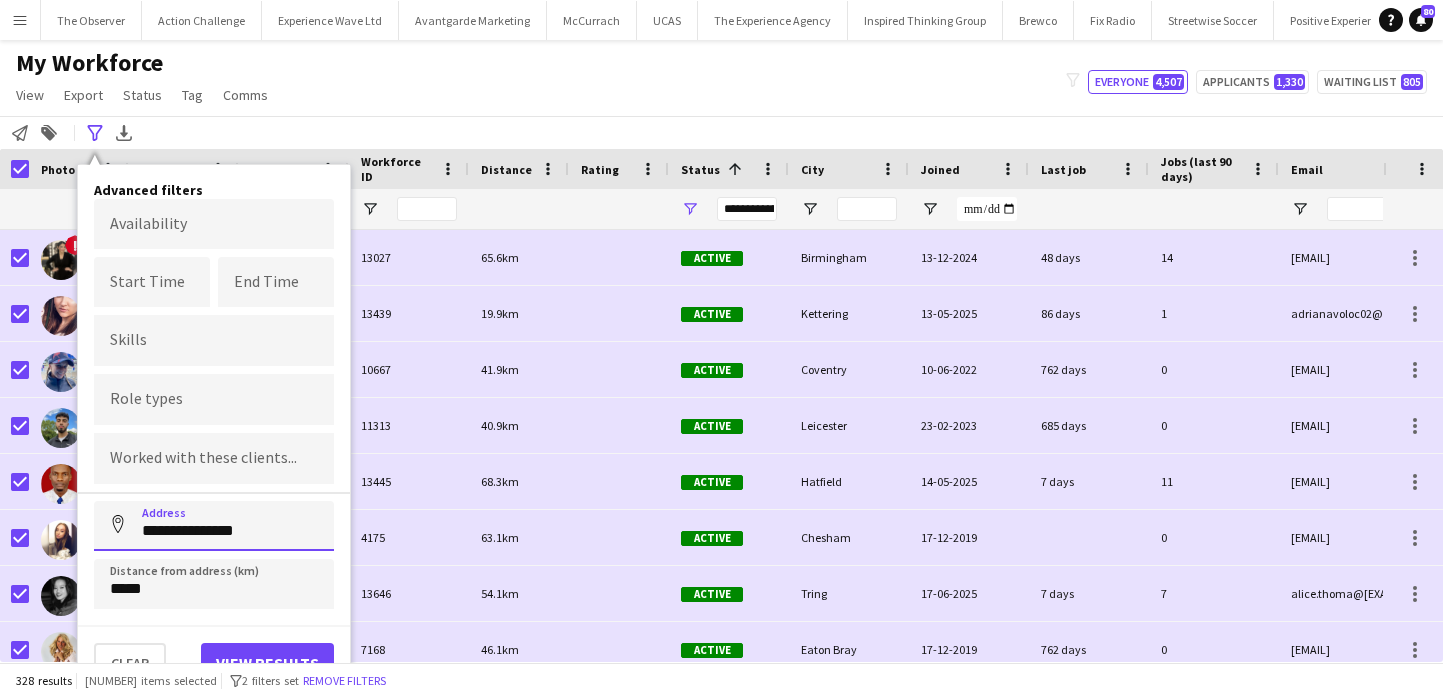 click on "**********" at bounding box center (214, 526) 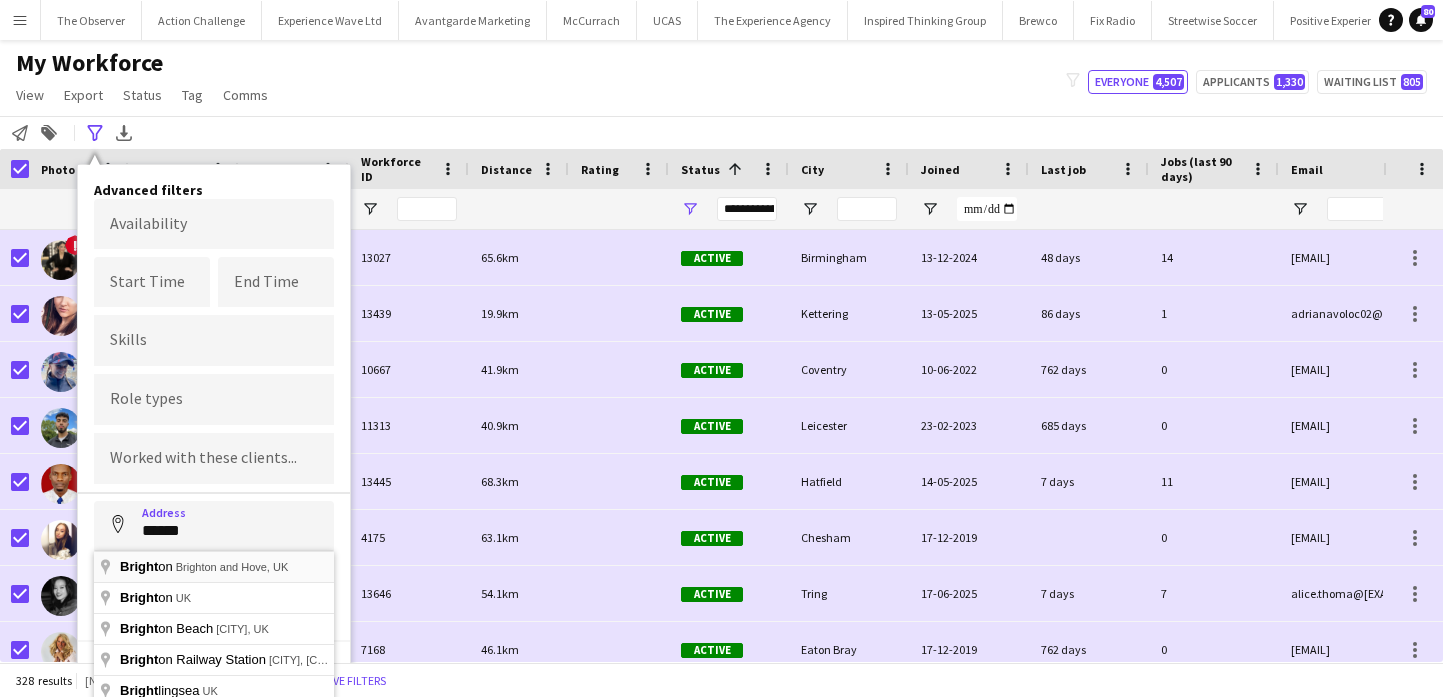 type on "**********" 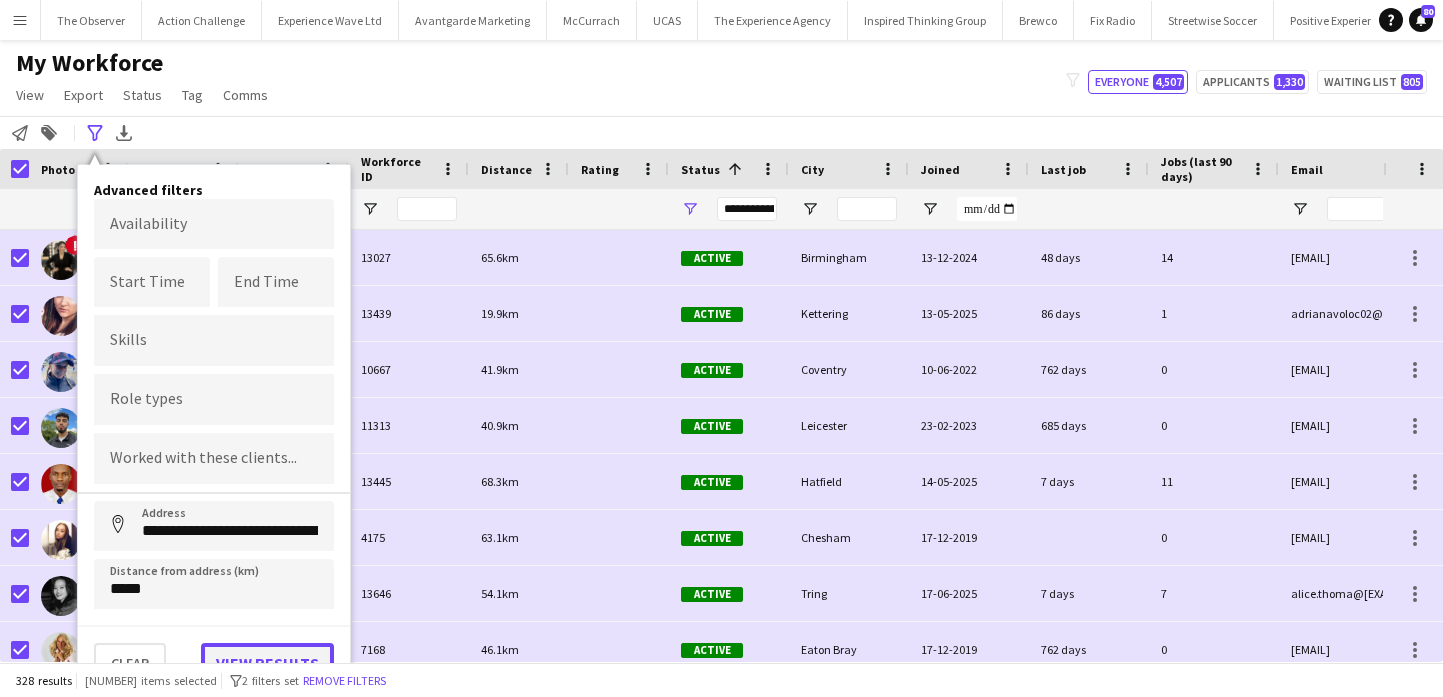 click on "View results" at bounding box center (267, 663) 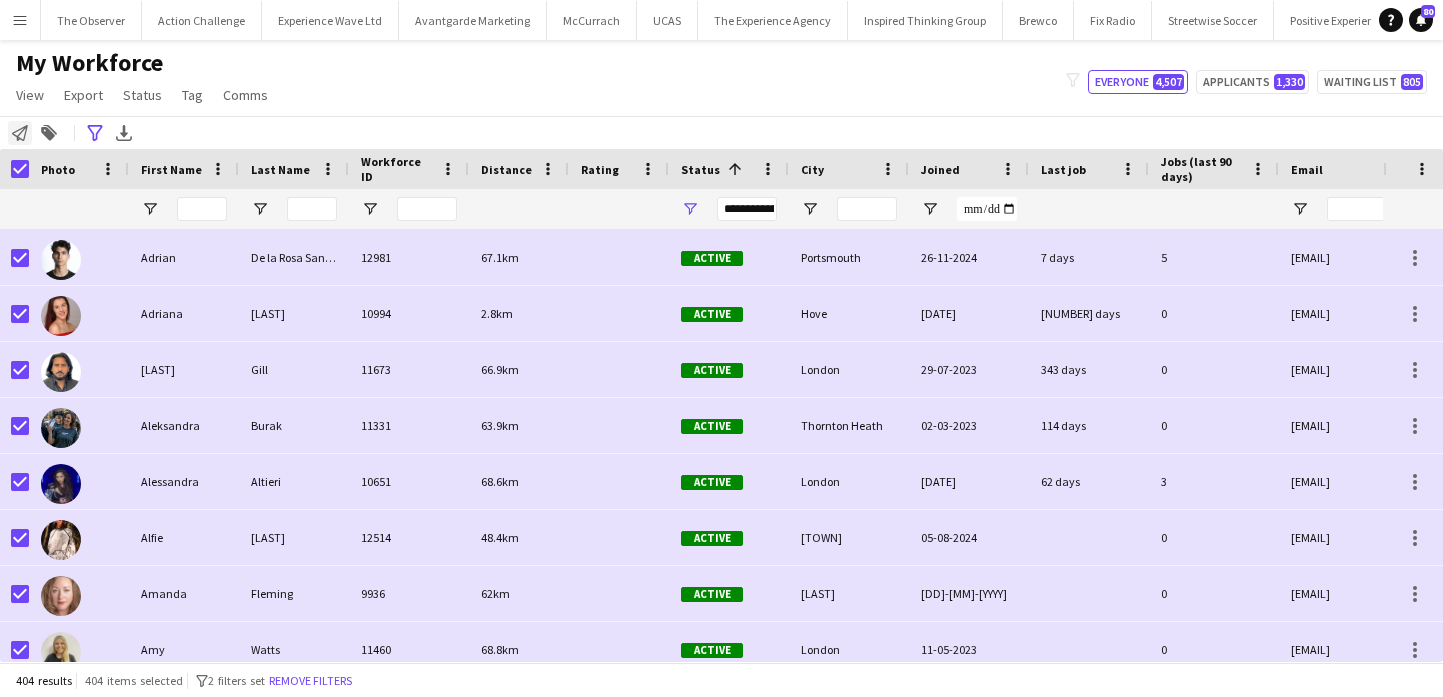click on "Notify workforce" 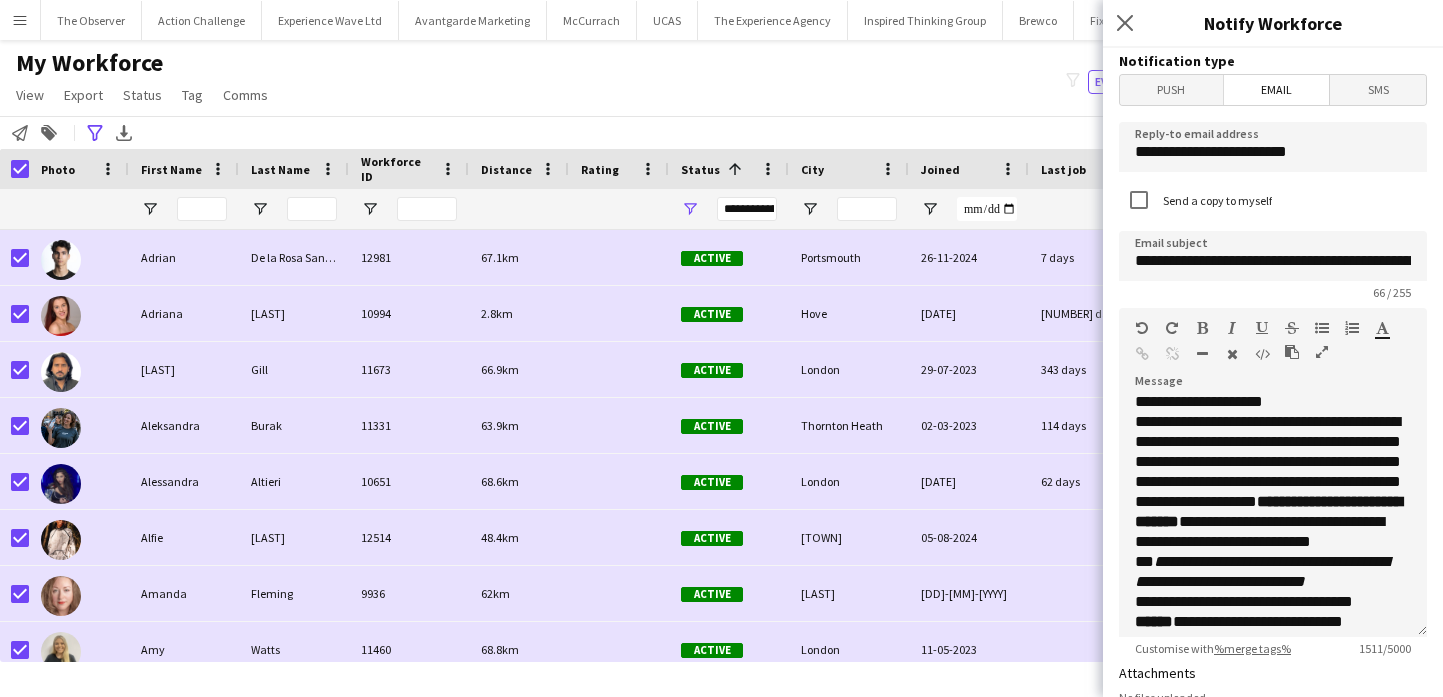 scroll, scrollTop: 696, scrollLeft: 0, axis: vertical 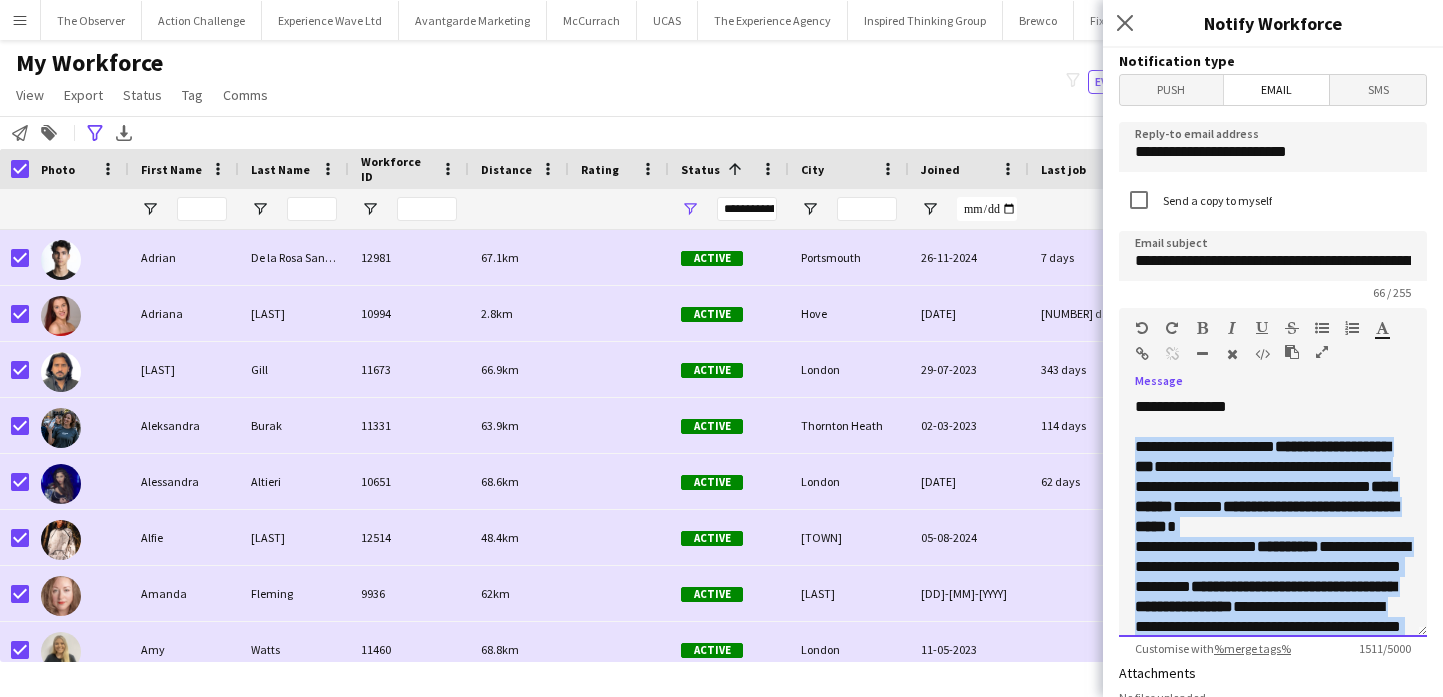 drag, startPoint x: 1394, startPoint y: 614, endPoint x: 1107, endPoint y: 455, distance: 328.1006 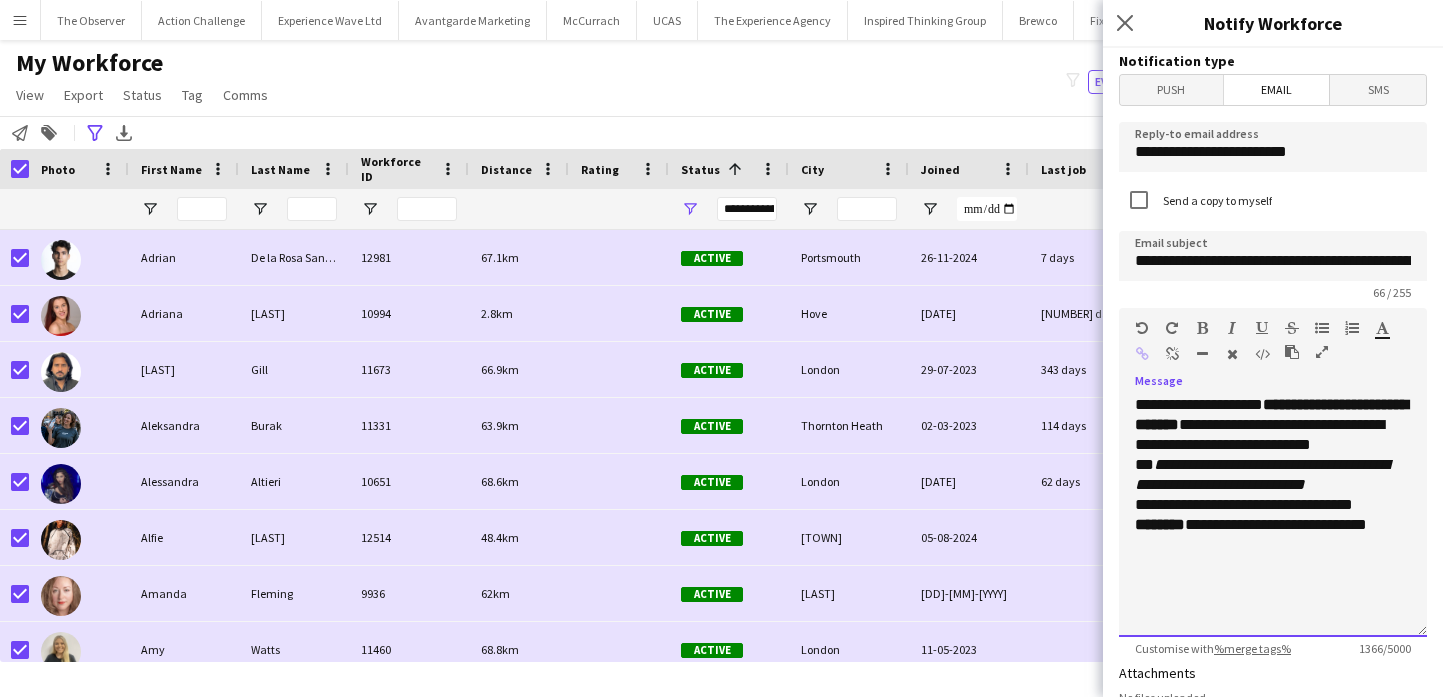 scroll, scrollTop: 596, scrollLeft: 0, axis: vertical 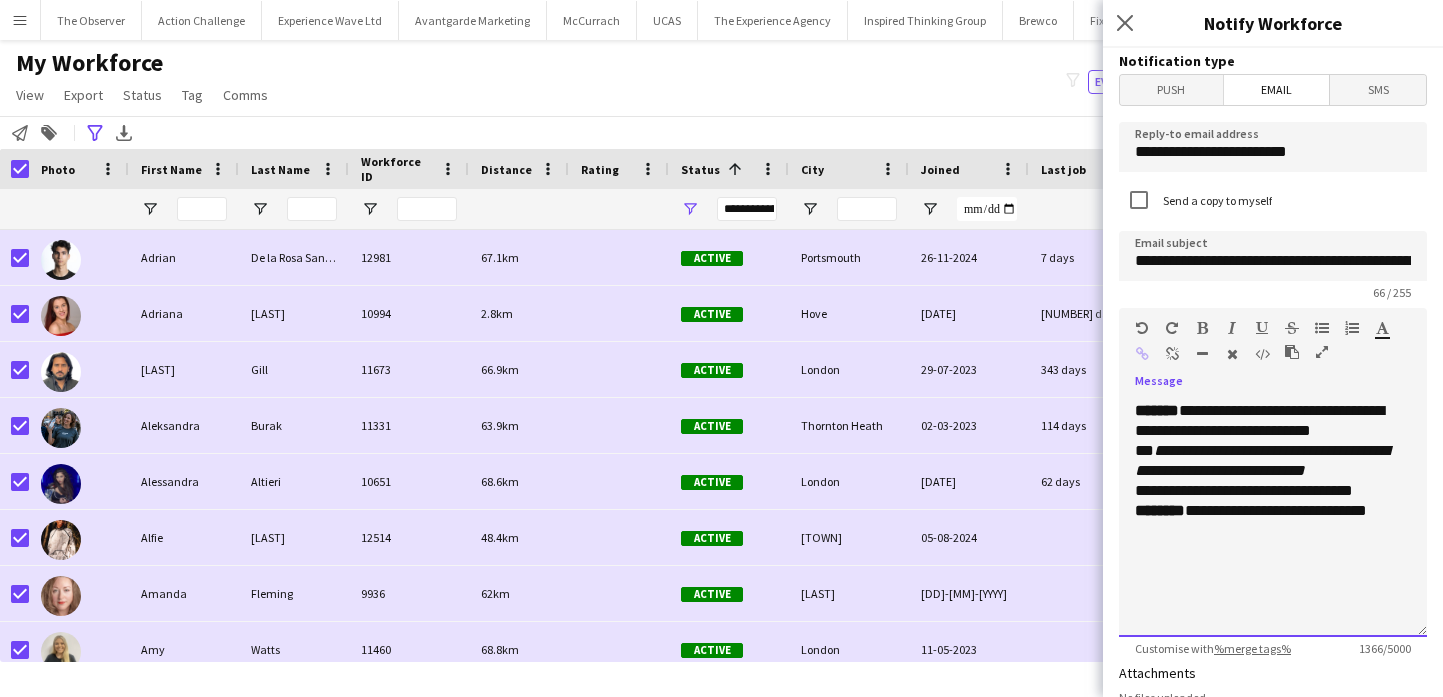 click on "********" 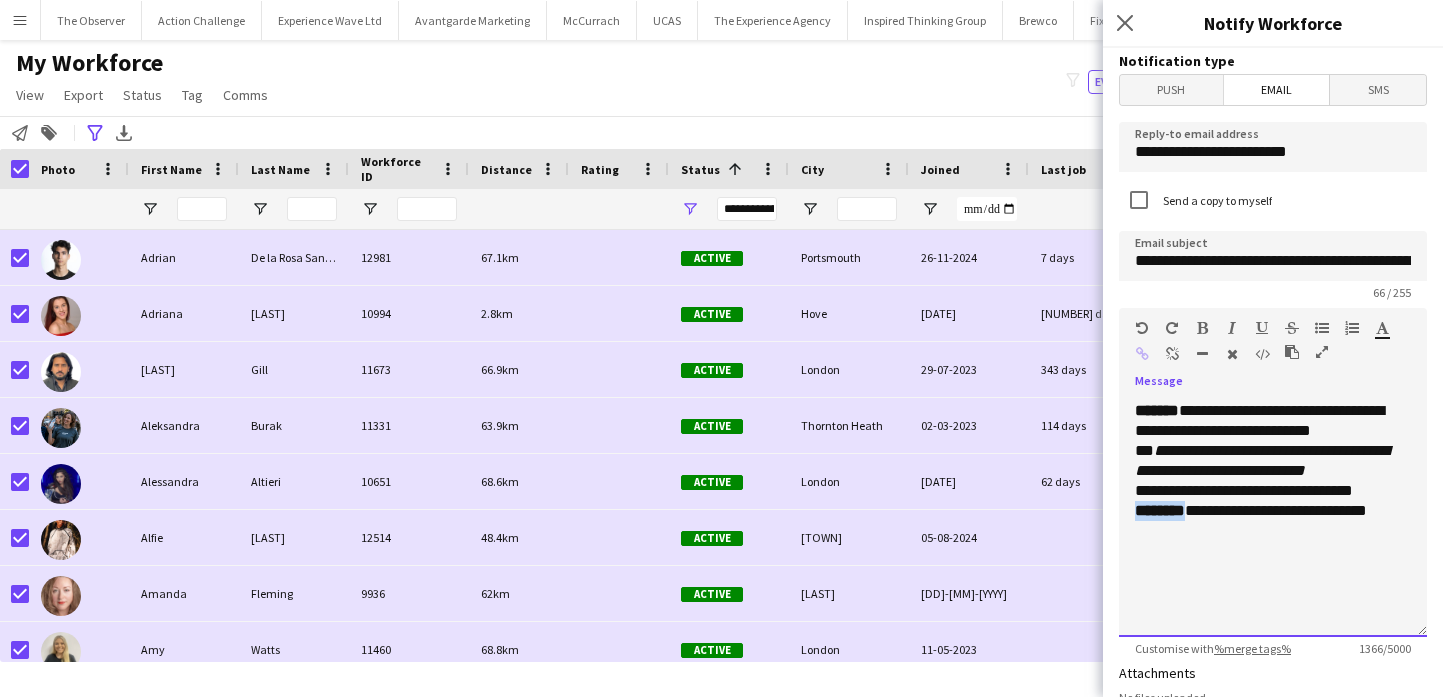 click on "********" 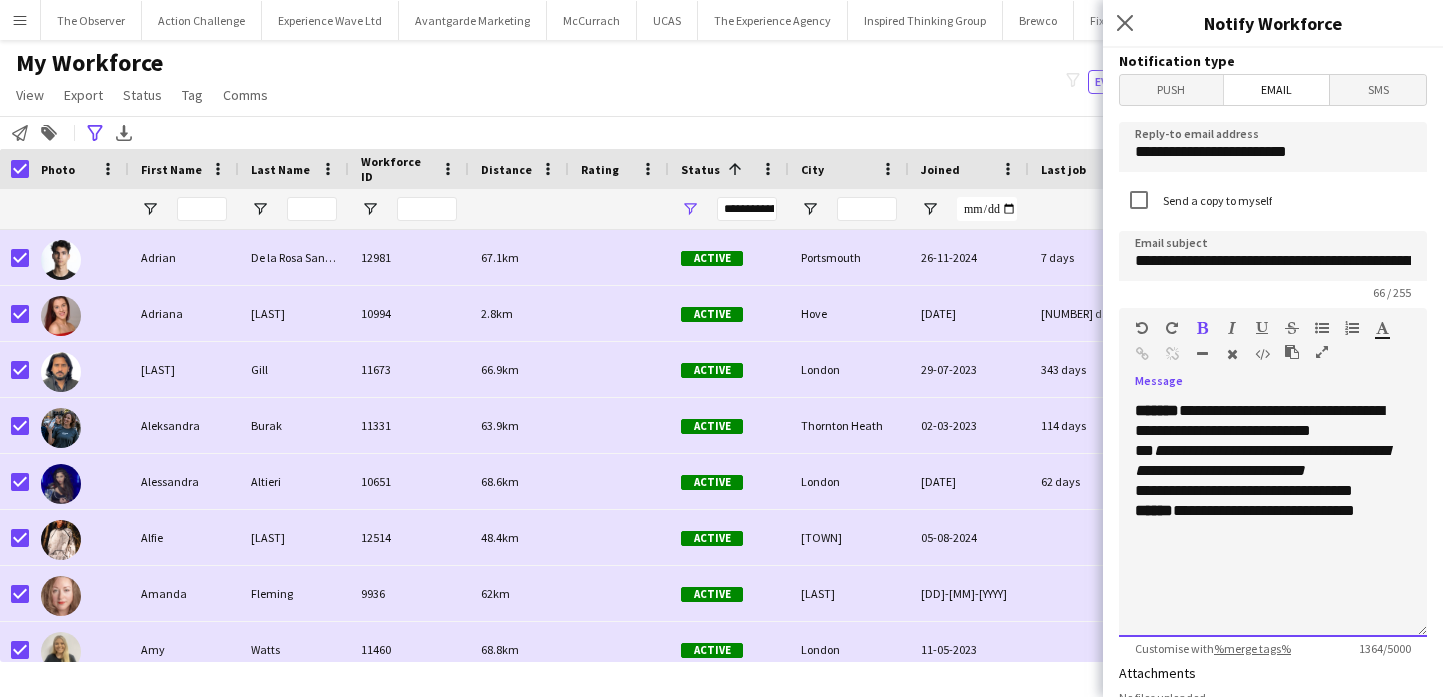 scroll, scrollTop: 0, scrollLeft: 0, axis: both 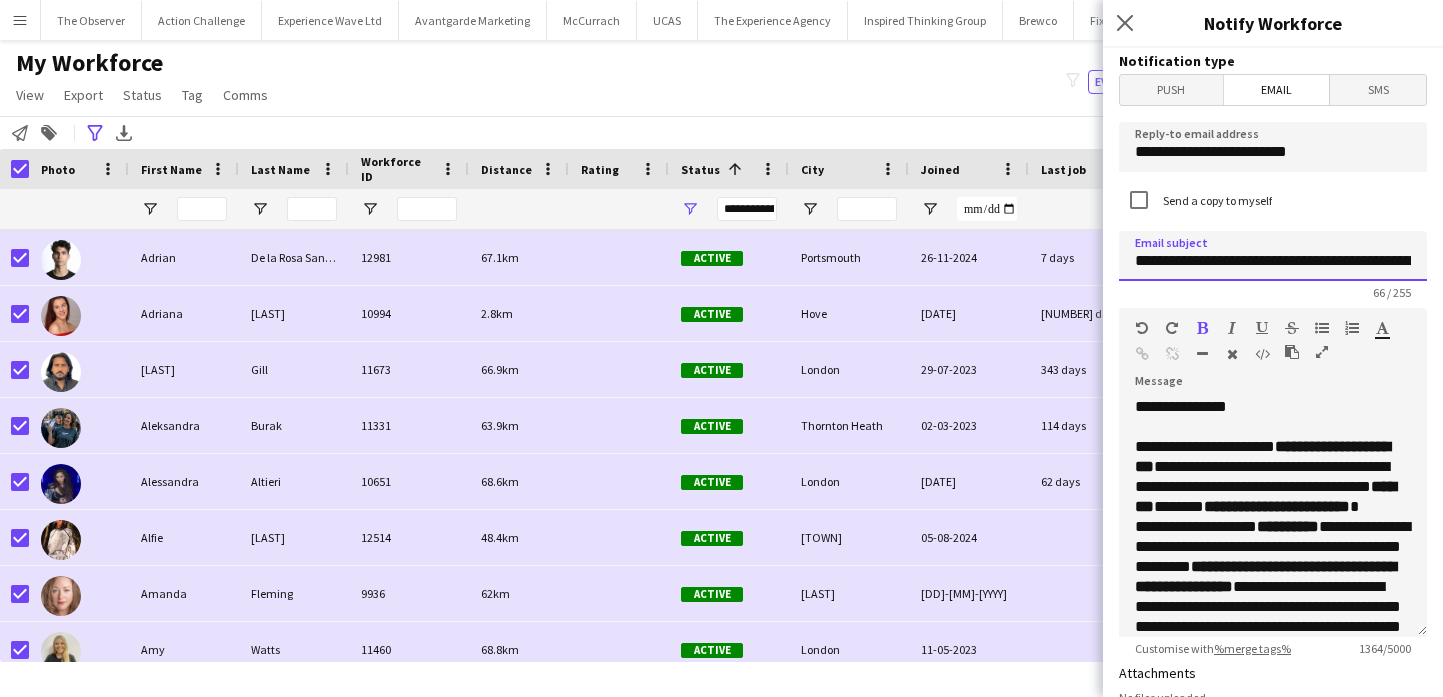 click on "**********" 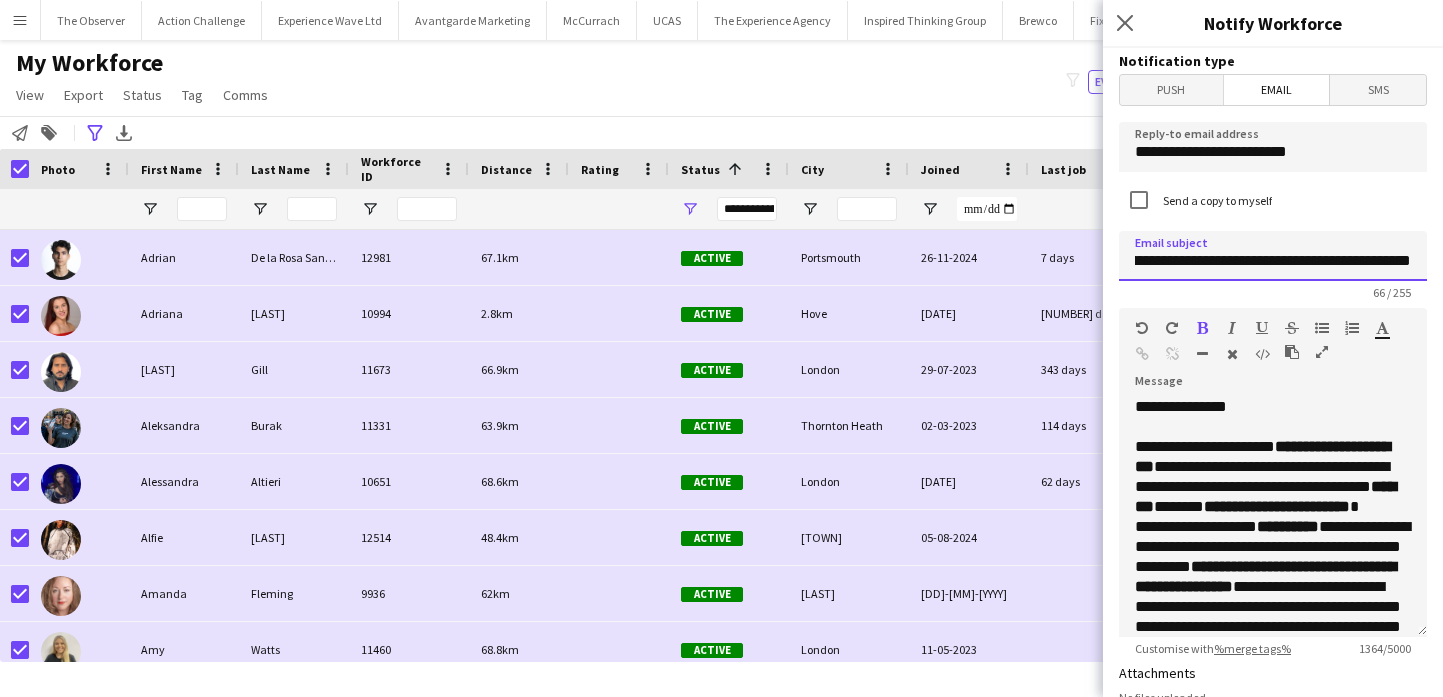 click on "**********" 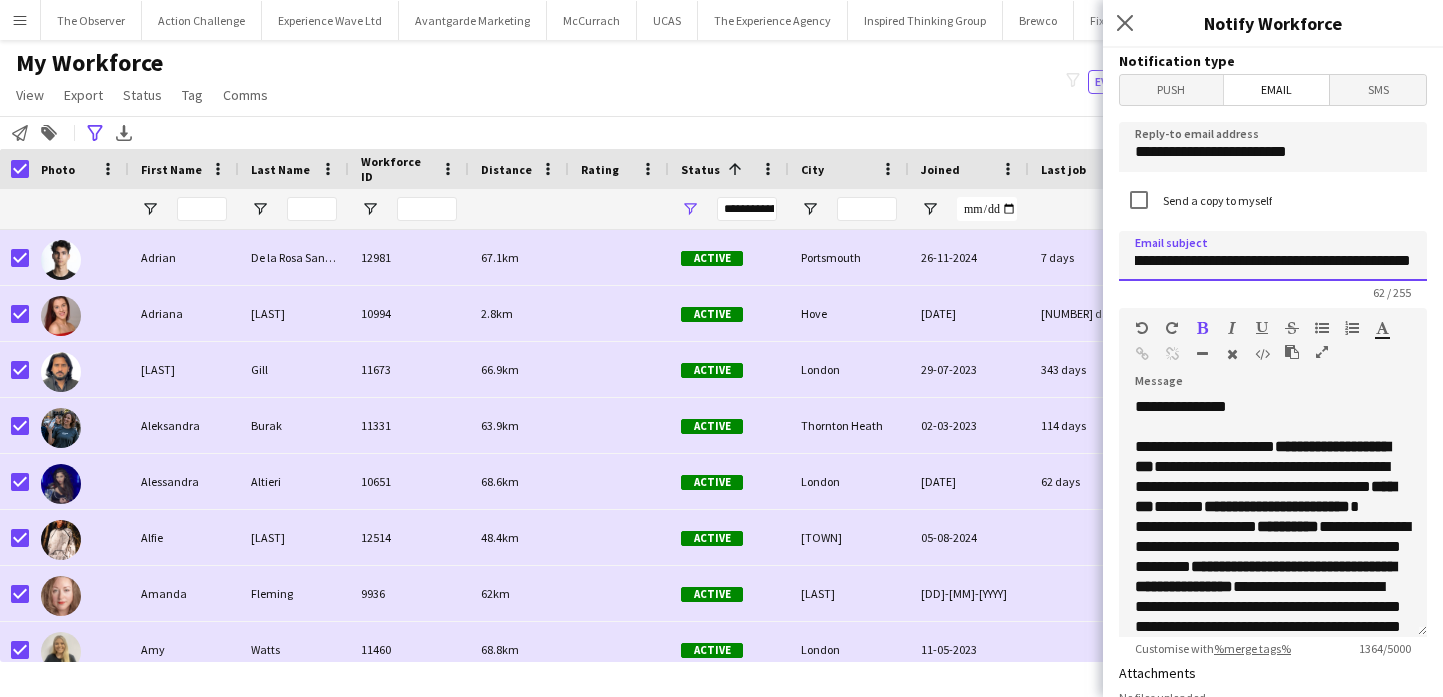 scroll, scrollTop: 0, scrollLeft: 156, axis: horizontal 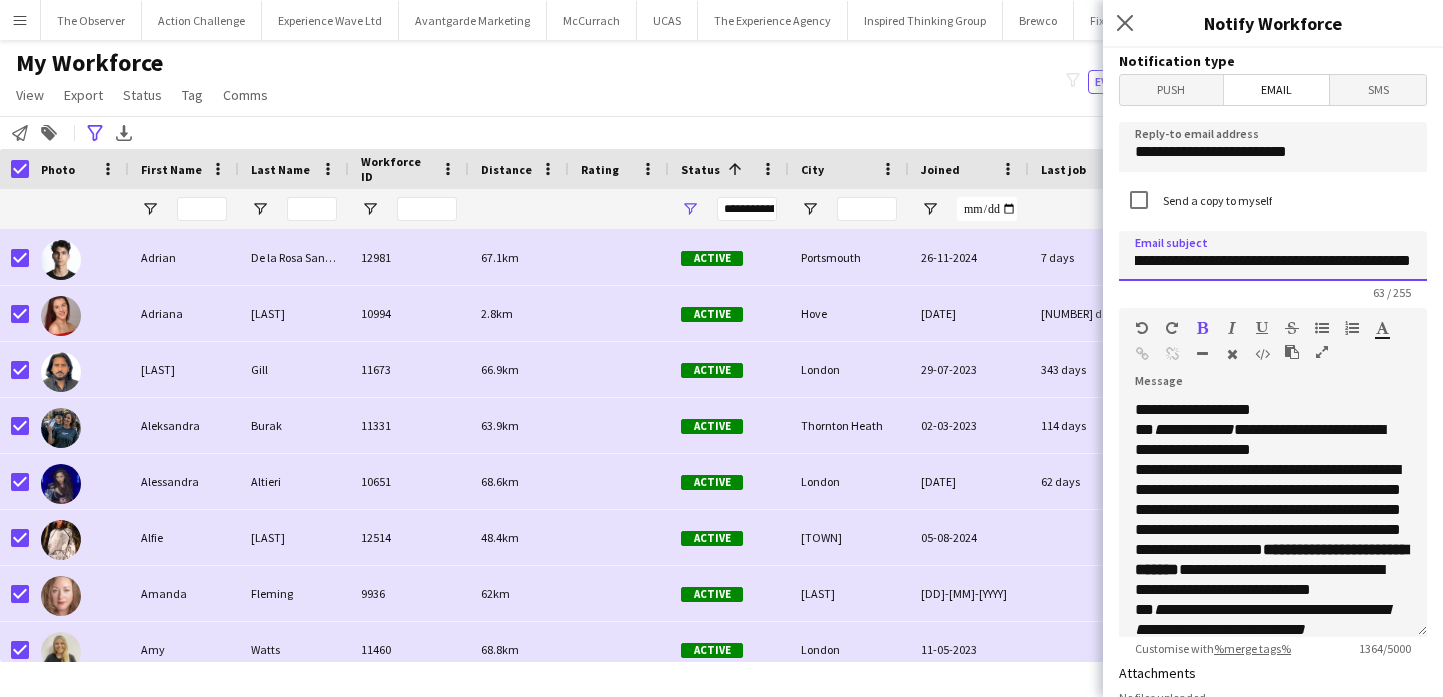 type on "**********" 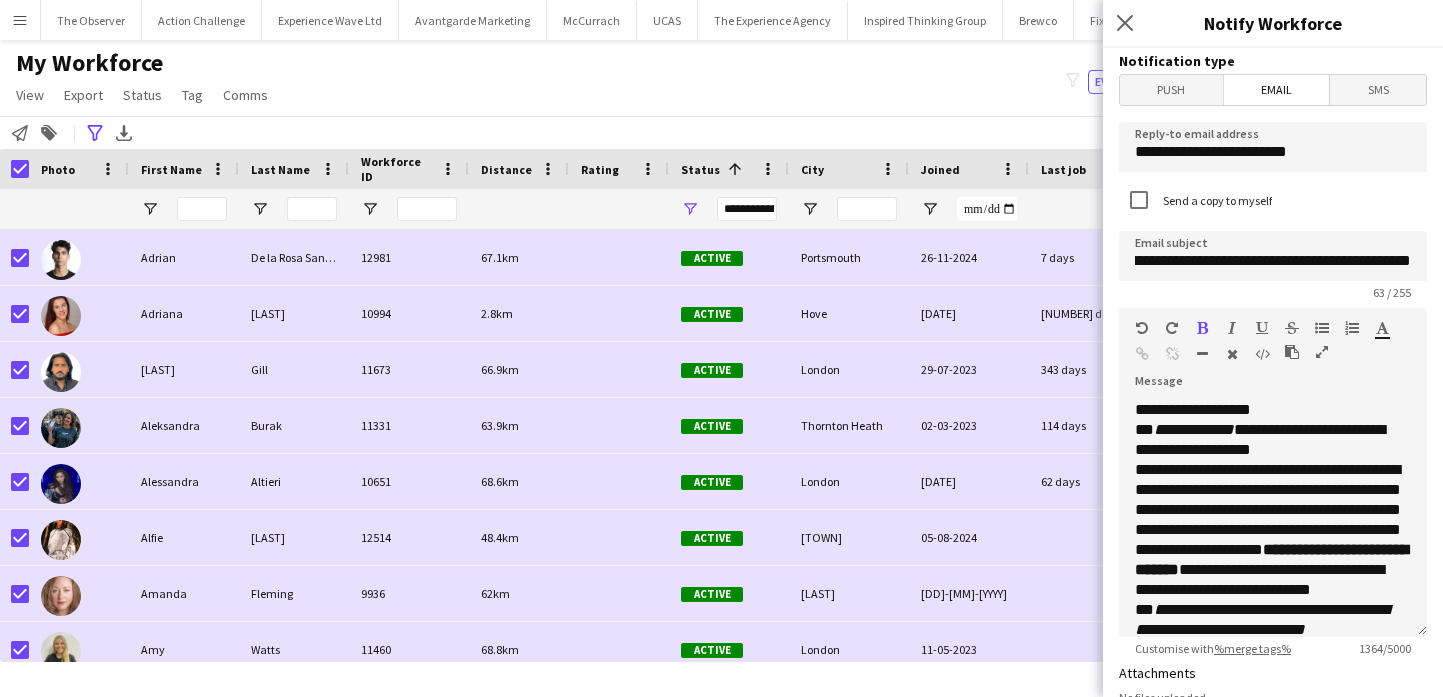 scroll, scrollTop: 0, scrollLeft: 0, axis: both 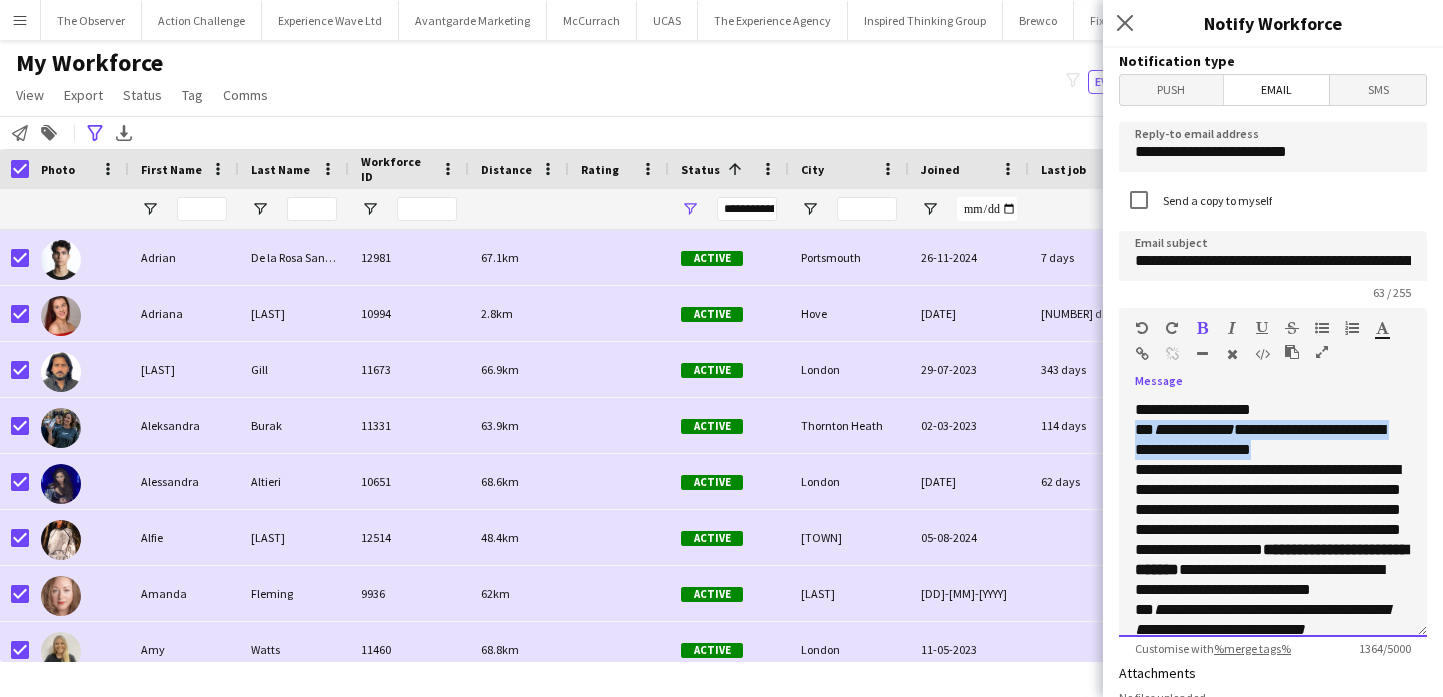 drag, startPoint x: 1326, startPoint y: 535, endPoint x: 1123, endPoint y: 509, distance: 204.65825 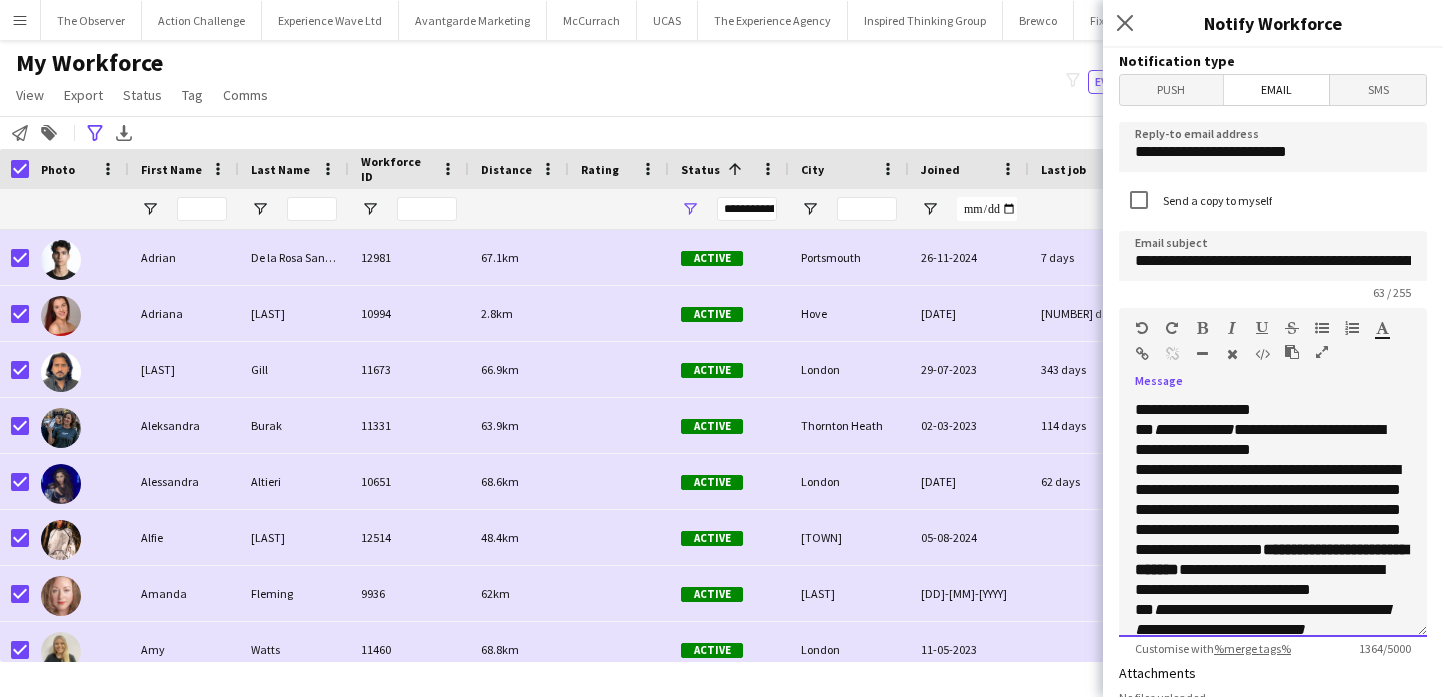 click on "**********" 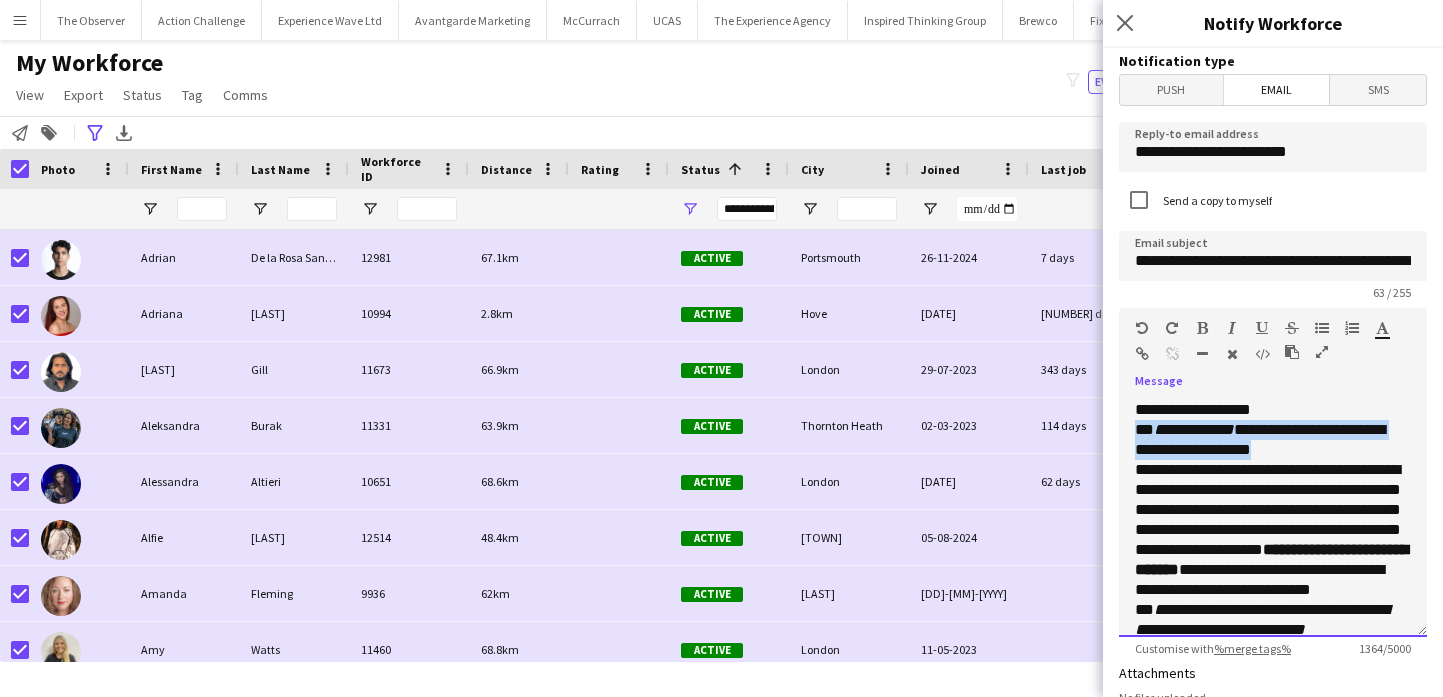 drag, startPoint x: 1315, startPoint y: 531, endPoint x: 1127, endPoint y: 511, distance: 189.06084 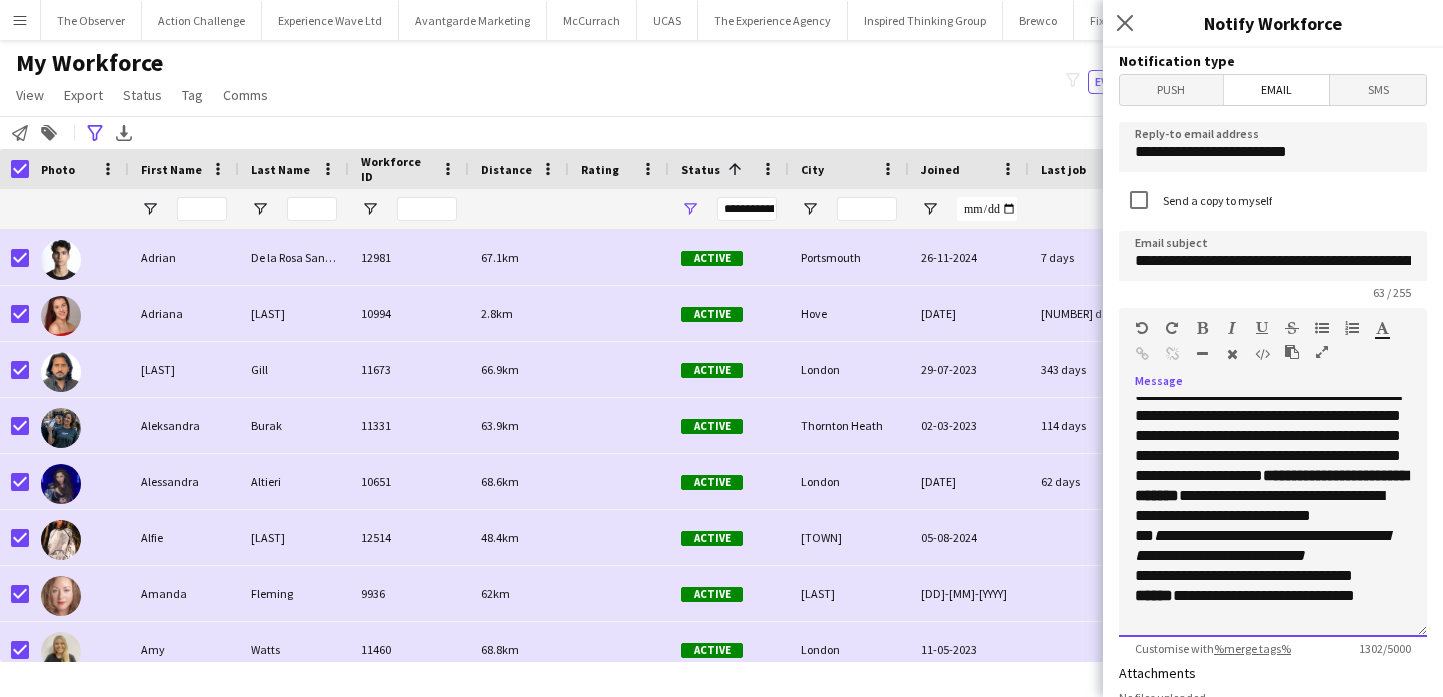 scroll, scrollTop: 478, scrollLeft: 0, axis: vertical 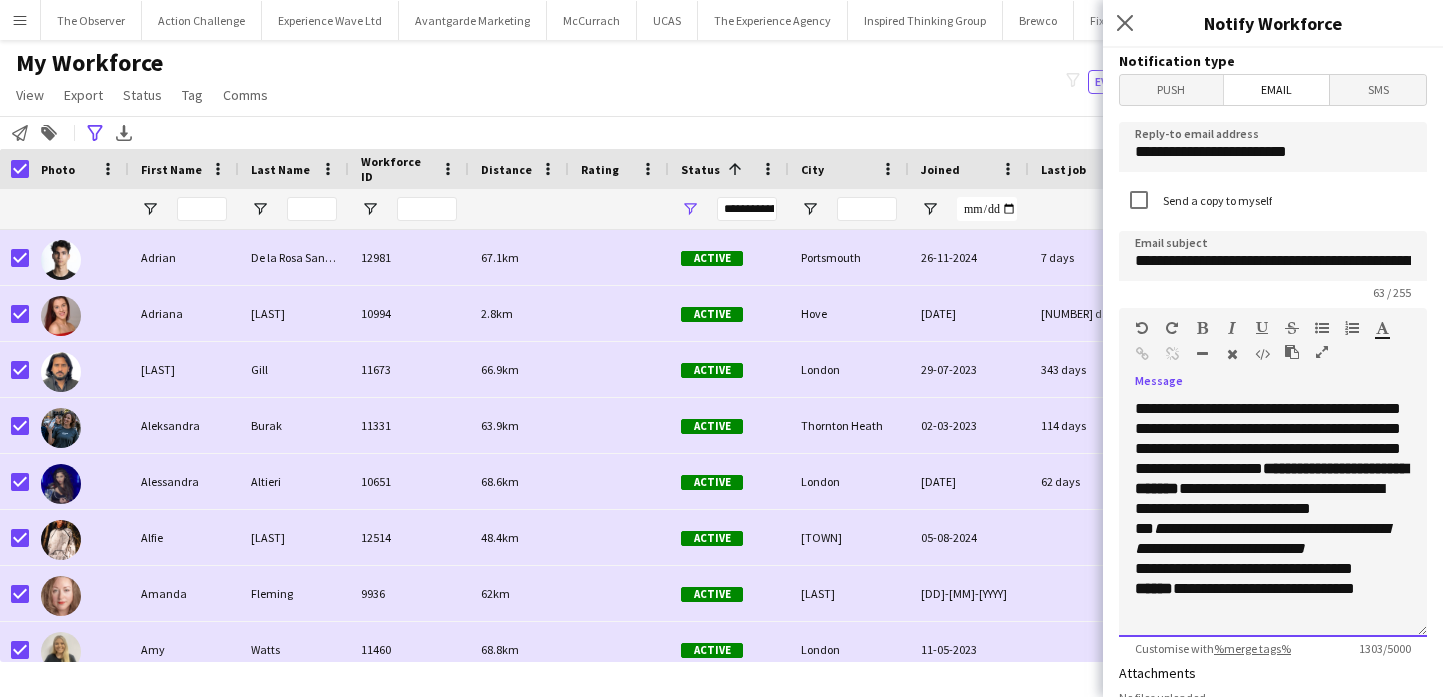 click on "**********" 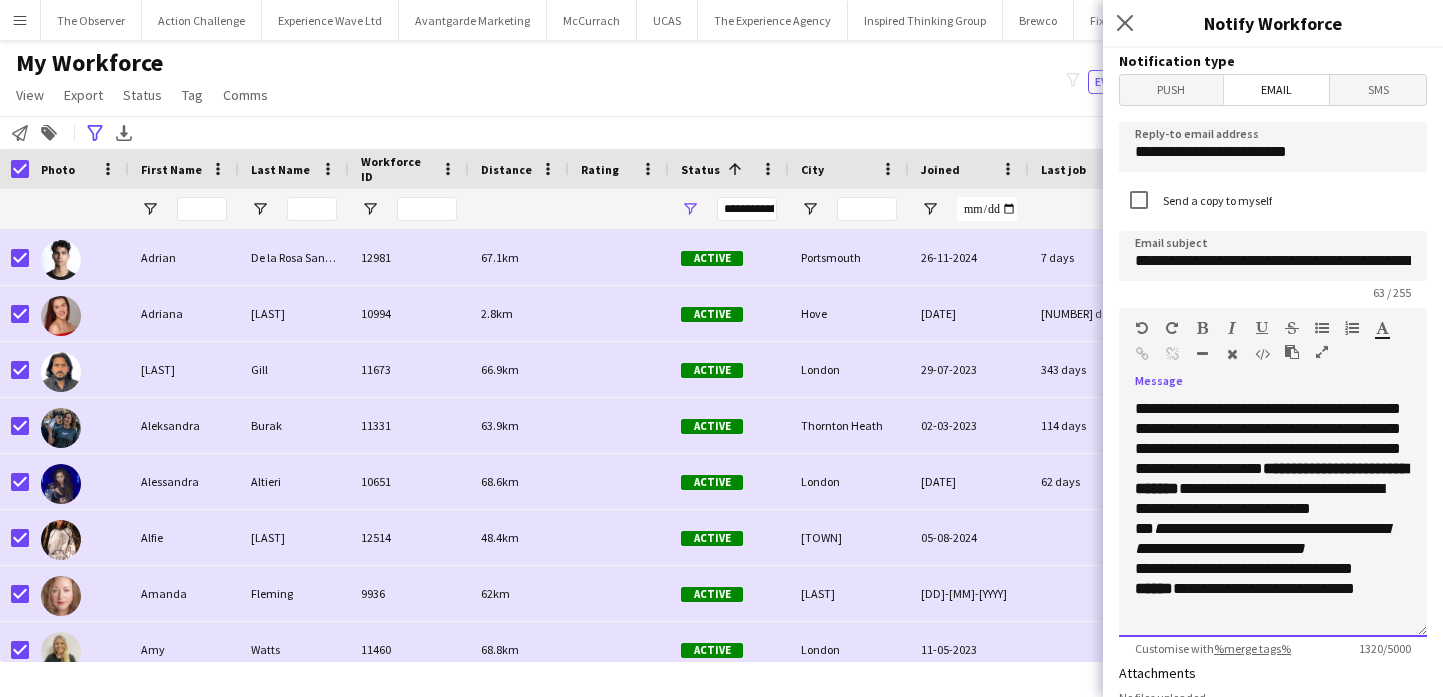 scroll, scrollTop: 576, scrollLeft: 0, axis: vertical 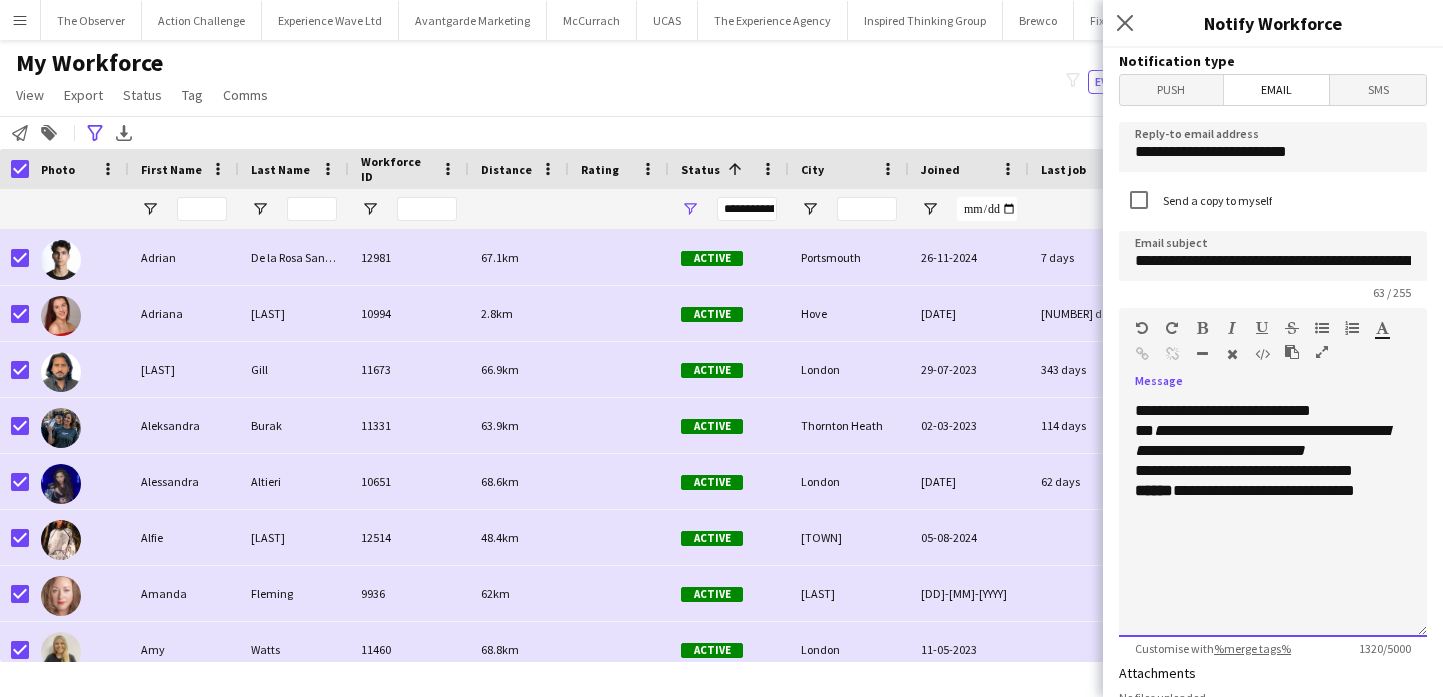 click on "**********" 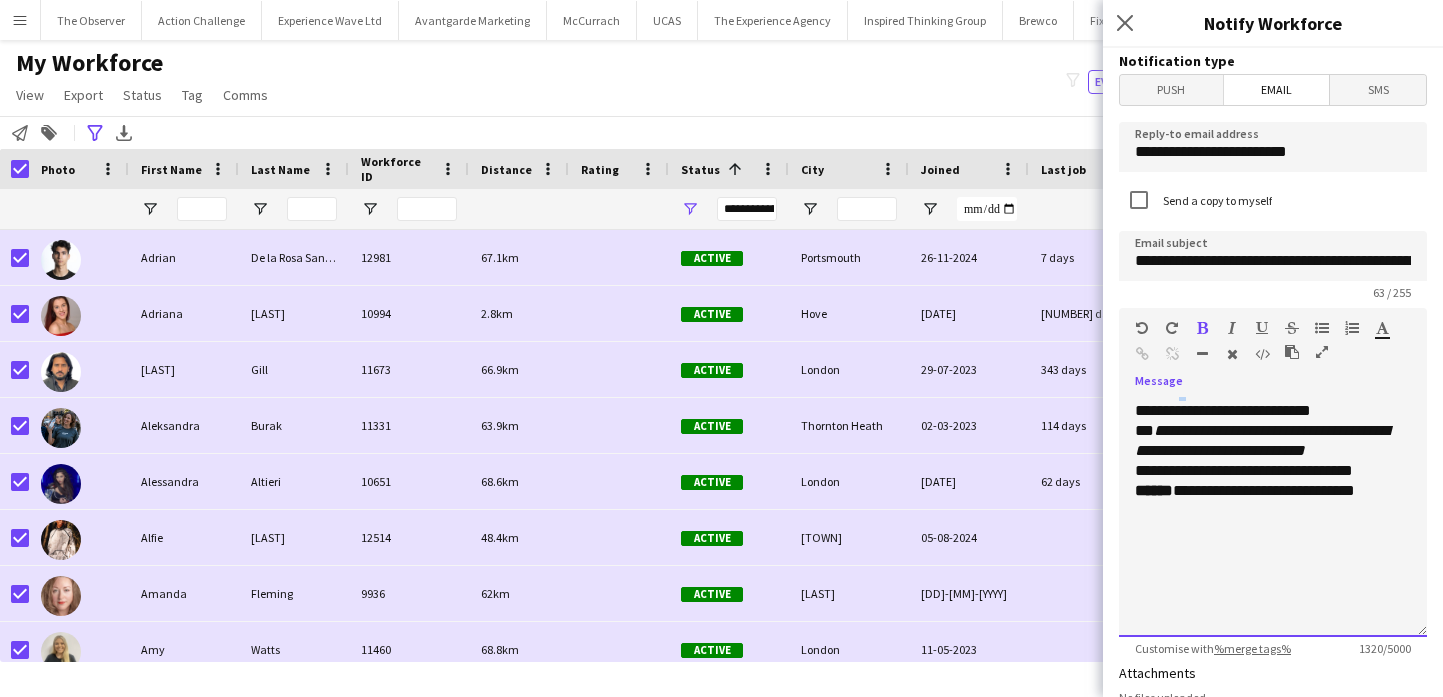 click on "**********" 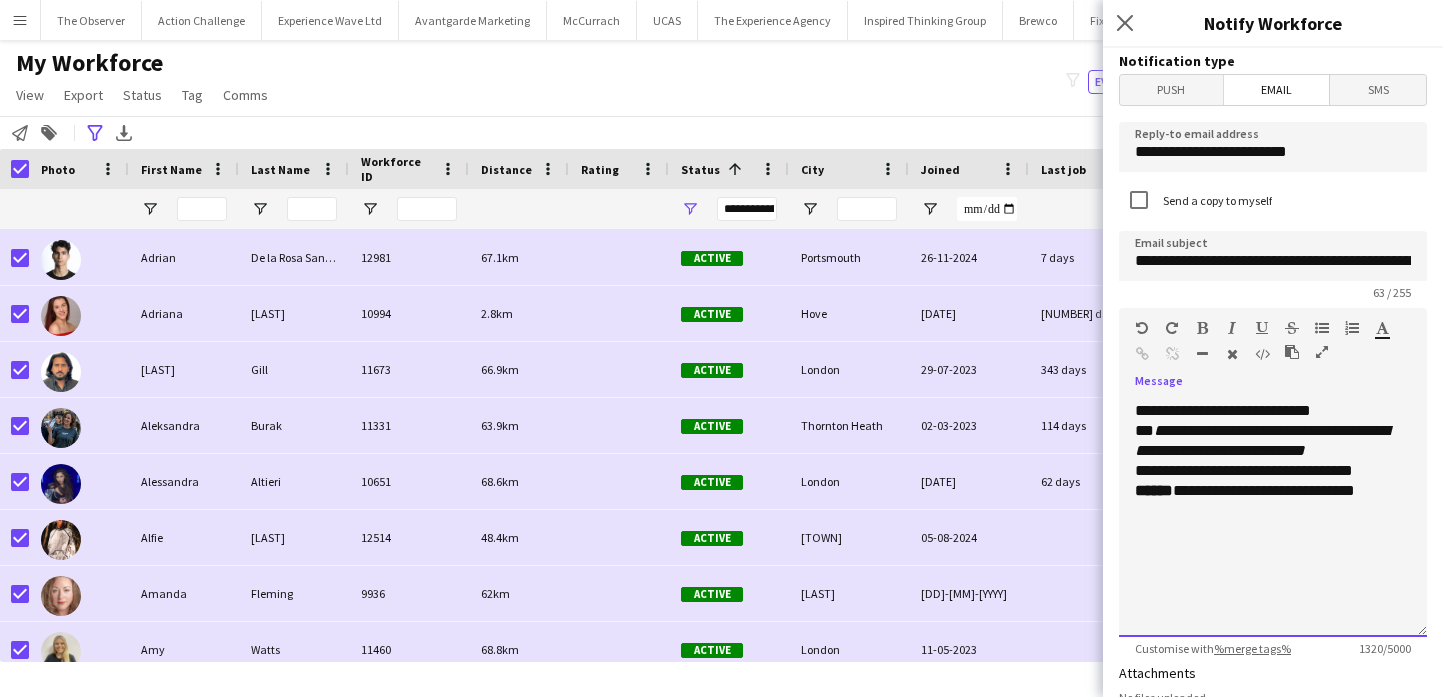 click on "**********" 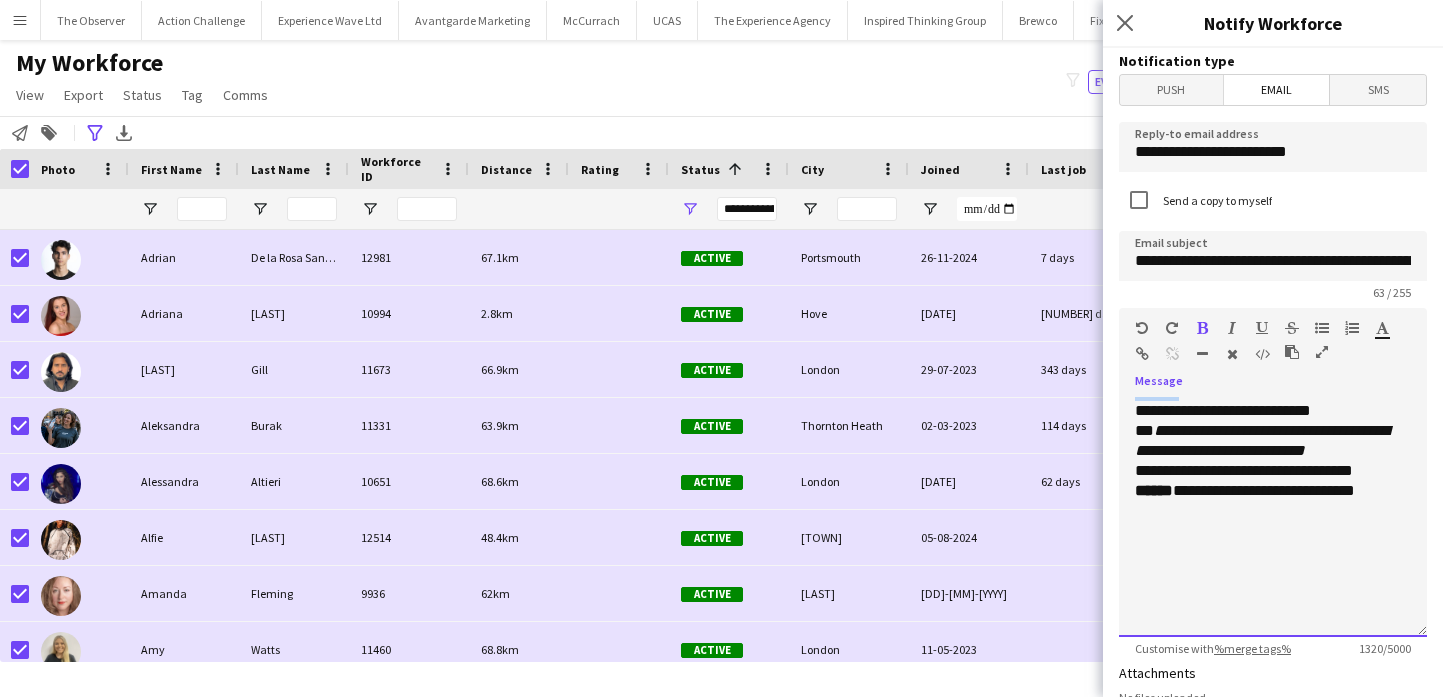 click on "**********" 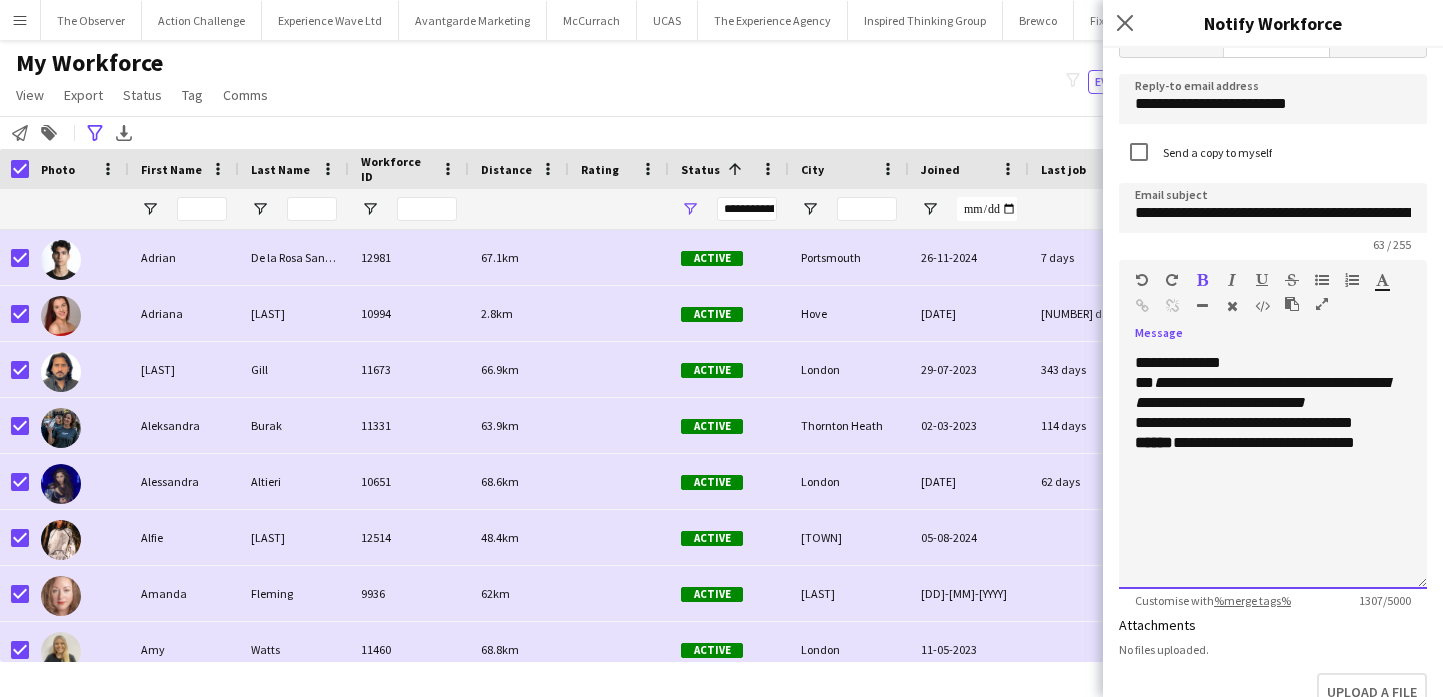 scroll, scrollTop: 50, scrollLeft: 0, axis: vertical 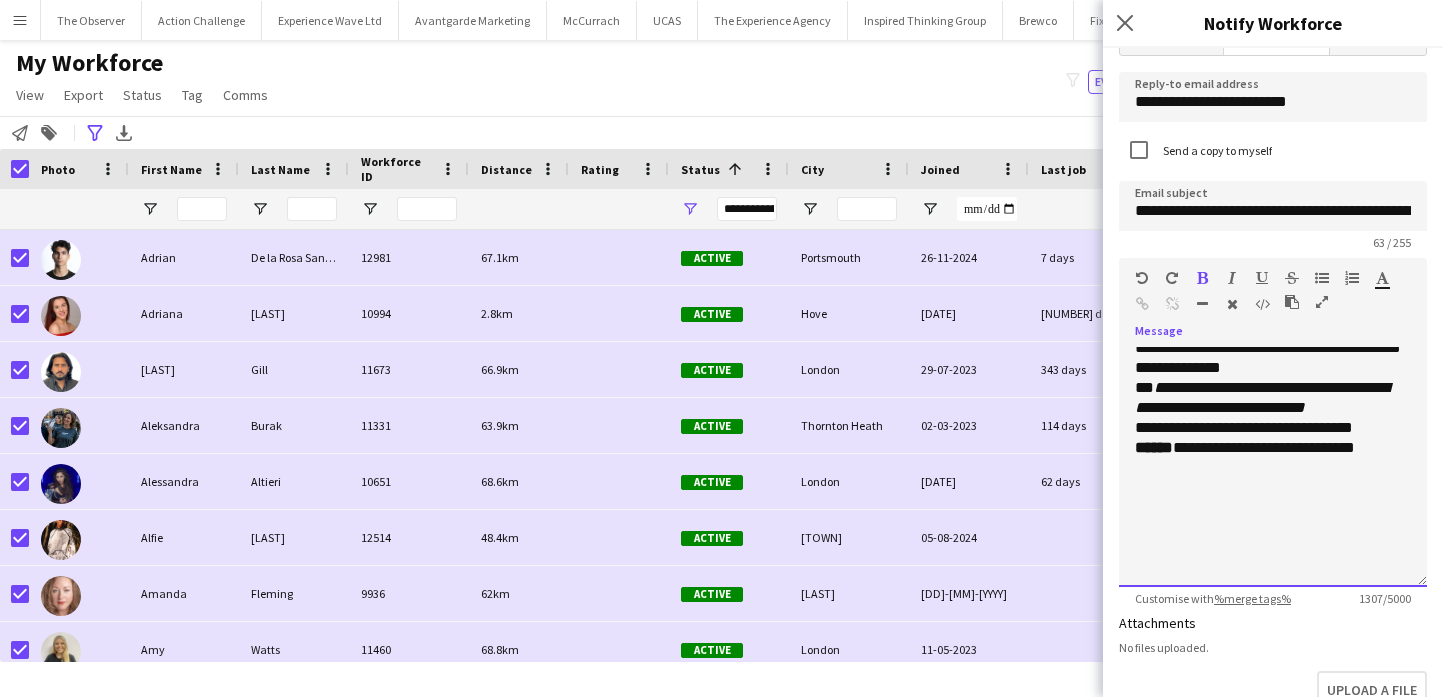 click on "**********" 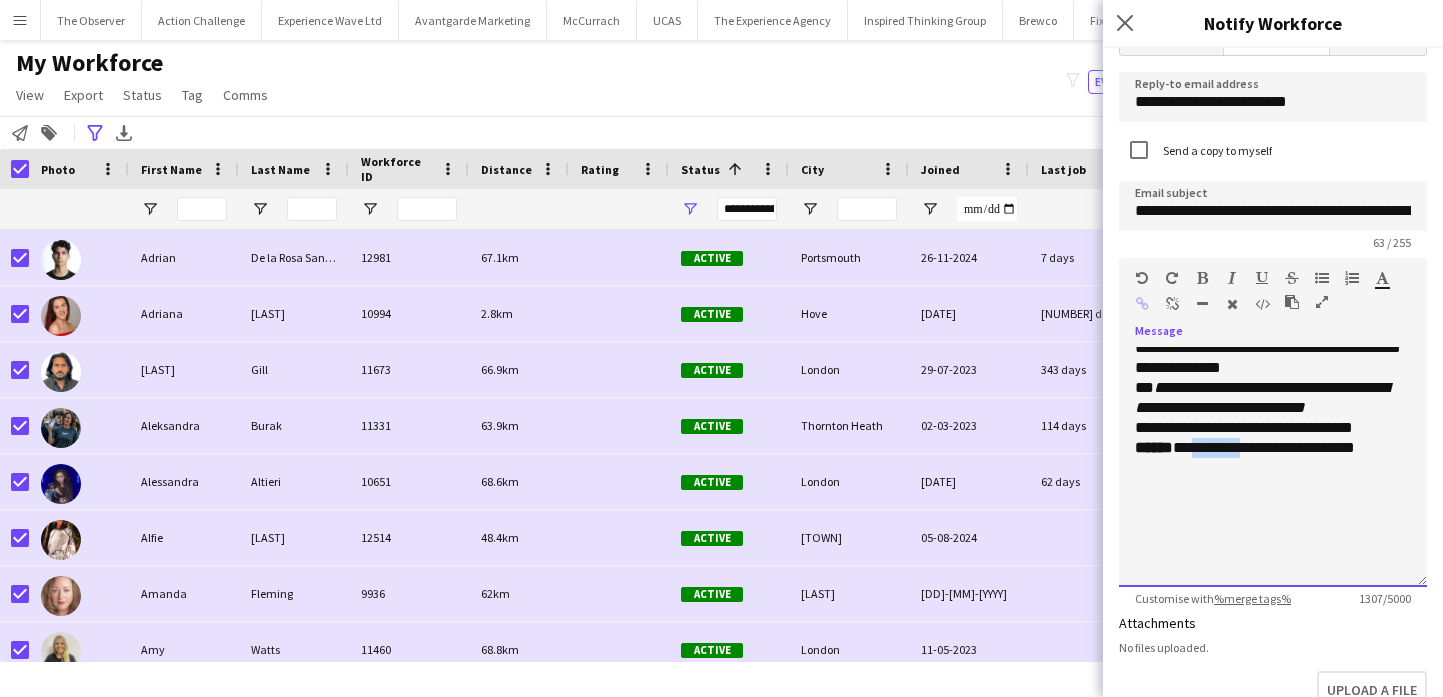 click on "**********" 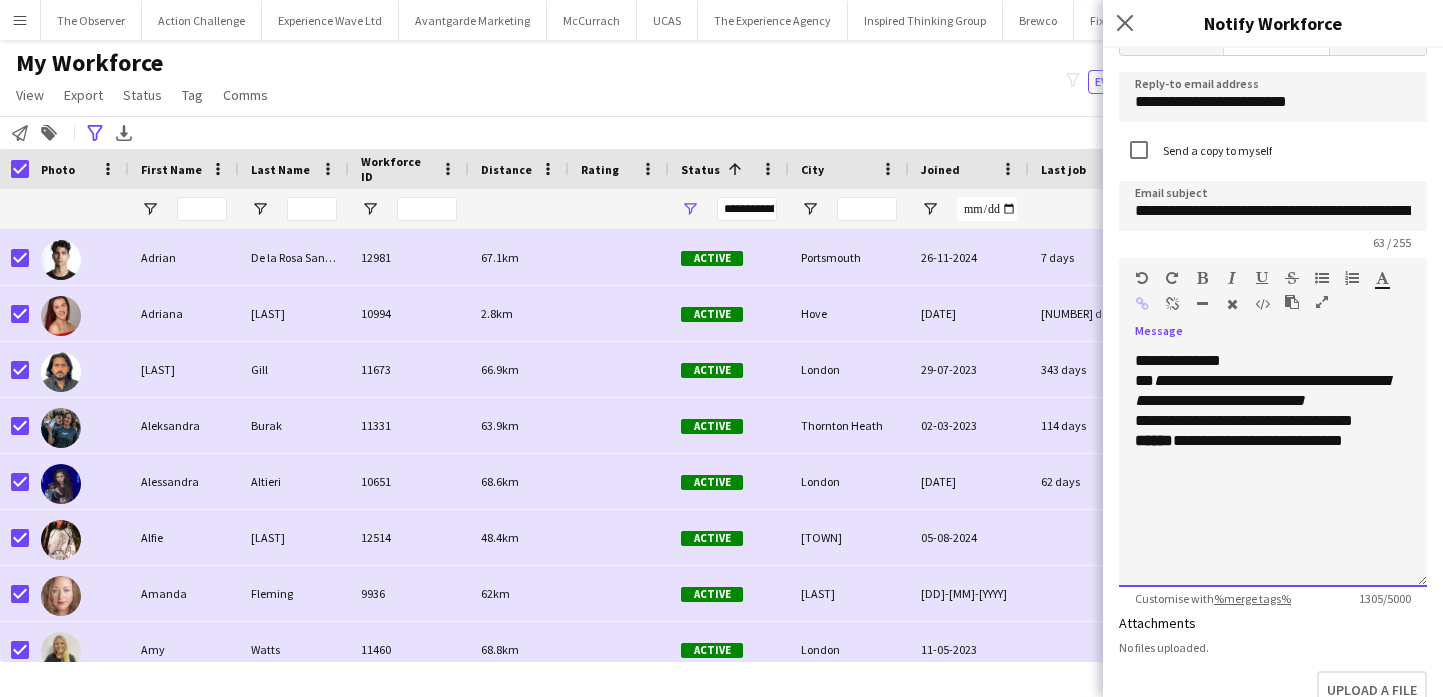 scroll, scrollTop: 0, scrollLeft: 0, axis: both 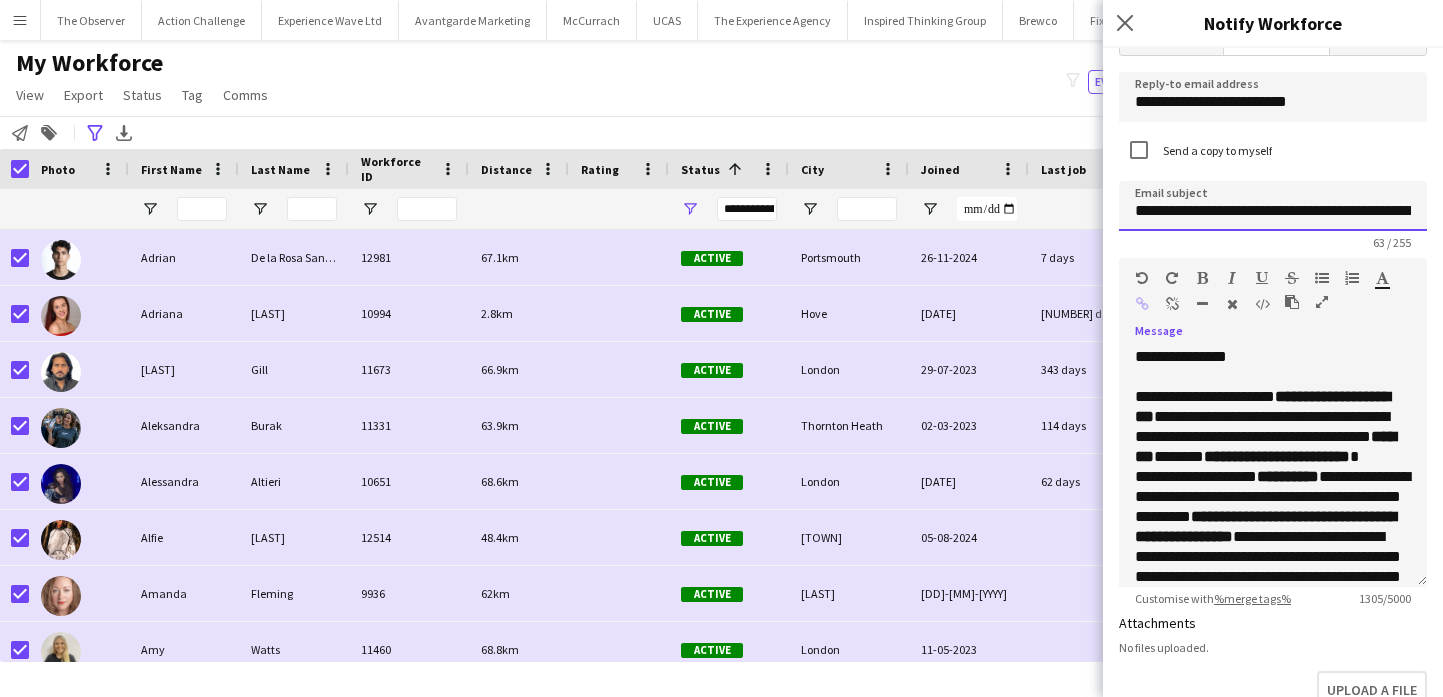 click on "**********" 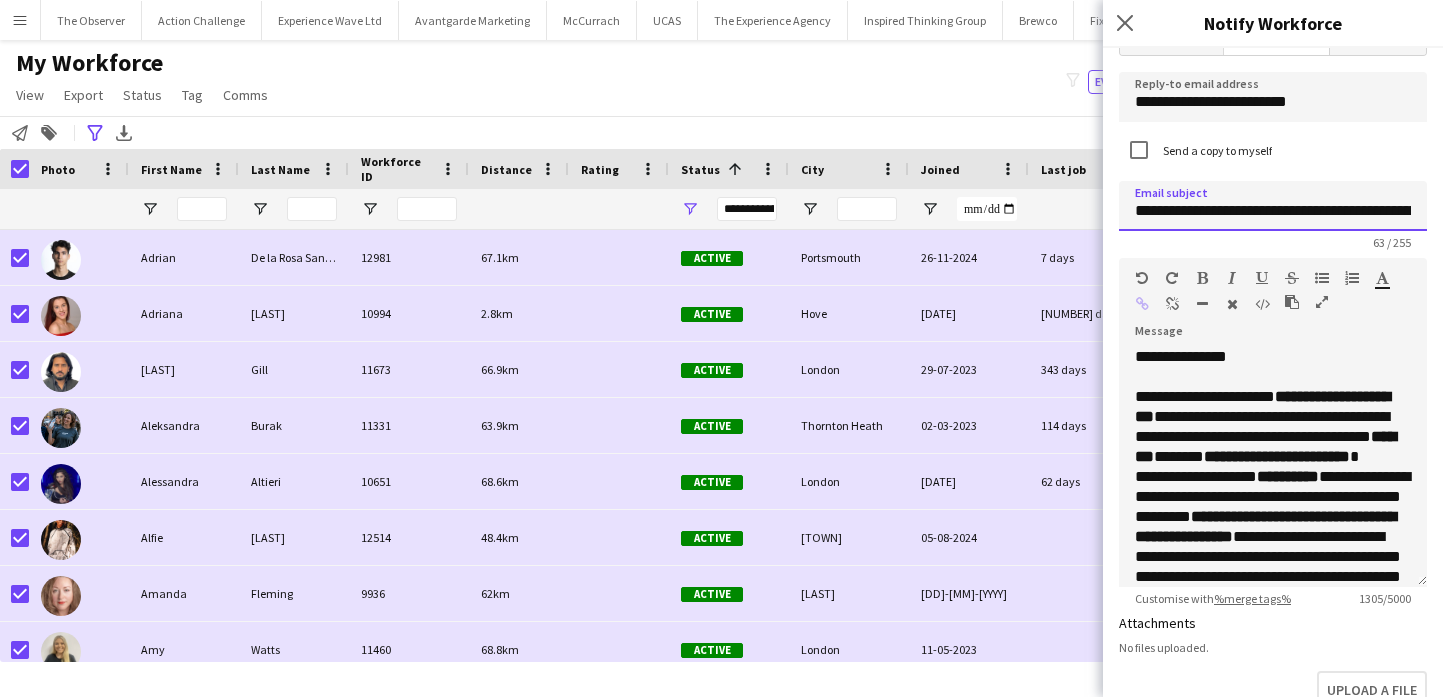 scroll, scrollTop: 0, scrollLeft: 141, axis: horizontal 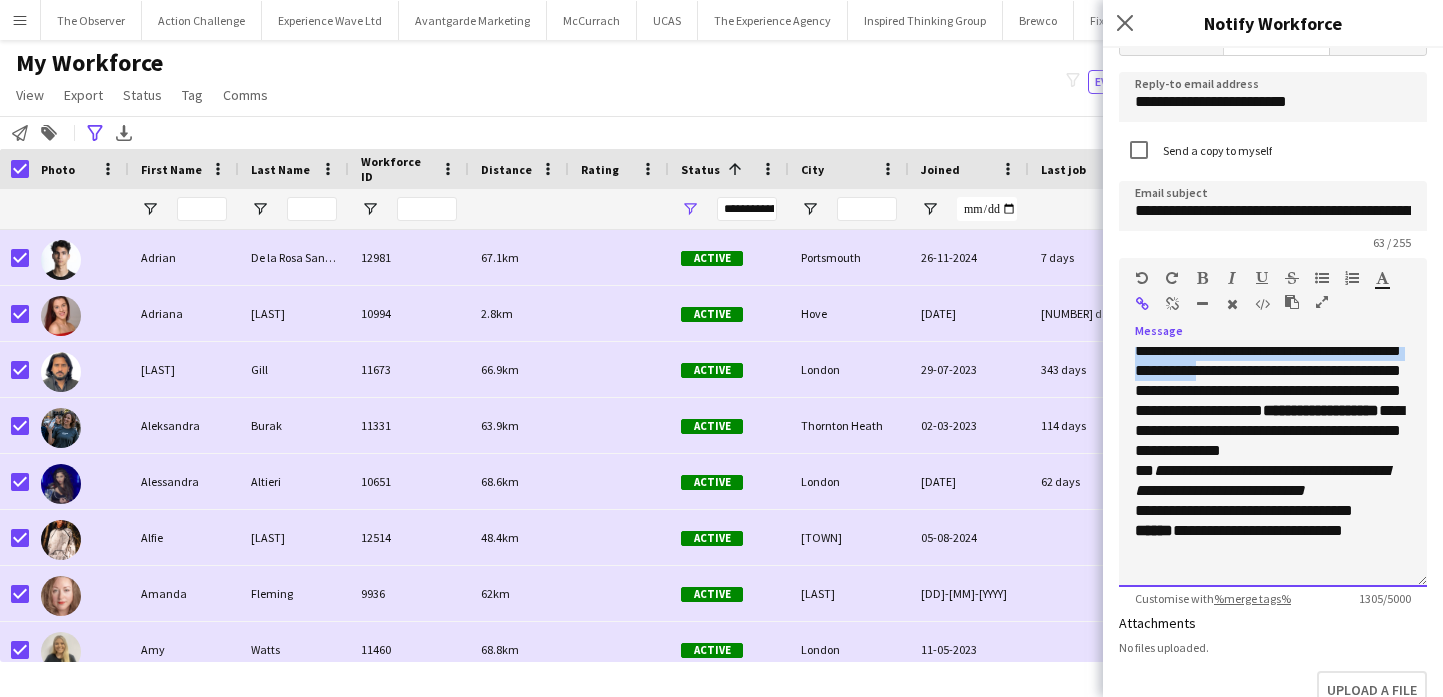 drag, startPoint x: 1309, startPoint y: 471, endPoint x: 1119, endPoint y: 432, distance: 193.96133 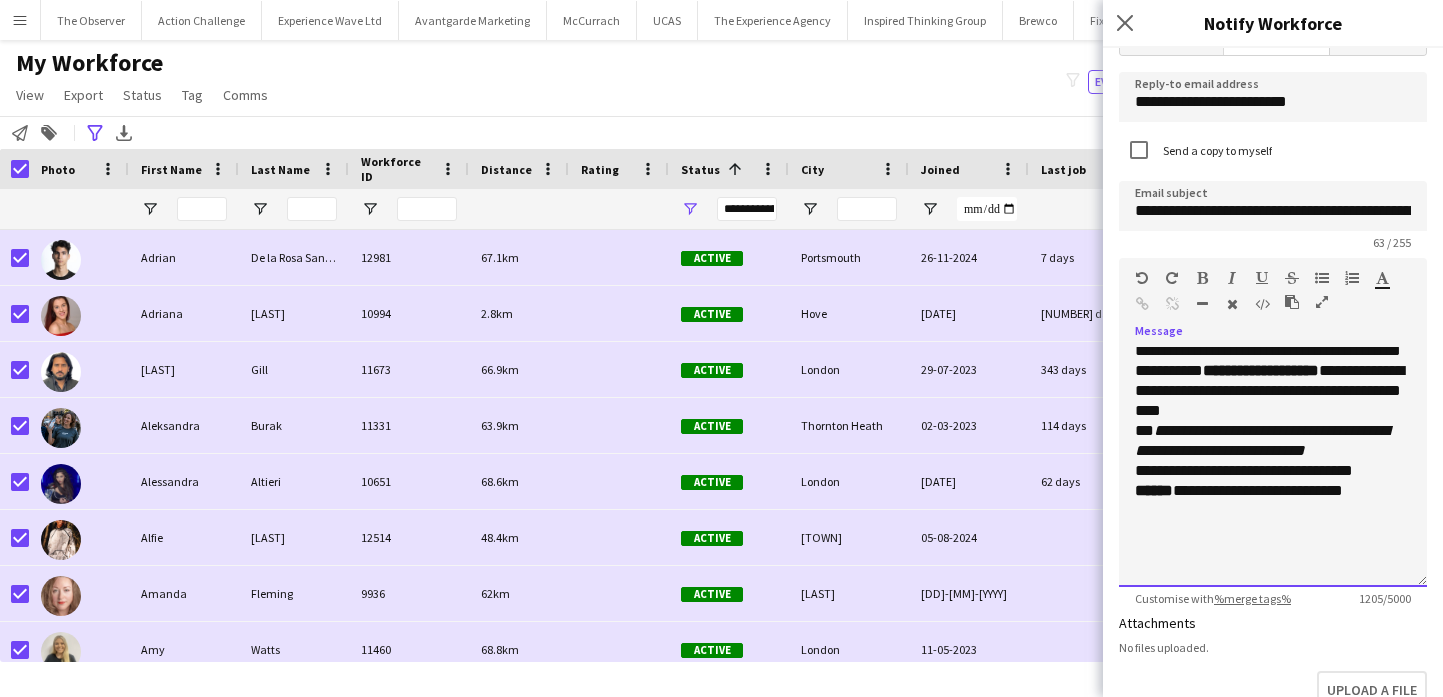 scroll, scrollTop: 516, scrollLeft: 0, axis: vertical 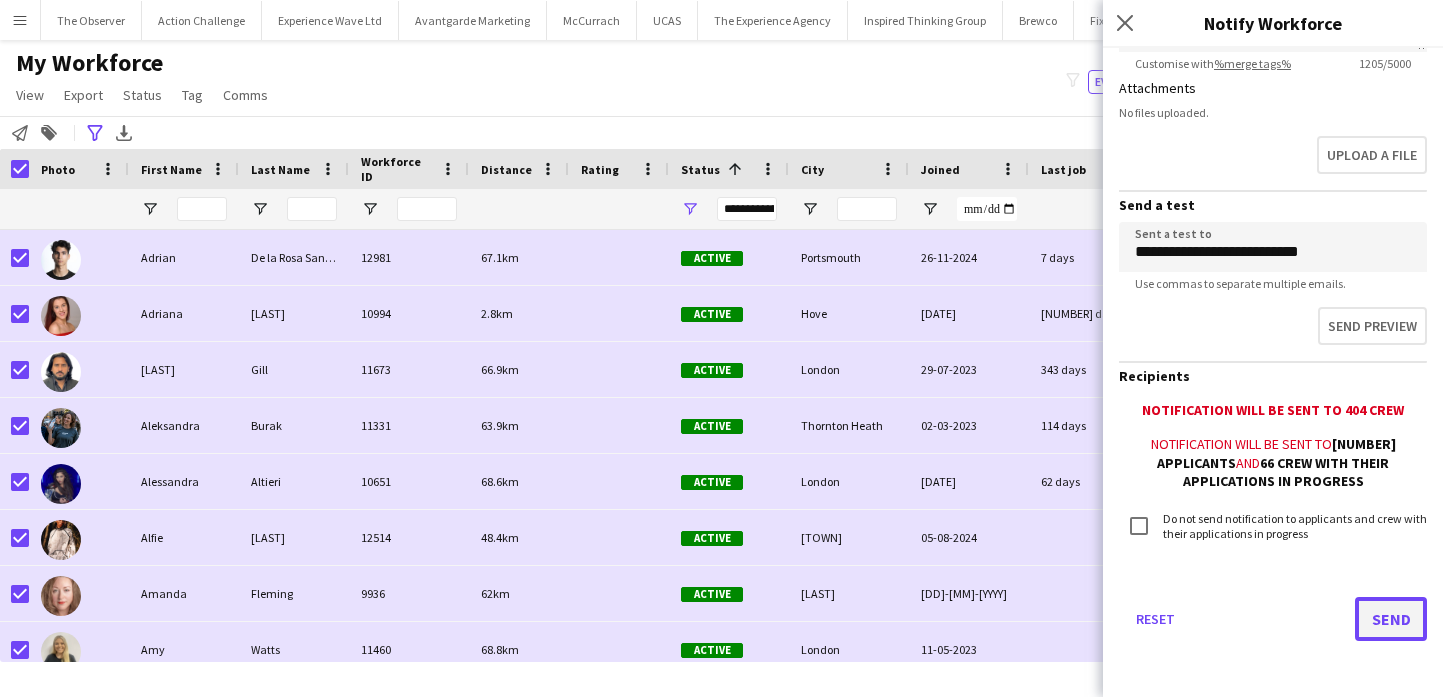 click on "Send" 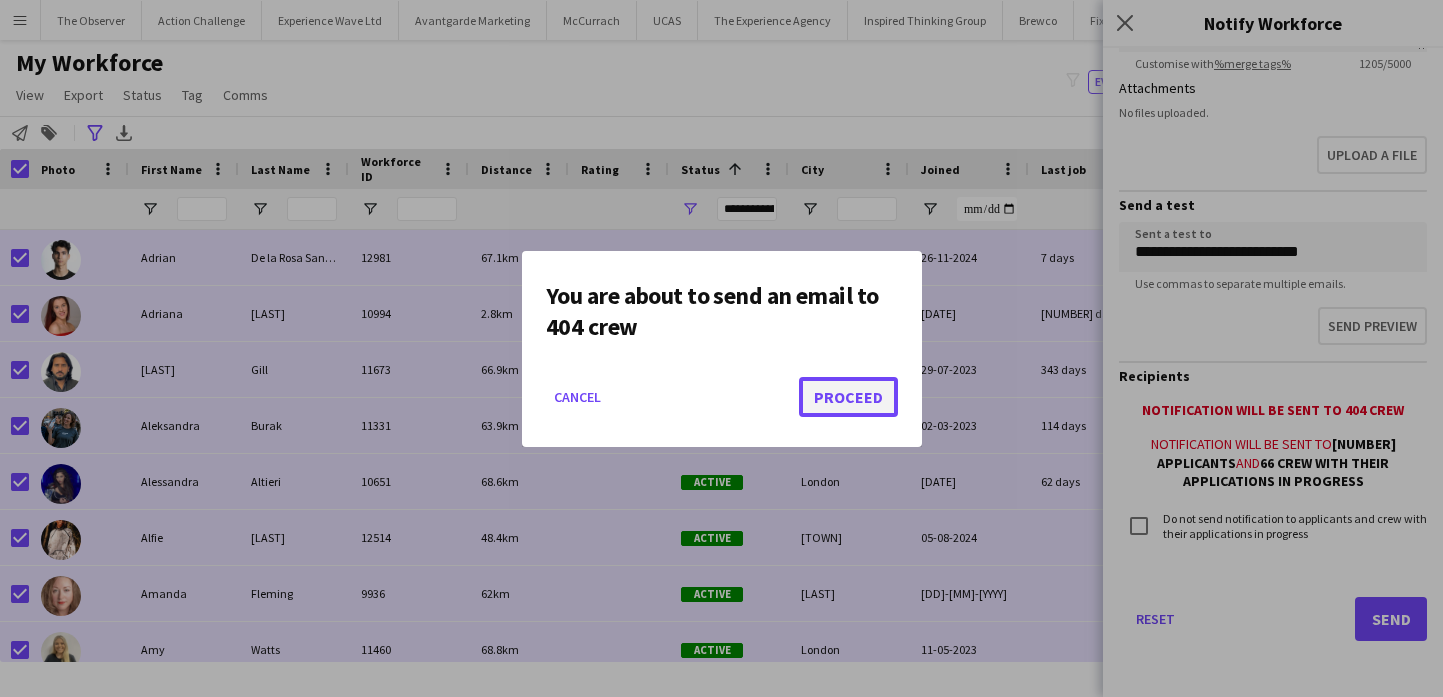 click on "Proceed" 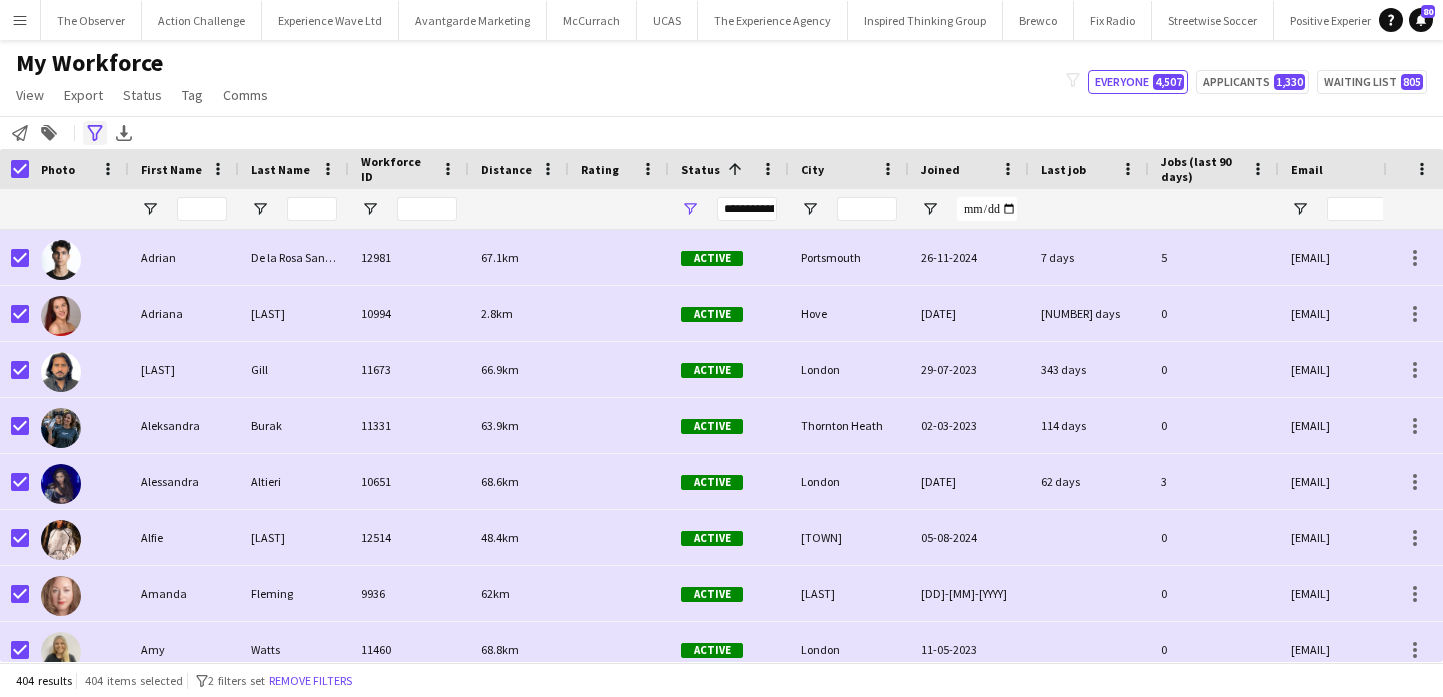 click on "Advanced filters" 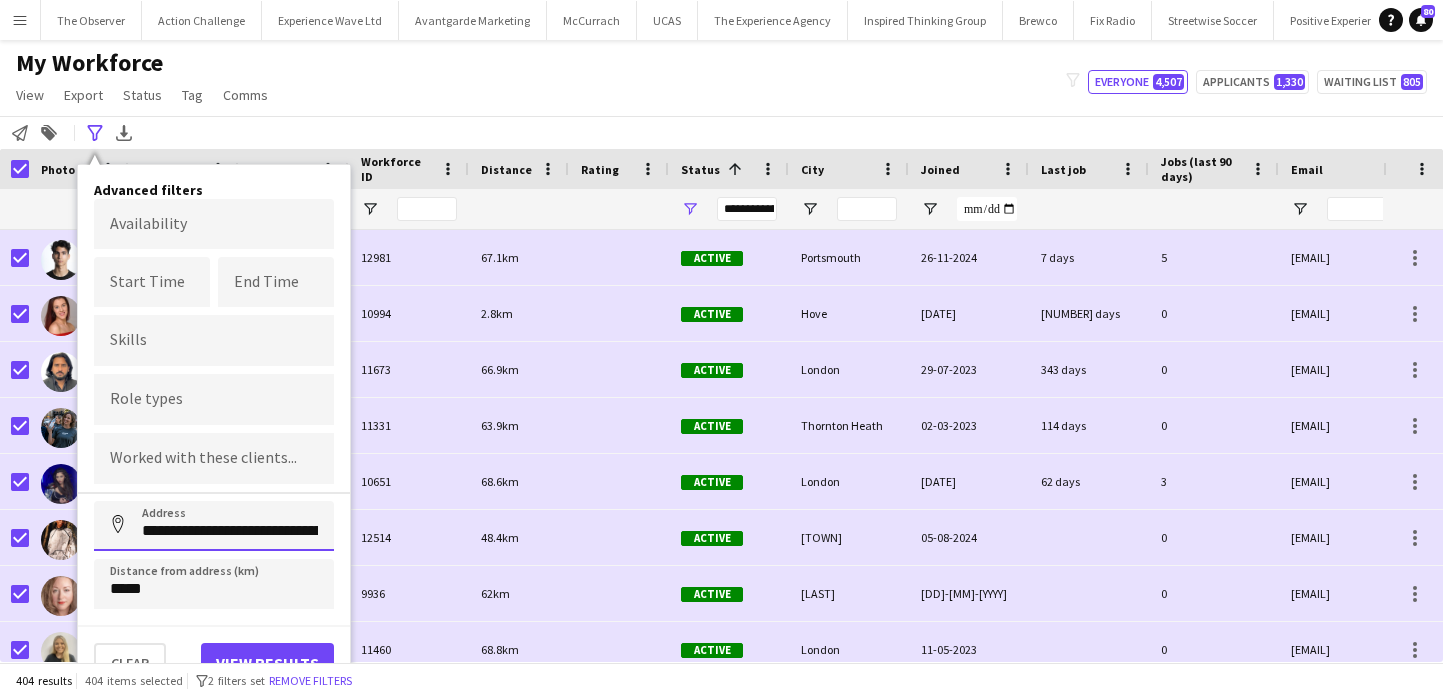 click on "**********" at bounding box center [214, 526] 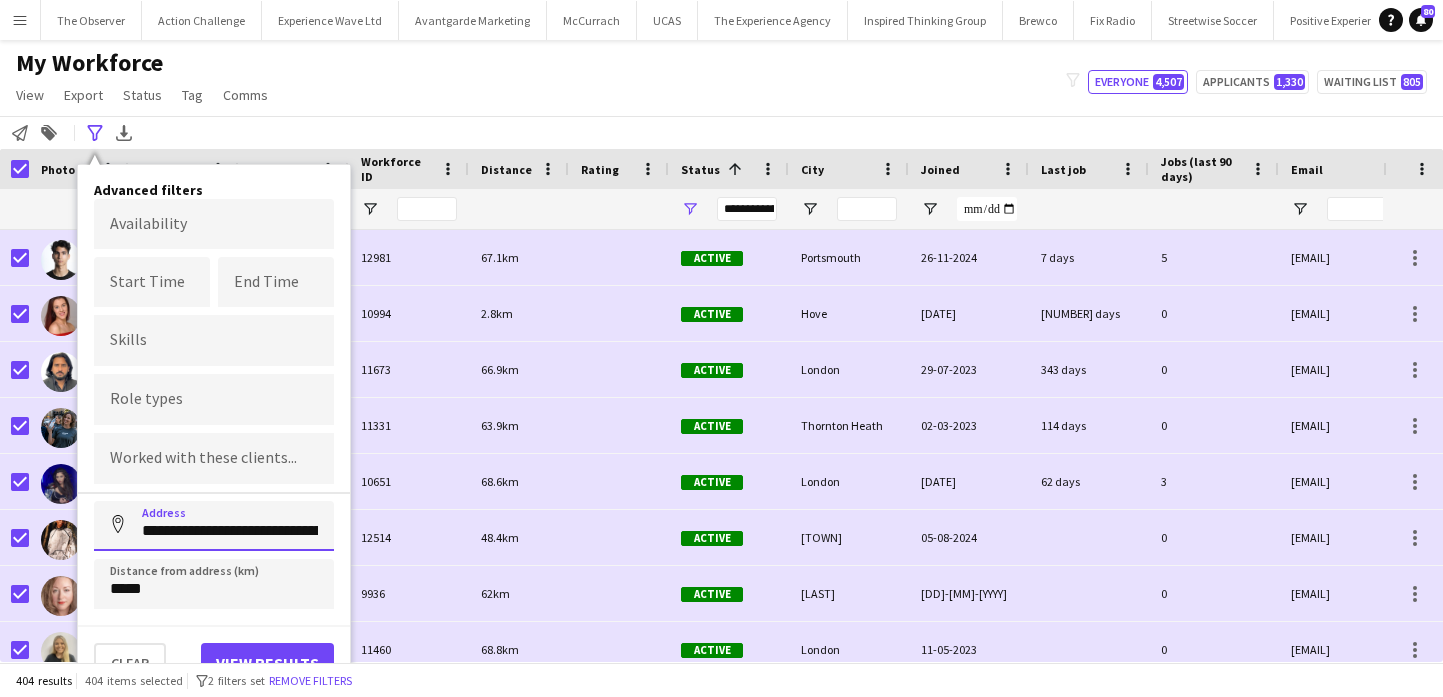 click on "**********" at bounding box center [214, 526] 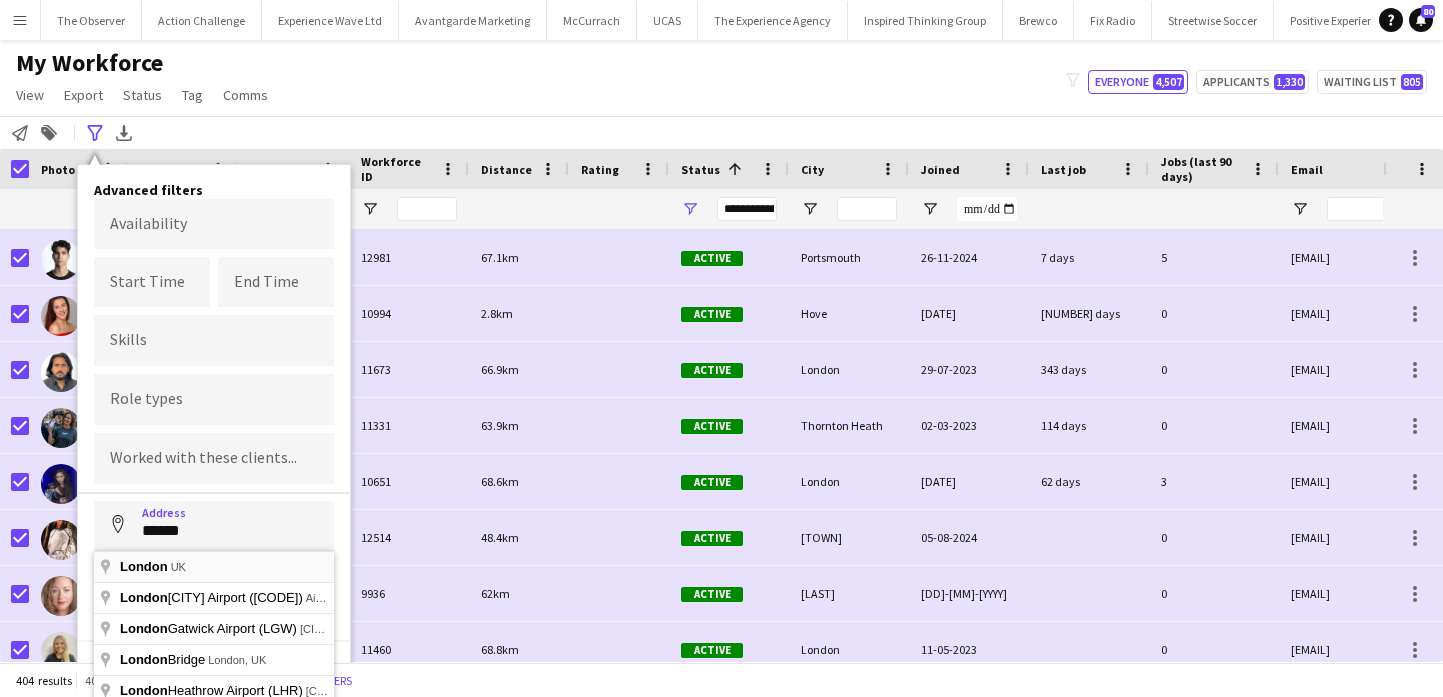 type on "**********" 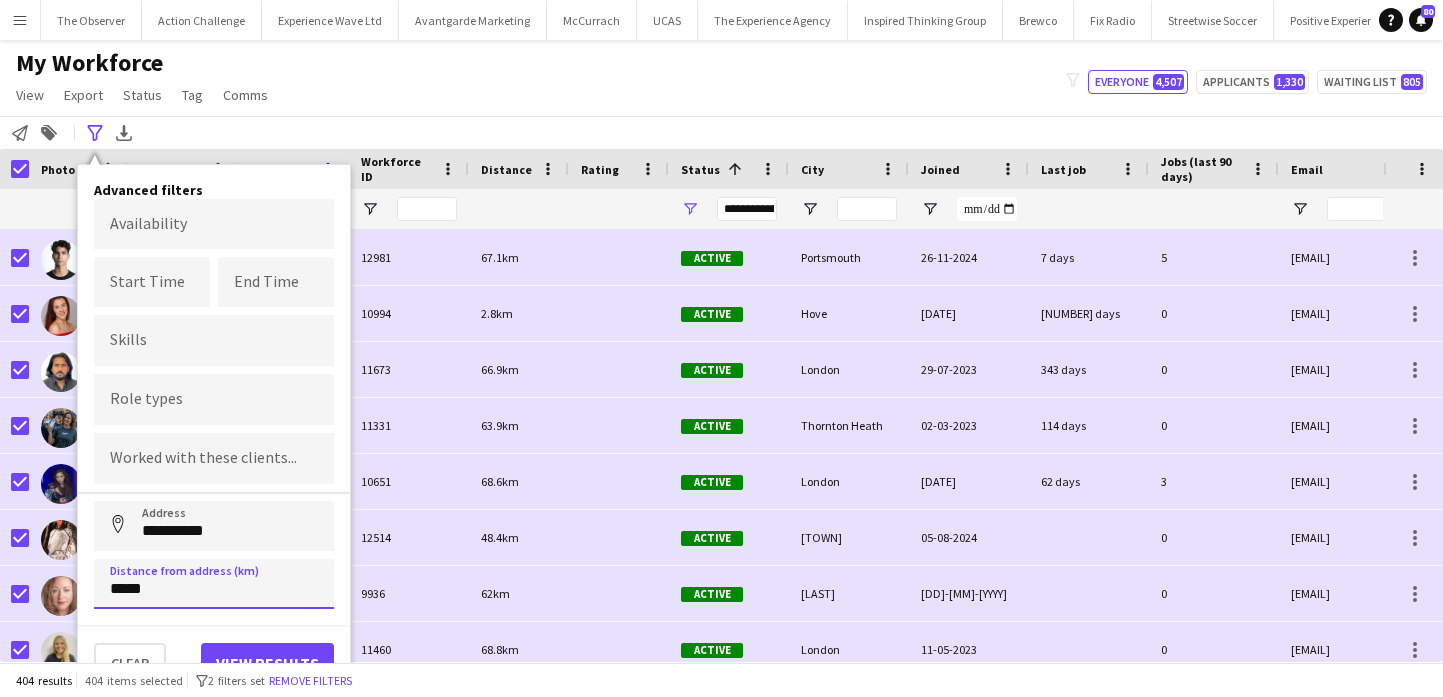 drag, startPoint x: 119, startPoint y: 590, endPoint x: 103, endPoint y: 590, distance: 16 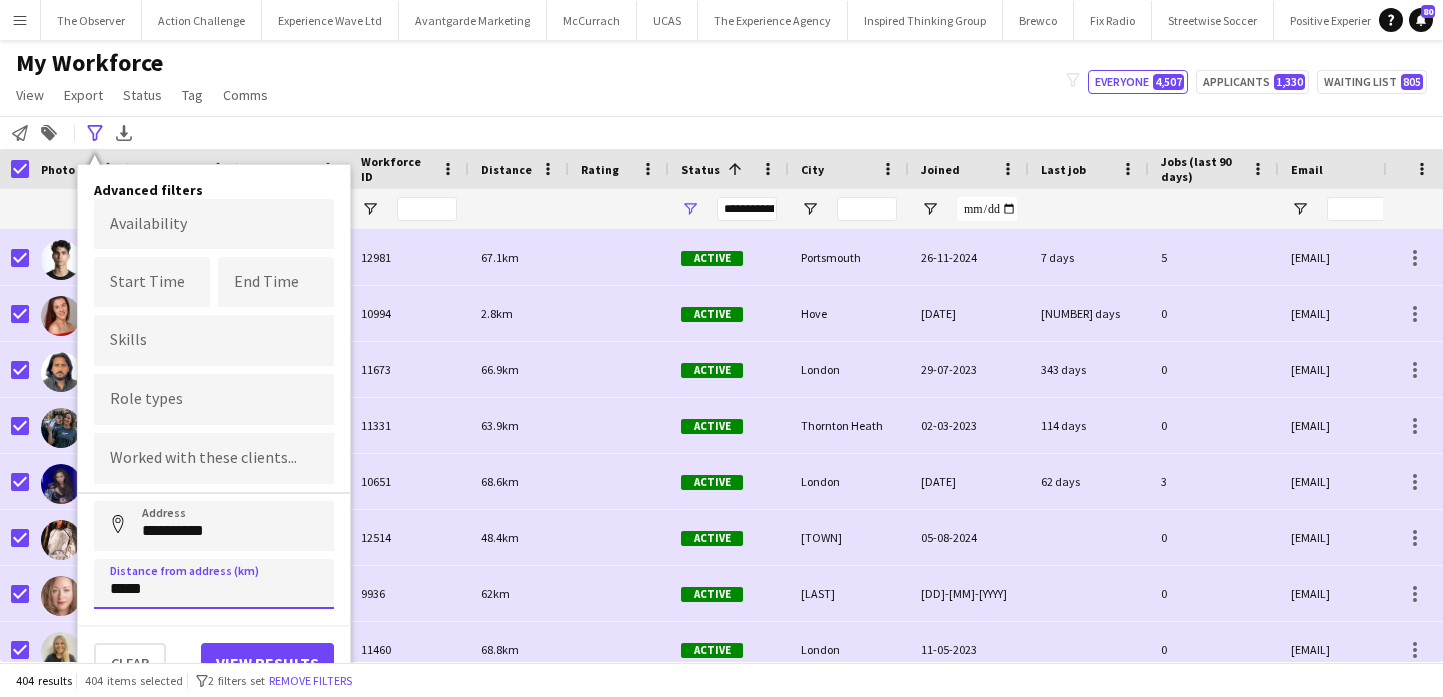 type on "*****" 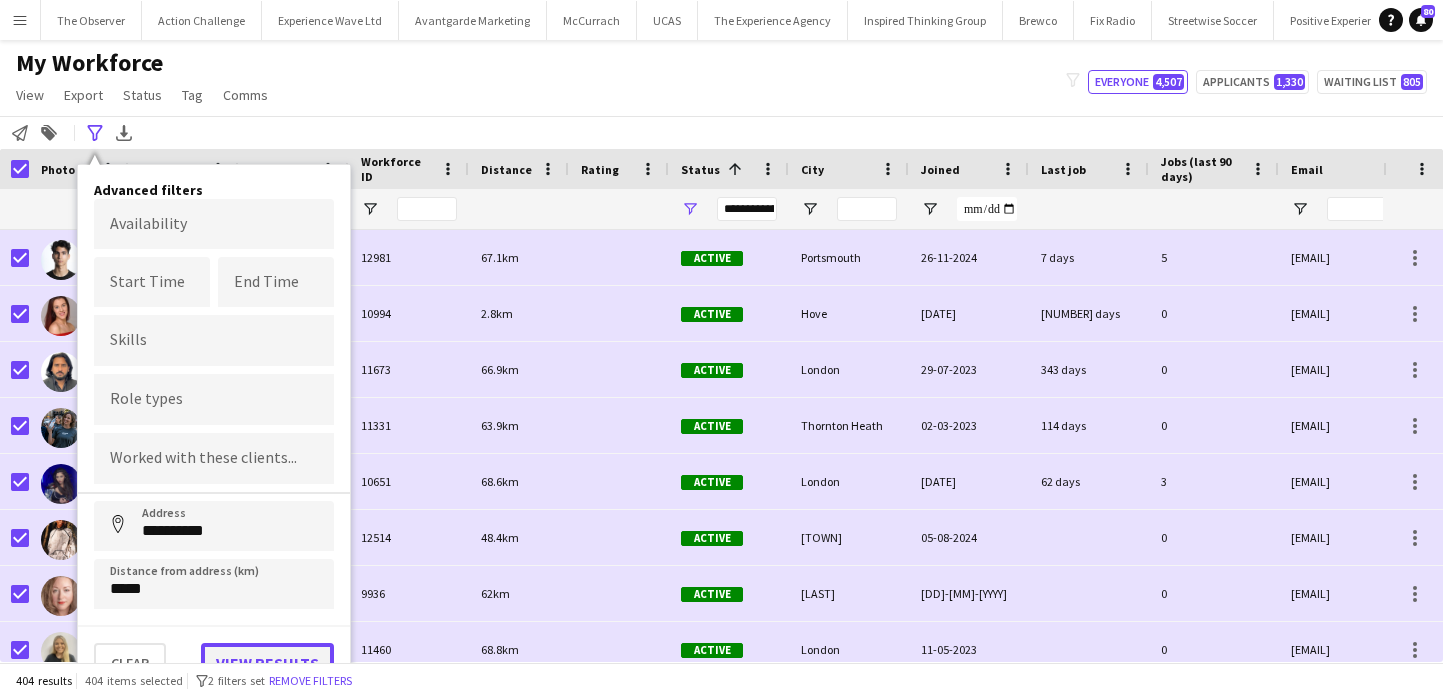 click on "View results" at bounding box center [267, 663] 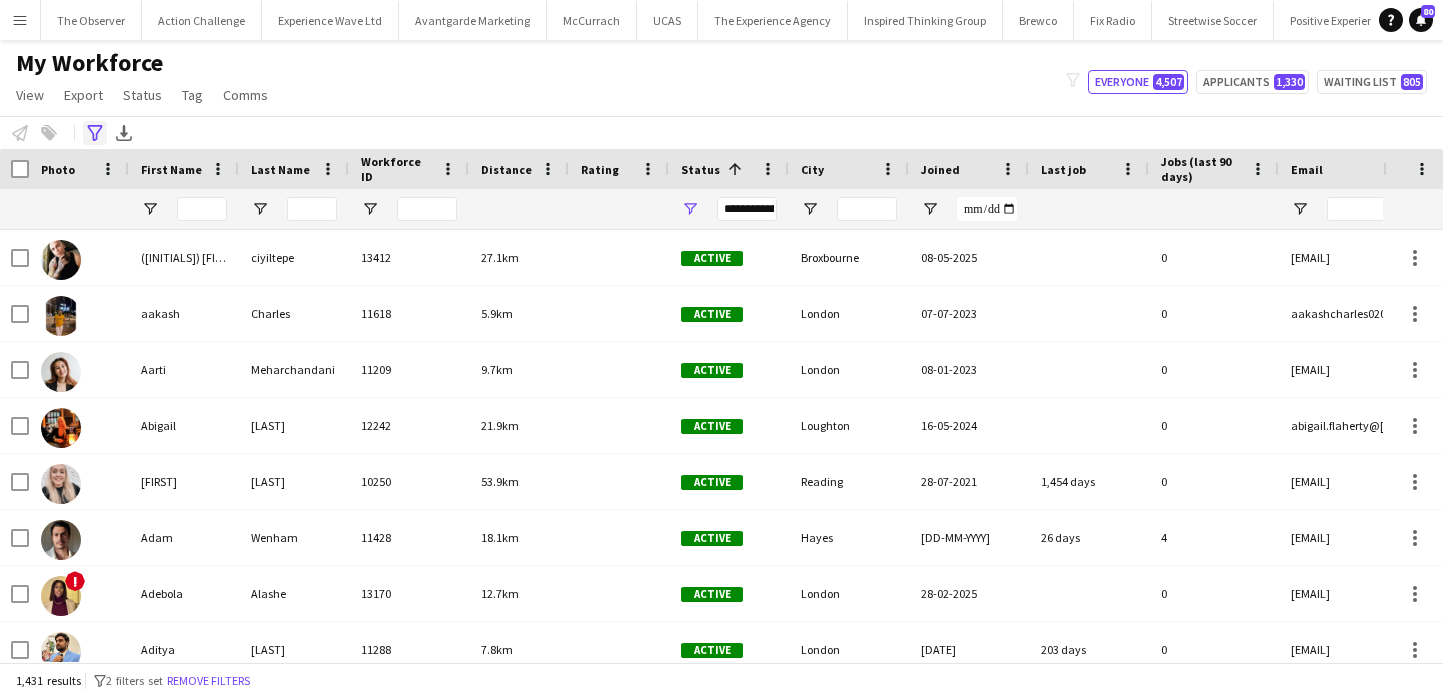 click on "Advanced filters" 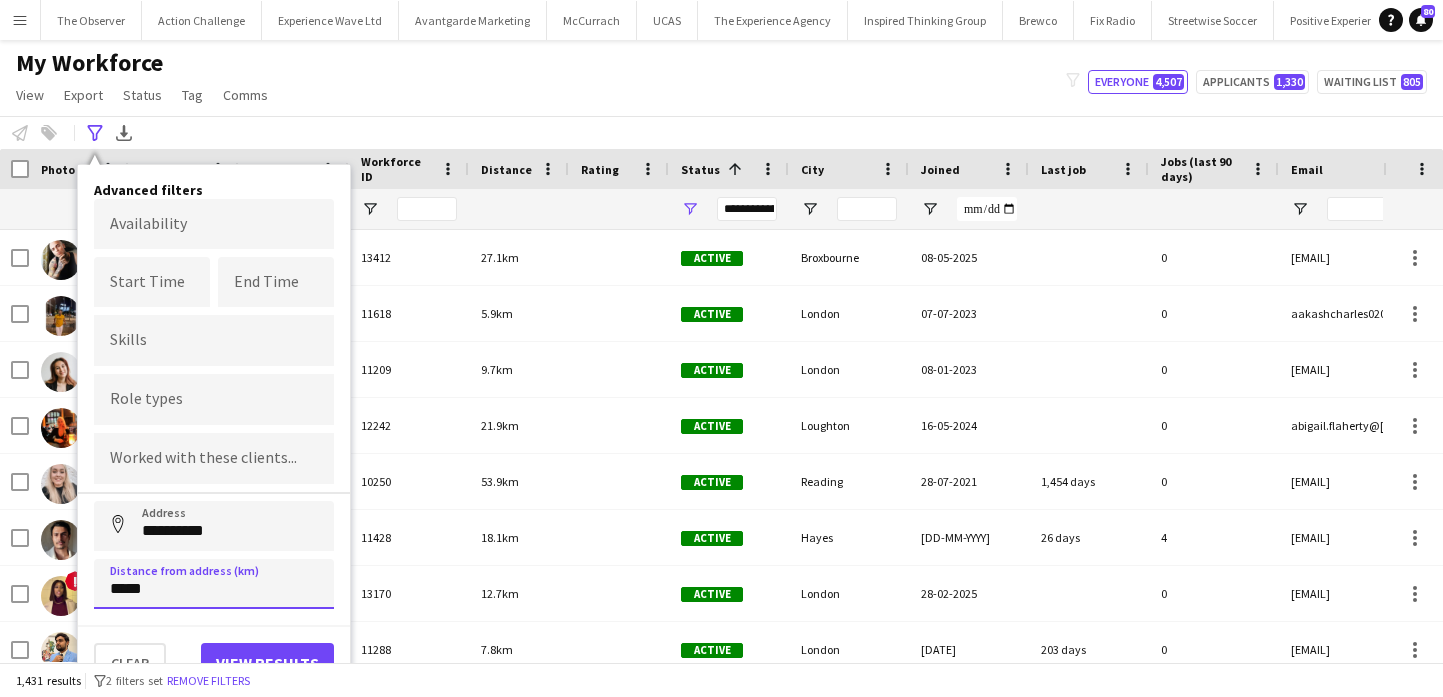 drag, startPoint x: 119, startPoint y: 586, endPoint x: 82, endPoint y: 586, distance: 37 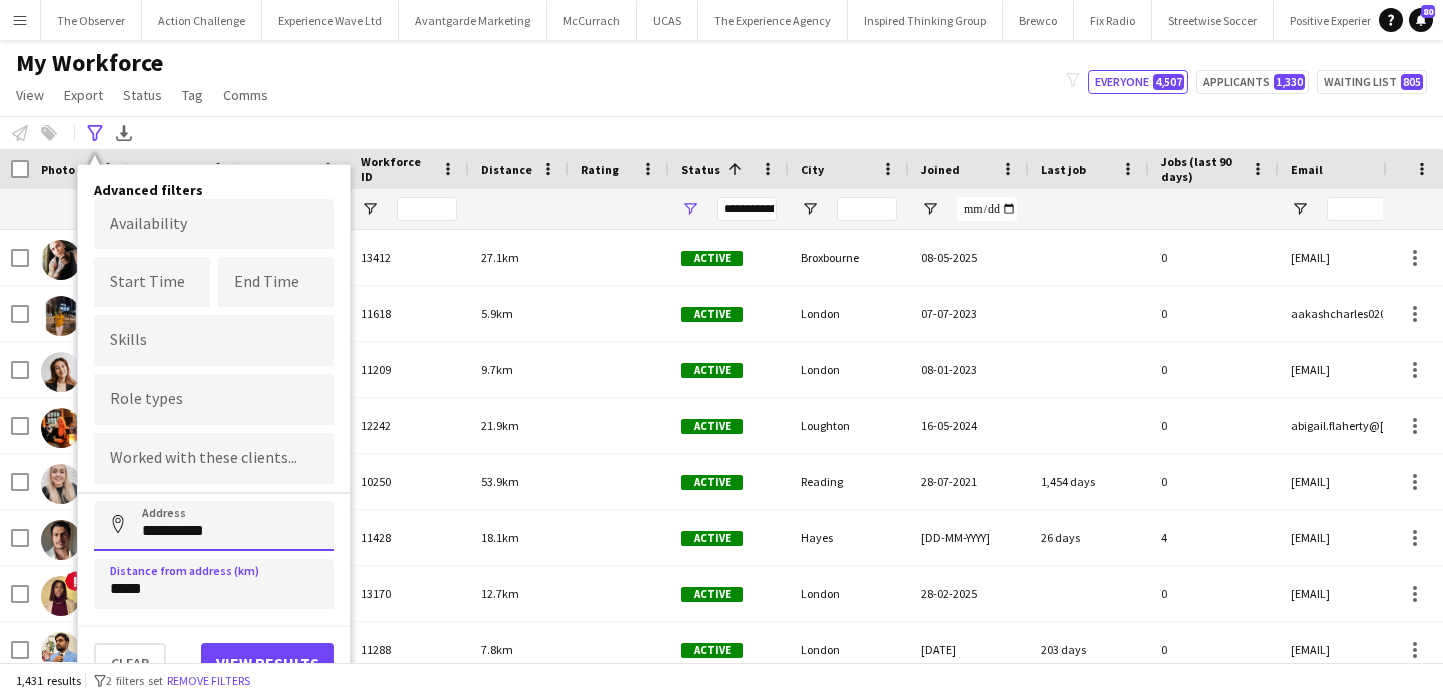 click on "**********" at bounding box center (214, 526) 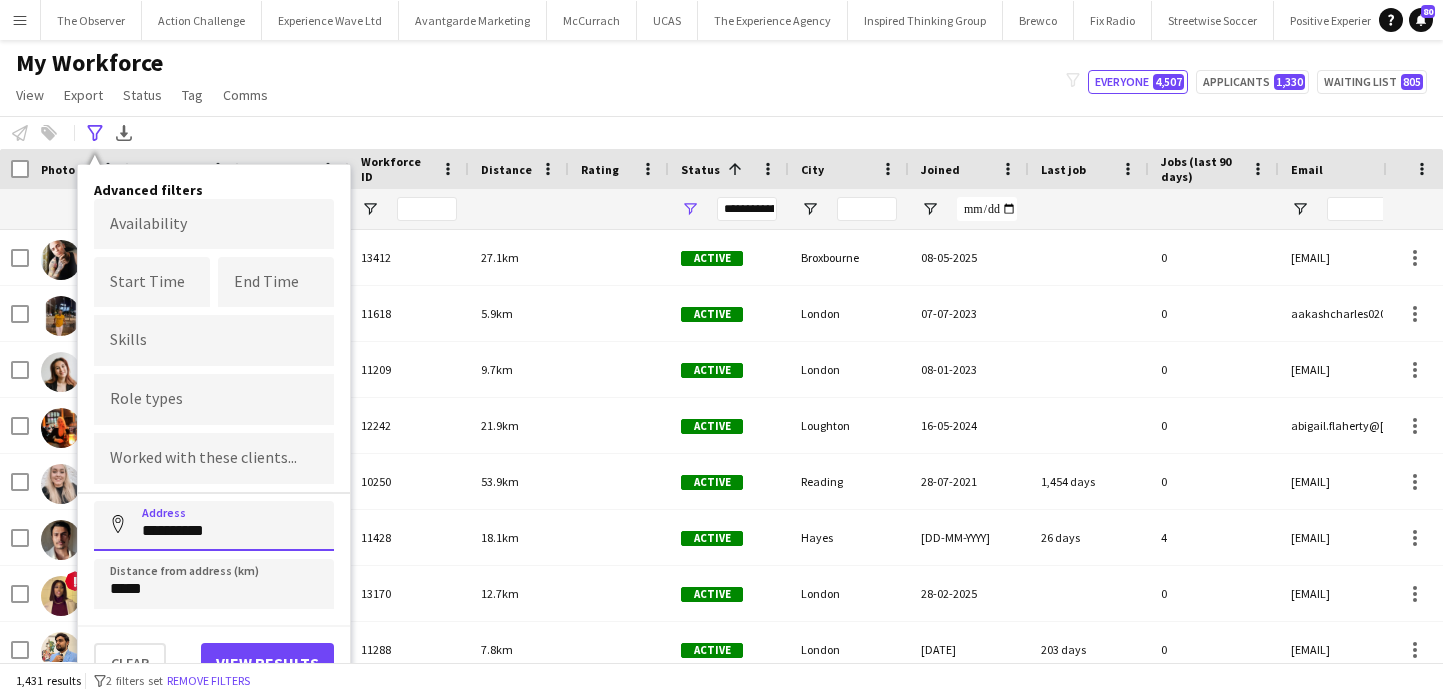 click on "**********" at bounding box center [214, 526] 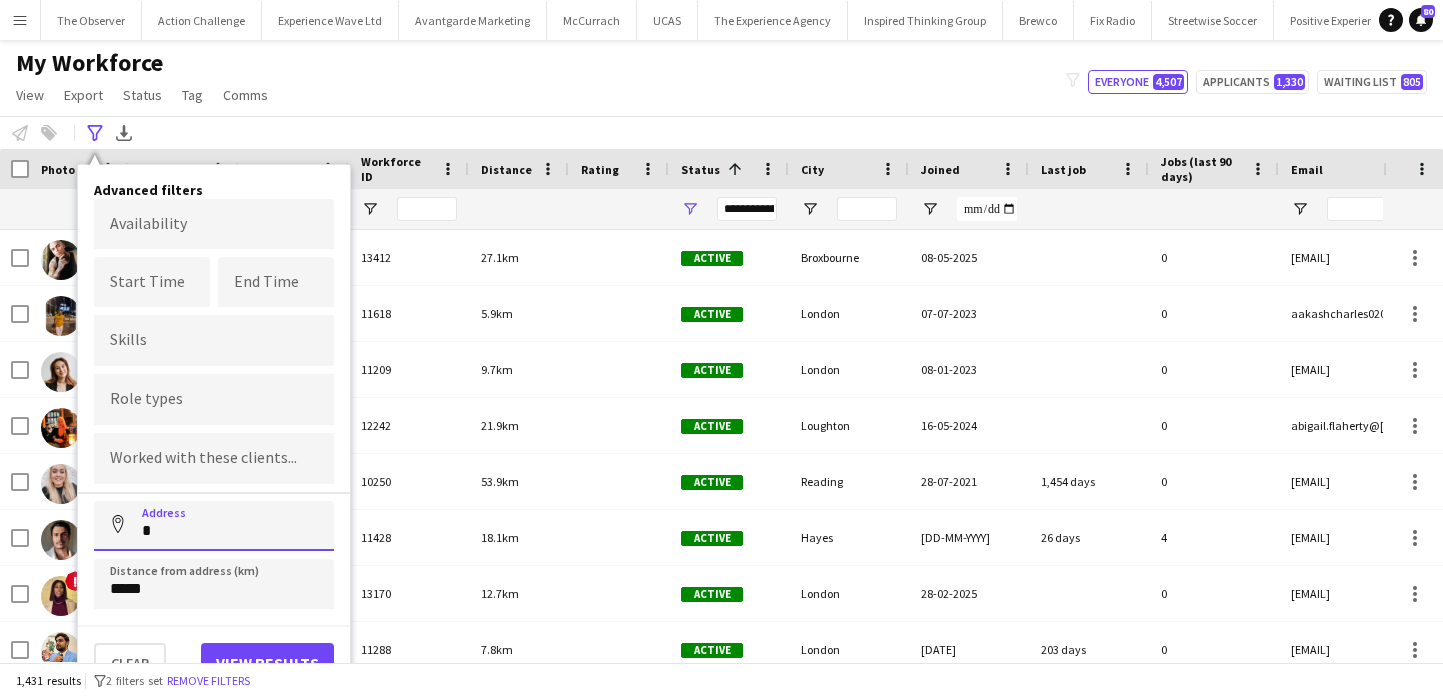click on "*" at bounding box center [214, 526] 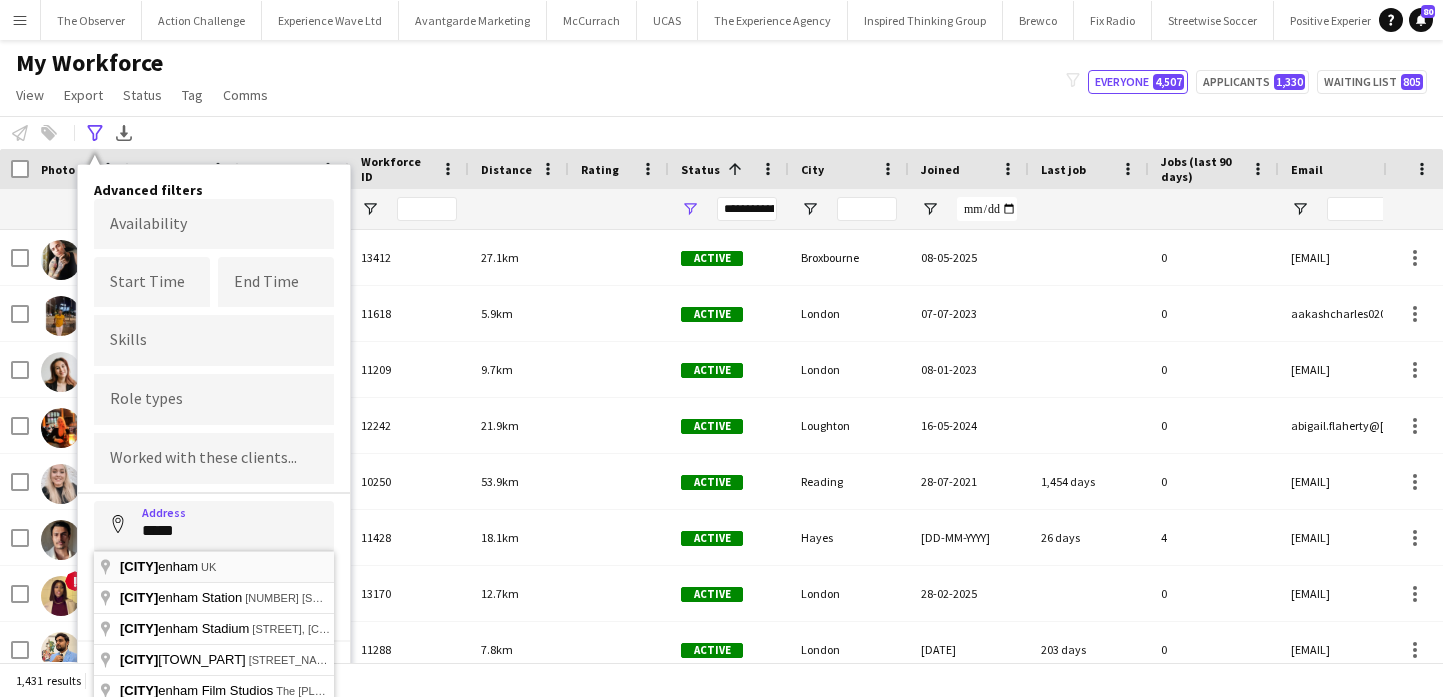 type on "**********" 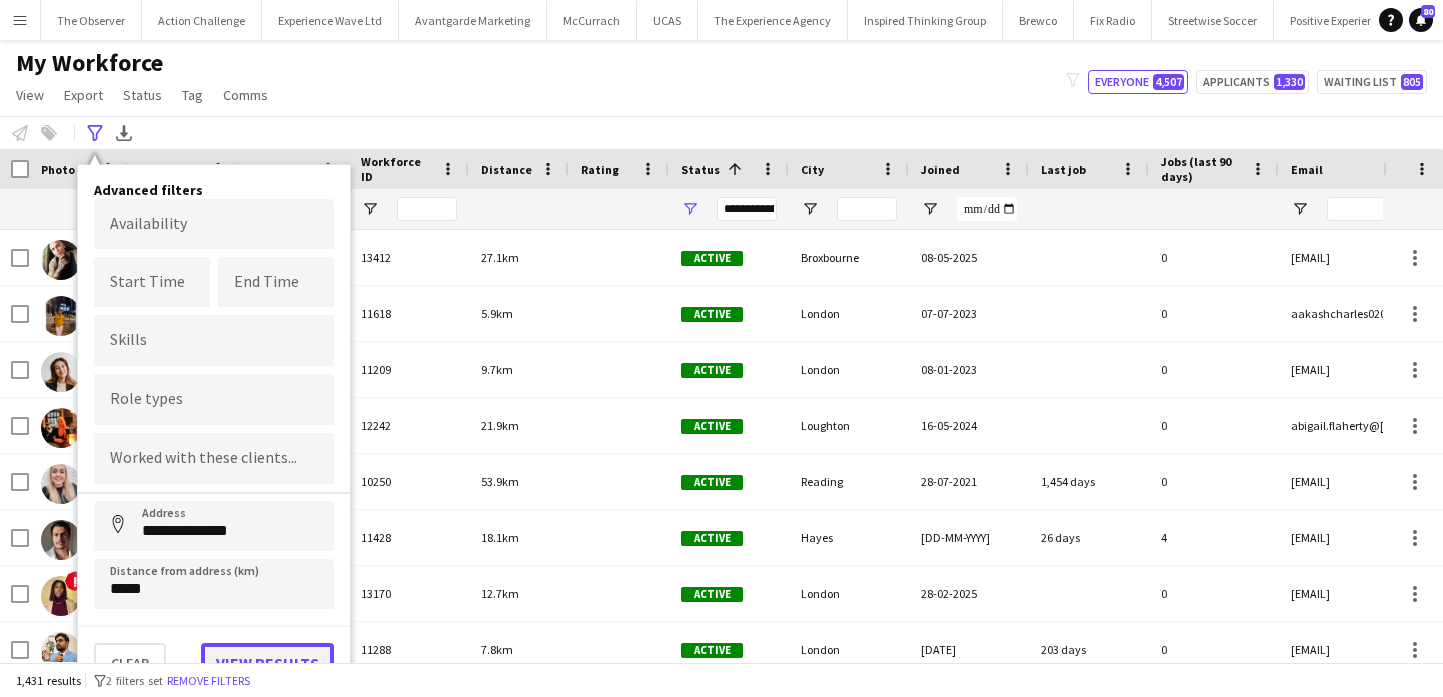 click on "View results" at bounding box center (267, 663) 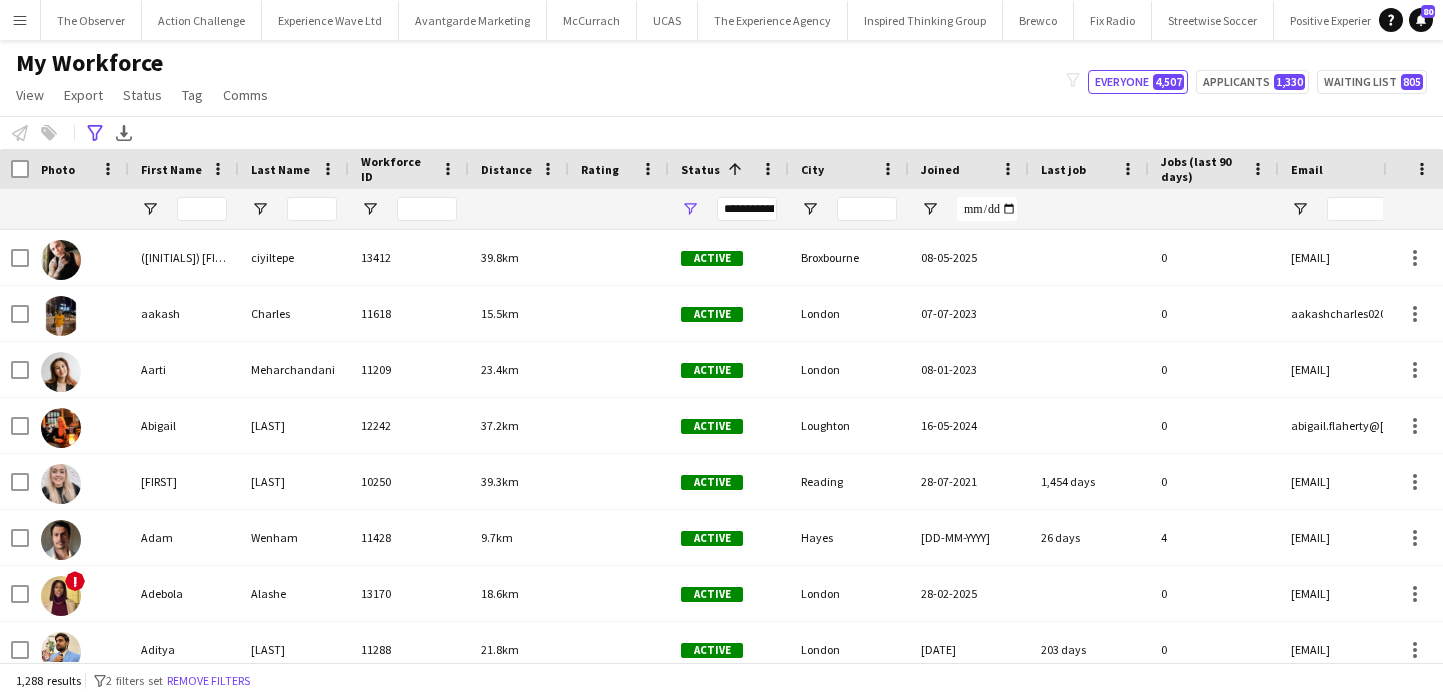 click on "**********" at bounding box center (747, 209) 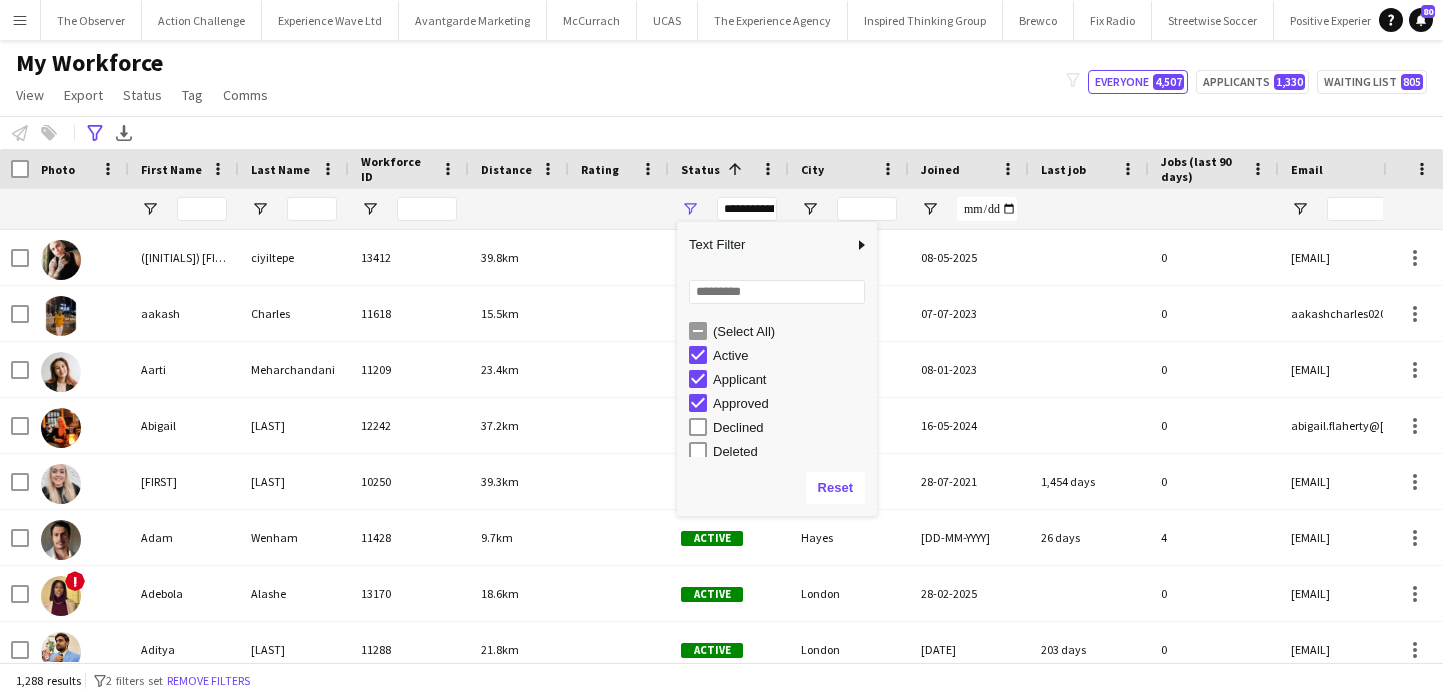 scroll, scrollTop: 126, scrollLeft: 0, axis: vertical 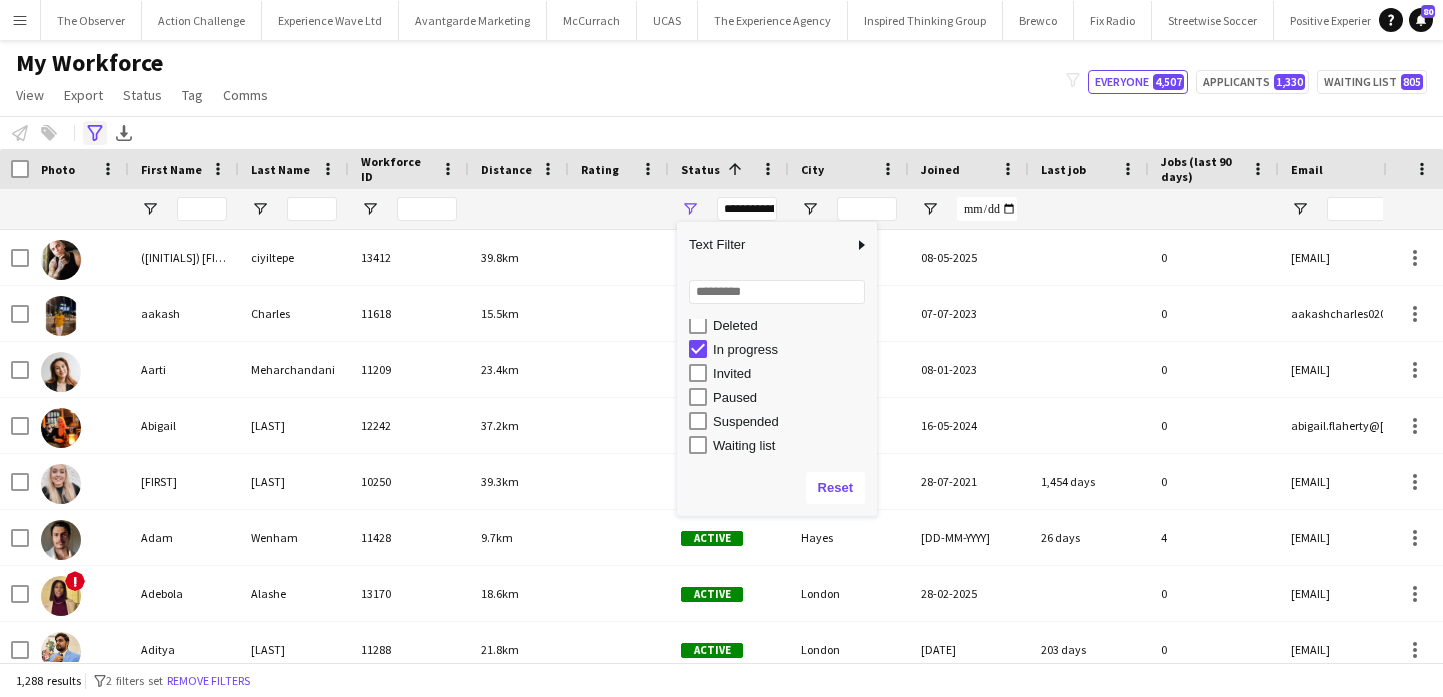 click 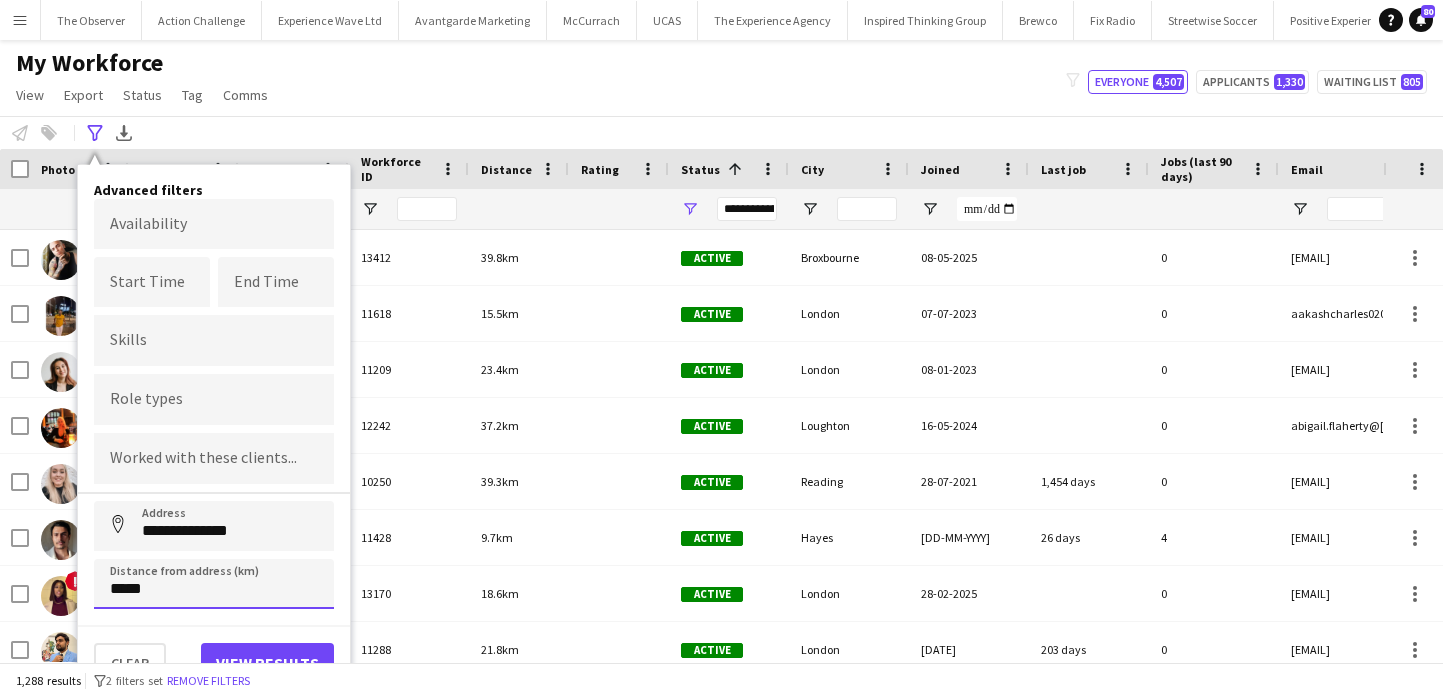 click on "*****" at bounding box center (214, 584) 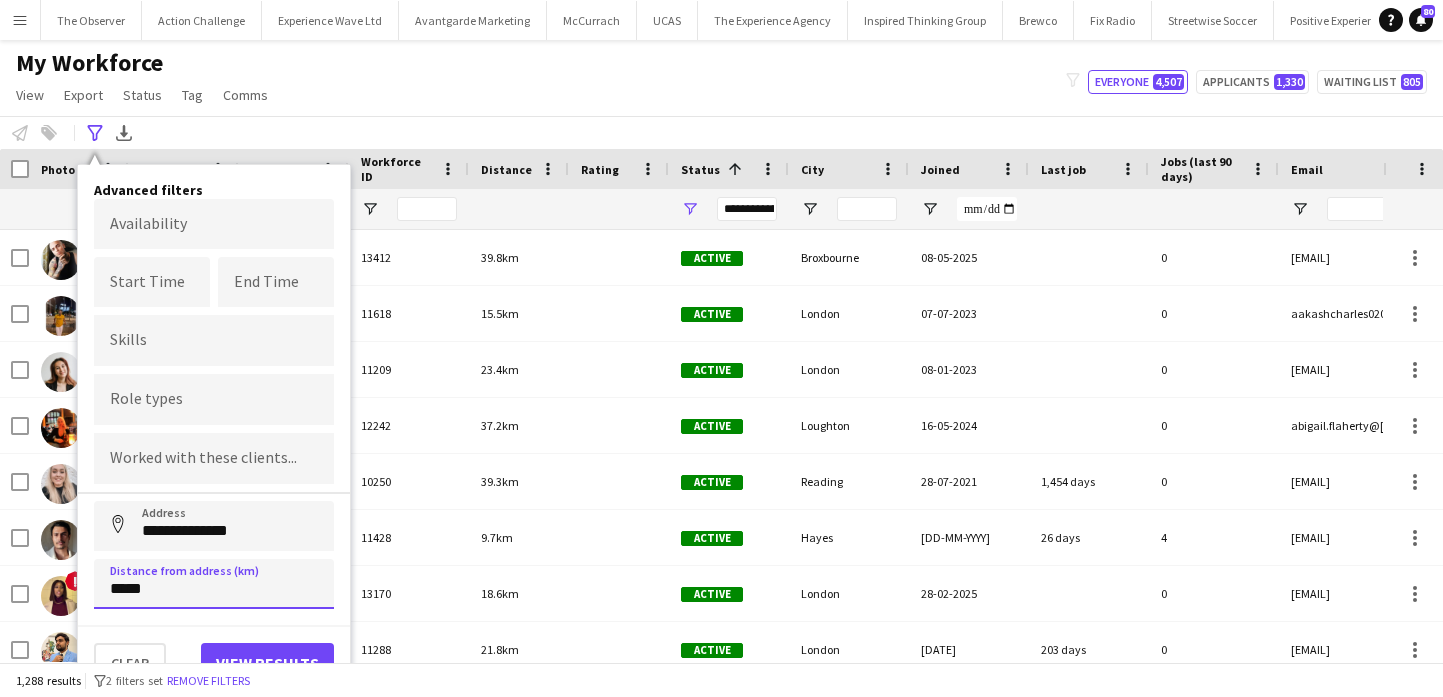 click on "*****" at bounding box center [214, 584] 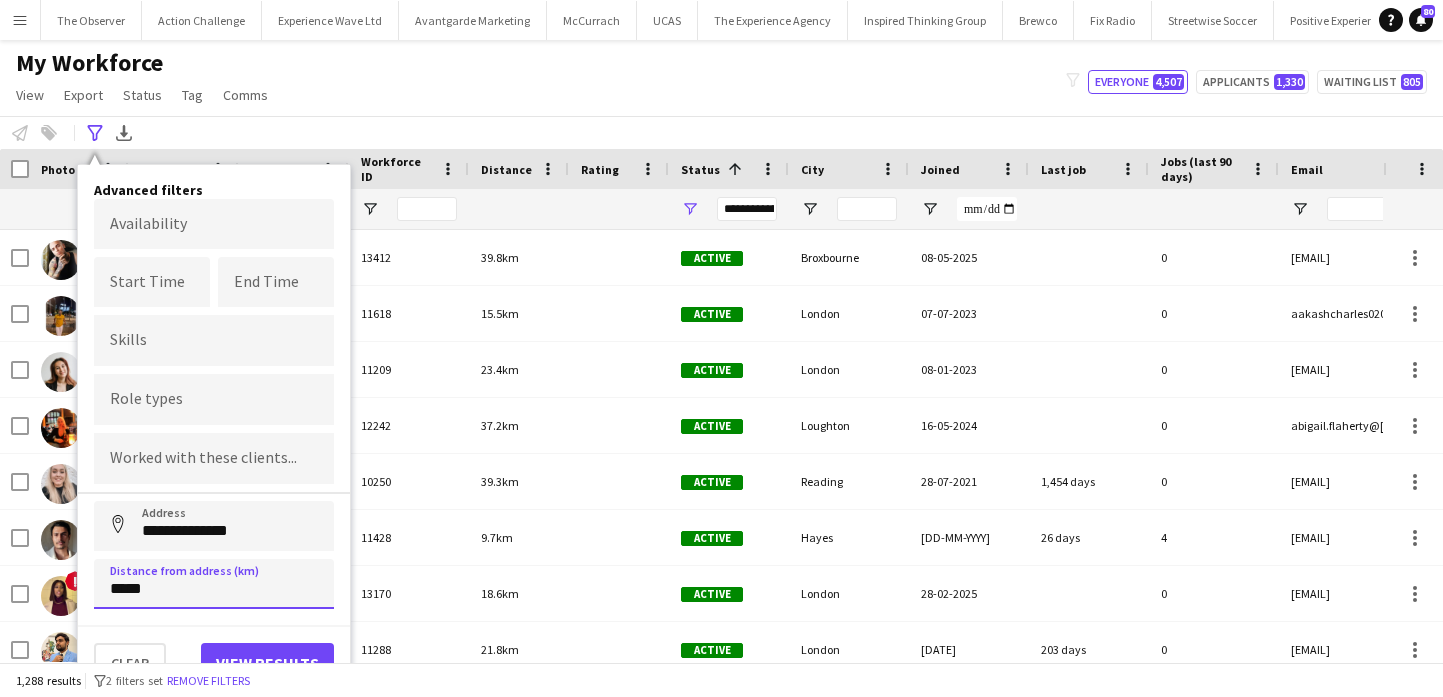 type on "*****" 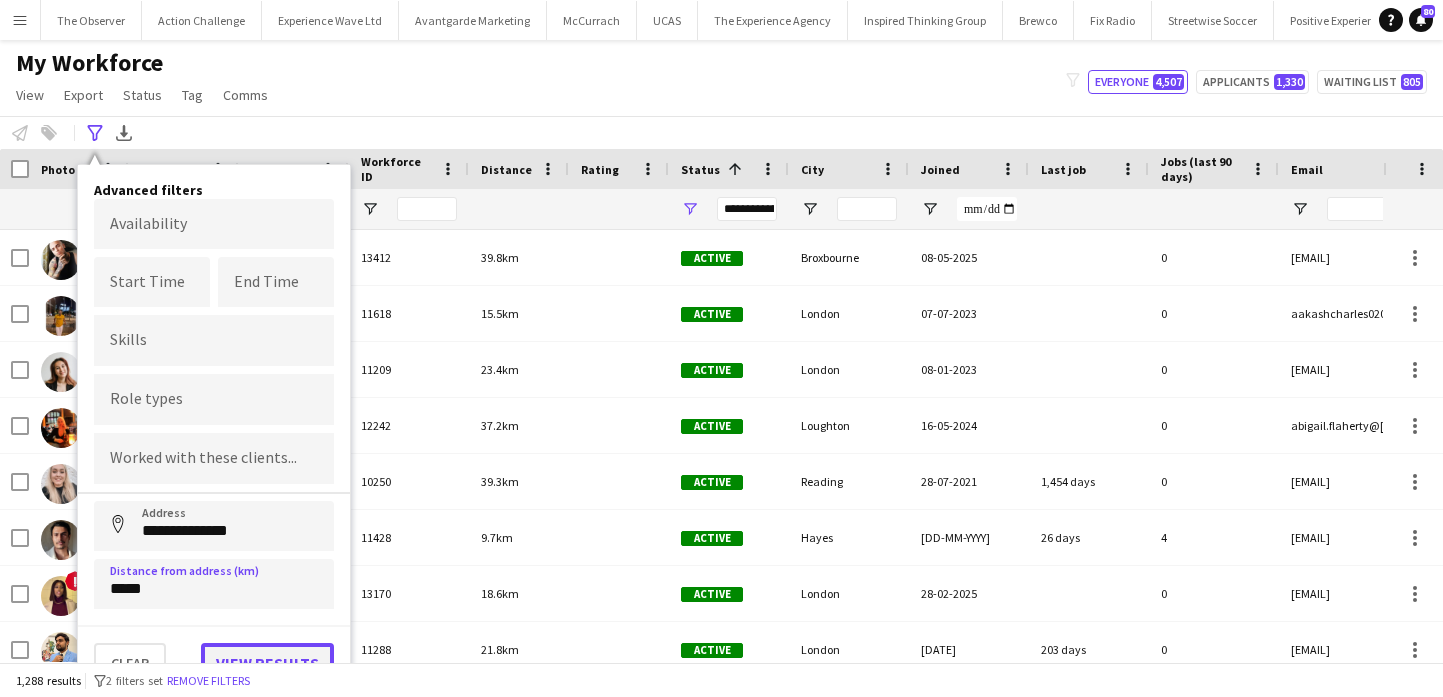 click on "View results" at bounding box center (267, 663) 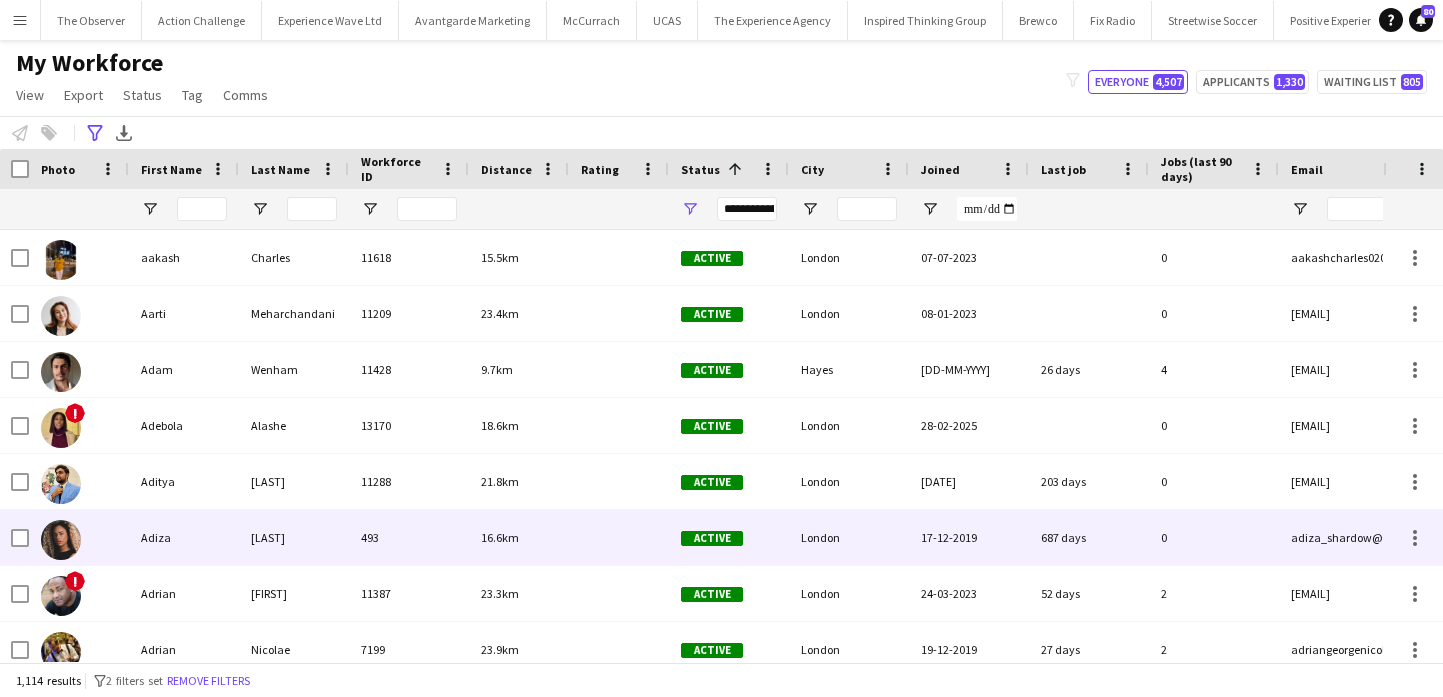 scroll, scrollTop: 414, scrollLeft: 0, axis: vertical 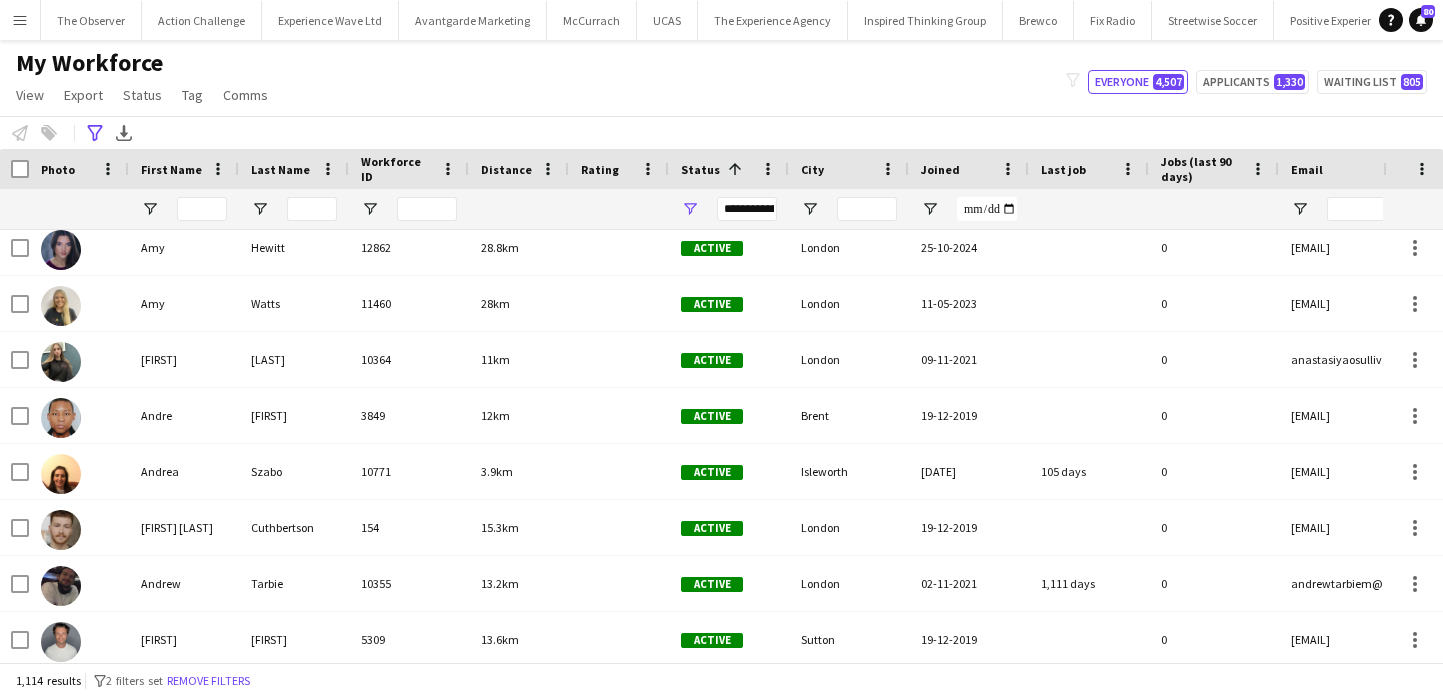 click on "**********" at bounding box center (747, 209) 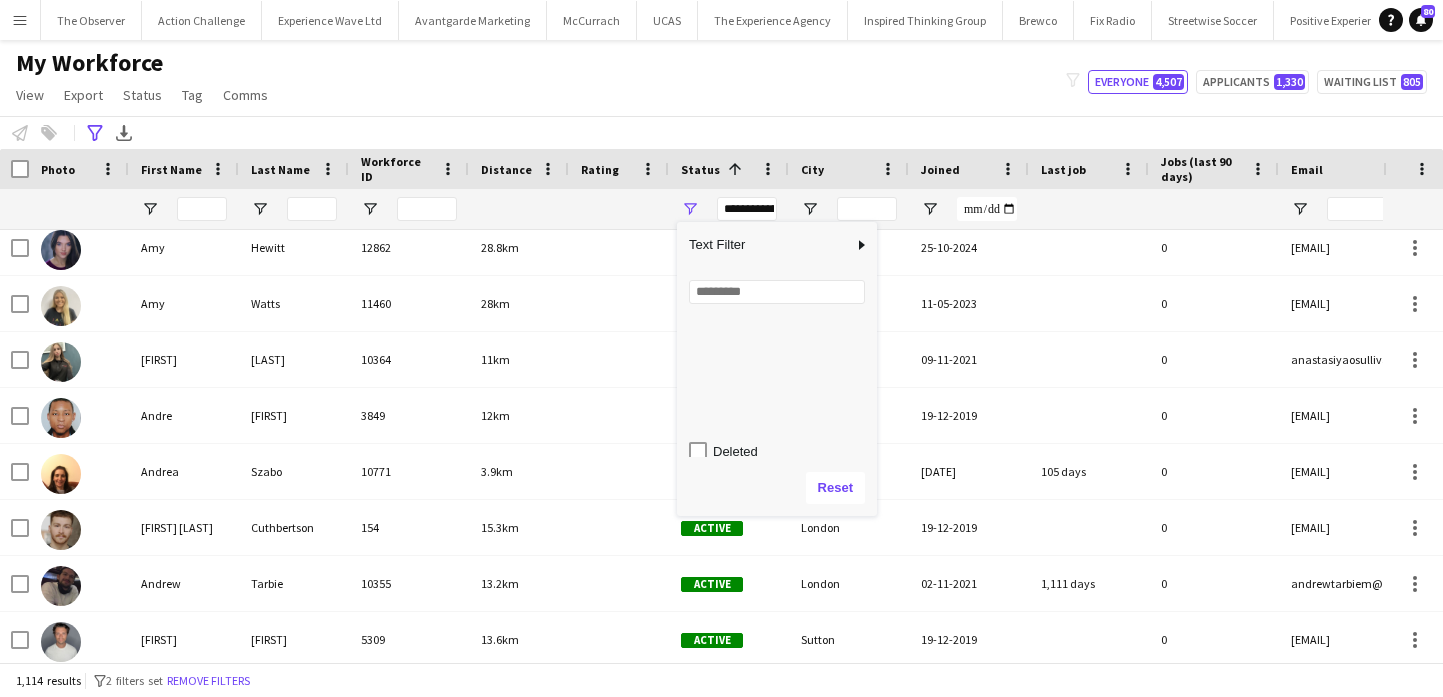 scroll, scrollTop: 126, scrollLeft: 0, axis: vertical 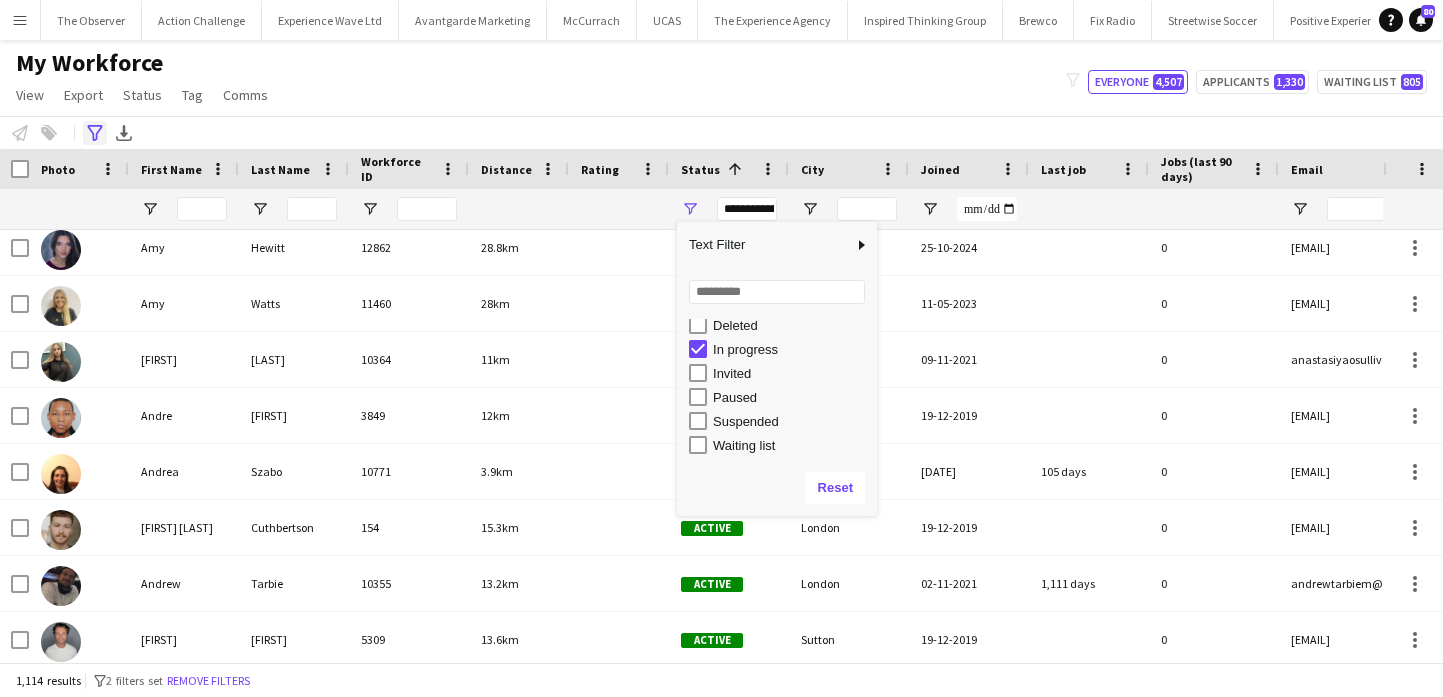 click on "Advanced filters" 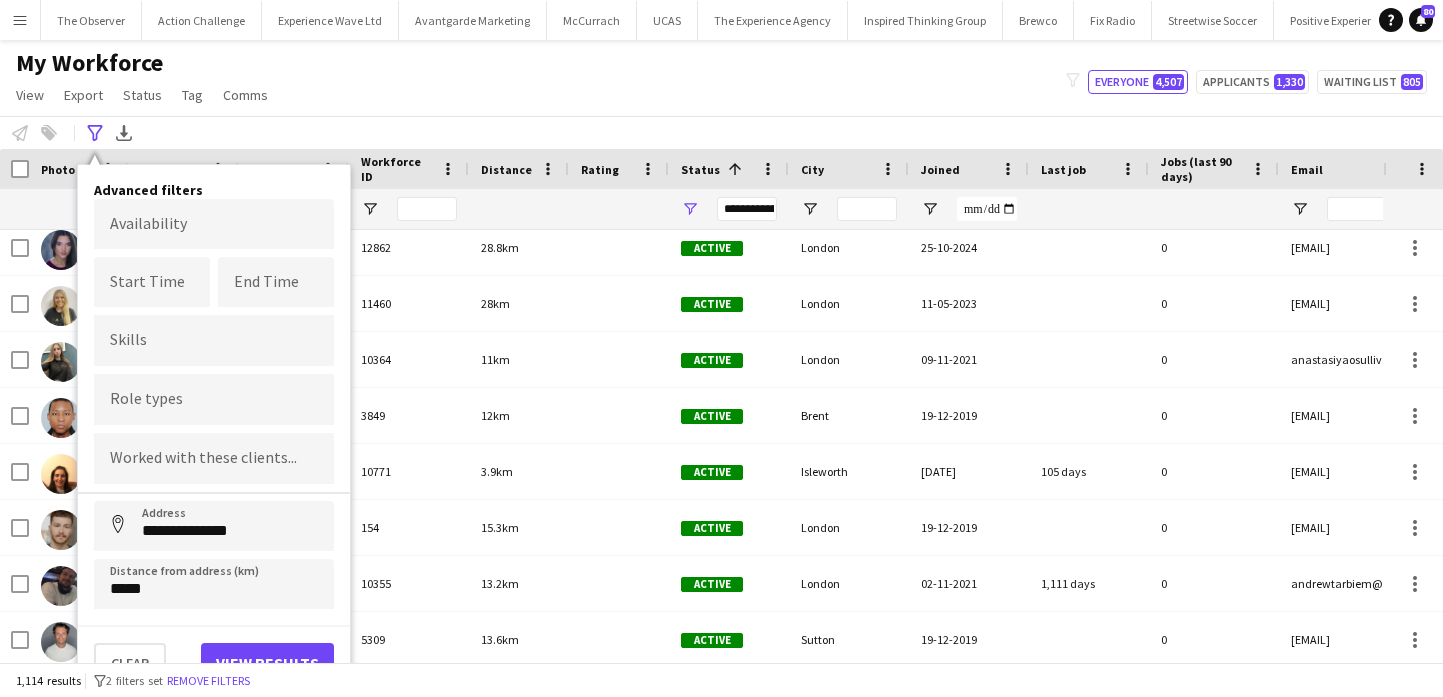 click on "**********" at bounding box center (747, 209) 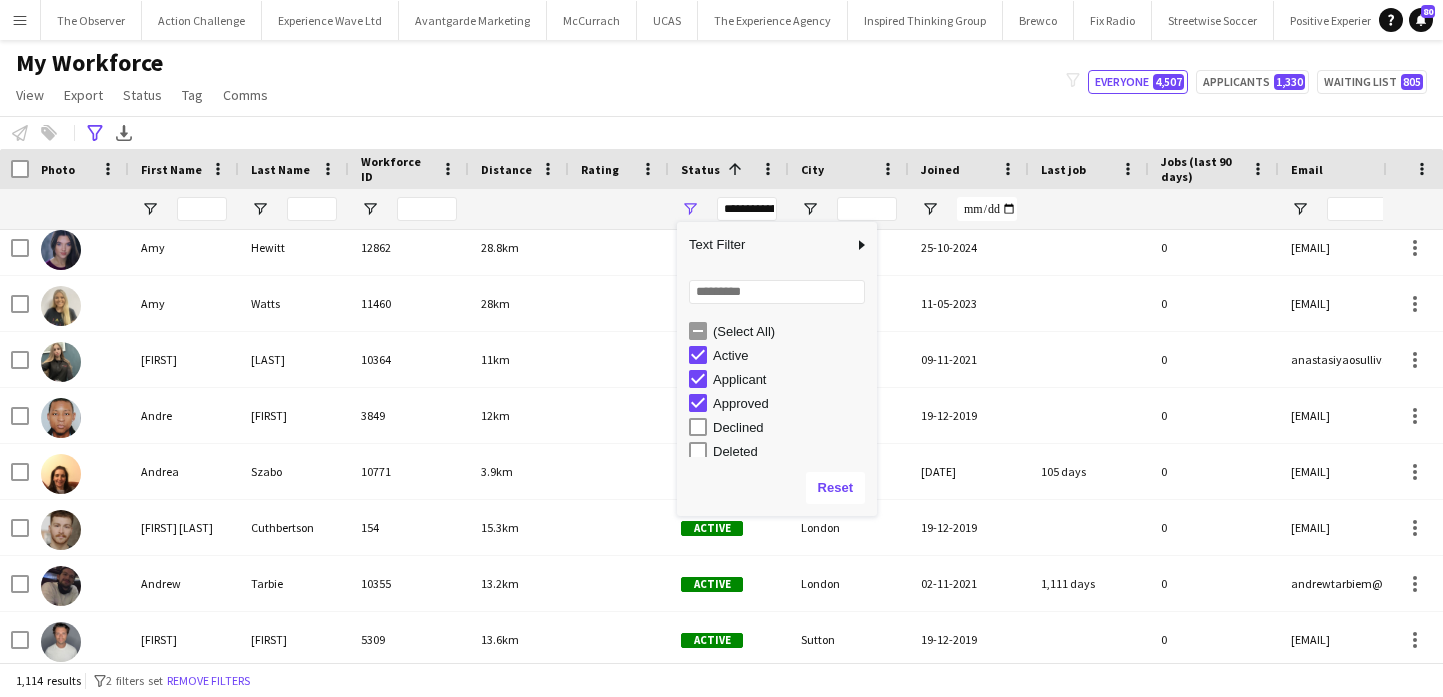 drag, startPoint x: 748, startPoint y: 407, endPoint x: 749, endPoint y: 376, distance: 31.016125 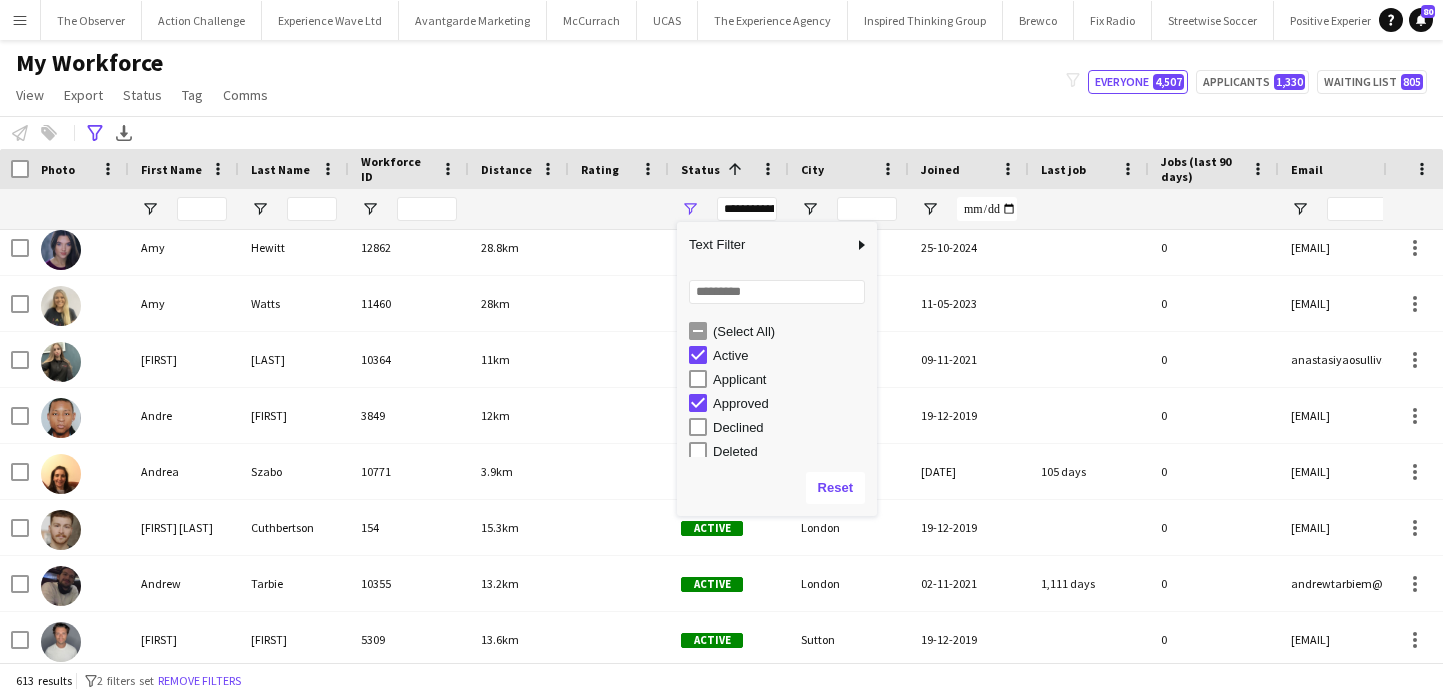 click on "My Workforce   View   Views  Default view New view Update view Delete view Edit name Customise view Customise filters Reset Filters Reset View Reset All  Export  New starters report Export as XLSX Export as PDF  Status  Edit  Tag  New tag  Edit tag  2025 Specalist Talent (7) Bestival (31st July - 1st August) (14) BLUEWATER - Brewco - Promo Model (7) Bold Bean - Paddington Station (2) Bold Bean - Victoria Station (3) BP Pulse - Carfest 2025 (4) Brands Hatch - local BA's (4) Cadwell Park - local BA's (4) Car Fest 2025 (10) CarFest - Armor All  (3) Circio - Waitrose (4) Cloakroom - Summer in the Square (1) Core Staff - 5 Star Feedback (14) Core Staff - 5 Star Feedback London (12) Core Staff - Birmingham (33) Core Staff - Bristol (2) Core Staff - Glasgow (14) Core Staff - Liverpool (5) Core Staff - London (90) Core Staff - Manchester (31) Core Staff - Newcastle (3) CREATISAN - Event Managers (4) Donnington Park - local BA's (4) Driscolls Berries - Bradford (1) Event Managers - Yorkshire Tea (5) FixFest (4)" 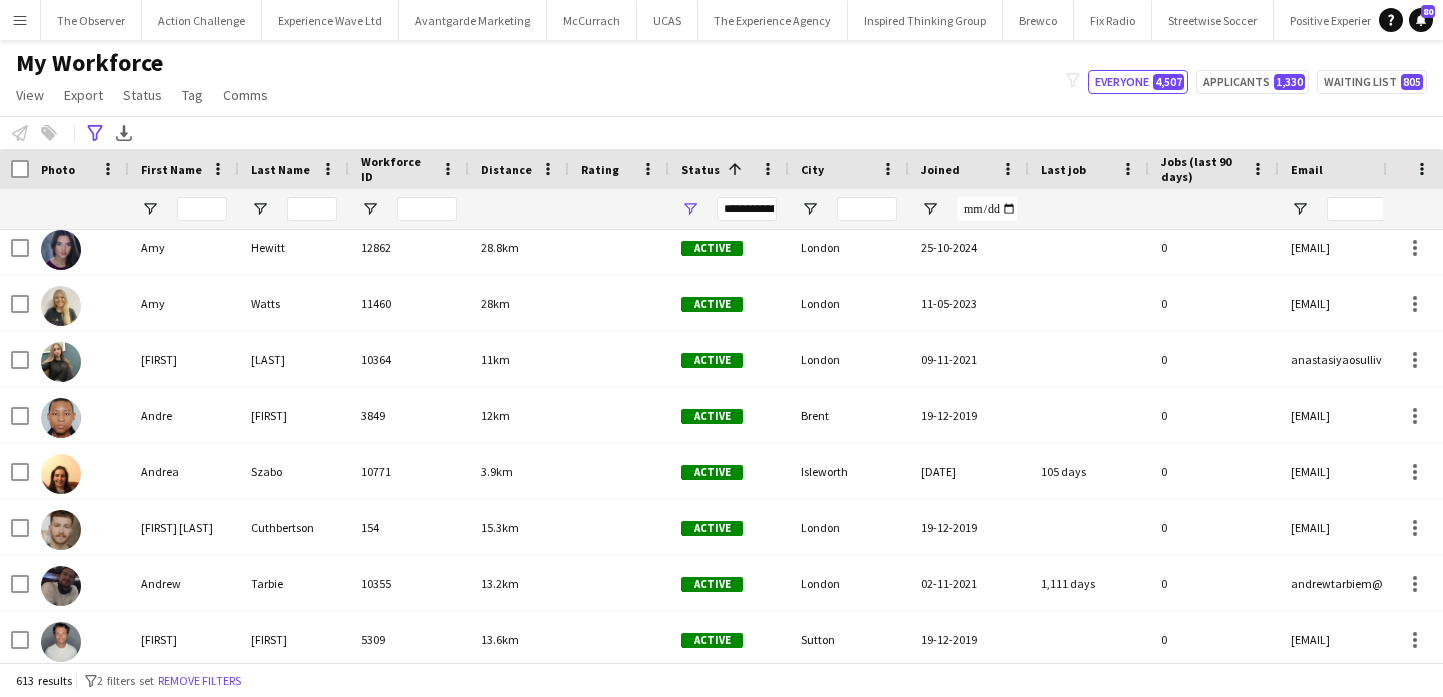 click at bounding box center [14, 169] 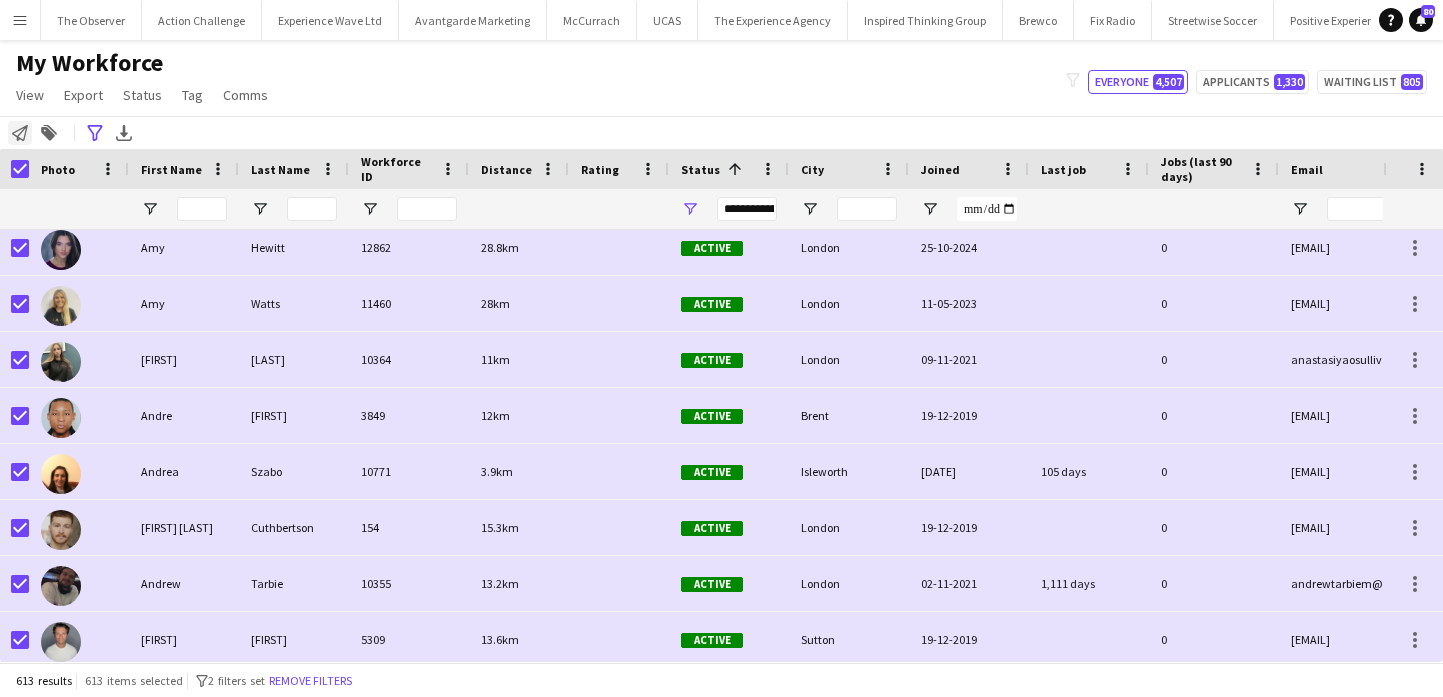 click on "Notify workforce" 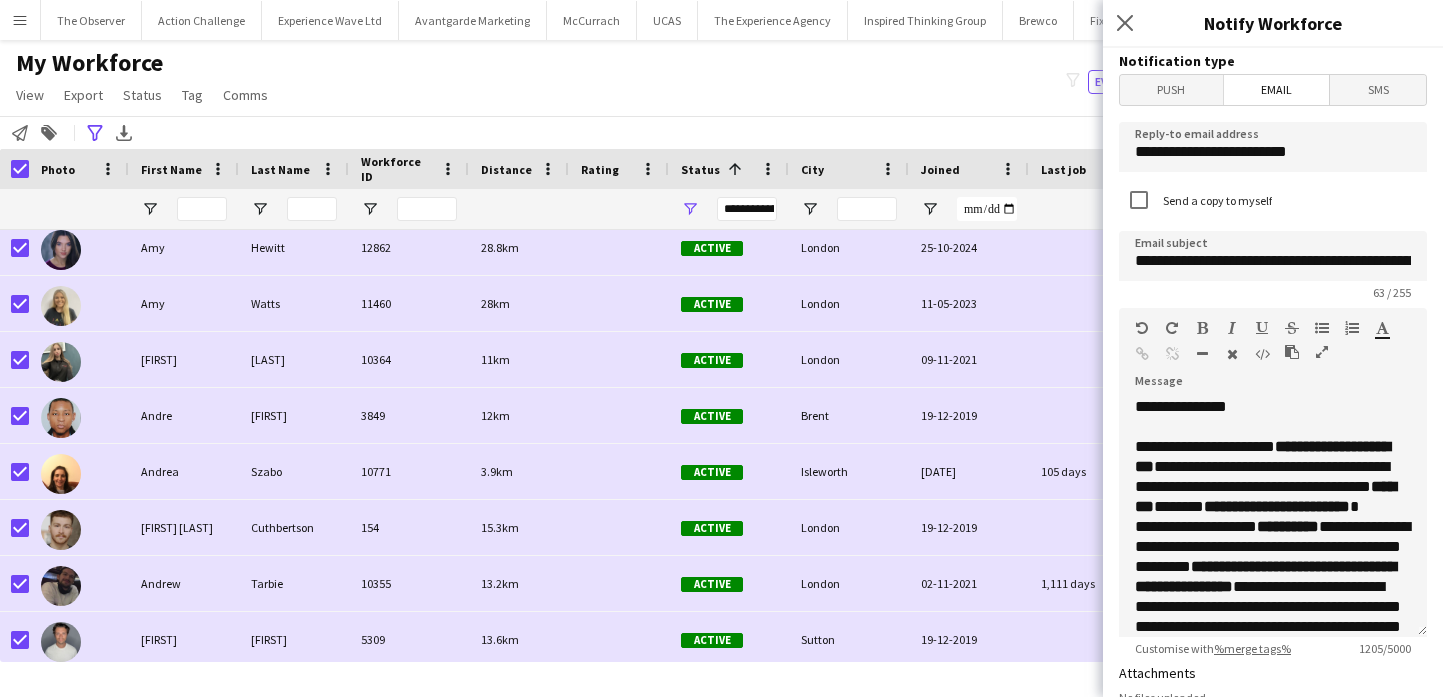 scroll, scrollTop: 516, scrollLeft: 0, axis: vertical 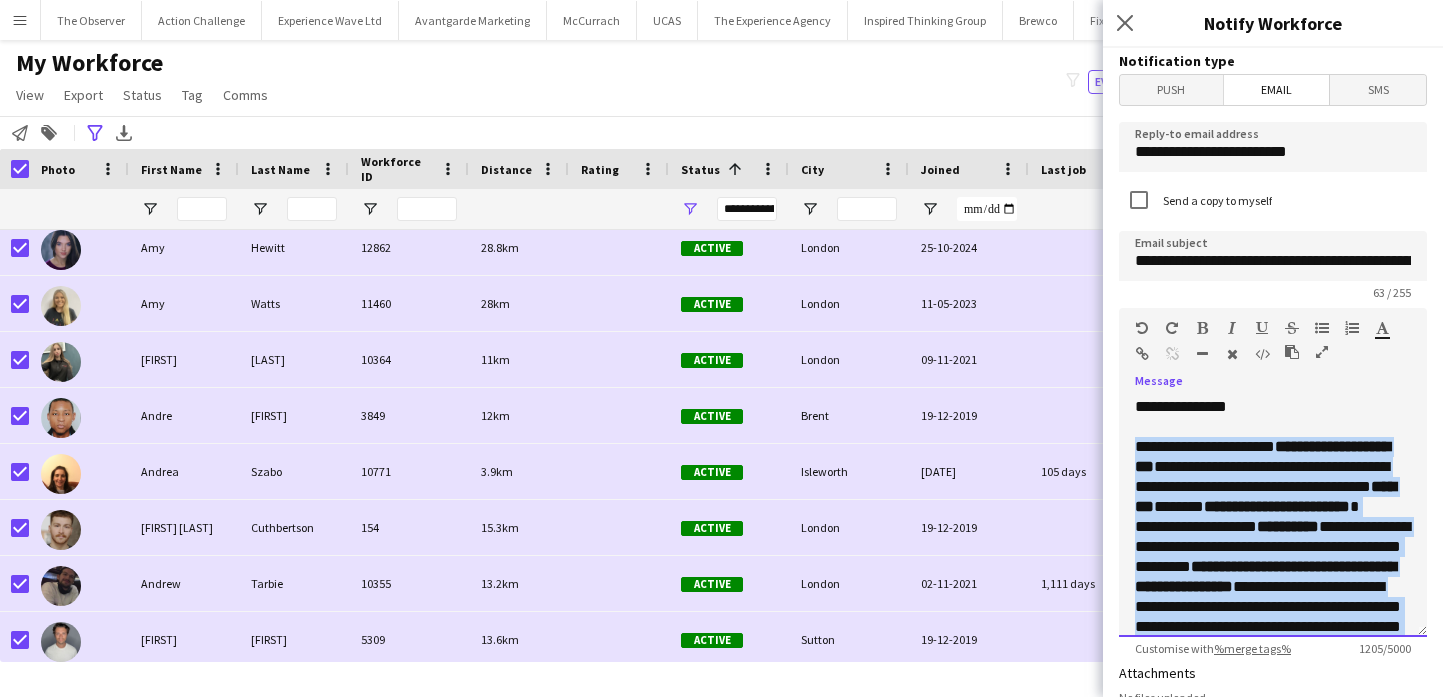 drag, startPoint x: 1396, startPoint y: 617, endPoint x: 1106, endPoint y: 449, distance: 335.14774 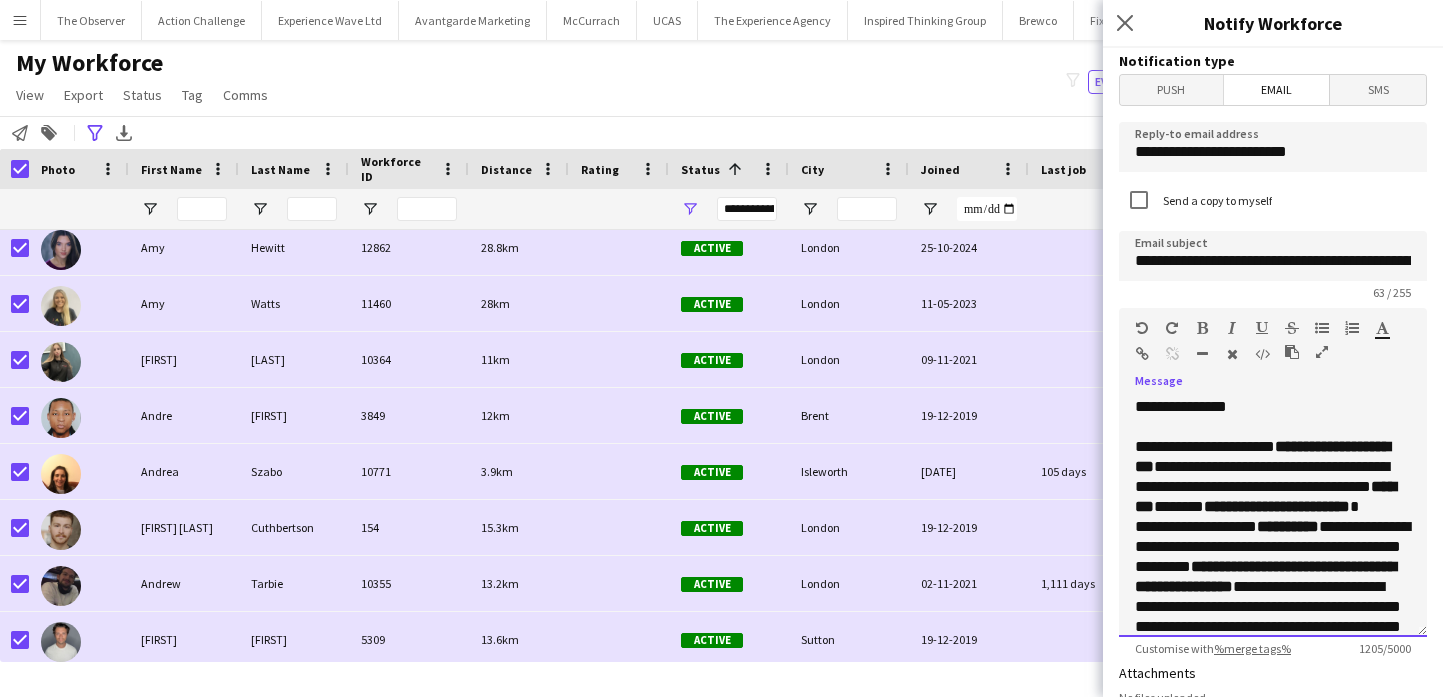 scroll, scrollTop: 622, scrollLeft: 0, axis: vertical 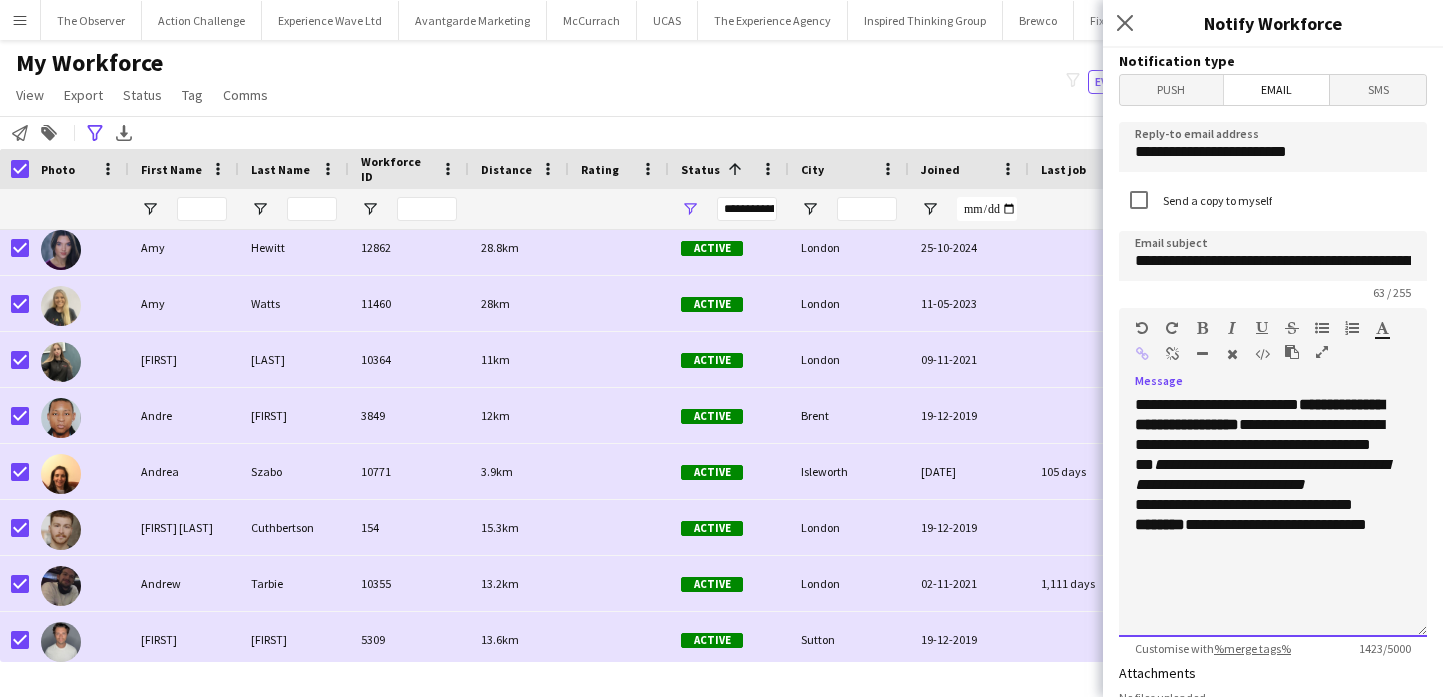 click on "********" 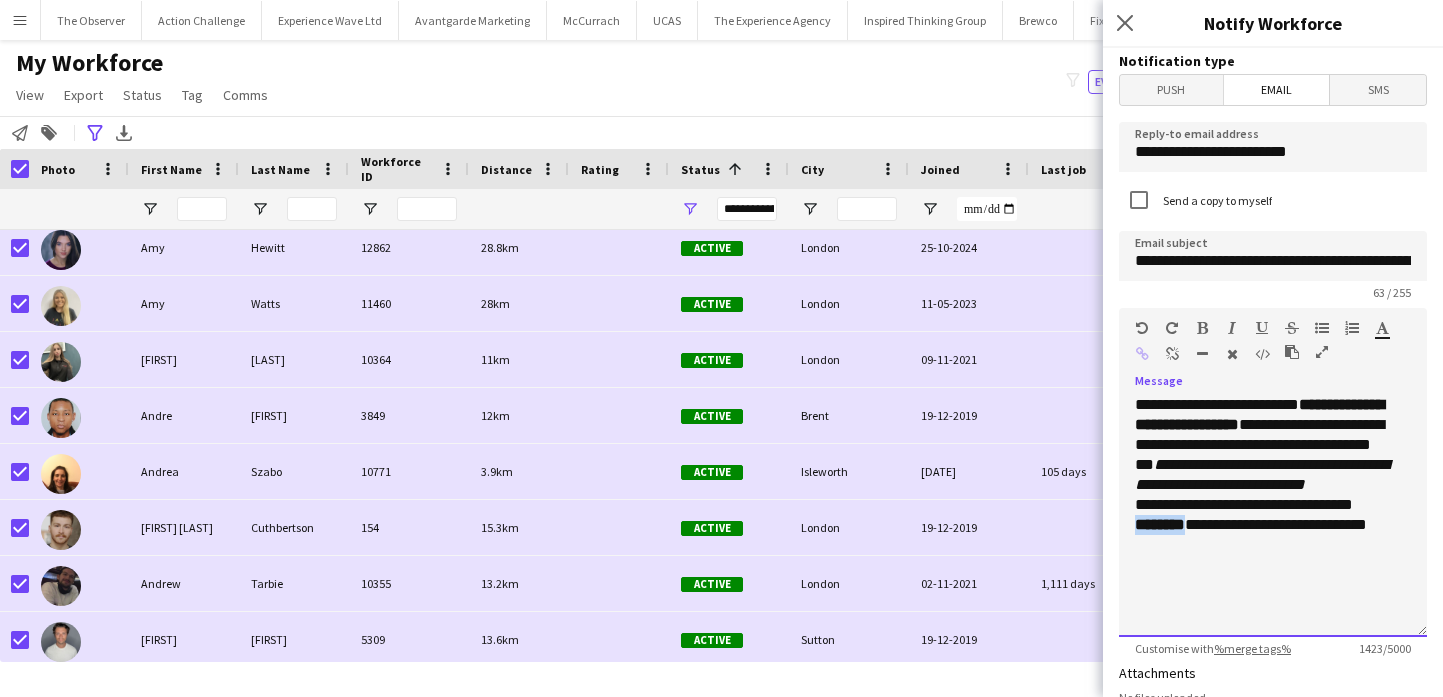 click on "********" 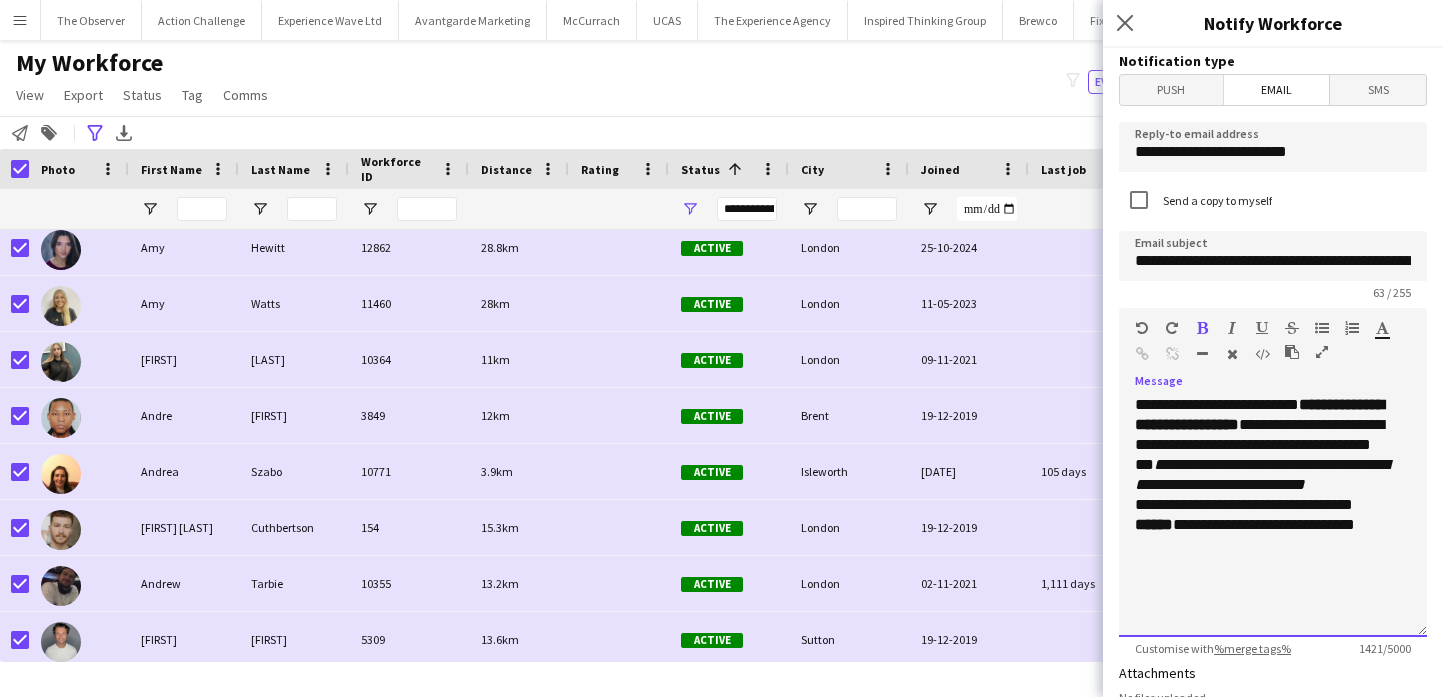 click on "**********" 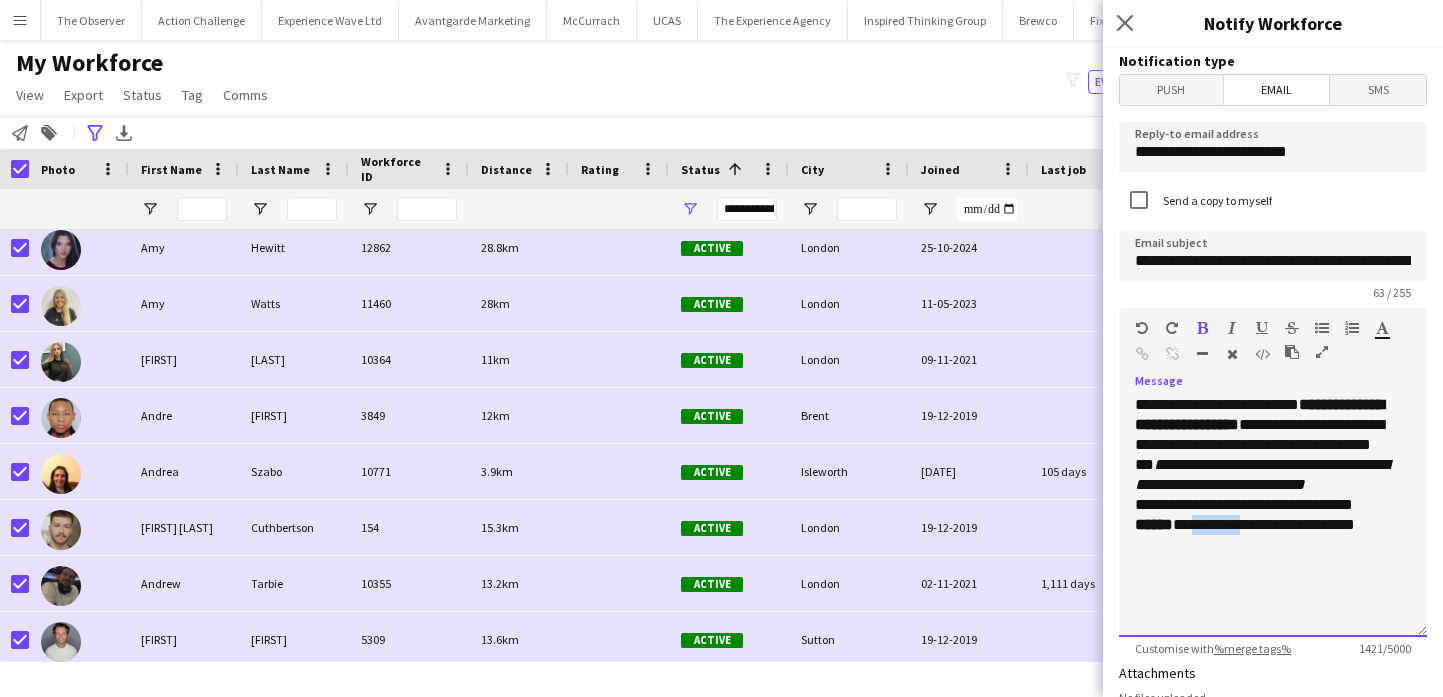 click on "**********" 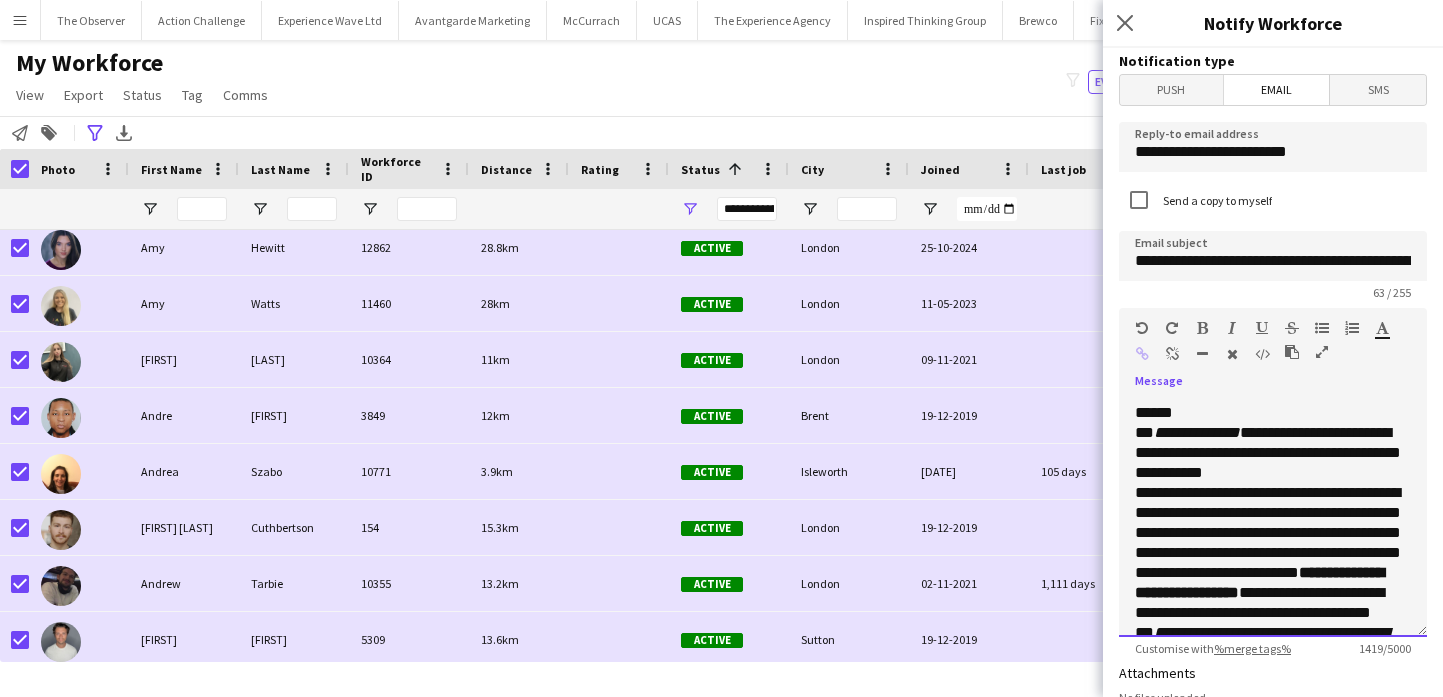 scroll, scrollTop: 459, scrollLeft: 0, axis: vertical 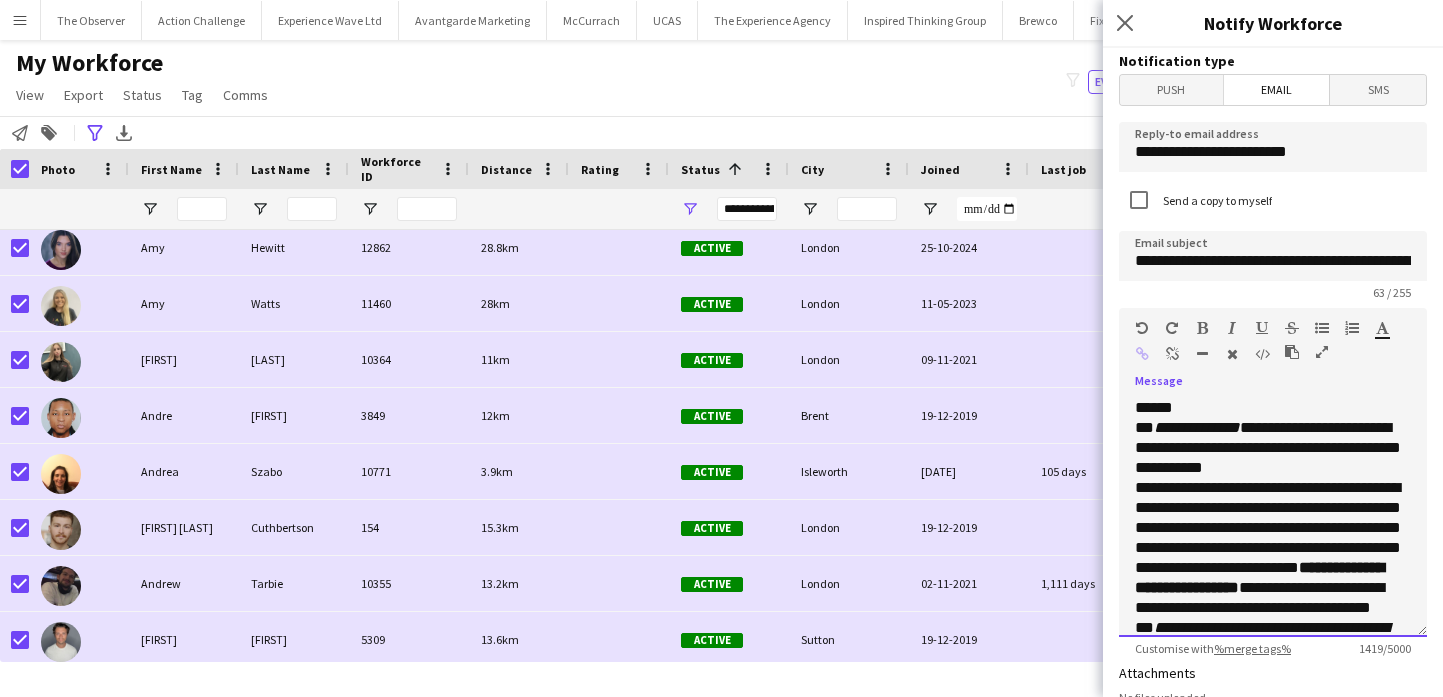click on "**********" 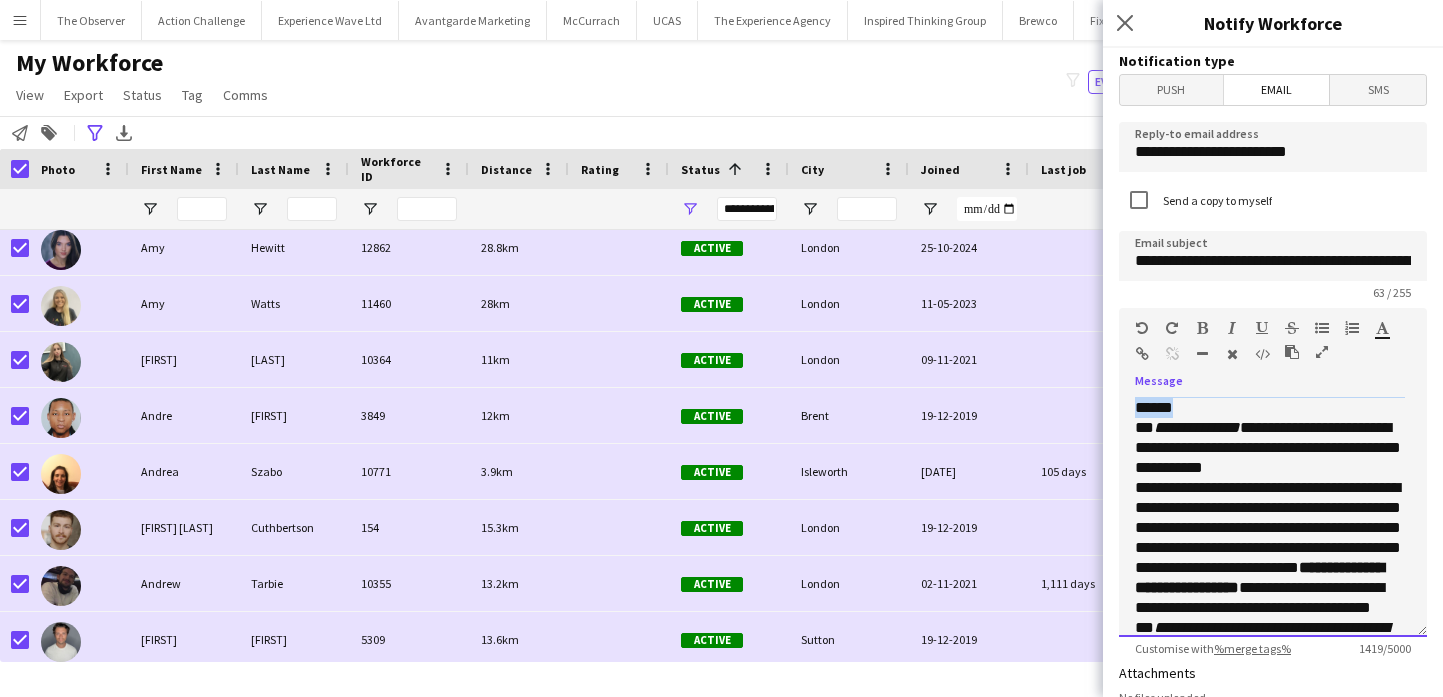 drag, startPoint x: 1250, startPoint y: 489, endPoint x: 1130, endPoint y: 448, distance: 126.81088 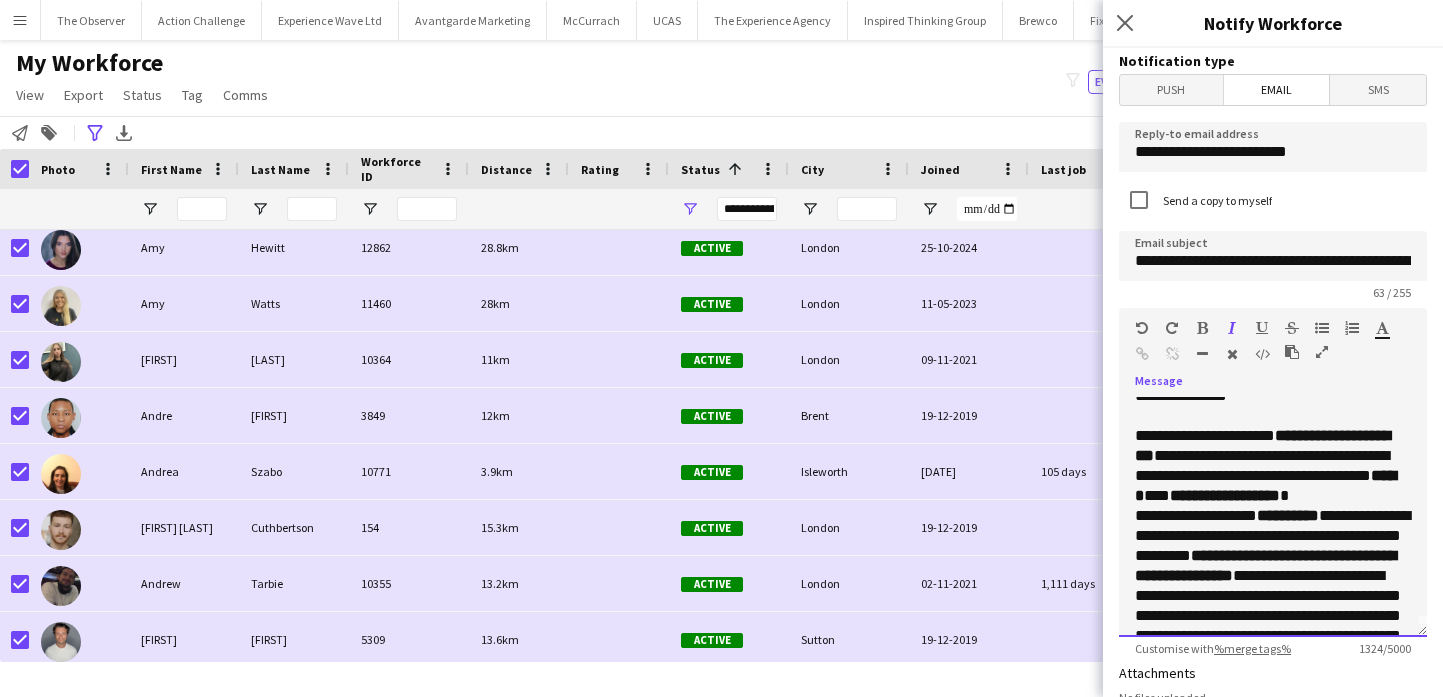 scroll, scrollTop: 12, scrollLeft: 0, axis: vertical 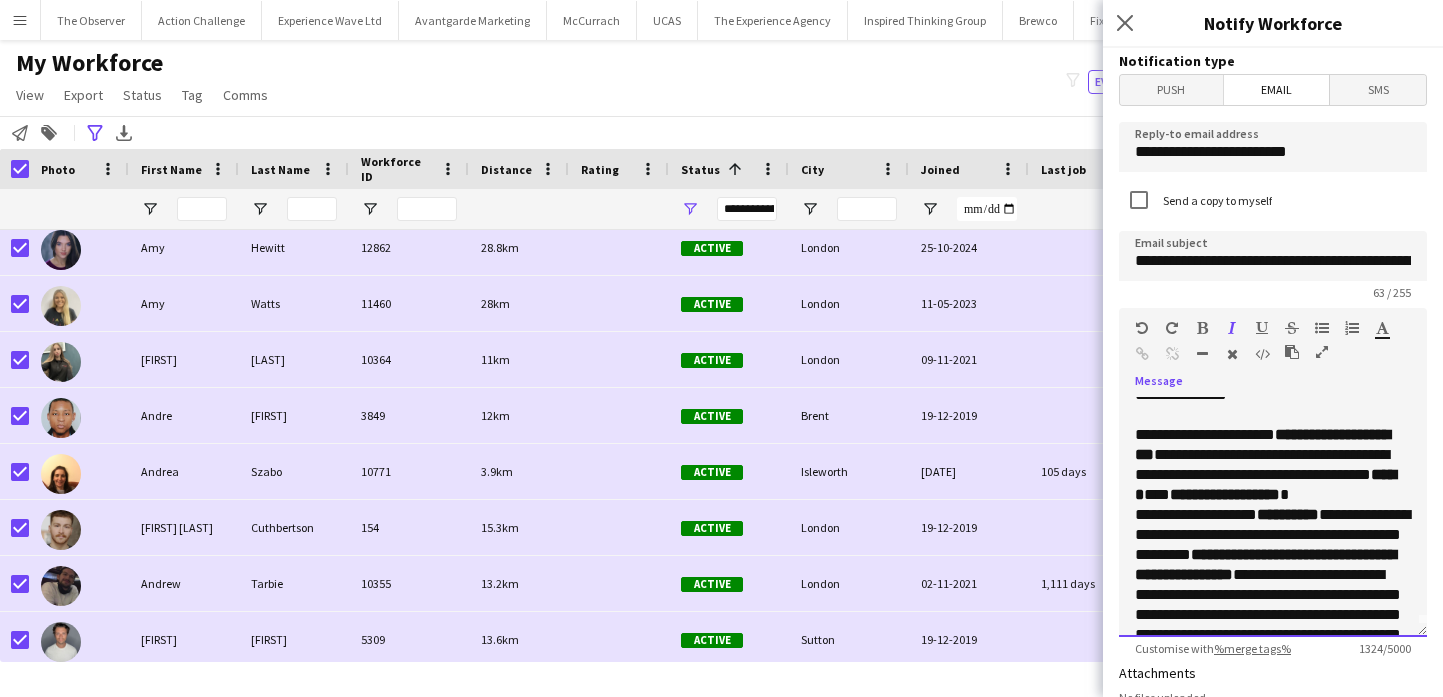 click on "**********" 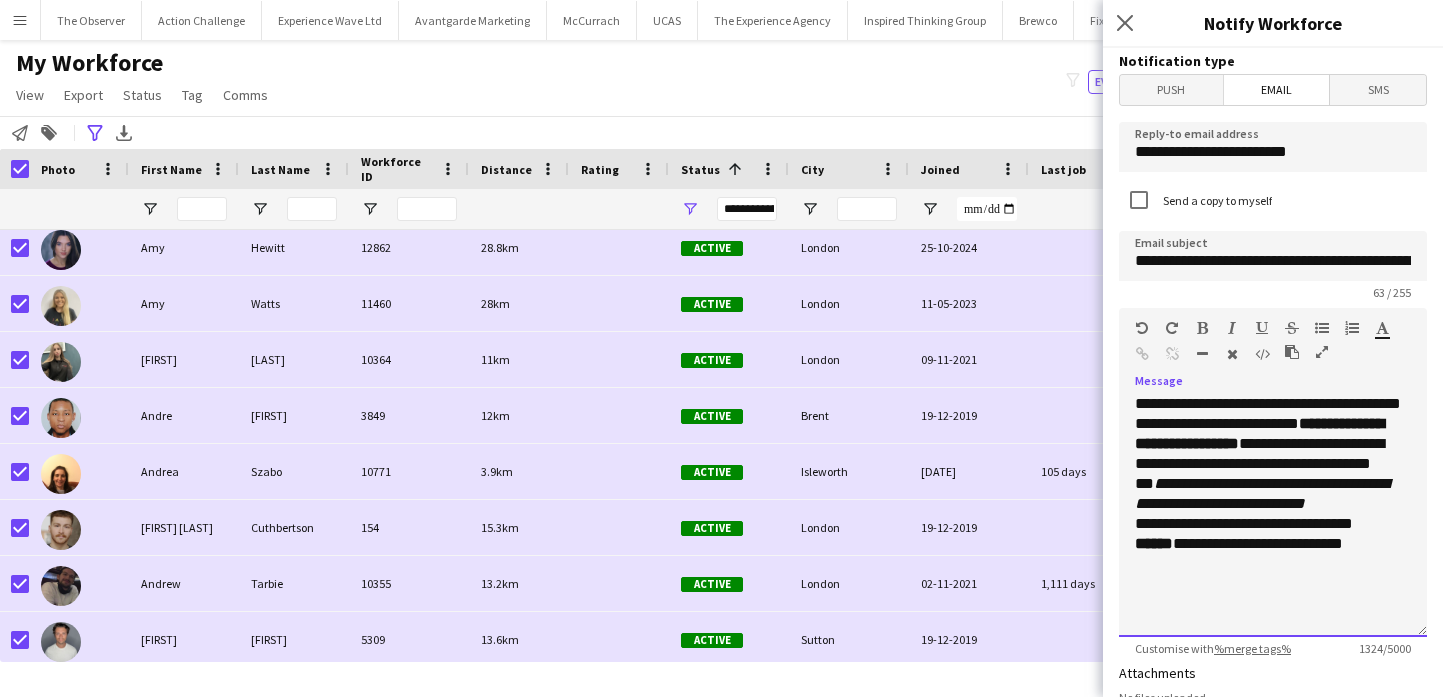 scroll, scrollTop: 542, scrollLeft: 0, axis: vertical 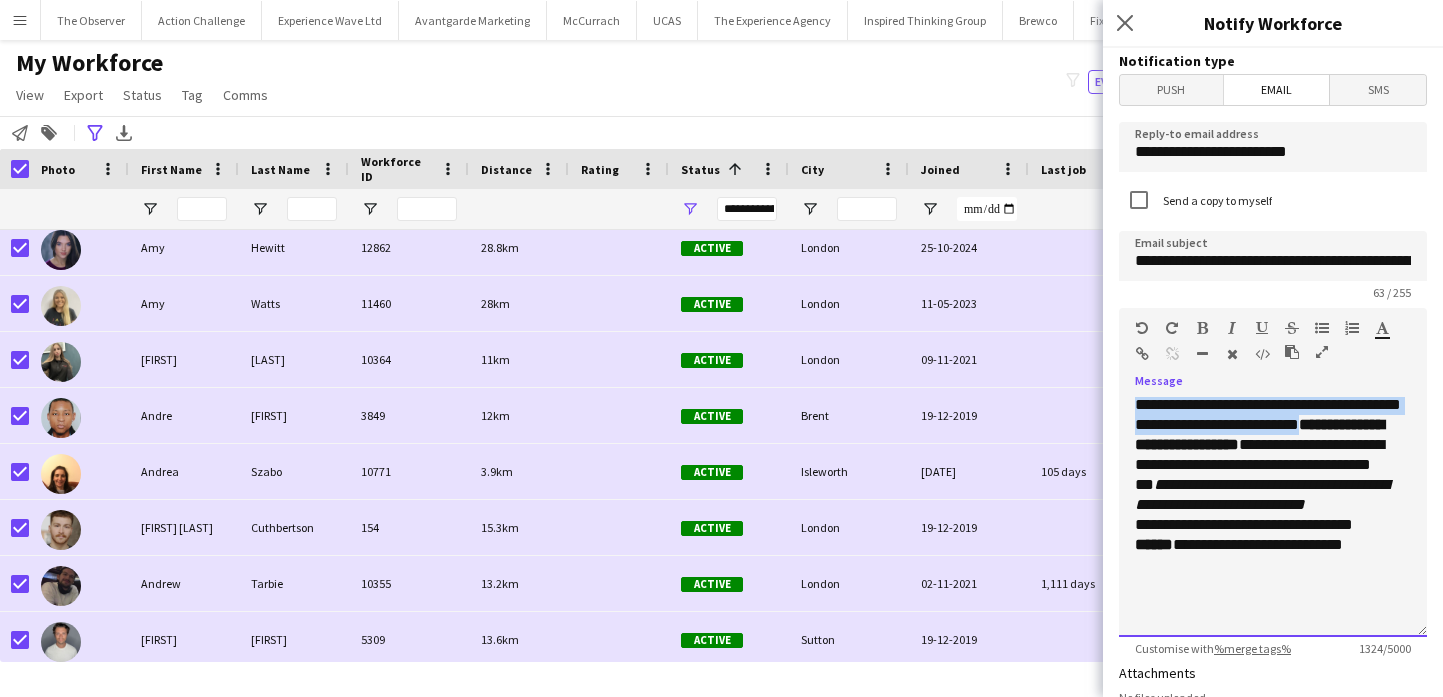 drag, startPoint x: 1224, startPoint y: 526, endPoint x: 1116, endPoint y: 434, distance: 141.87318 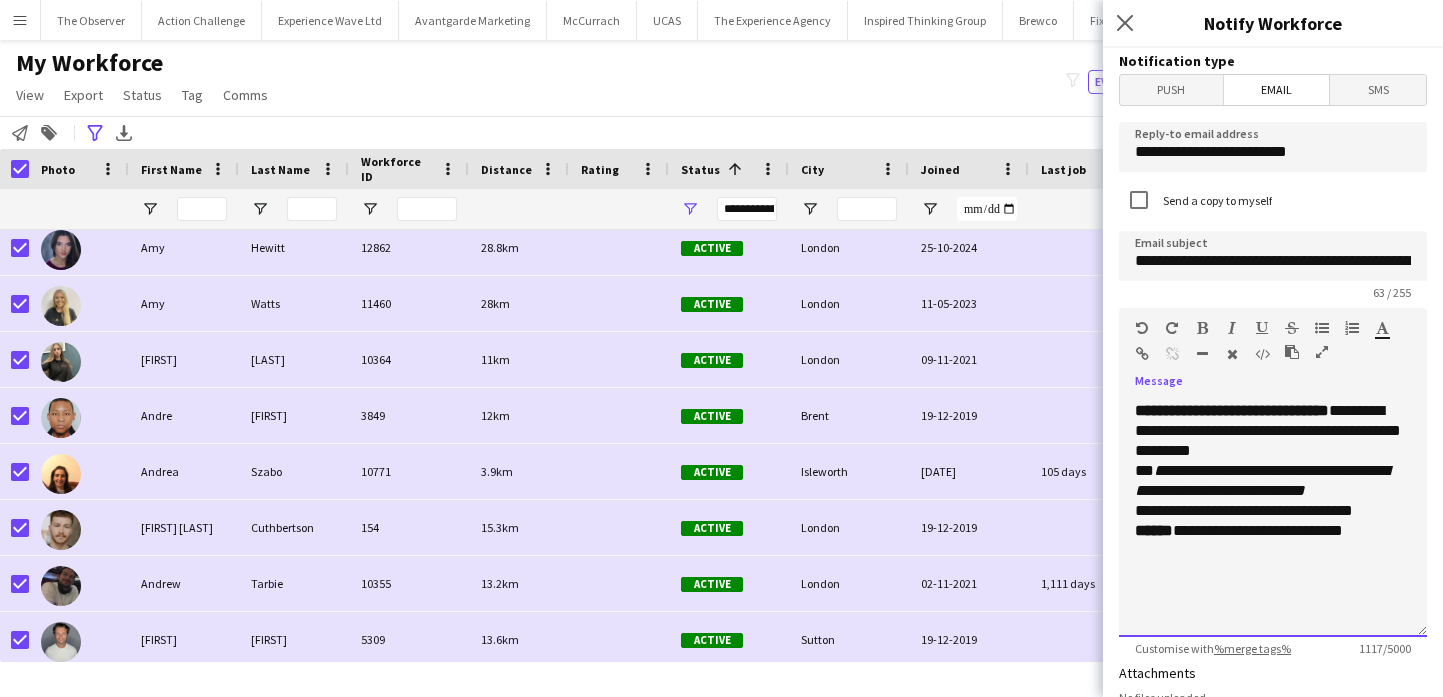 scroll, scrollTop: 476, scrollLeft: 0, axis: vertical 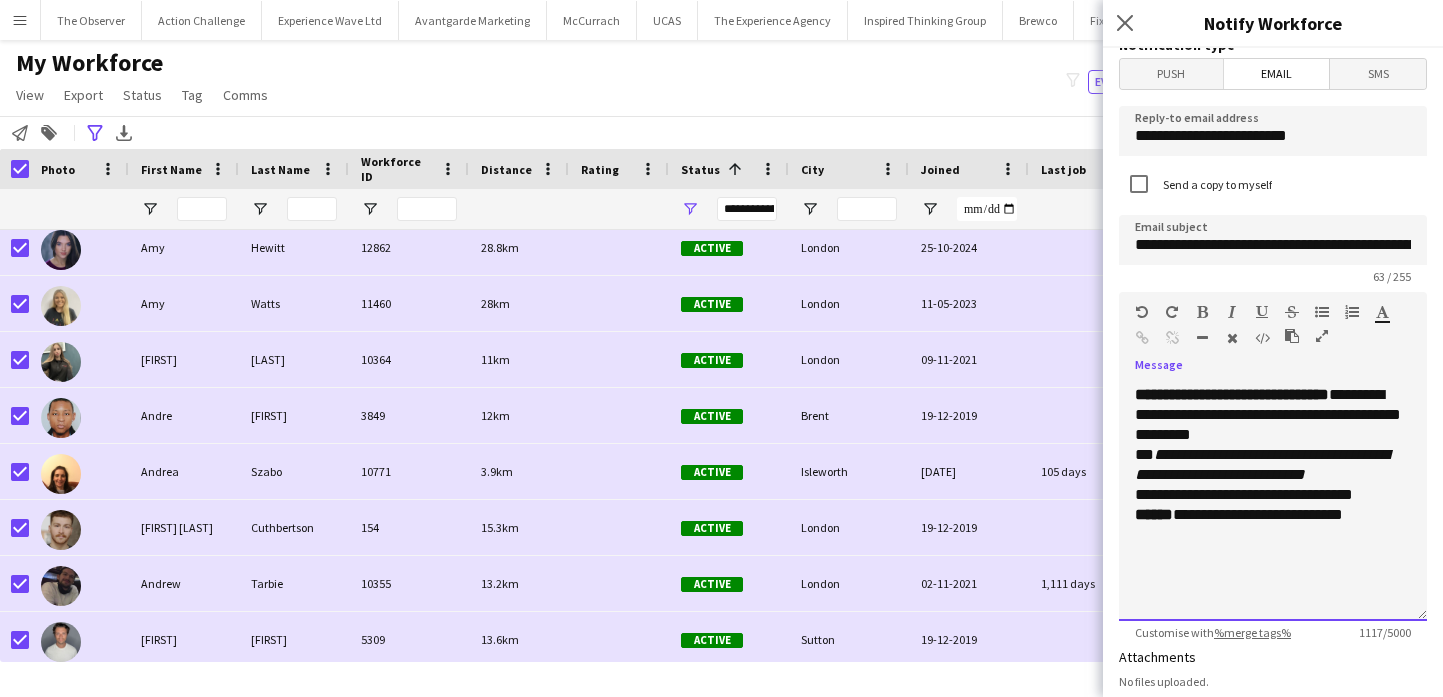 click on "**********" 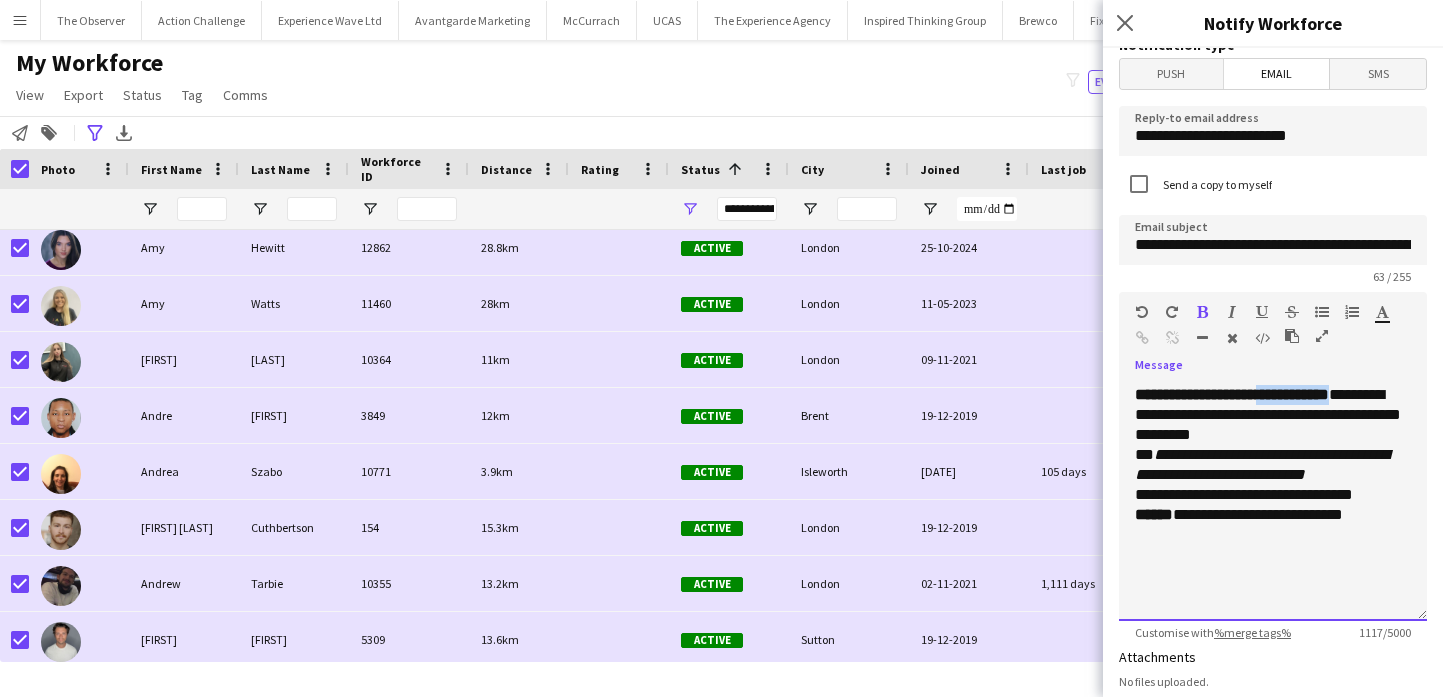 drag, startPoint x: 1333, startPoint y: 466, endPoint x: 1290, endPoint y: 467, distance: 43.011627 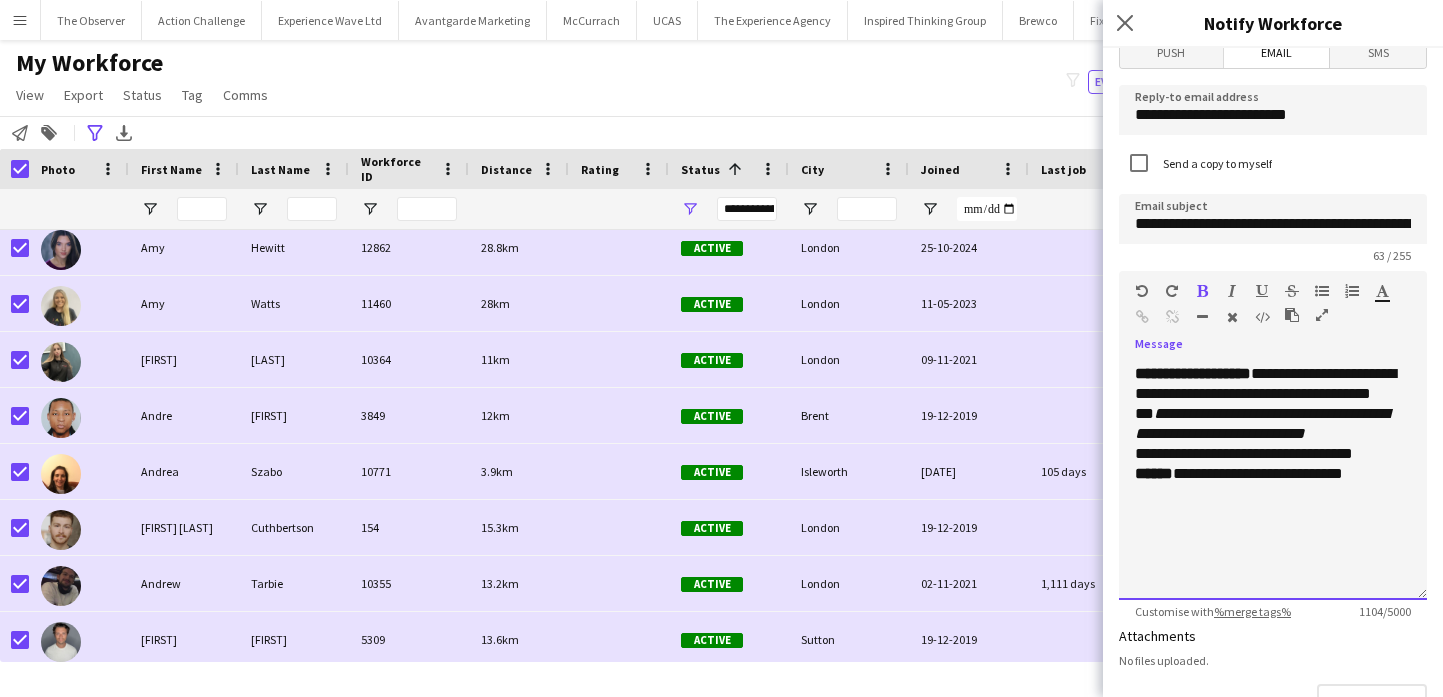 scroll, scrollTop: 38, scrollLeft: 0, axis: vertical 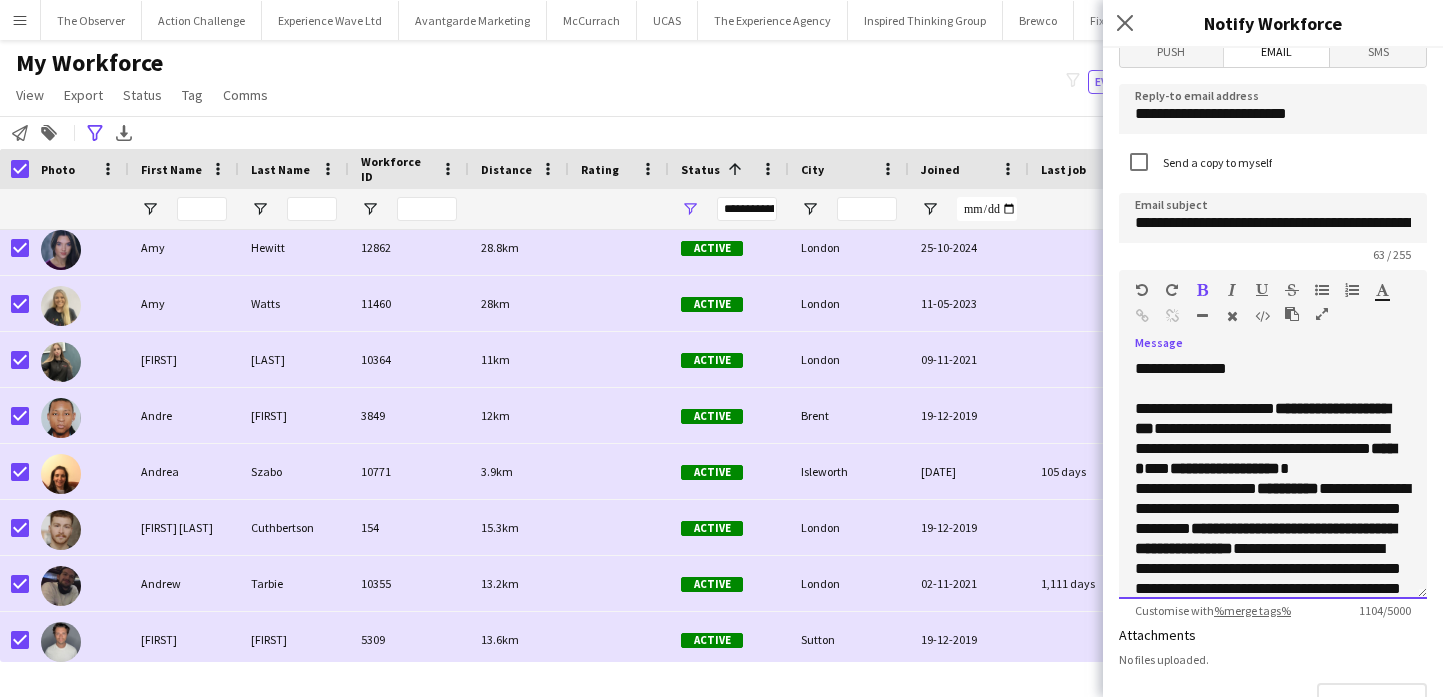 click on "**********" 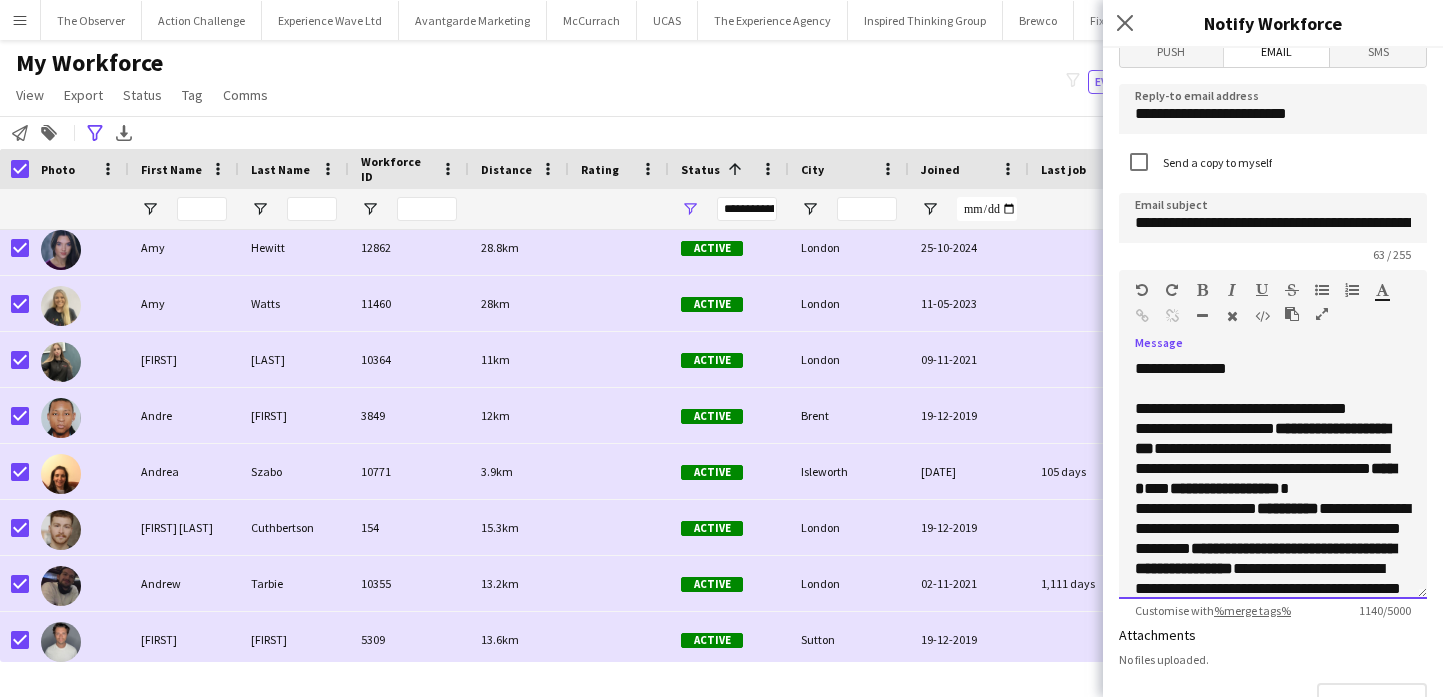 click on "**********" 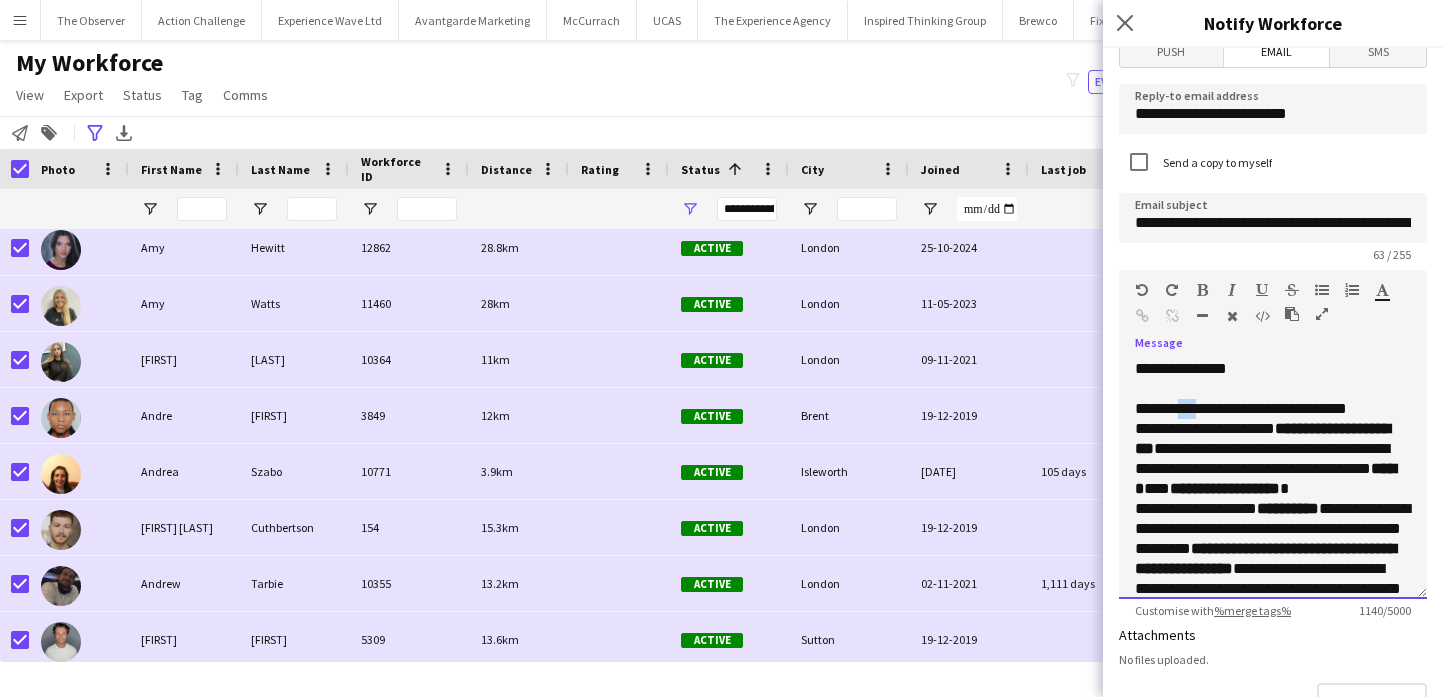 click on "**********" 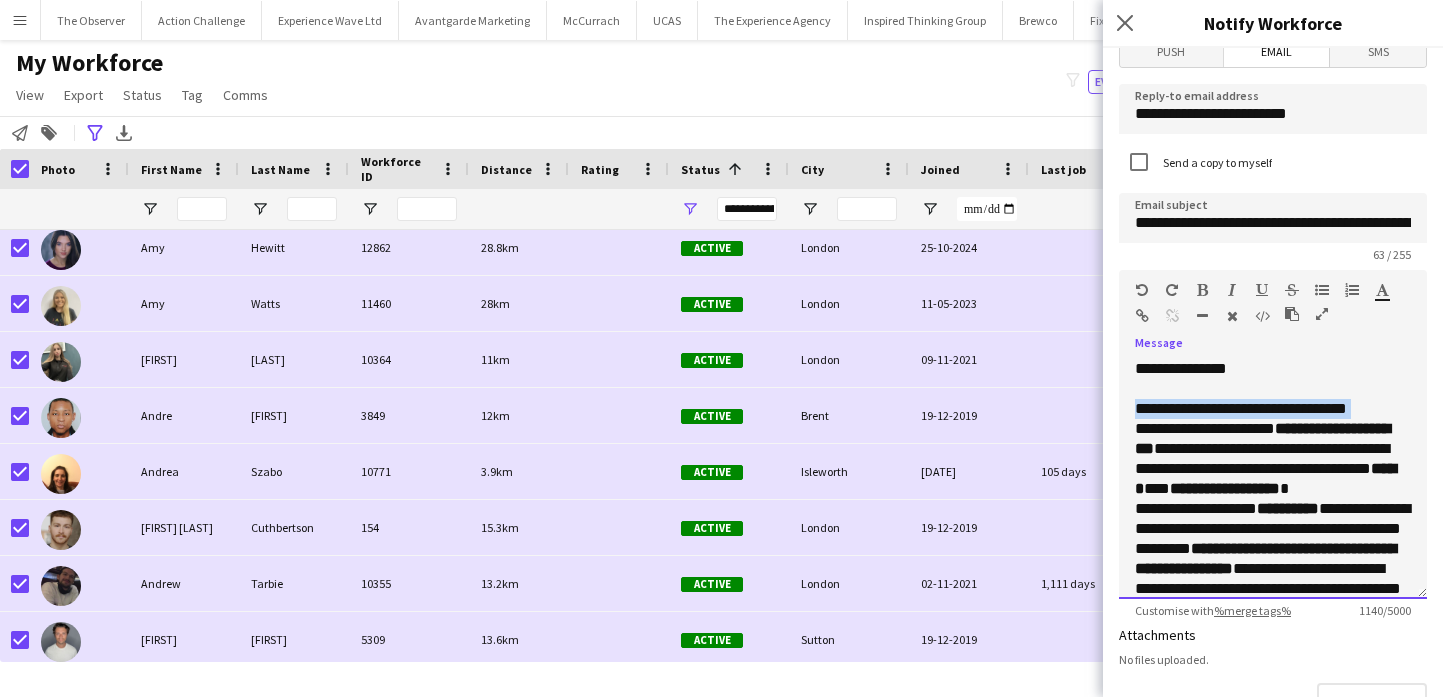 click on "**********" 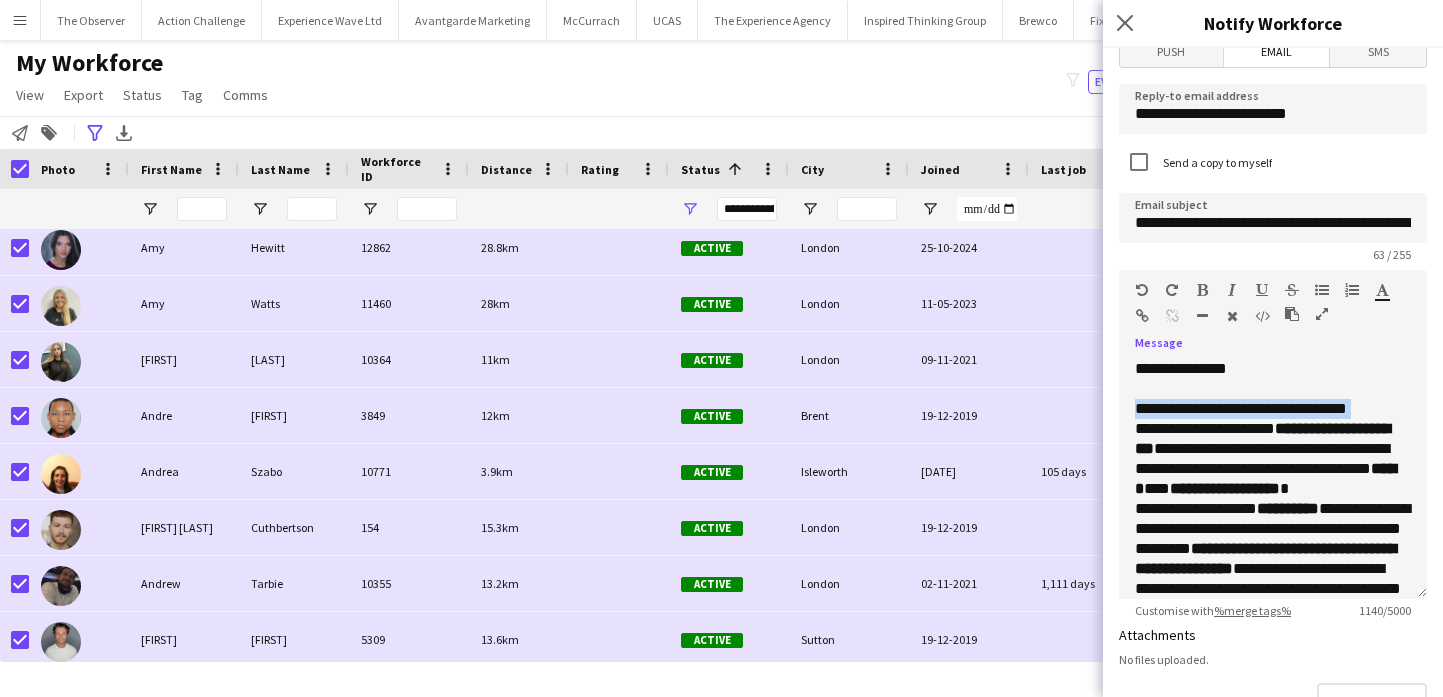 click at bounding box center (1202, 290) 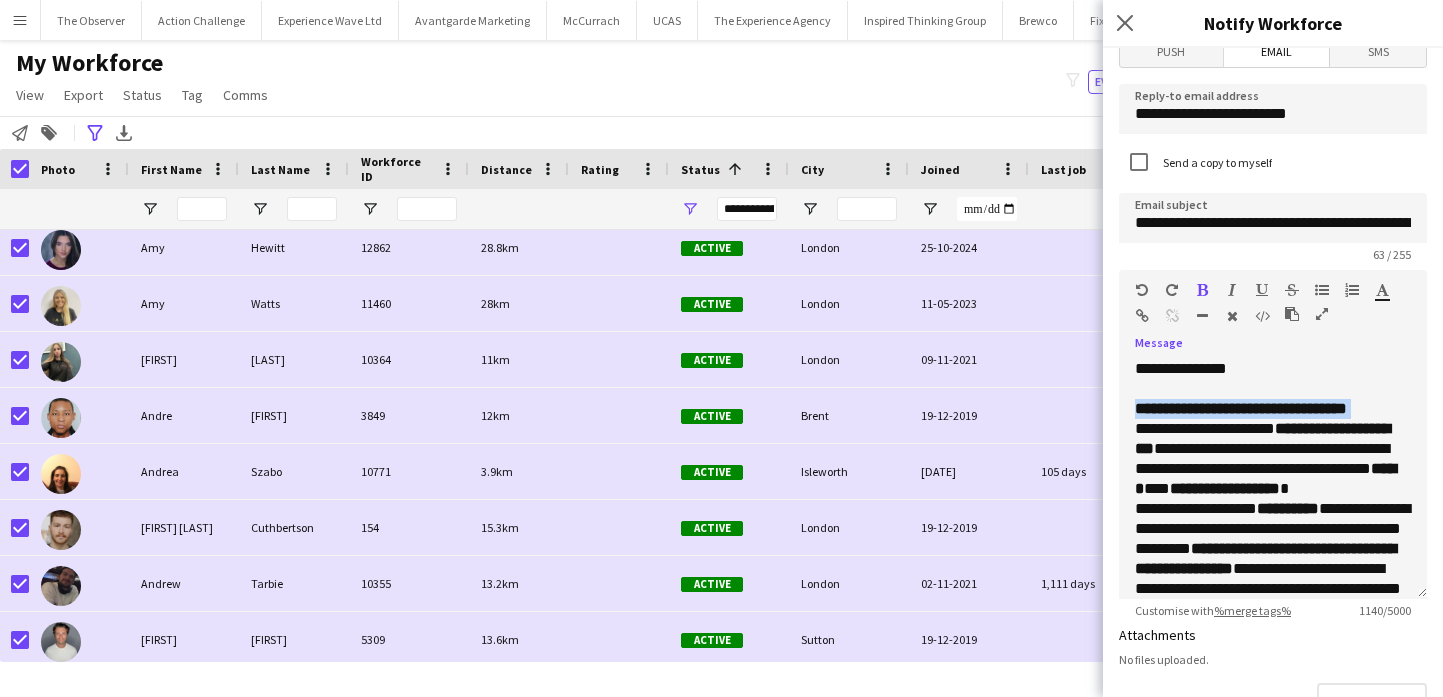 click at bounding box center (1232, 290) 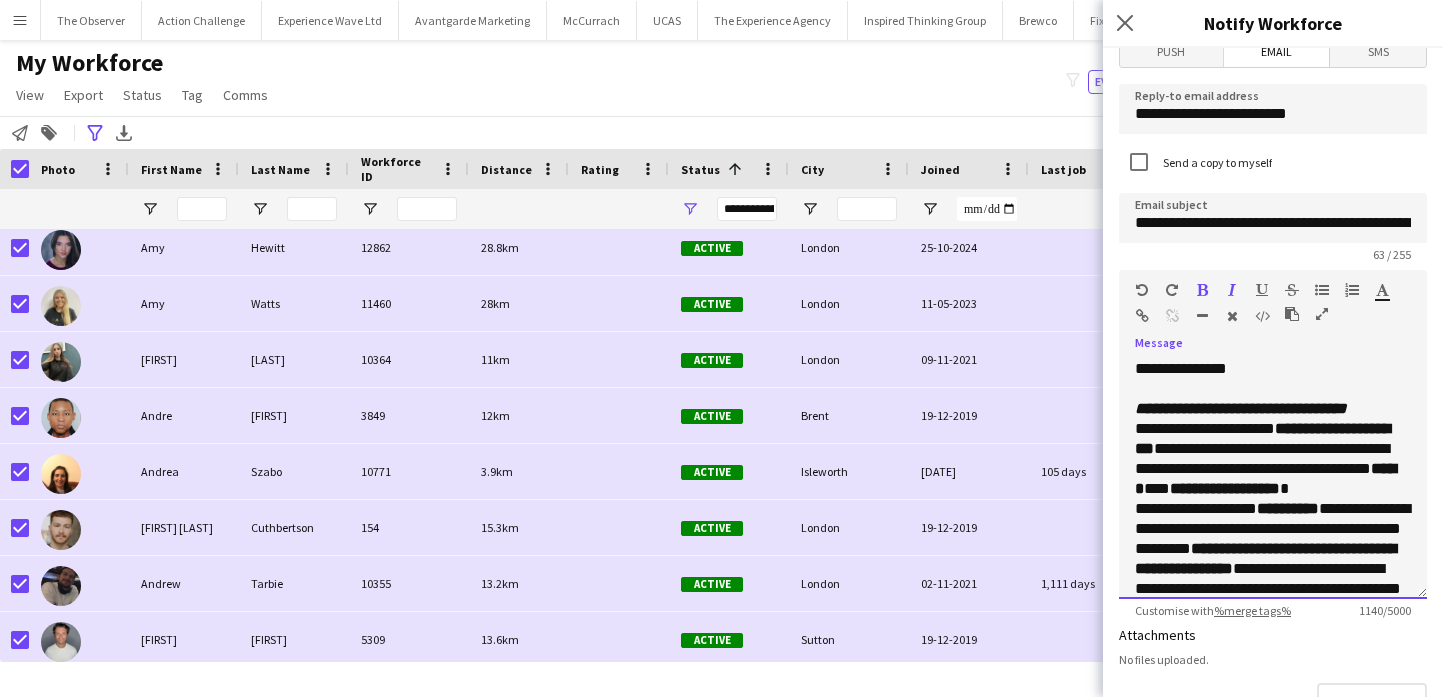 click on "**********" 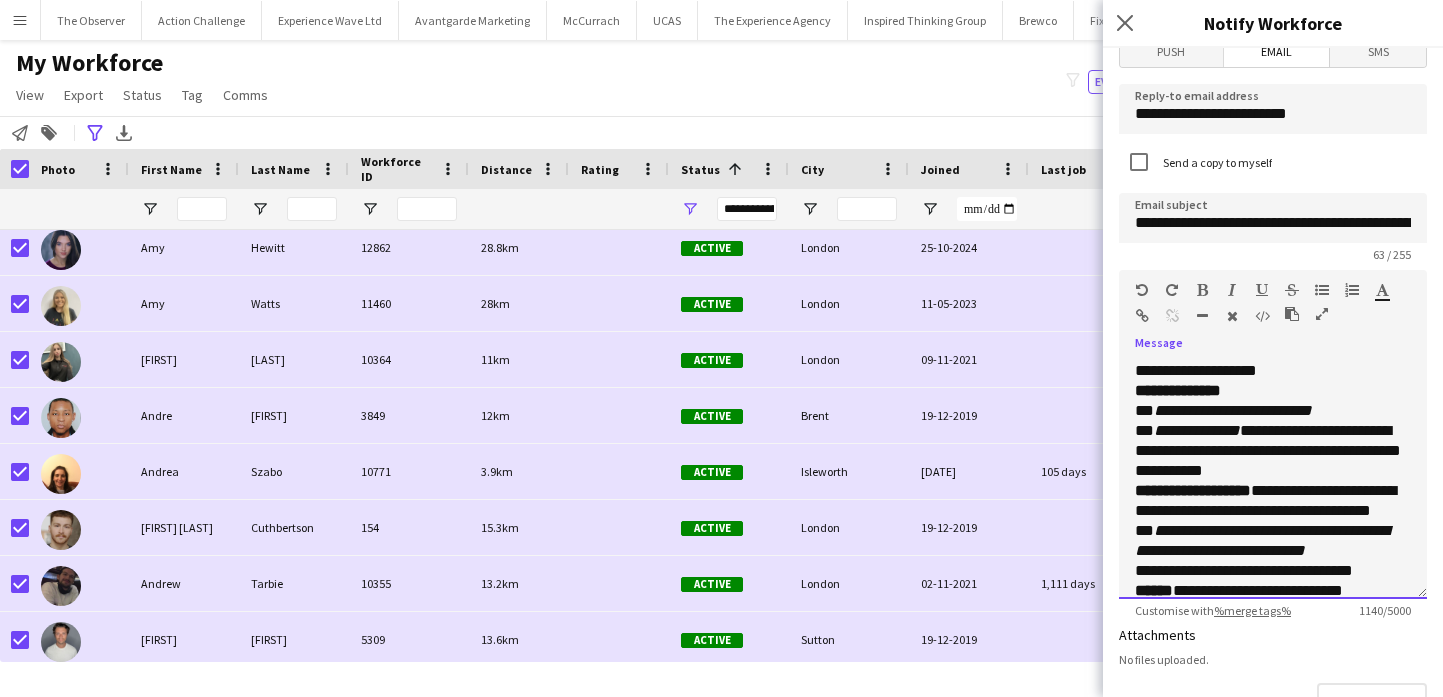 scroll, scrollTop: 447, scrollLeft: 0, axis: vertical 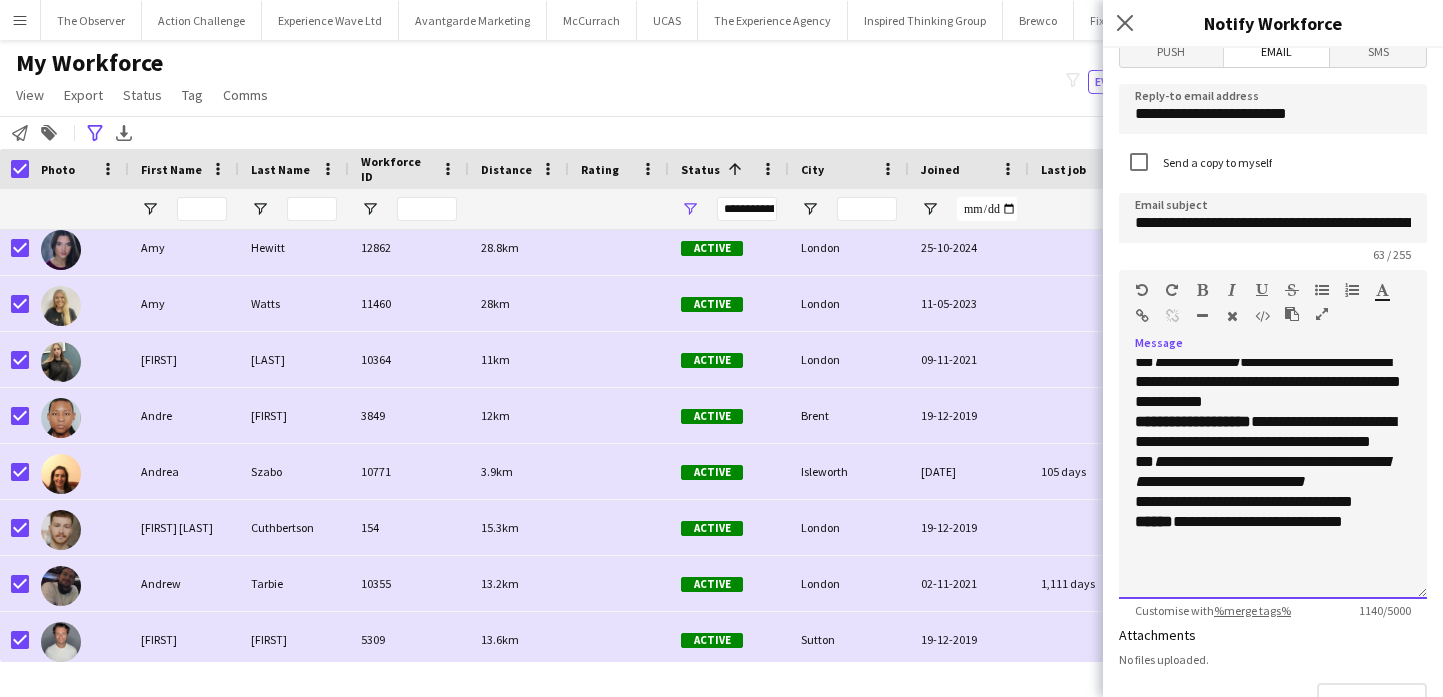 click on "**********" 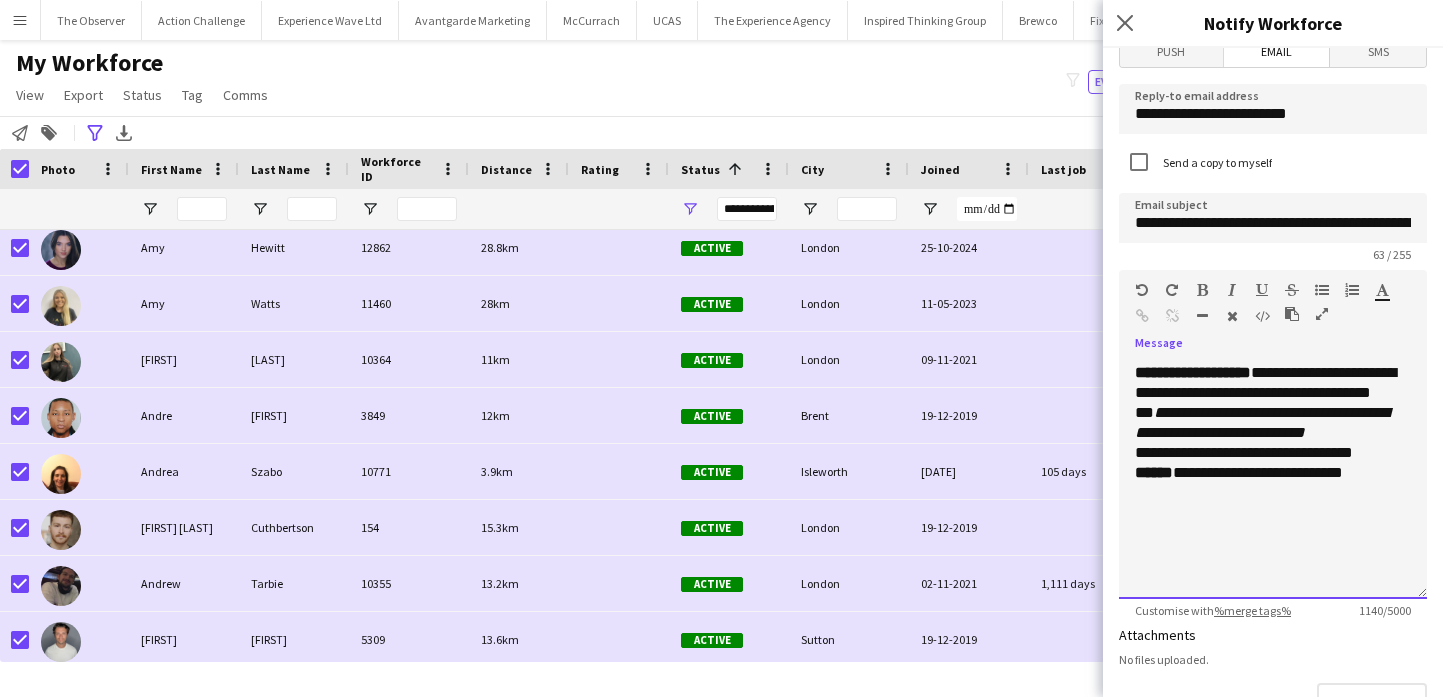 scroll, scrollTop: 516, scrollLeft: 0, axis: vertical 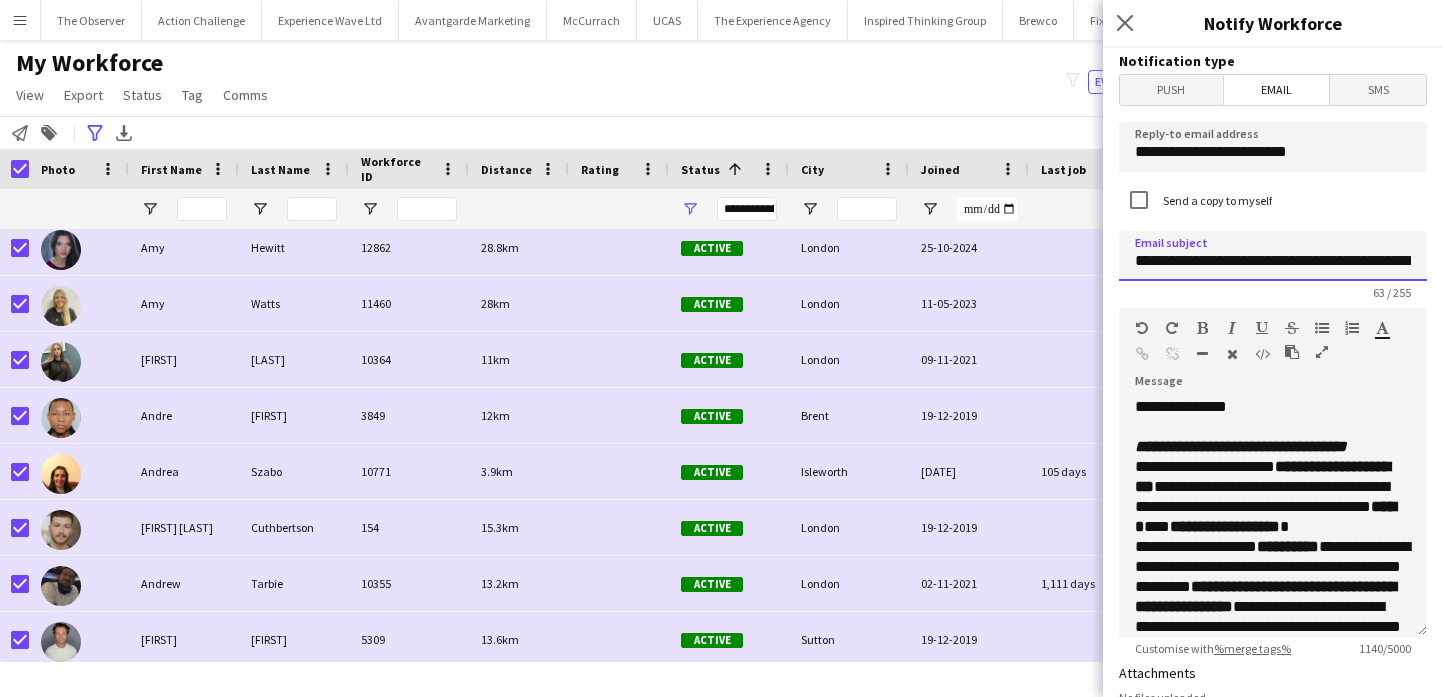 click on "**********" 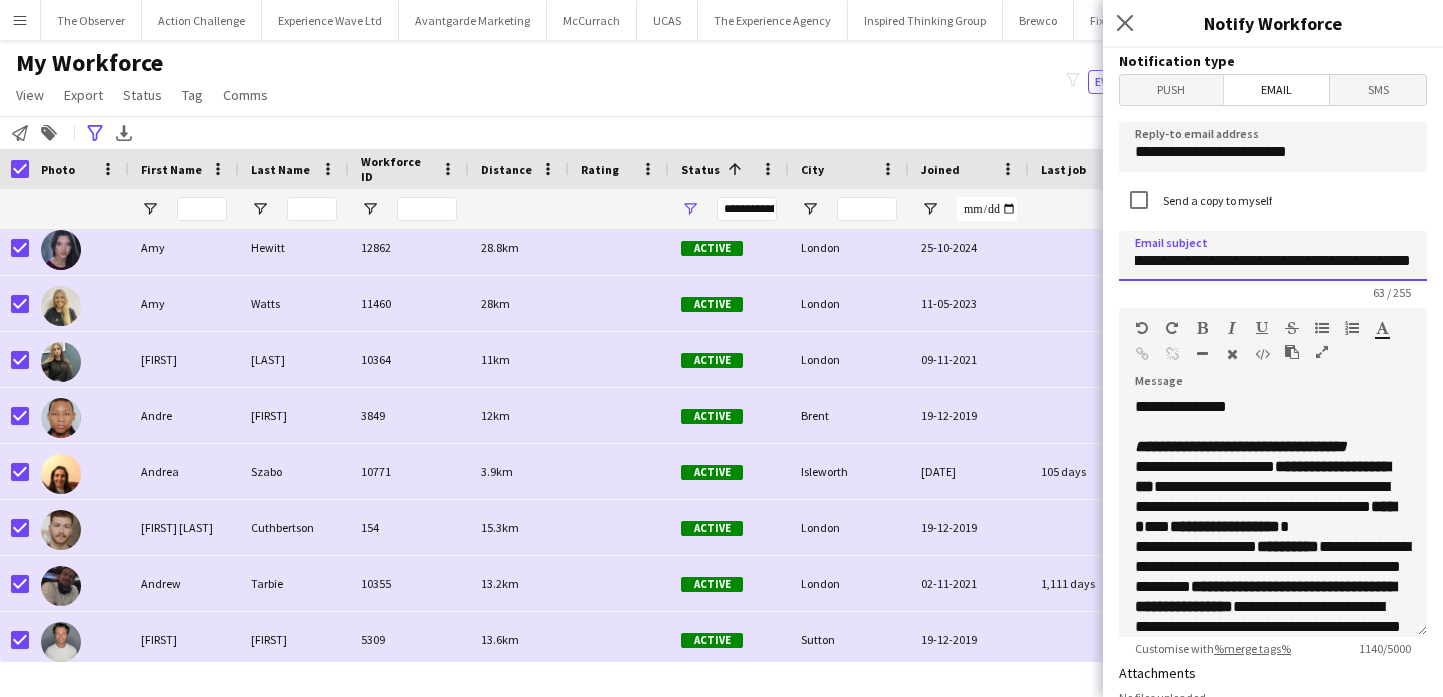 click on "**********" 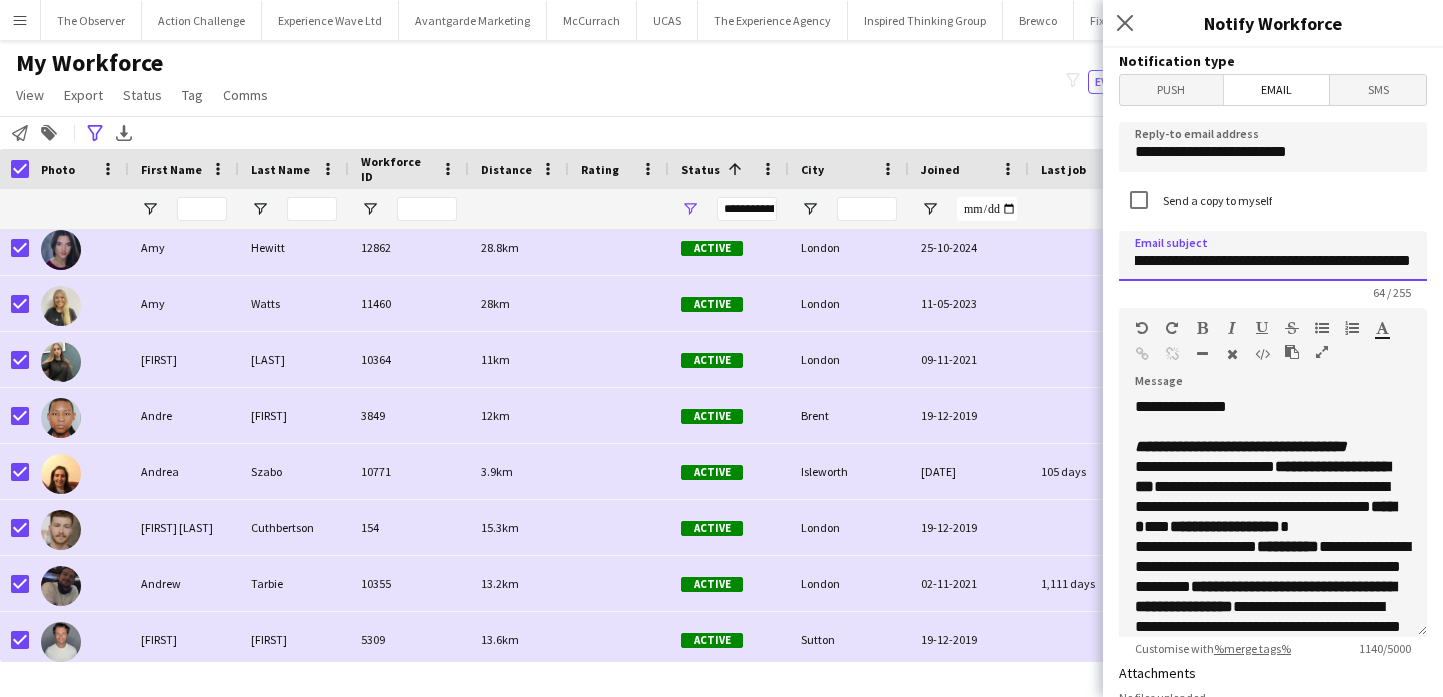 scroll, scrollTop: 0, scrollLeft: 177, axis: horizontal 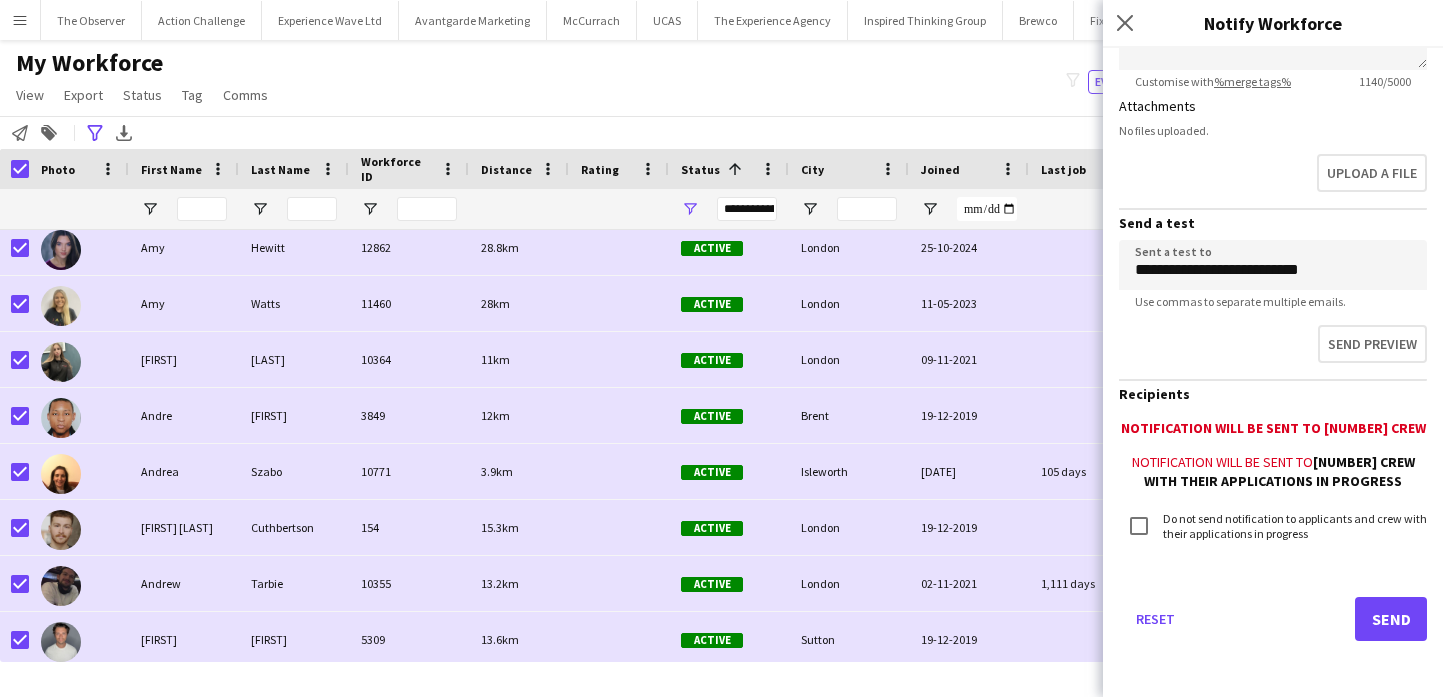 type on "**********" 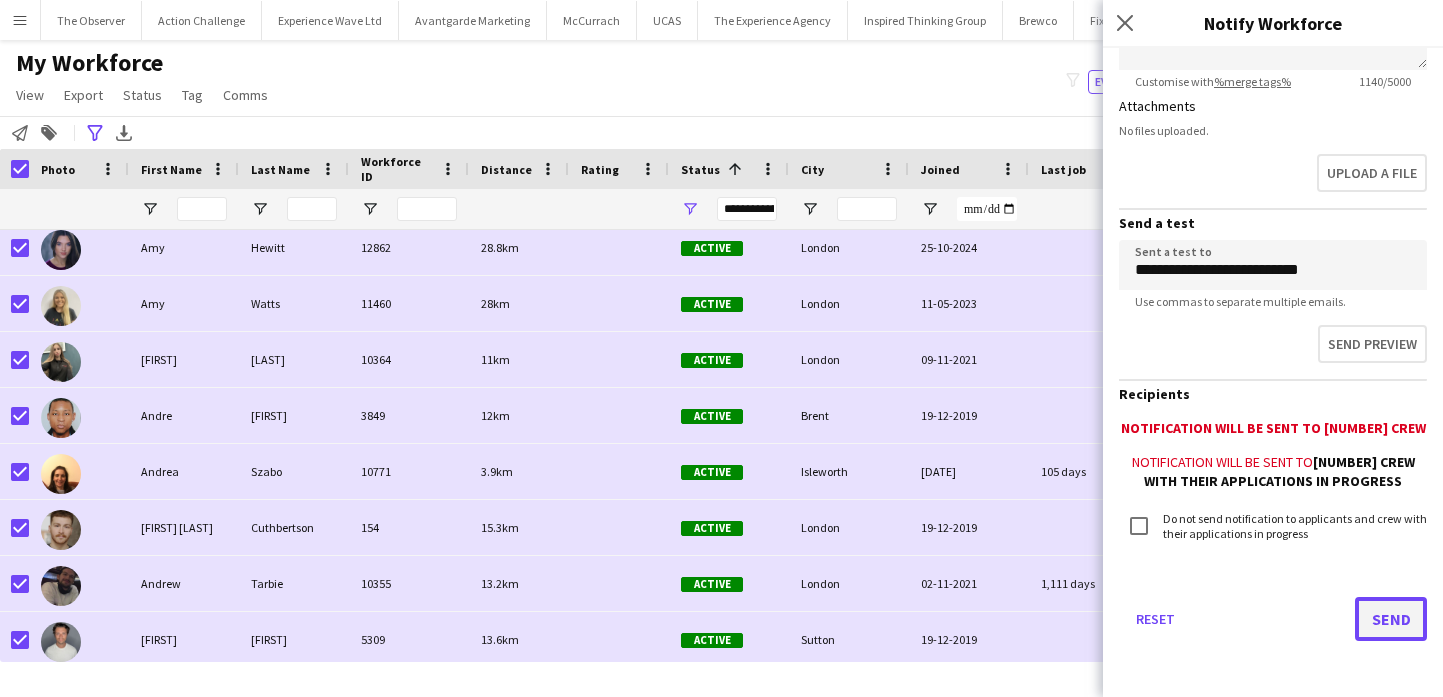 scroll, scrollTop: 0, scrollLeft: 0, axis: both 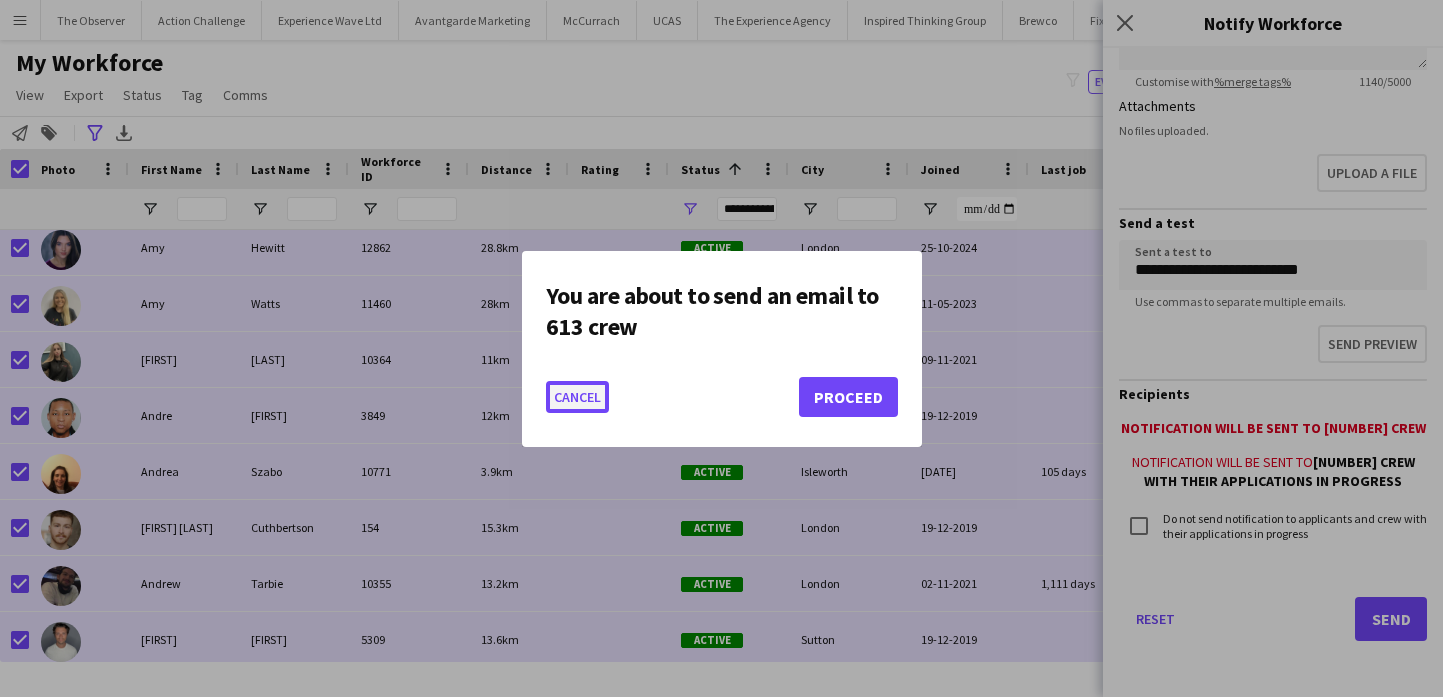 click on "Cancel" 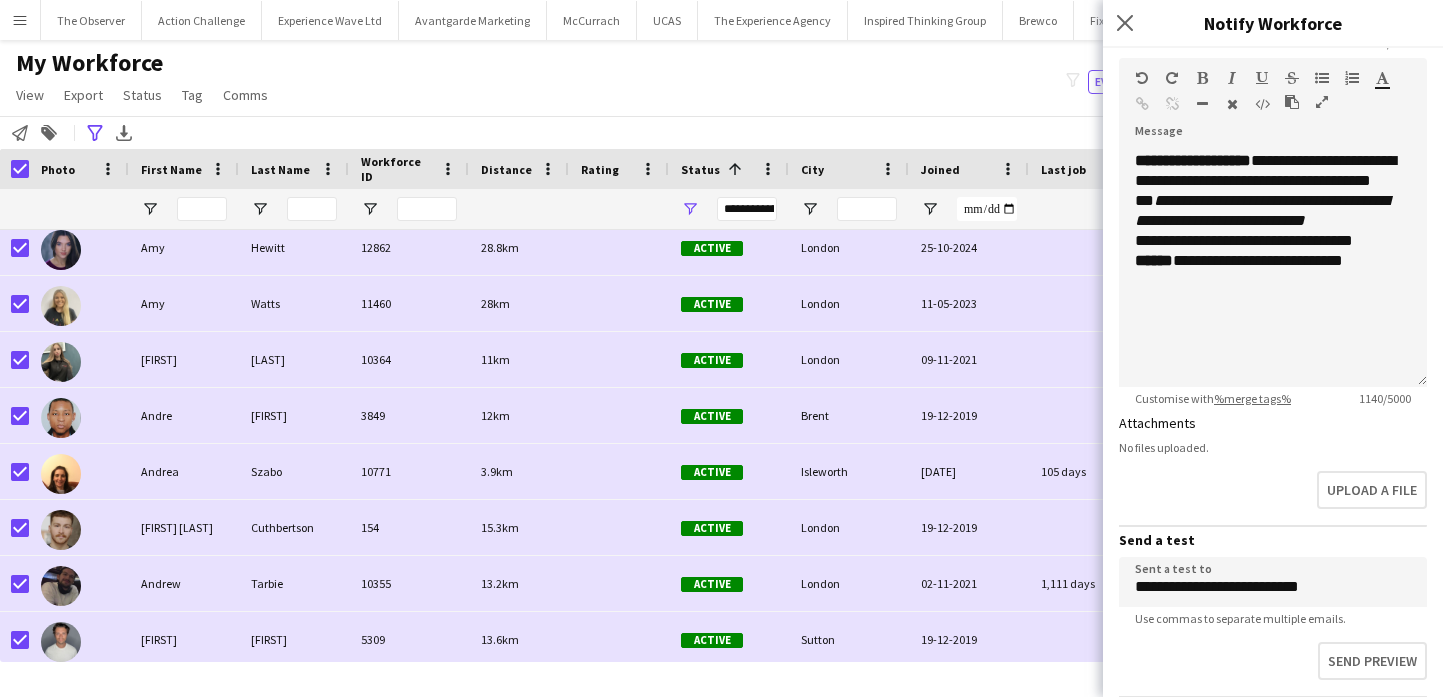 scroll, scrollTop: 196, scrollLeft: 0, axis: vertical 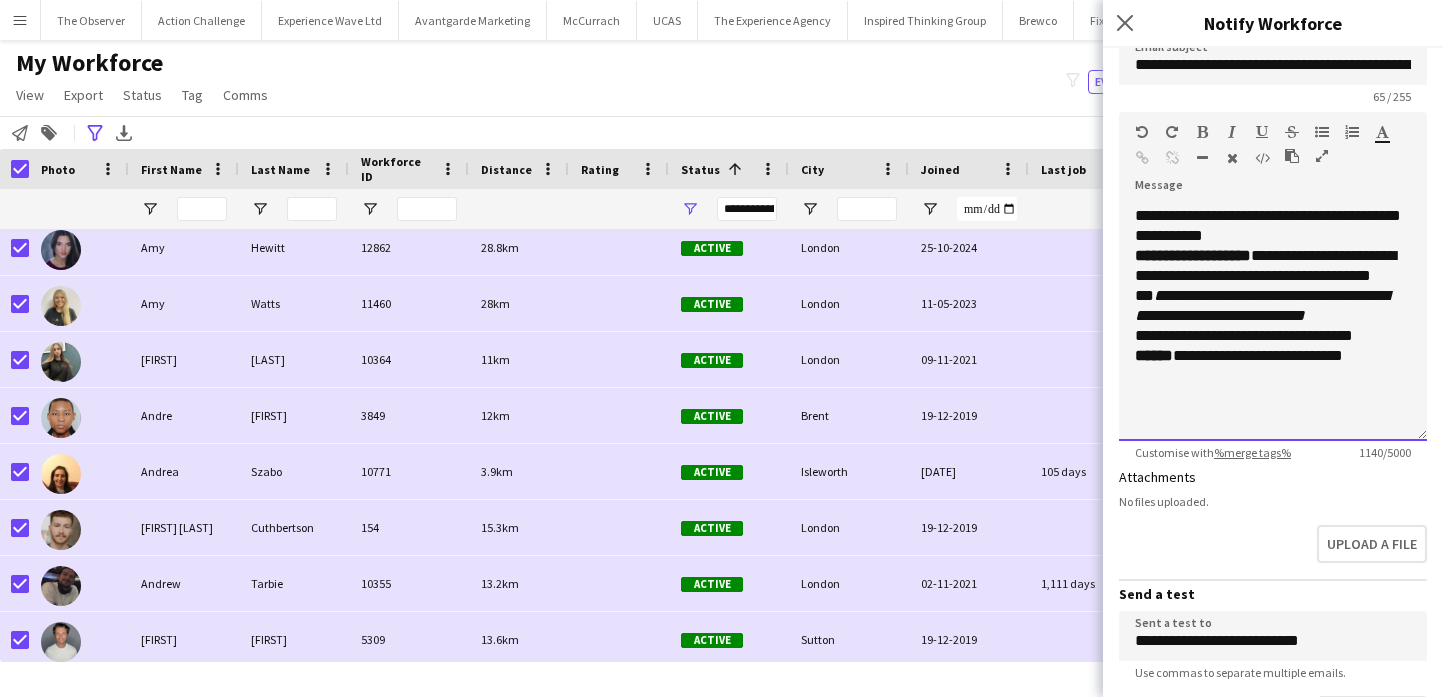 click on "**********" 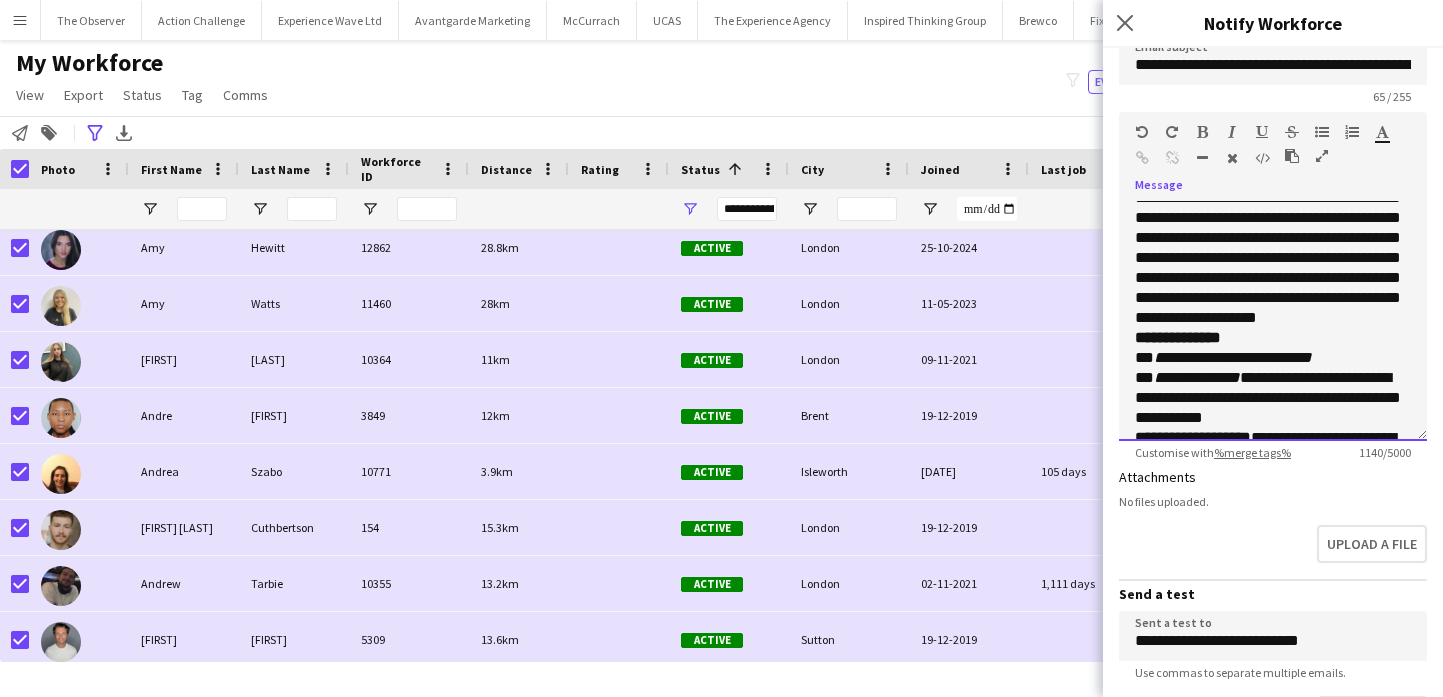 scroll, scrollTop: 0, scrollLeft: 0, axis: both 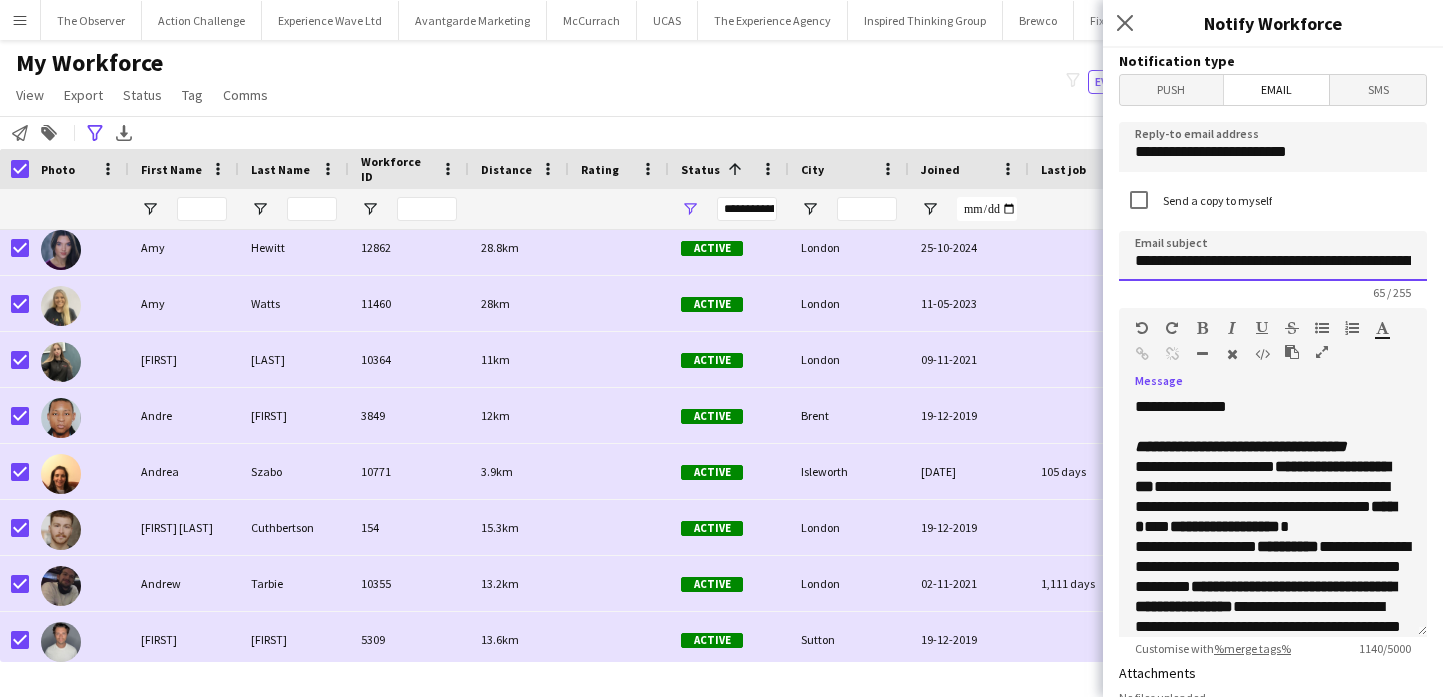 click on "**********" 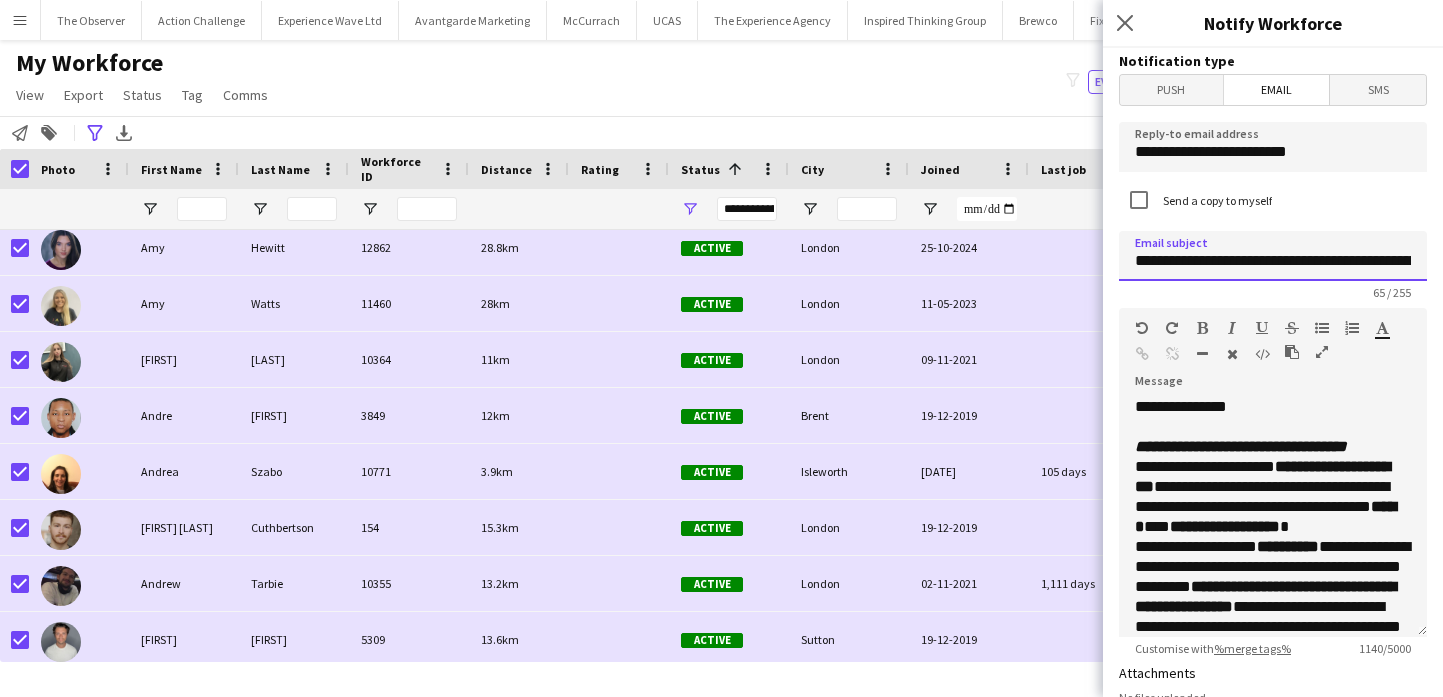 click on "**********" 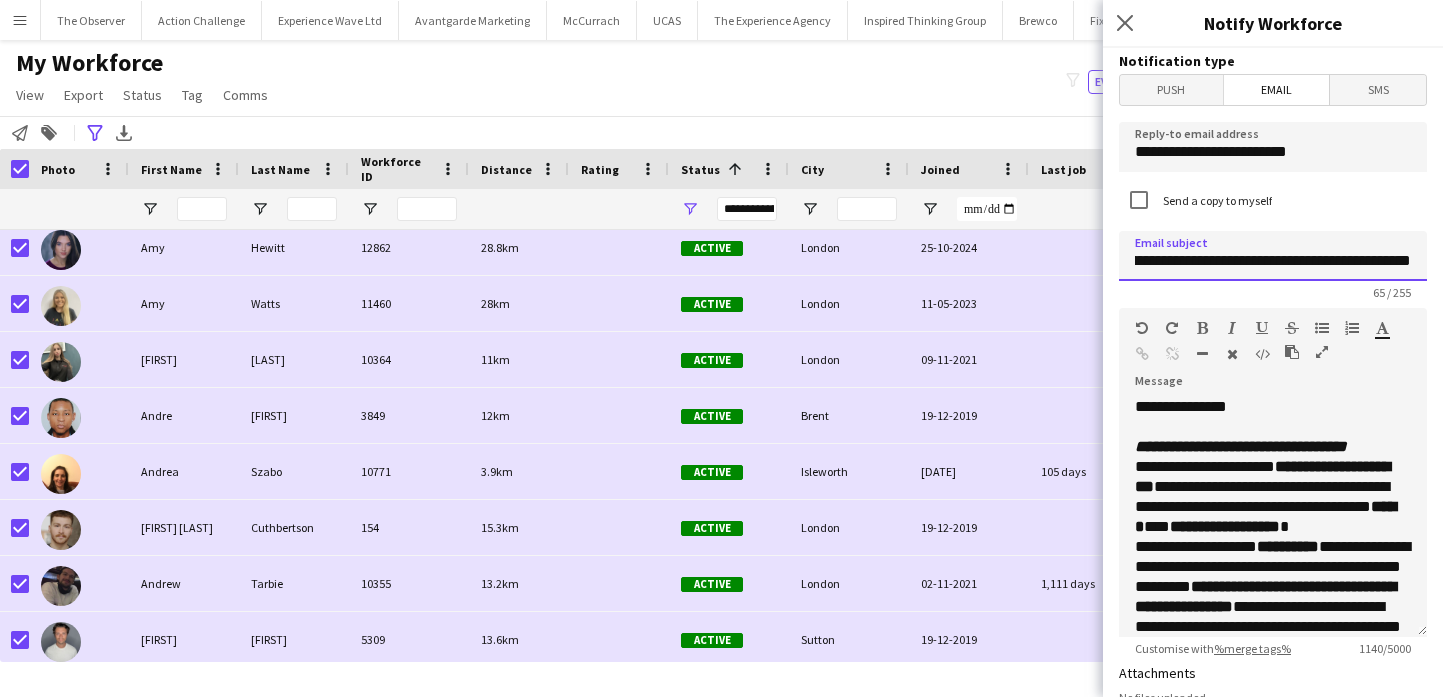 scroll, scrollTop: 0, scrollLeft: 195, axis: horizontal 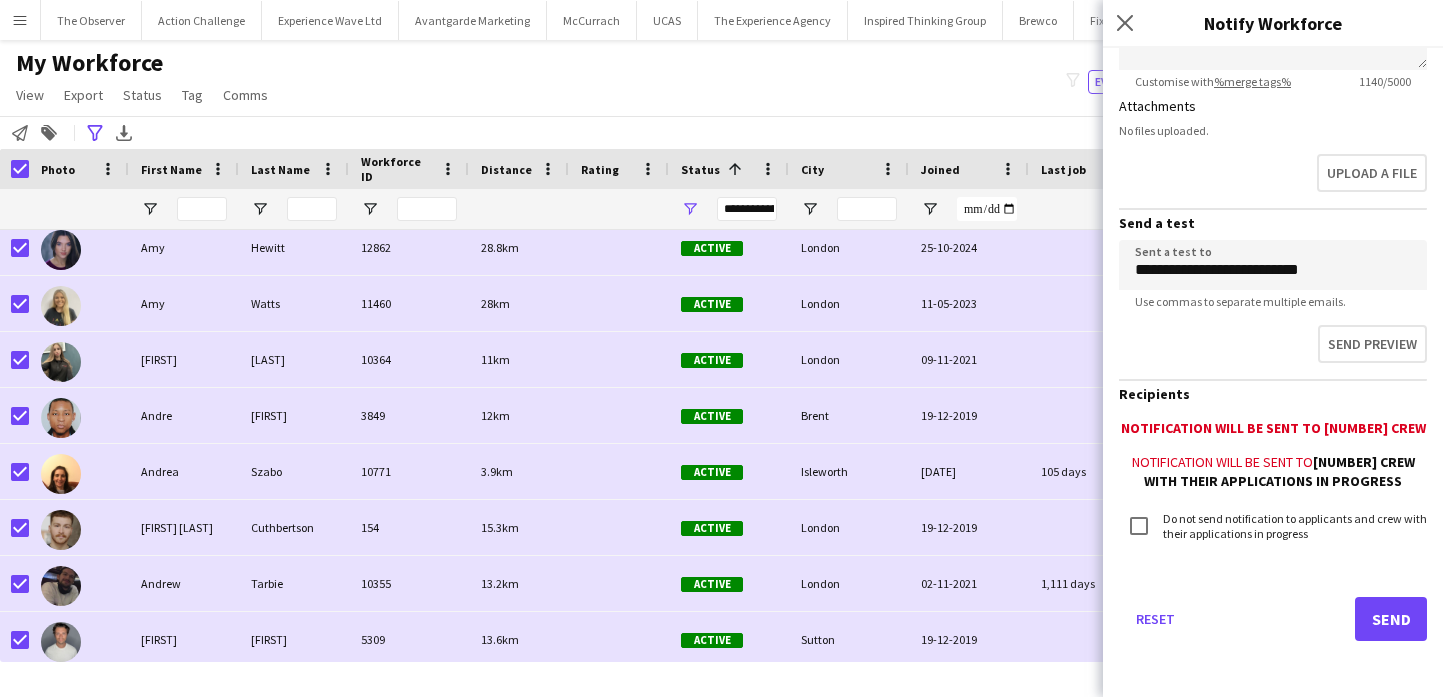 click on "Reset   Send" 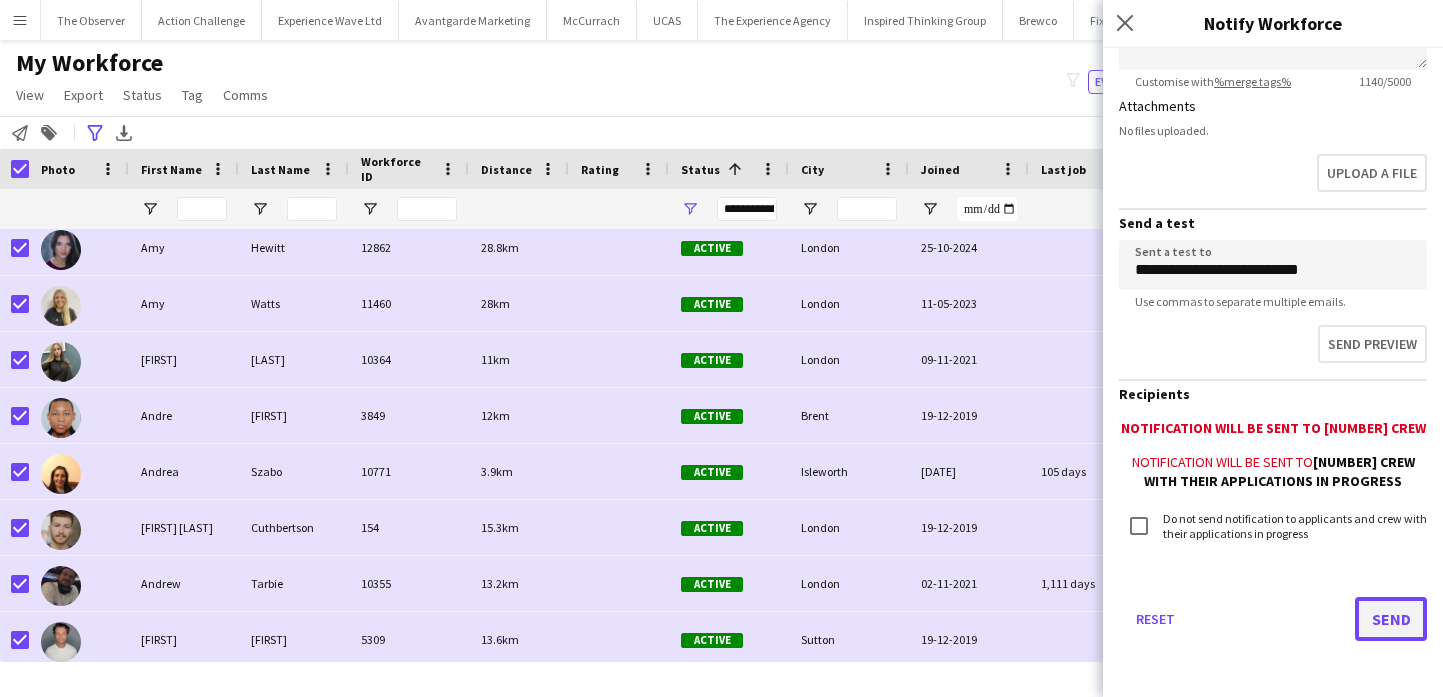 click on "Send" 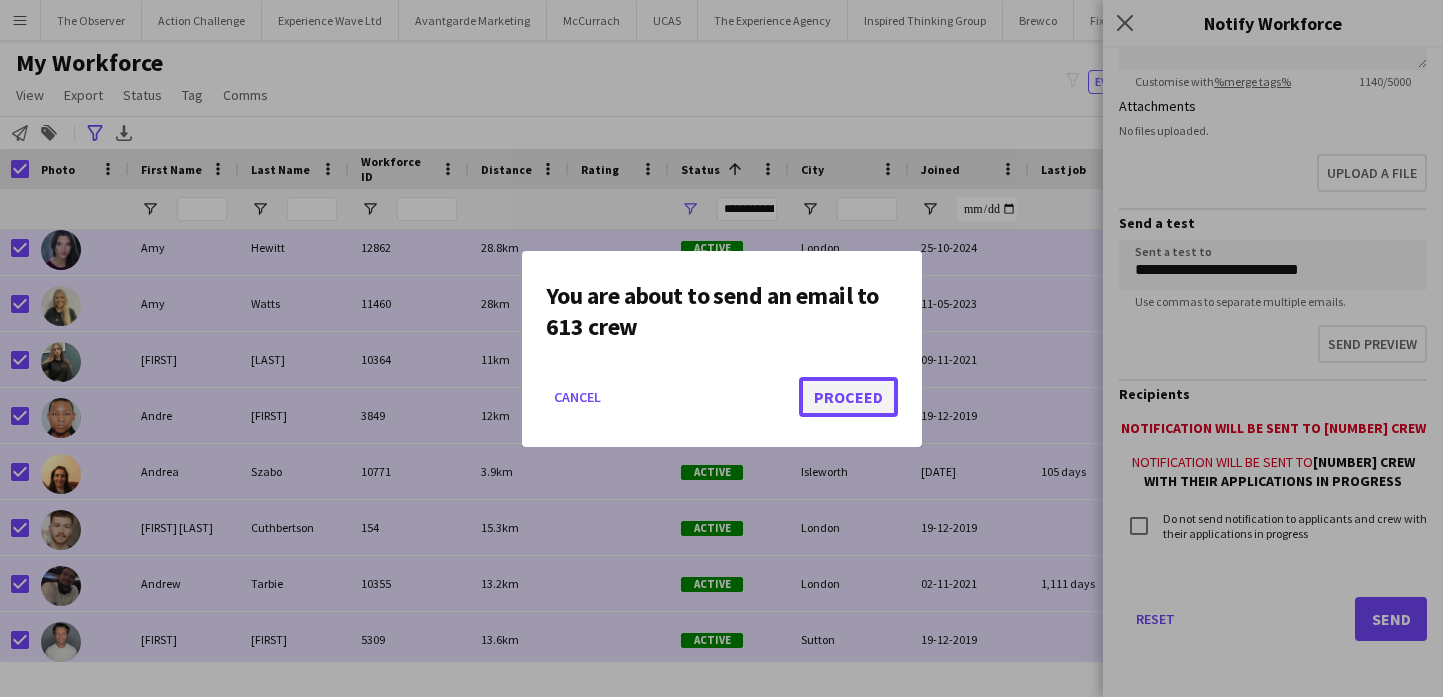 click on "Proceed" 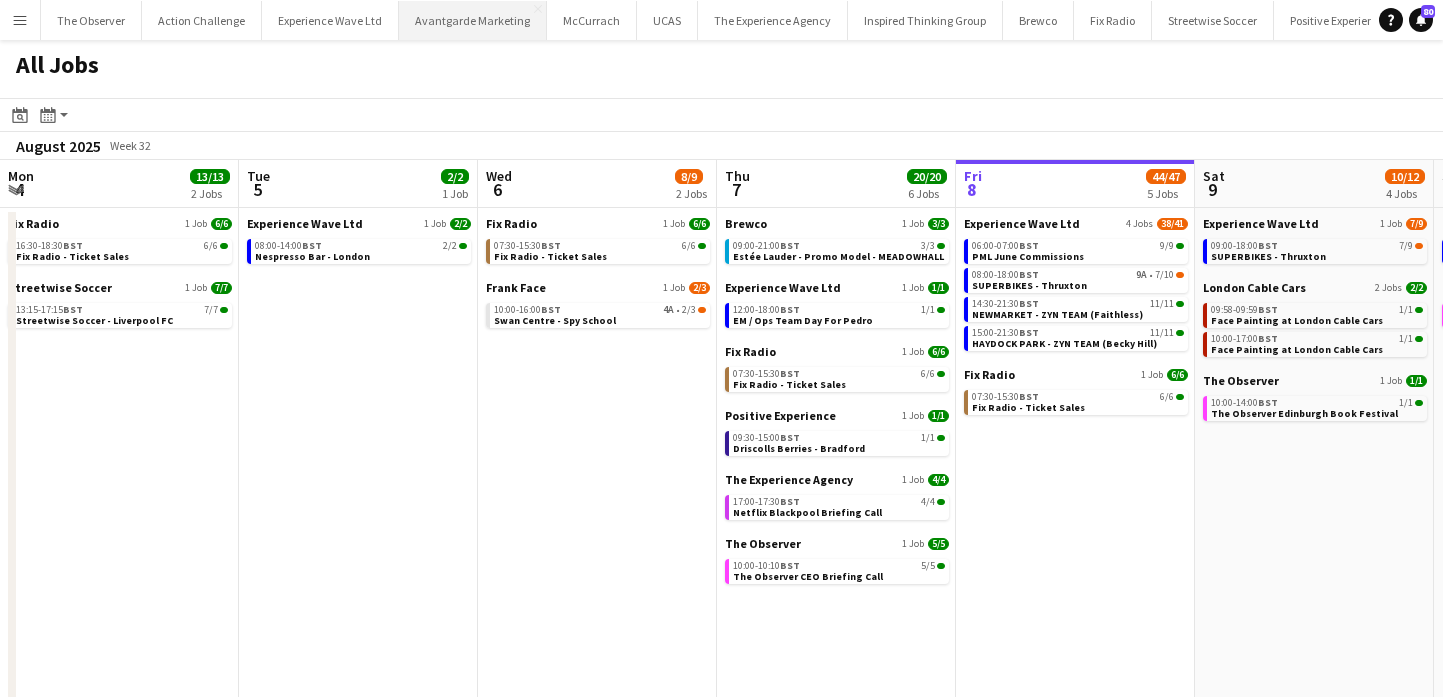 scroll, scrollTop: 0, scrollLeft: 0, axis: both 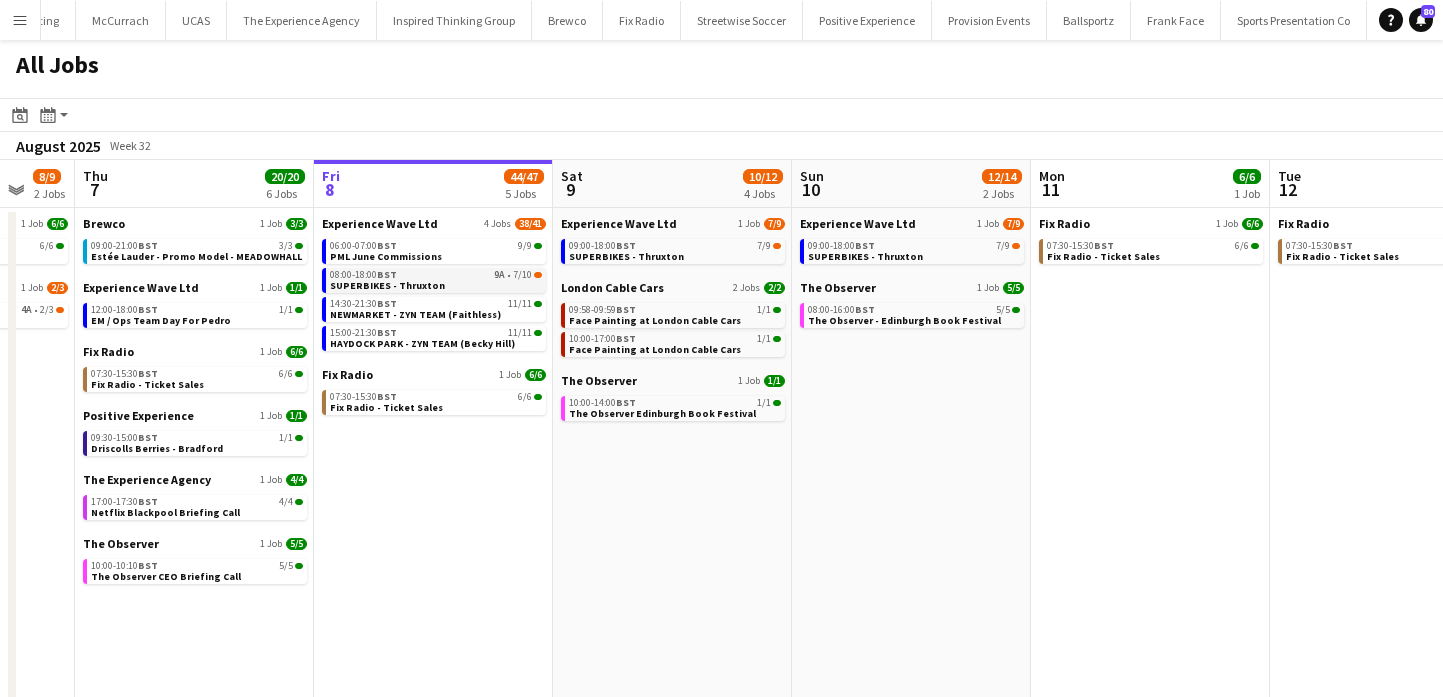 click on "SUPERBIKES - Thruxton" at bounding box center (387, 285) 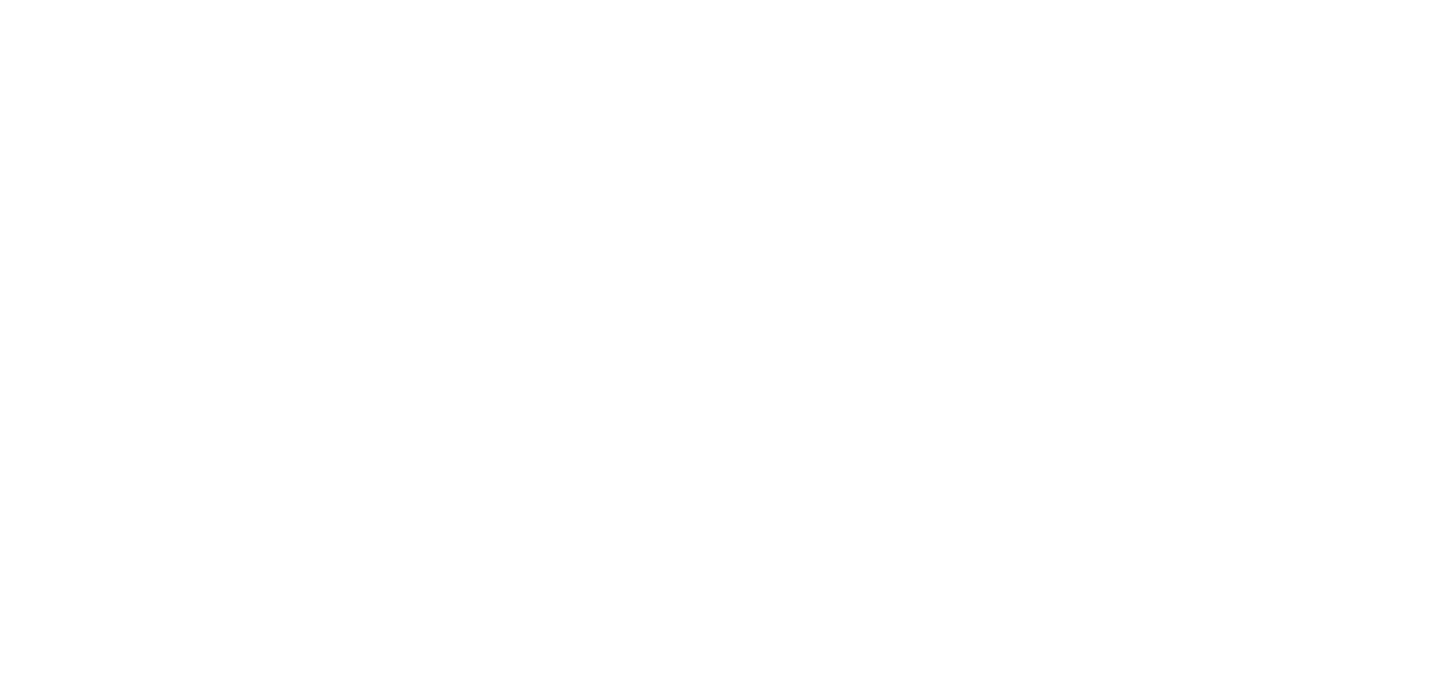 scroll, scrollTop: 0, scrollLeft: 0, axis: both 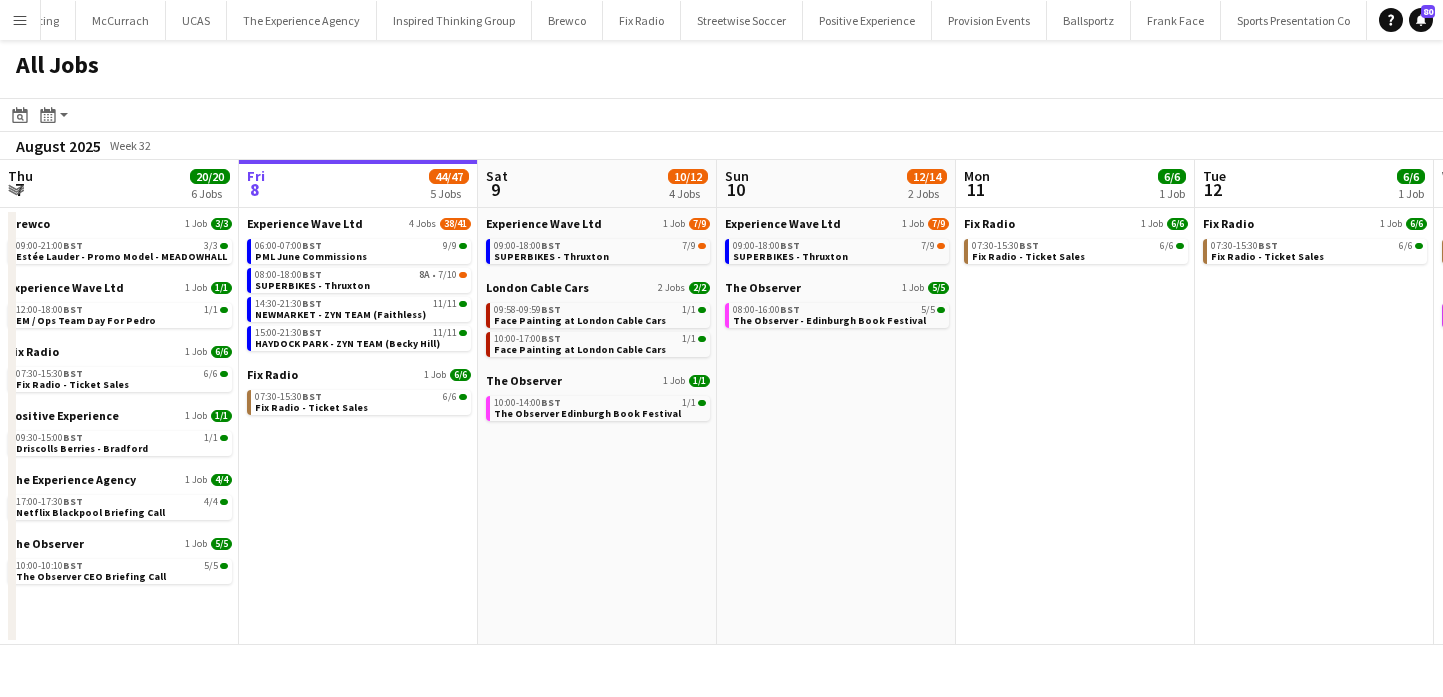 click on "Menu" at bounding box center (20, 20) 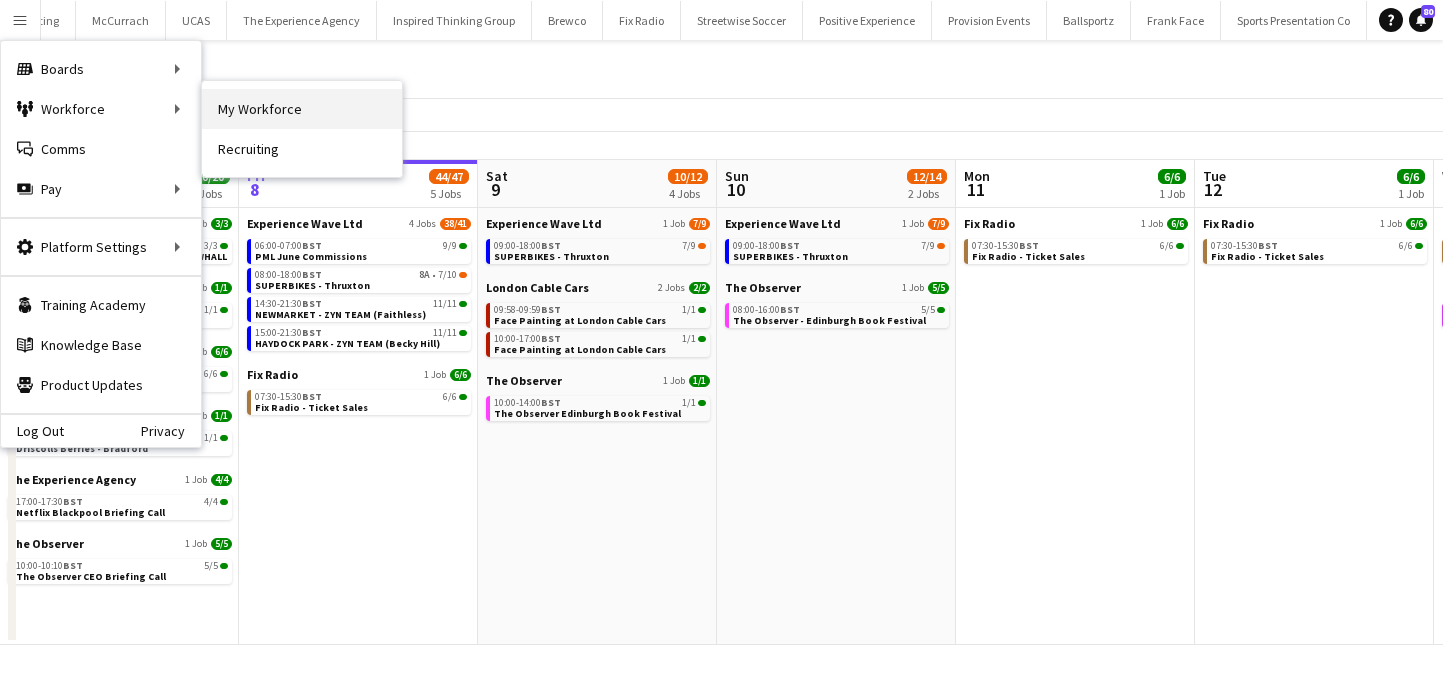click on "My Workforce" at bounding box center (302, 109) 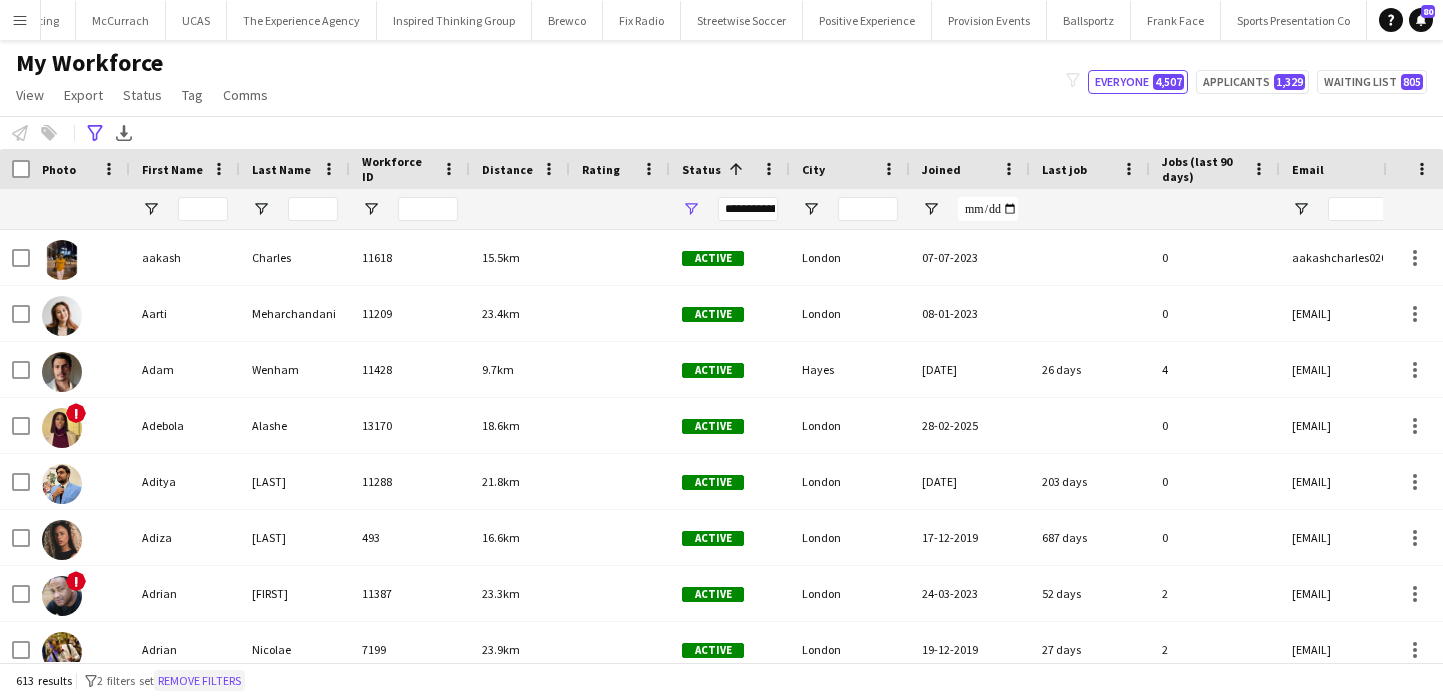 click on "Remove filters" 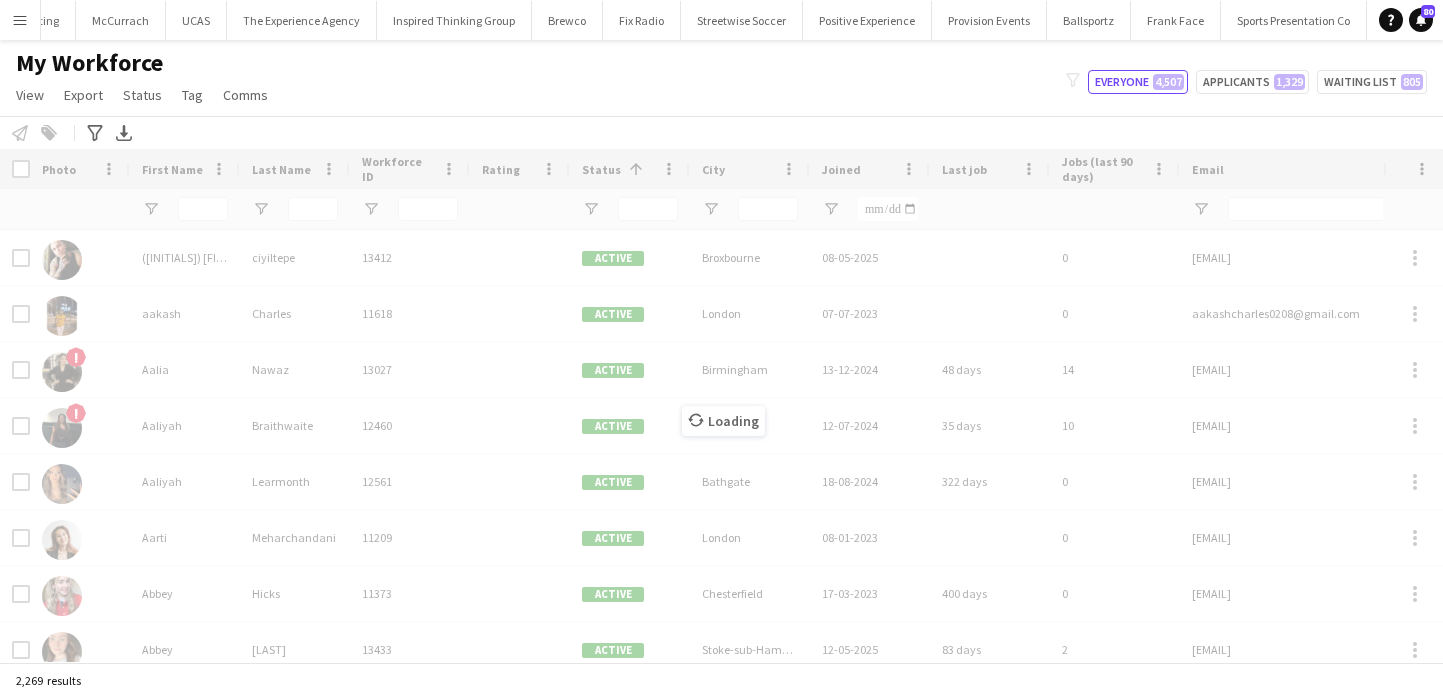 click on "Loading" at bounding box center (721, 405) 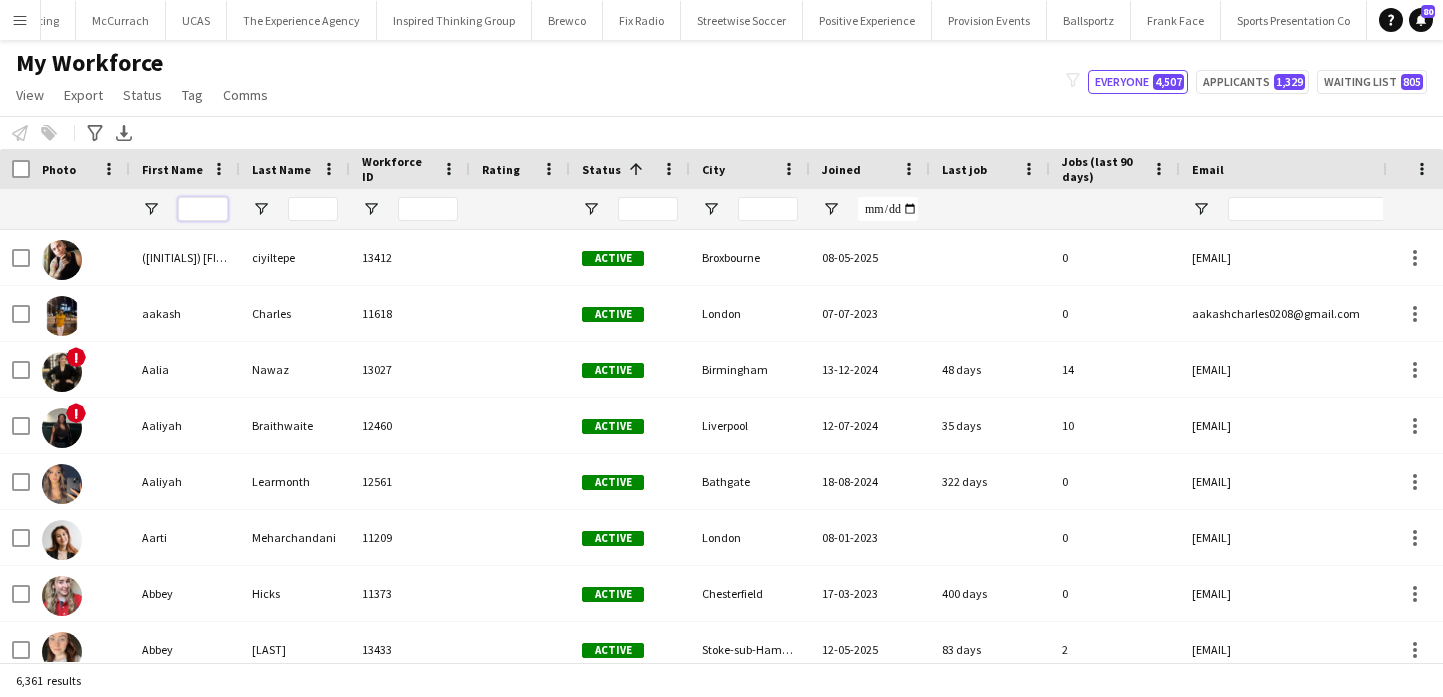click at bounding box center [203, 209] 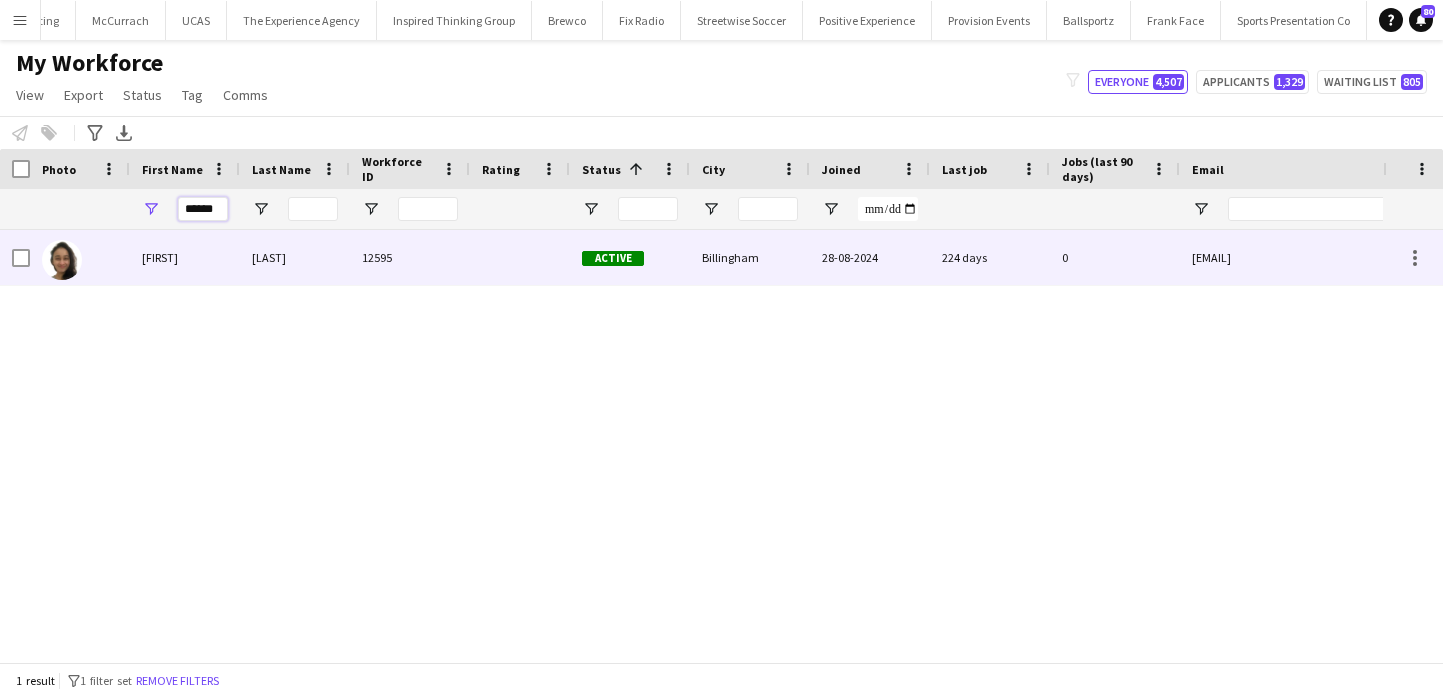type on "******" 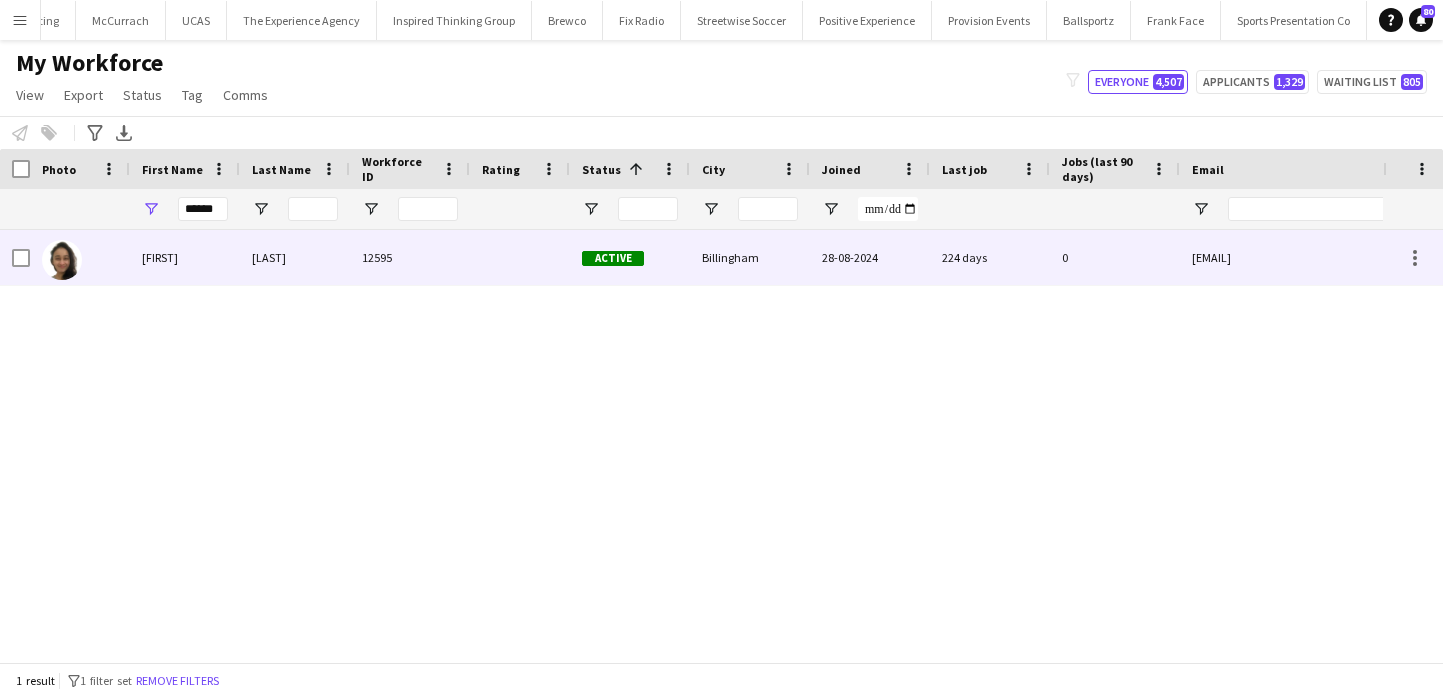 click on "[FIRST]" at bounding box center (185, 257) 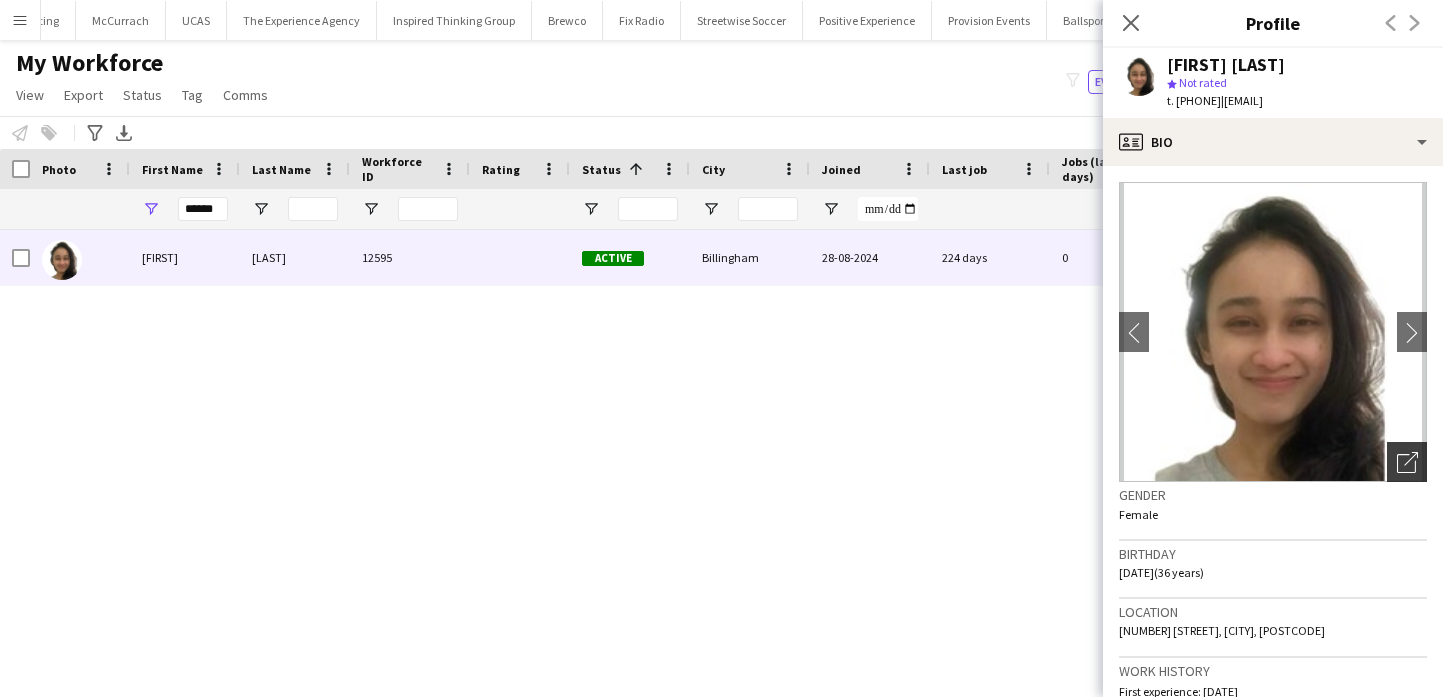 click on "Open photos pop-in" 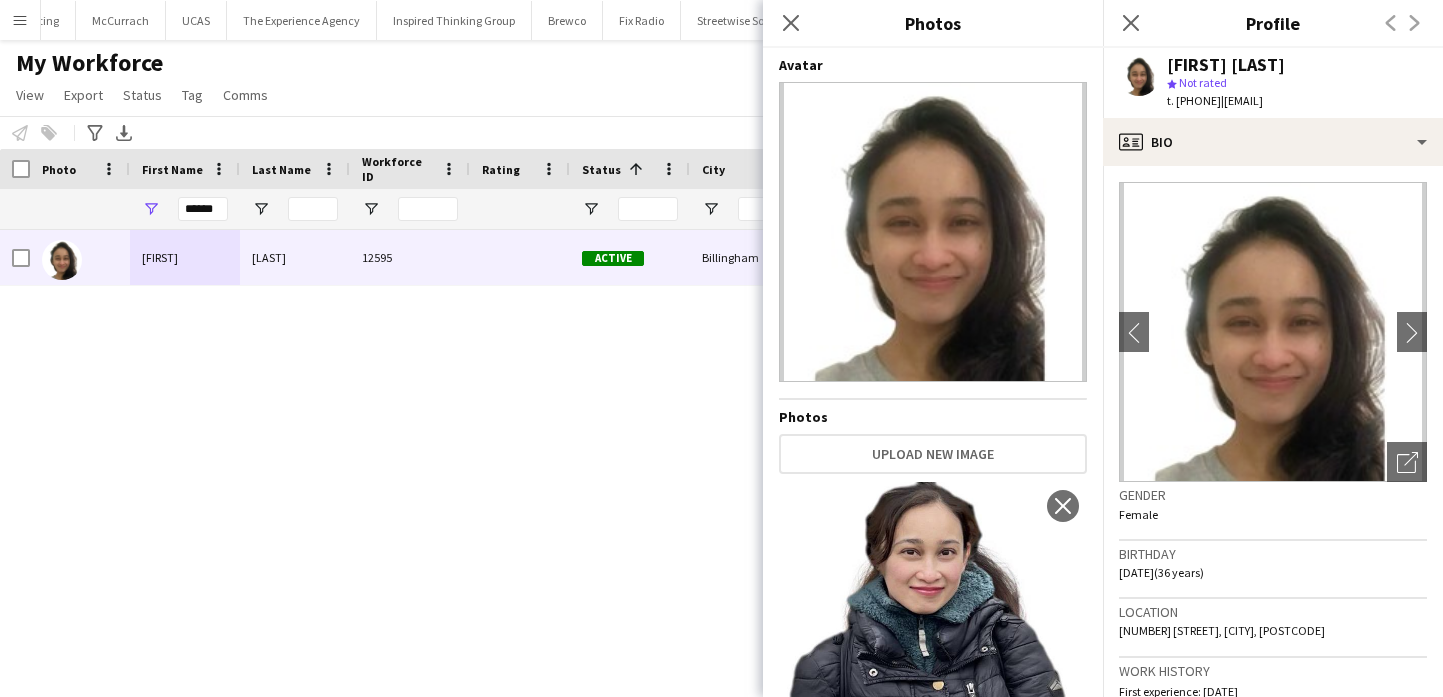 scroll, scrollTop: 175, scrollLeft: 0, axis: vertical 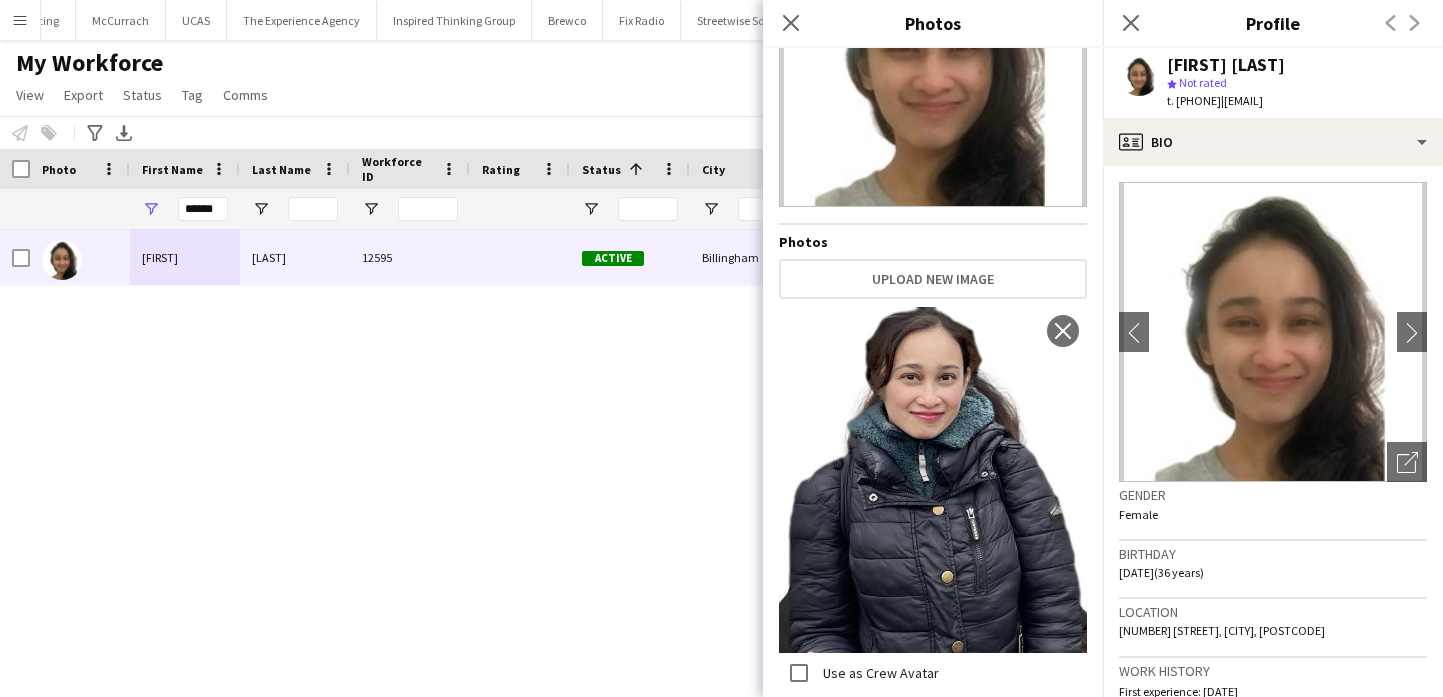 click on "Location" 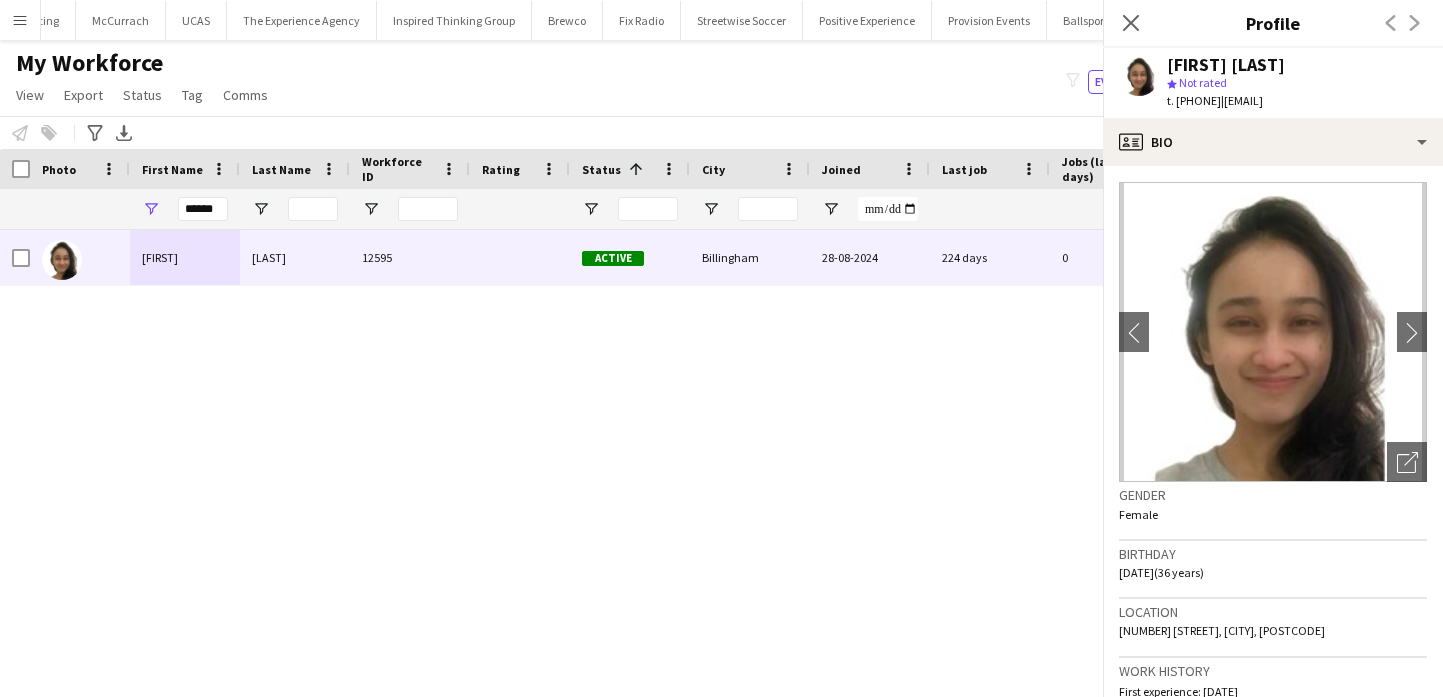 click on "Location" 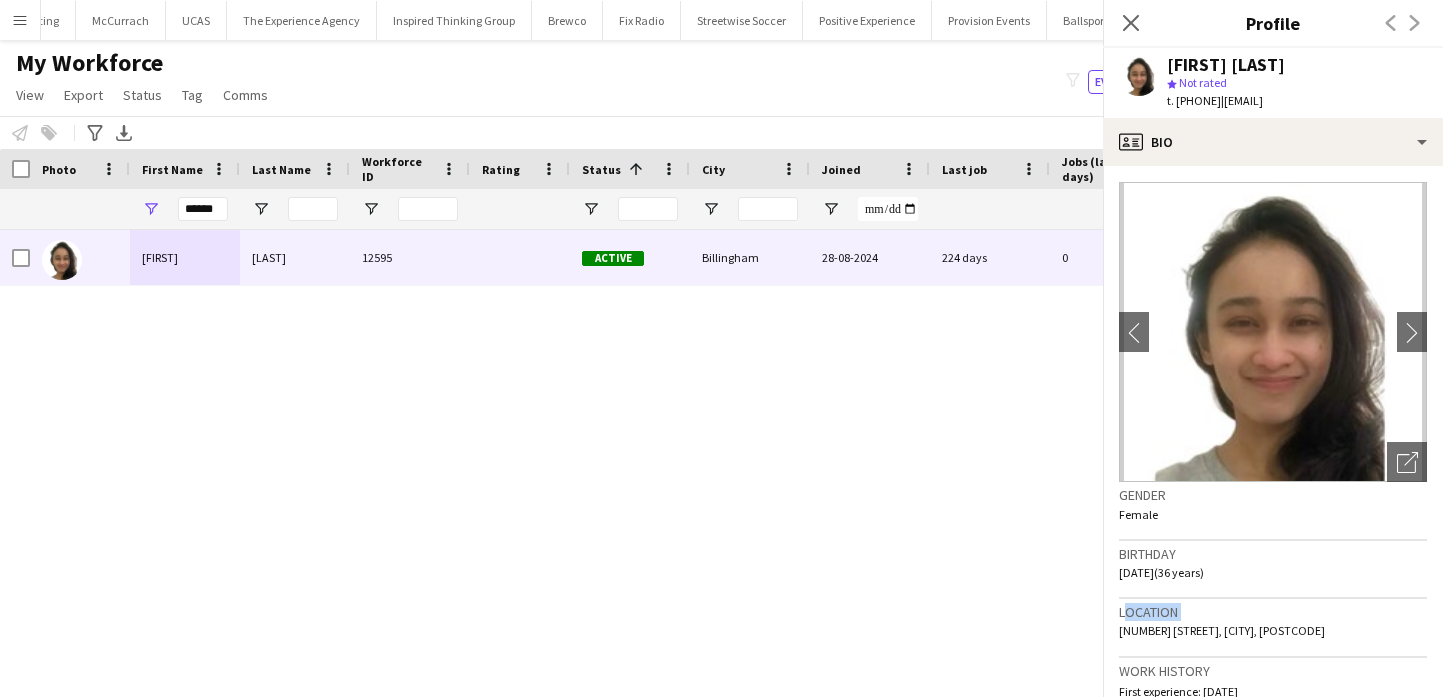 click on "Location" 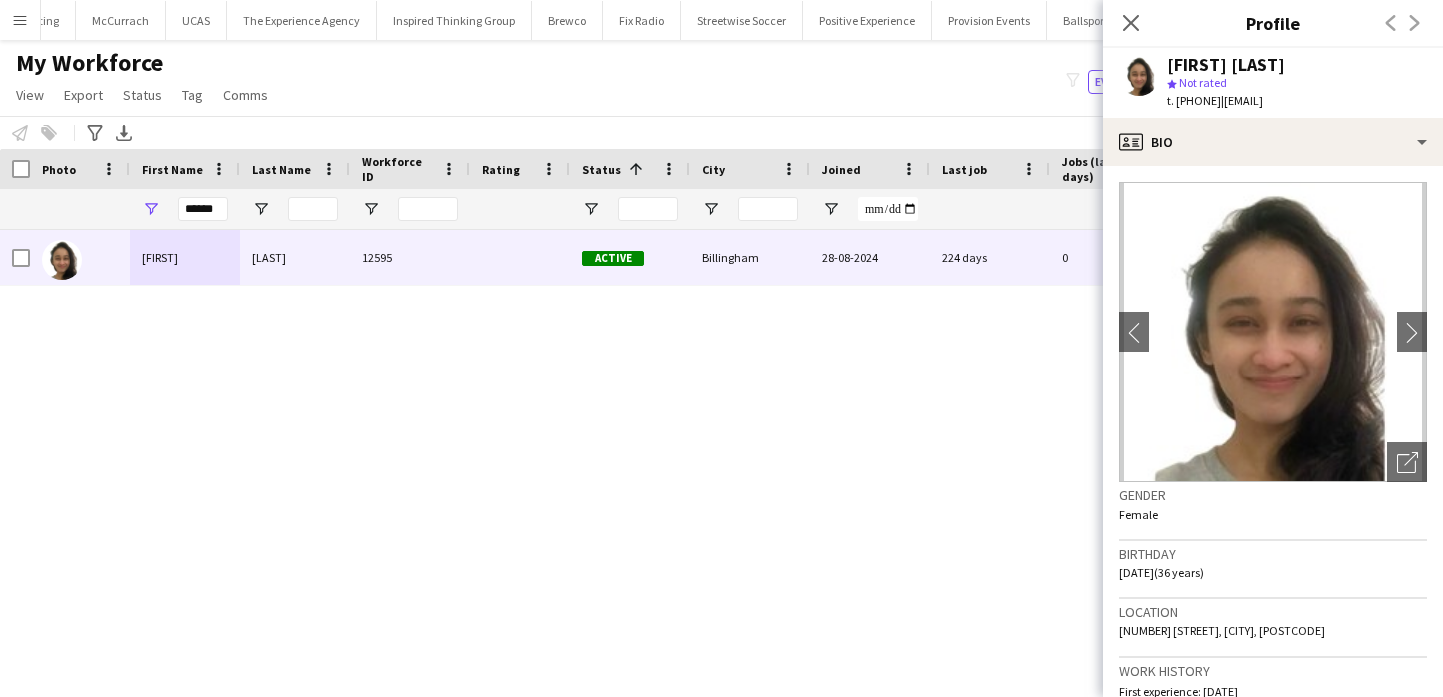 click on "[NUMBER] [STREET], [CITY], [POSTCODE]" 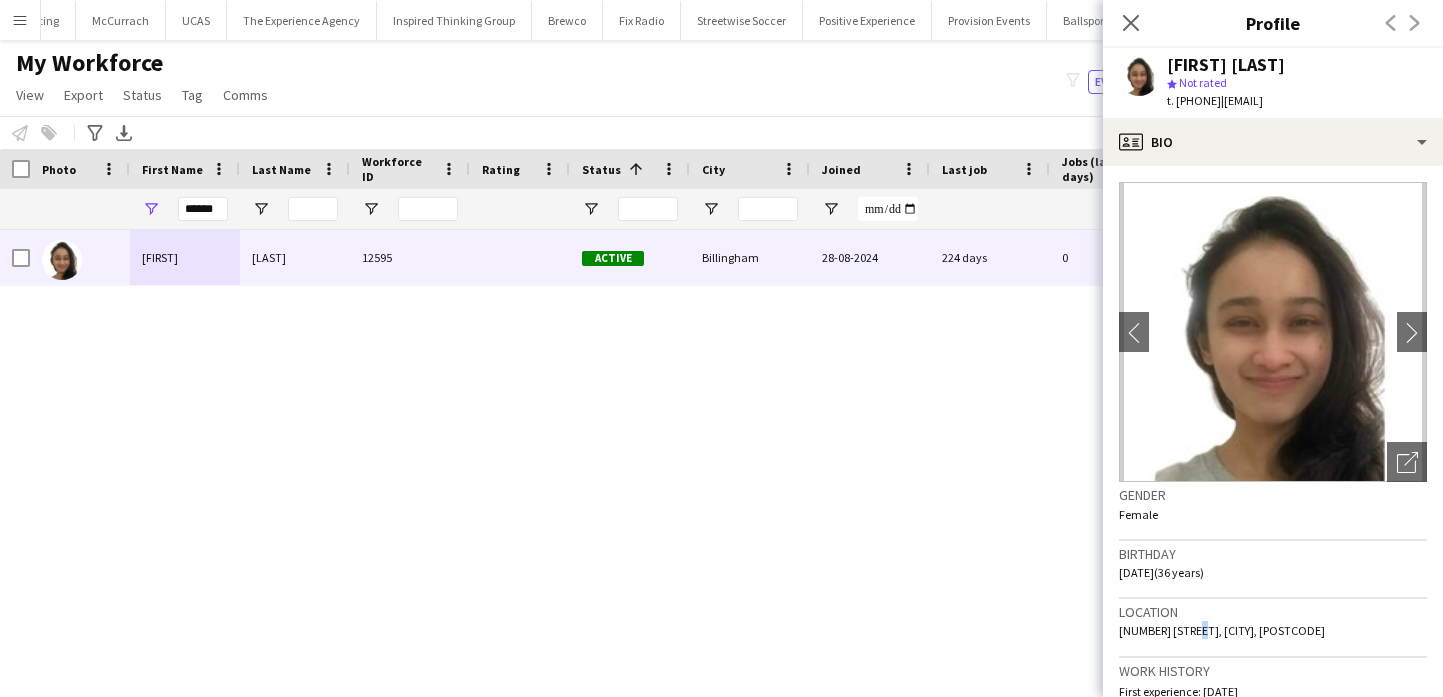 click on "[NUMBER] [STREET], [CITY], [POSTCODE]" 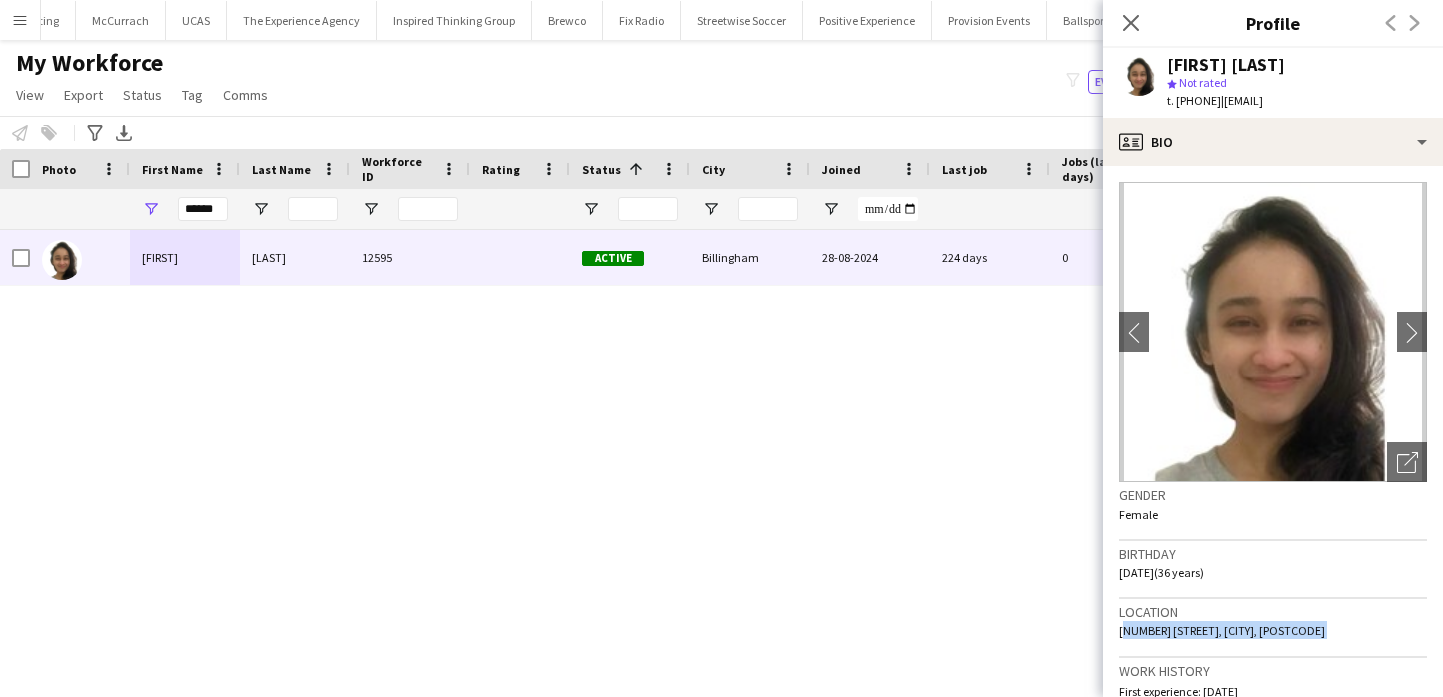 click on "[NUMBER] [STREET], [CITY], [POSTCODE]" 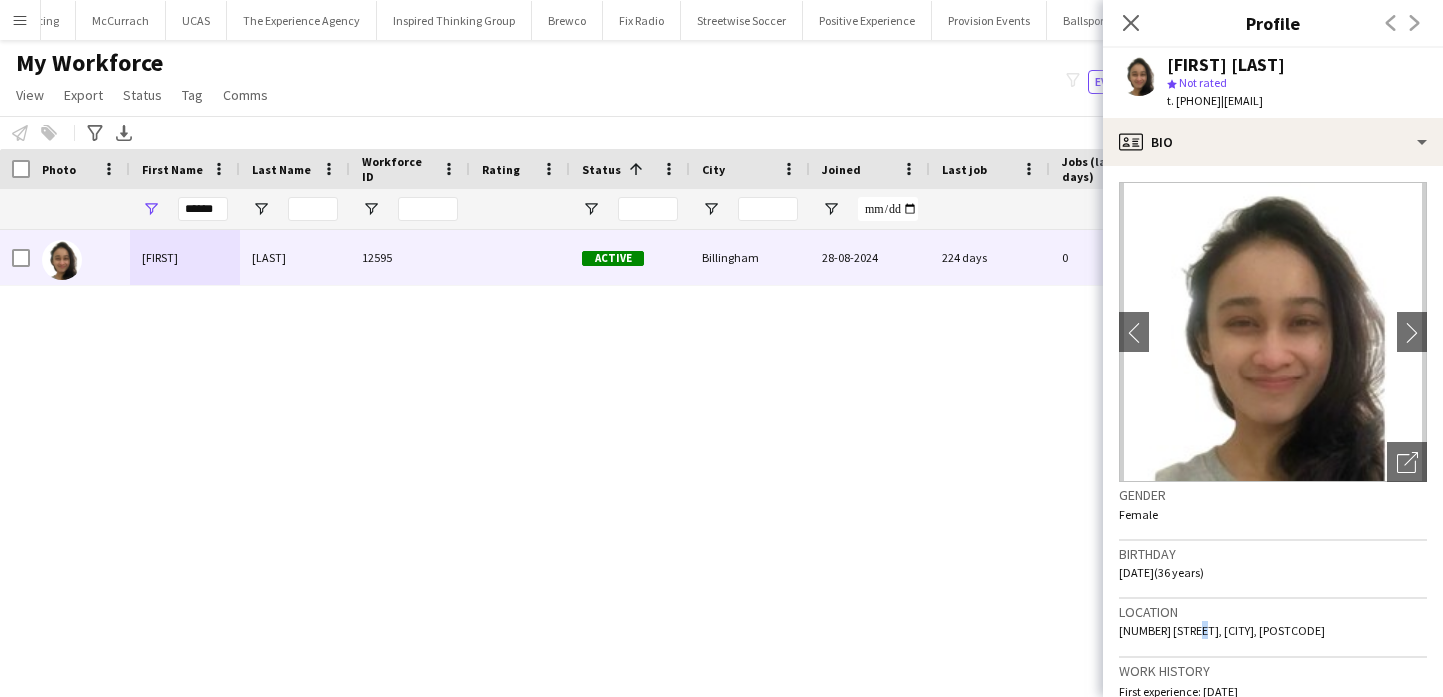 click on "[NUMBER] [STREET], [CITY], [POSTCODE]" 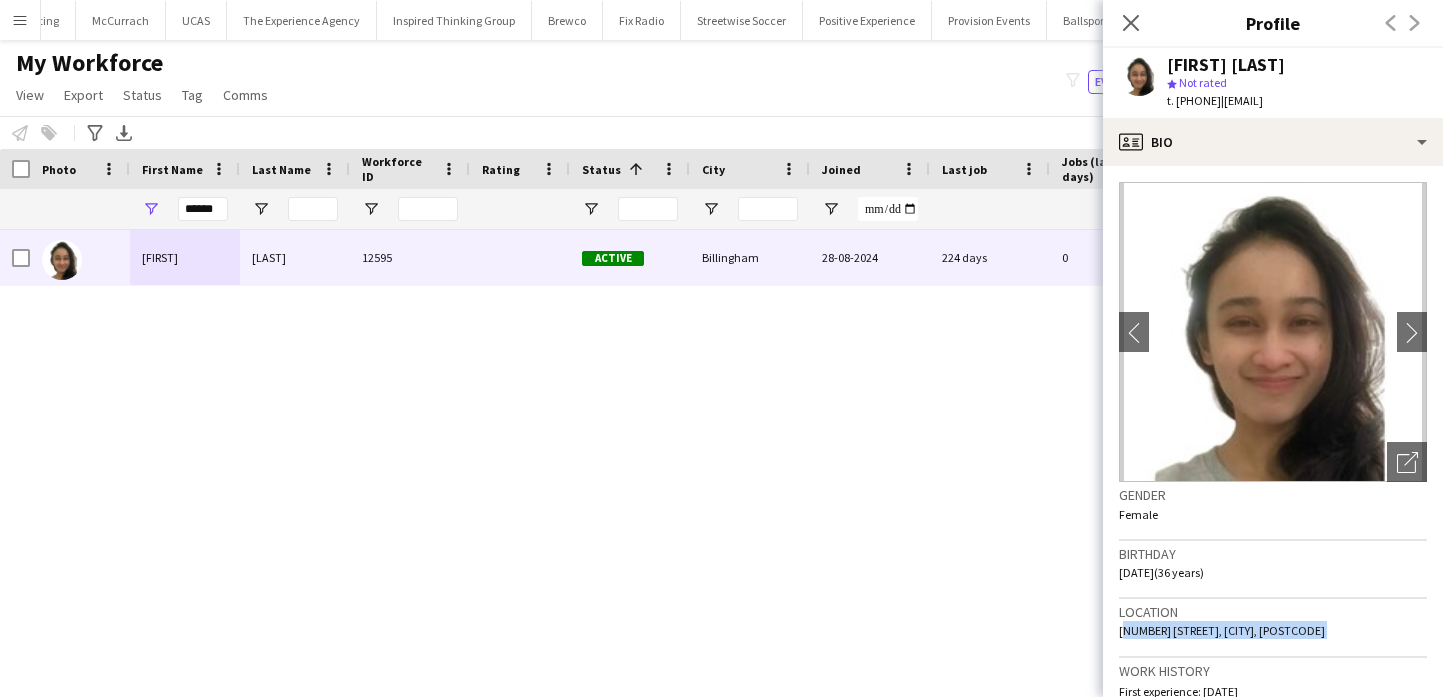 click on "[NUMBER] [STREET], [CITY], [POSTCODE]" 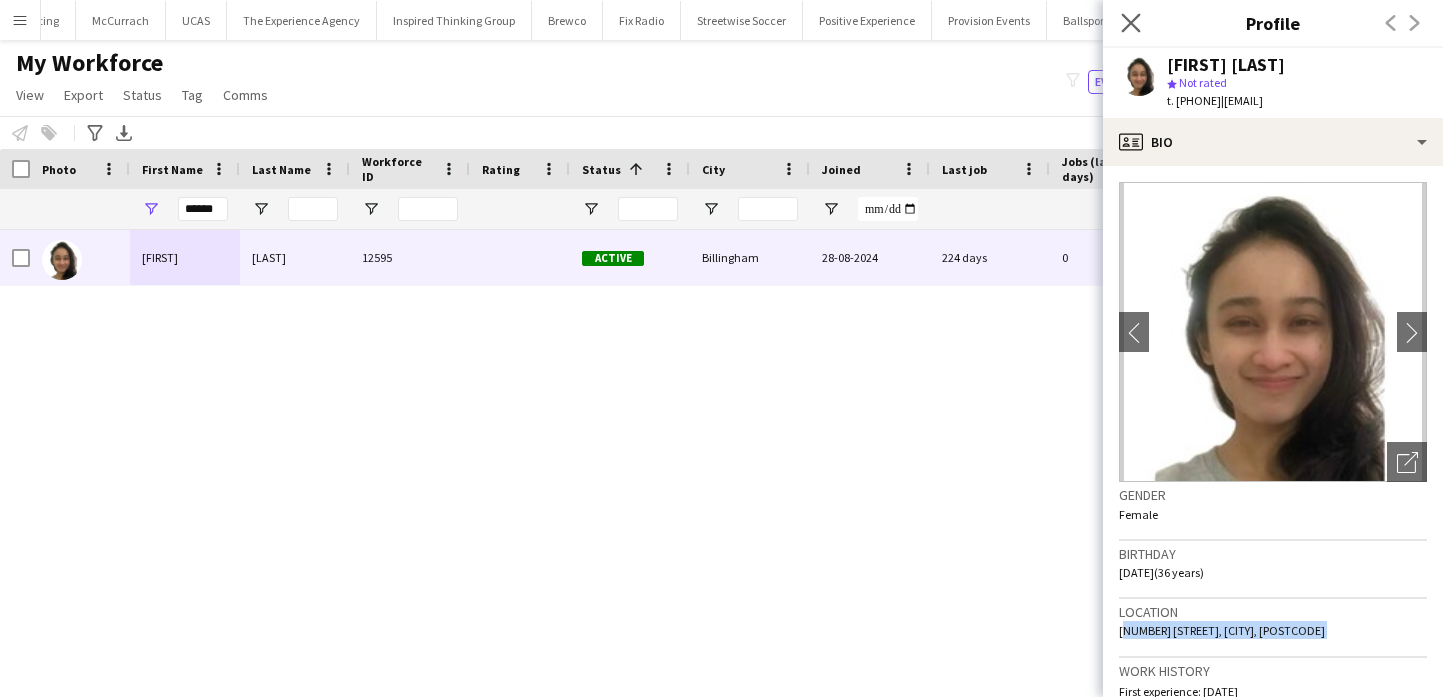 click on "Close pop-in" 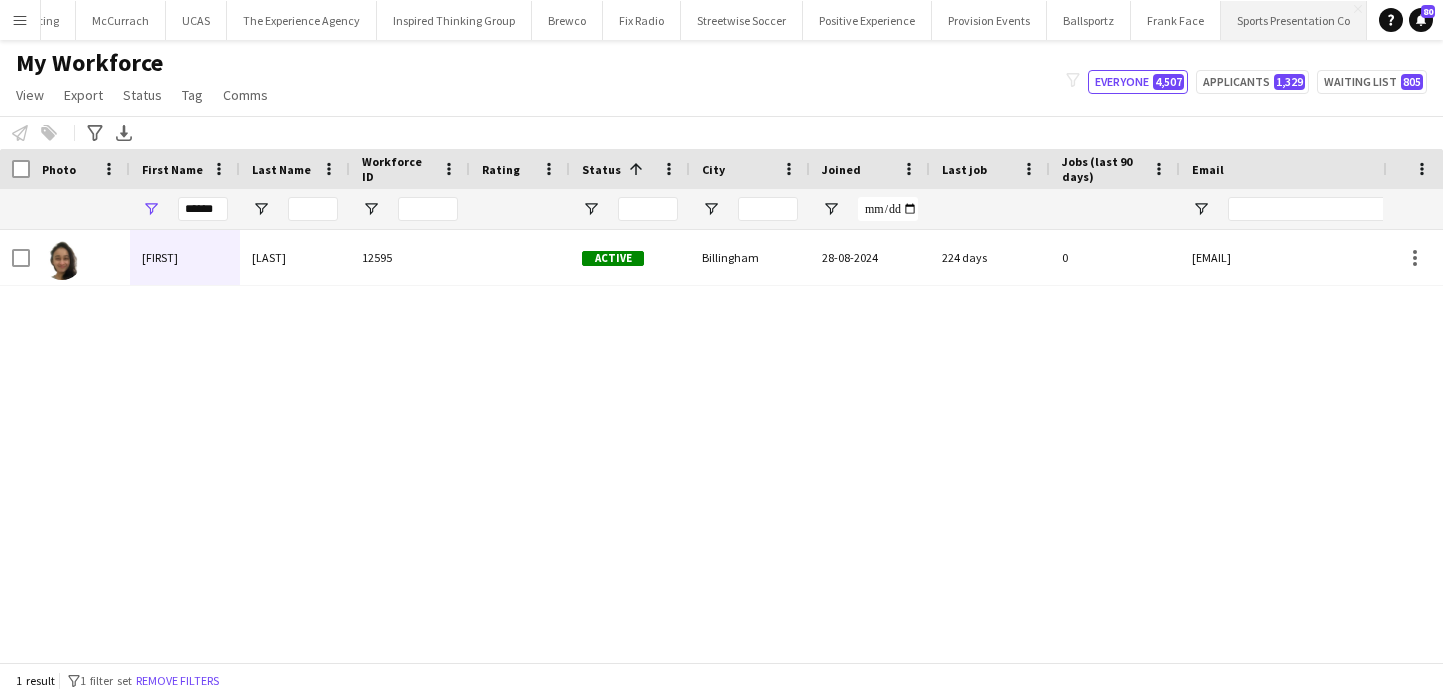 click on "Sports Presentation Co
Close" at bounding box center (1294, 20) 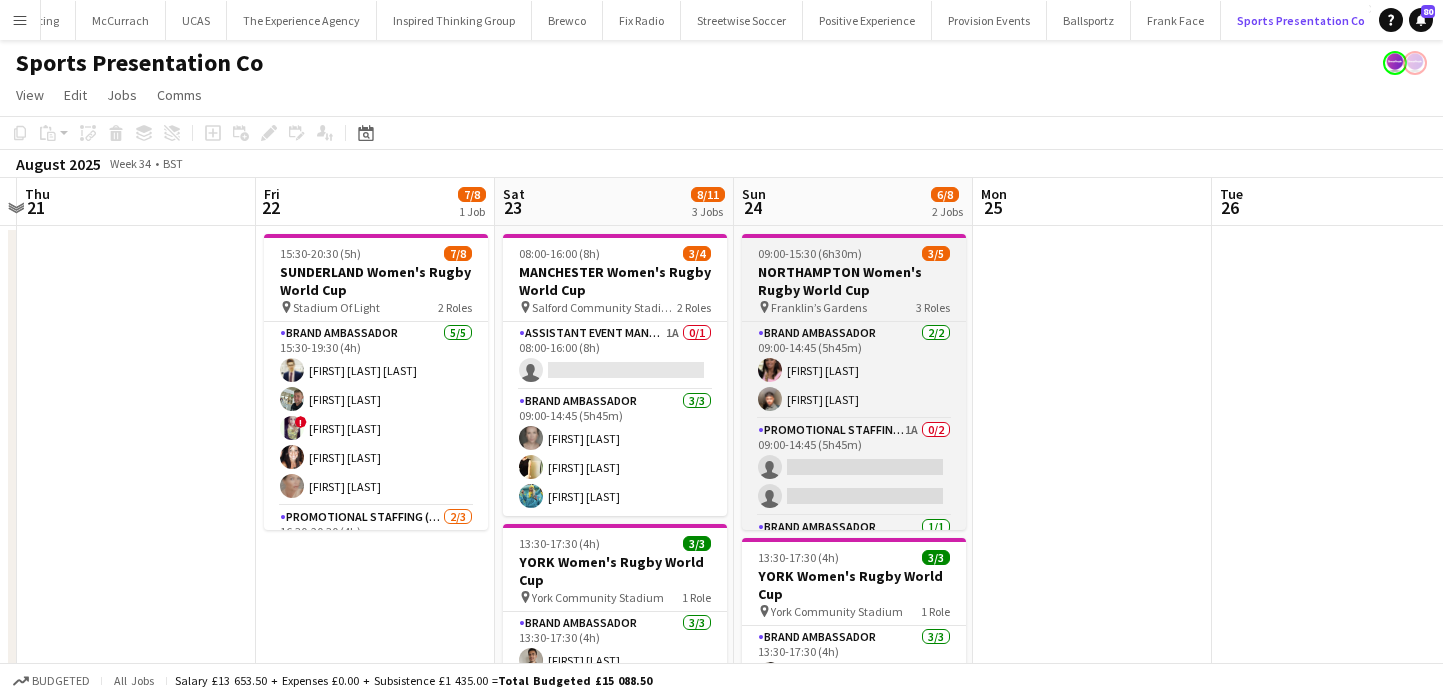 scroll, scrollTop: 0, scrollLeft: 952, axis: horizontal 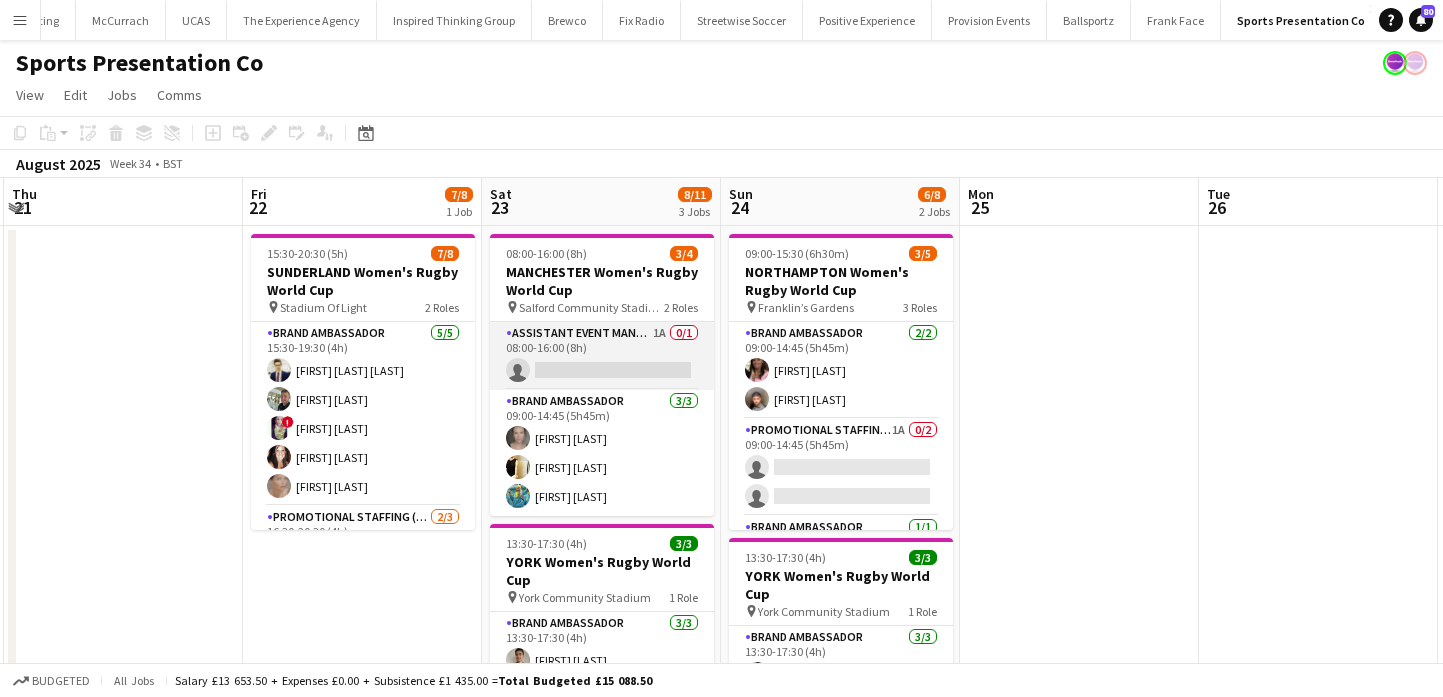 click on "Assistant Event Manager   1A   0/1   08:00-16:00 (8h)
single-neutral-actions" at bounding box center (602, 356) 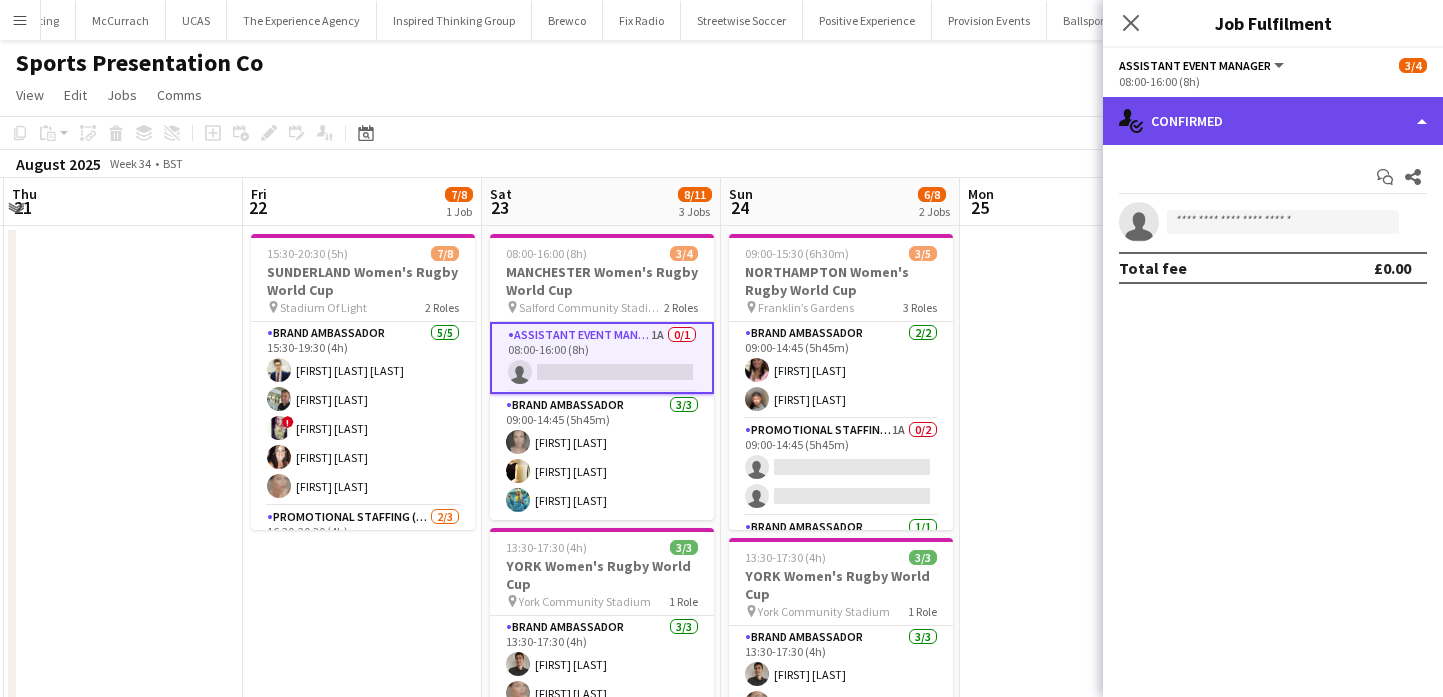 click on "single-neutral-actions-check-2
Confirmed" 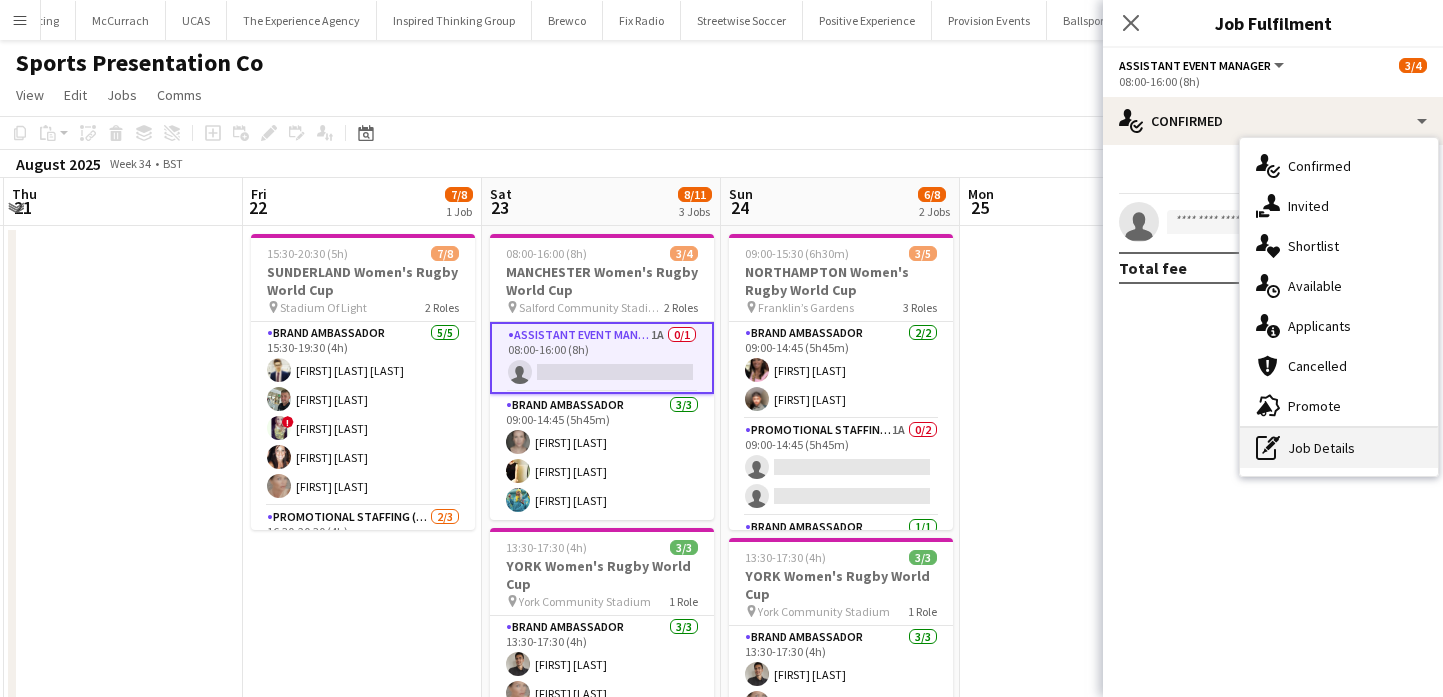 click on "pen-write
Job Details" at bounding box center [1339, 448] 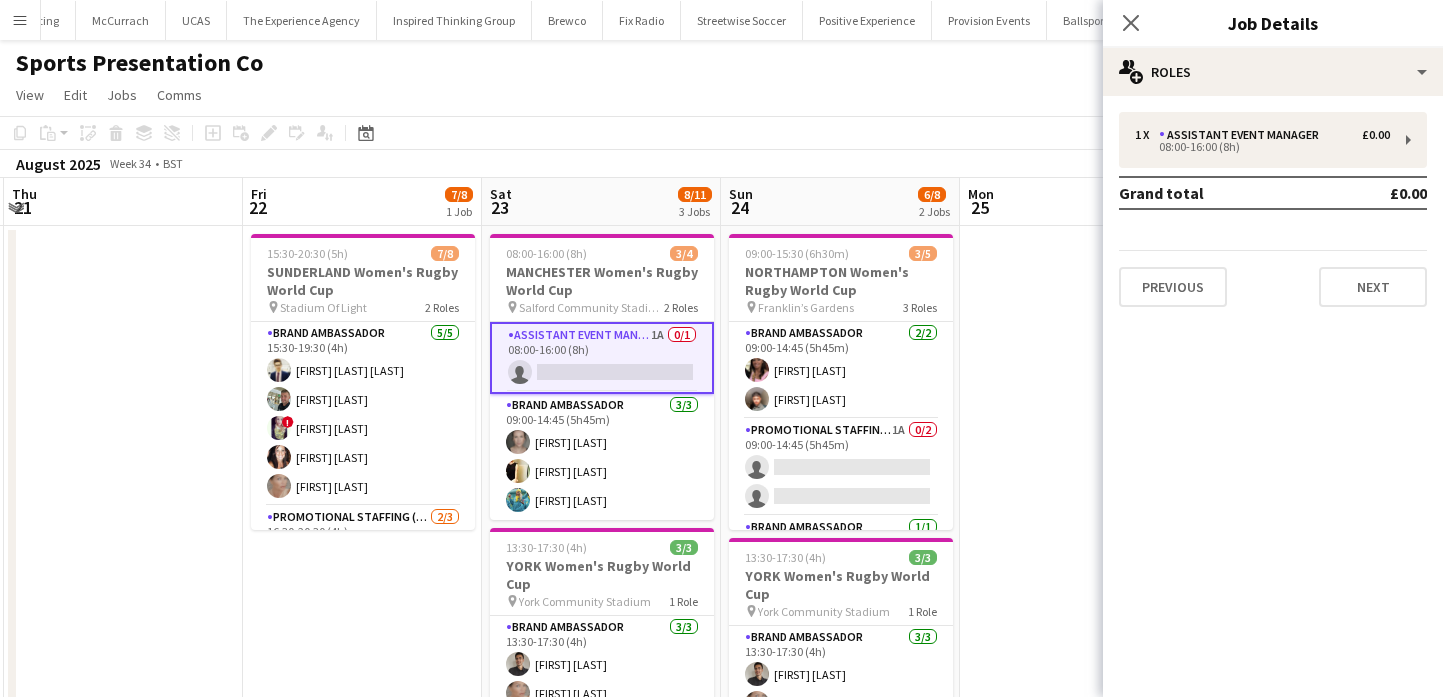 click on "Assistant Event Manager   1A   0/1   08:00-16:00 (8h)
single-neutral-actions" at bounding box center (602, 358) 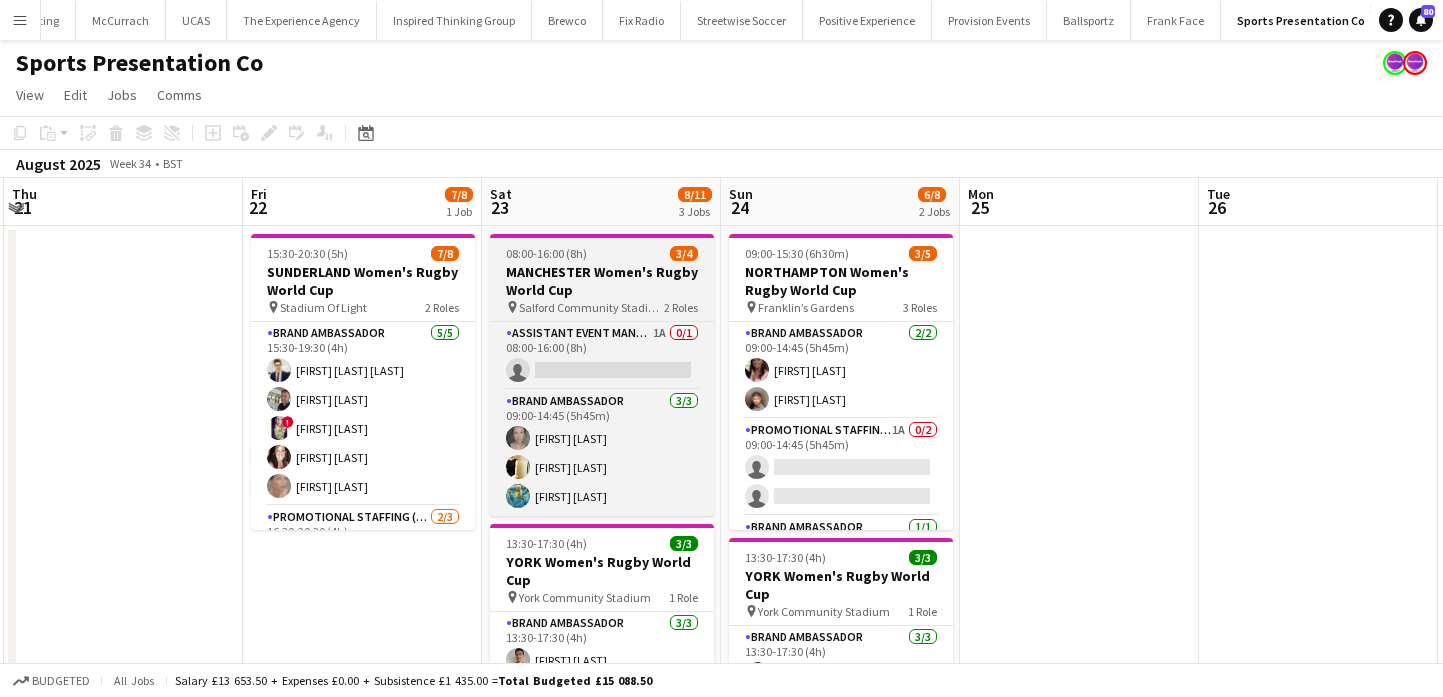 click on "MANCHESTER Women's Rugby World Cup" at bounding box center (602, 281) 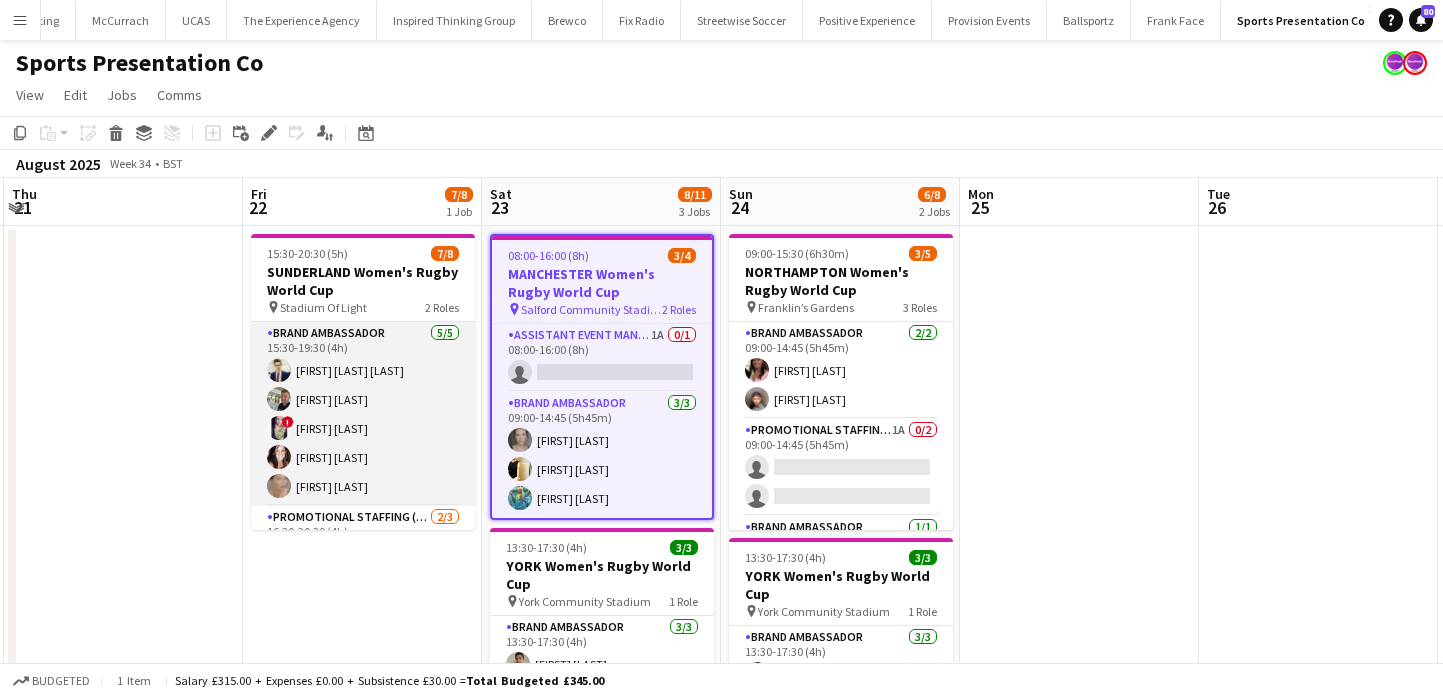 scroll, scrollTop: 102, scrollLeft: 0, axis: vertical 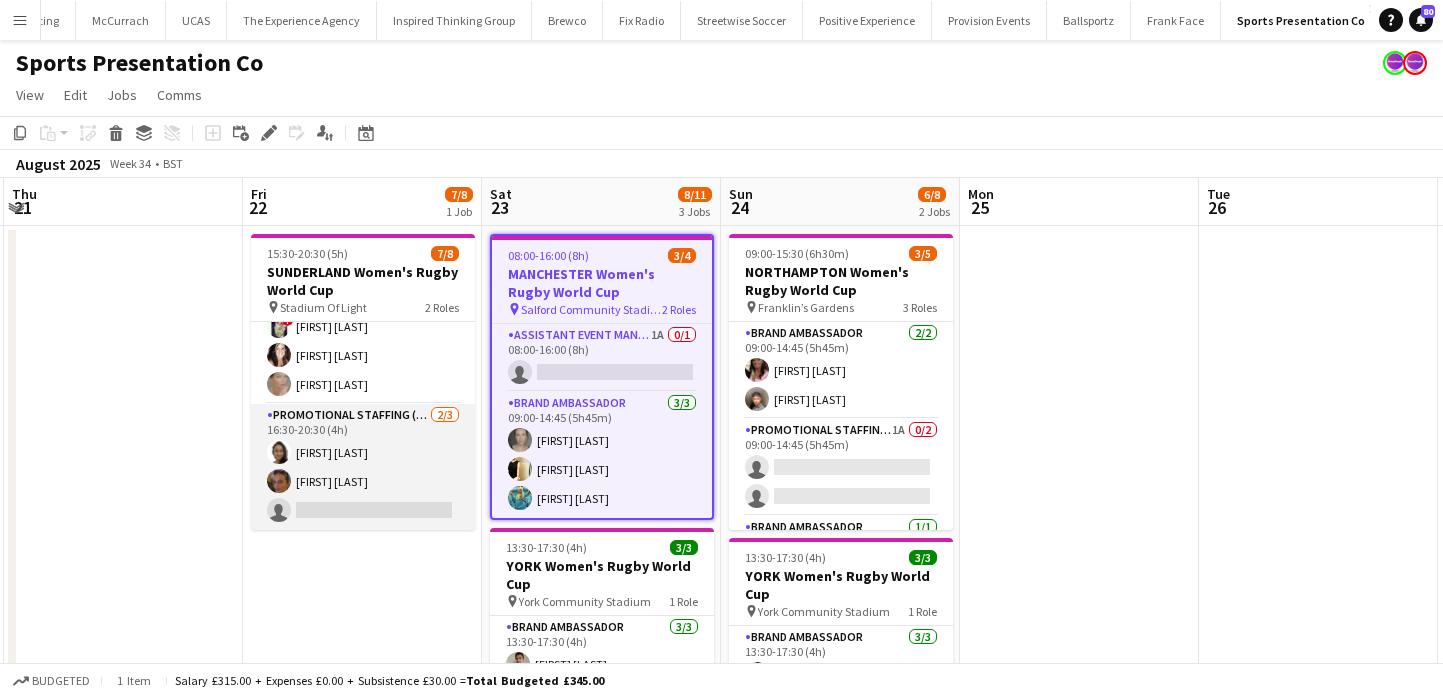 click on "Promotional Staffing (Brand Ambassadors)   2/3   16:30-20:30 (4h)
[FIRST] [LAST]
single-neutral-actions" at bounding box center (363, 467) 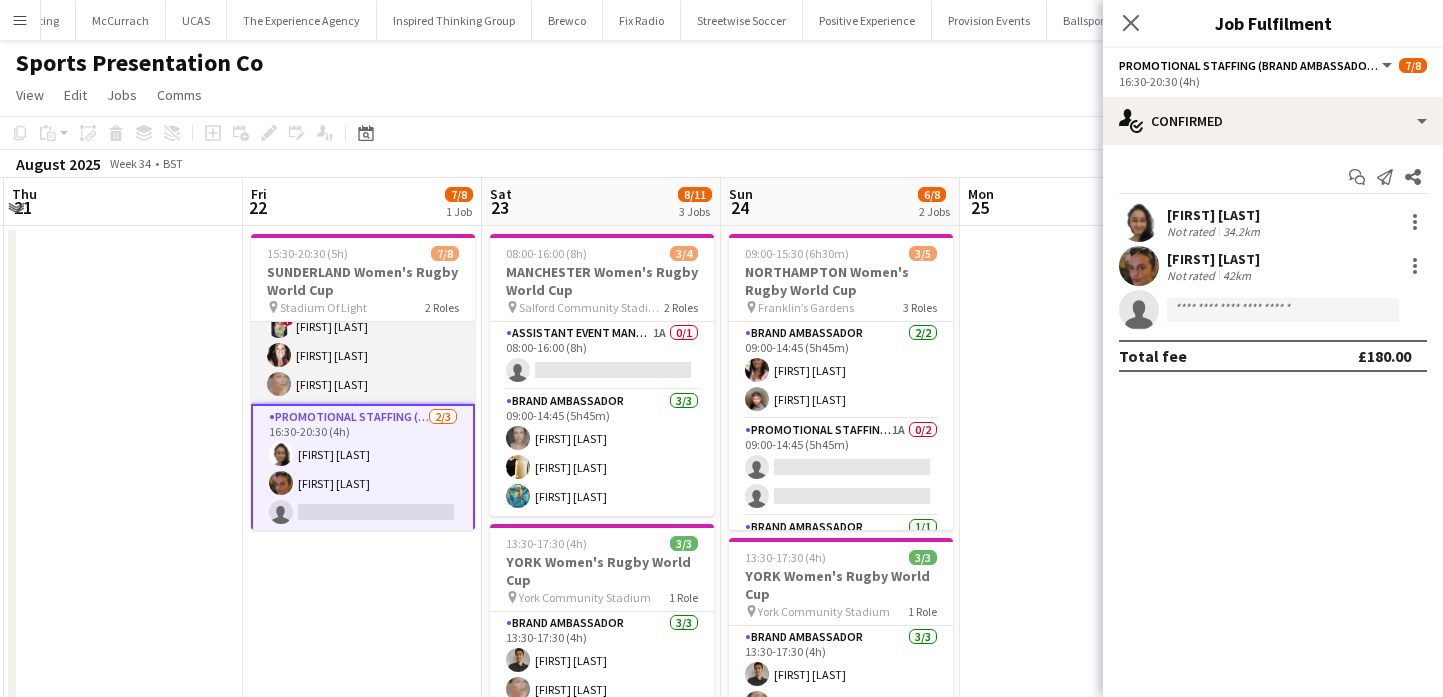 scroll, scrollTop: 106, scrollLeft: 0, axis: vertical 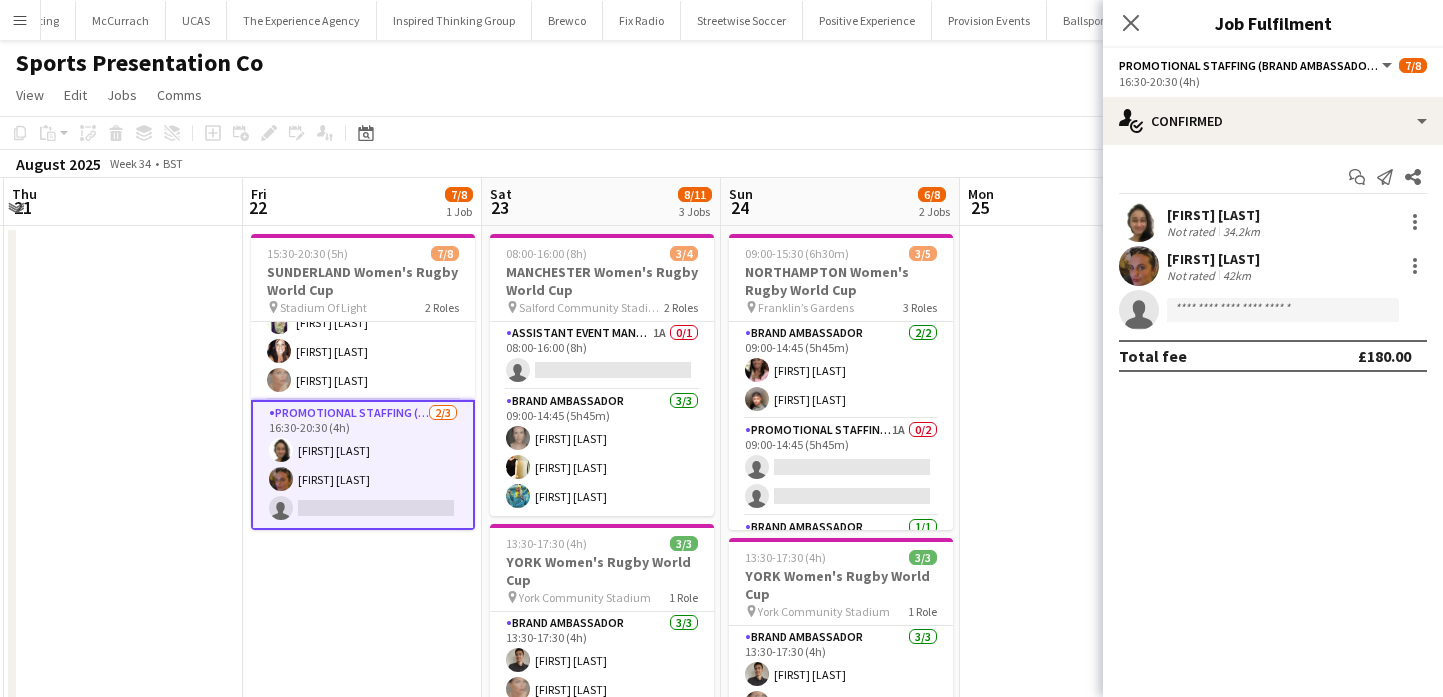 click on "15:30-20:30 (5h)    7/8   SUNDERLAND Women's Rugby World Cup
pin
Stadium Of Light   2 Roles   Brand Ambassador   5/5   15:30-19:30 (4h)
[FIRST] [LAST] [FIRST] [LAST] [FIRST] [LAST] [FIRST] [LAST] Promotional Staffing (Brand Ambassadors)   2/3   16:30-20:30 (4h)
[FIRST] [LAST]
single-neutral-actions" at bounding box center (362, 630) 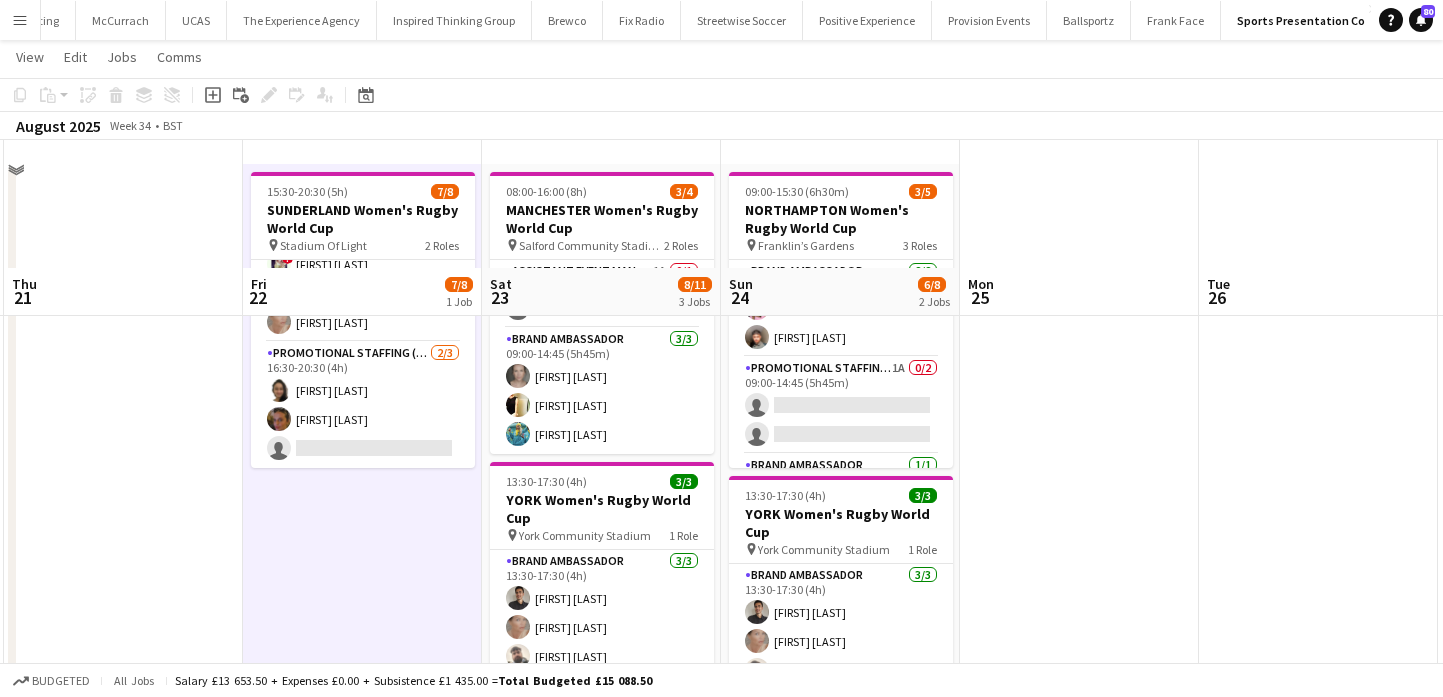 scroll, scrollTop: 0, scrollLeft: 0, axis: both 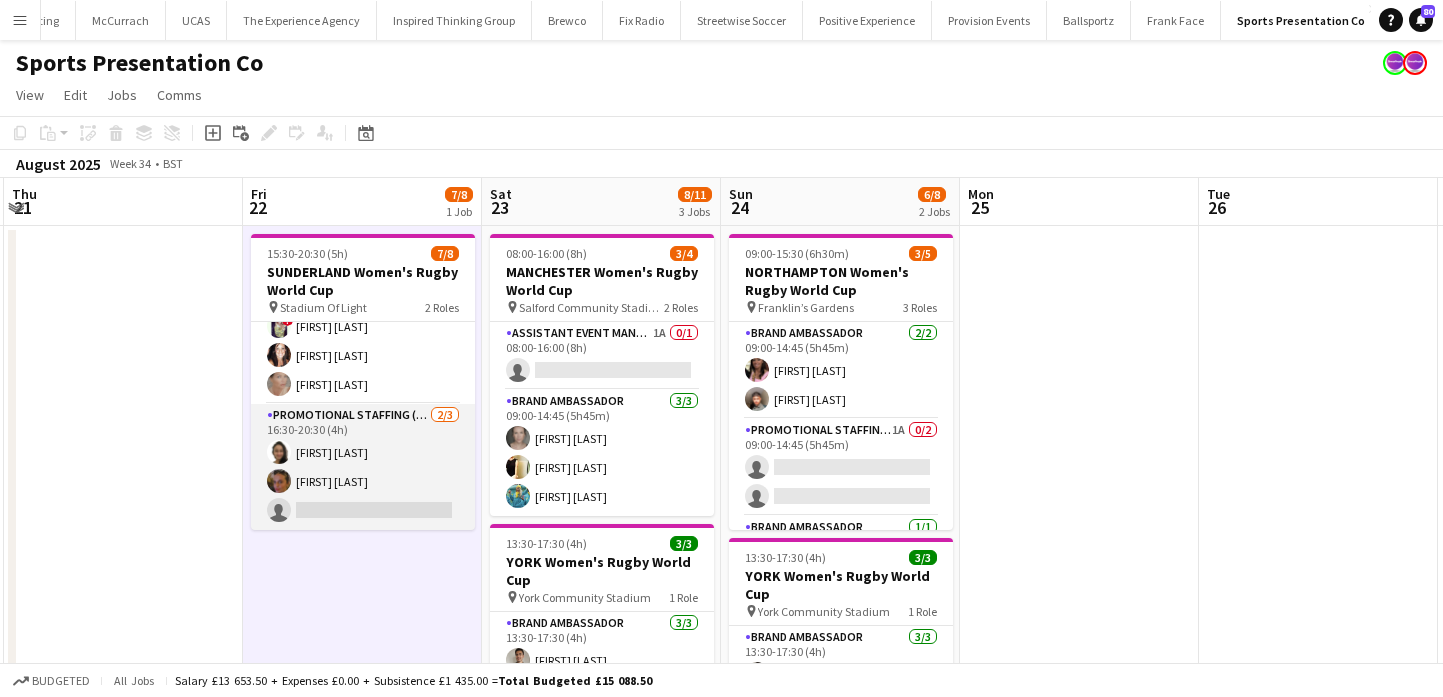 click on "Promotional Staffing (Brand Ambassadors)   2/3   16:30-20:30 (4h)
[FIRST] [LAST]
single-neutral-actions" at bounding box center [363, 467] 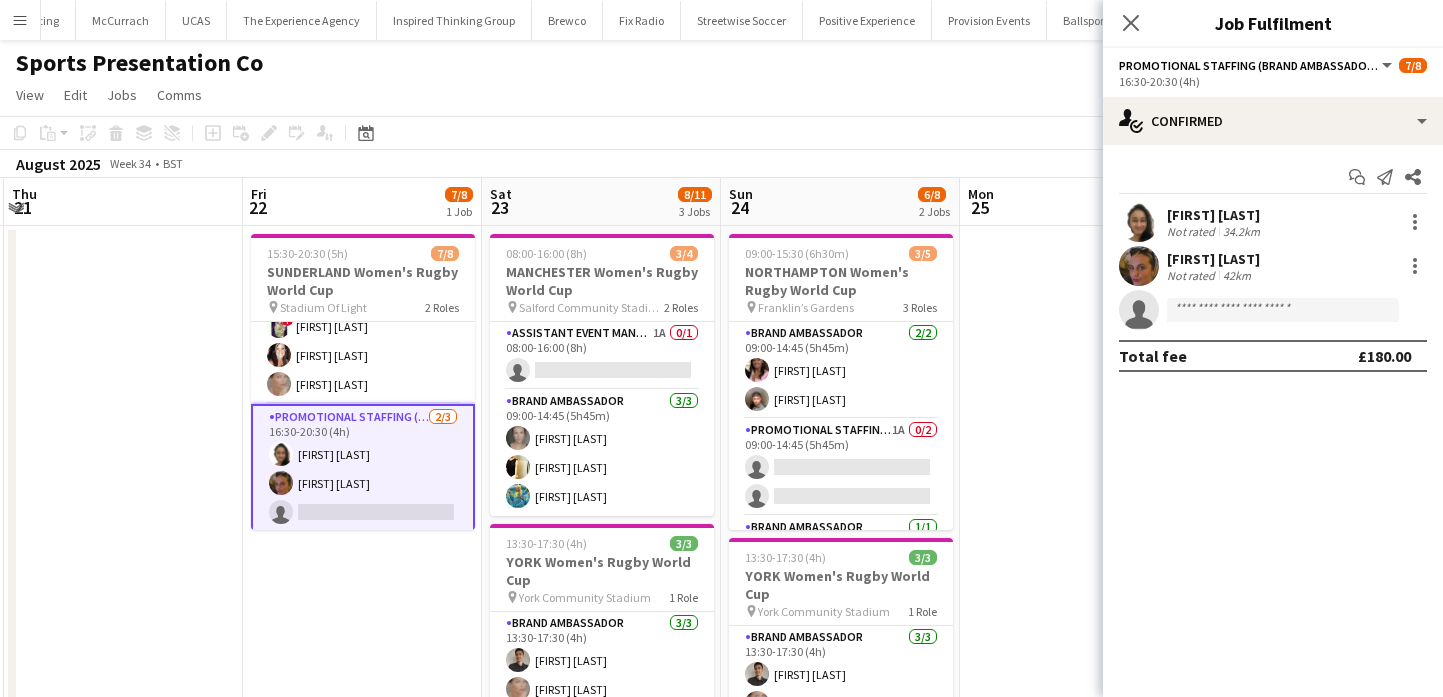 click on "15:30-20:30 (5h)    7/8   SUNDERLAND Women's Rugby World Cup
pin
Stadium Of Light   2 Roles   Brand Ambassador   5/5   15:30-19:30 (4h)
[FIRST] [LAST] [FIRST] [LAST] [FIRST] [LAST] [FIRST] [LAST] Promotional Staffing (Brand Ambassadors)   2/3   16:30-20:30 (4h)
[FIRST] [LAST]
single-neutral-actions" at bounding box center (362, 630) 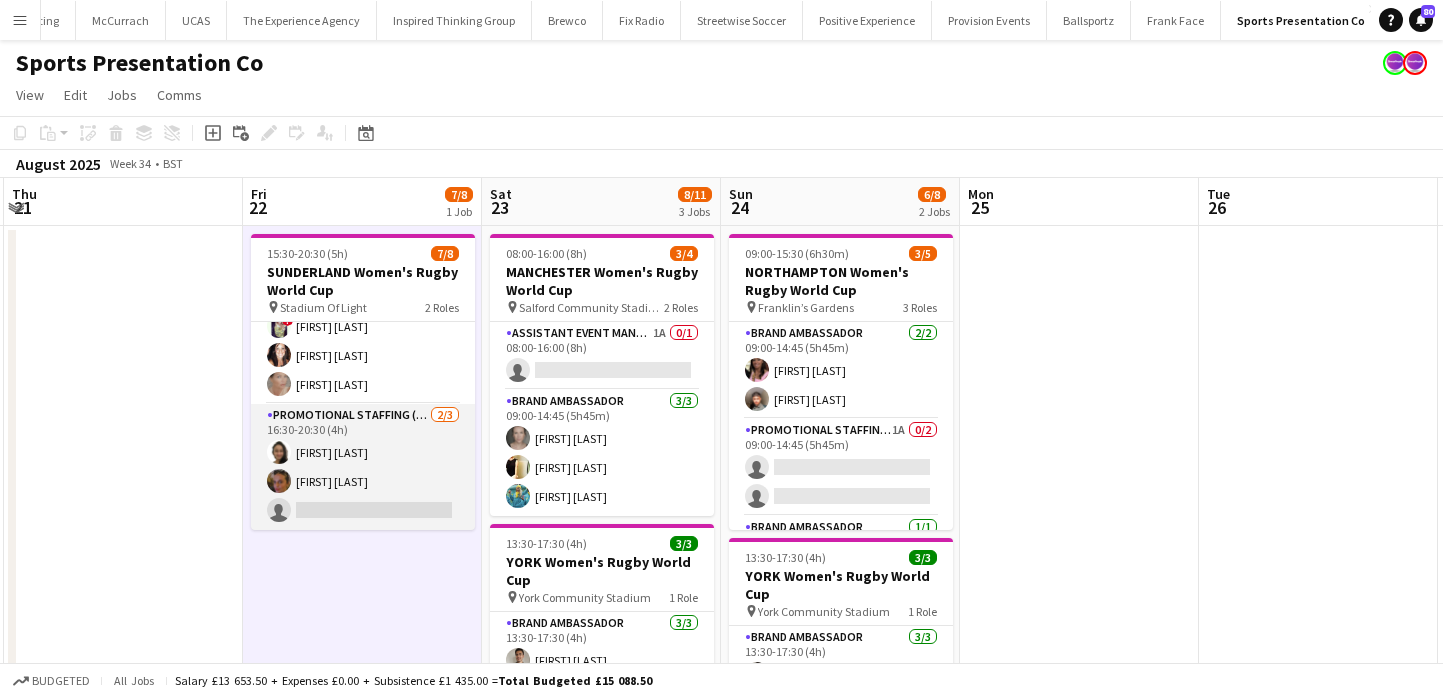 click on "Promotional Staffing (Brand Ambassadors)   2/3   16:30-20:30 (4h)
[FIRST] [LAST]
single-neutral-actions" at bounding box center (363, 467) 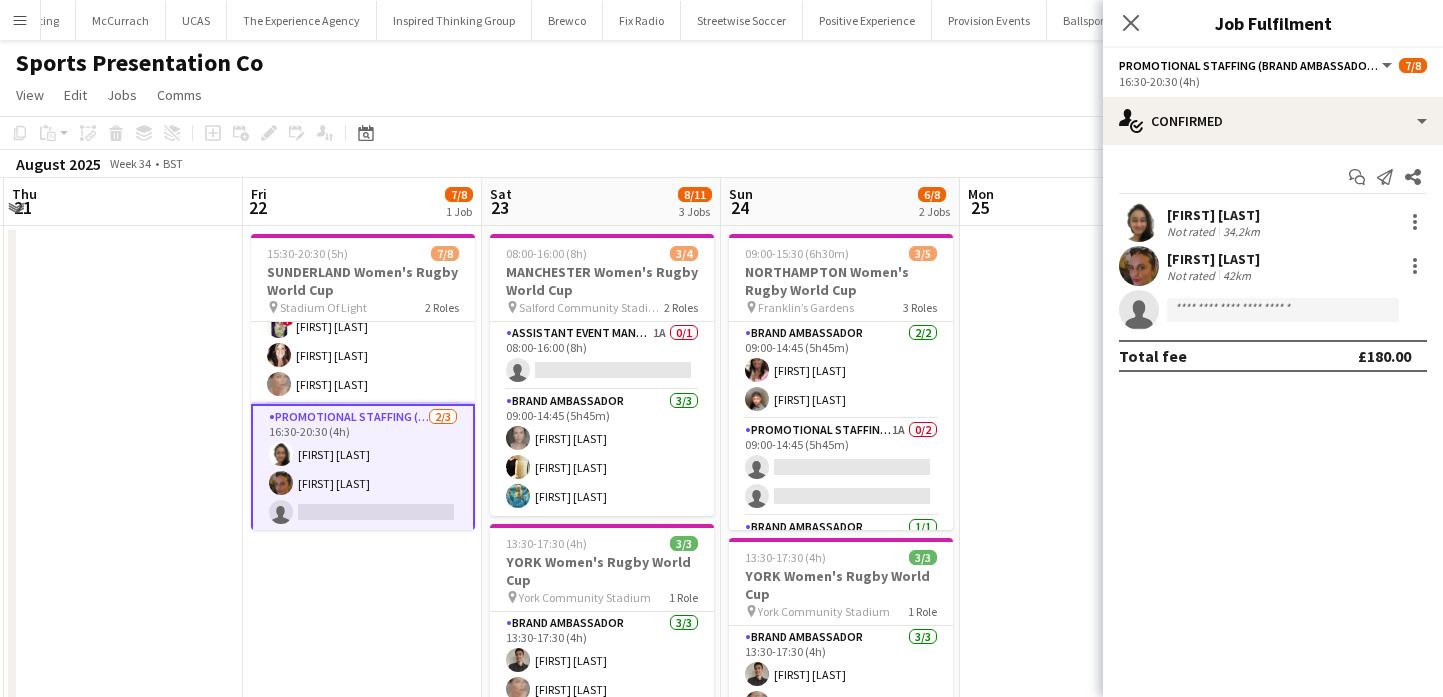click on "Not rated" at bounding box center (1193, 231) 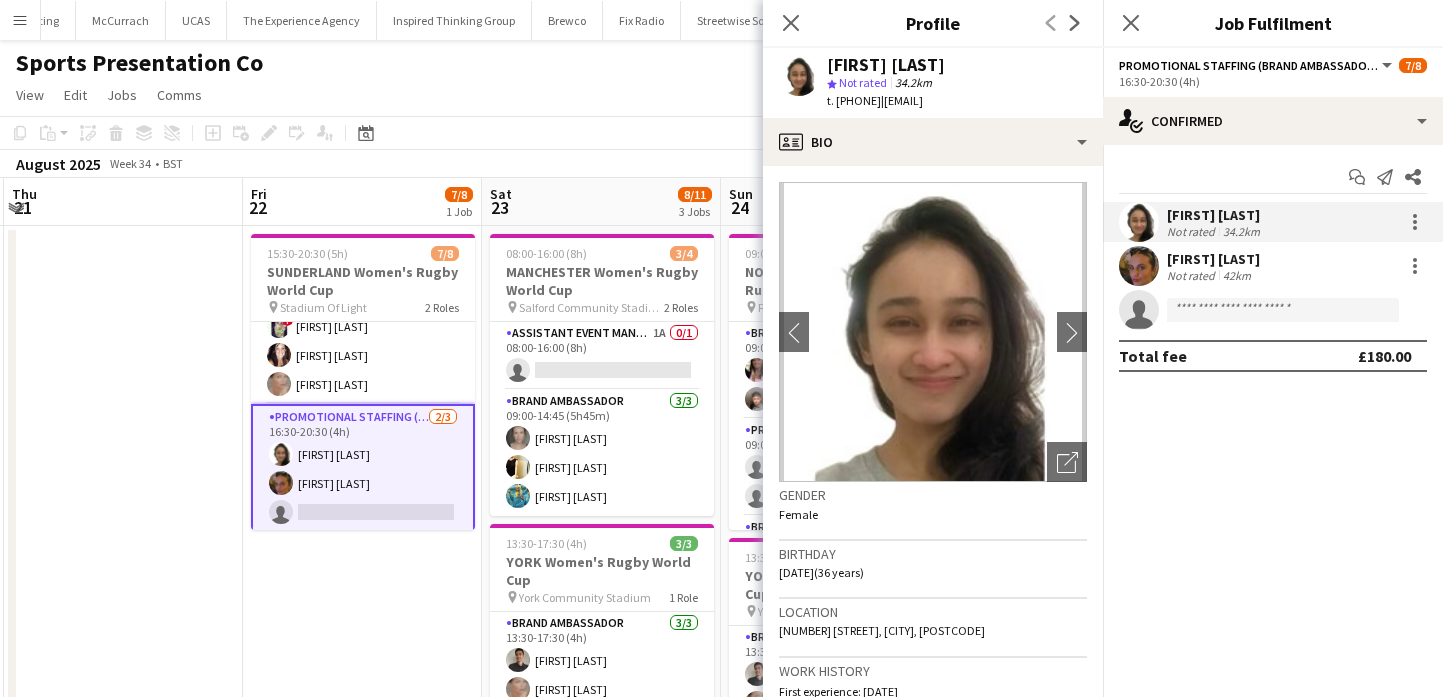 click 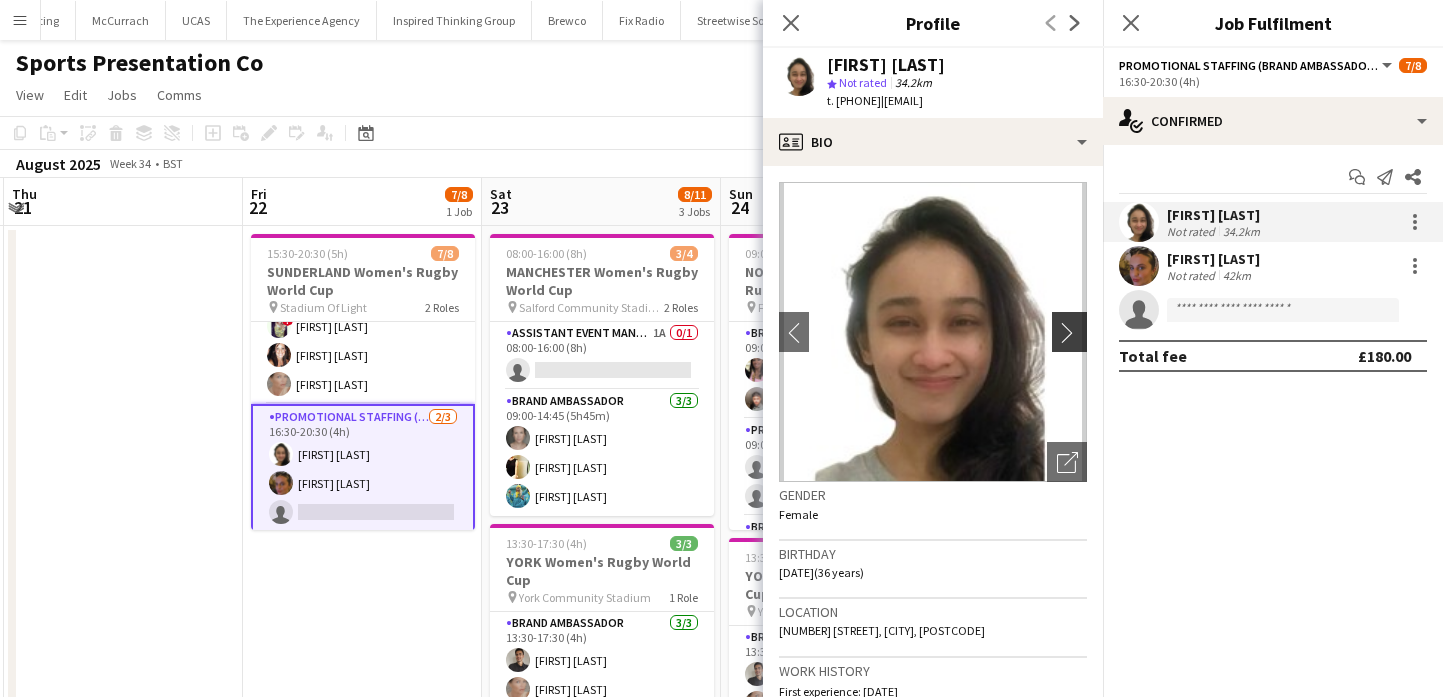 click on "chevron-right" 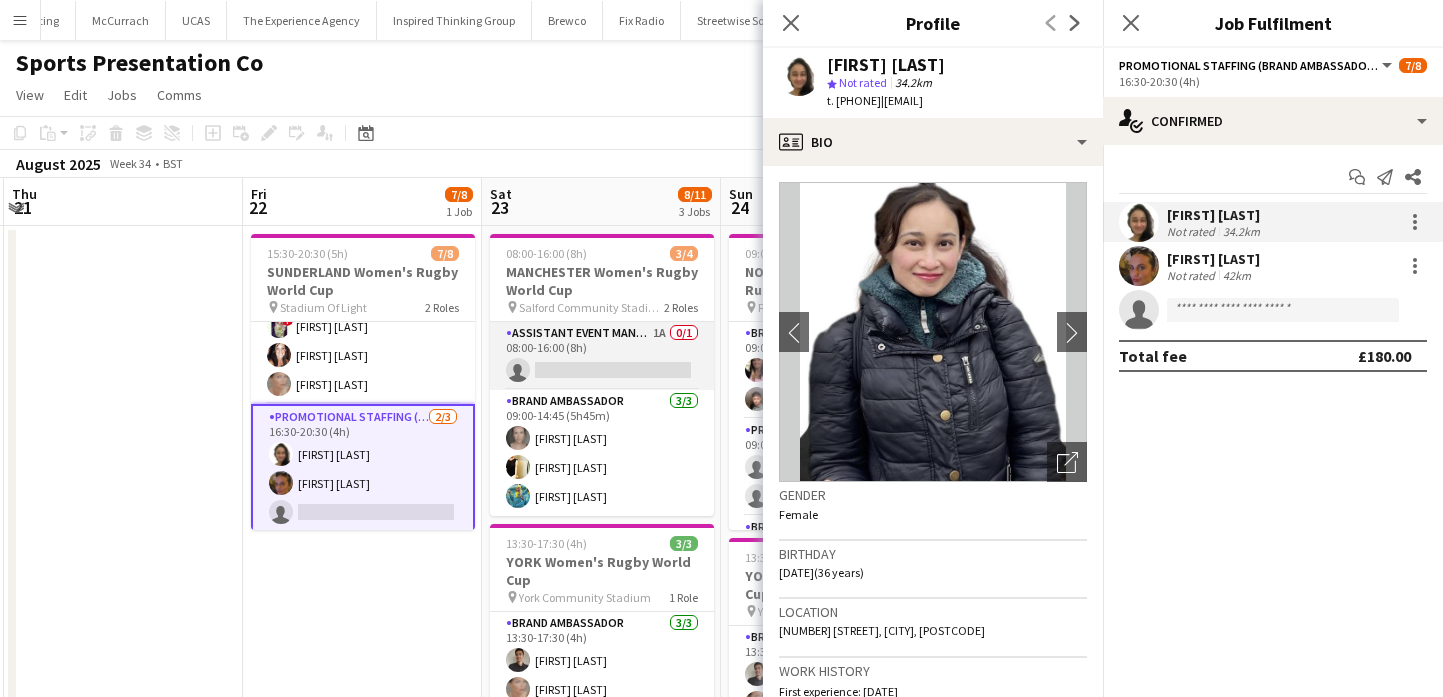 click on "Assistant Event Manager   1A   0/1   08:00-16:00 (8h)
single-neutral-actions" at bounding box center (602, 356) 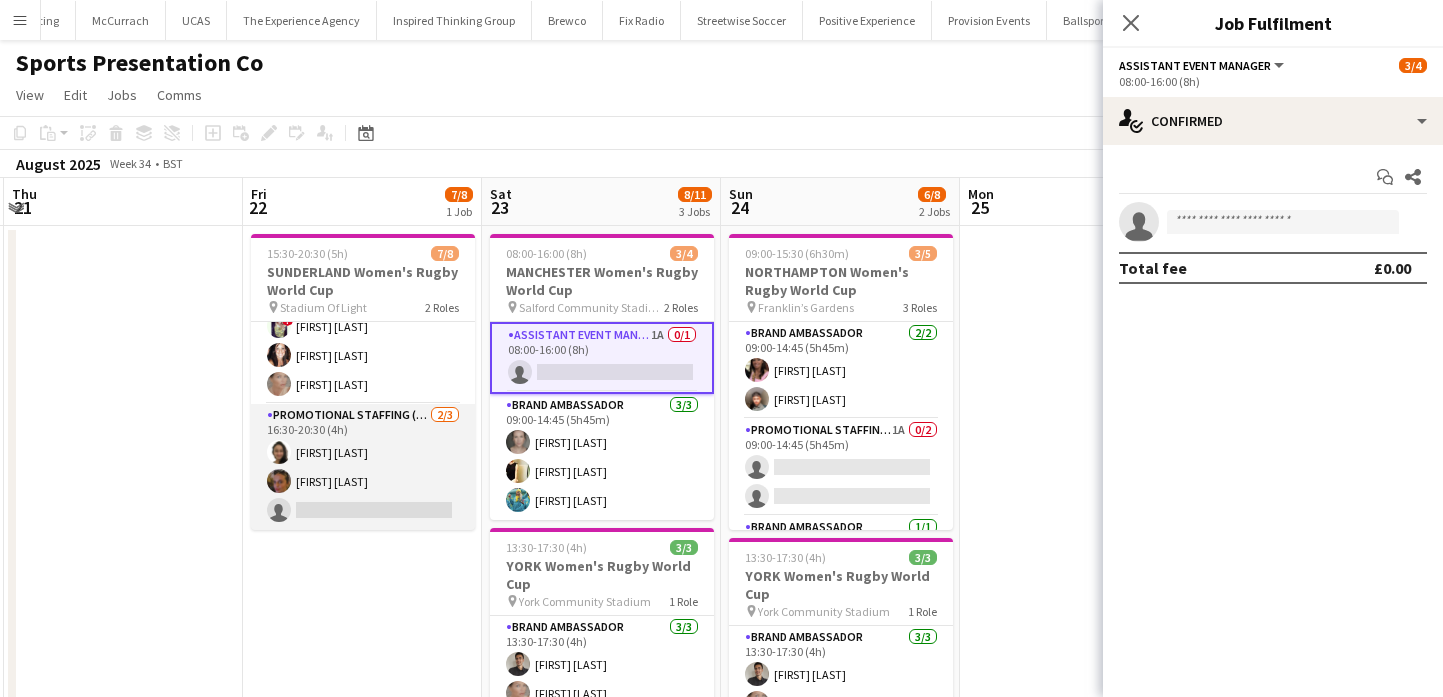 click on "Promotional Staffing (Brand Ambassadors)   2/3   16:30-20:30 (4h)
[FIRST] [LAST]
single-neutral-actions" at bounding box center [363, 467] 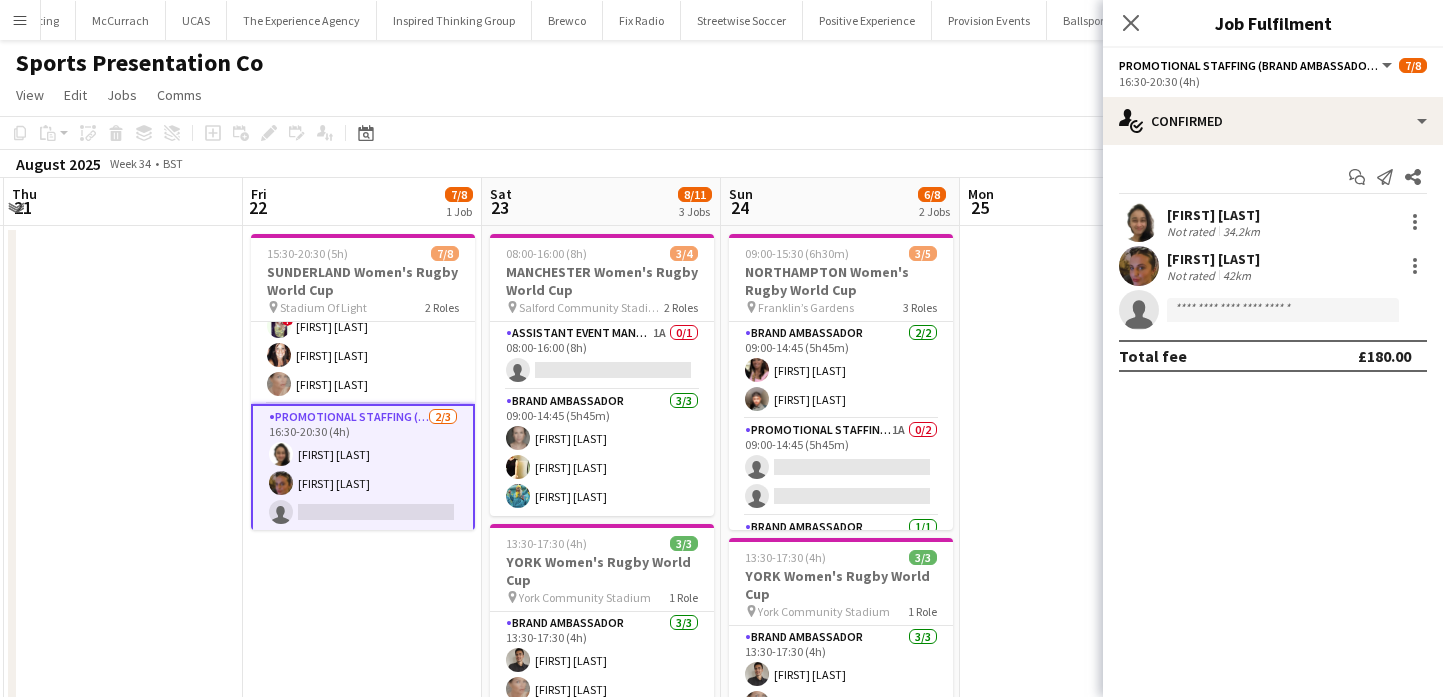 click at bounding box center [1139, 266] 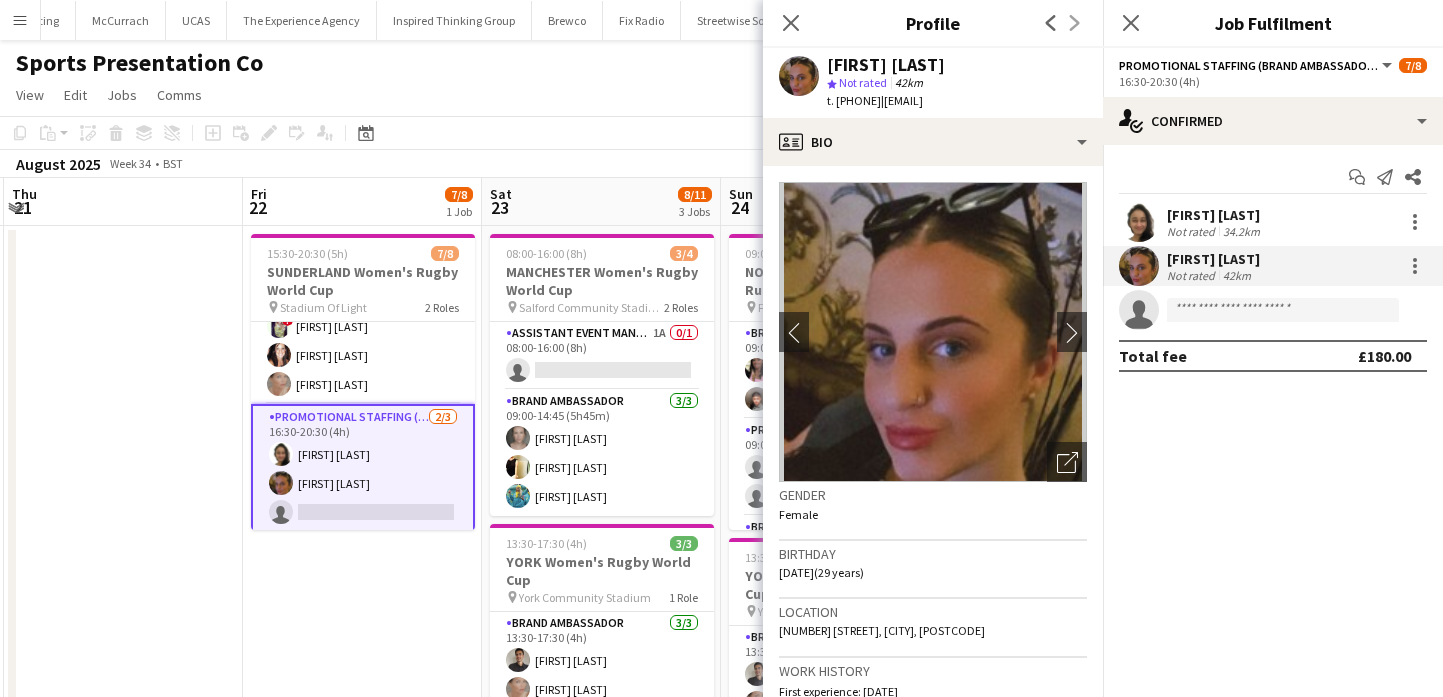 click on "Gender   Female   Birthday   [DATE]   (29 years)   Location   [NUMBER] [STREET], [CITY], [POSTCODE]   Work history   First experience: [DATE]   Favourite job: Promotional Staffing (Brand Ambassadors)   Applications total count: 1   Cancelled jobs count: 0   Cancelled jobs total count: 0   Worked jobs count: 1   Worked jobs total count: 1   Roles
Edit crew company roles
Brand Ambassador, Hospitality Staff, Promotional Staffing (Brand Ambassadors), Promotional Staffing (Mystery Shopper)   Skills
Edit crew company skills
Incomplete   Tags
Edit crew company tags
Incomplete   Attributes   Clothing size FEMALE   14 UK / 42 EU / 10 US  Clothing size MALE   XL  Ethnicity   White British  Eye colour   Blue  Hair colour   Blonde  Height   5'5" / 165.1 cm  Nationality   British  Shoe size" 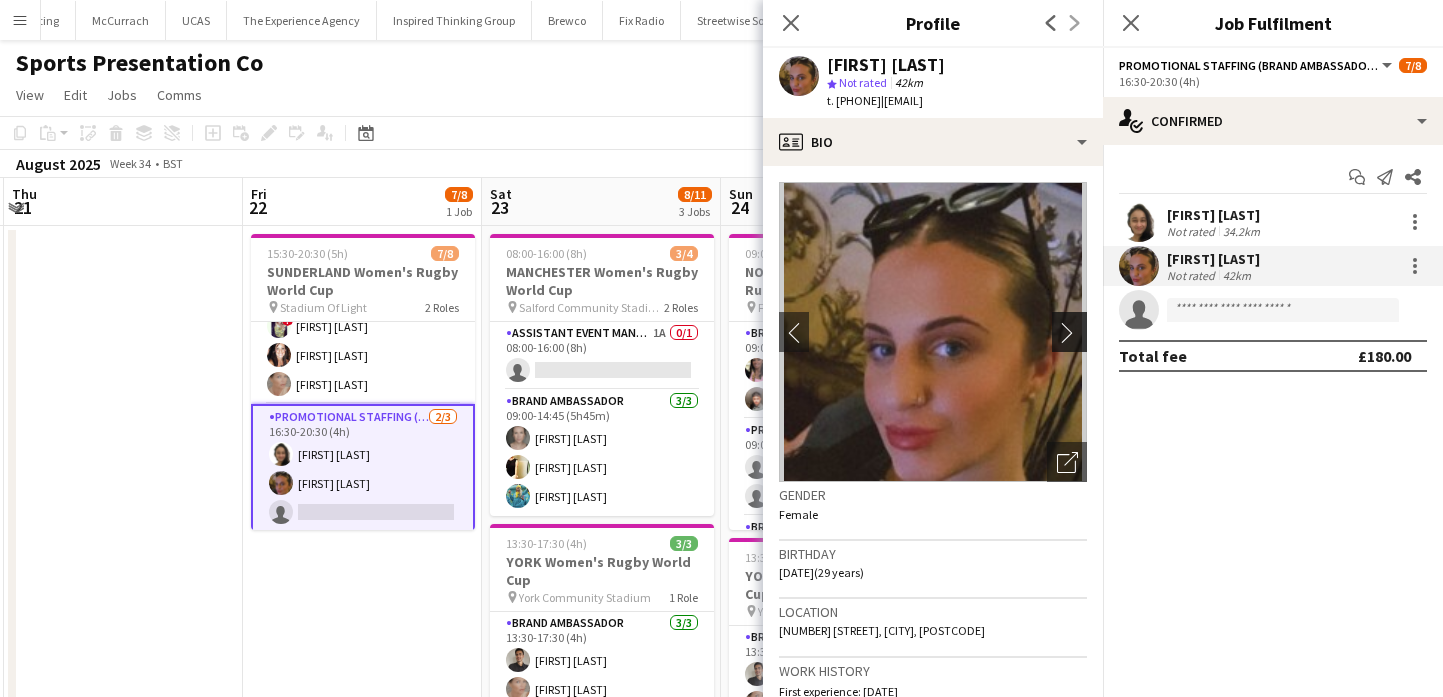 click on "chevron-right" 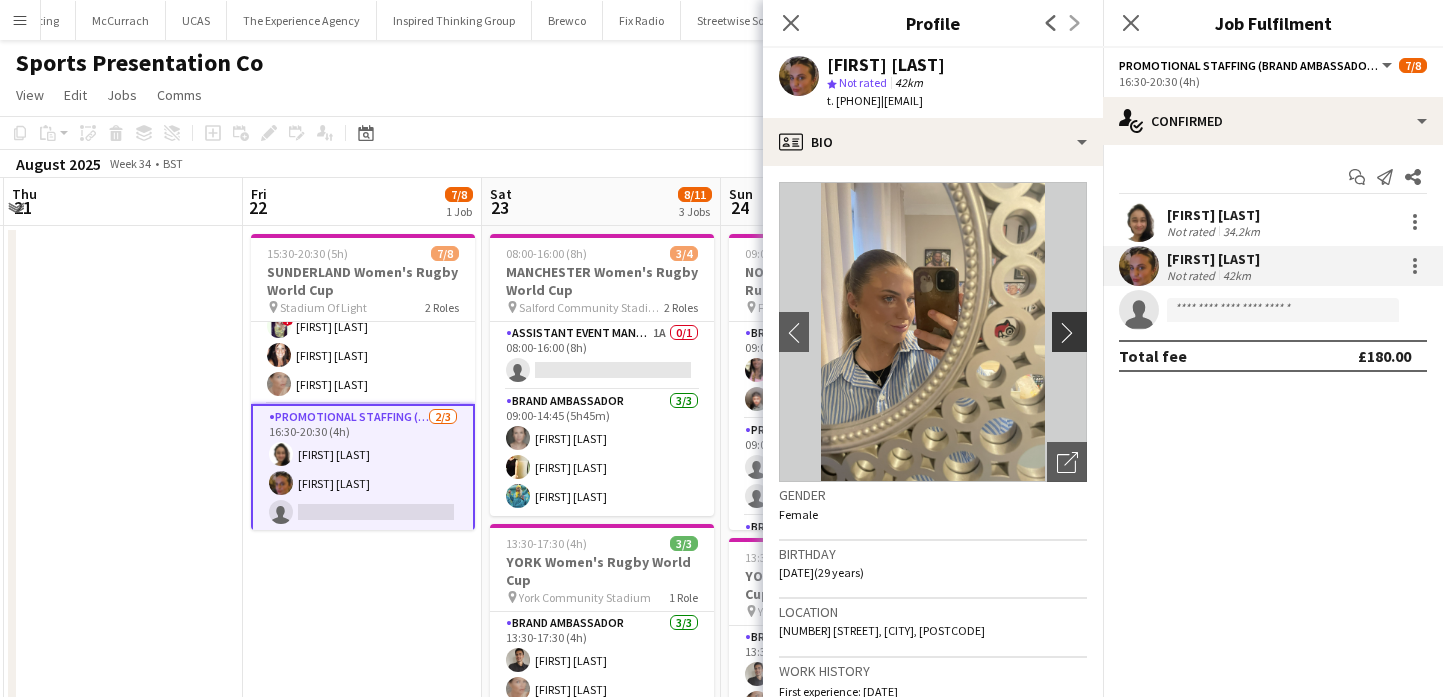 click on "chevron-right" 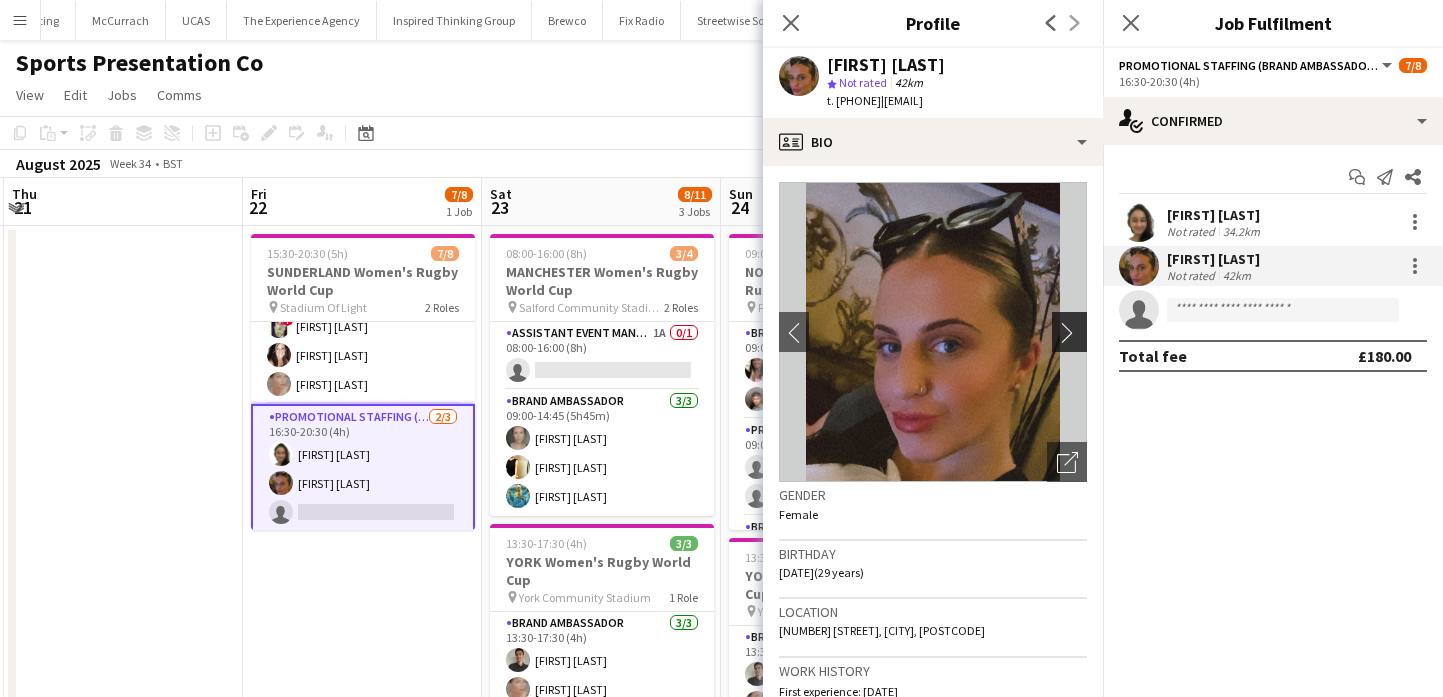 click on "chevron-right" 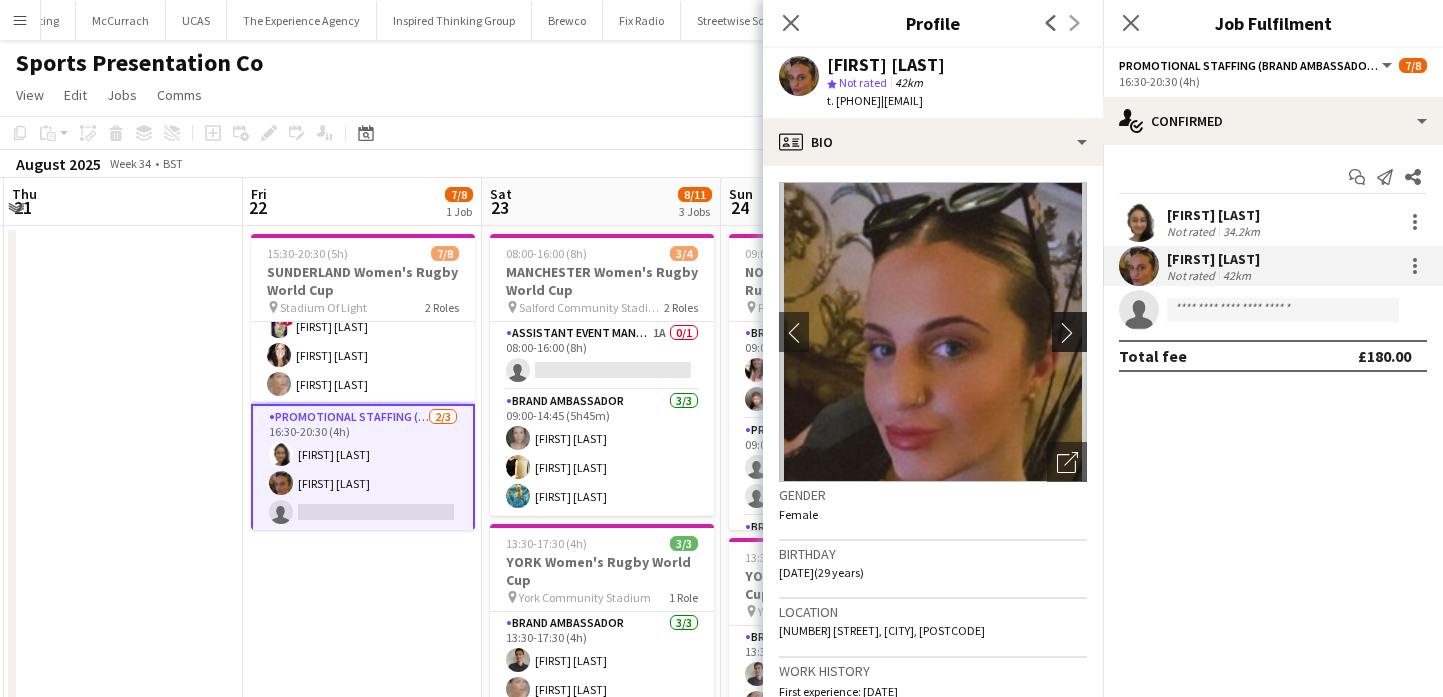 click on "chevron-right" 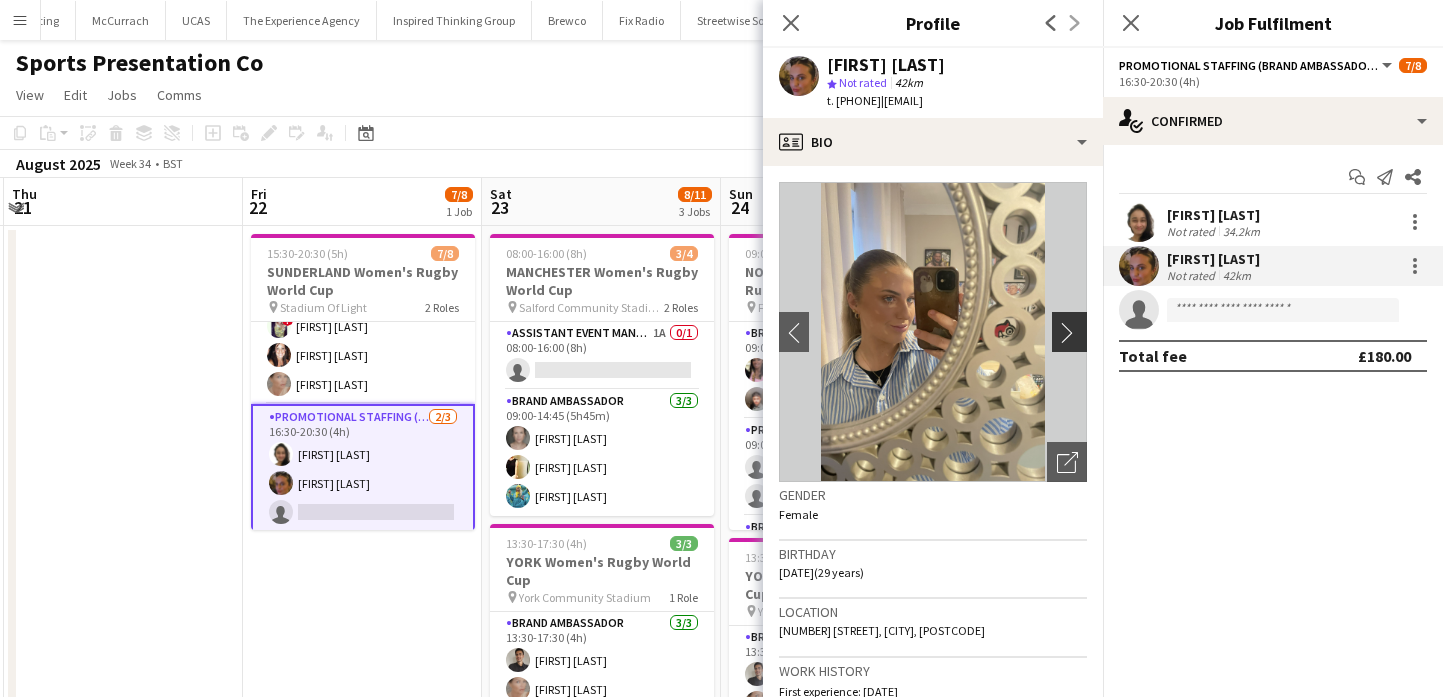 click on "chevron-right" 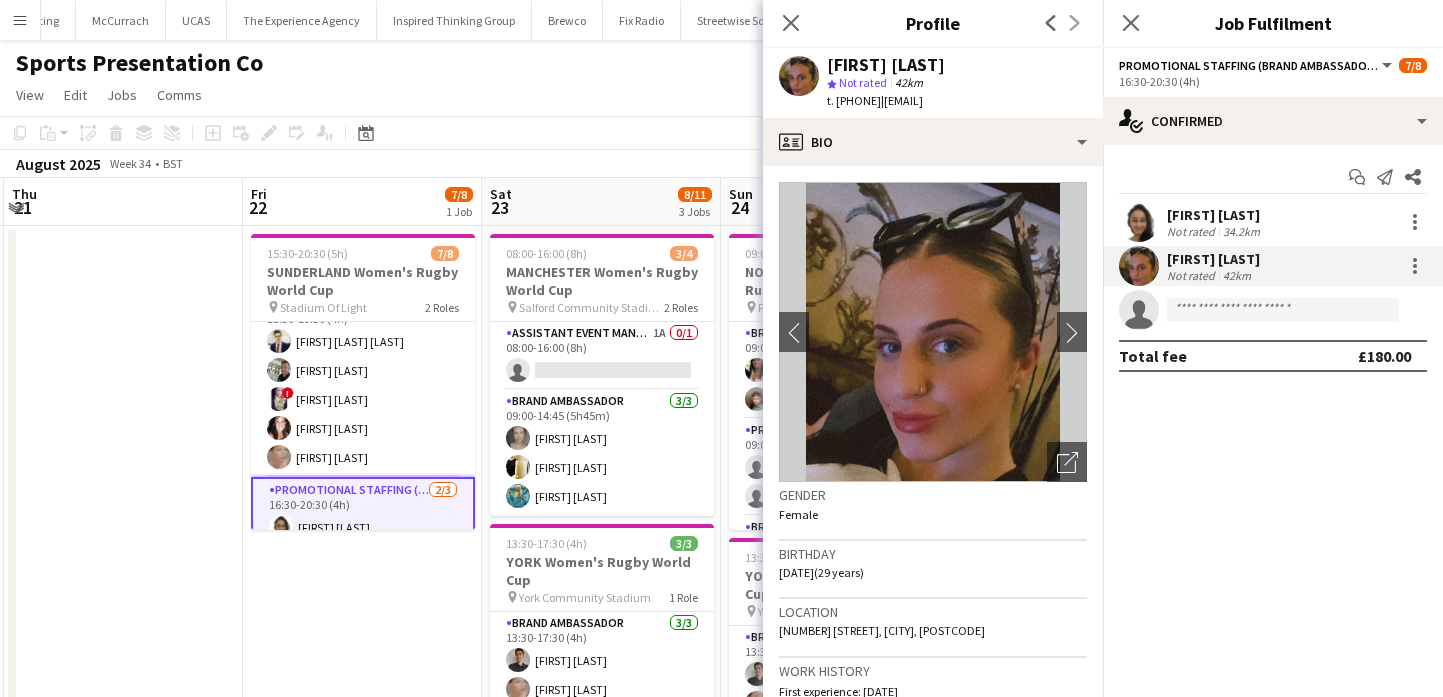 scroll, scrollTop: 0, scrollLeft: 0, axis: both 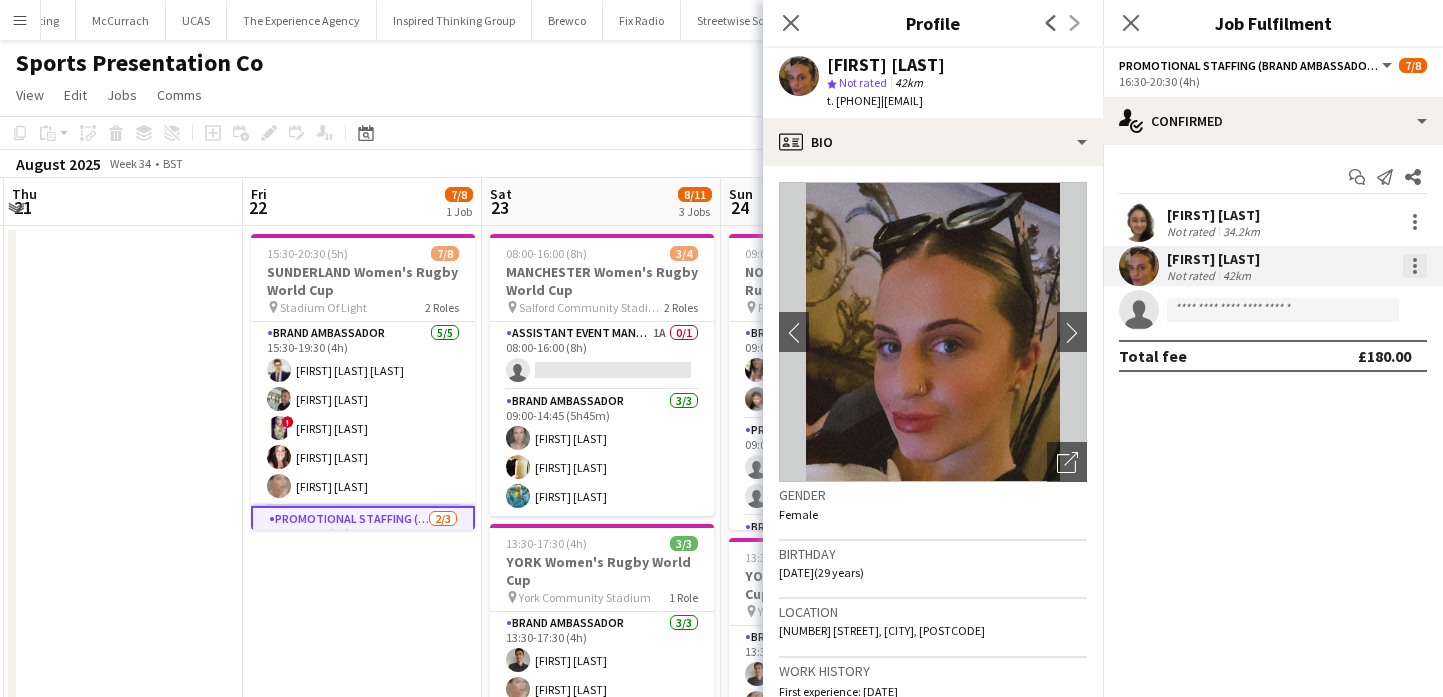 click at bounding box center (1415, 266) 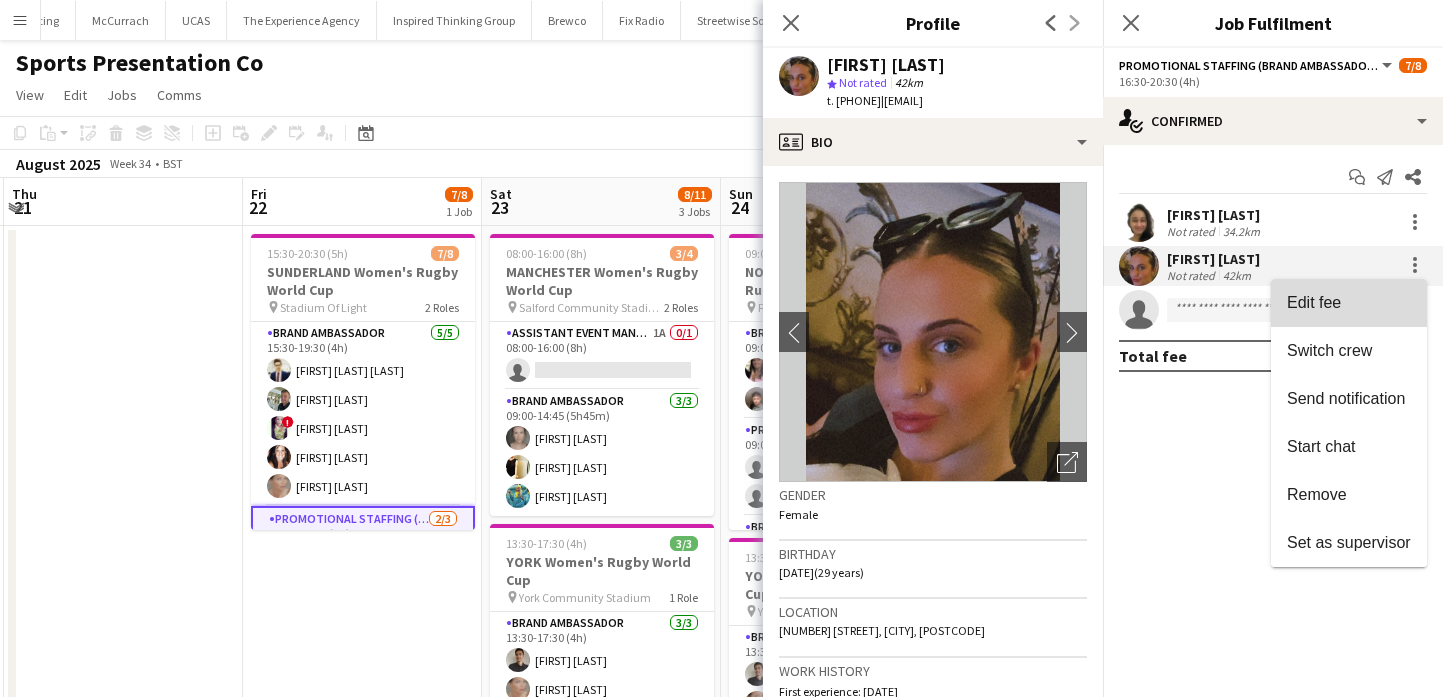click on "Edit fee" at bounding box center (1349, 303) 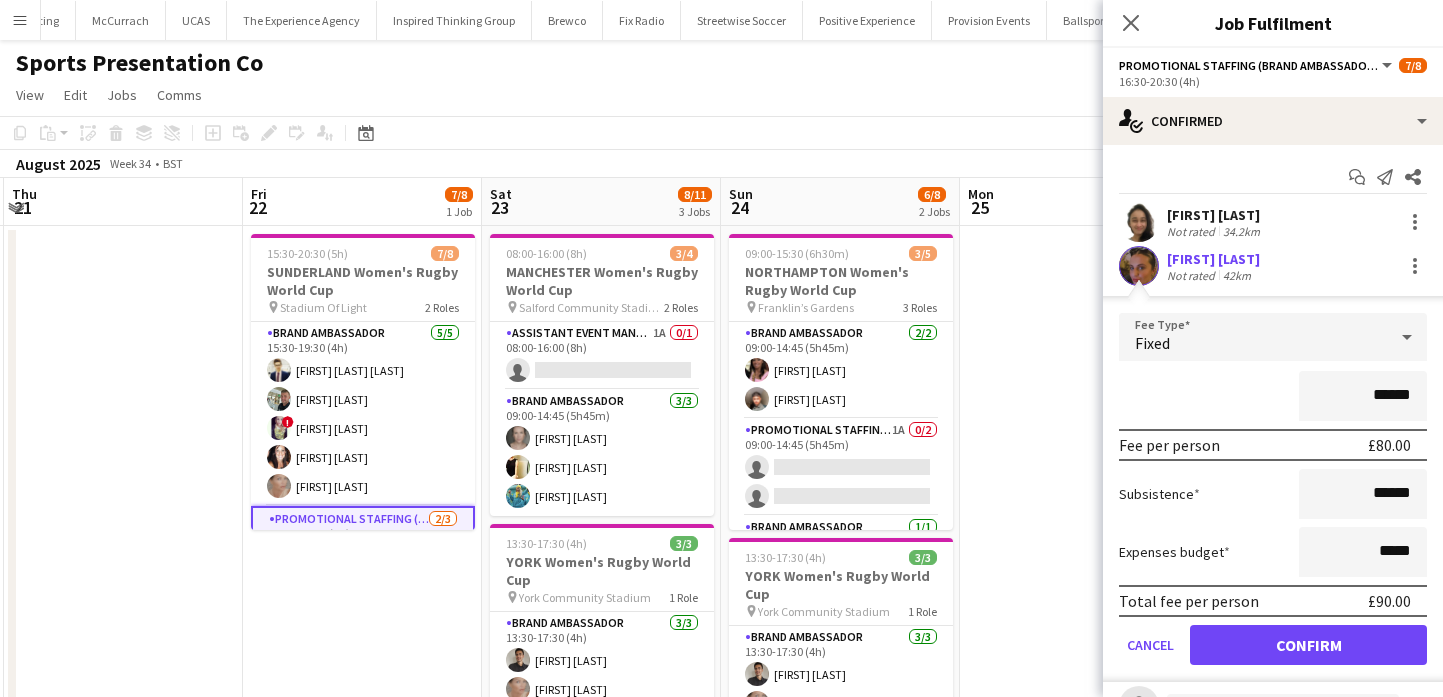 click on "15:30-20:30 (5h)    7/8   SUNDERLAND Women's Rugby World Cup
pin
Stadium Of Light   2 Roles   Brand Ambassador   5/5   15:30-19:30 (4h)
[FIRST] [LAST] [FIRST] [LAST] [FIRST] [LAST] [FIRST] [LAST] Promotional Staffing (Brand Ambassadors)   2/3   16:30-20:30 (4h)
[FIRST] [LAST]
single-neutral-actions" at bounding box center [362, 630] 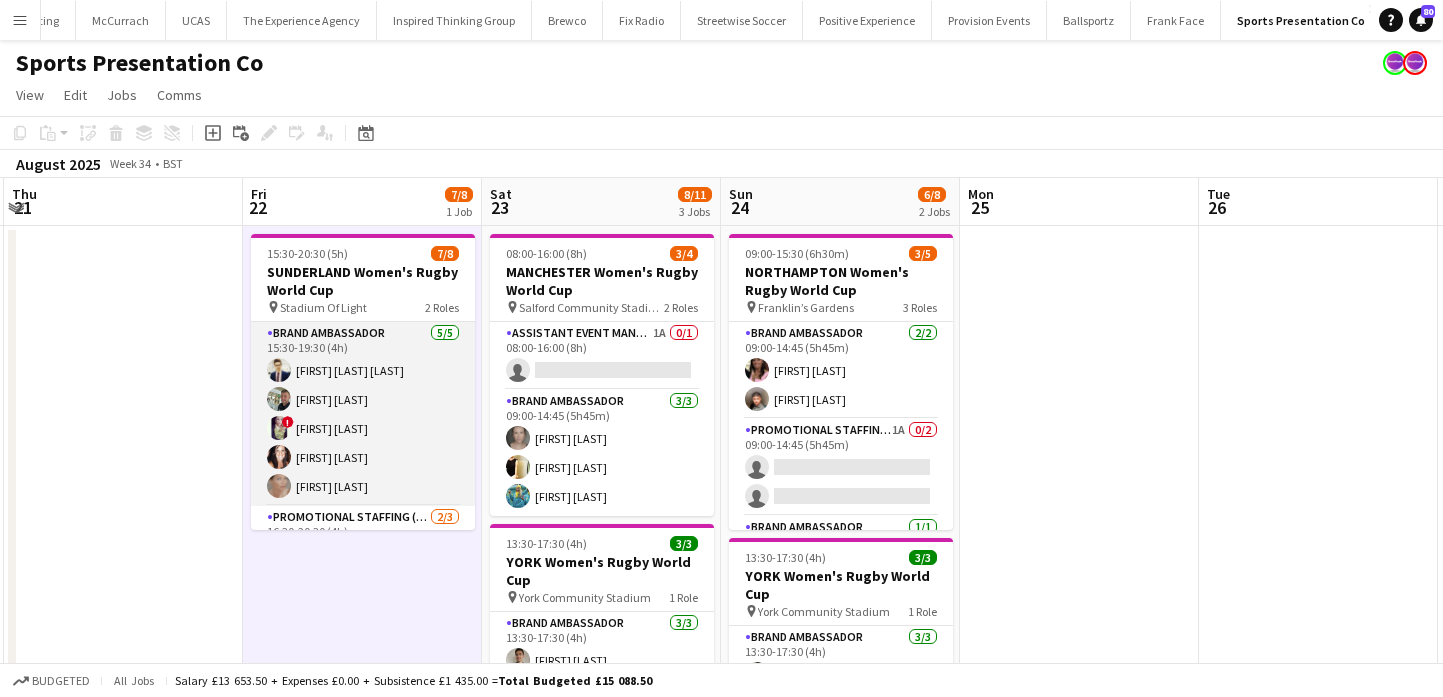 scroll, scrollTop: 102, scrollLeft: 0, axis: vertical 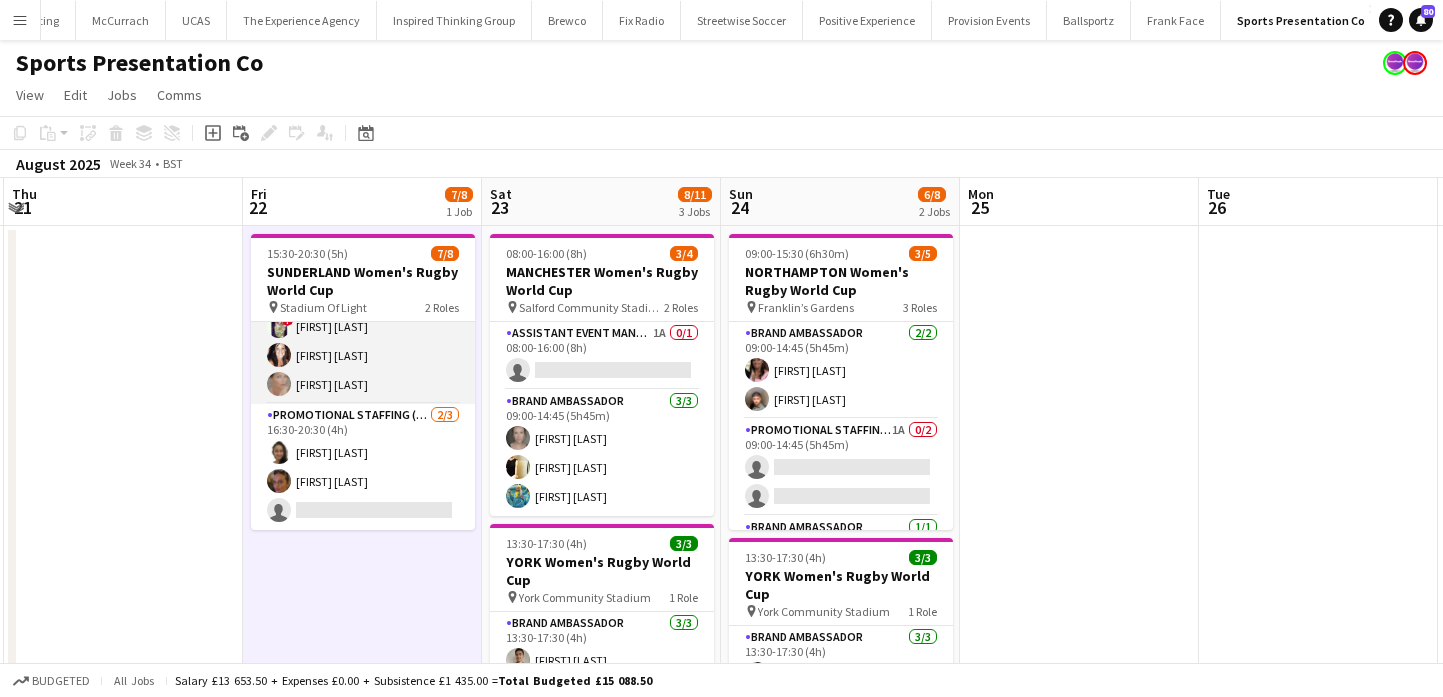click on "Promotional Staffing (Brand Ambassadors)   2/3   16:30-20:30 (4h)
[FIRST] [LAST]
single-neutral-actions" at bounding box center [363, 467] 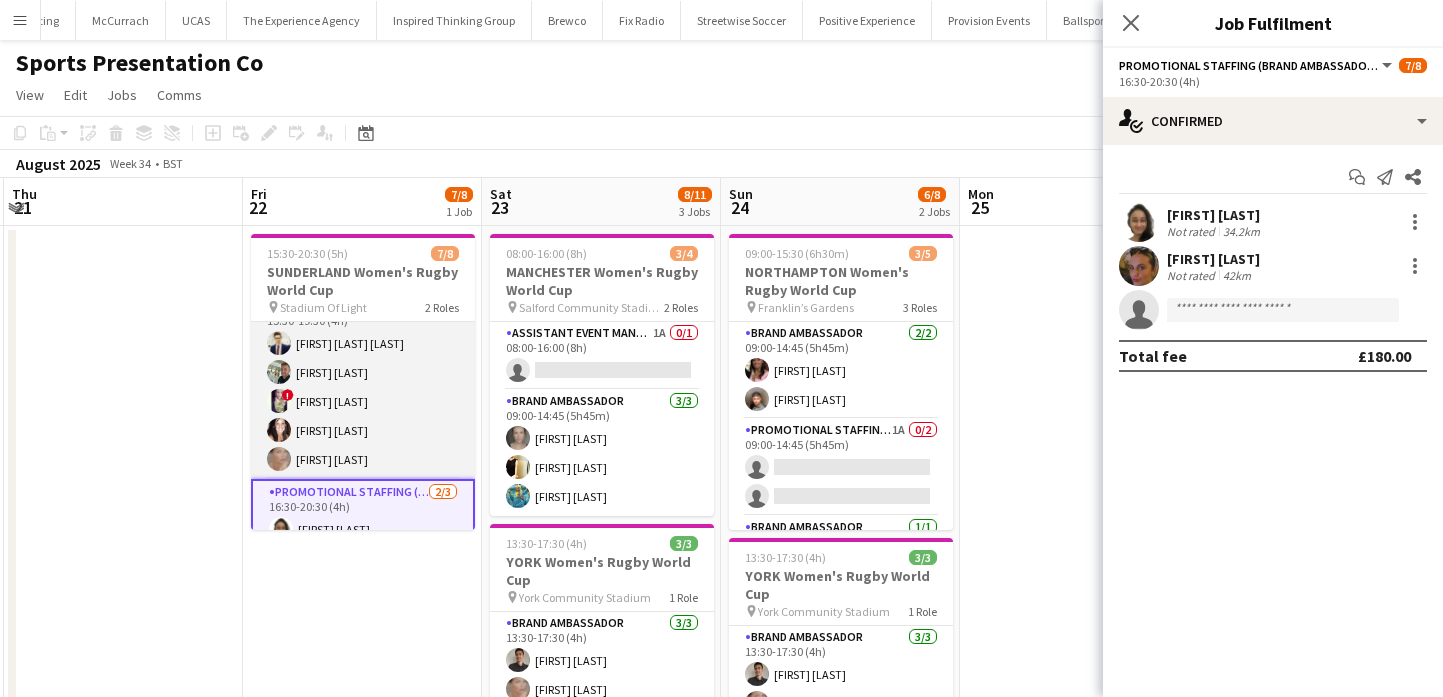 click on "Brand Ambassador   5/5   15:30-19:30 (4h)
[FIRST] [LAST] [FIRST] [LAST] [FIRST] [LAST] [FIRST] [LAST]" at bounding box center [363, 387] 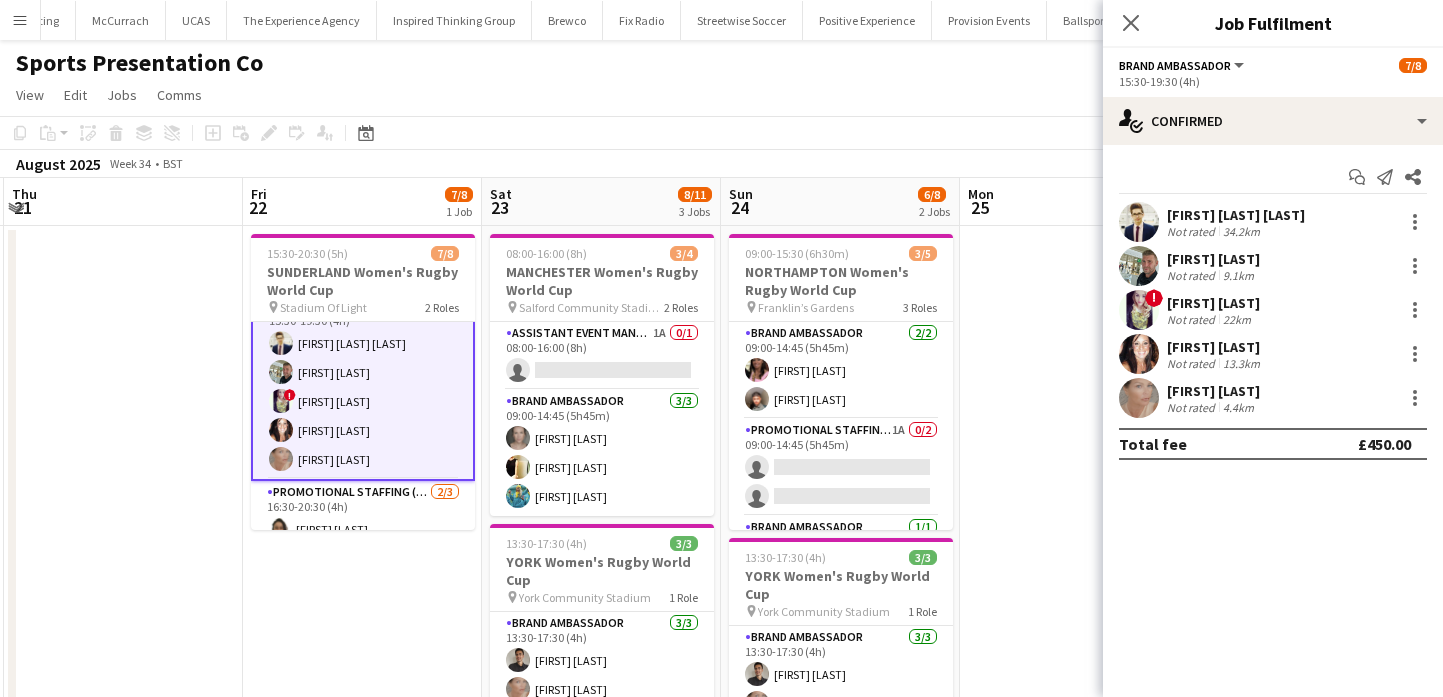 scroll, scrollTop: 0, scrollLeft: 0, axis: both 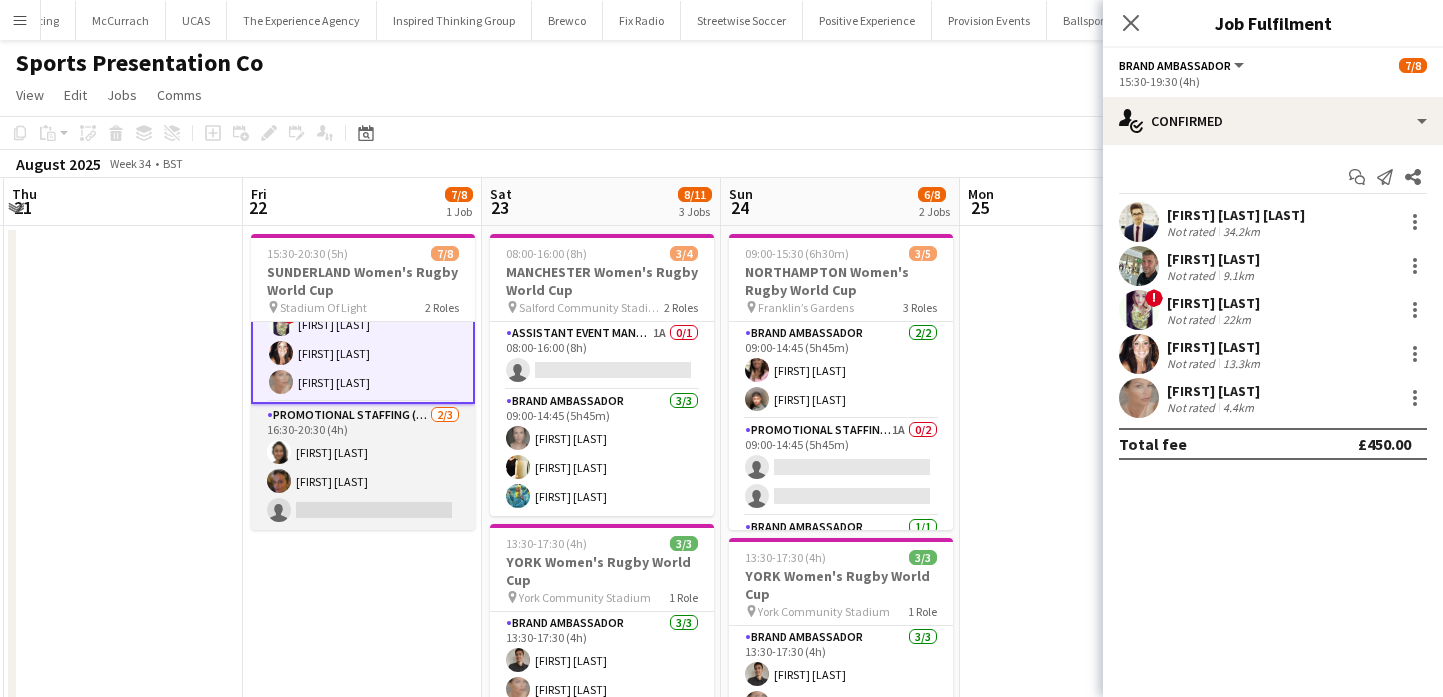 click on "Promotional Staffing (Brand Ambassadors)   2/3   16:30-20:30 (4h)
[FIRST] [LAST]
single-neutral-actions" at bounding box center (363, 467) 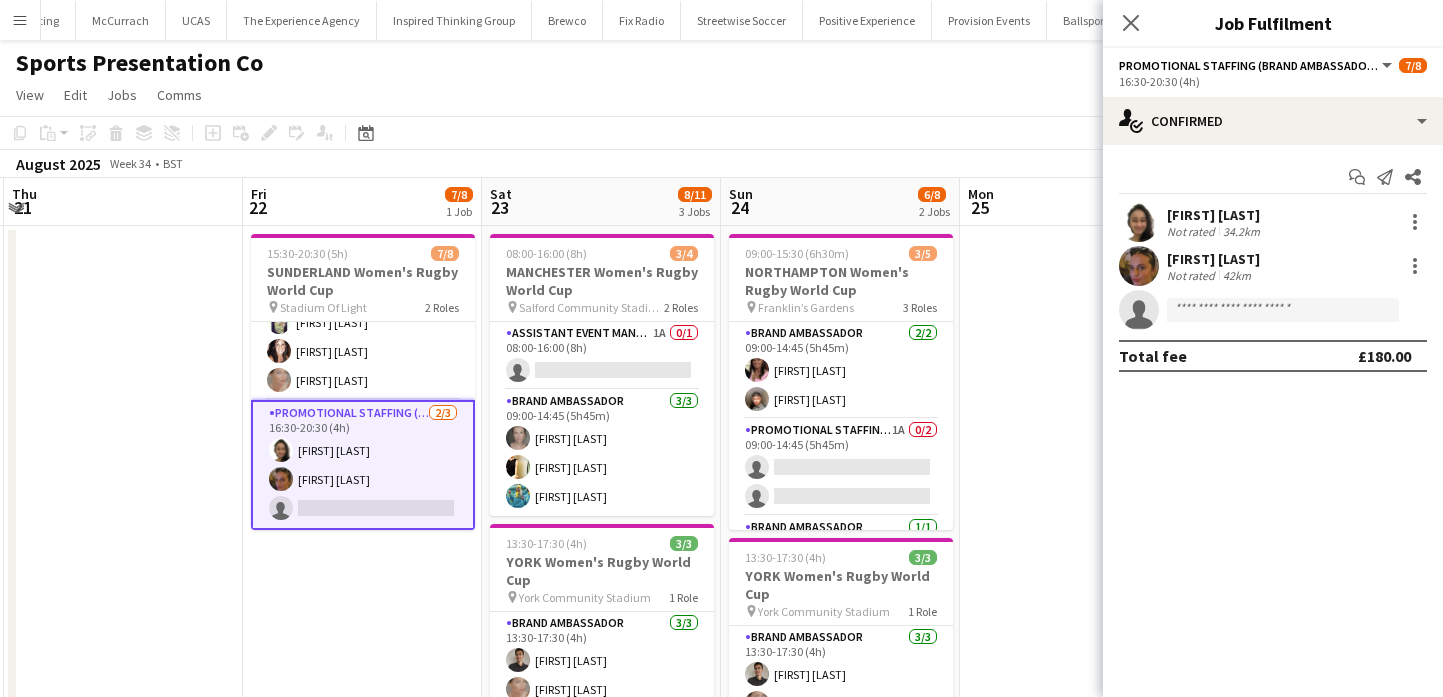 scroll, scrollTop: 104, scrollLeft: 0, axis: vertical 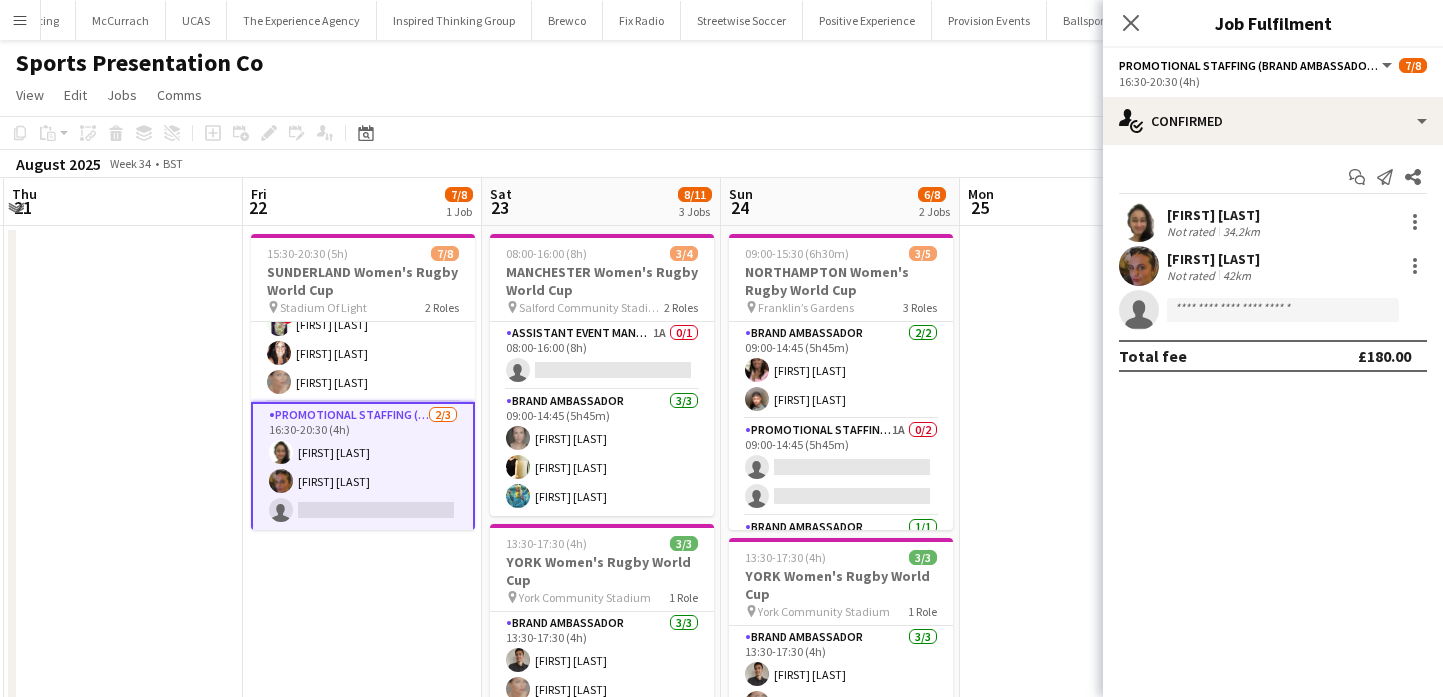 click on "15:30-20:30 (5h)    7/8   SUNDERLAND Women's Rugby World Cup
pin
Stadium Of Light   2 Roles   Brand Ambassador   5/5   15:30-19:30 (4h)
[FIRST] [LAST] [FIRST] [LAST] [FIRST] [LAST] [FIRST] [LAST] Promotional Staffing (Brand Ambassadors)   2/3   16:30-20:30 (4h)
[FIRST] [LAST]
single-neutral-actions" at bounding box center (362, 630) 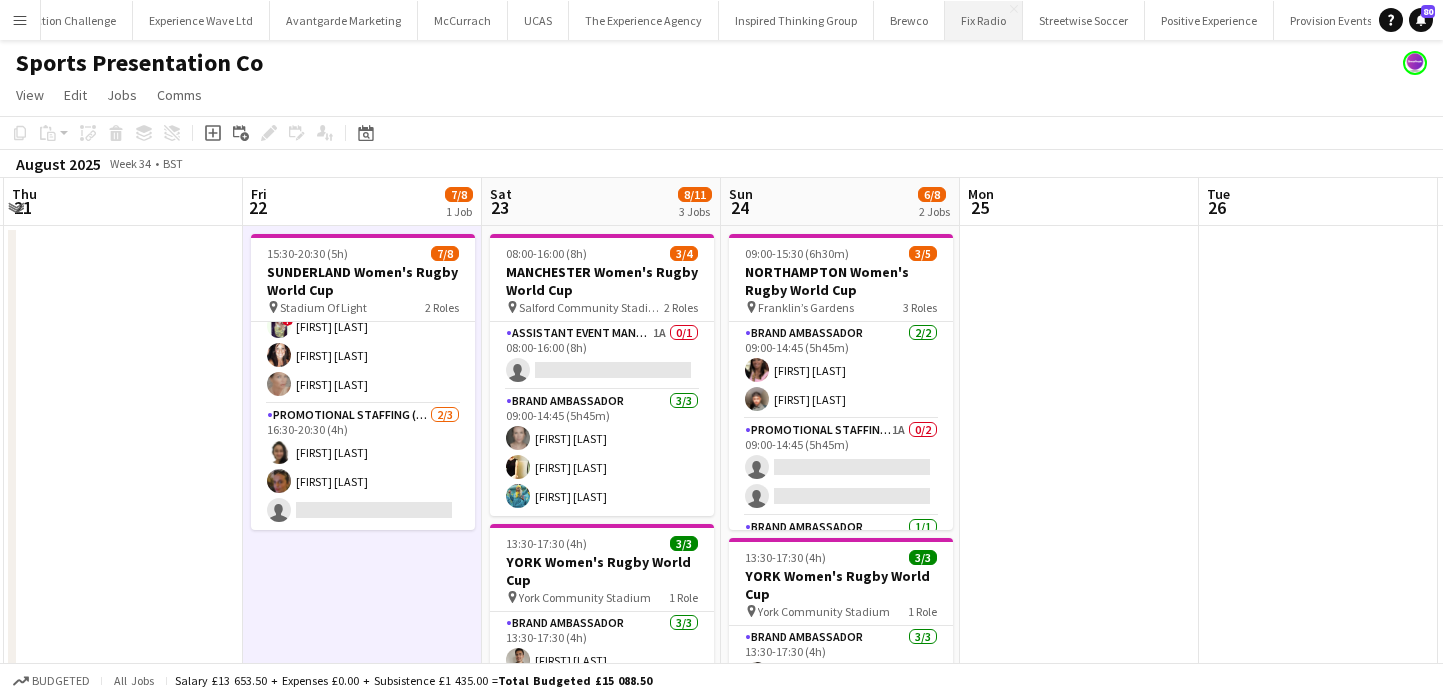 scroll, scrollTop: 0, scrollLeft: 0, axis: both 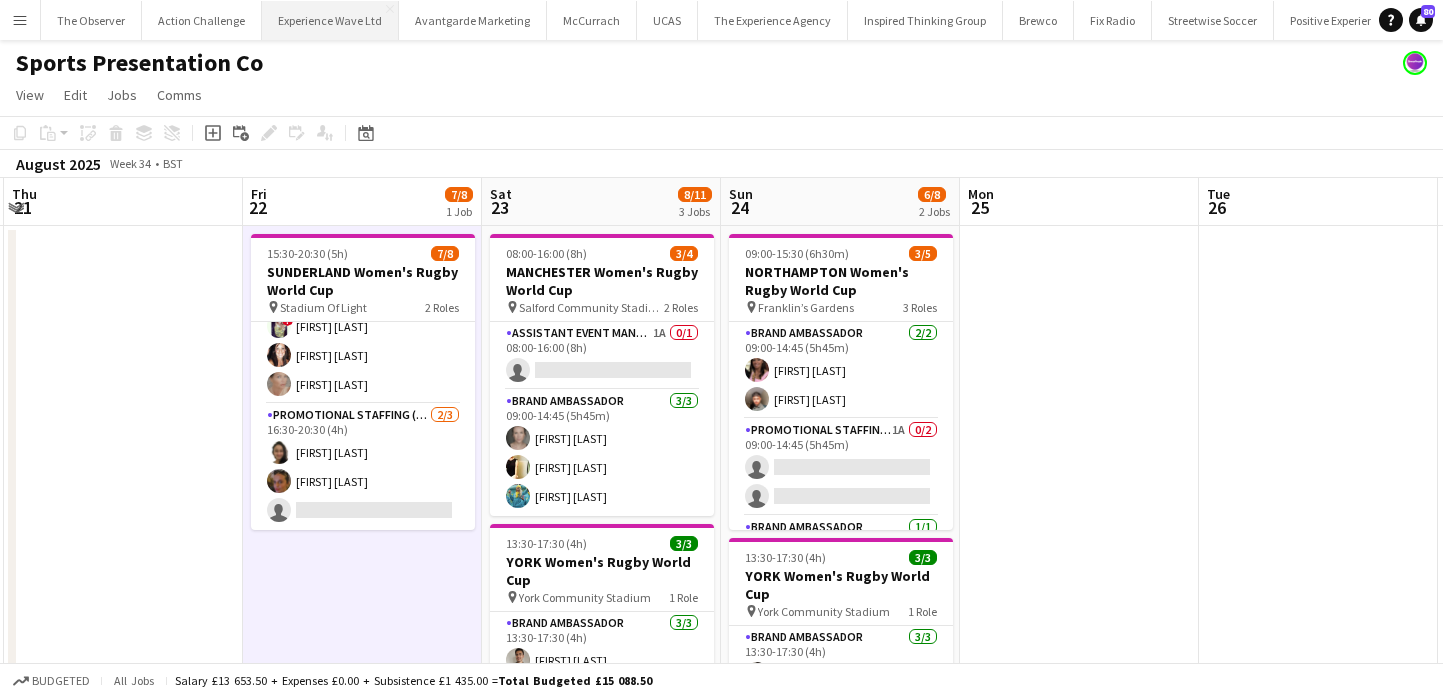 click on "Experience Wave Ltd
Close" at bounding box center (330, 20) 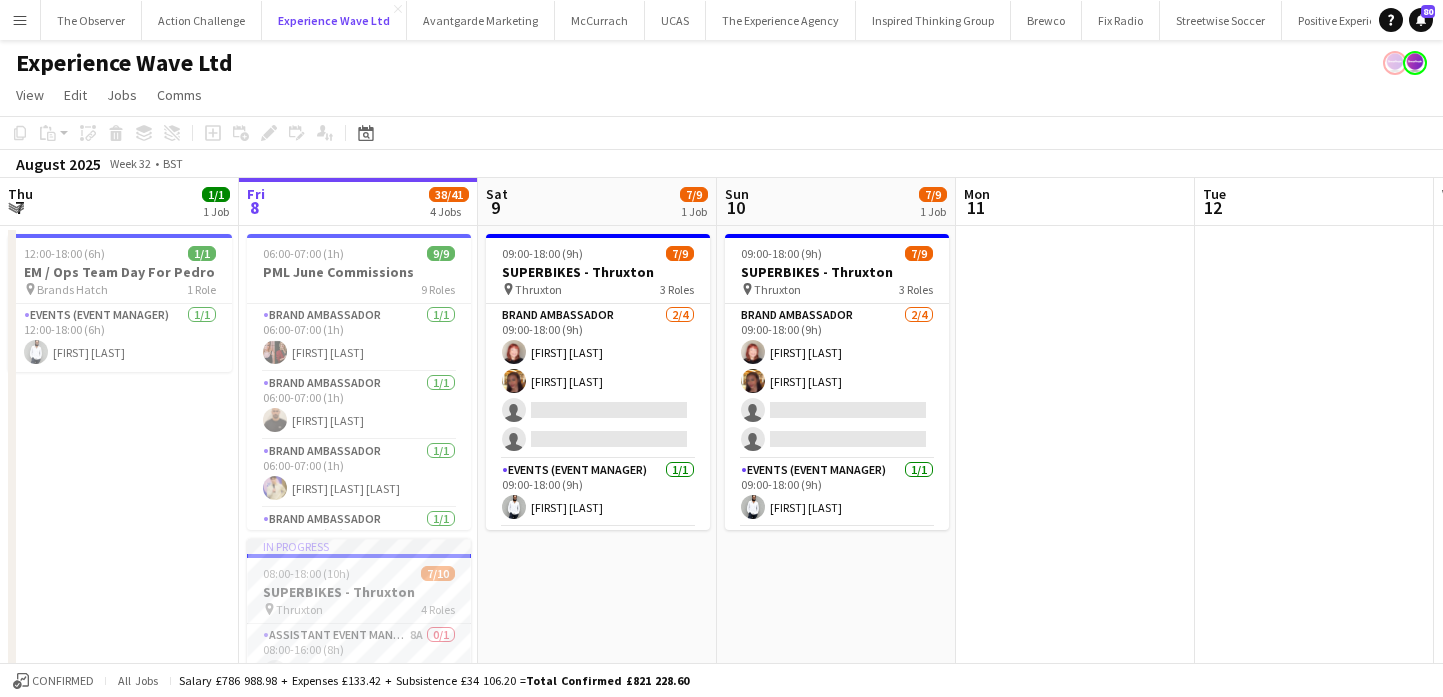 scroll, scrollTop: 0, scrollLeft: 487, axis: horizontal 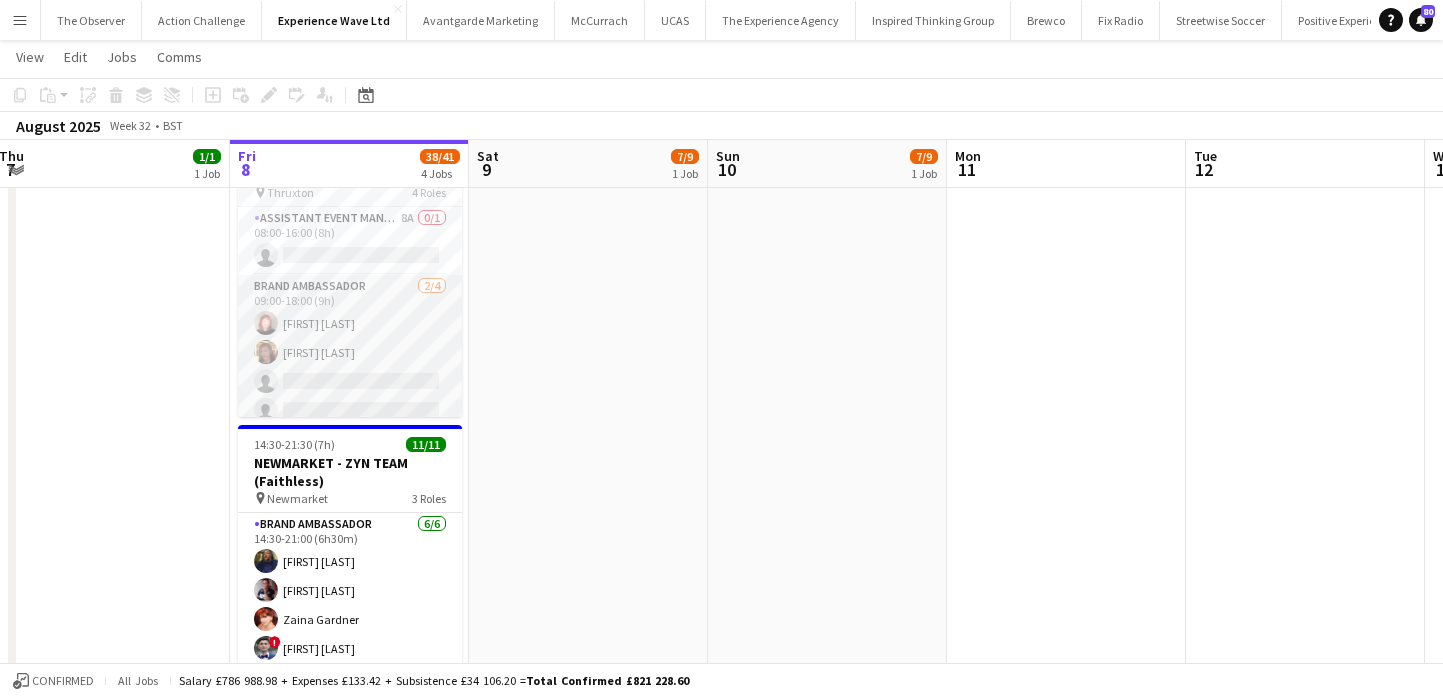 click on "Brand Ambassador   2/4   09:00-18:00 (9h)
[FIRST] [LAST]
single-neutral-actions
single-neutral-actions" at bounding box center [350, 352] 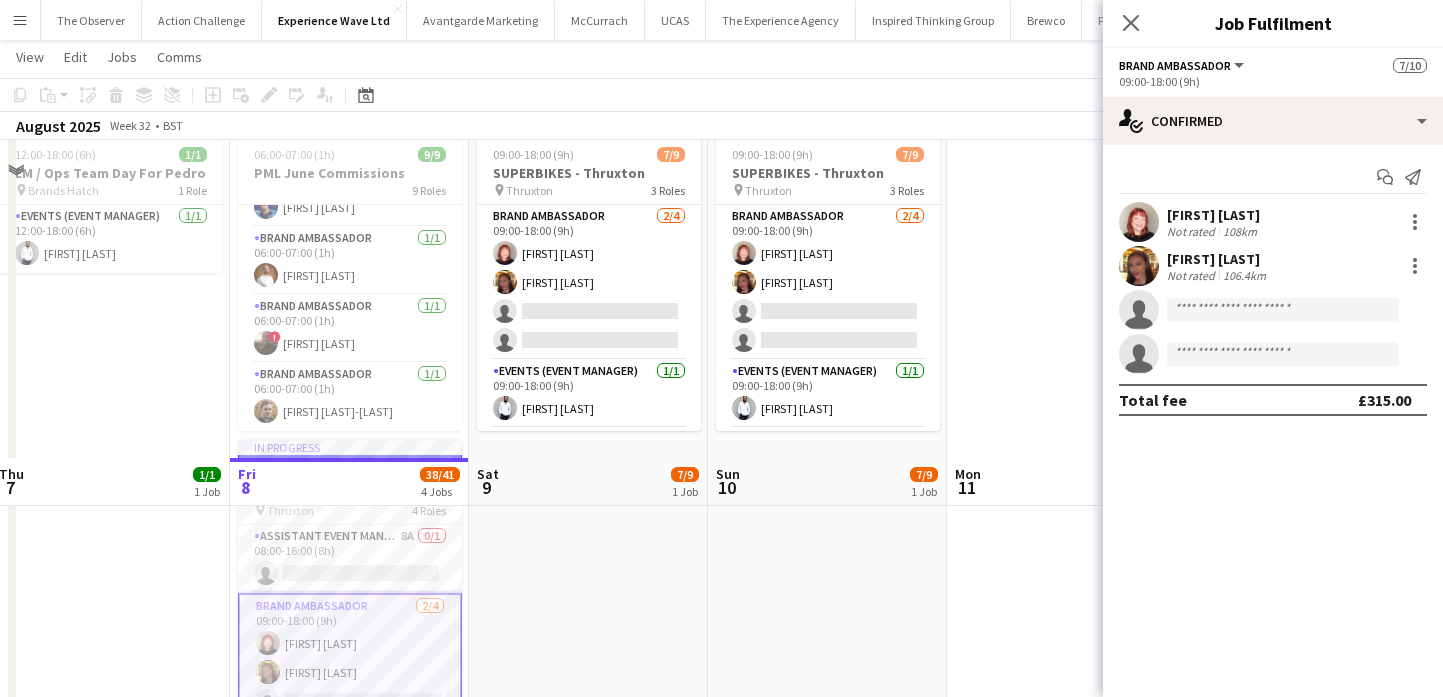scroll, scrollTop: 0, scrollLeft: 0, axis: both 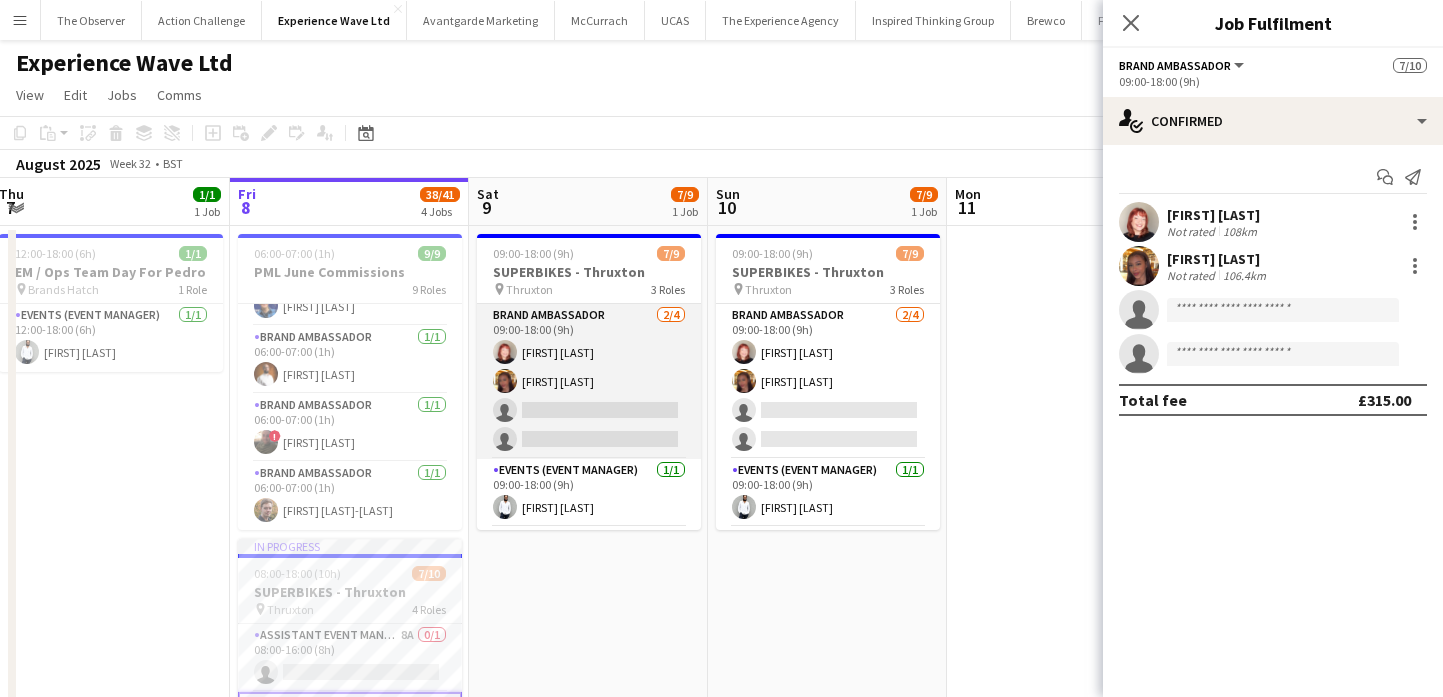 click on "Brand Ambassador   2/4   09:00-18:00 (9h)
[FIRST] [LAST]
single-neutral-actions
single-neutral-actions" at bounding box center [589, 381] 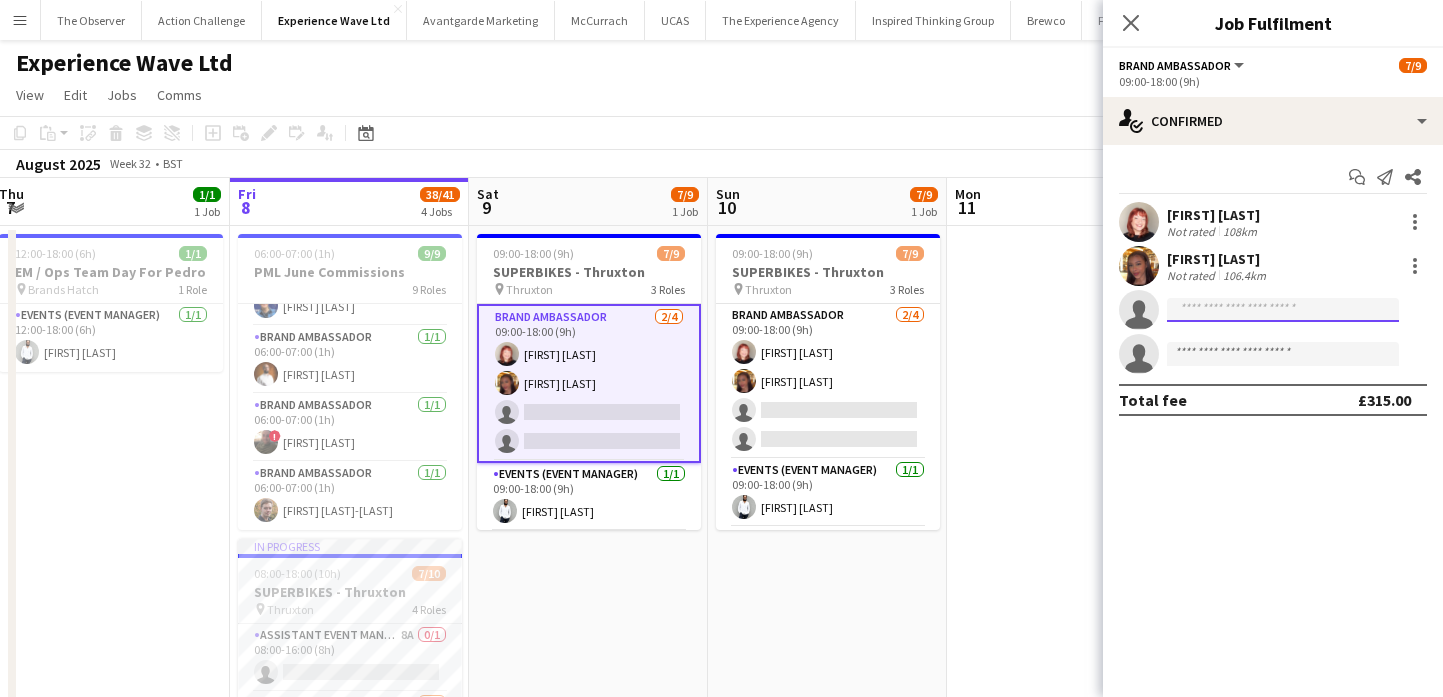 click 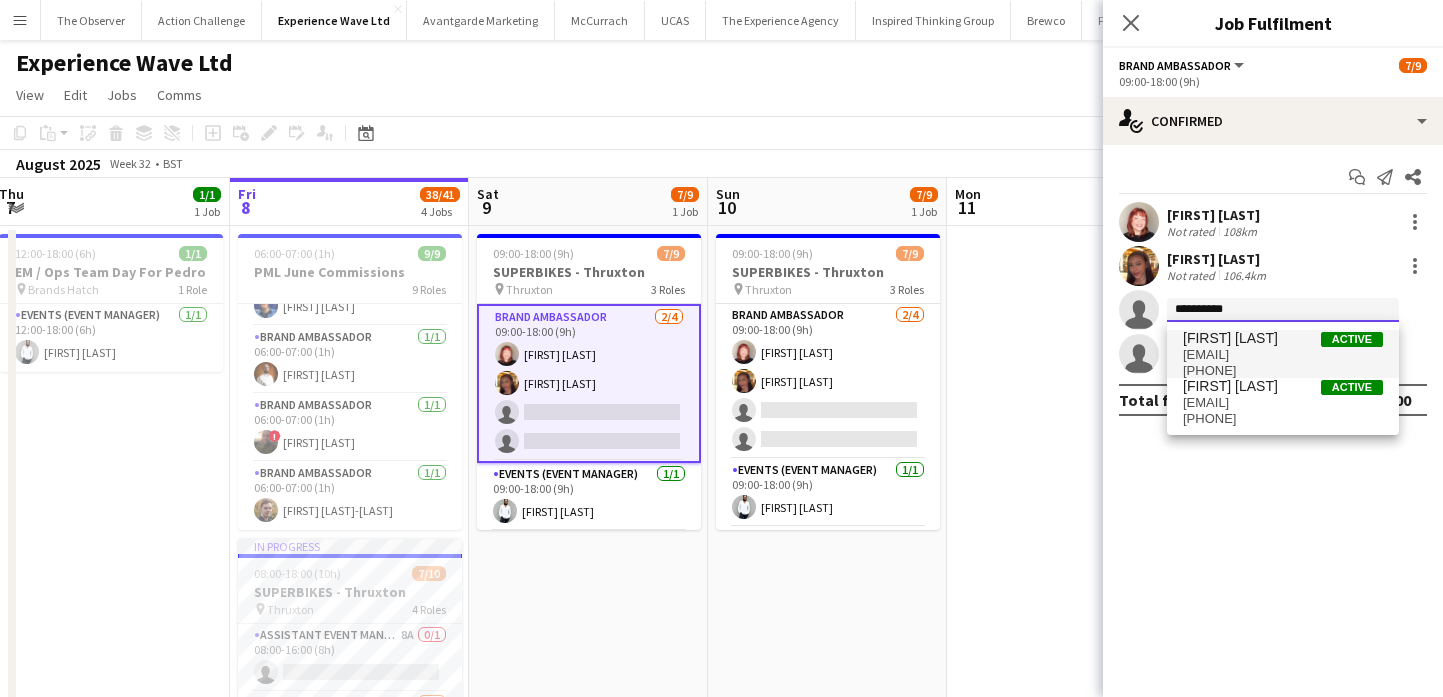 type on "*********" 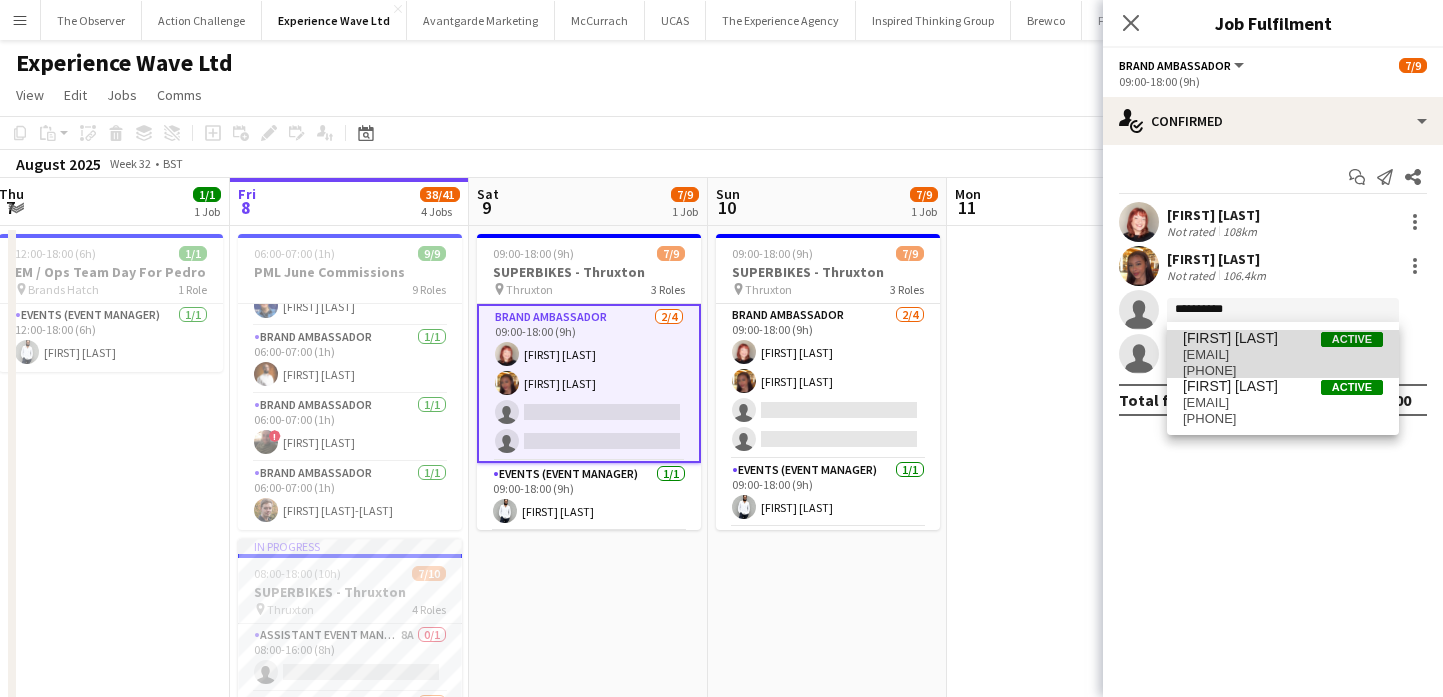 click on "[FIRST] [LAST]" at bounding box center [1230, 338] 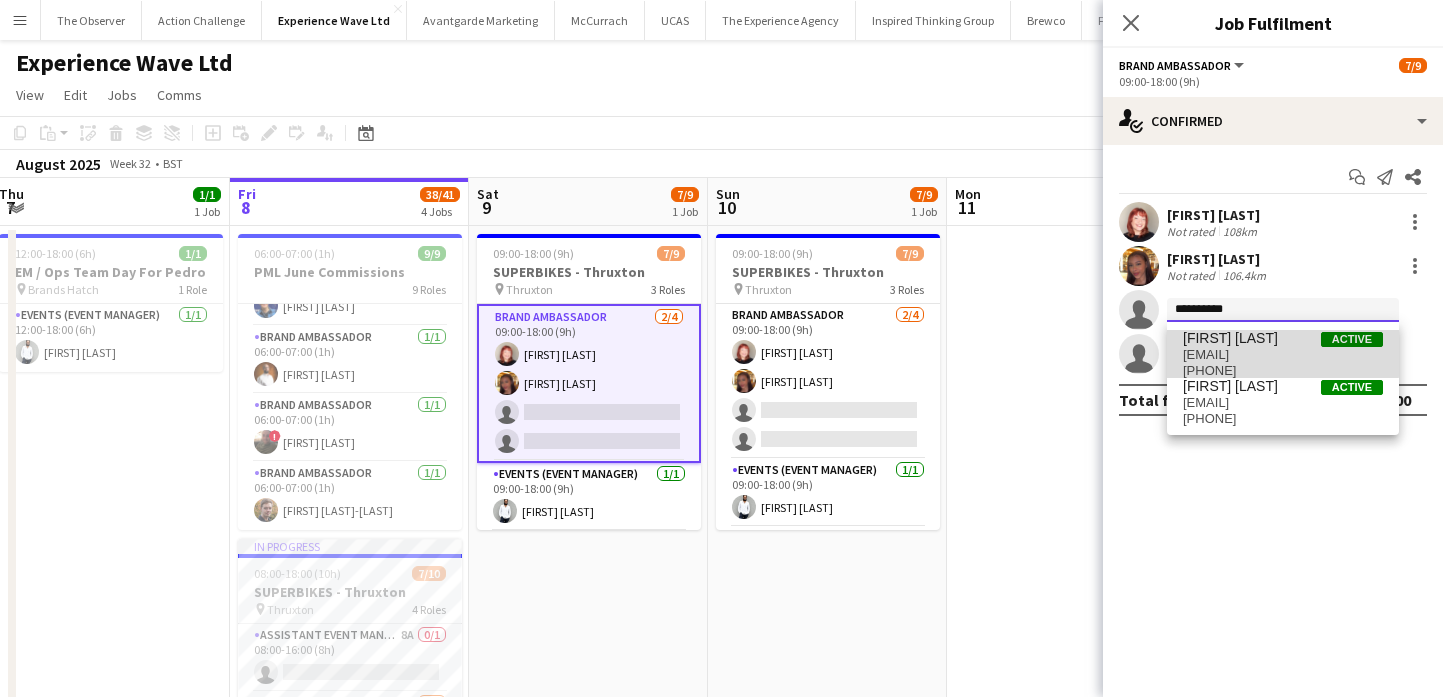 type 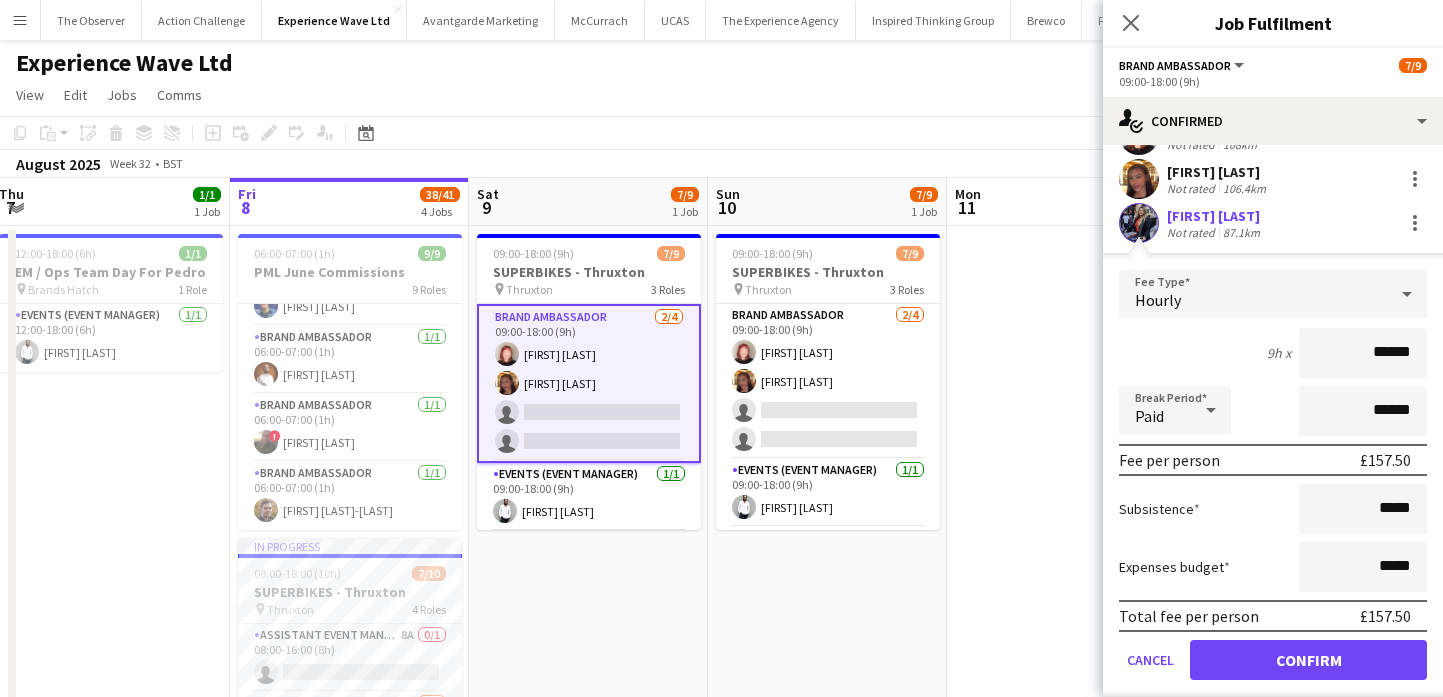 scroll, scrollTop: 89, scrollLeft: 0, axis: vertical 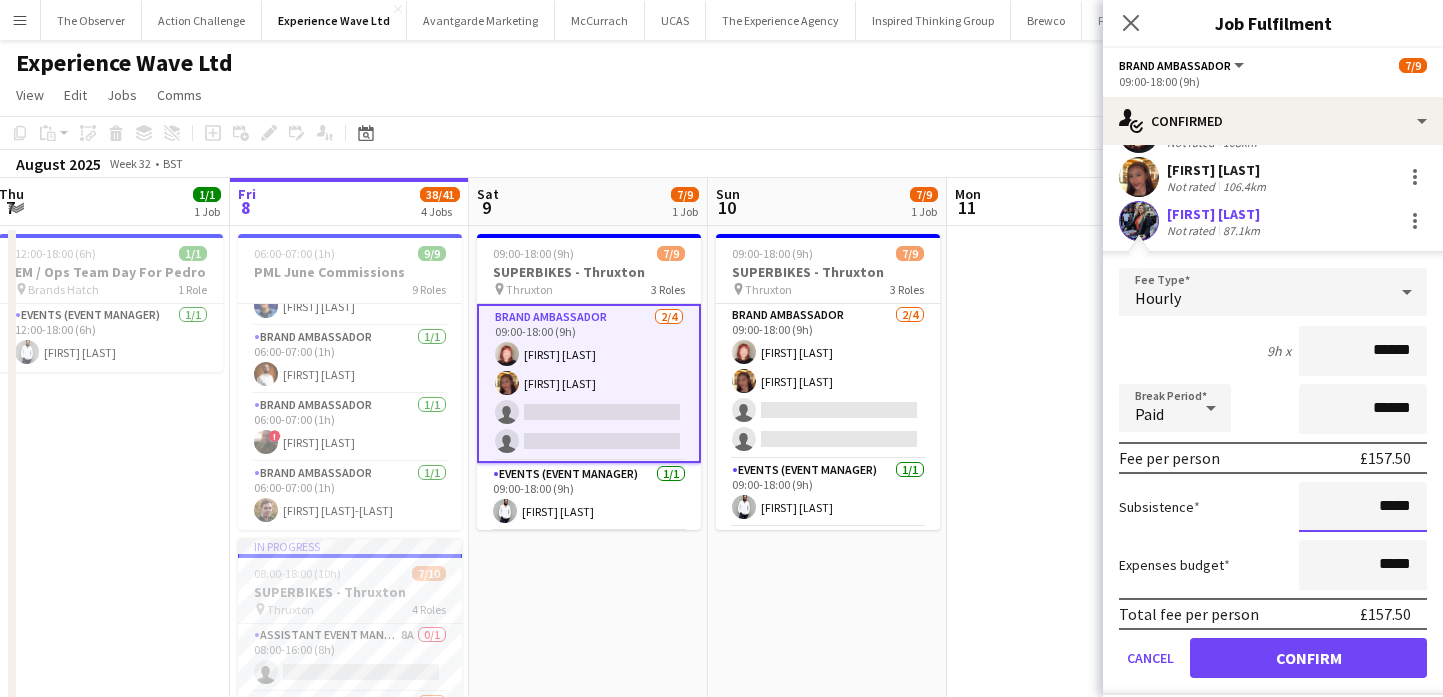 click on "*****" at bounding box center [1363, 507] 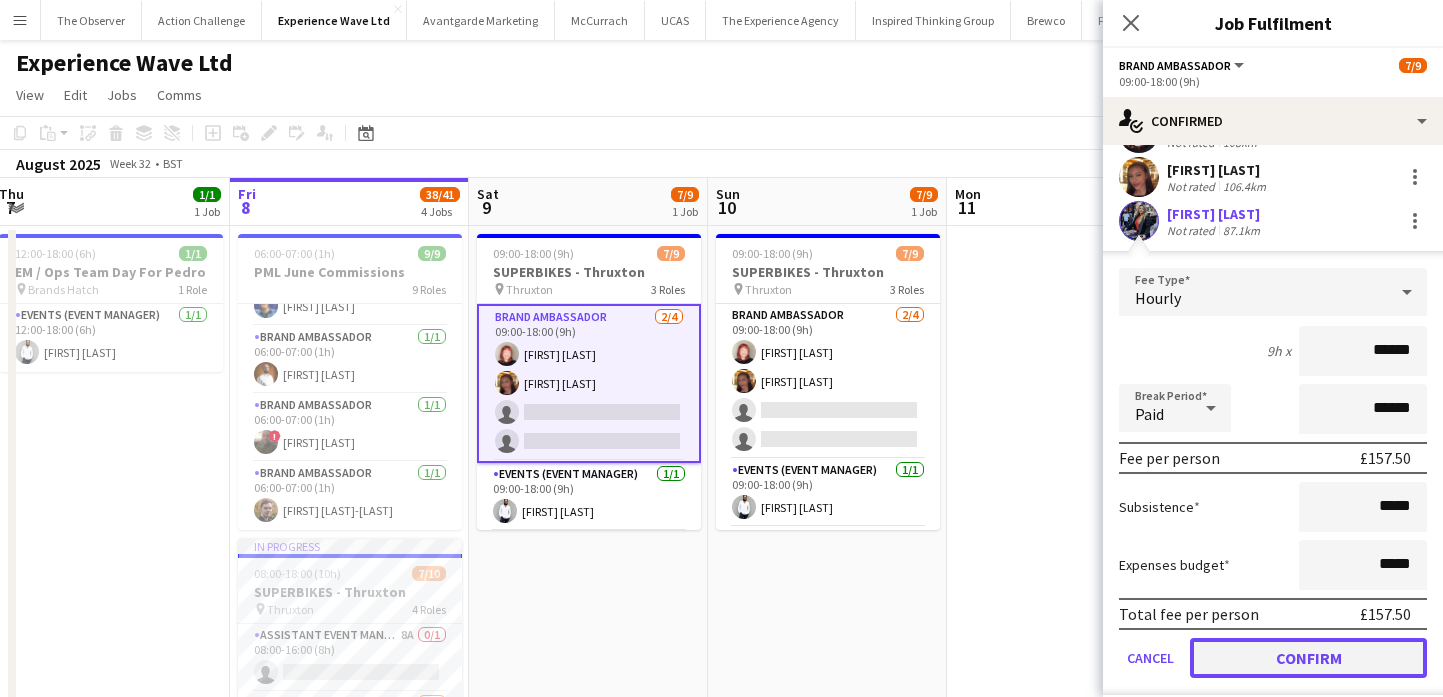 click on "Confirm" at bounding box center [1308, 658] 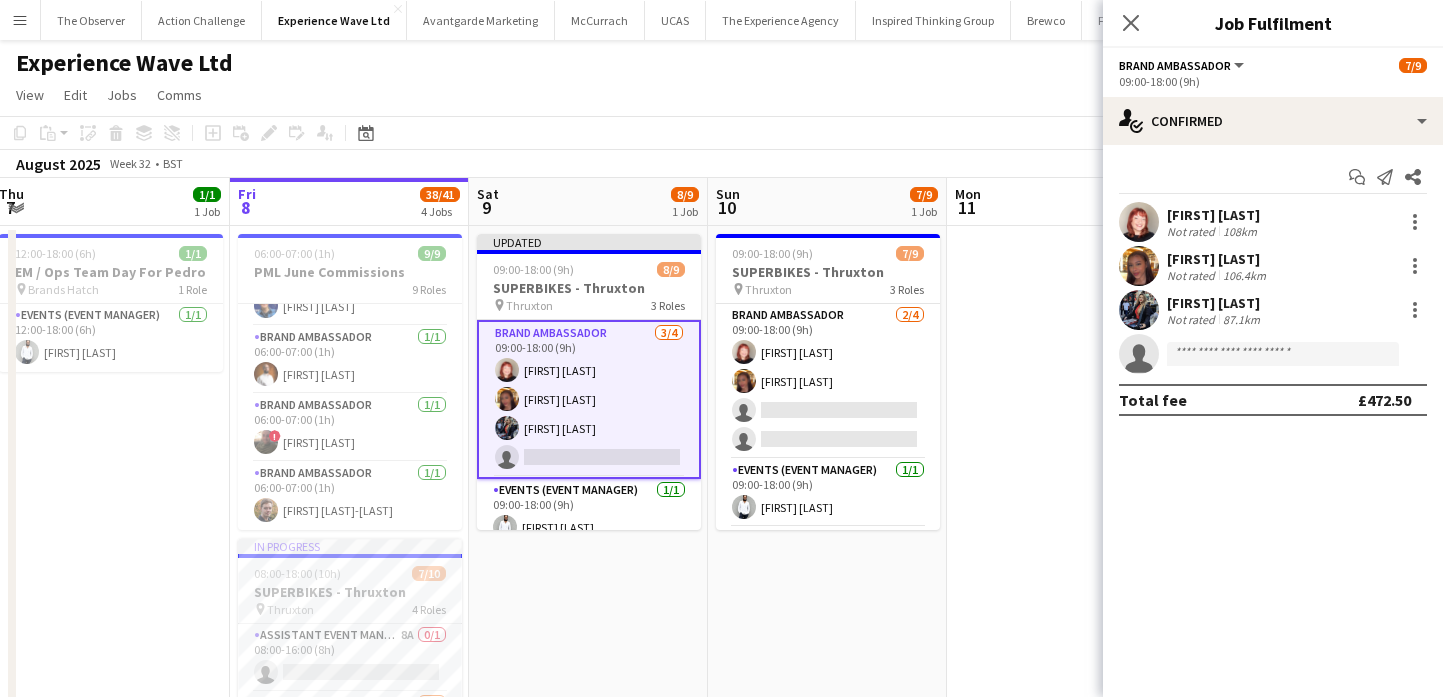 scroll, scrollTop: 0, scrollLeft: 0, axis: both 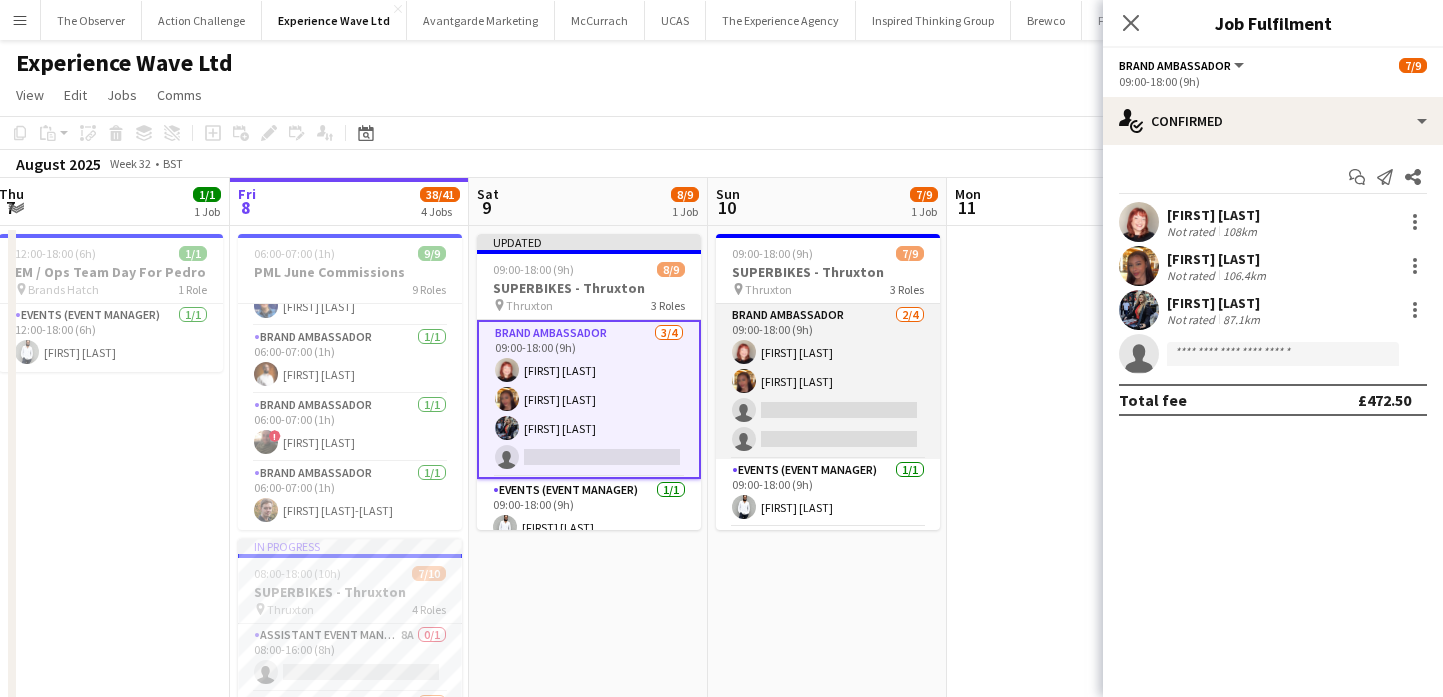 click on "Brand Ambassador   2/4   09:00-18:00 (9h)
[FIRST] [LAST]
single-neutral-actions
single-neutral-actions" at bounding box center [828, 381] 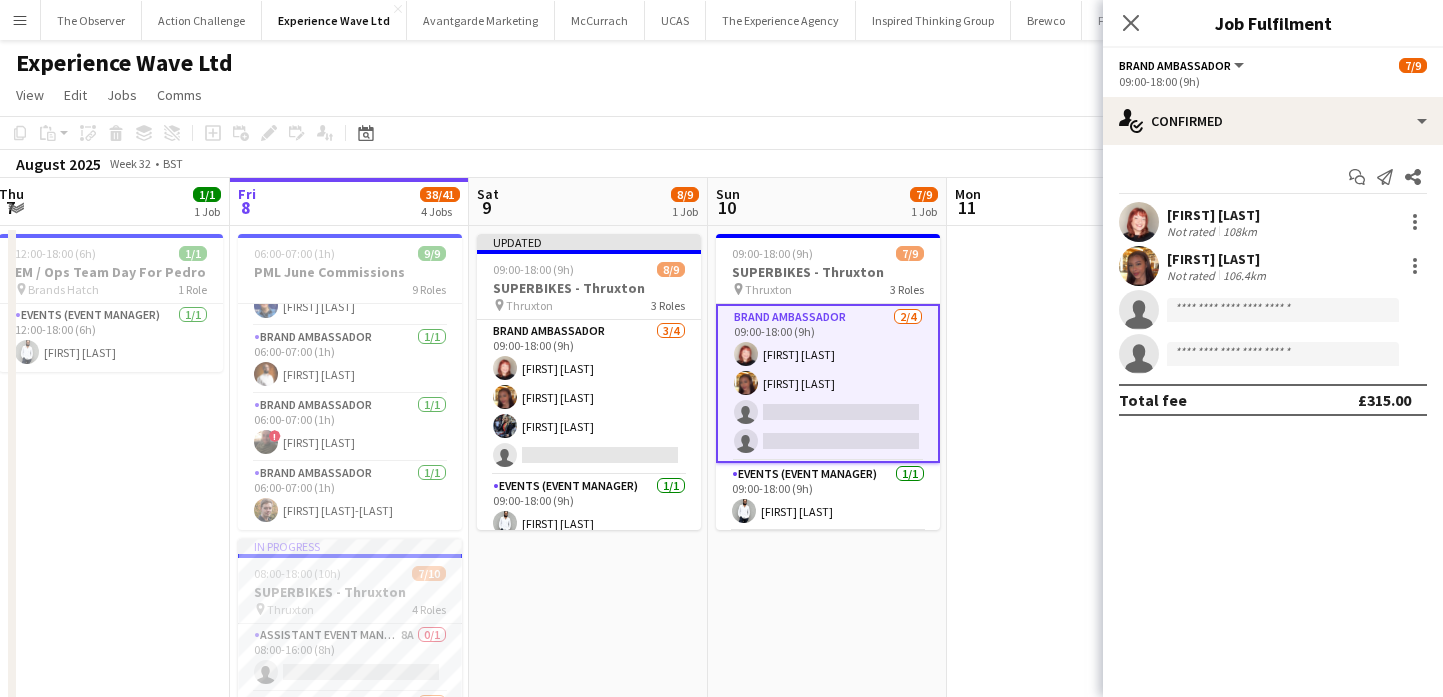click on "single-neutral-actions" 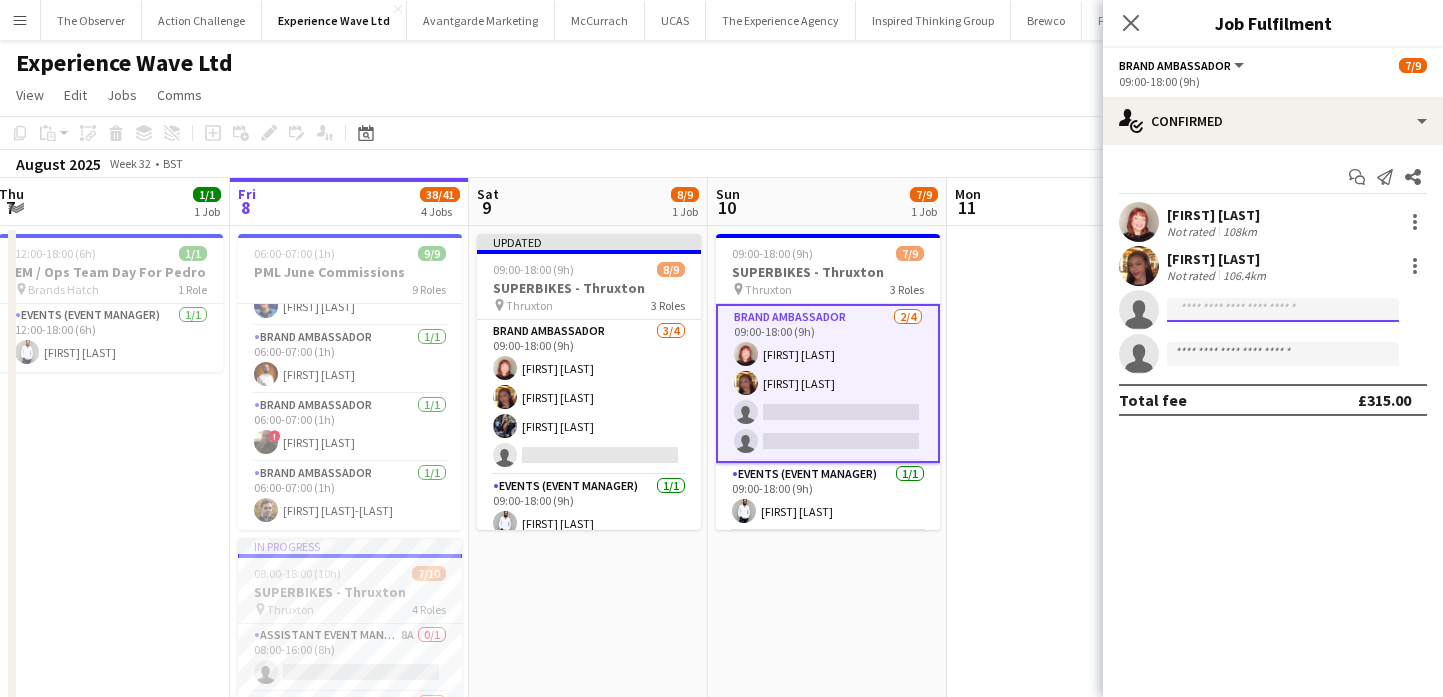click 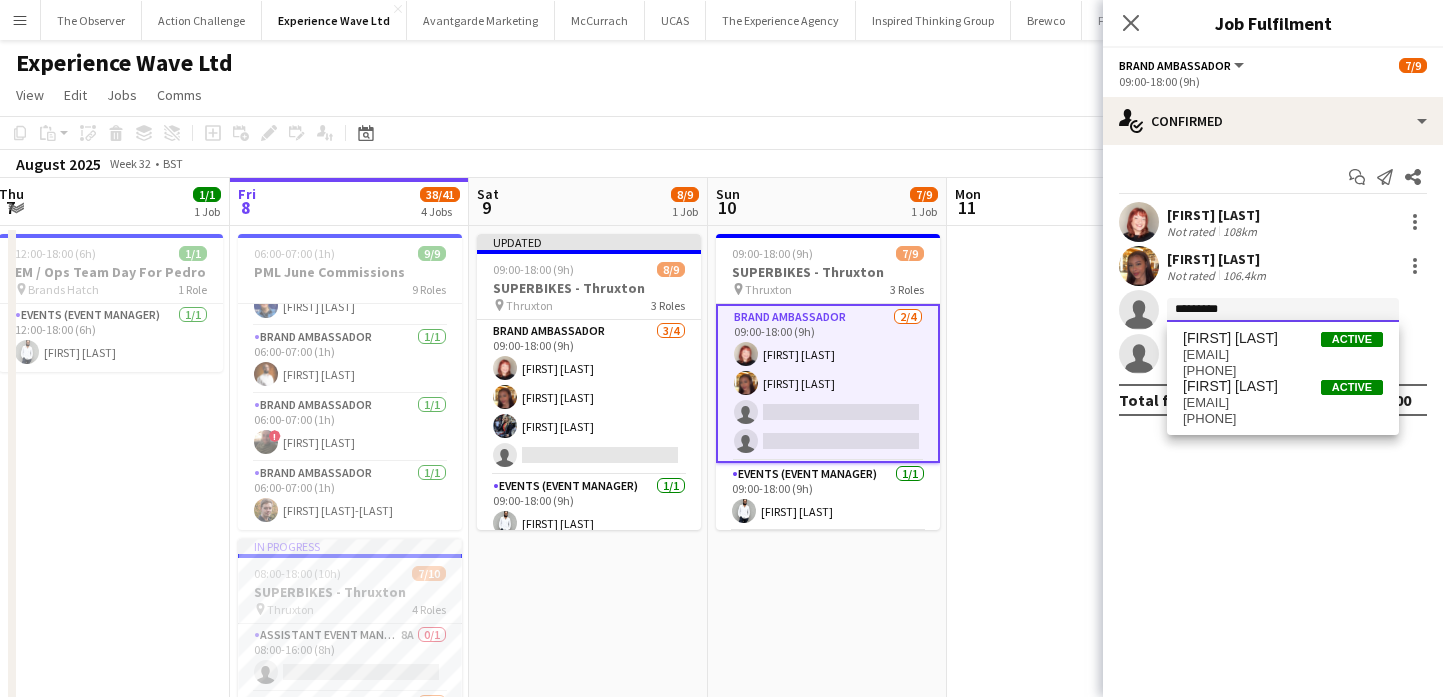 type on "*********" 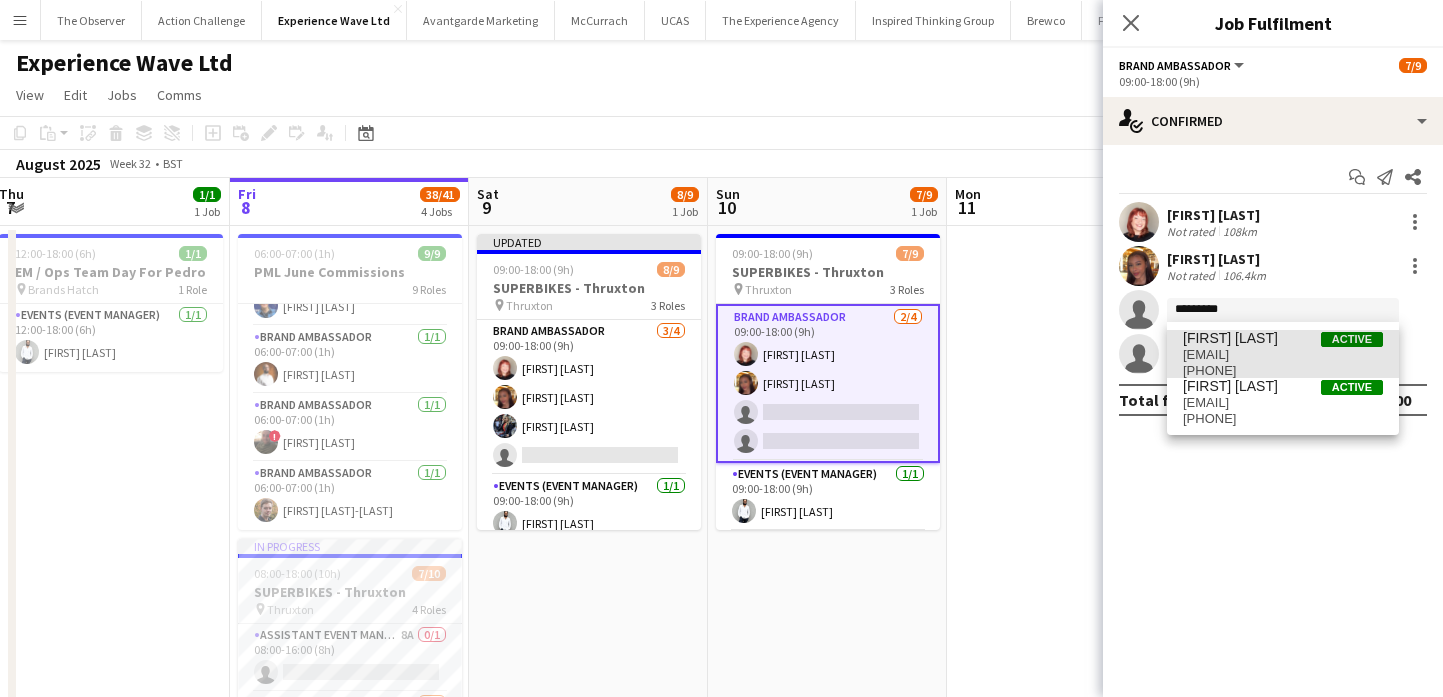 click on "[PHONE]" at bounding box center (1283, 371) 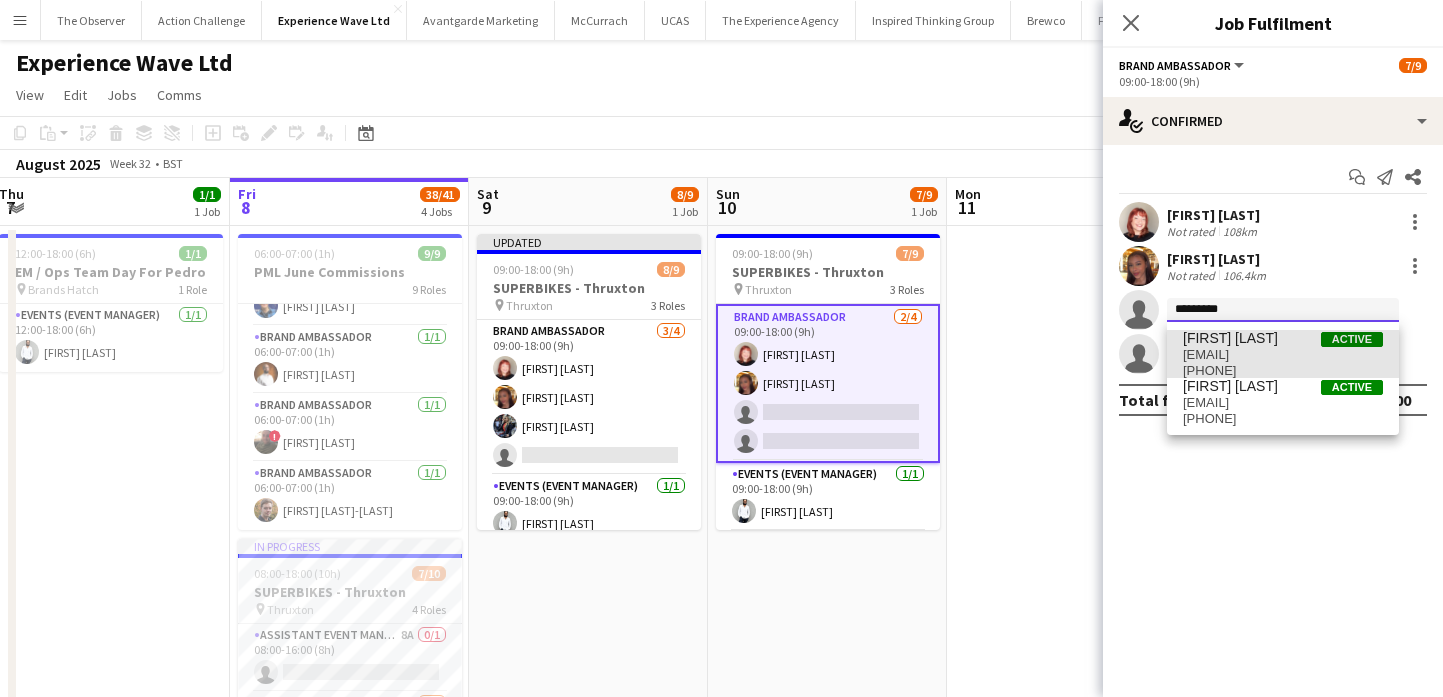 type 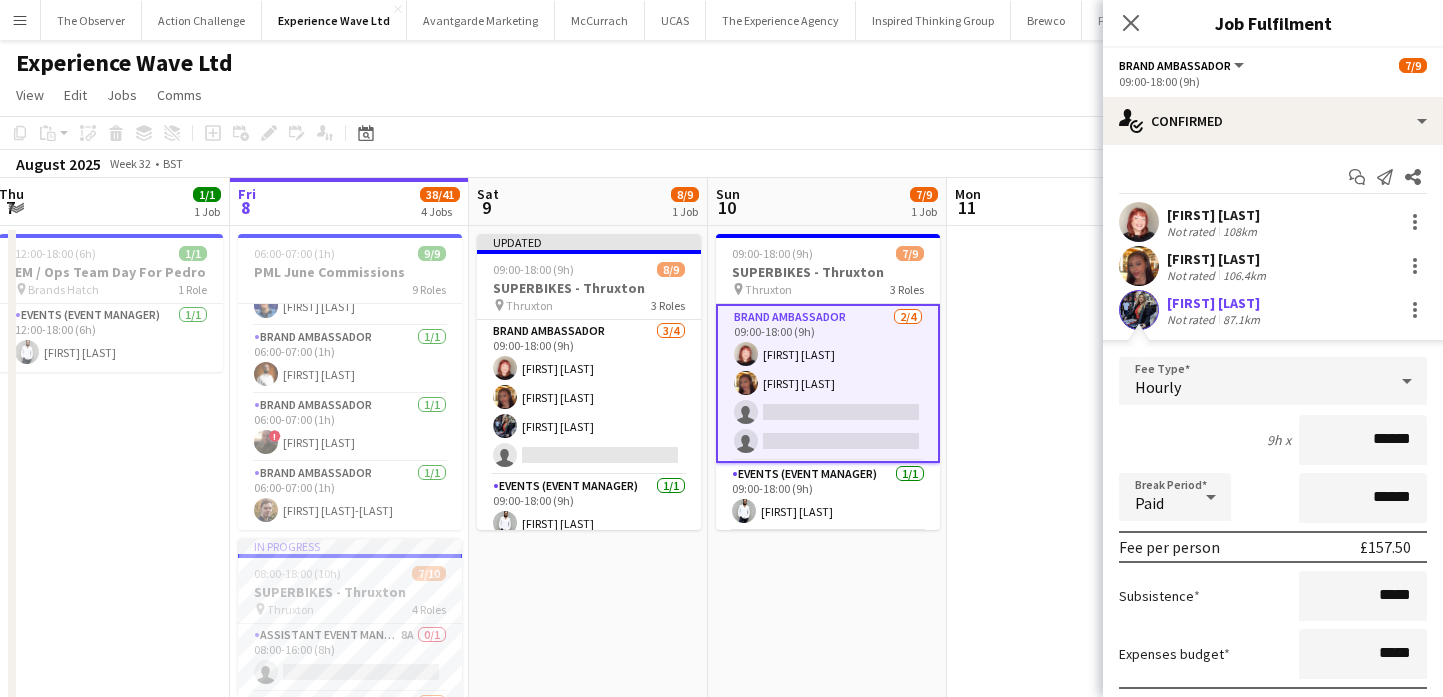 scroll, scrollTop: 189, scrollLeft: 0, axis: vertical 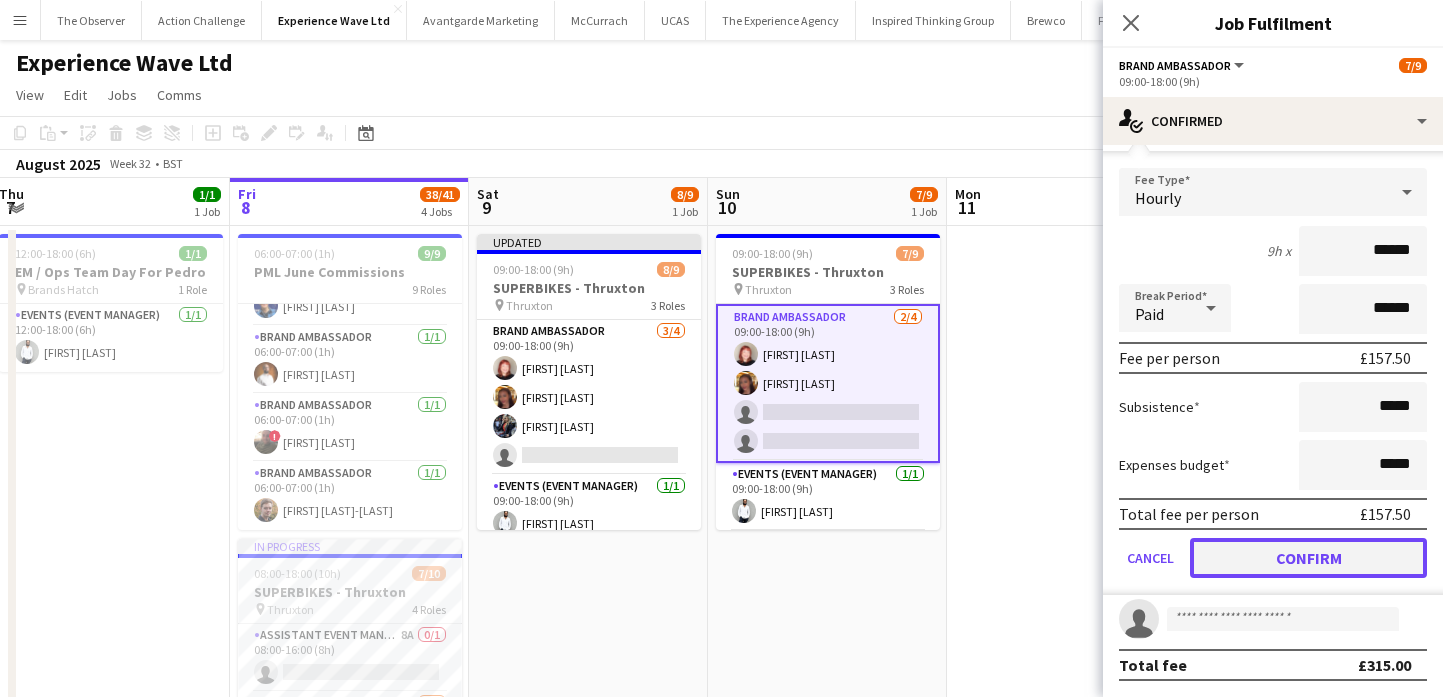 click on "Confirm" at bounding box center (1308, 558) 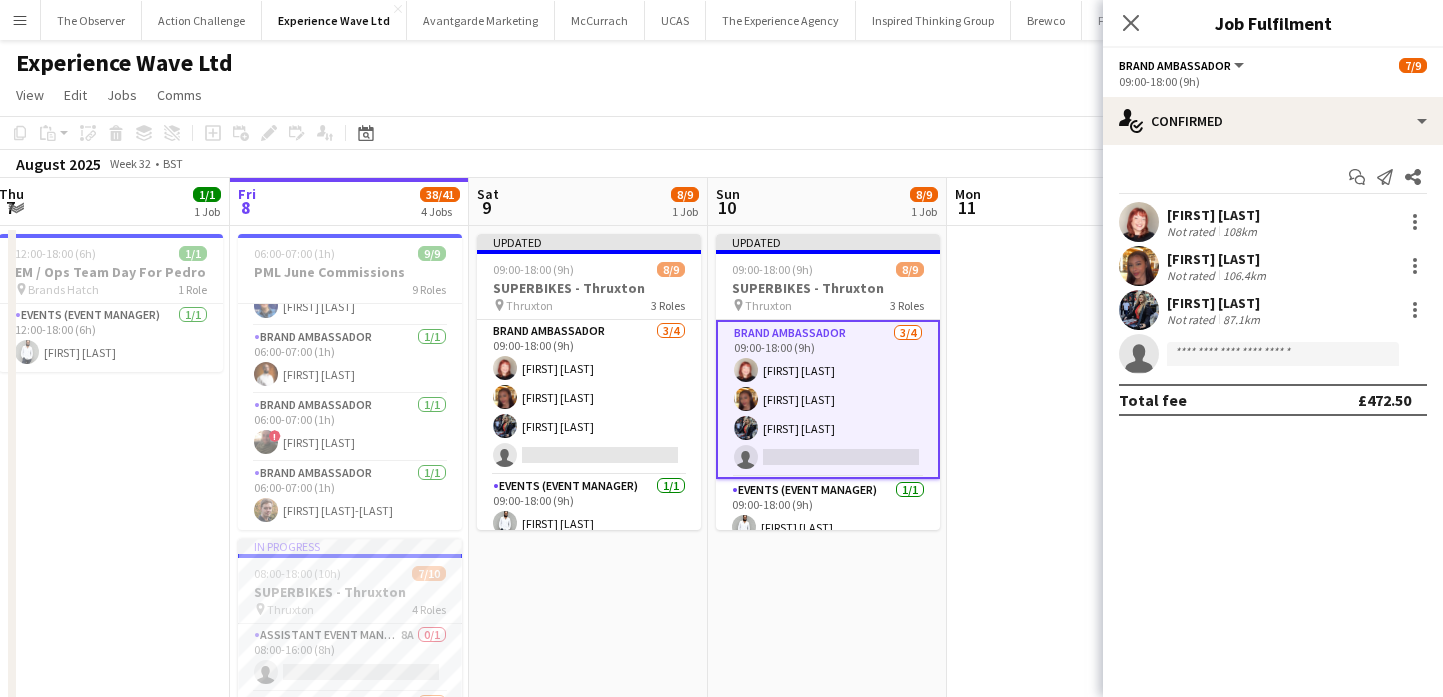 scroll, scrollTop: 0, scrollLeft: 0, axis: both 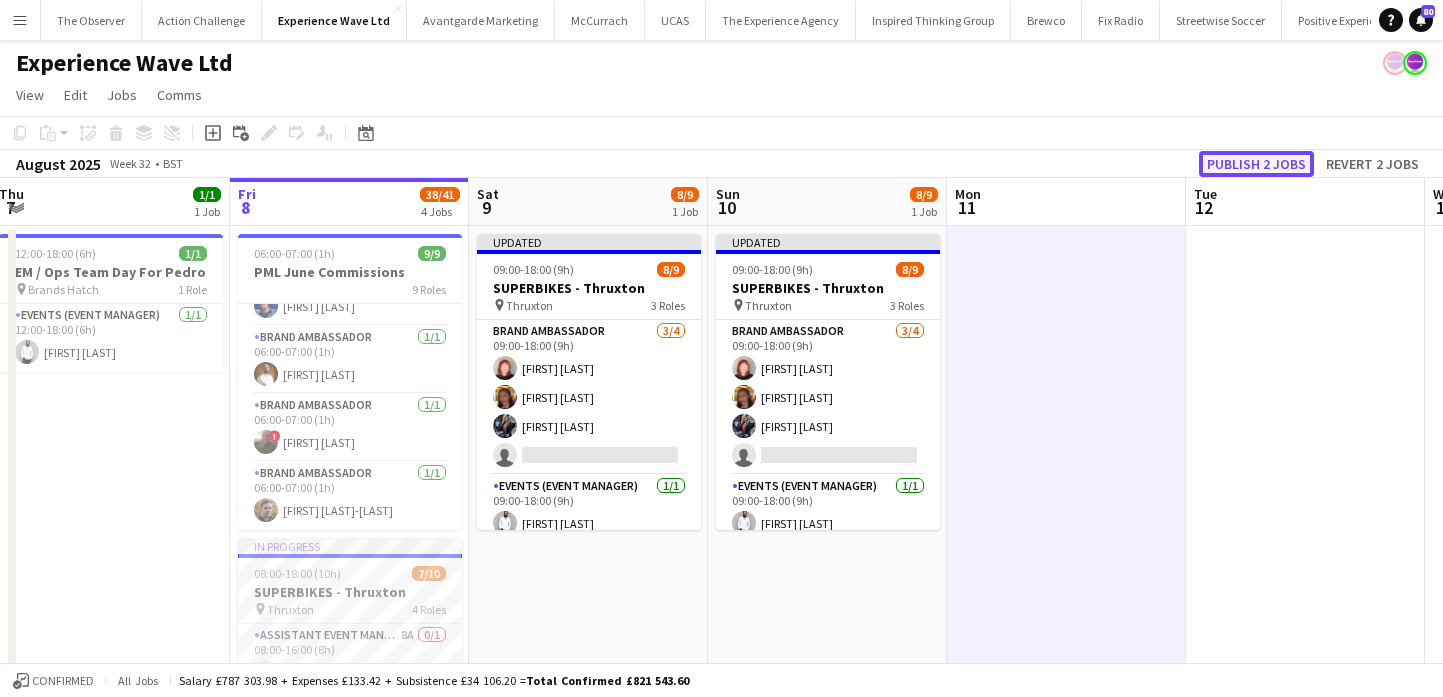 click on "Publish 2 jobs" 